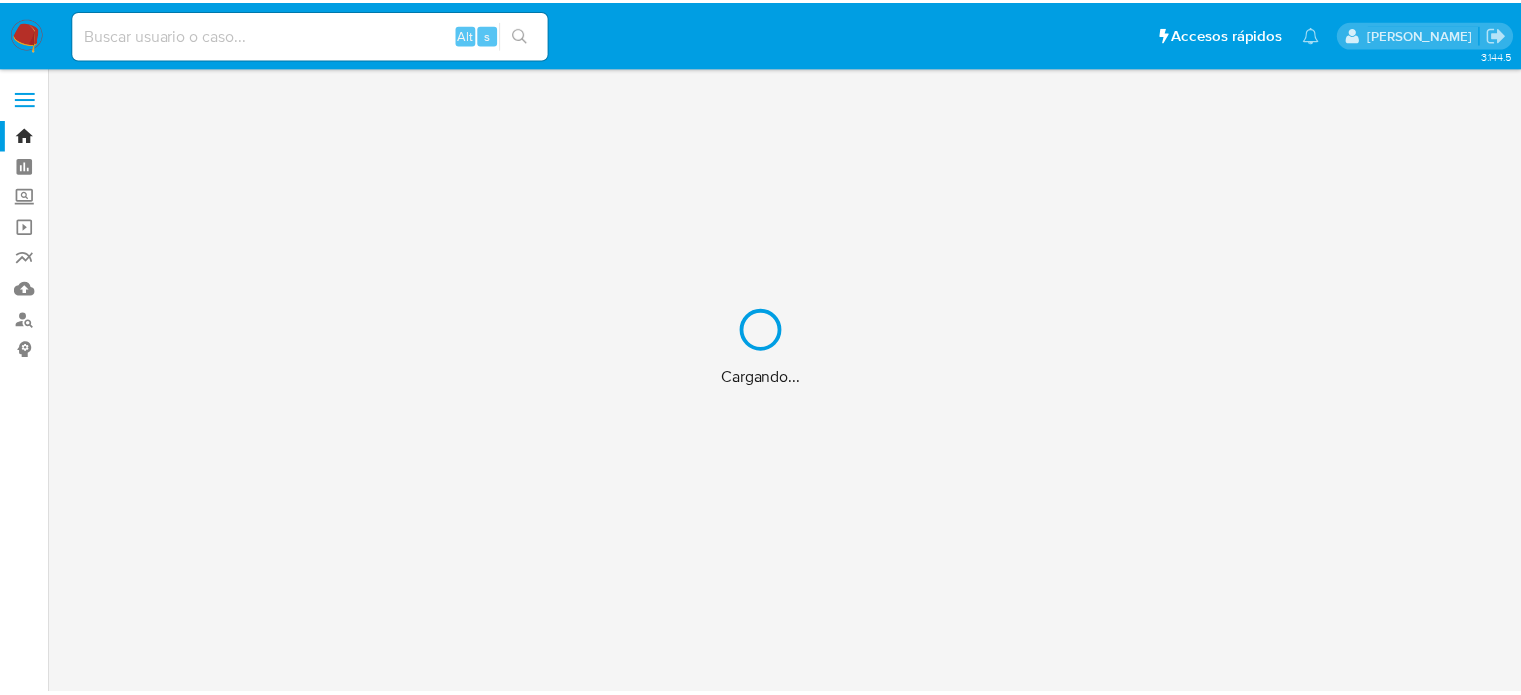 scroll, scrollTop: 0, scrollLeft: 0, axis: both 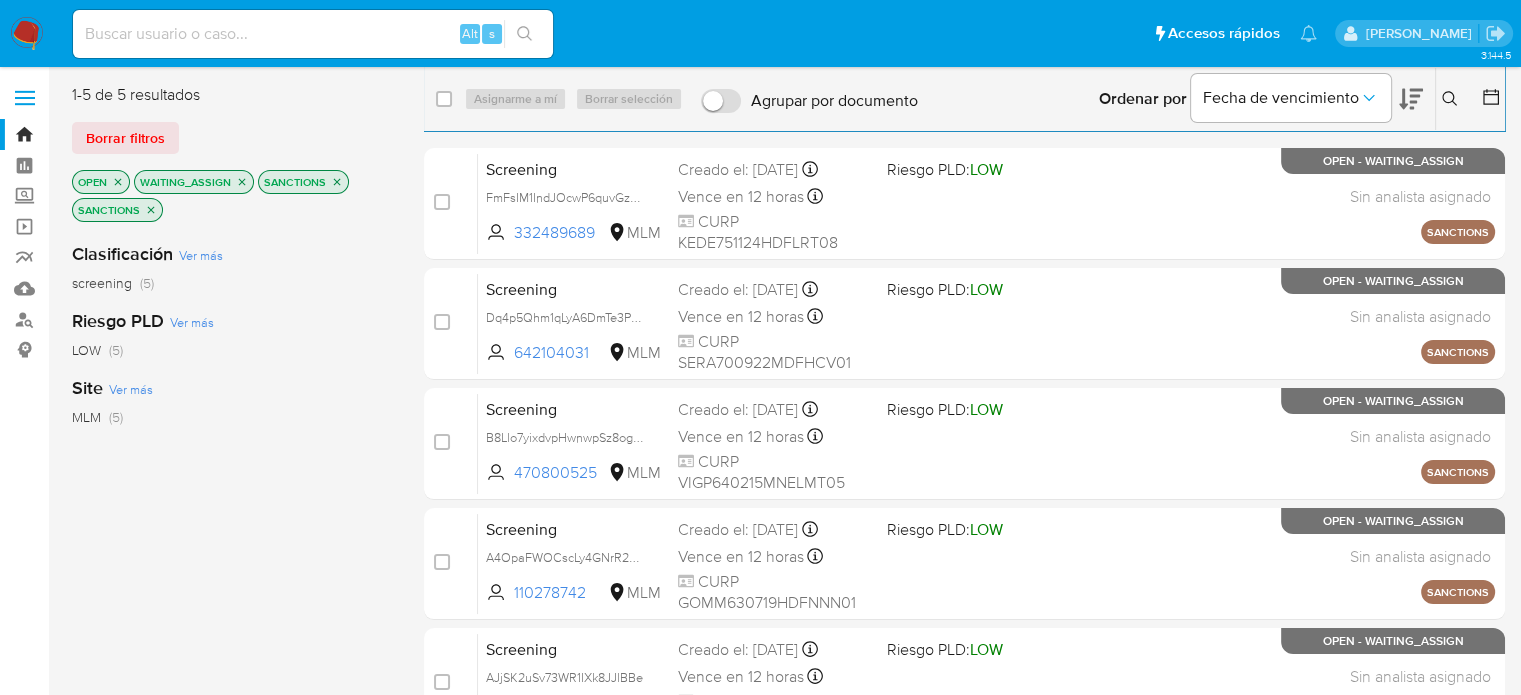 click at bounding box center [27, 34] 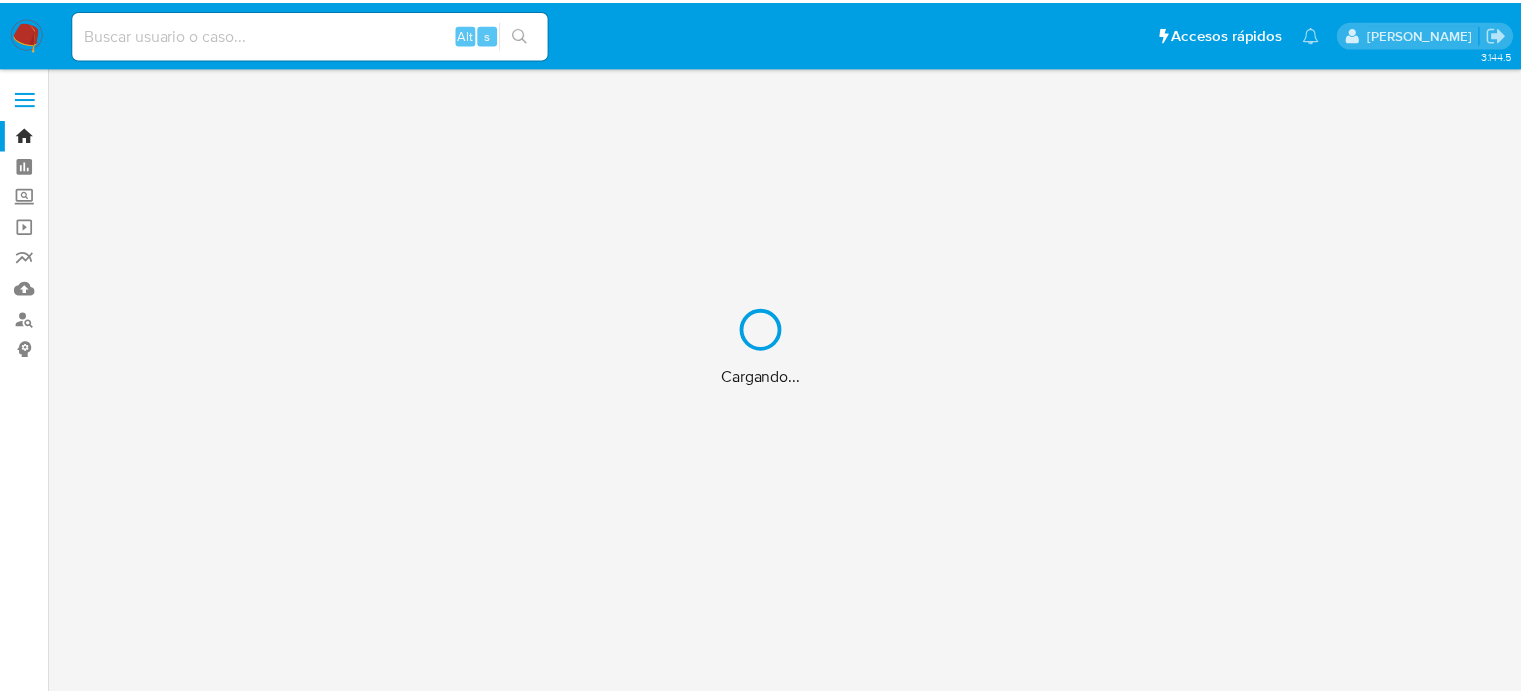 scroll, scrollTop: 0, scrollLeft: 0, axis: both 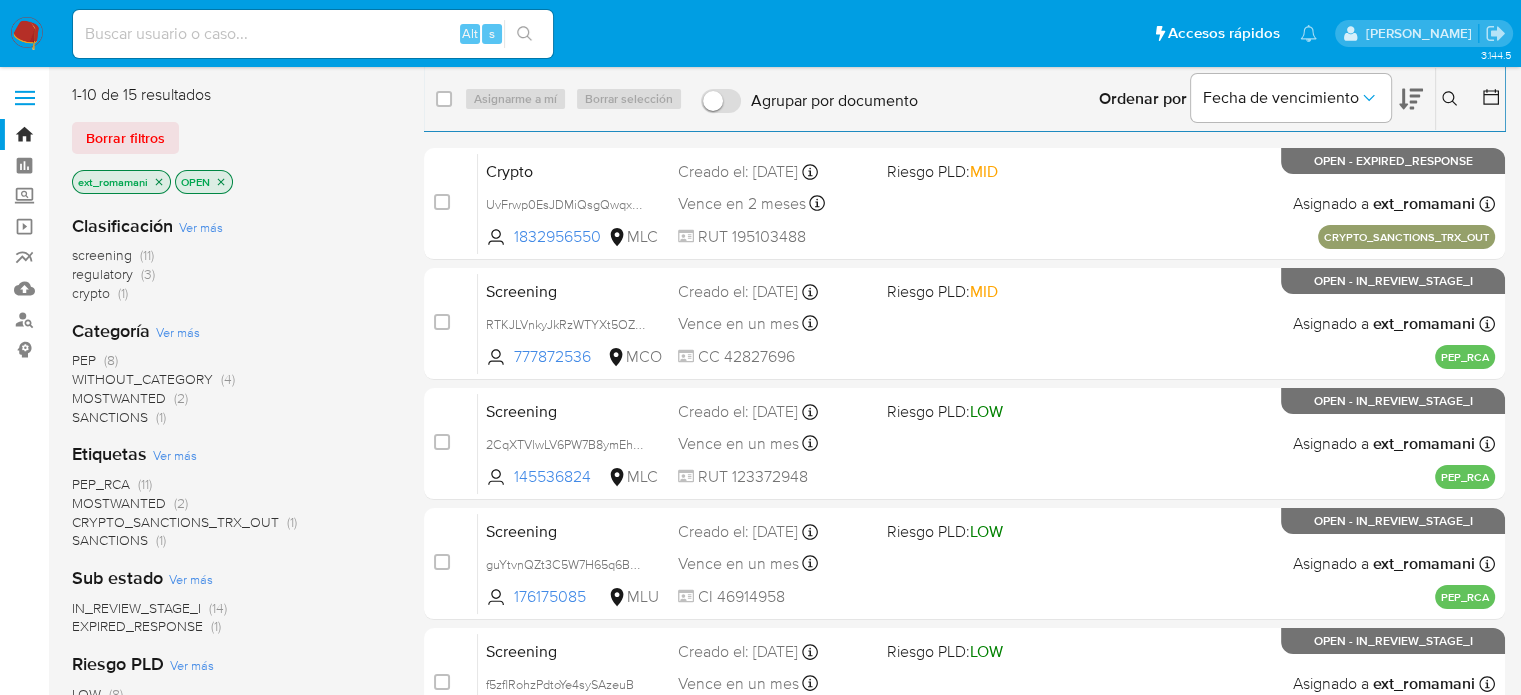 click on "SANCTIONS" at bounding box center (110, 417) 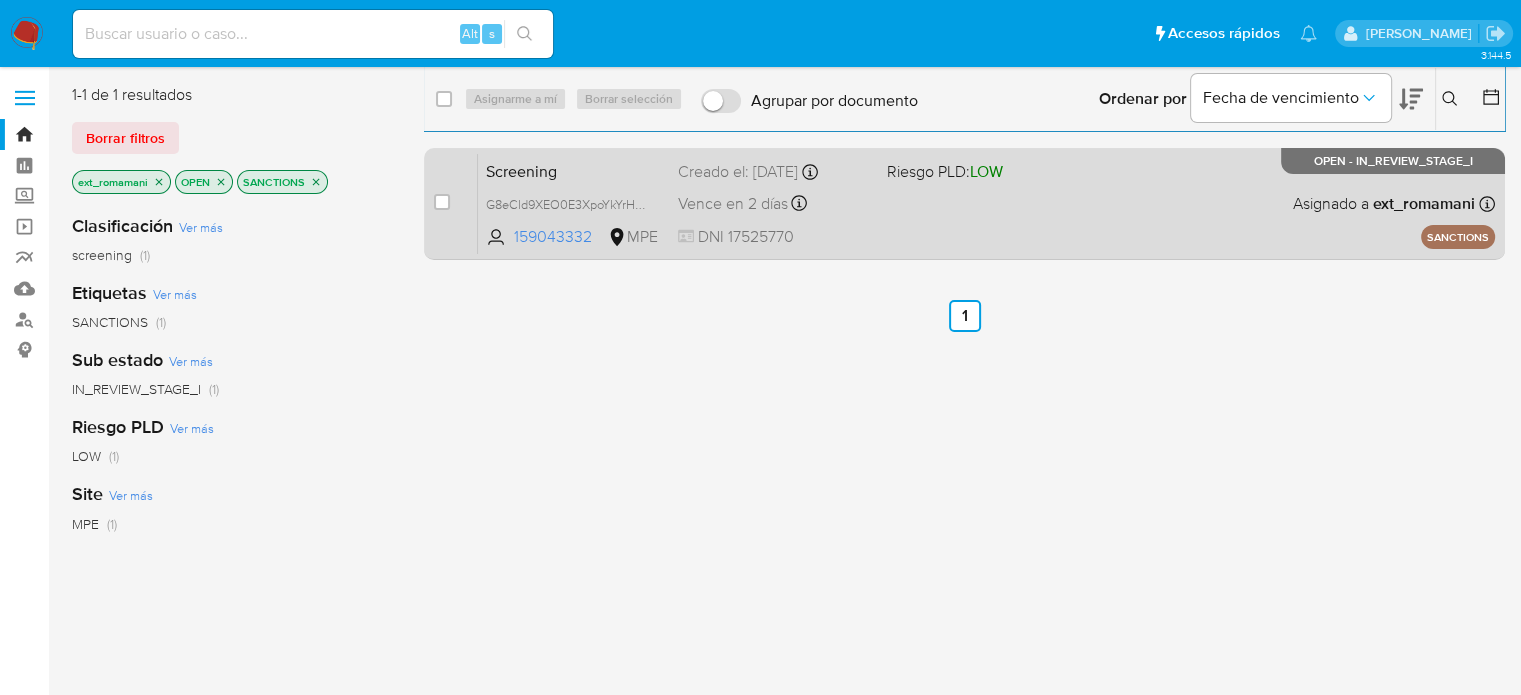 click on "Screening G8eCld9XEO0E3XpoYkYrHubN 159043332 MPE Riesgo PLD:  LOW Creado el: 15/07/2025   Creado el: 15/07/2025 07:05:54 Vence en 2 días   Vence el 17/07/2025 07:05:54 DNI   17525770 Asignado a   ext_romamani   Asignado el: 15/07/2025 08:23:09 SANCTIONS OPEN - IN_REVIEW_STAGE_I" at bounding box center [986, 203] 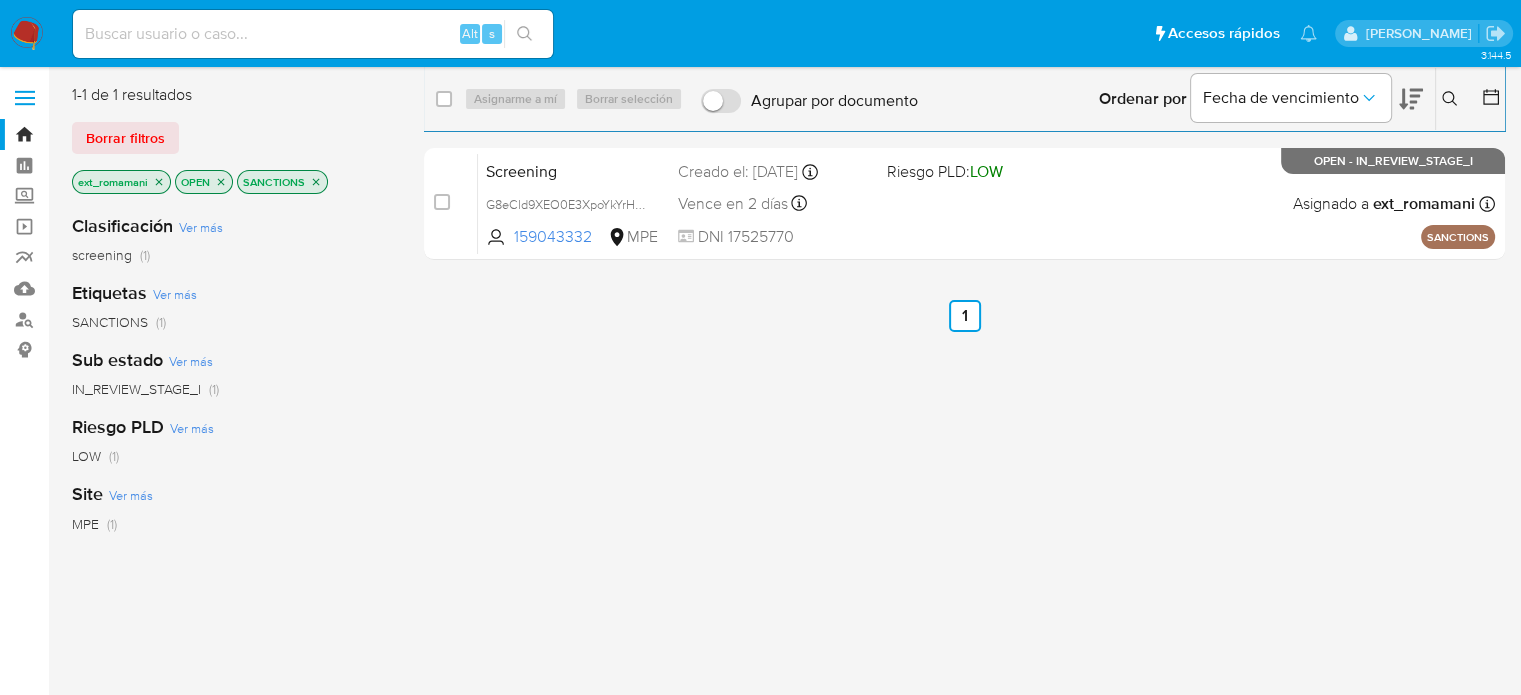 click 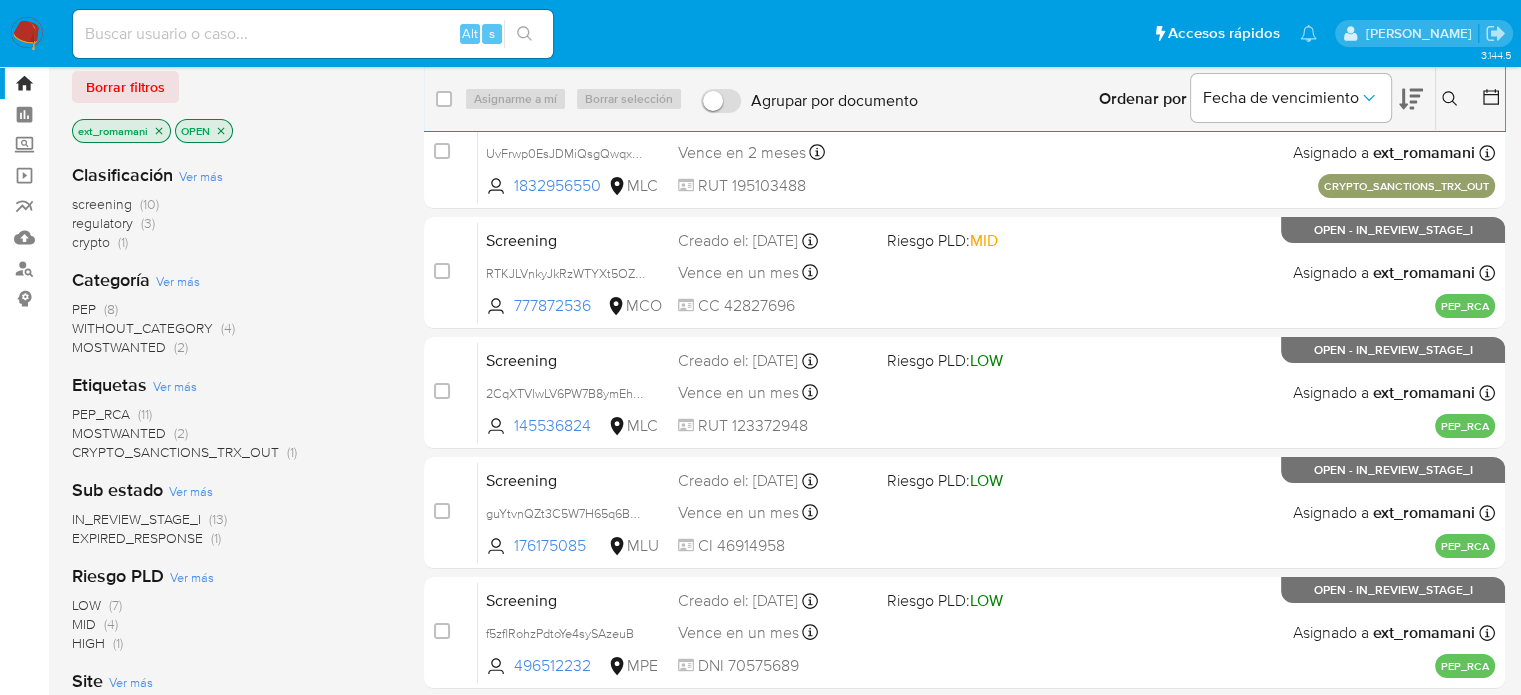 scroll, scrollTop: 100, scrollLeft: 0, axis: vertical 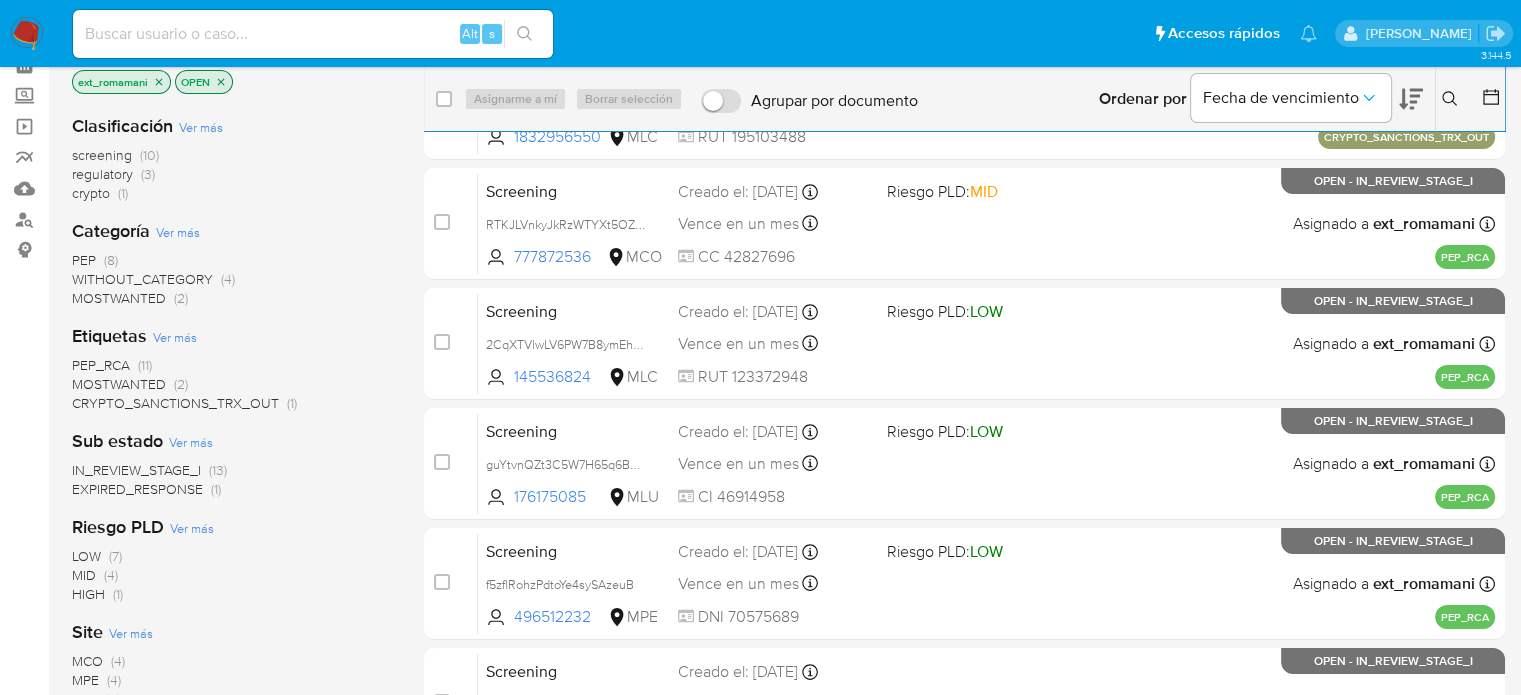 click on "MOSTWANTED (2)" at bounding box center (130, 384) 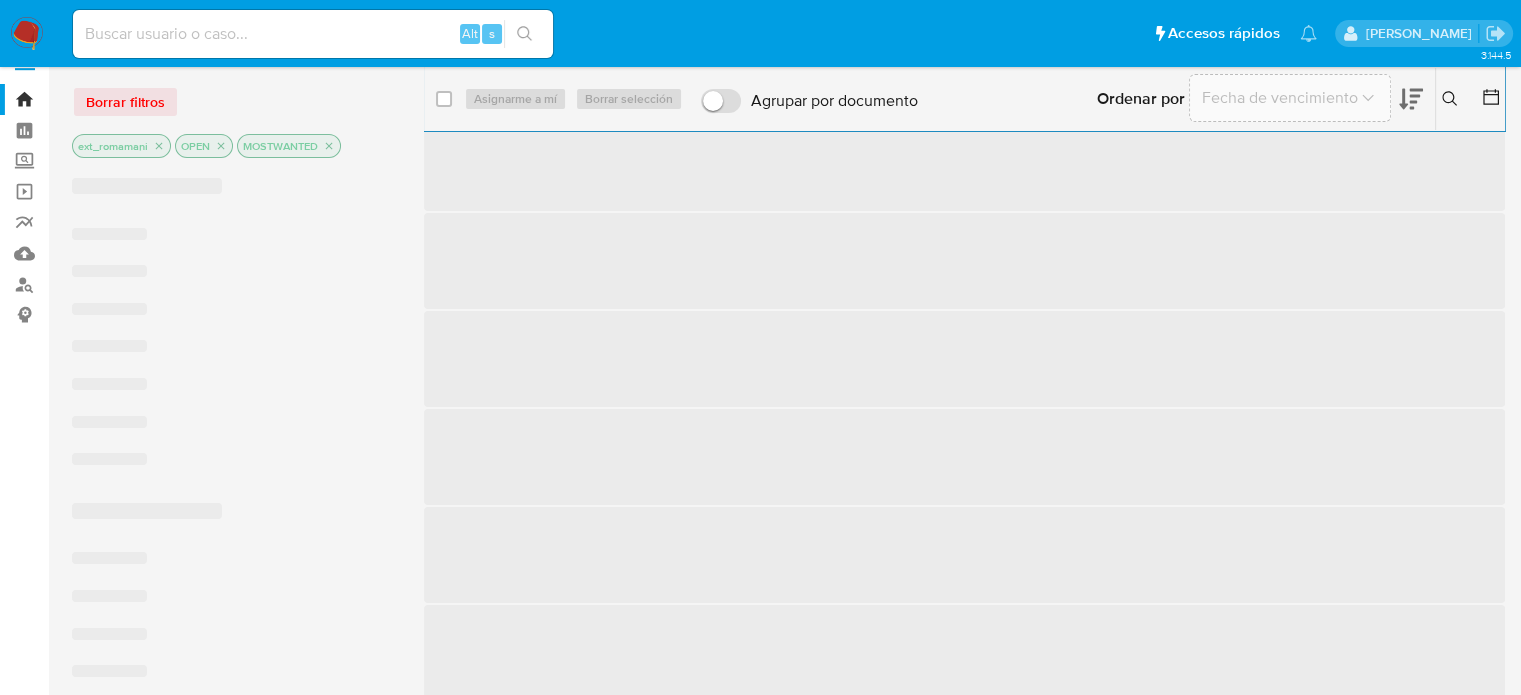 scroll, scrollTop: 0, scrollLeft: 0, axis: both 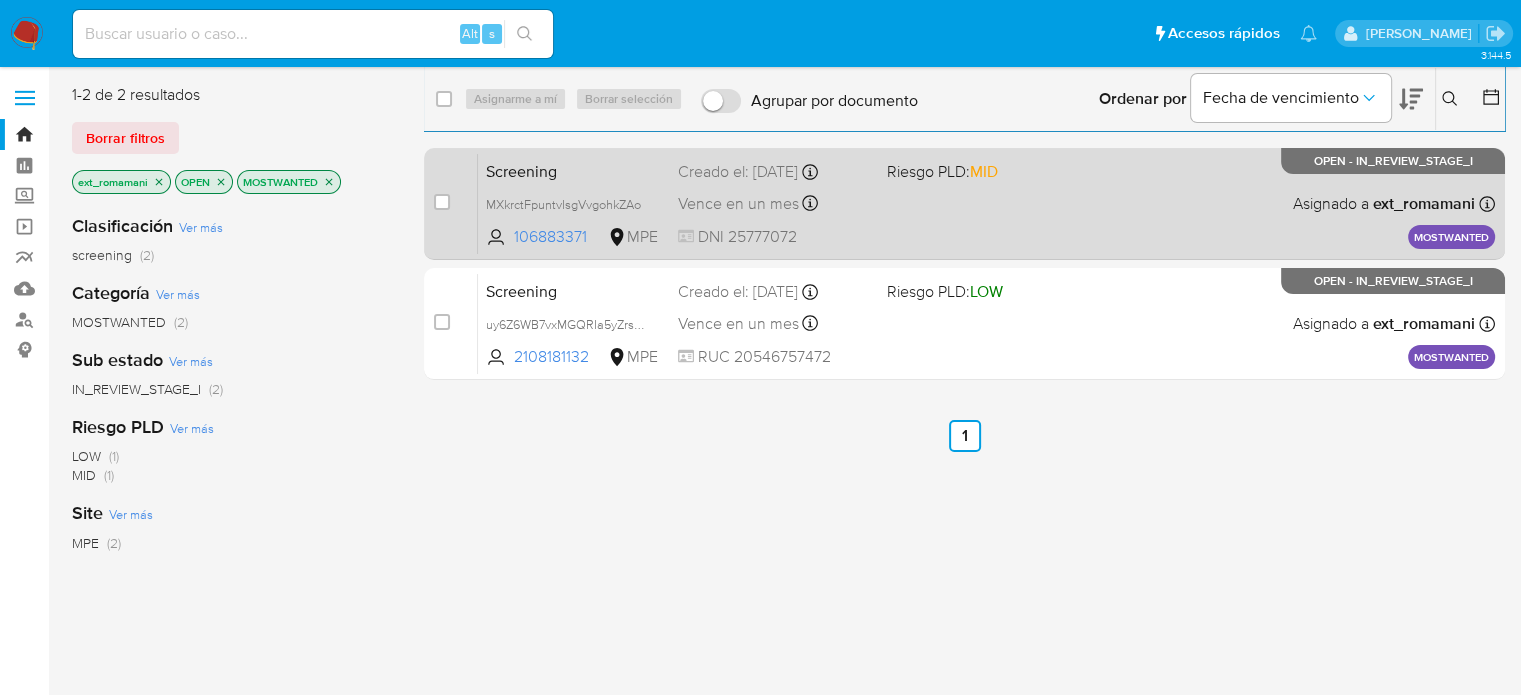 click on "Screening MXkrctFpuntvIsgVvgohkZAo 106883371 MPE Riesgo PLD:  MID Creado el: 14/07/2025   Creado el: 14/07/2025 19:49:29 Vence en un mes   Vence el 13/08/2025 19:49:29 DNI   25777072 Asignado a   ext_romamani   Asignado el: 15/07/2025 08:24:47 MOSTWANTED OPEN - IN_REVIEW_STAGE_I" at bounding box center [986, 203] 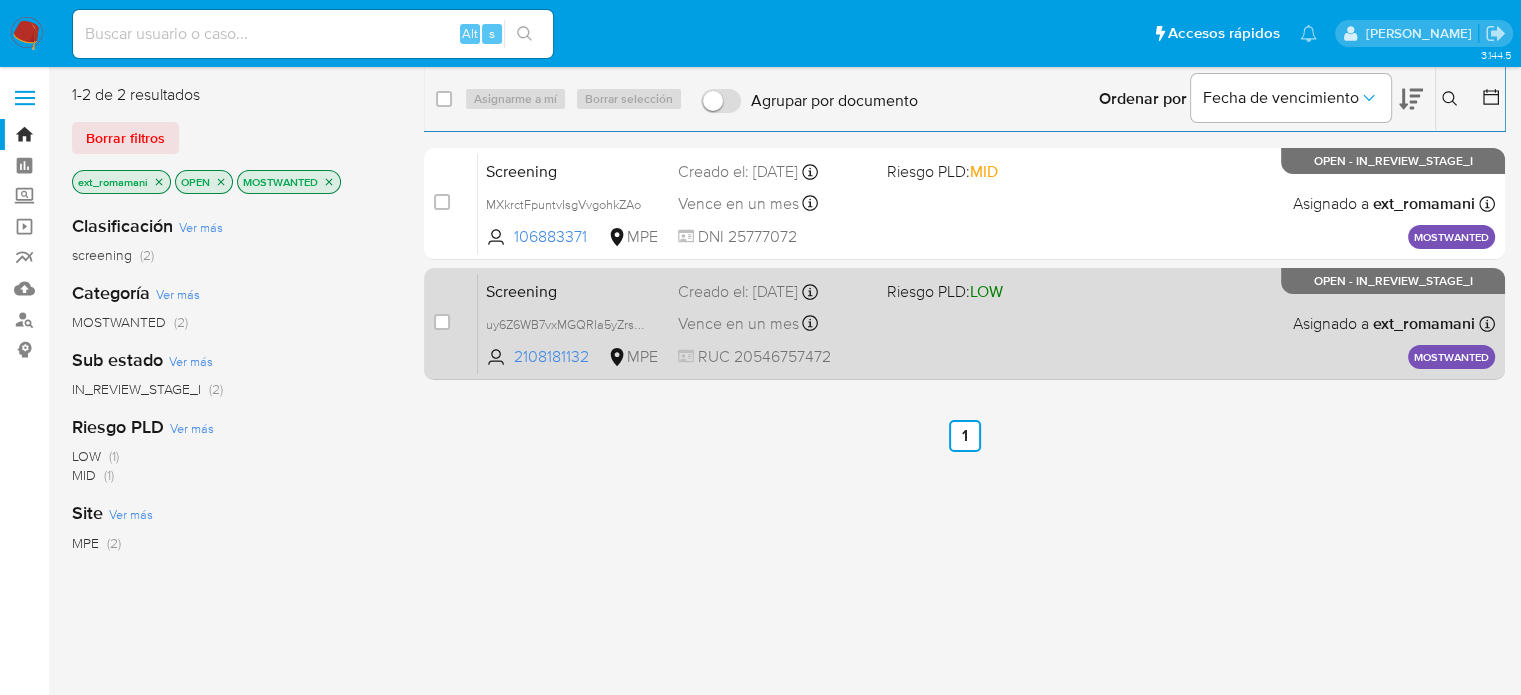 click on "Vence en un mes   Vence el 13/08/2025 19:36:35" at bounding box center (774, 323) 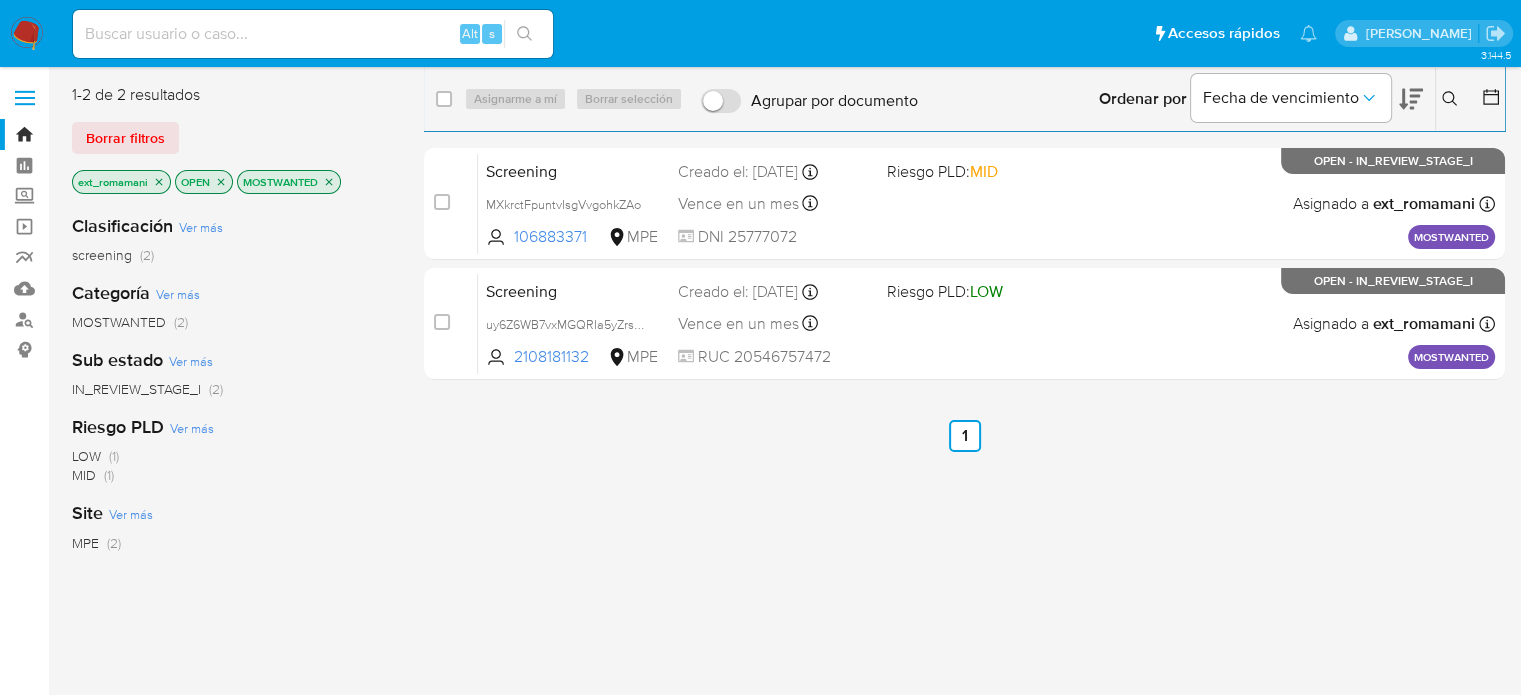 click 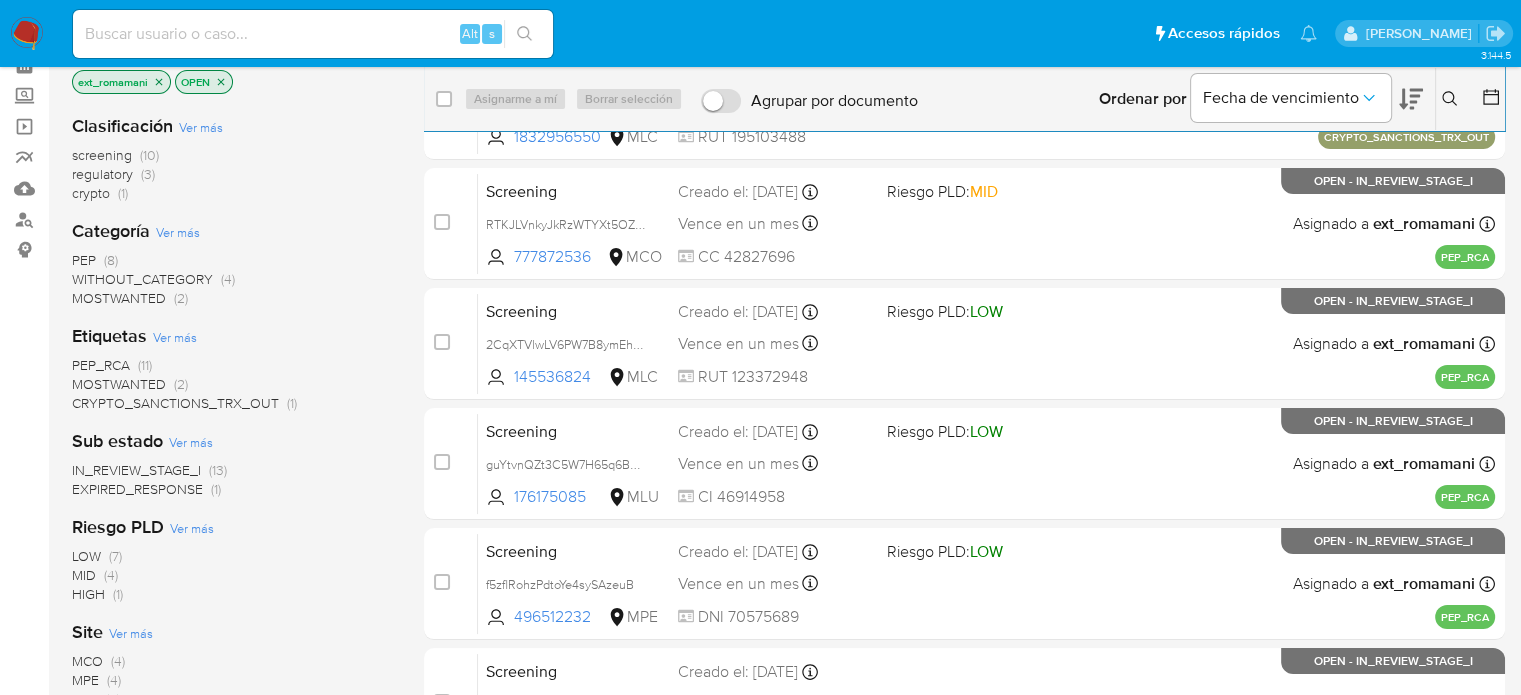 scroll, scrollTop: 300, scrollLeft: 0, axis: vertical 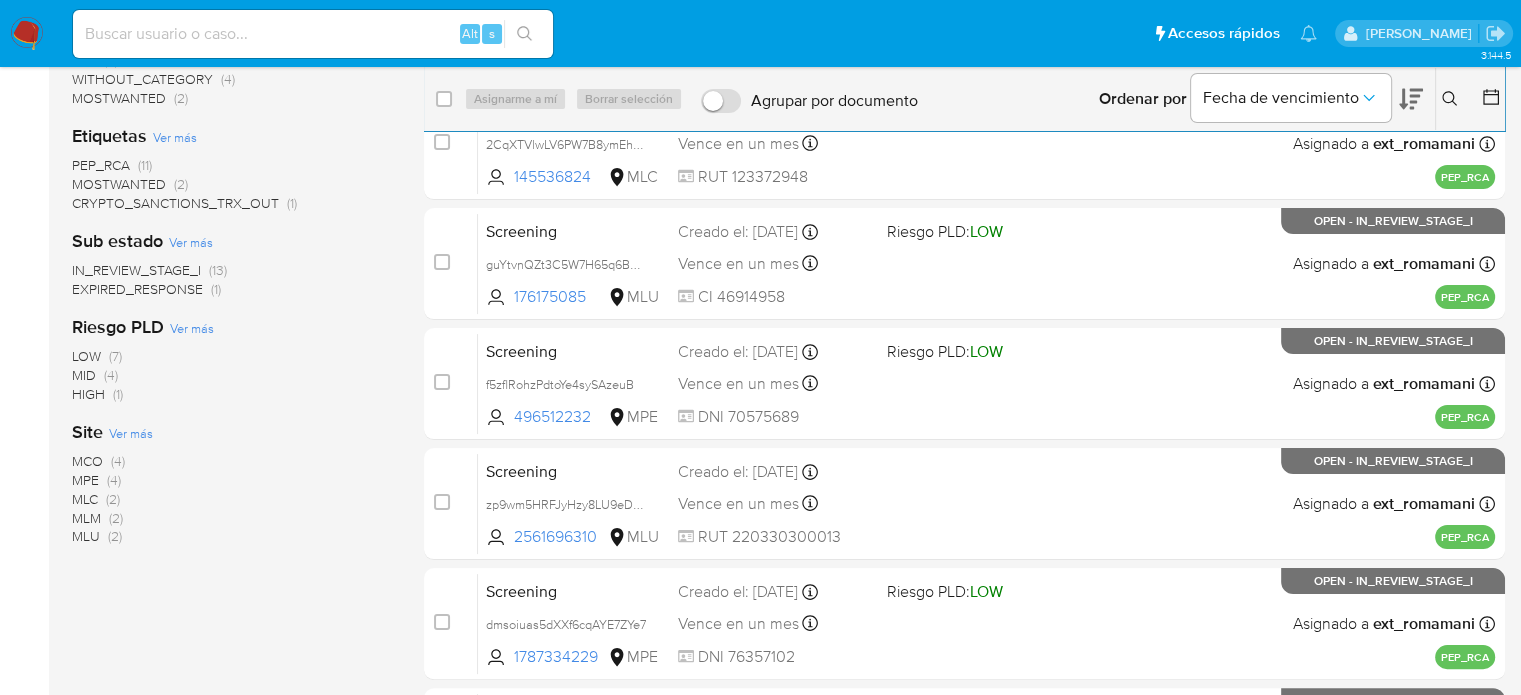 click on "MLM" at bounding box center [86, 518] 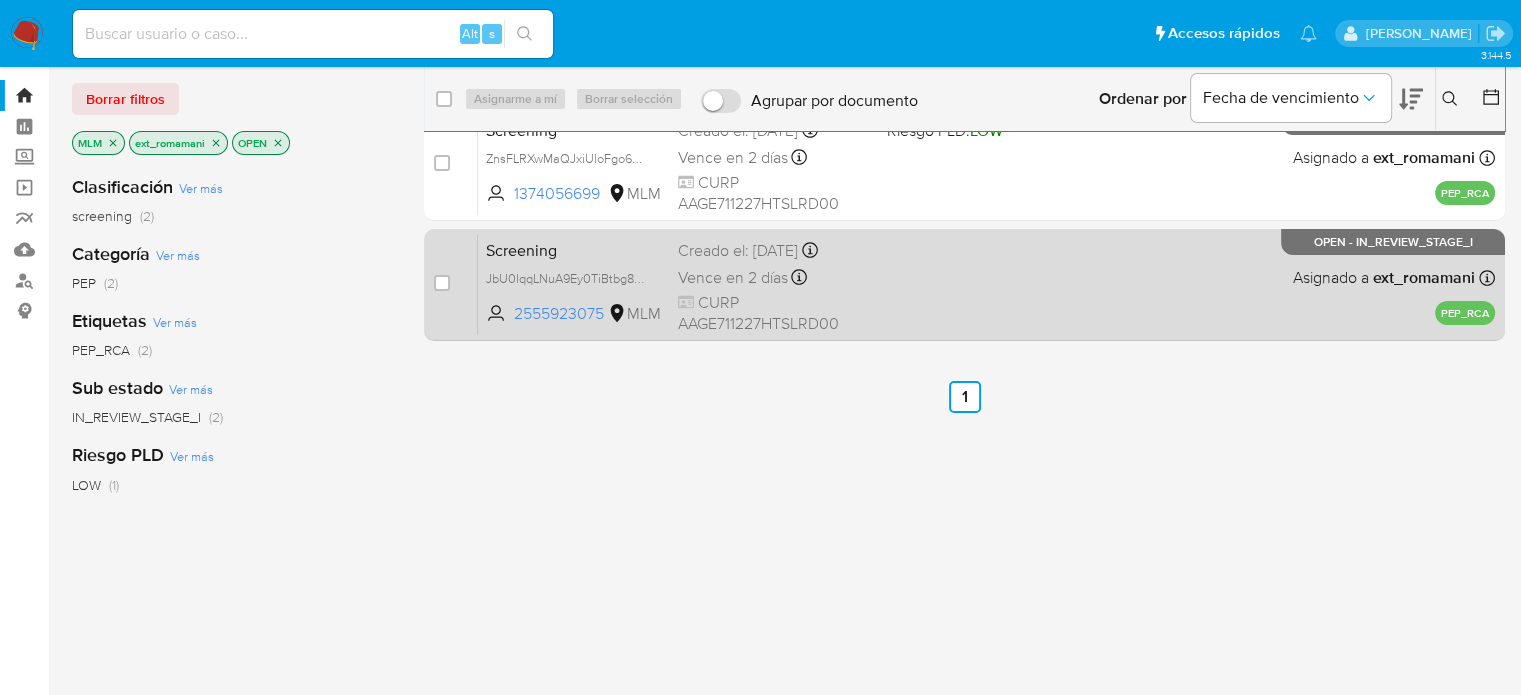 scroll, scrollTop: 0, scrollLeft: 0, axis: both 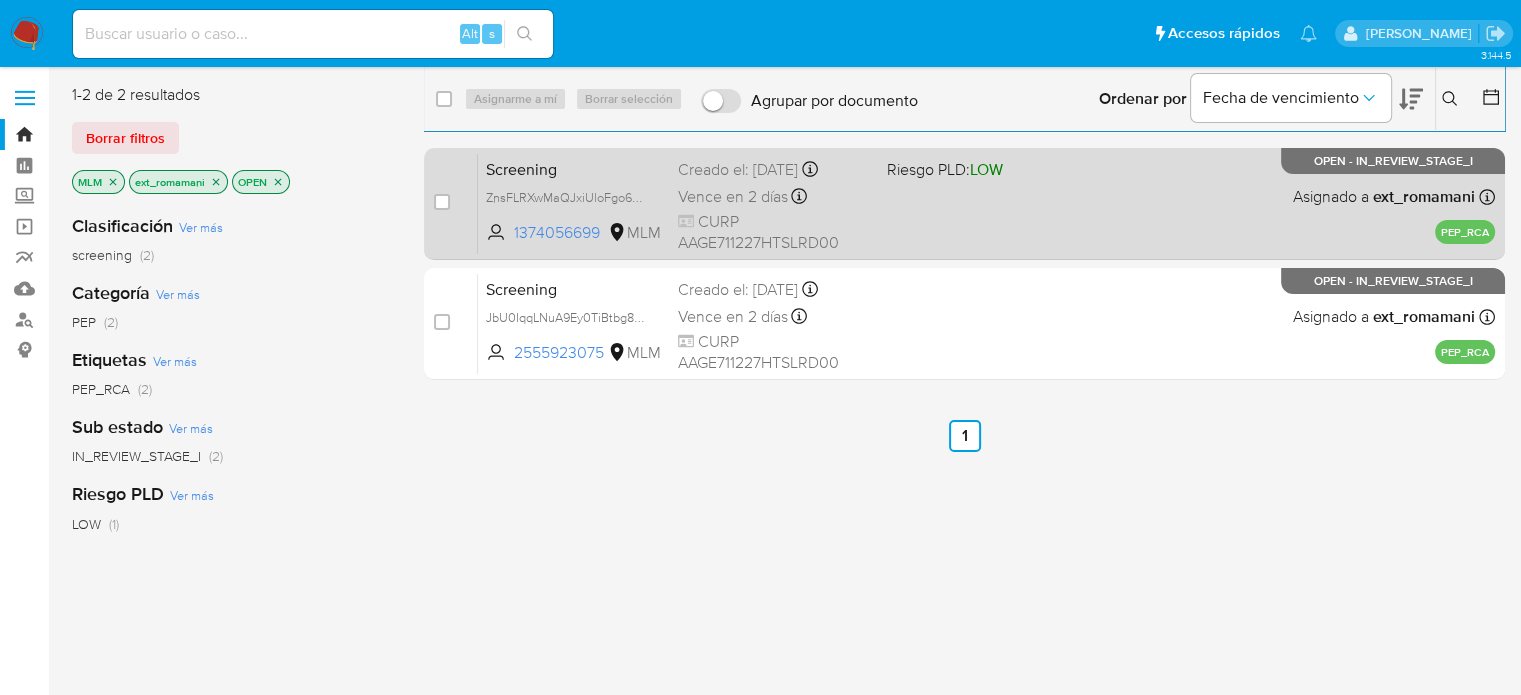 click on "Screening ZnsFLRXwMaQJxiUloFgo6phr 1374056699 MLM Riesgo PLD:  LOW Creado el: 14/07/2025   Creado el: 14/07/2025 20:41:10 Vence en 2 días   Vence el 17/07/2025 20:41:11 CURP   AAGE711227HTSLRD00 Asignado a   ext_romamani   Asignado el: 15/07/2025 08:25:06 PEP_RCA OPEN - IN_REVIEW_STAGE_I" at bounding box center [986, 203] 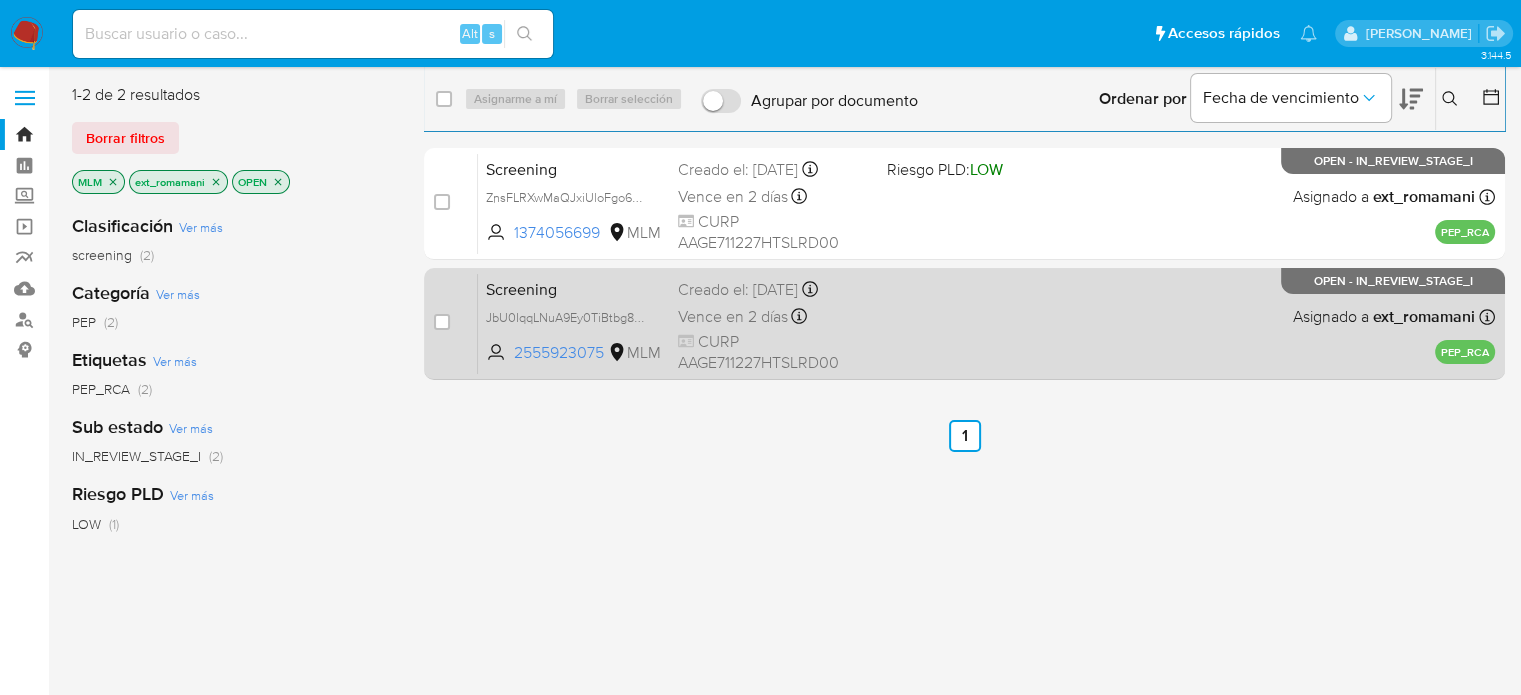 click on "Screening JbU0IqqLNuA9Ey0TiBtbg8vq 2555923075 MLM Creado el: 14/07/2025   Creado el: 14/07/2025 20:00:46 Vence en 2 días   Vence el 17/07/2025 20:00:47 CURP   AAGE711227HTSLRD00 Asignado a   ext_romamani   Asignado el: 15/07/2025 08:25:06 PEP_RCA OPEN - IN_REVIEW_STAGE_I" at bounding box center [986, 323] 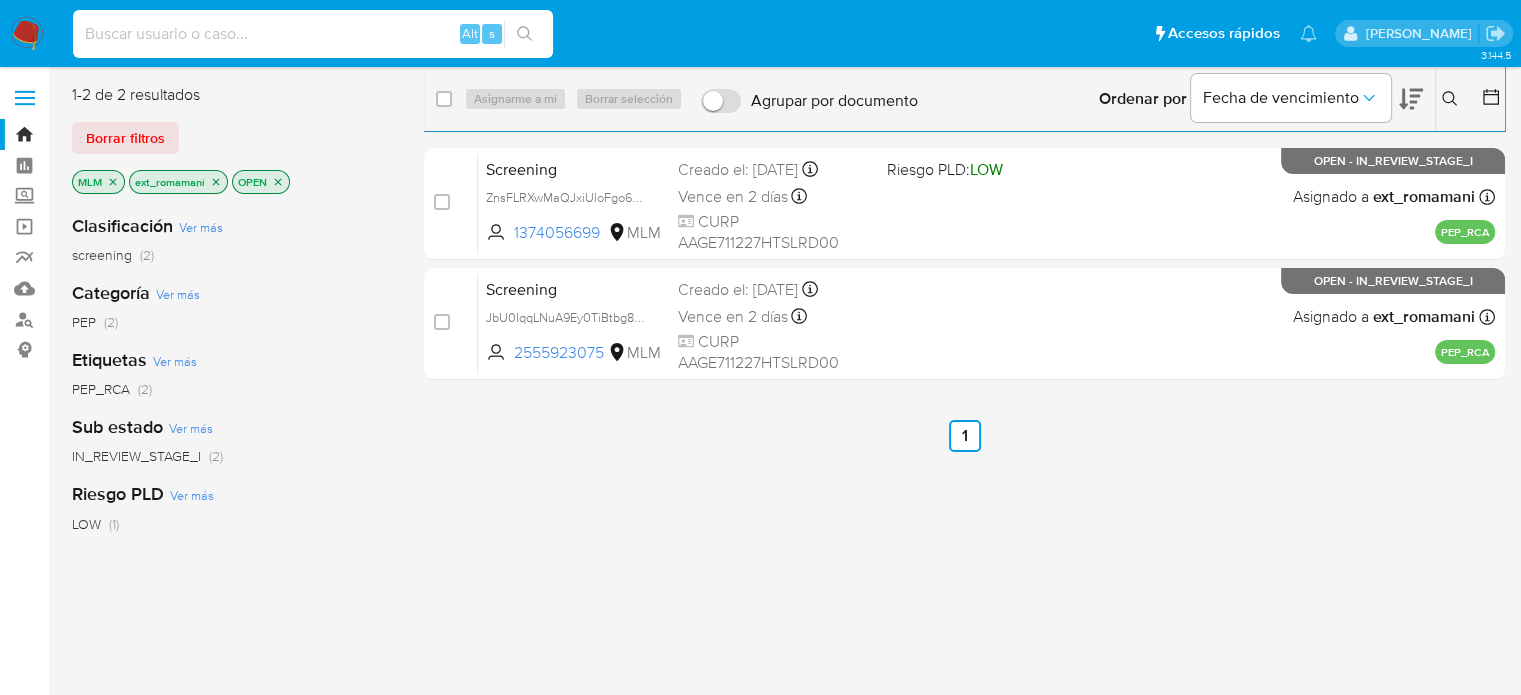click at bounding box center (313, 34) 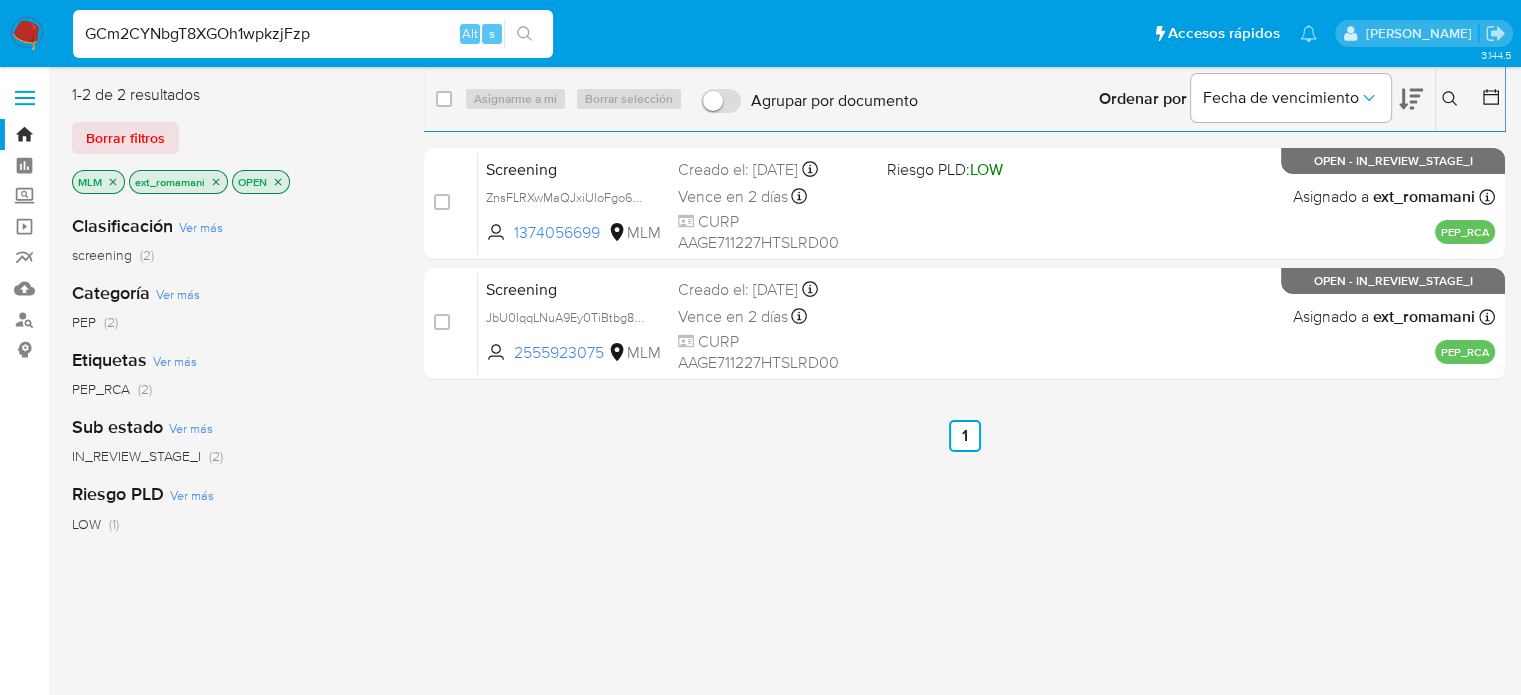 type on "GCm2CYNbgT8XGOh1wpkzjFzp" 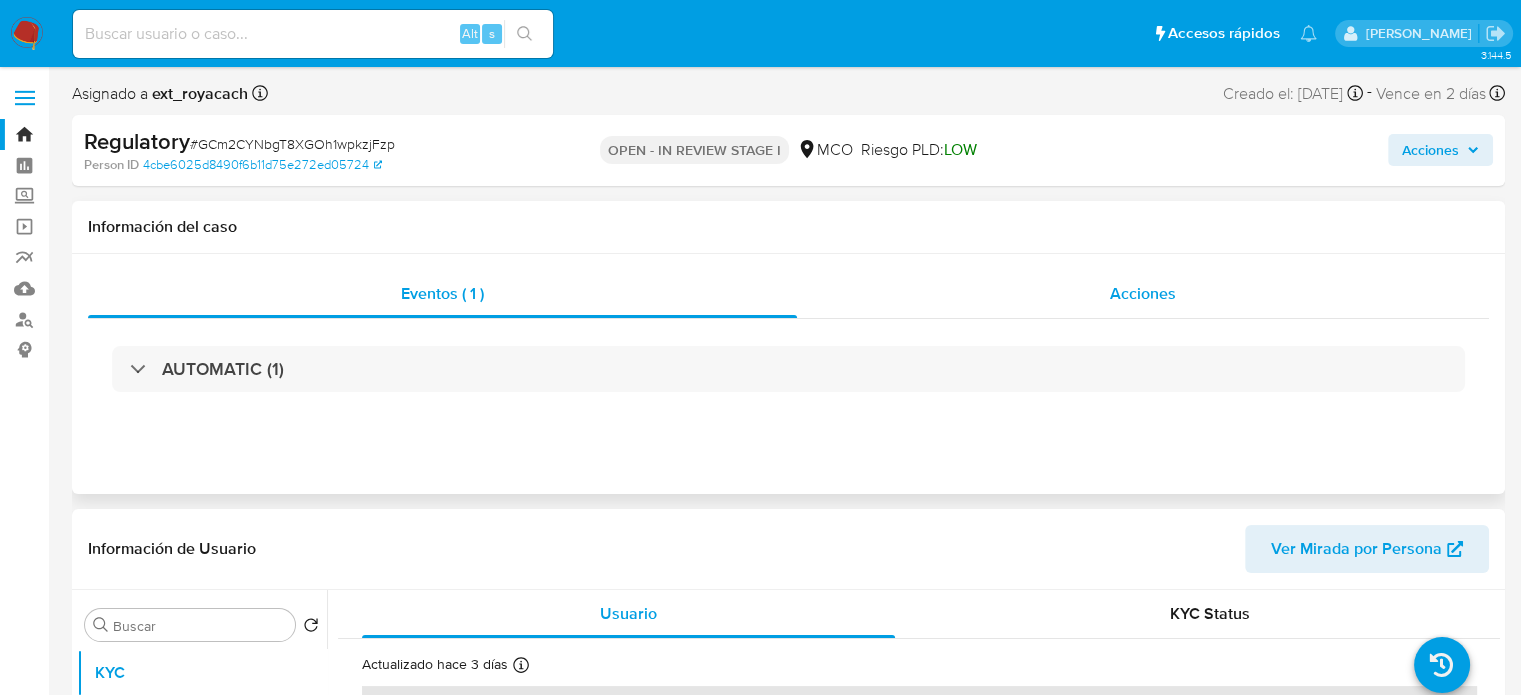 select on "10" 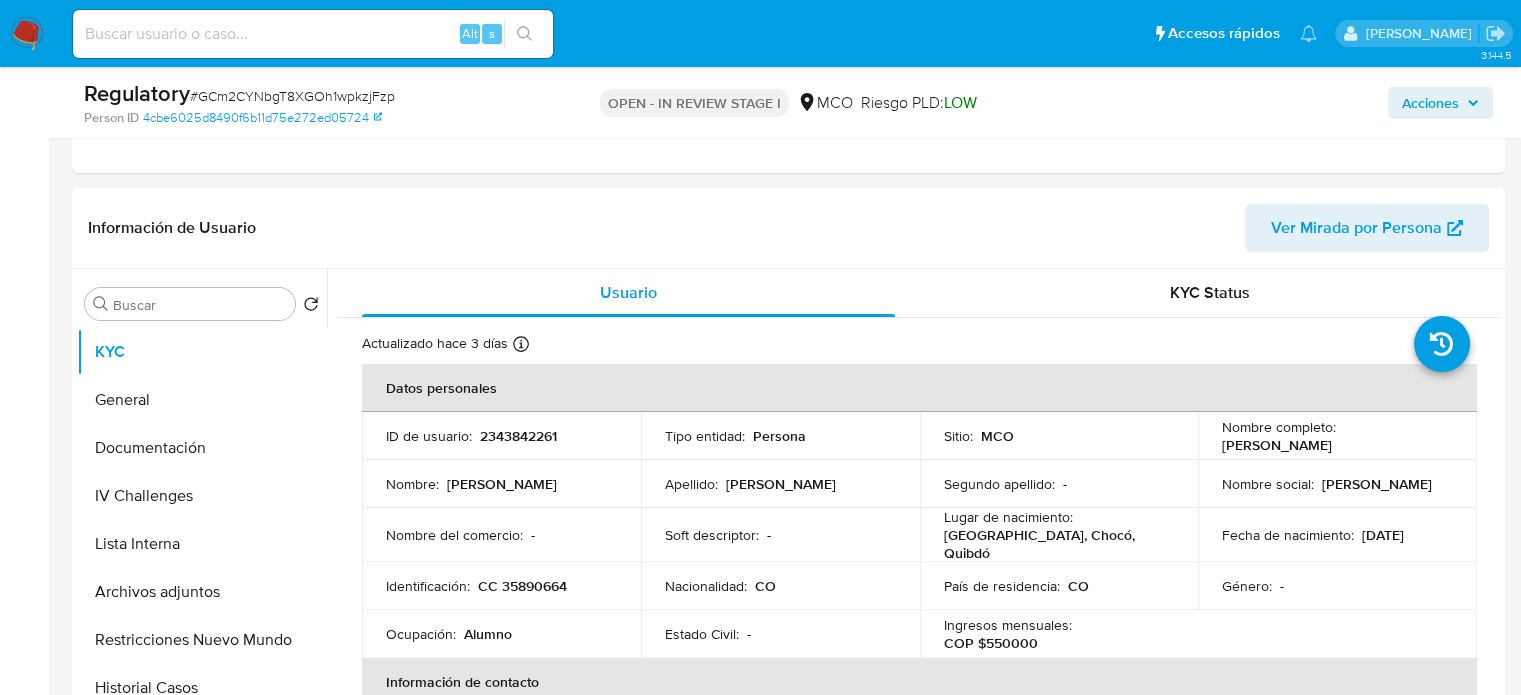scroll, scrollTop: 400, scrollLeft: 0, axis: vertical 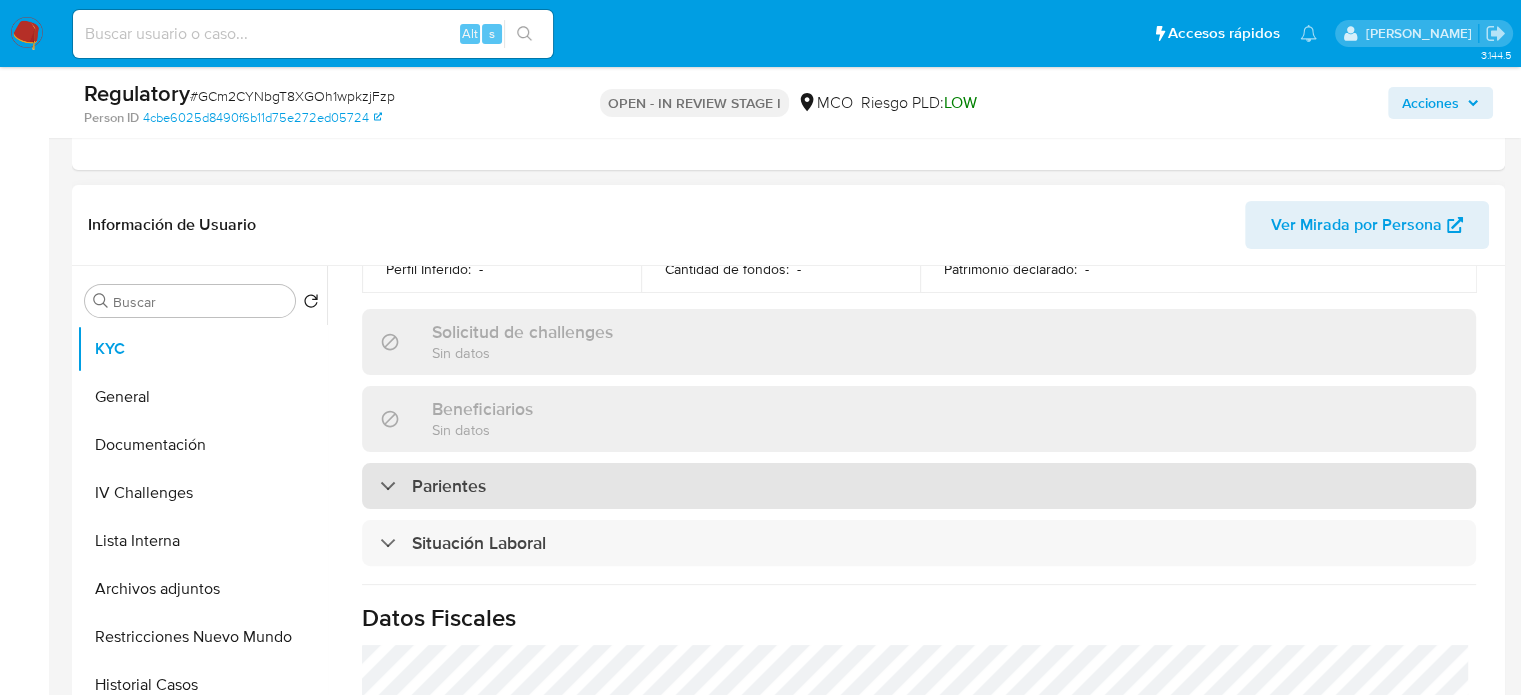 click on "Parientes" at bounding box center [919, 486] 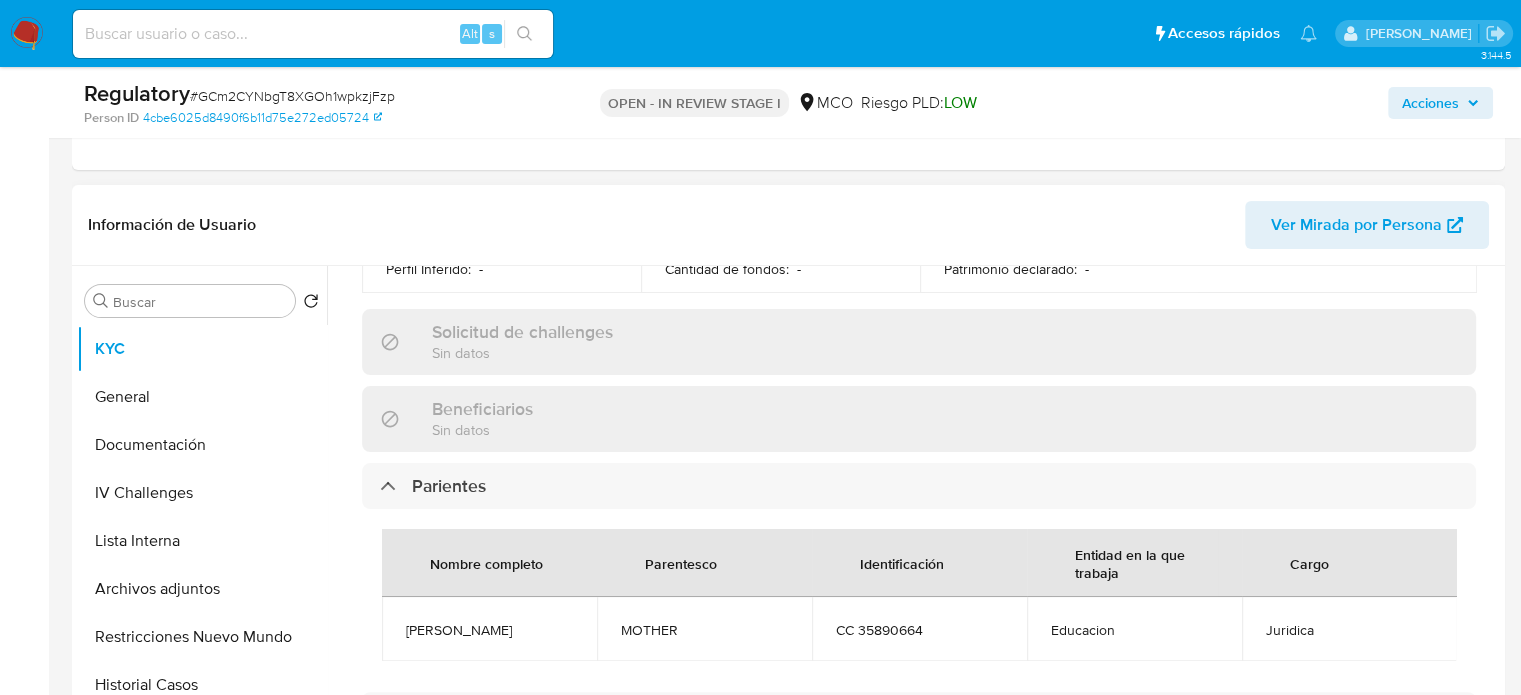 scroll, scrollTop: 900, scrollLeft: 0, axis: vertical 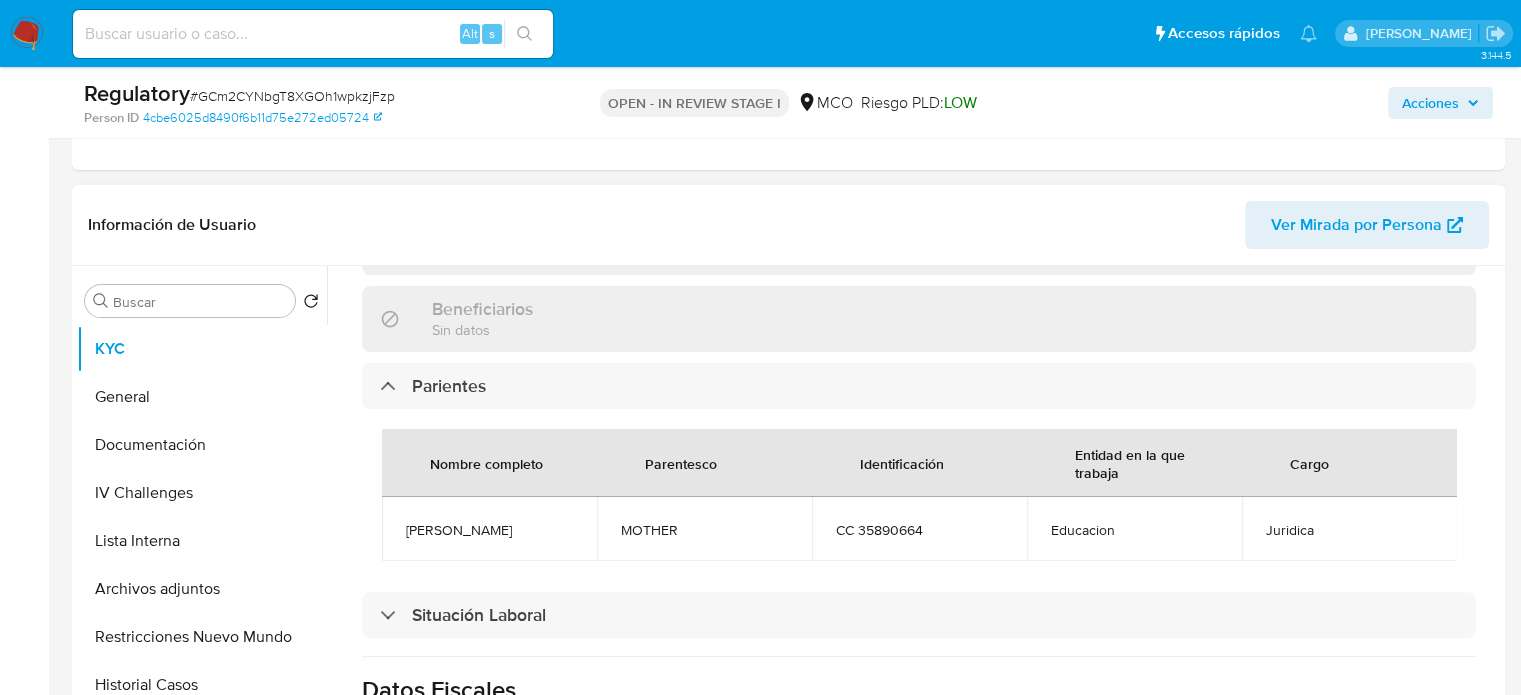 click on "Información de Usuario Ver Mirada por Persona" at bounding box center [788, 225] 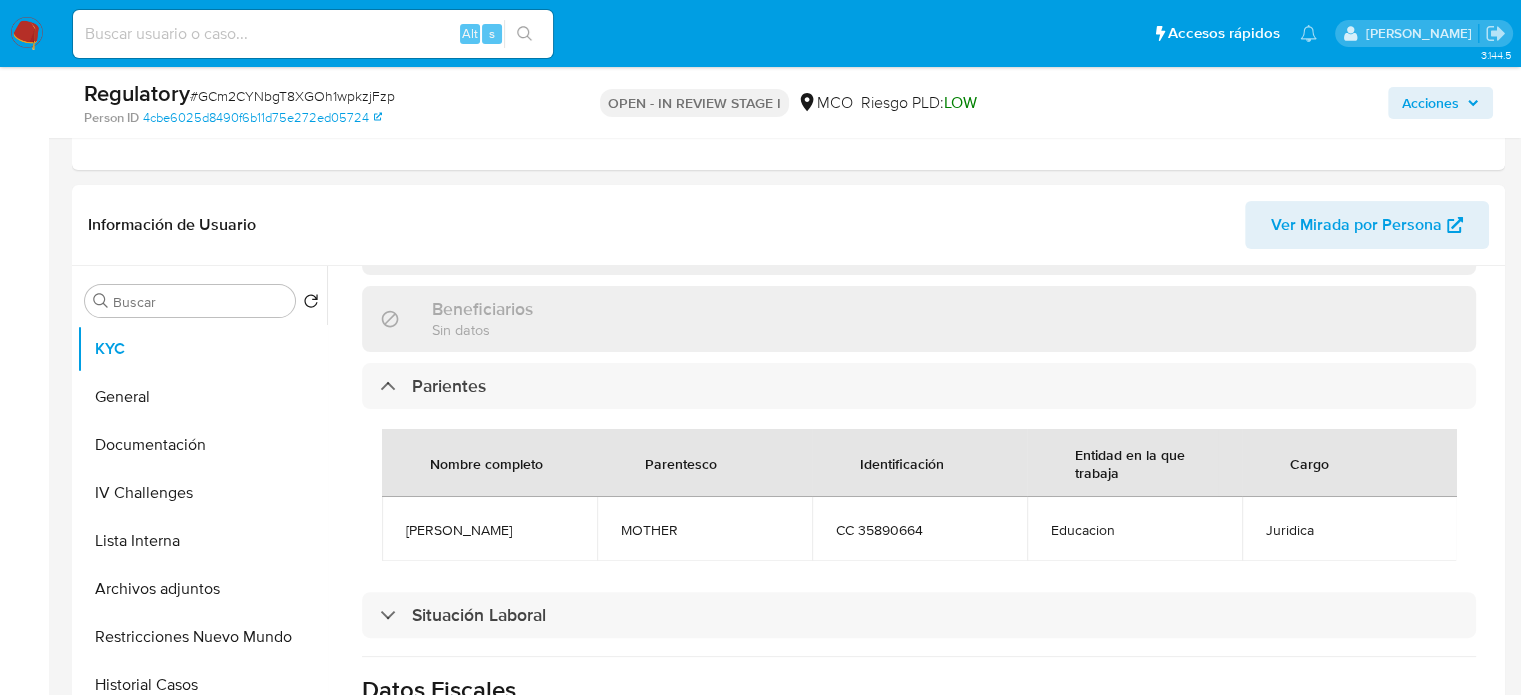 click at bounding box center (27, 34) 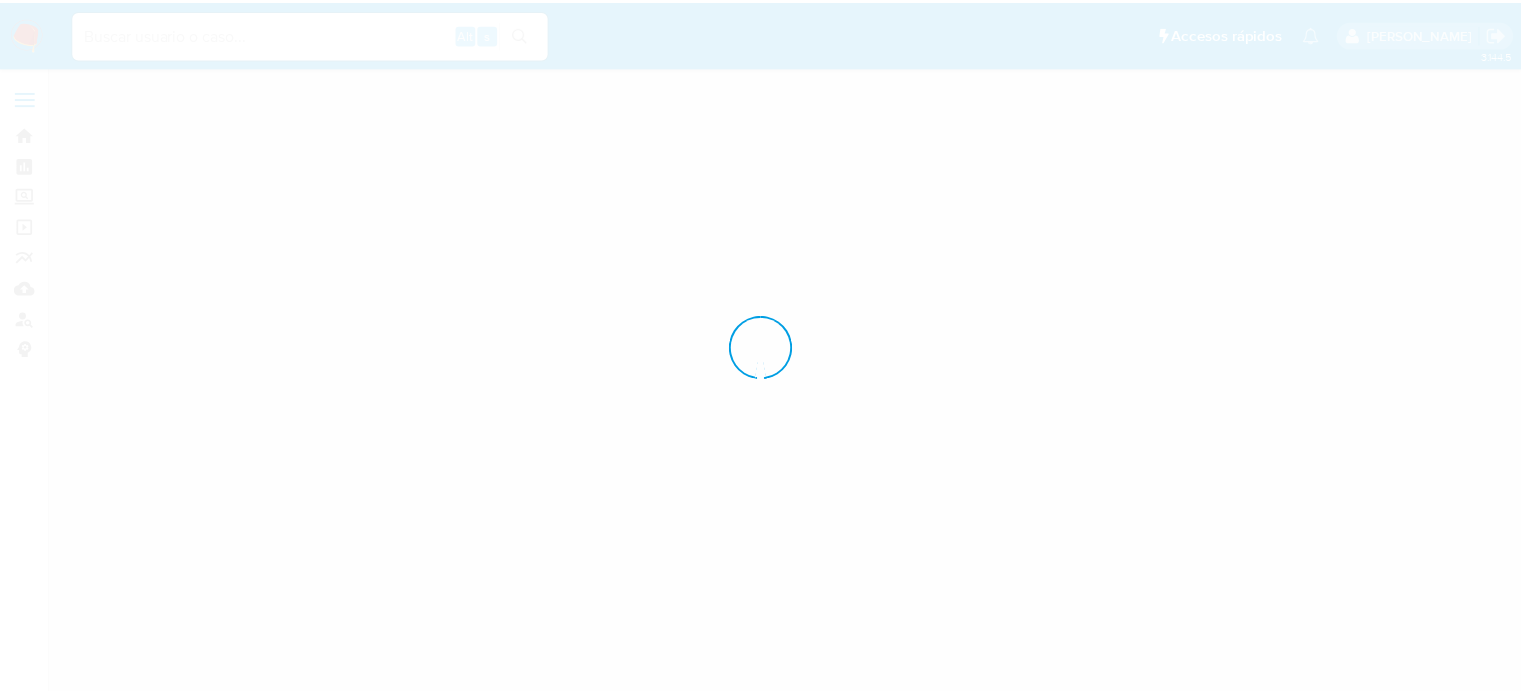 scroll, scrollTop: 0, scrollLeft: 0, axis: both 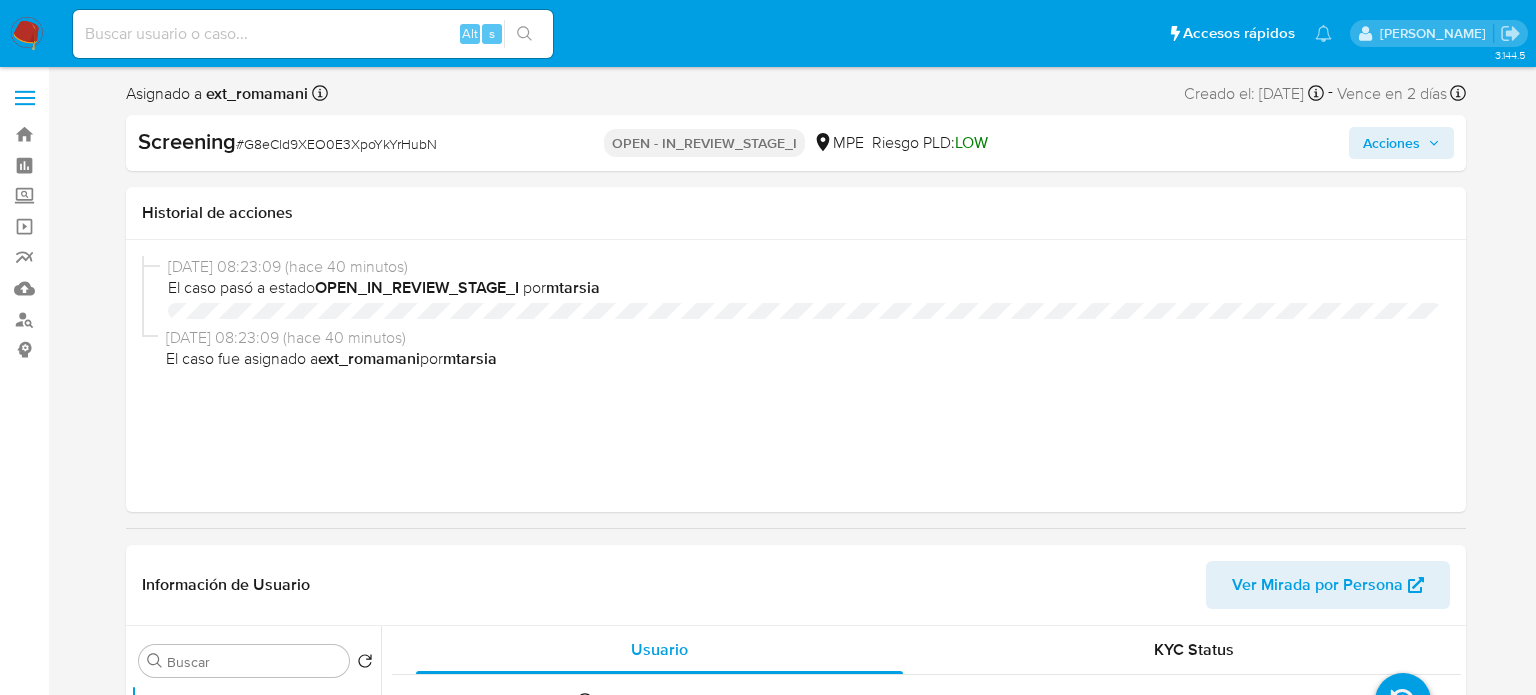 select on "10" 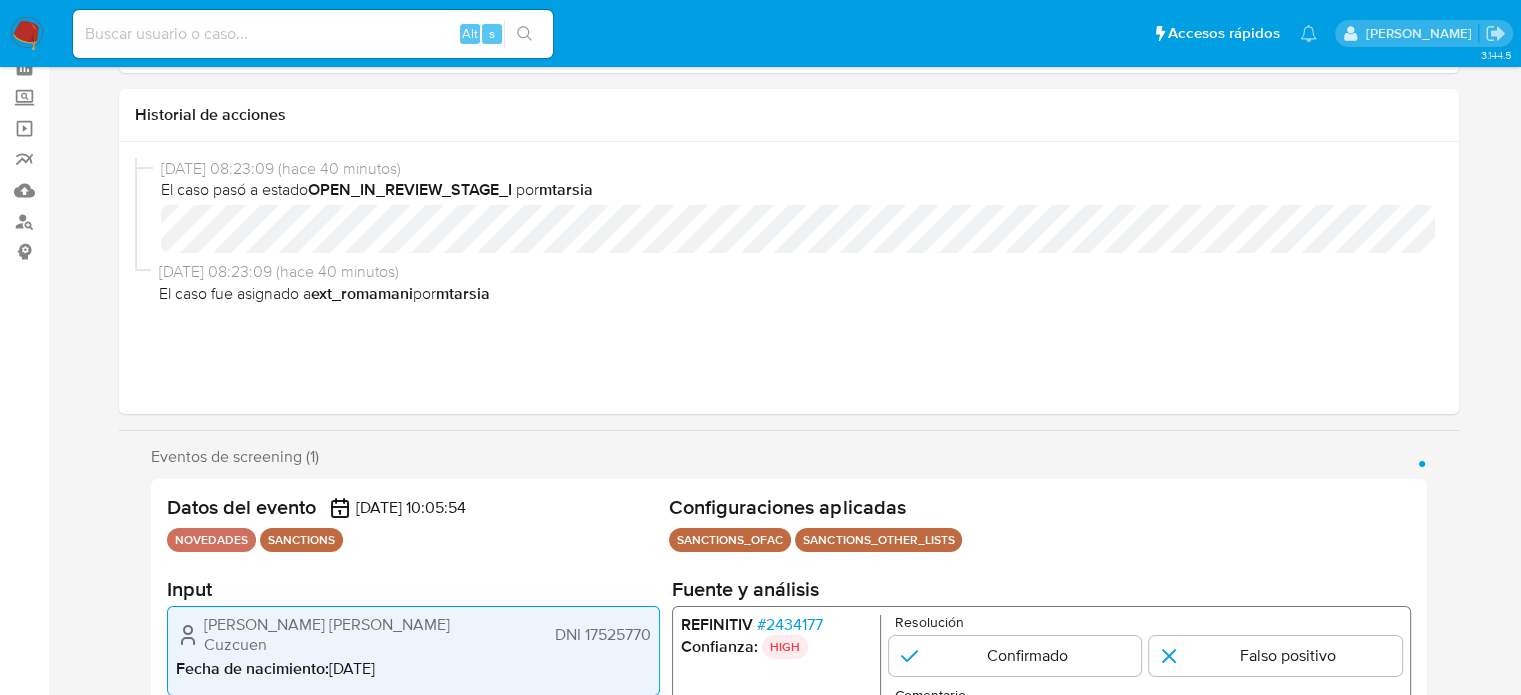 scroll, scrollTop: 400, scrollLeft: 0, axis: vertical 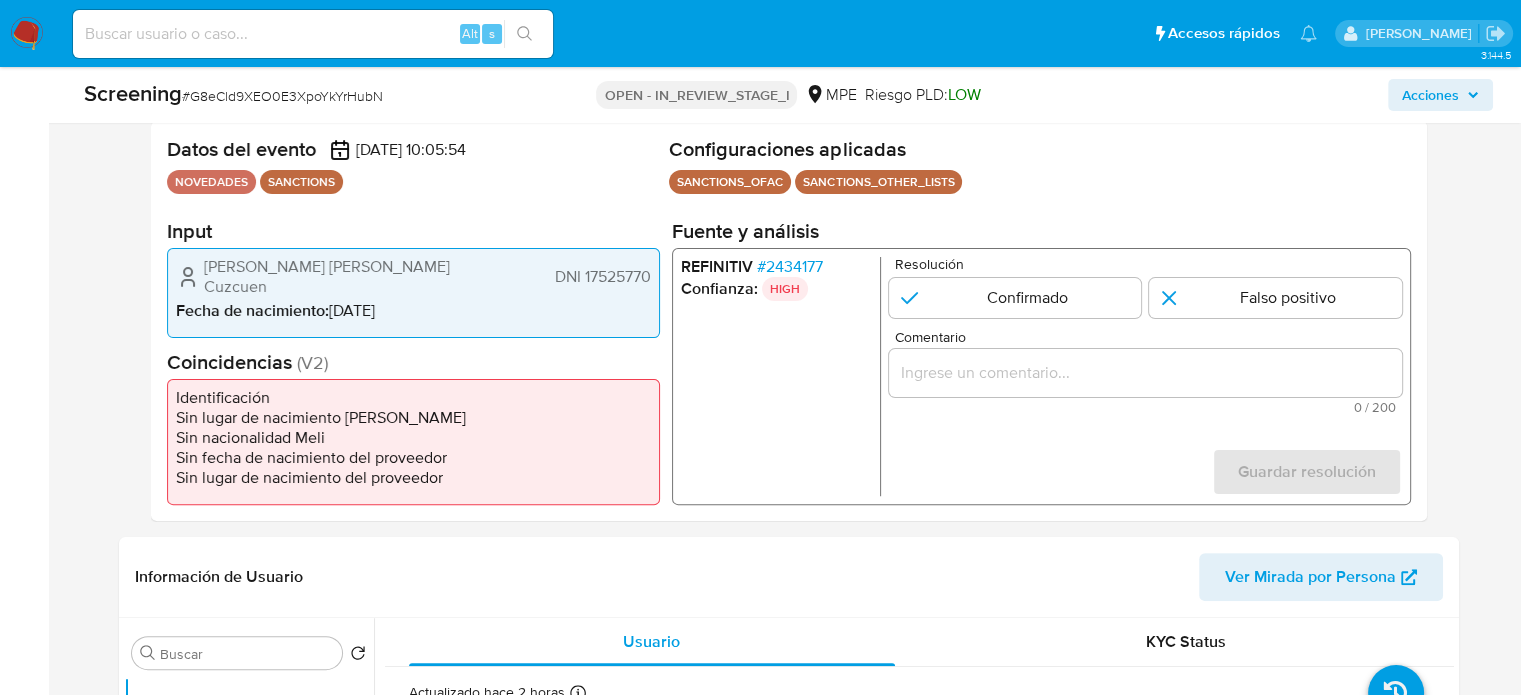 click at bounding box center (1144, 373) 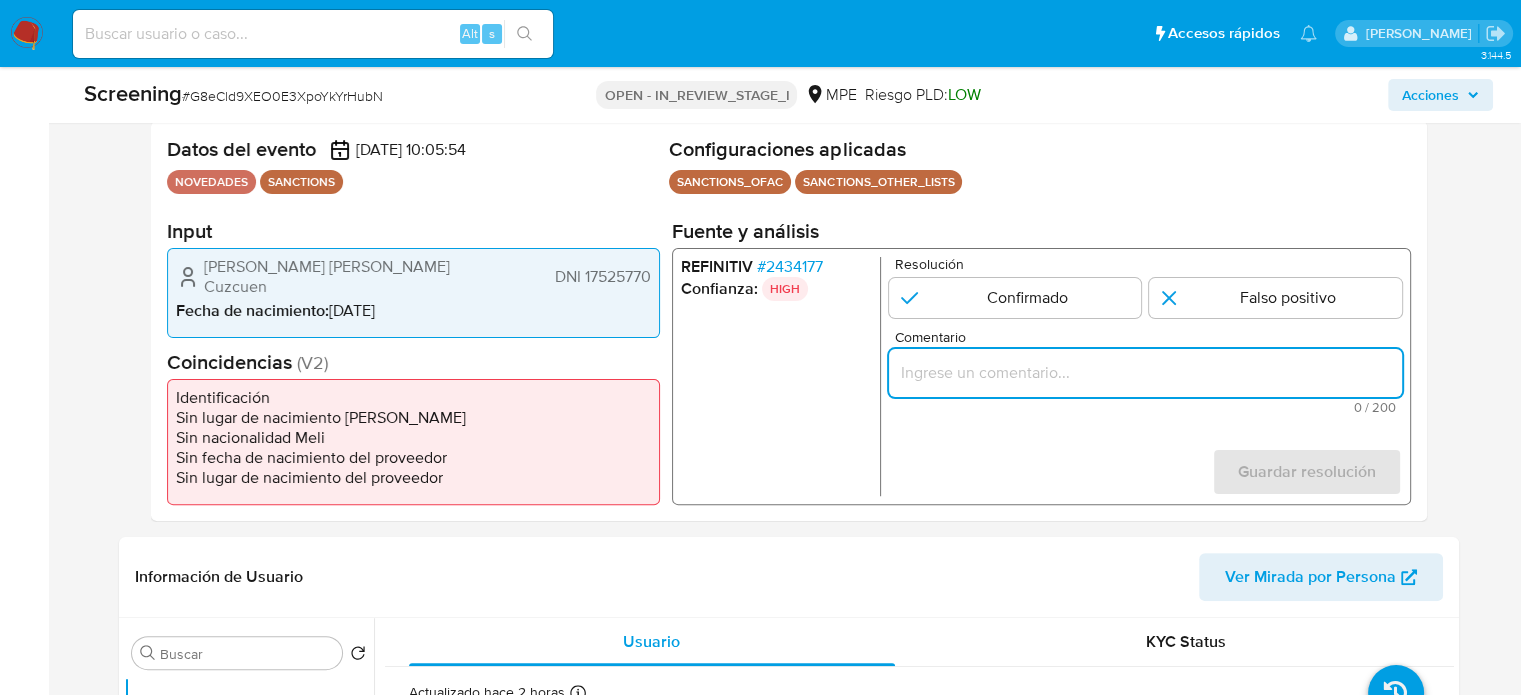paste on "Titular de cuenta  sin coincidencias en listas activas." 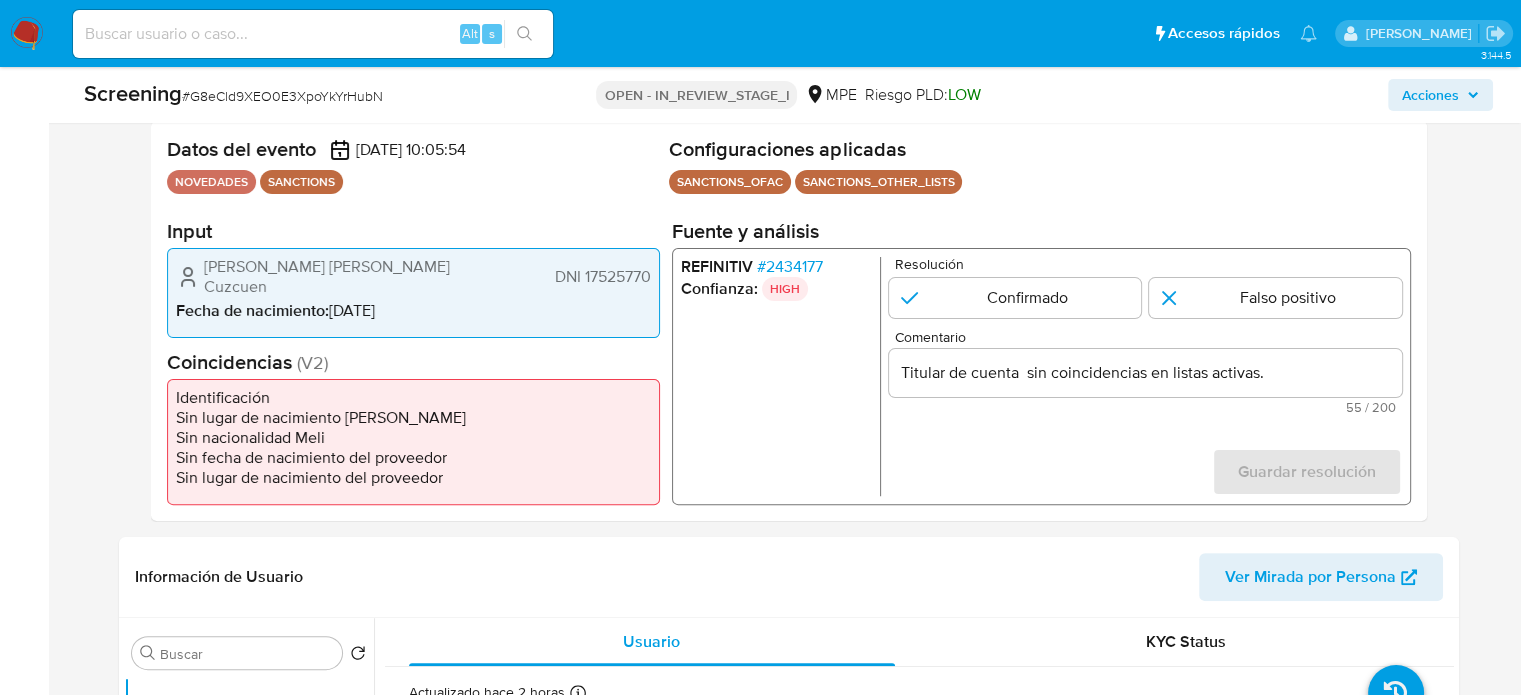 drag, startPoint x: 203, startPoint y: 266, endPoint x: 655, endPoint y: 269, distance: 452.00995 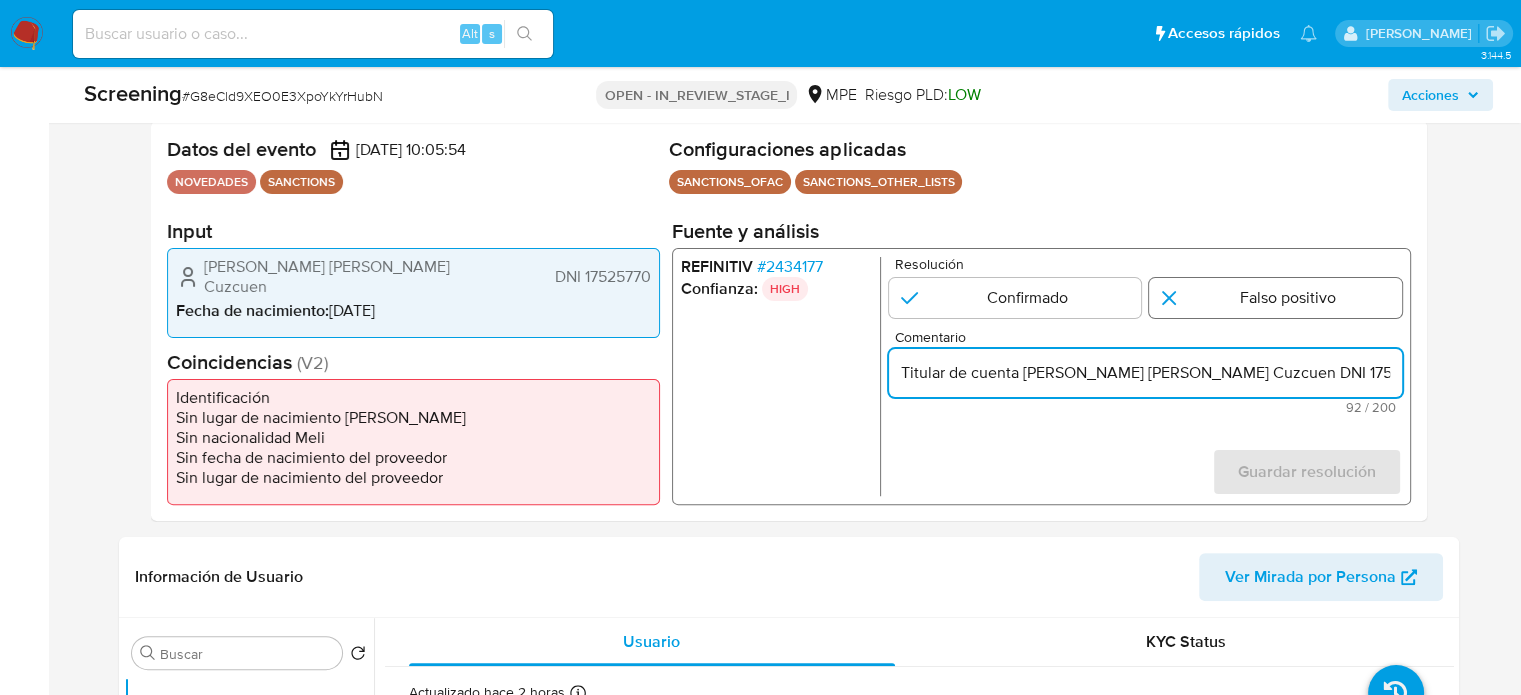 type on "Titular de cuenta Ana Maria Leguia Cuzcuen DNI 17525770 sin coincidencias en listas activas." 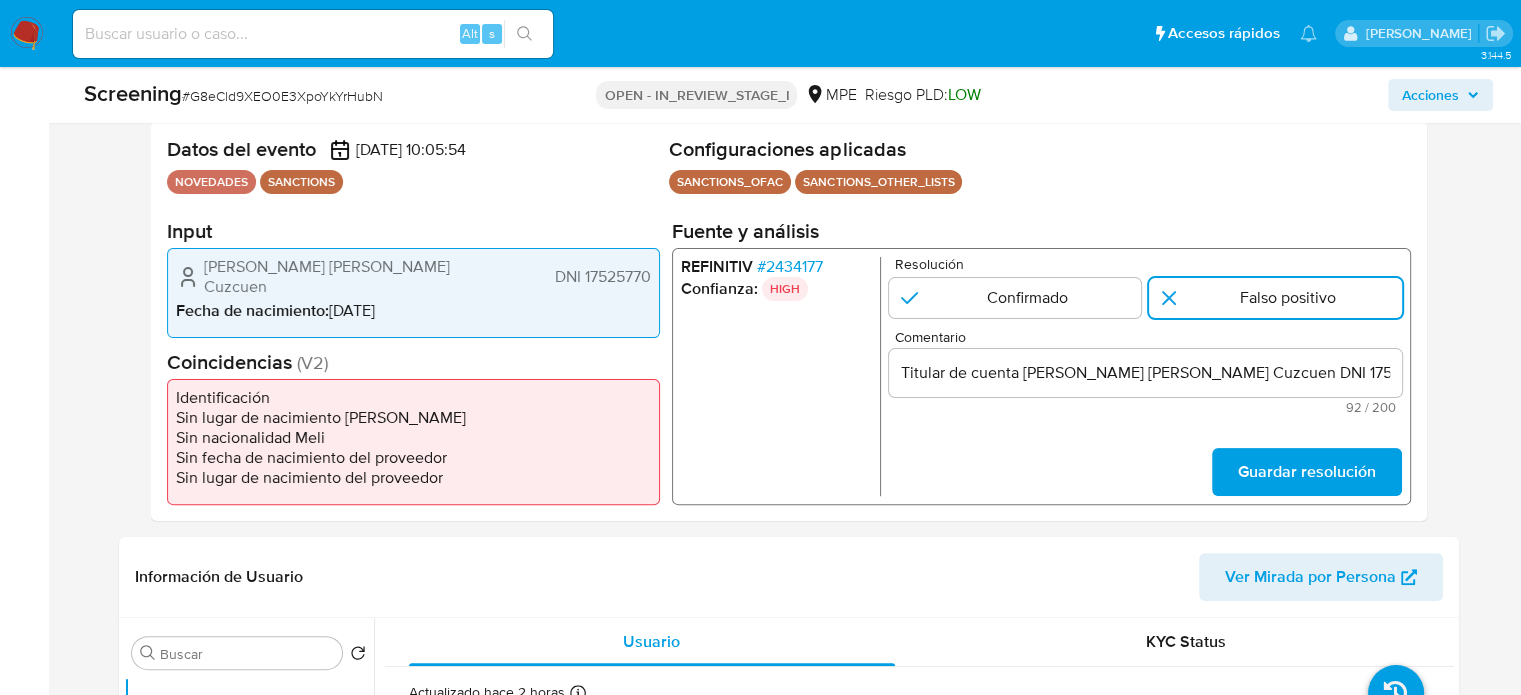 click on "Titular de cuenta Ana Maria Leguia Cuzcuen DNI 17525770 sin coincidencias en listas activas." at bounding box center (1144, 373) 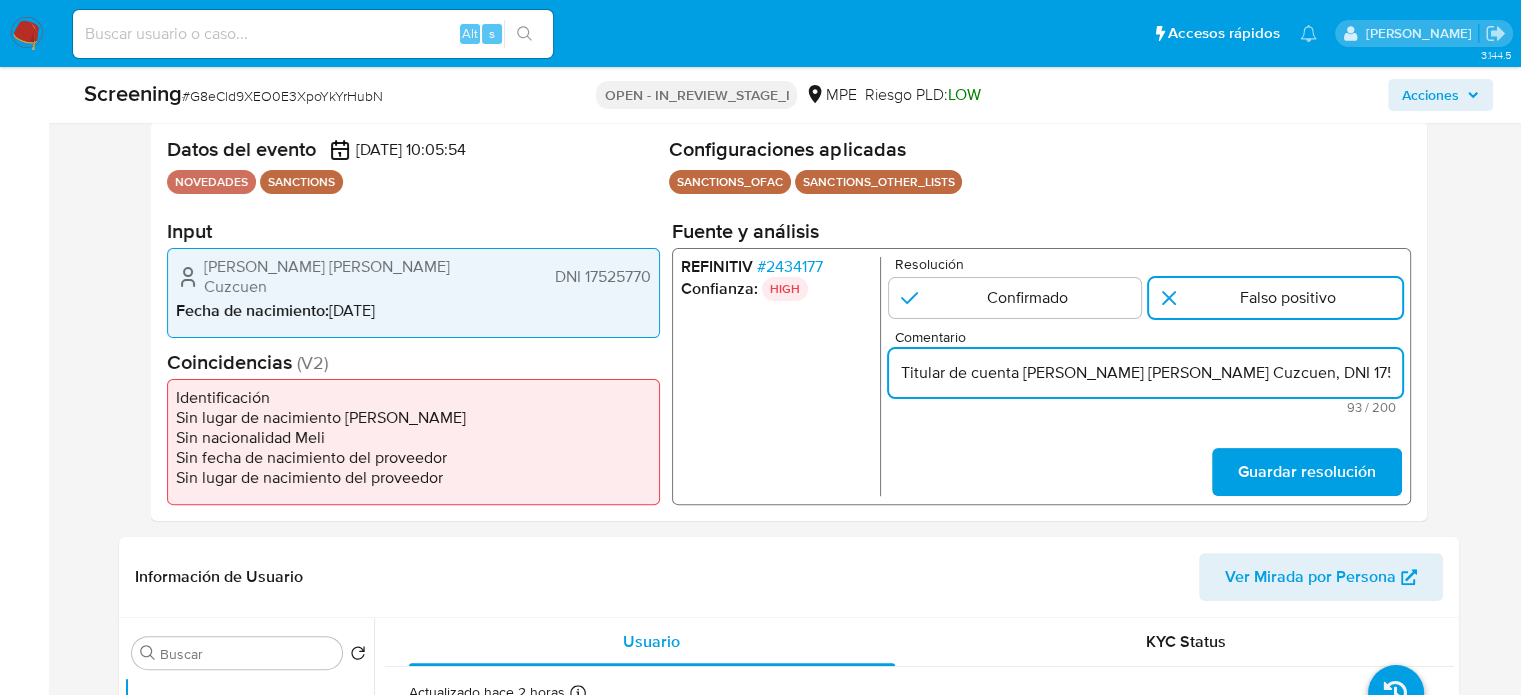 click on "Titular de cuenta Ana Maria Leguia Cuzcuen, DNI 17525770 sin coincidencias en listas activas." at bounding box center [1144, 373] 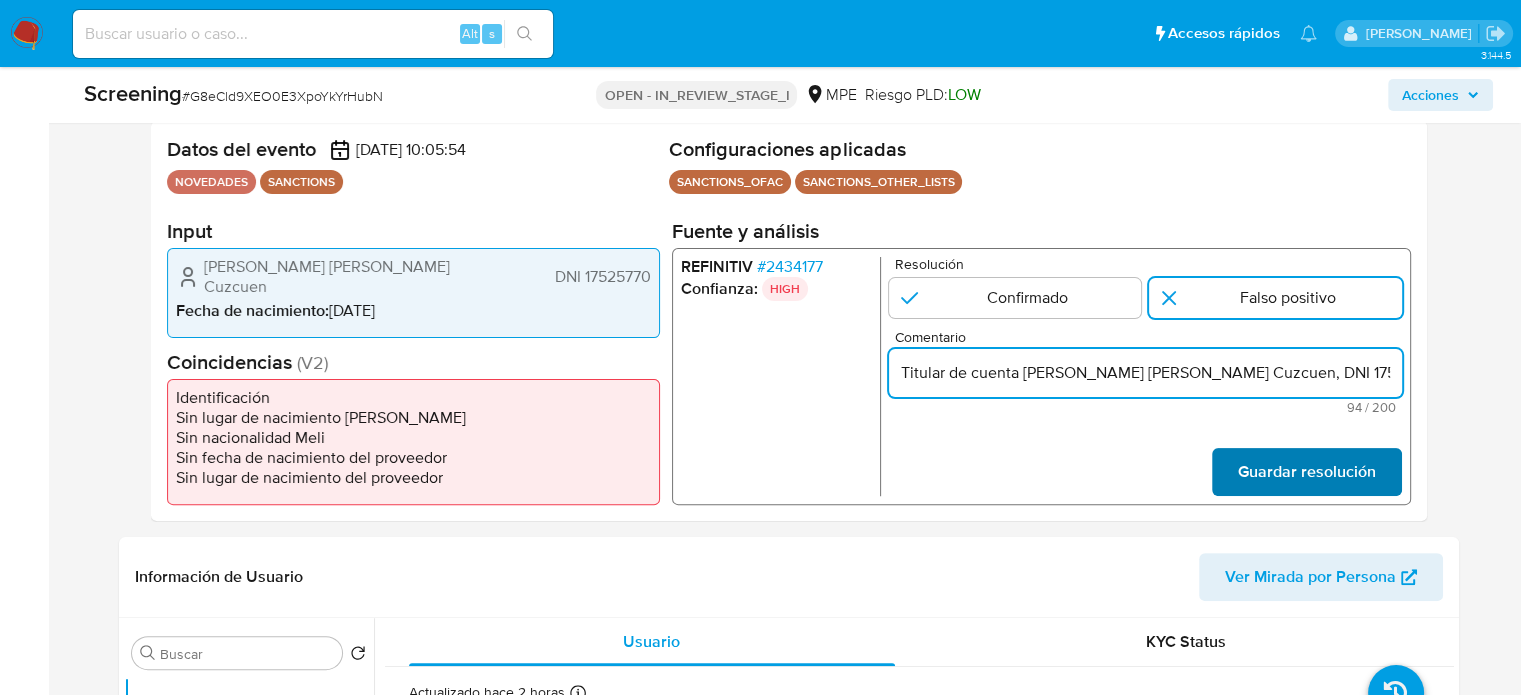 type on "Titular de cuenta [PERSON_NAME], DNI 17525770, sin coincidencias en listas activas." 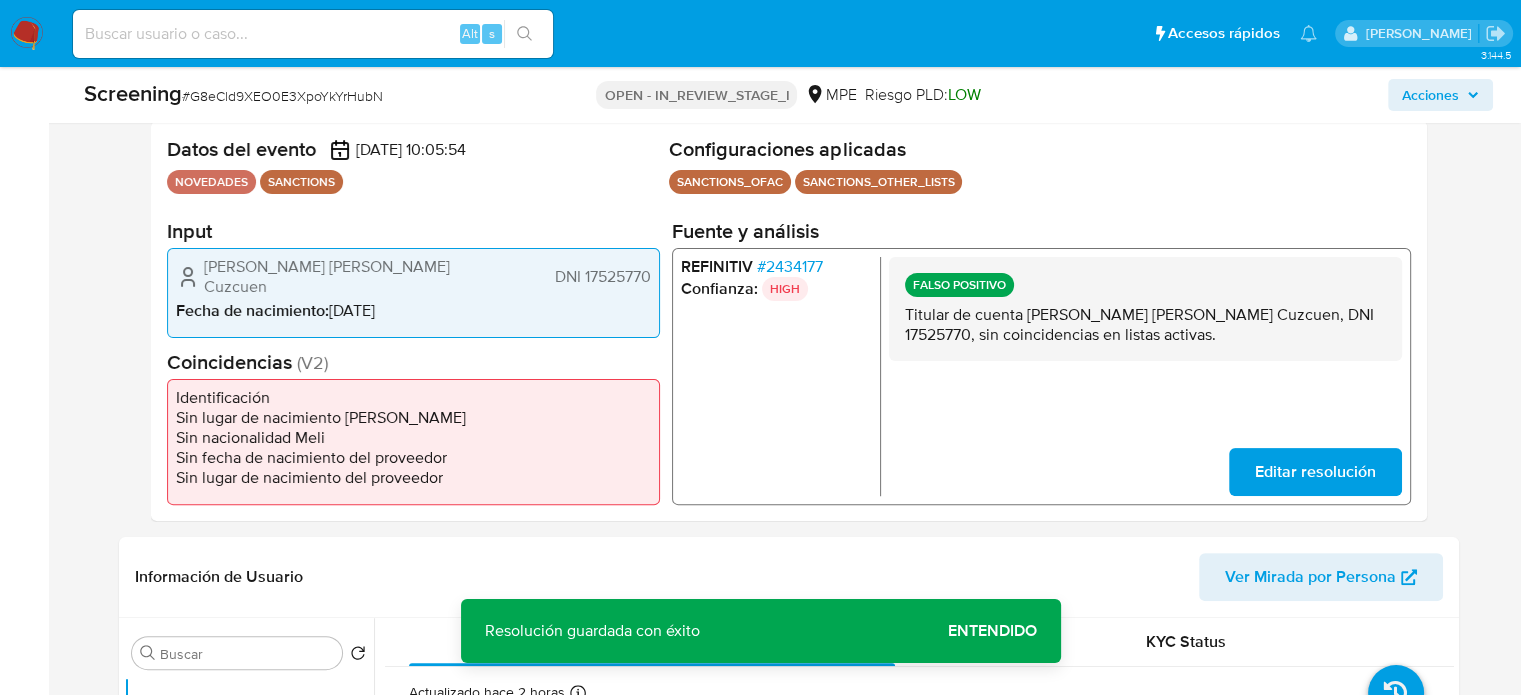 click on "# 2434177" at bounding box center (789, 267) 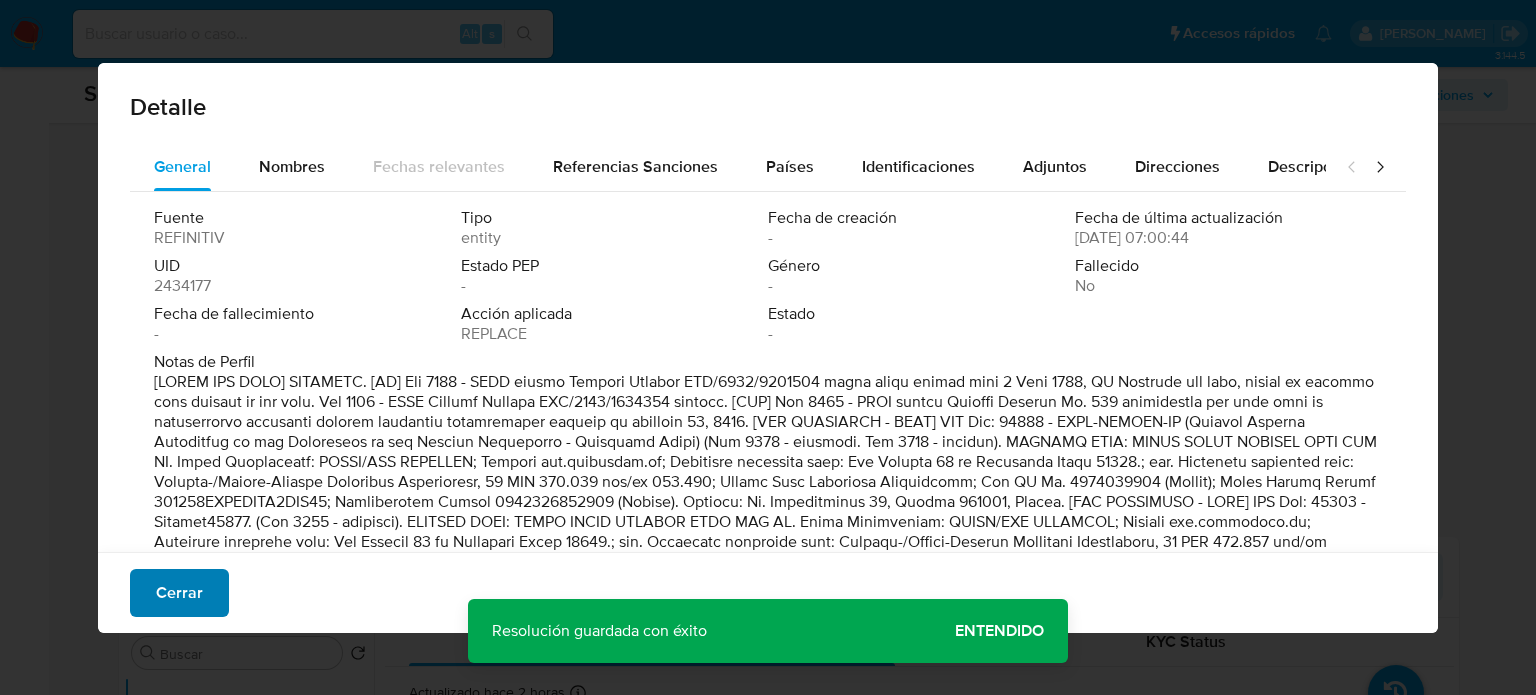 click on "Cerrar" at bounding box center (179, 593) 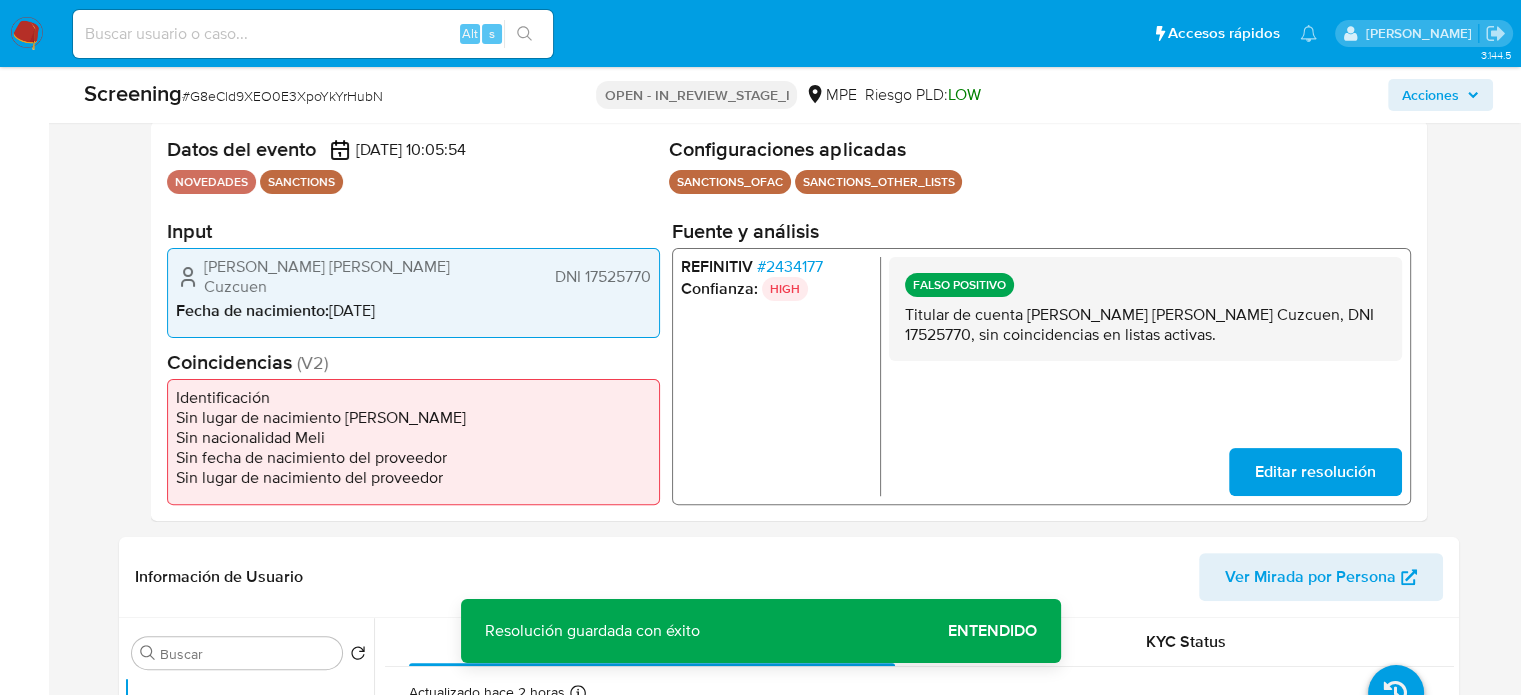 drag, startPoint x: 412, startPoint y: 272, endPoint x: 197, endPoint y: 279, distance: 215.11392 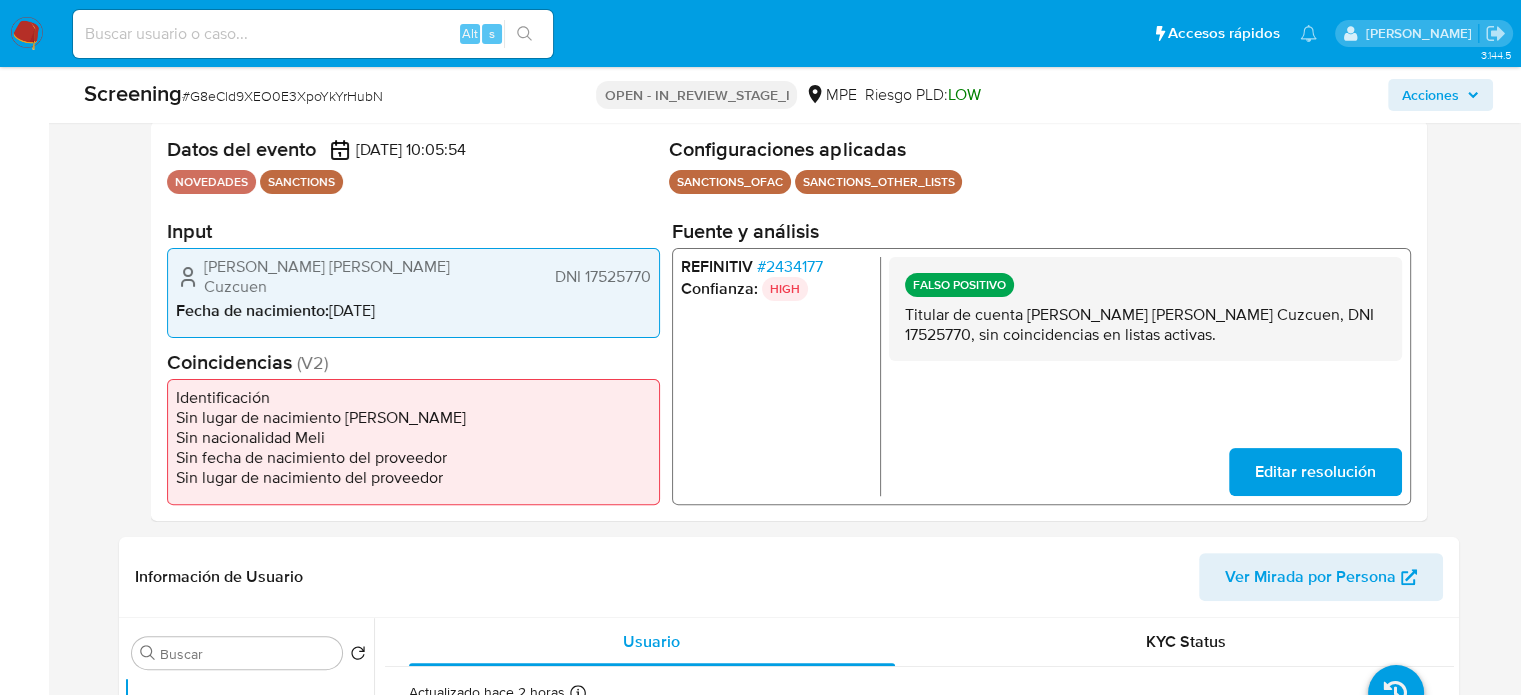 click on "# 2434177" at bounding box center (789, 267) 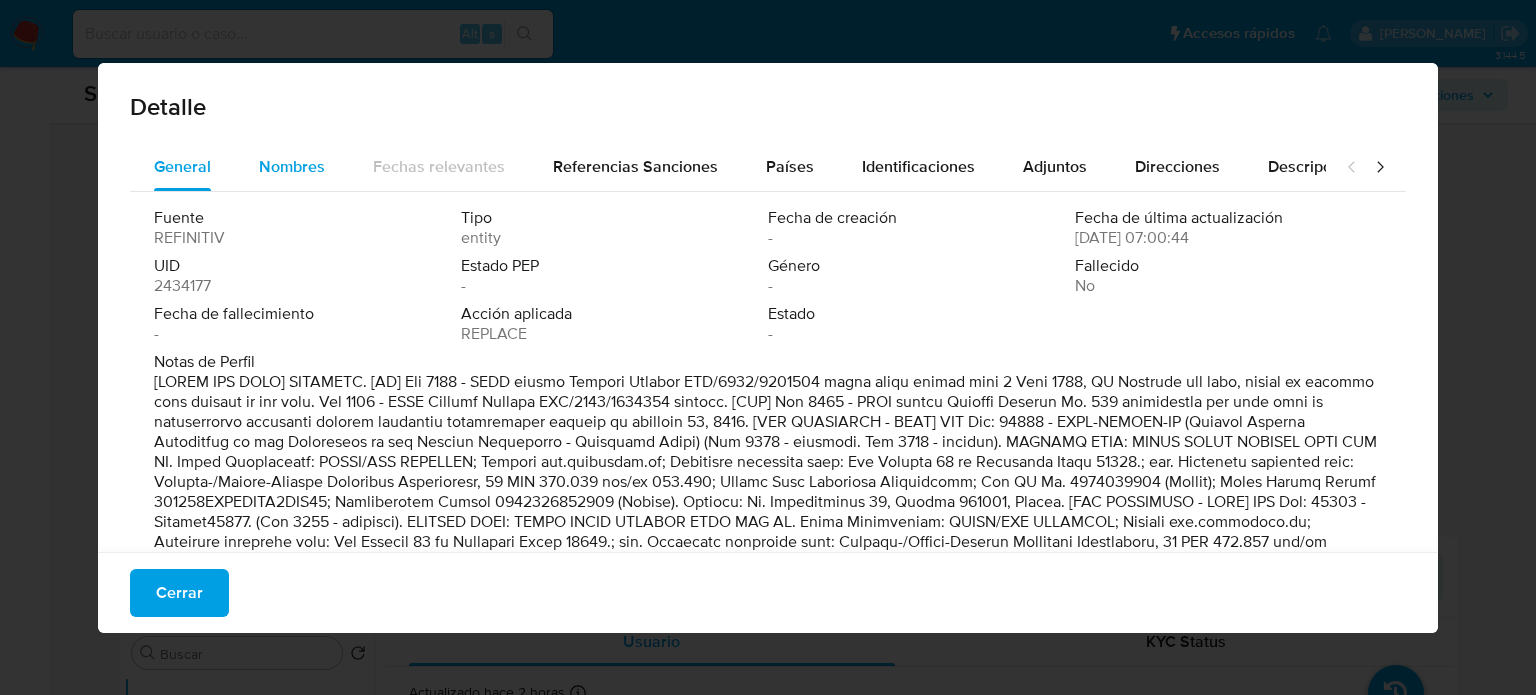 click on "Nombres" at bounding box center [292, 166] 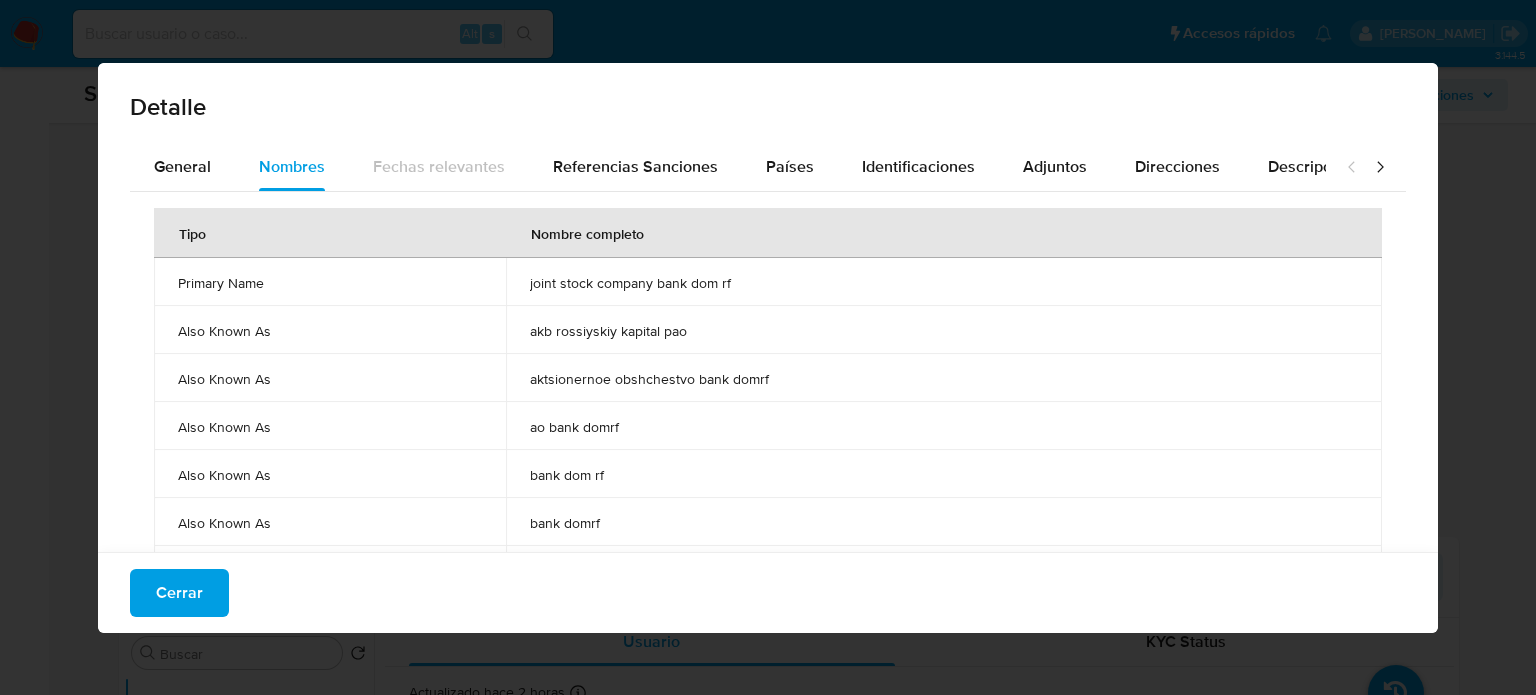 drag, startPoint x: 512, startPoint y: 277, endPoint x: 732, endPoint y: 285, distance: 220.1454 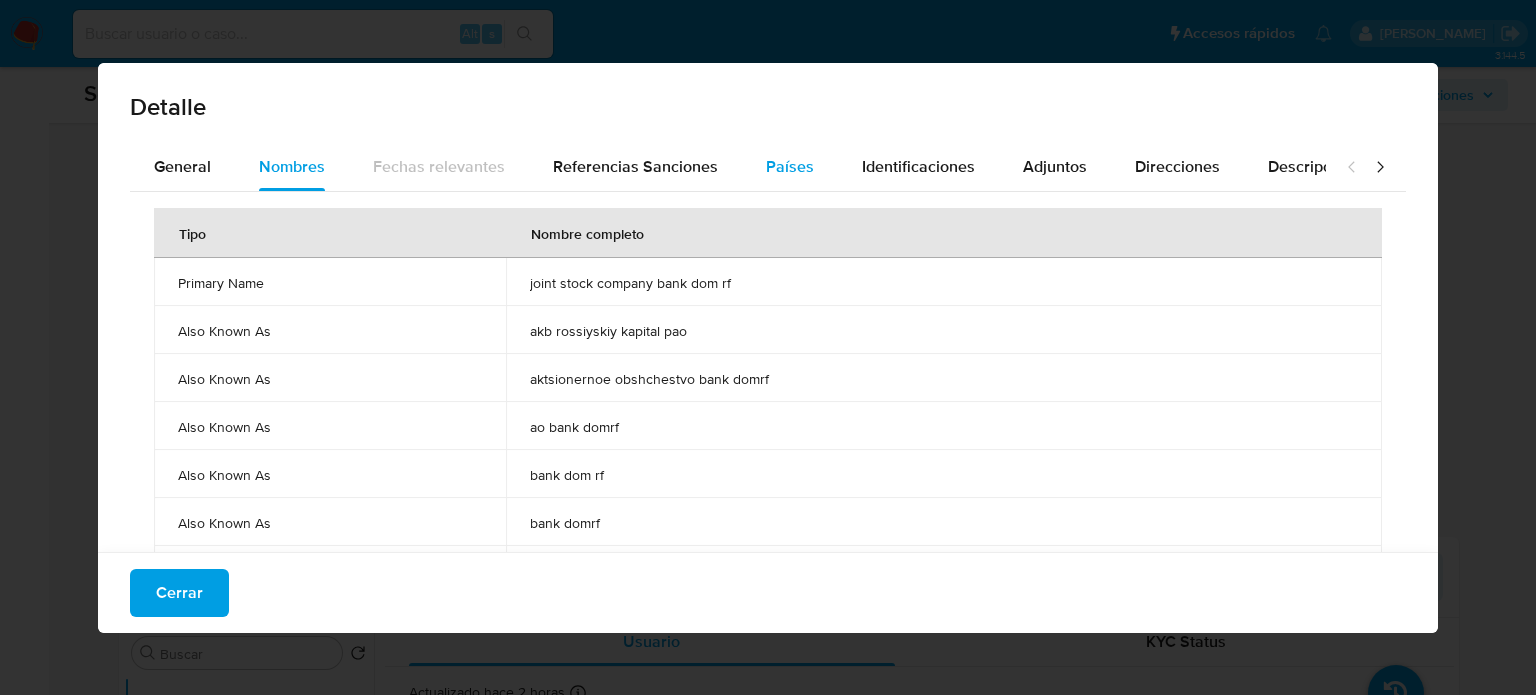 click on "Países" at bounding box center [790, 166] 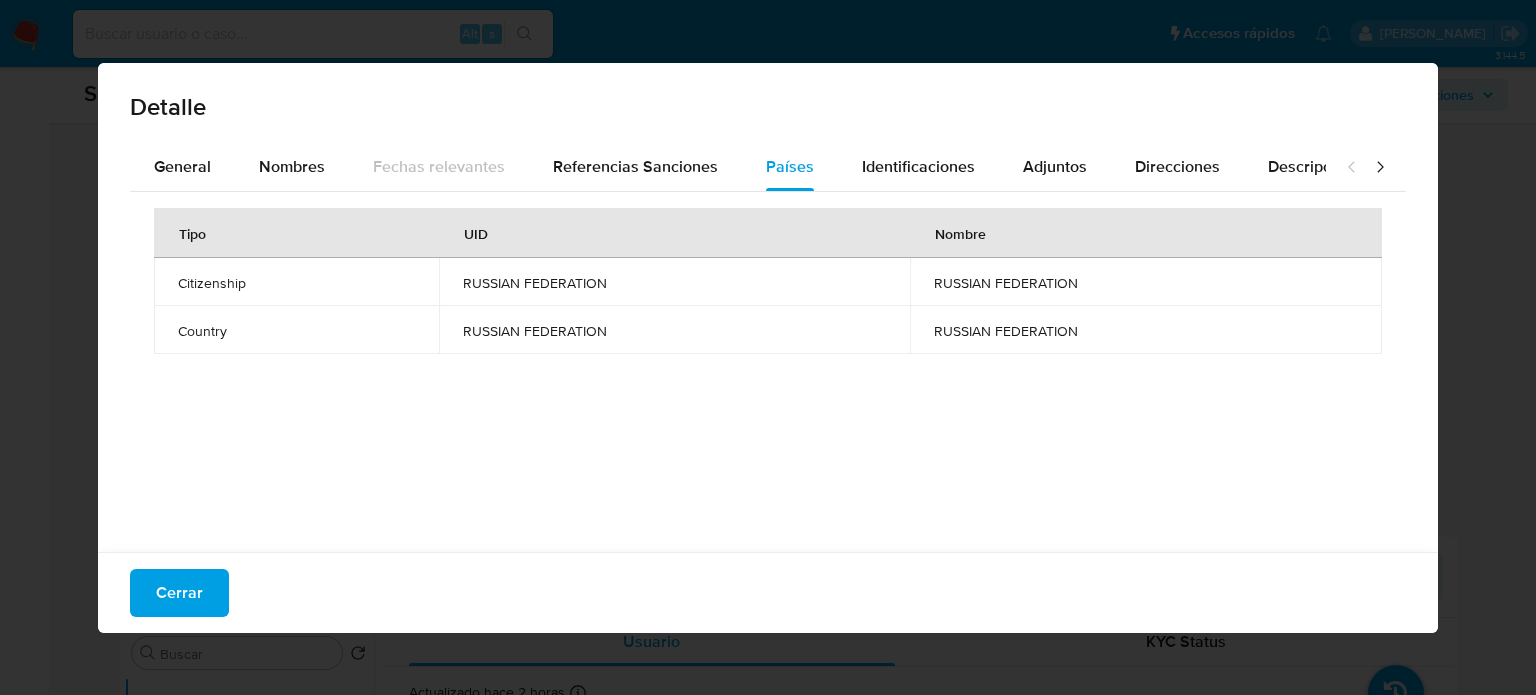 type 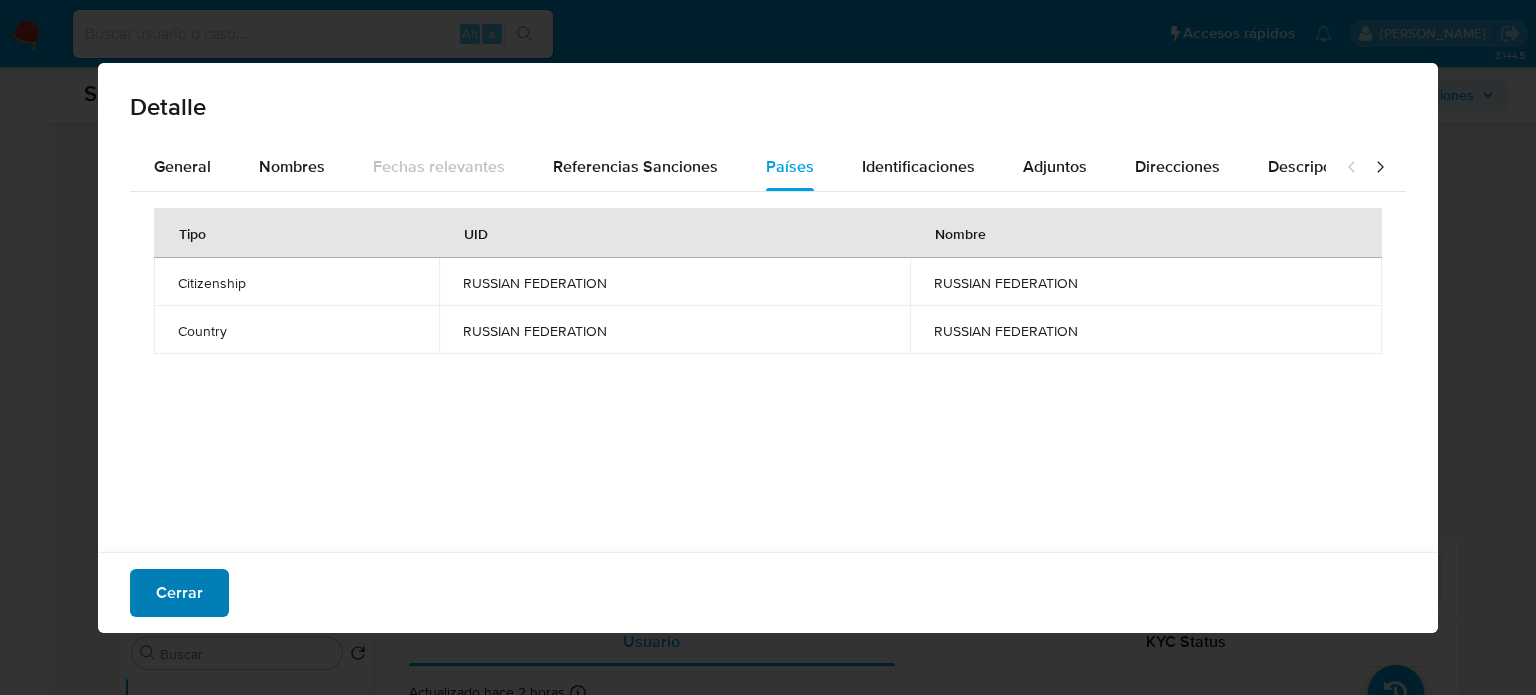 click on "Cerrar" at bounding box center (179, 593) 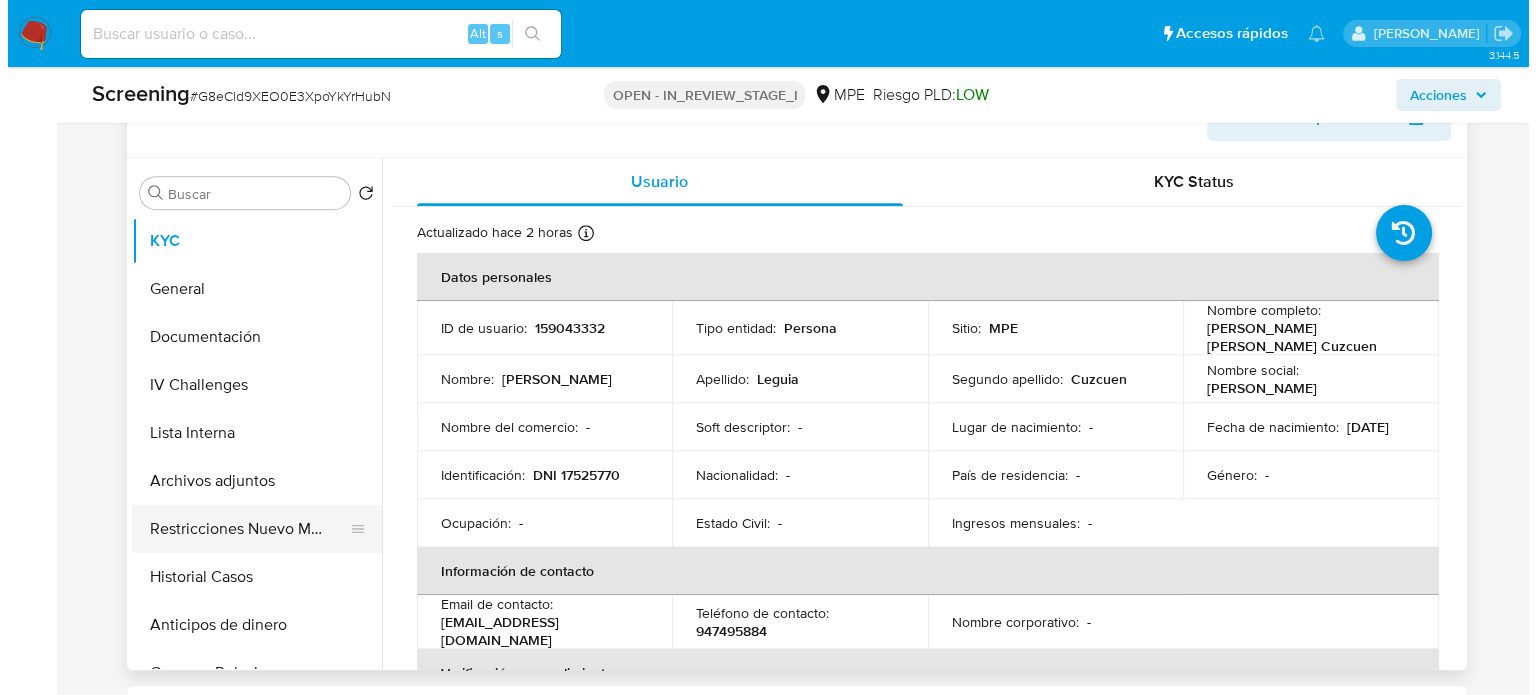 scroll, scrollTop: 900, scrollLeft: 0, axis: vertical 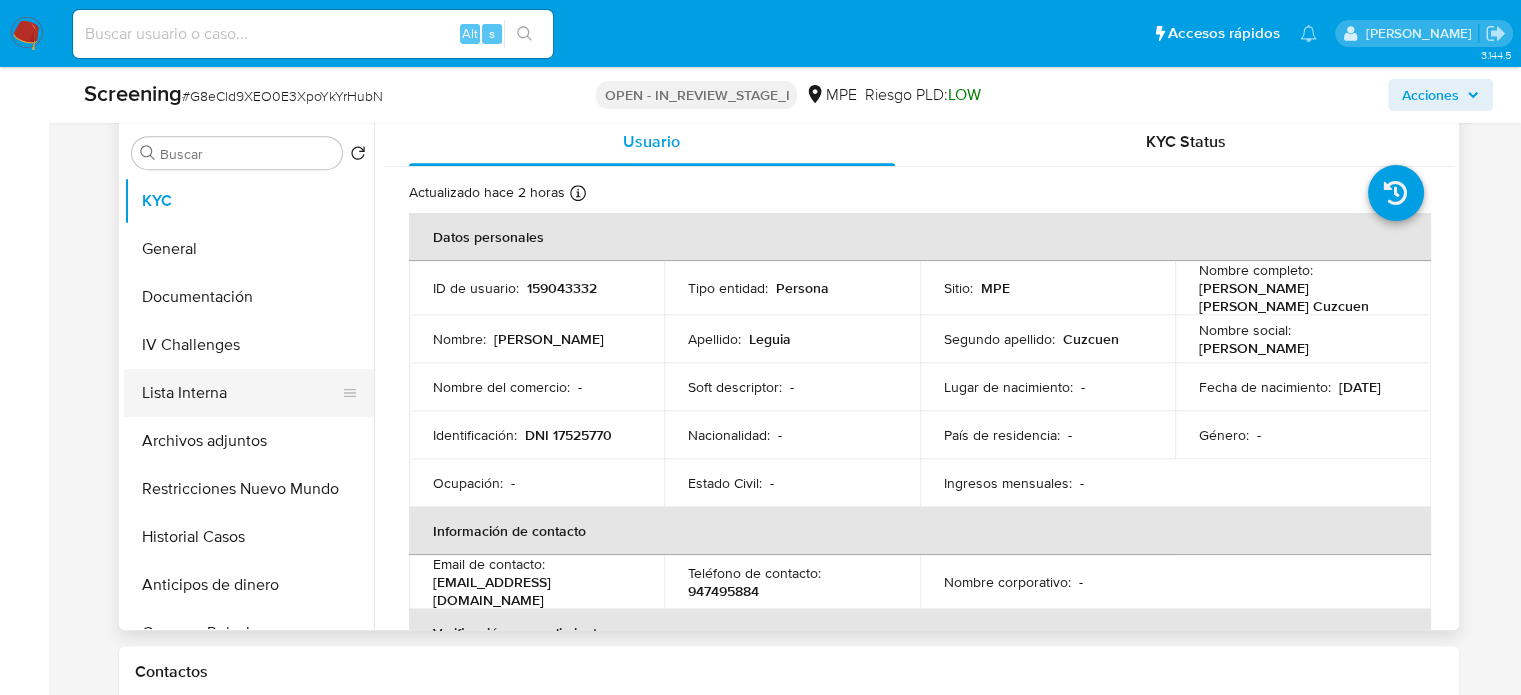 click on "Lista Interna" at bounding box center [241, 393] 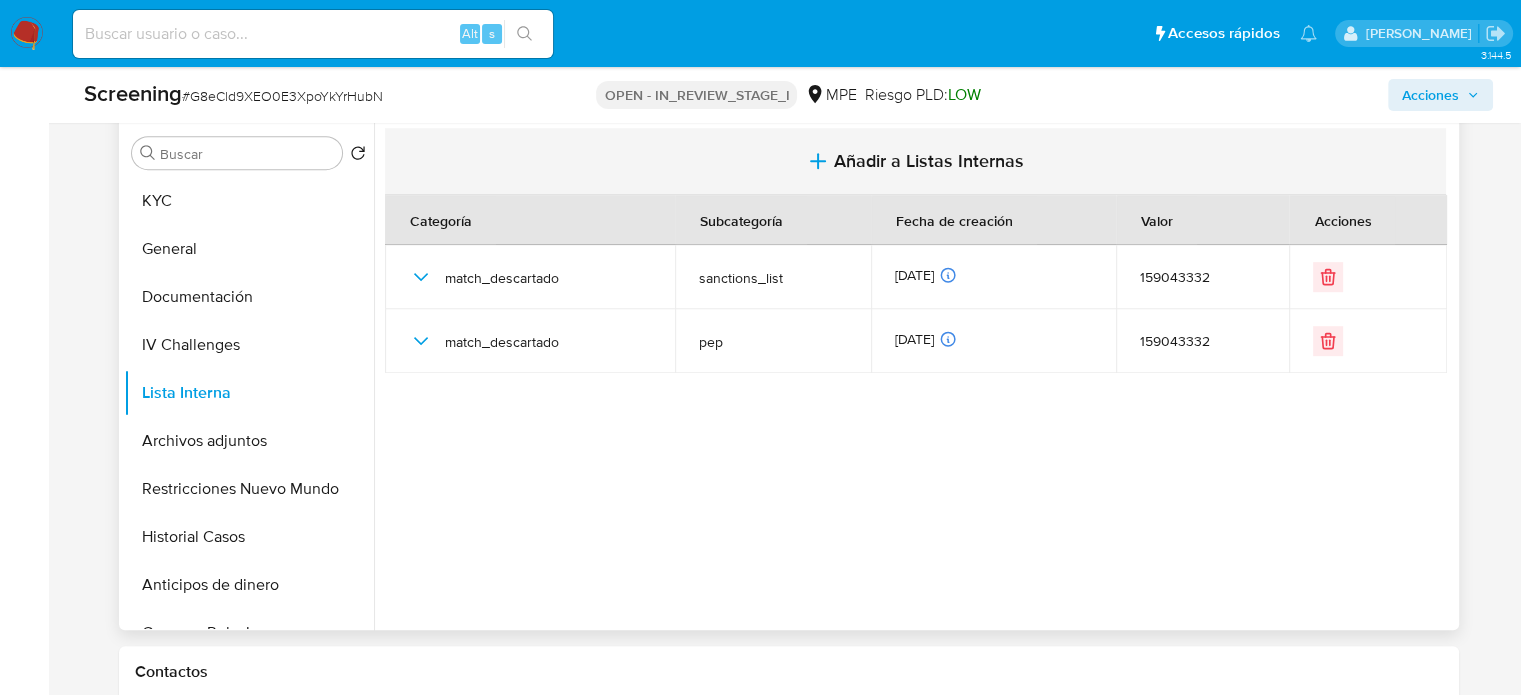 click on "Añadir a Listas Internas" at bounding box center (929, 161) 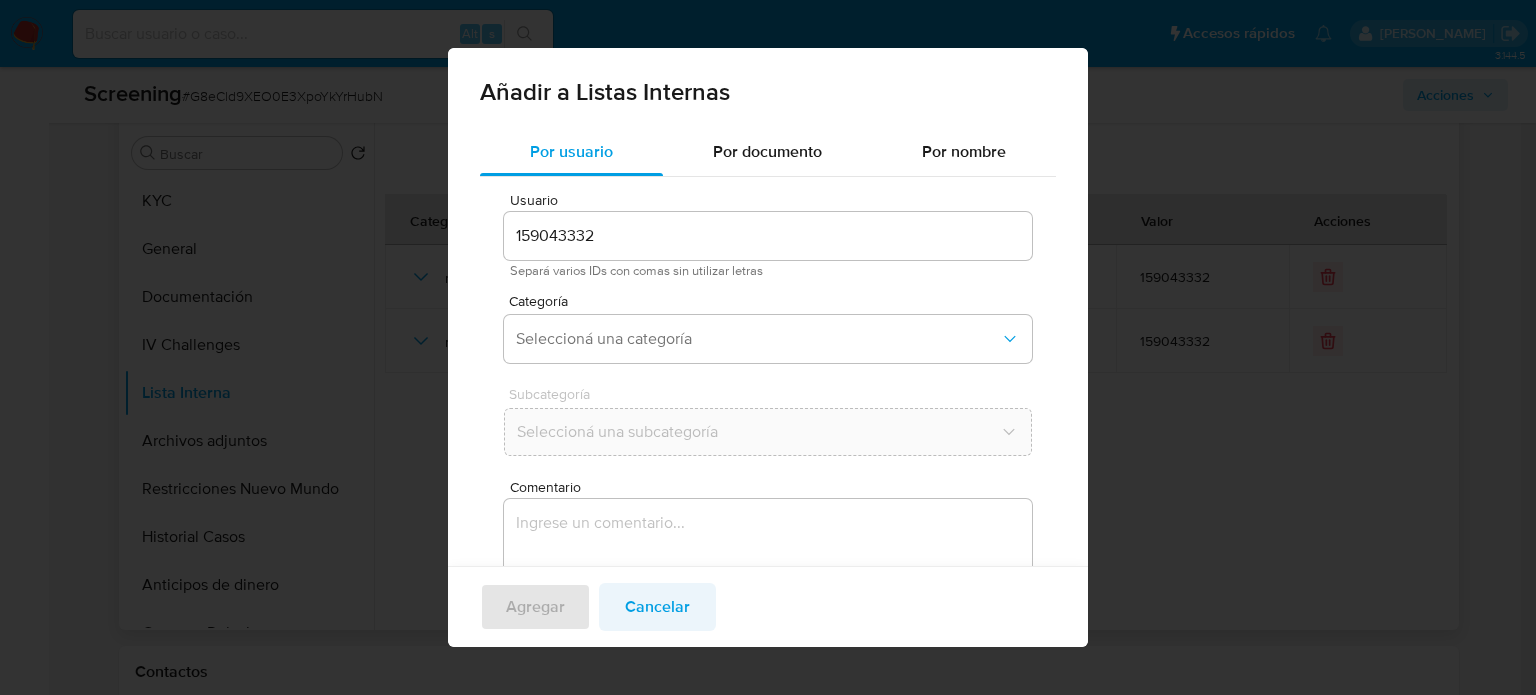 click on "Cancelar" at bounding box center (657, 607) 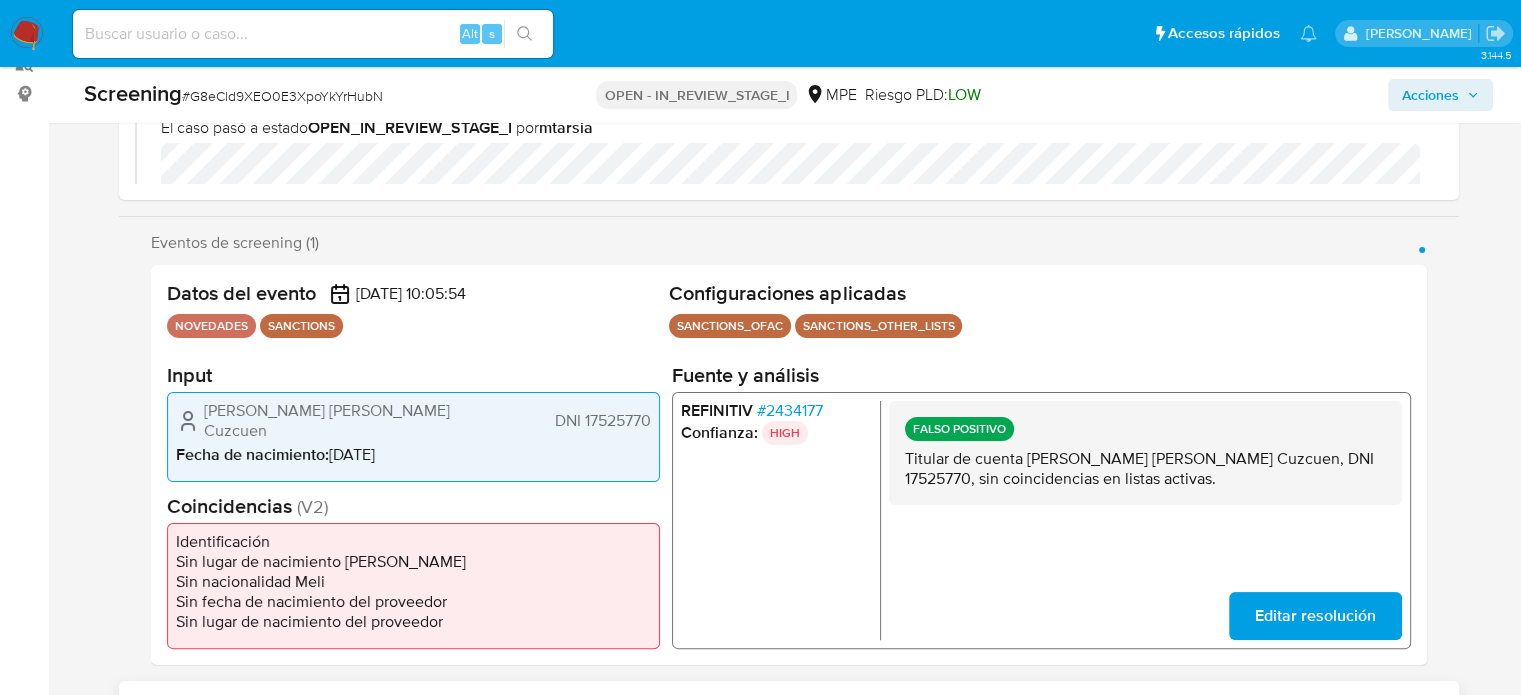 scroll, scrollTop: 0, scrollLeft: 0, axis: both 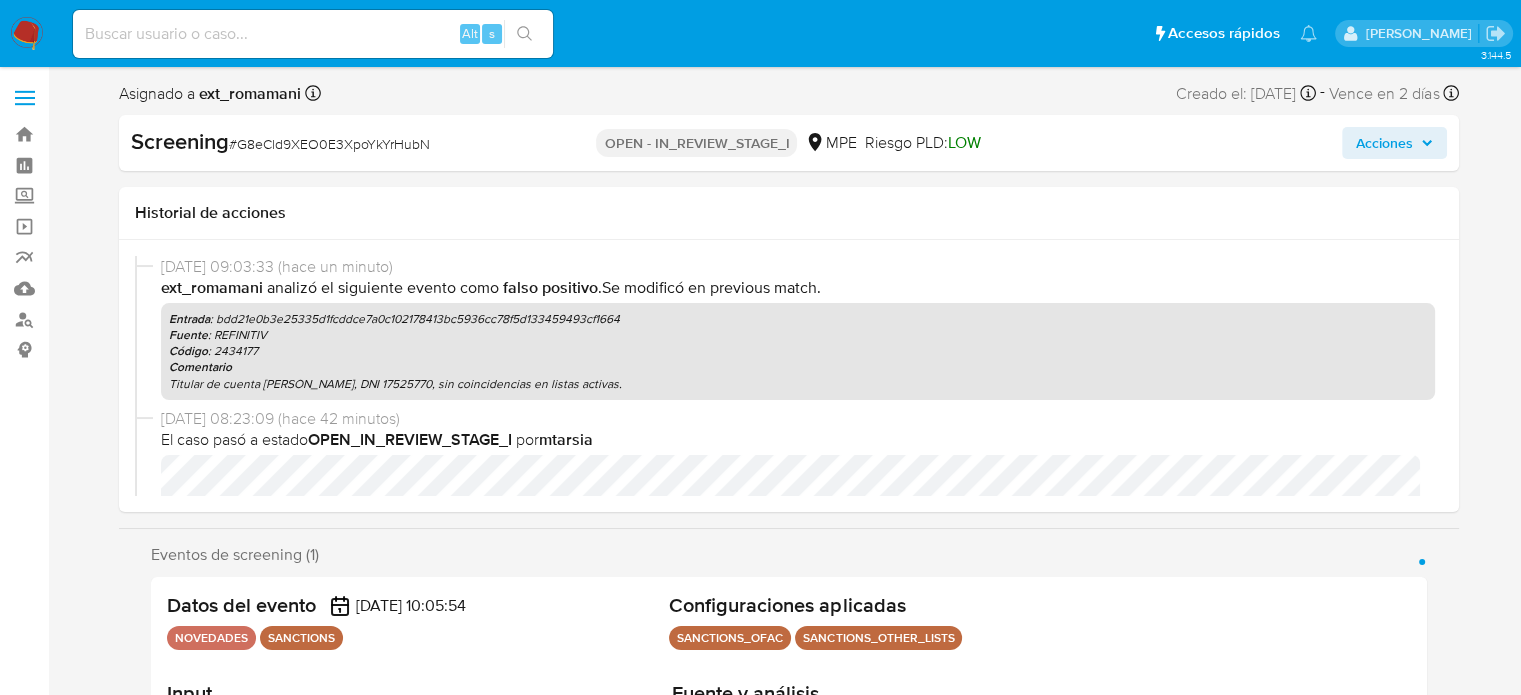 select on "10" 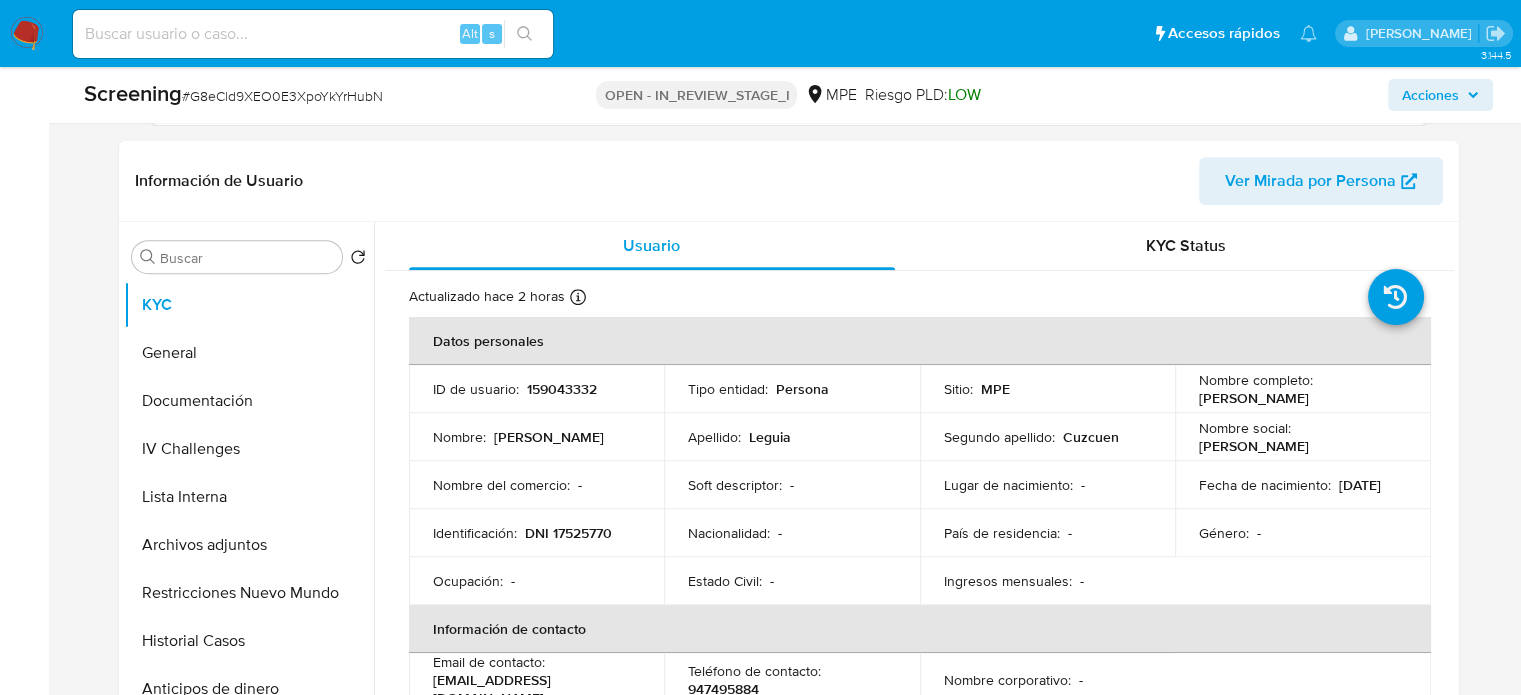 scroll, scrollTop: 1000, scrollLeft: 0, axis: vertical 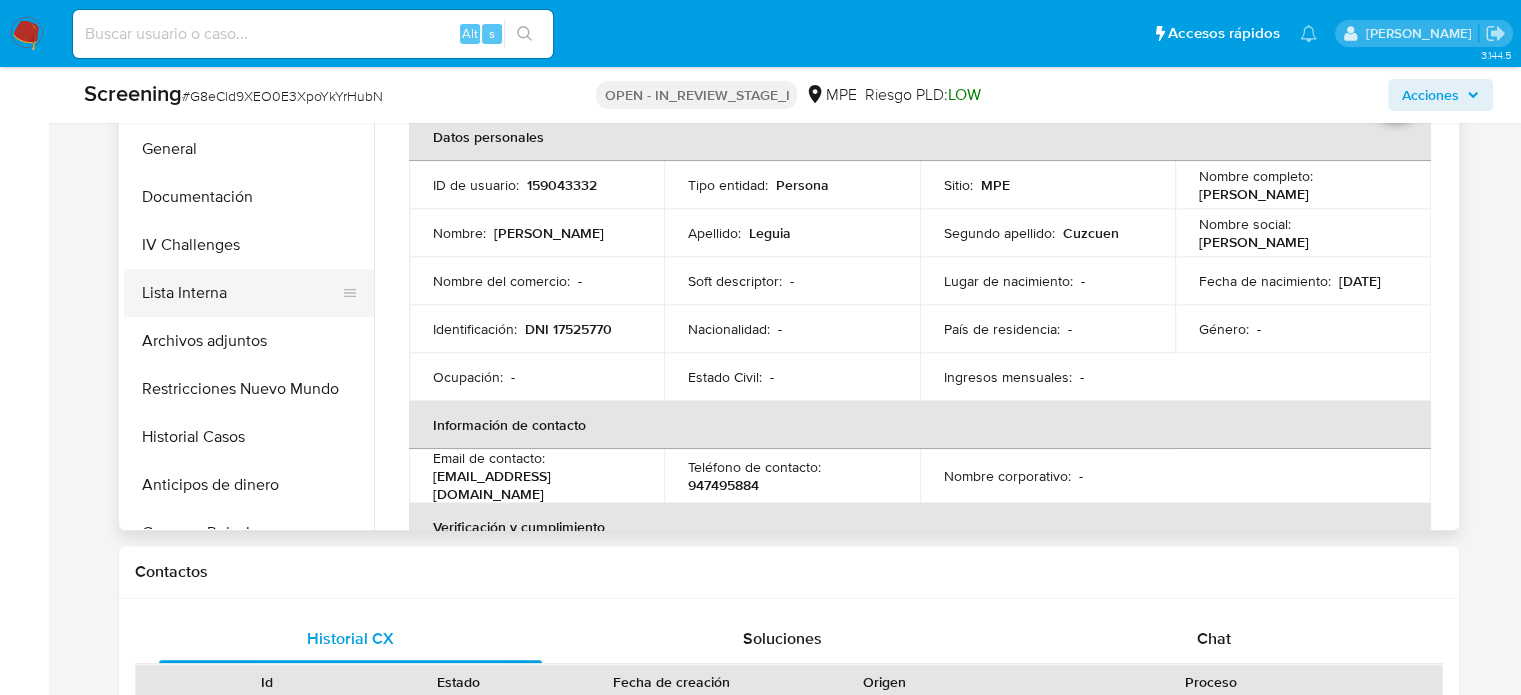 click on "Lista Interna" at bounding box center [241, 293] 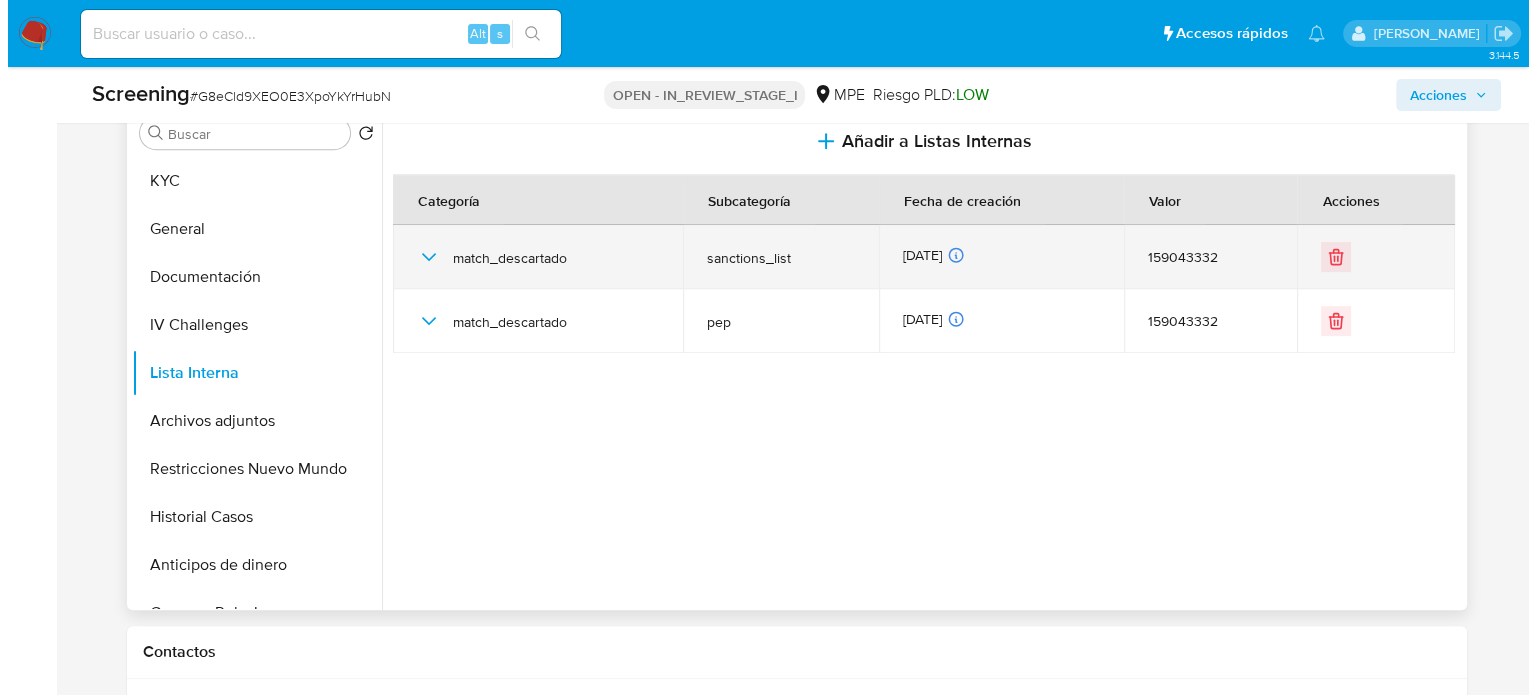 scroll, scrollTop: 900, scrollLeft: 0, axis: vertical 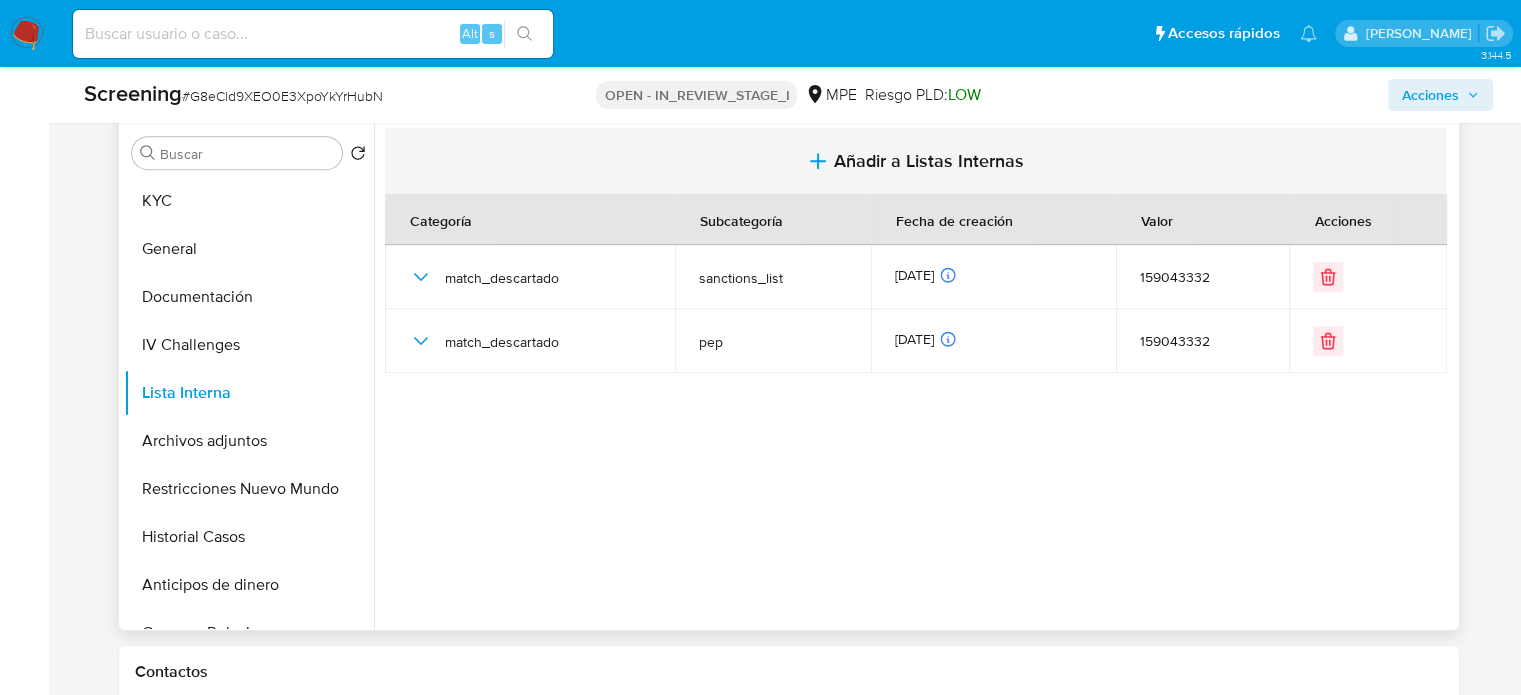 click on "Añadir a Listas Internas" at bounding box center [915, 161] 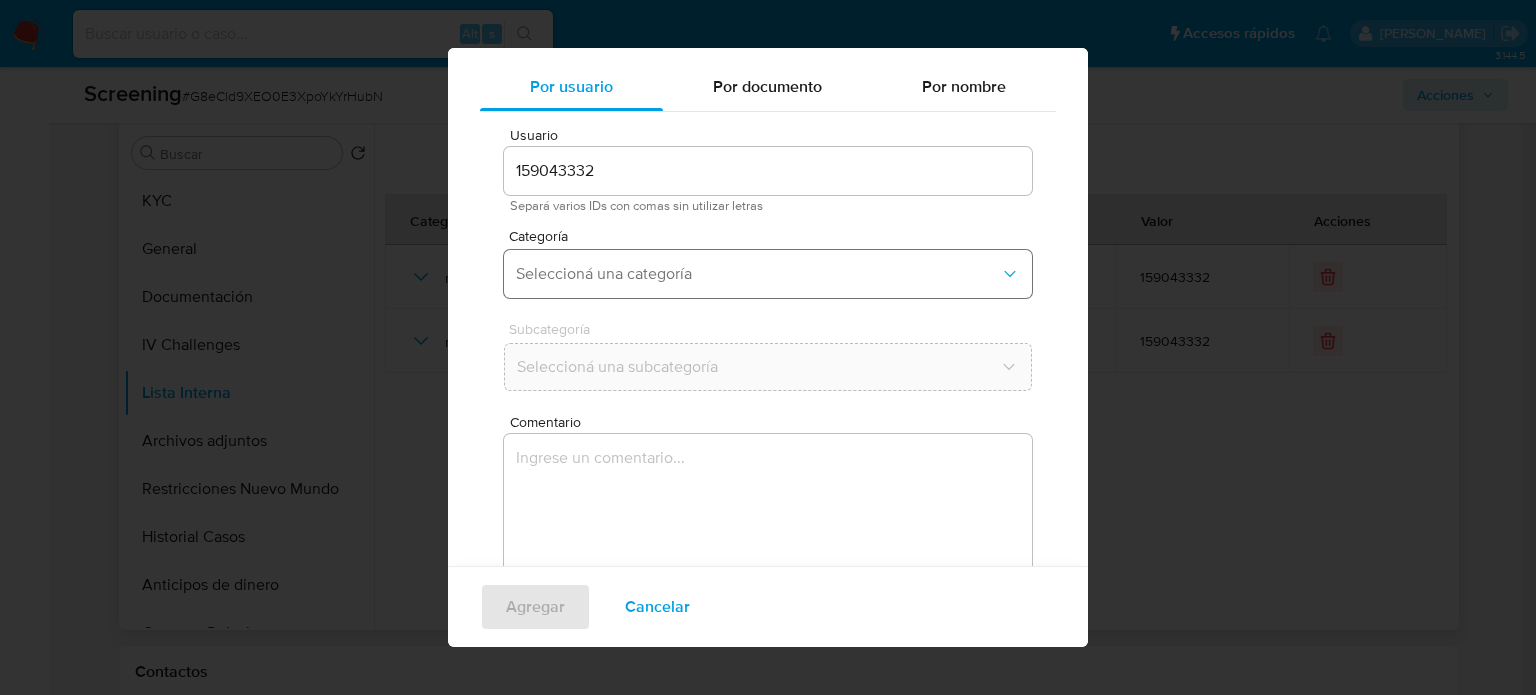 scroll, scrollTop: 84, scrollLeft: 0, axis: vertical 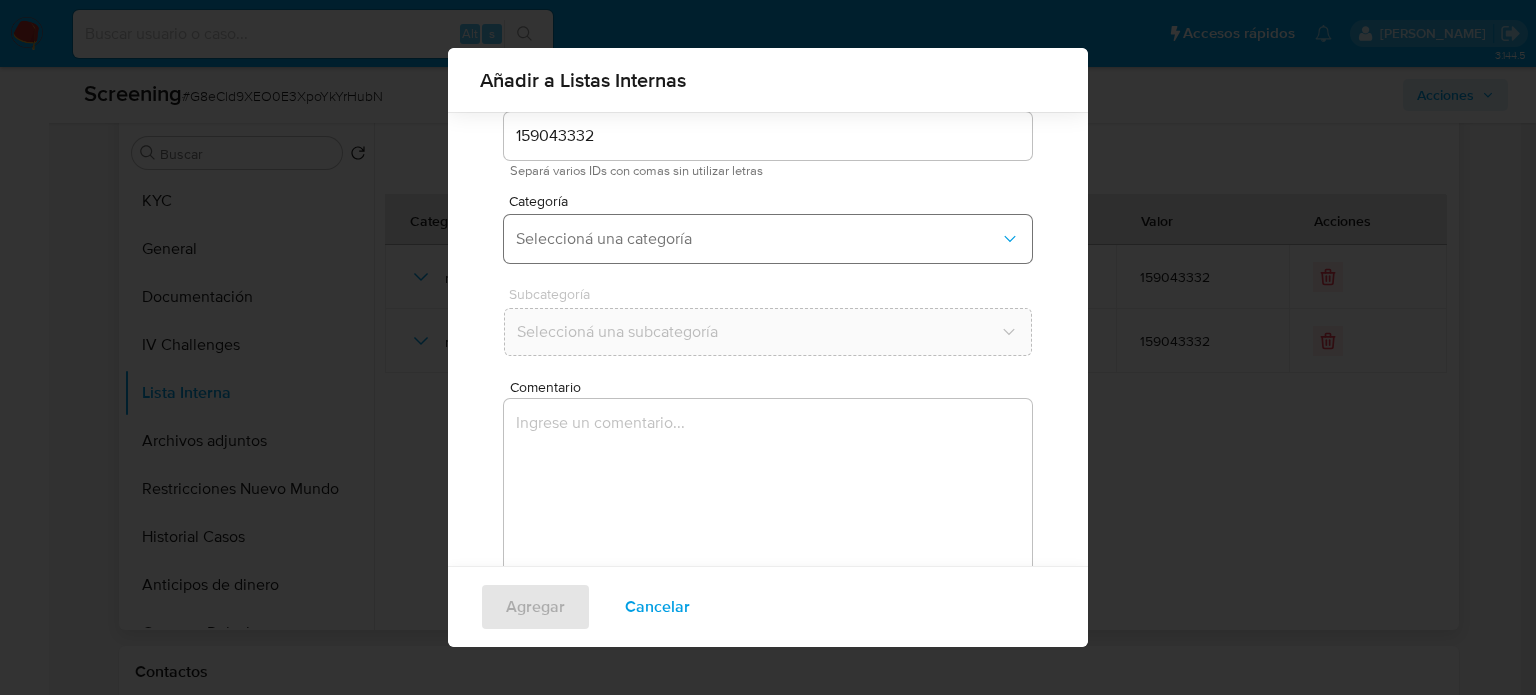 click on "Seleccioná una categoría" at bounding box center (758, 239) 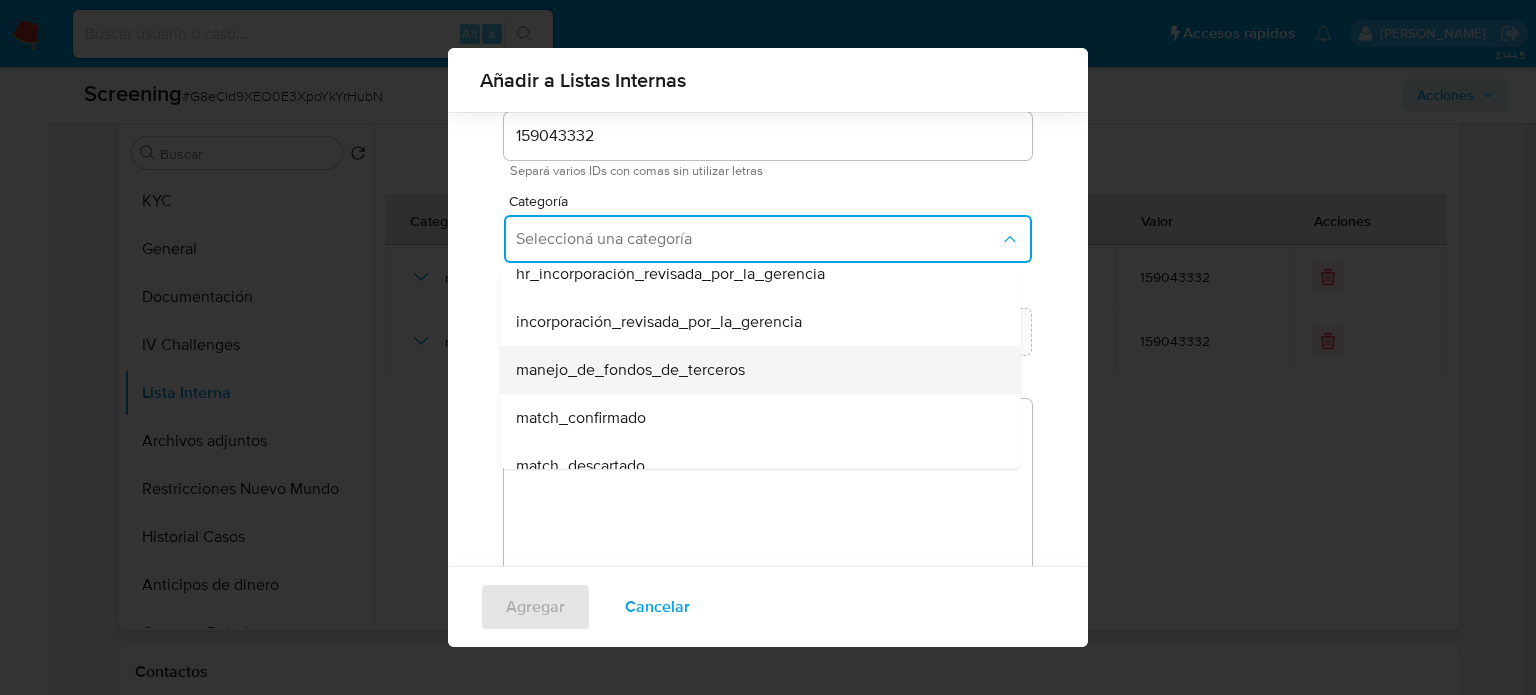 scroll, scrollTop: 100, scrollLeft: 0, axis: vertical 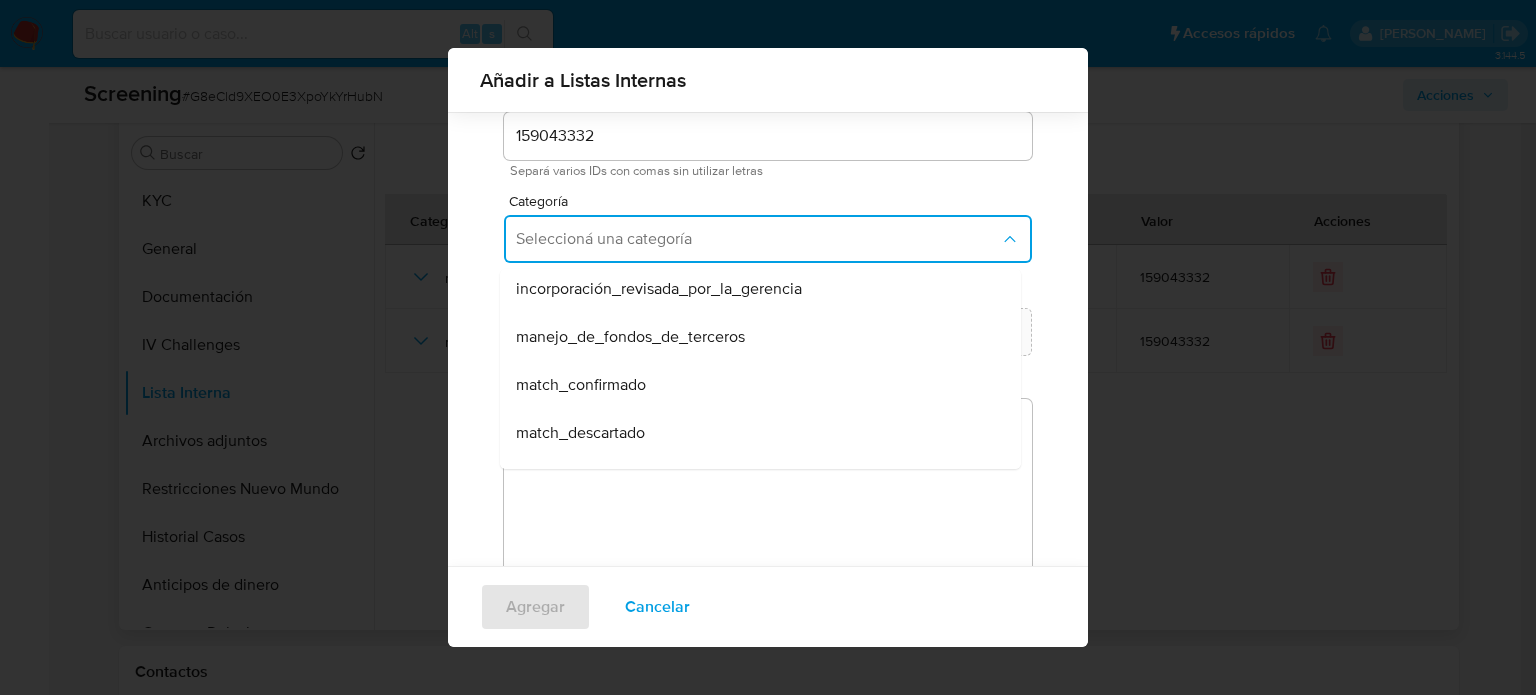 drag, startPoint x: 592, startPoint y: 435, endPoint x: 622, endPoint y: 344, distance: 95.817535 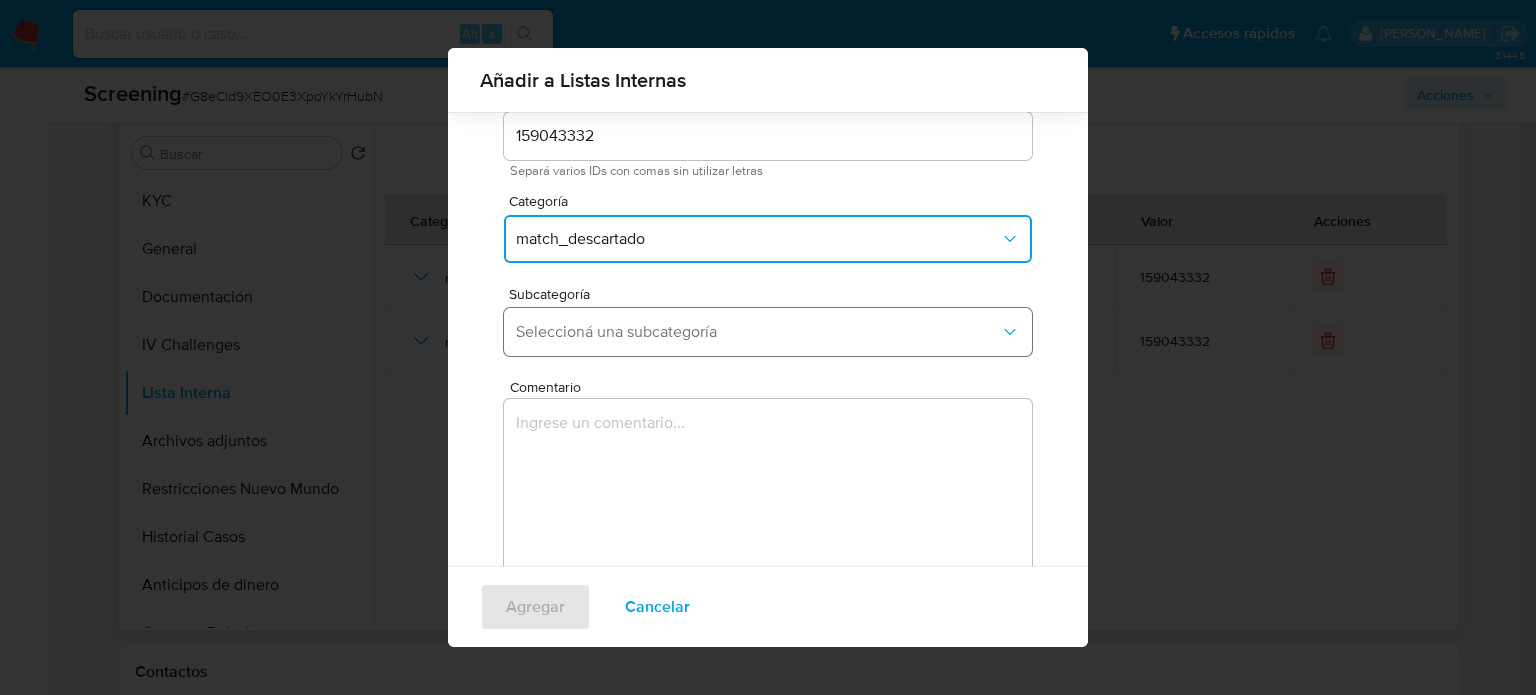 click on "Seleccioná una subcategoría" at bounding box center [758, 332] 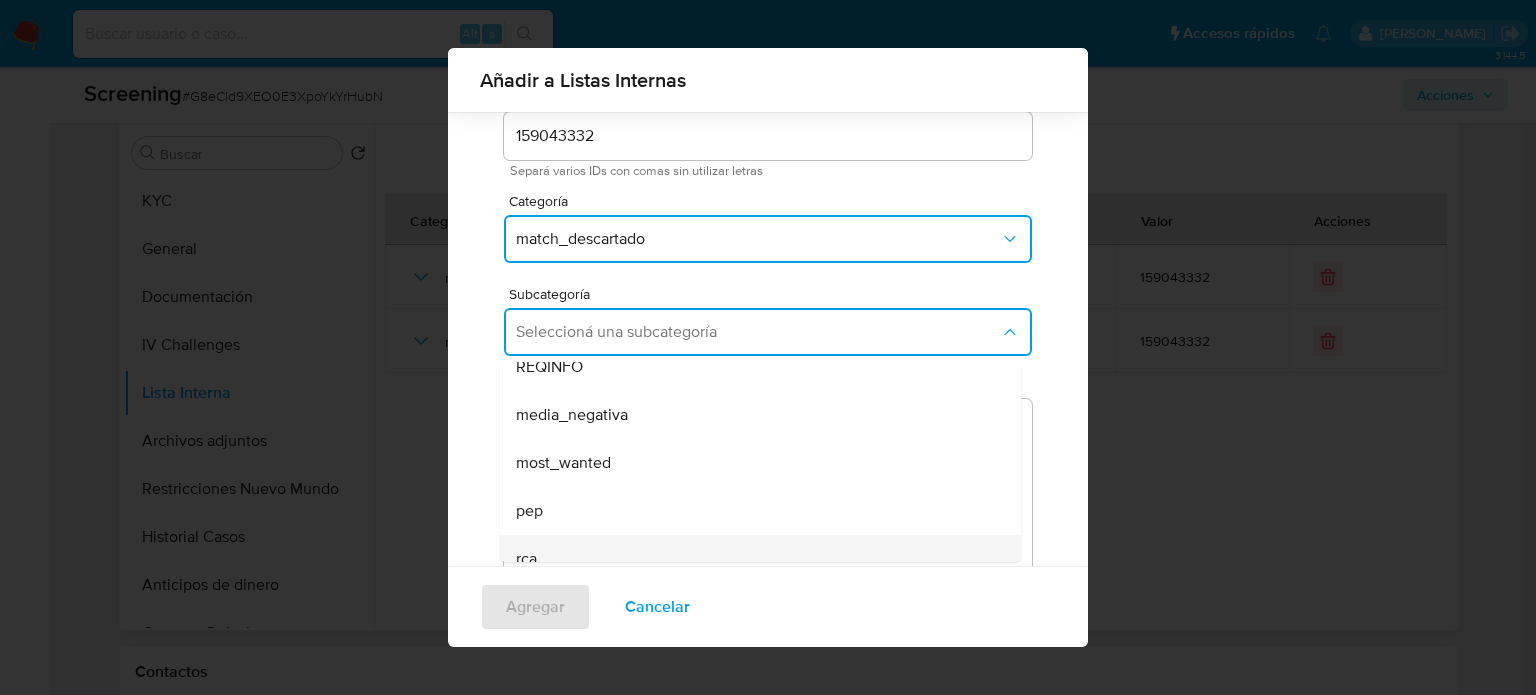 scroll, scrollTop: 136, scrollLeft: 0, axis: vertical 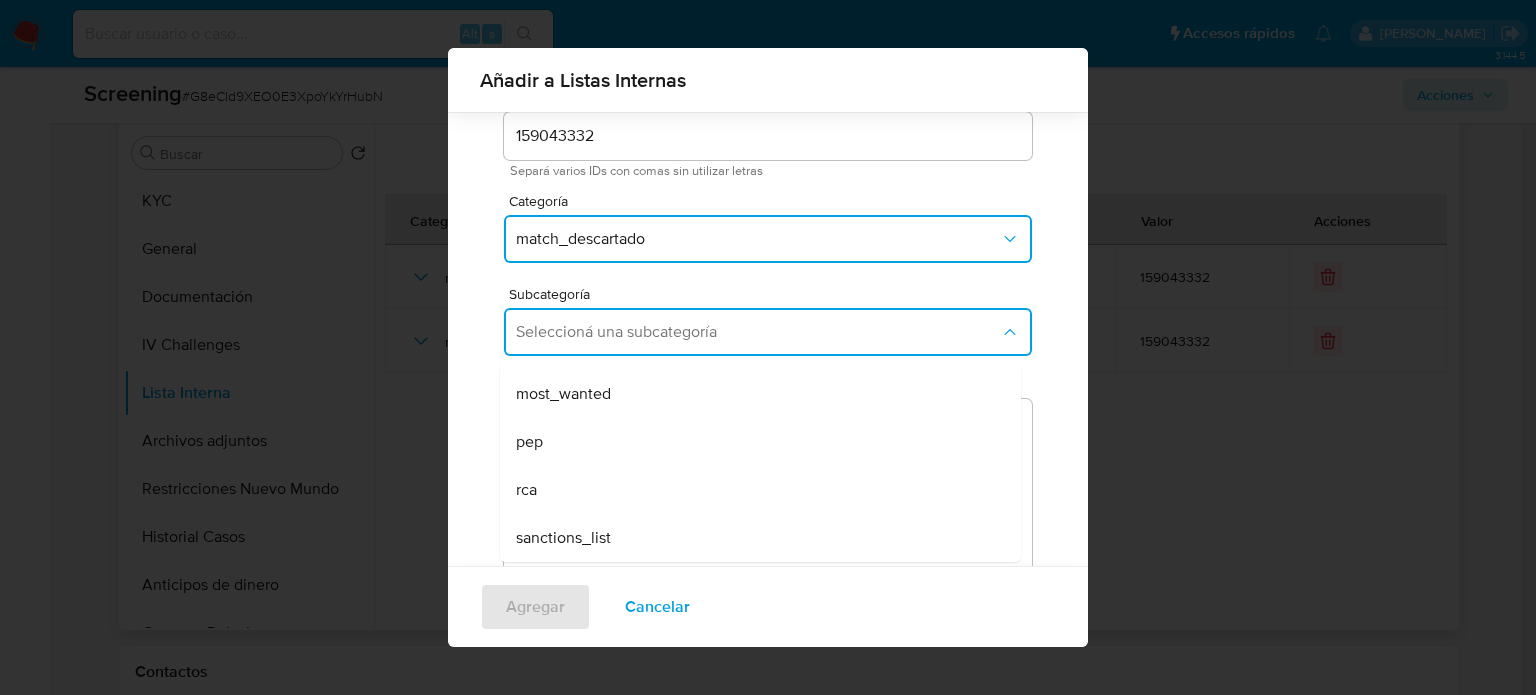 drag, startPoint x: 567, startPoint y: 534, endPoint x: 582, endPoint y: 479, distance: 57.00877 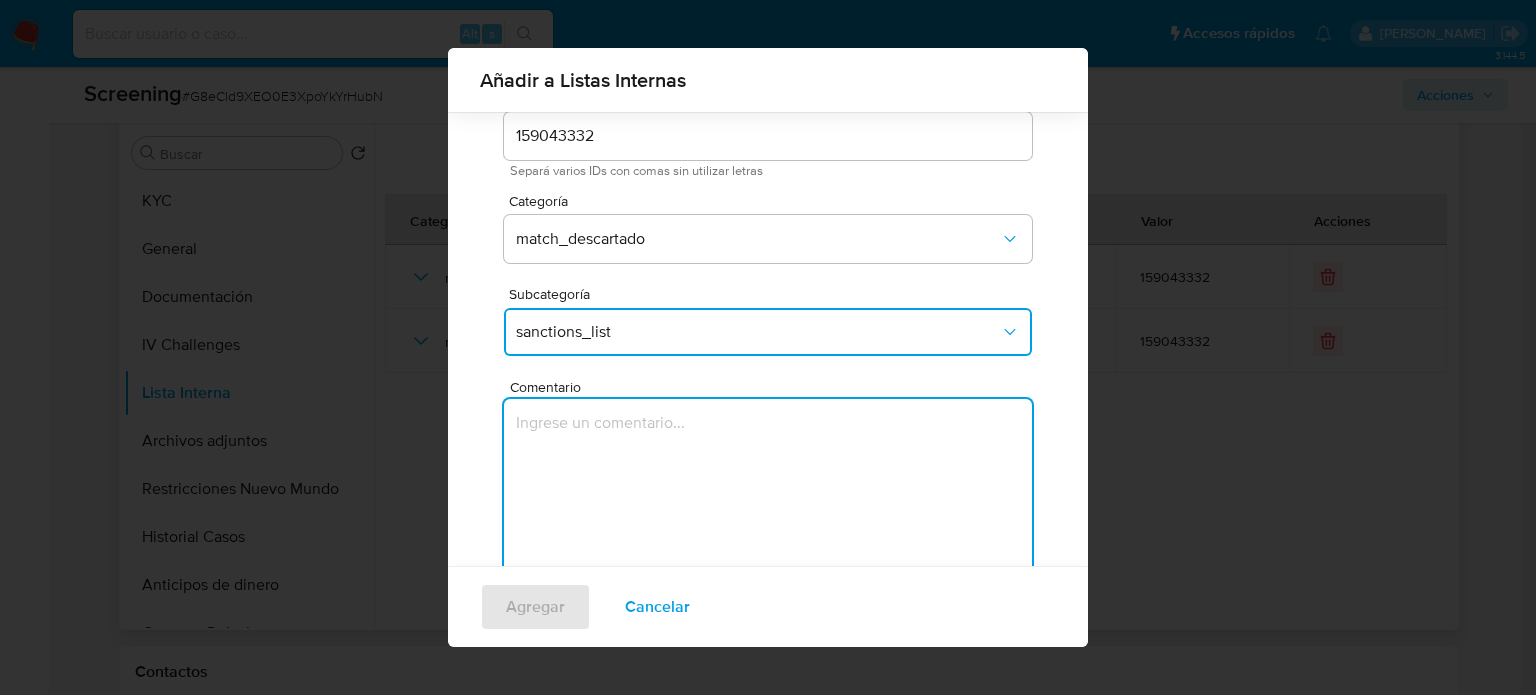 click at bounding box center [768, 495] 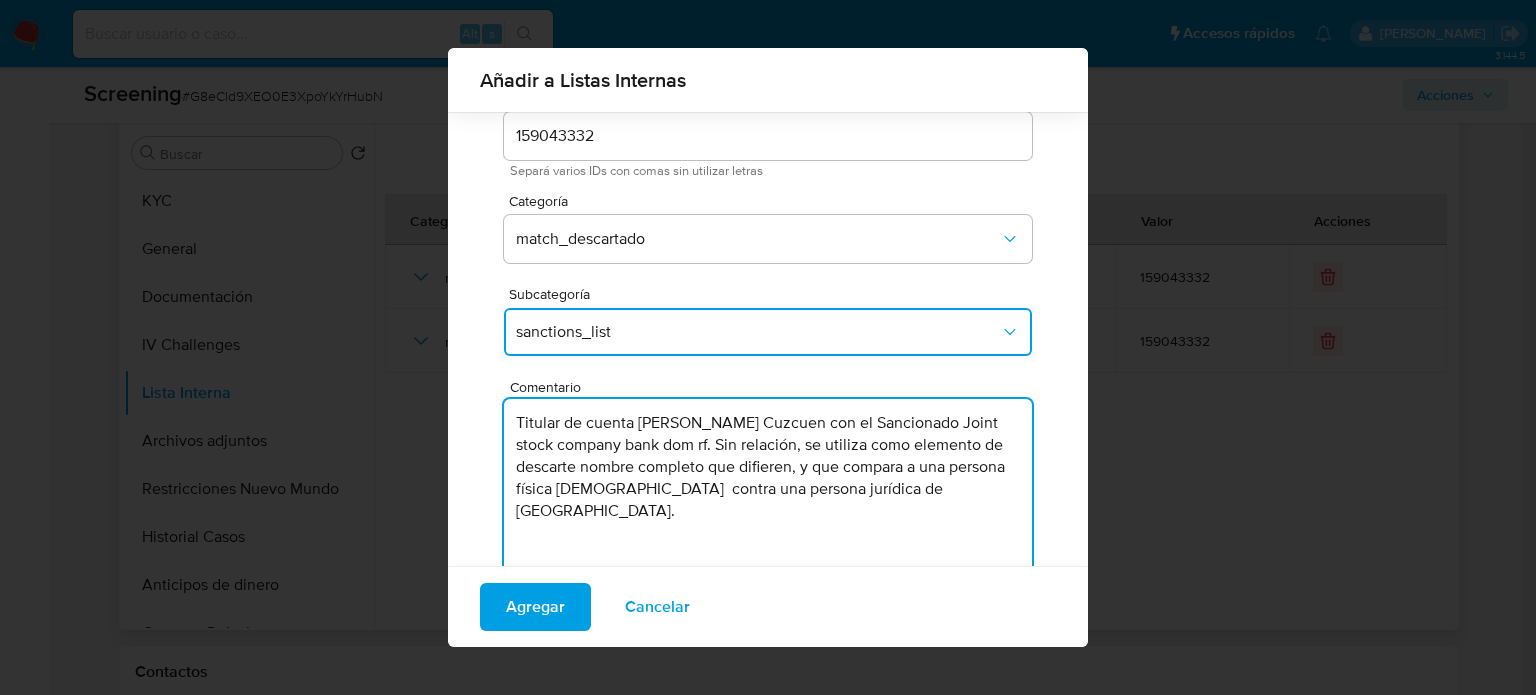 click on "Titular de cuenta Ana Maria Leguia Cuzcuen con el Sancionado Joint stock company bank dom rf. Sin relación, se utiliza como elemento de  descarte nombre completo que difieren, y que compara a una persona física Peruana  contra una persona jurídica de Rusia." at bounding box center [768, 495] 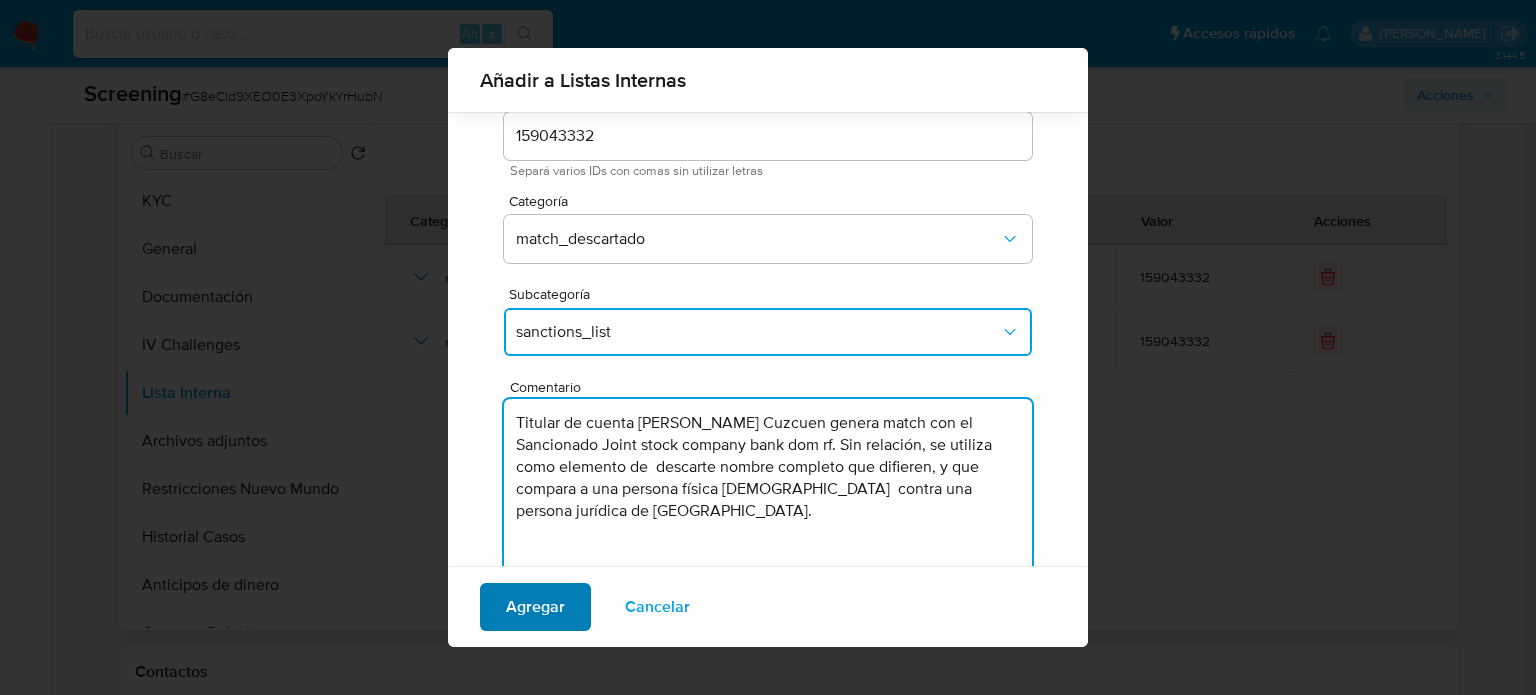 type on "Titular de cuenta Ana Maria Leguia Cuzcuen genera match con el Sancionado Joint stock company bank dom rf. Sin relación, se utiliza como elemento de  descarte nombre completo que difieren, y que compara a una persona física Peruana  contra una persona jurídica de Rusia." 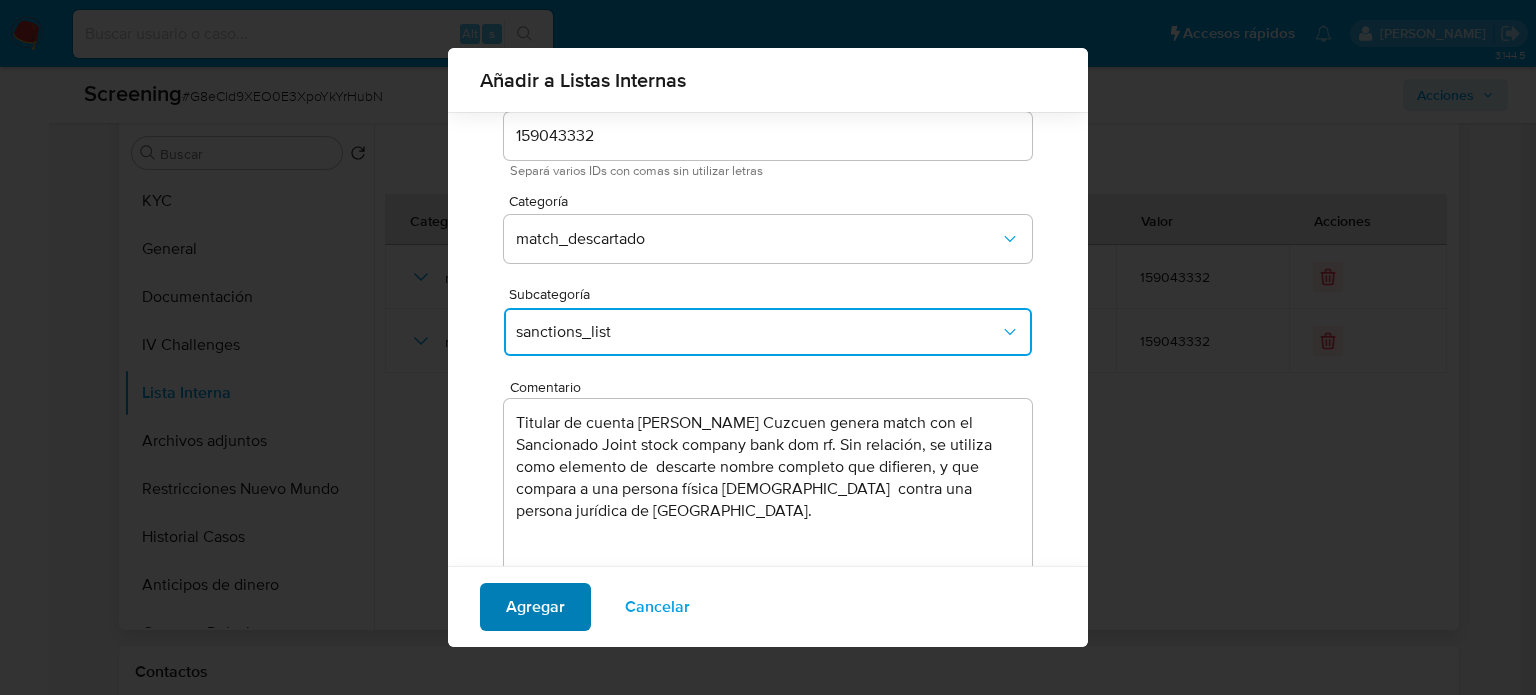 click on "Agregar" at bounding box center [535, 607] 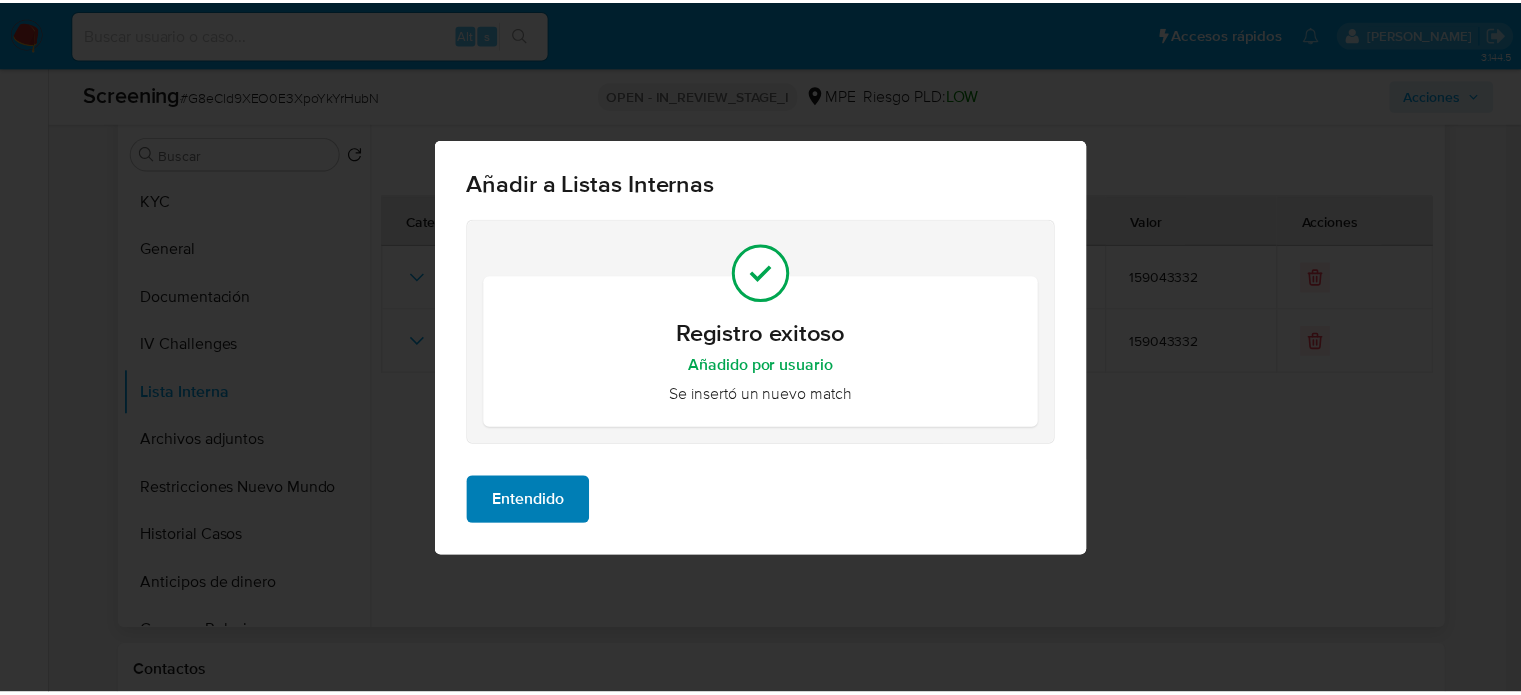 scroll, scrollTop: 0, scrollLeft: 0, axis: both 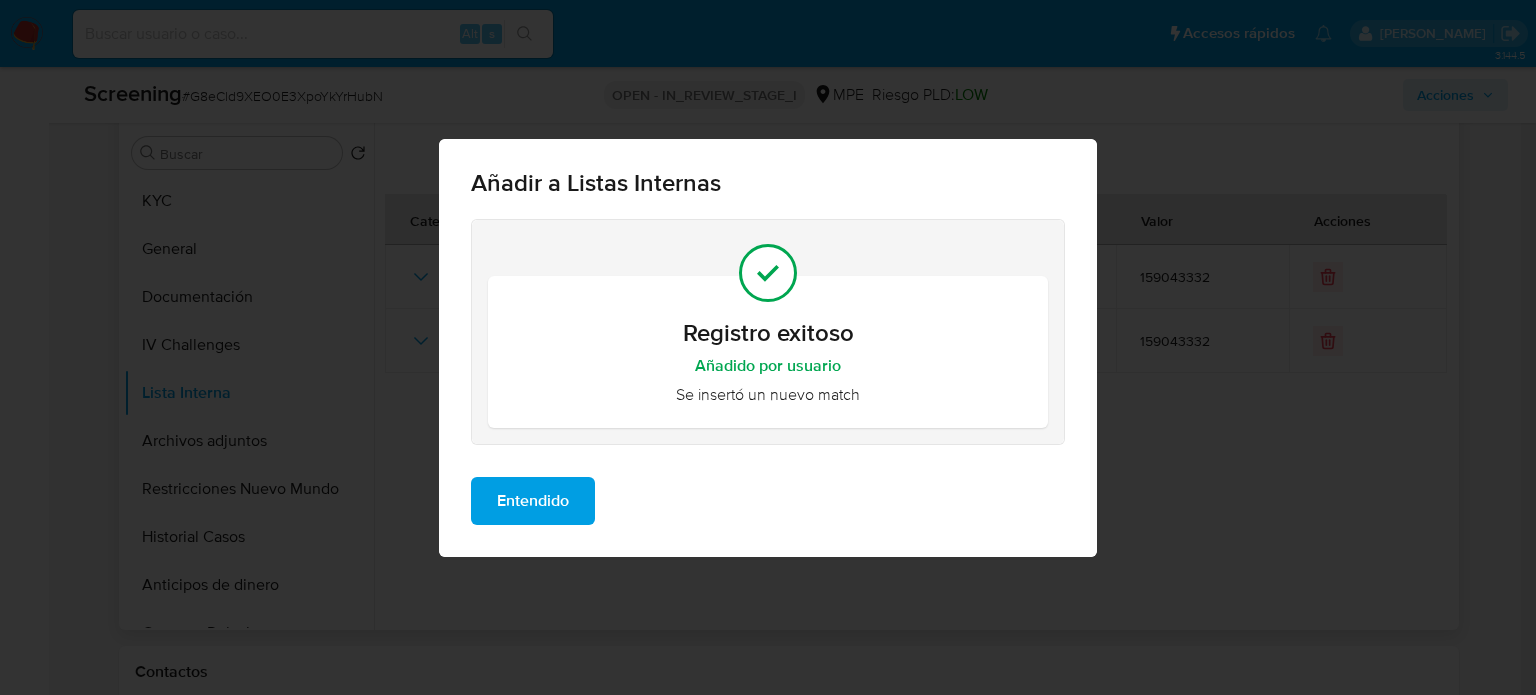 click on "Entendido" at bounding box center (533, 501) 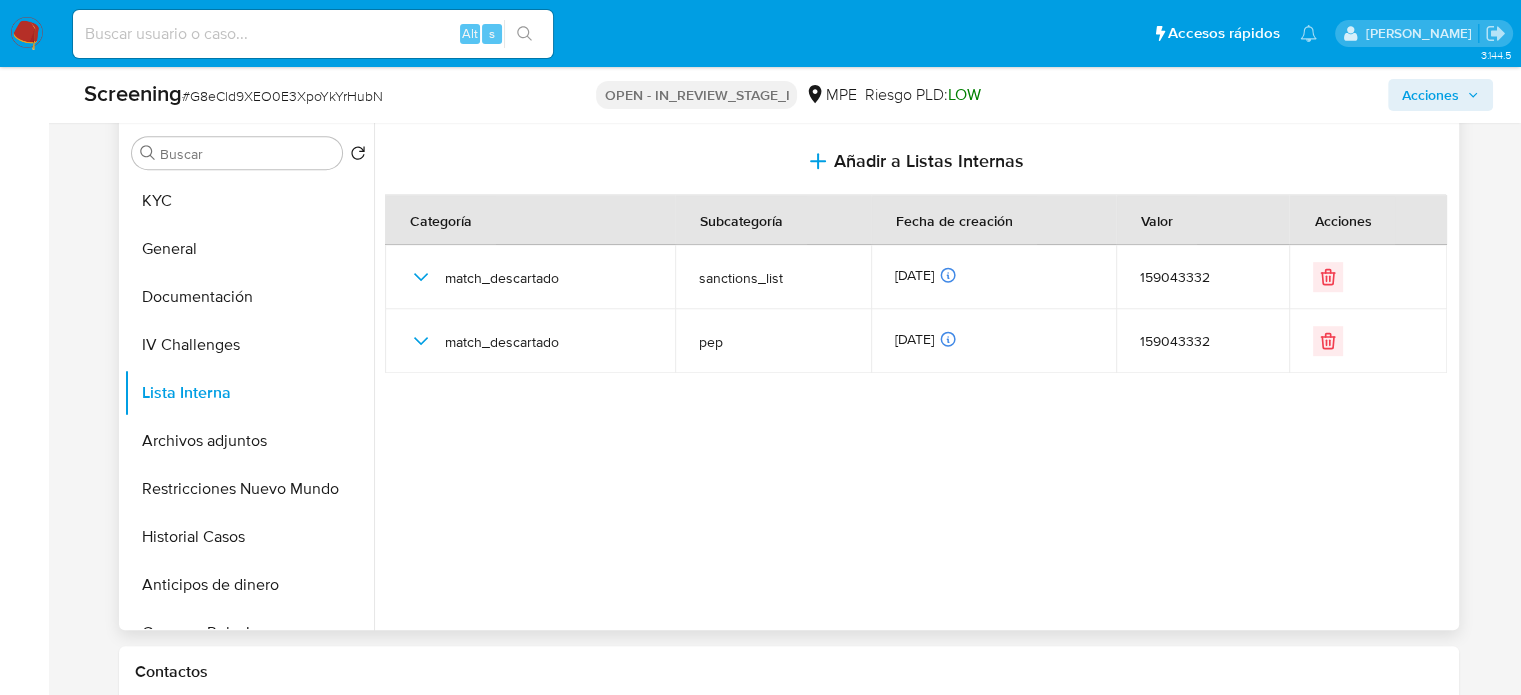 type 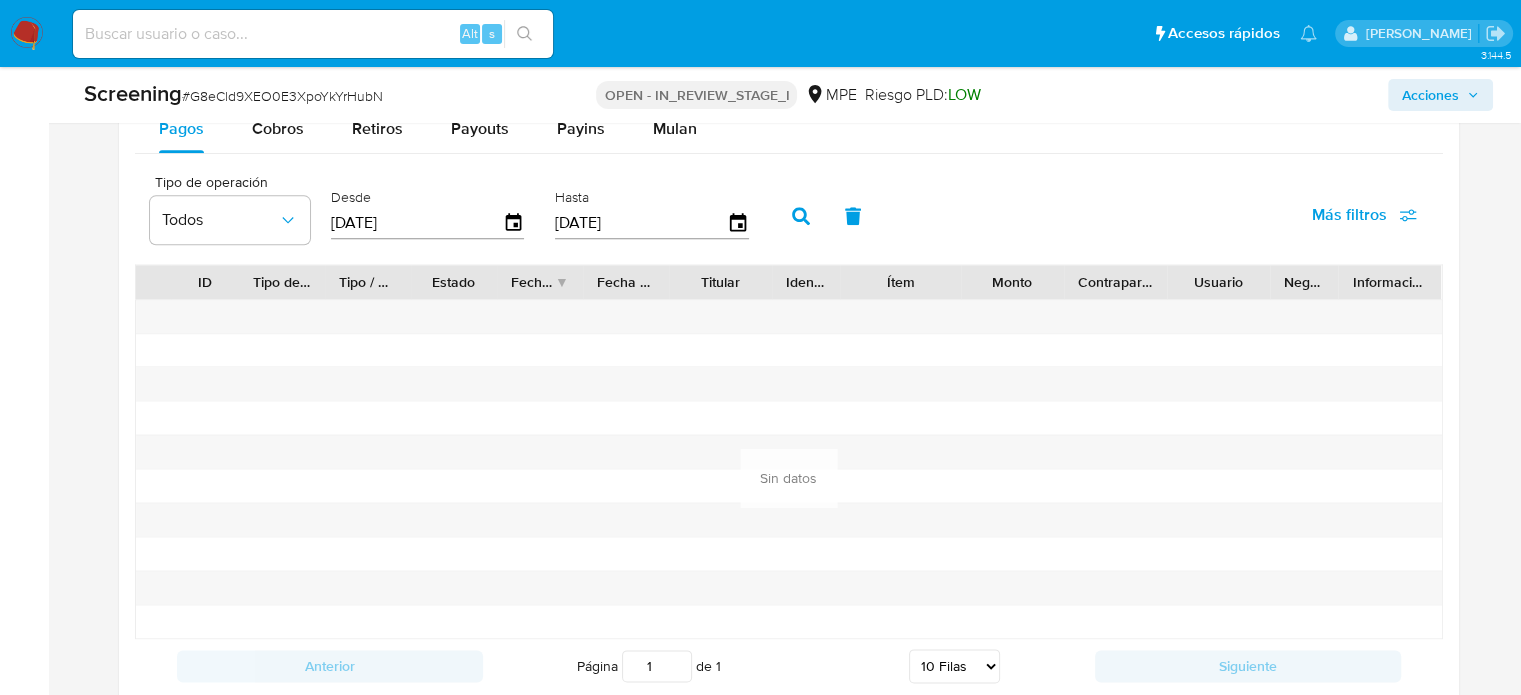 scroll, scrollTop: 3144, scrollLeft: 0, axis: vertical 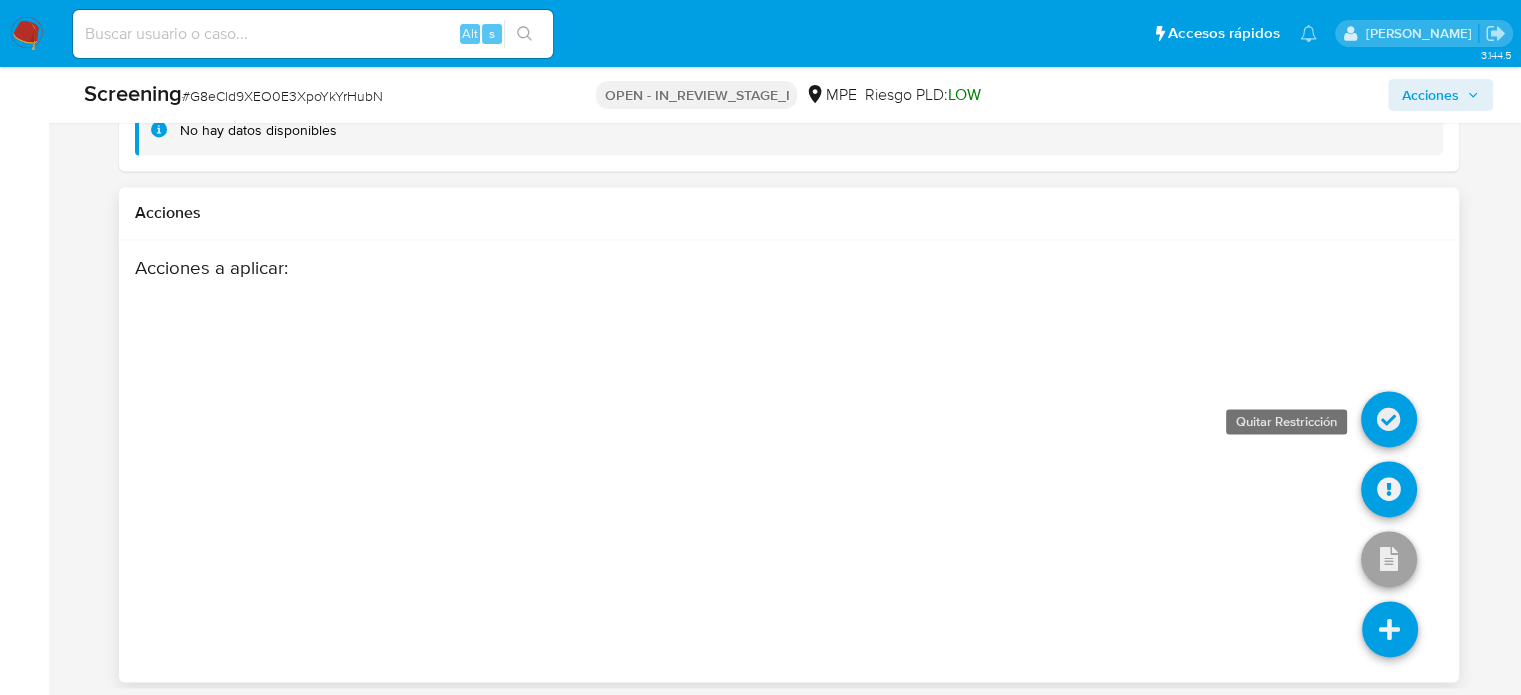 click at bounding box center (1389, 419) 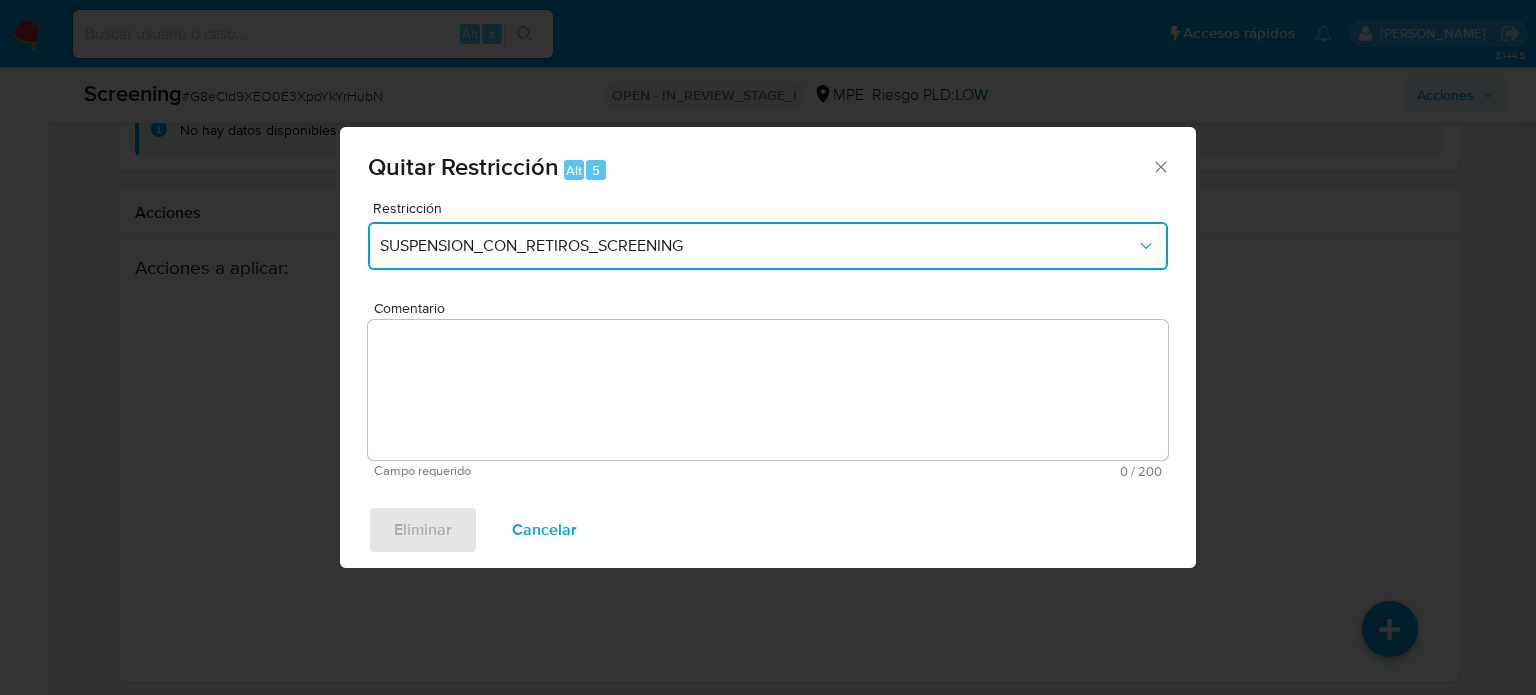 click on "SUSPENSION_CON_RETIROS_SCREENING" at bounding box center (768, 246) 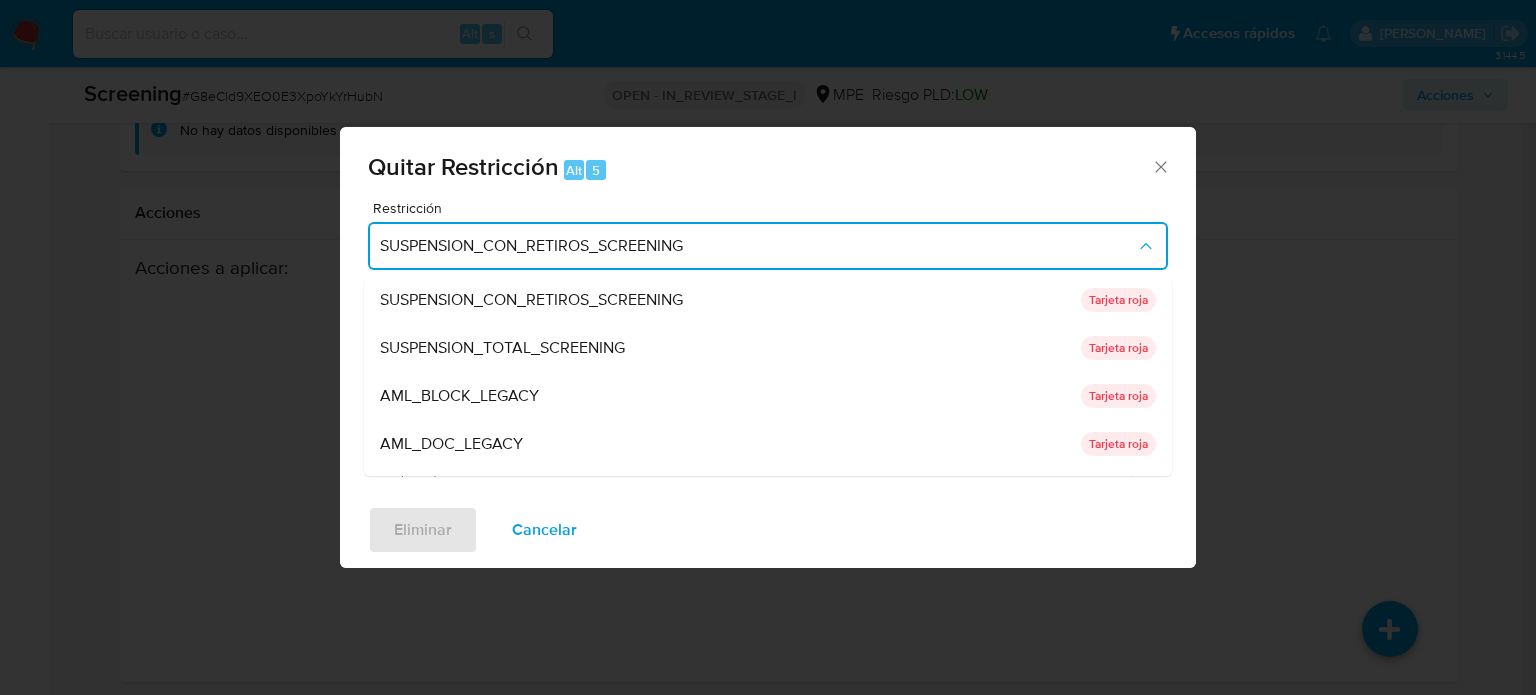 drag, startPoint x: 606, startPoint y: 327, endPoint x: 593, endPoint y: 352, distance: 28.178005 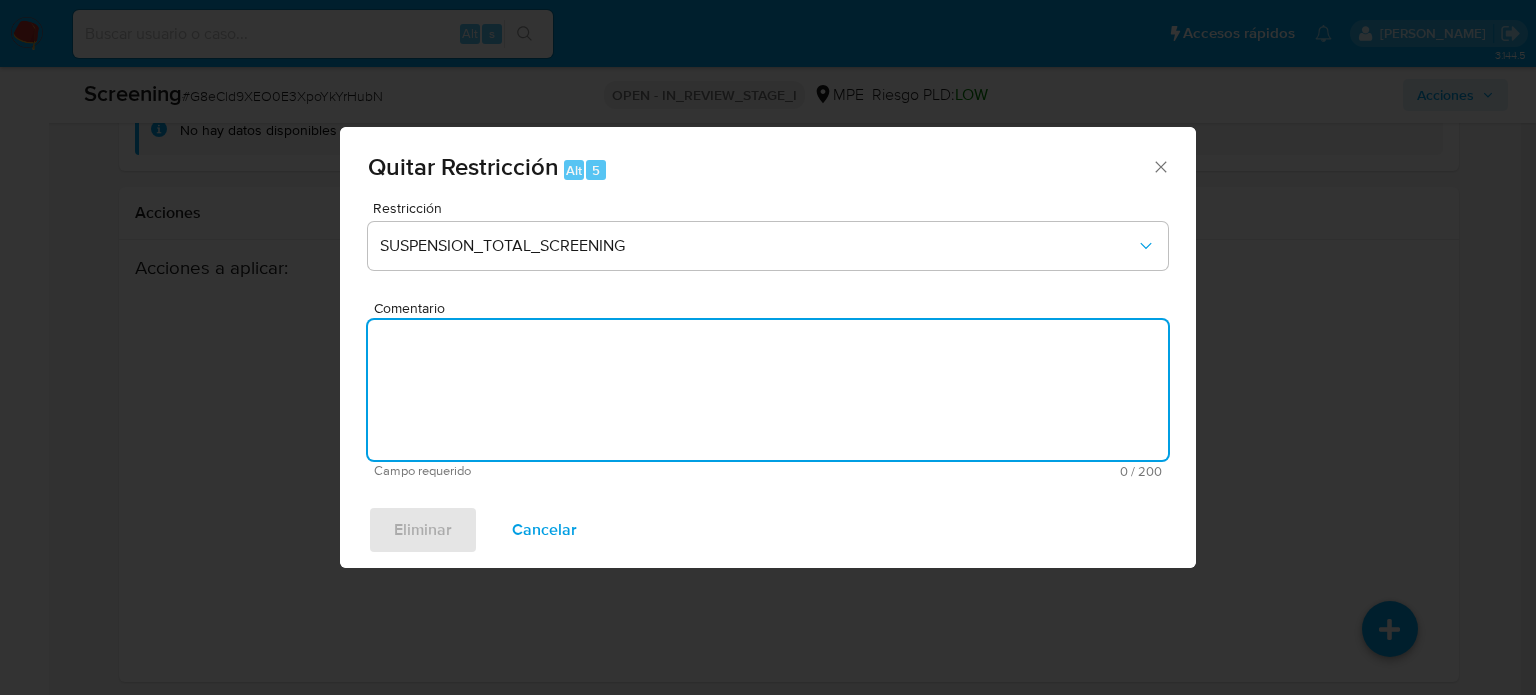 click on "Comentario" at bounding box center (768, 390) 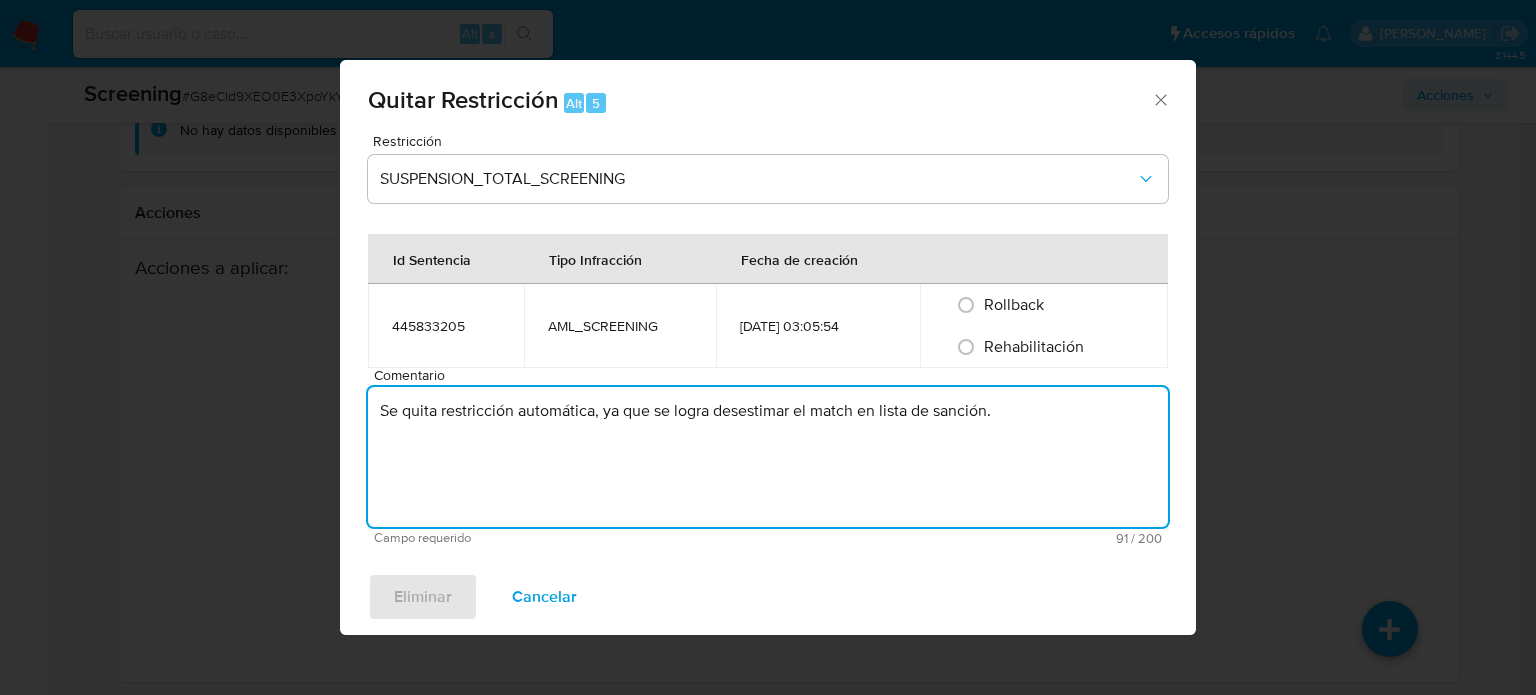 type on "Se quita restricción automática, ya que se logra desestimar el match en lista de sanción." 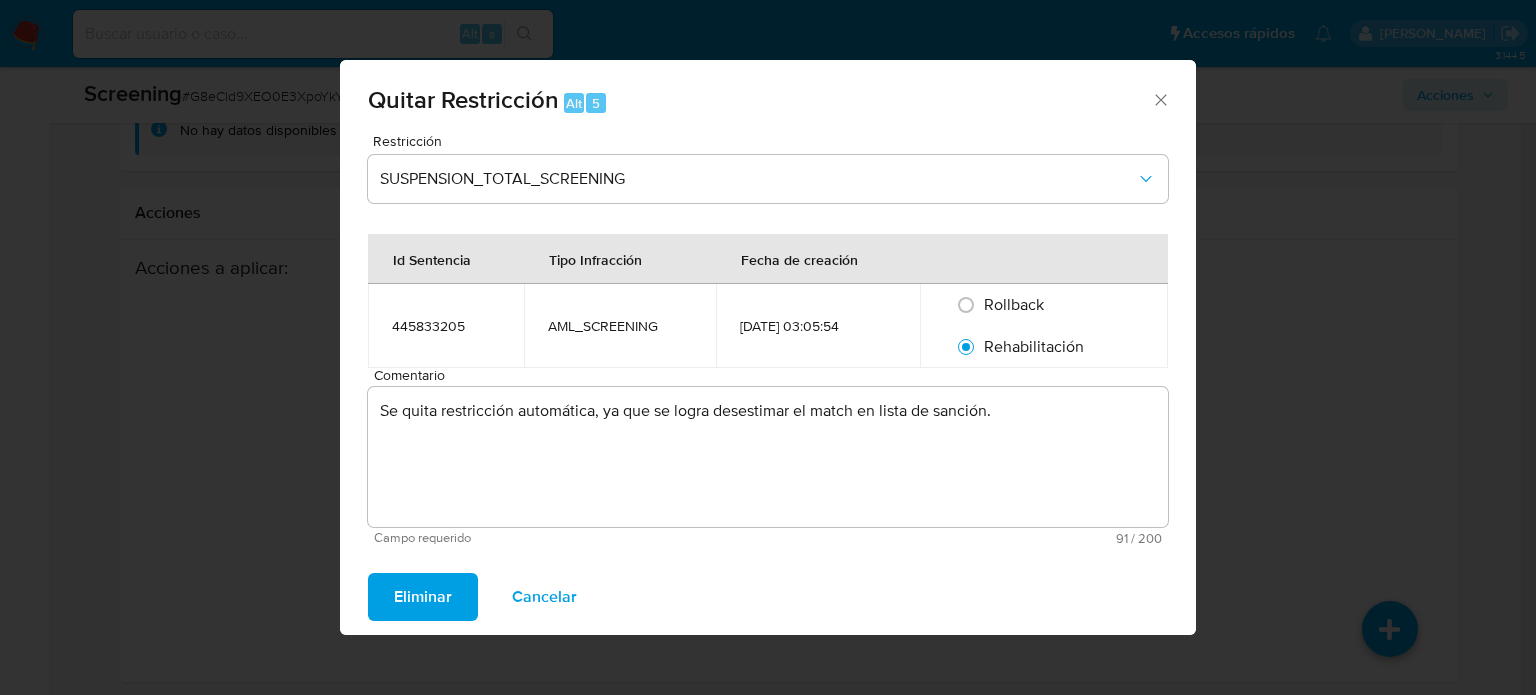 drag, startPoint x: 416, startPoint y: 599, endPoint x: 928, endPoint y: 694, distance: 520.7389 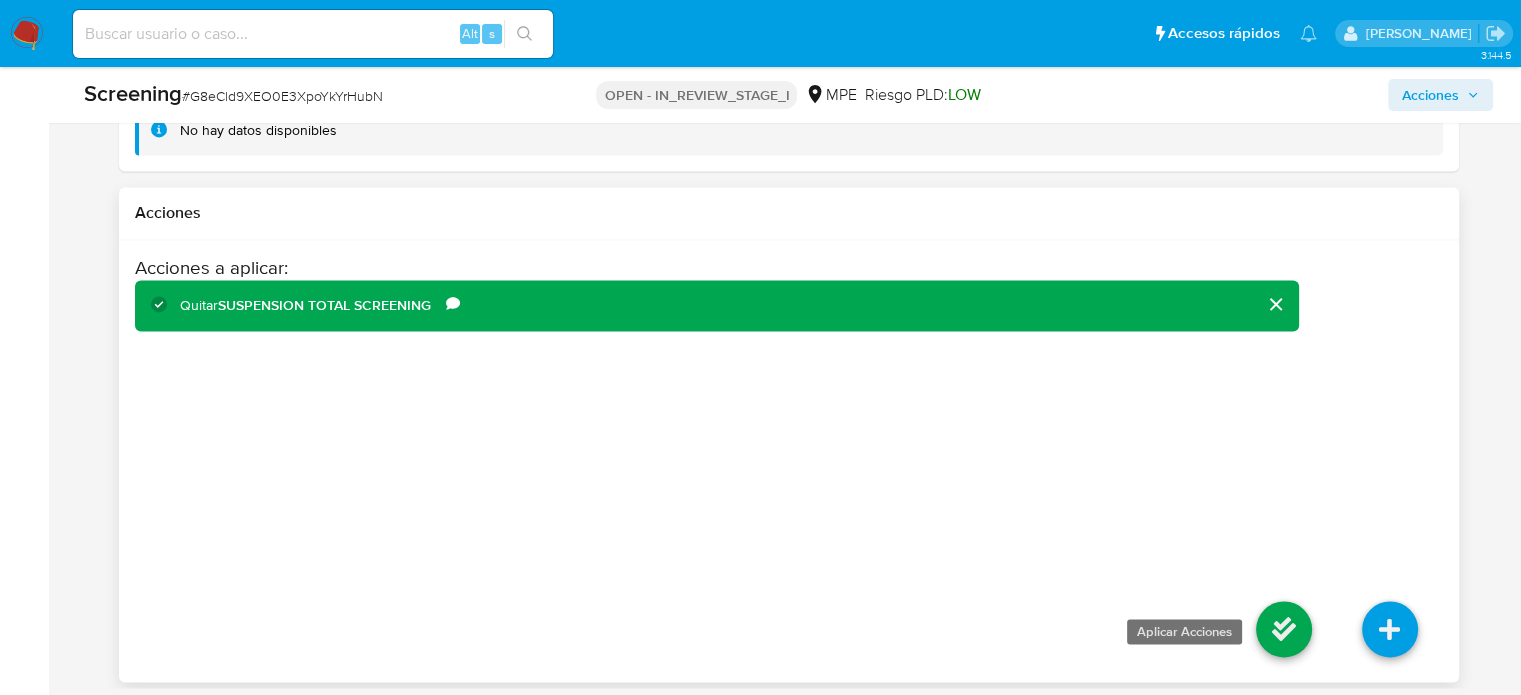 click at bounding box center (1284, 629) 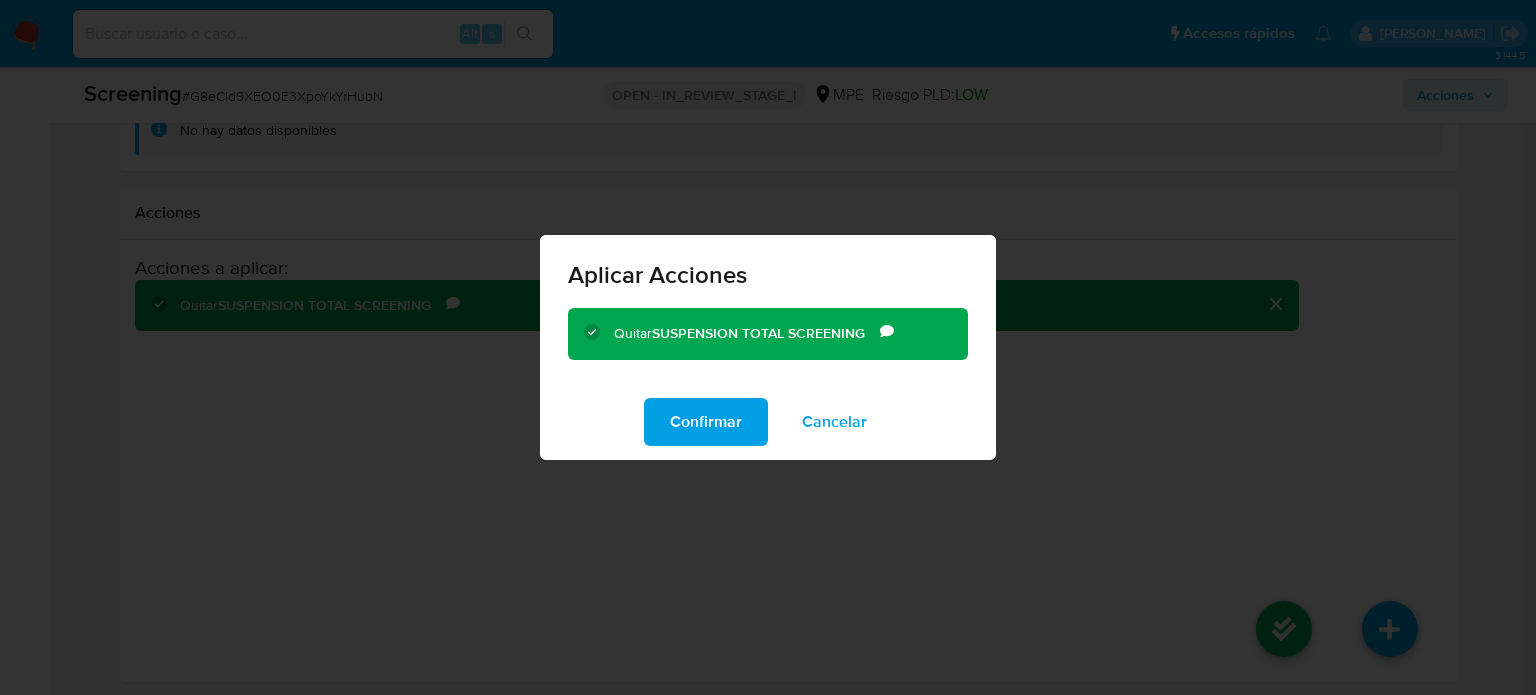 click on "Confirmar" at bounding box center (706, 422) 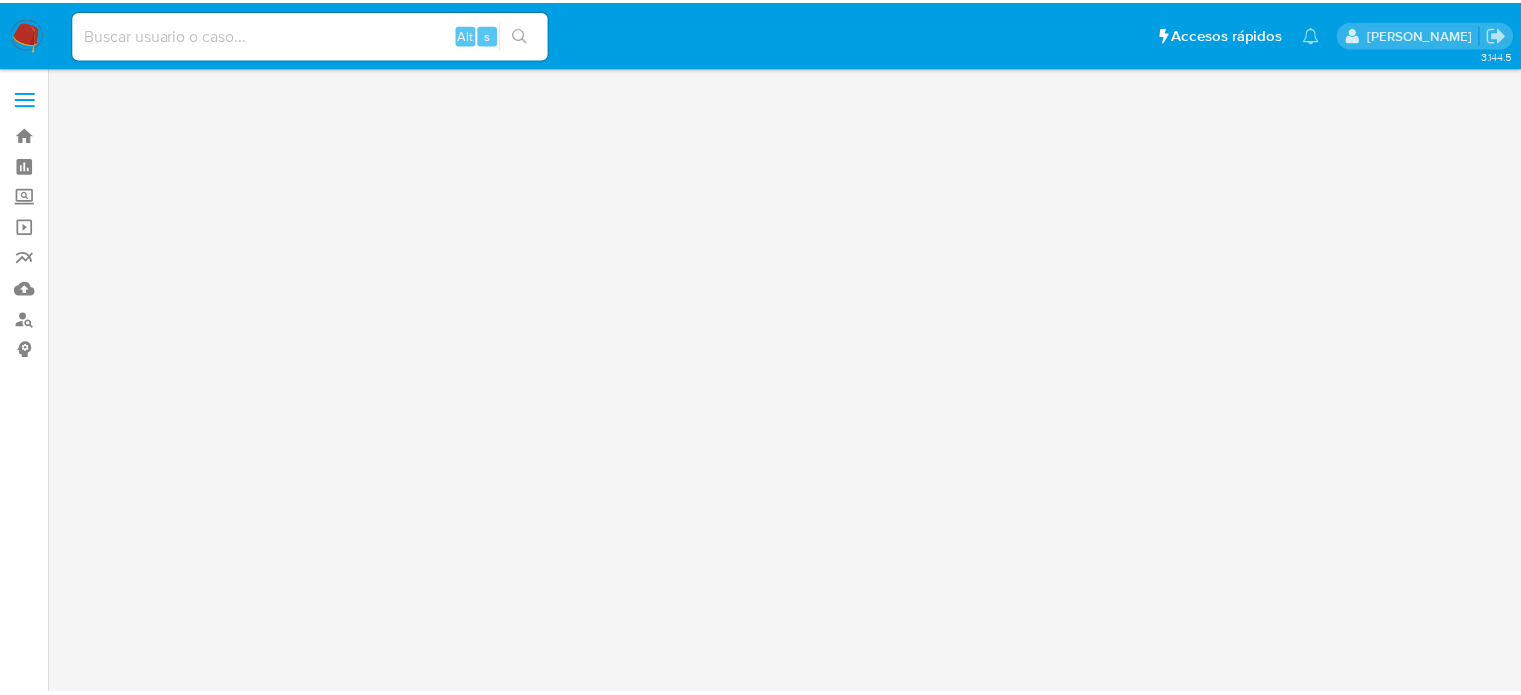 scroll, scrollTop: 0, scrollLeft: 0, axis: both 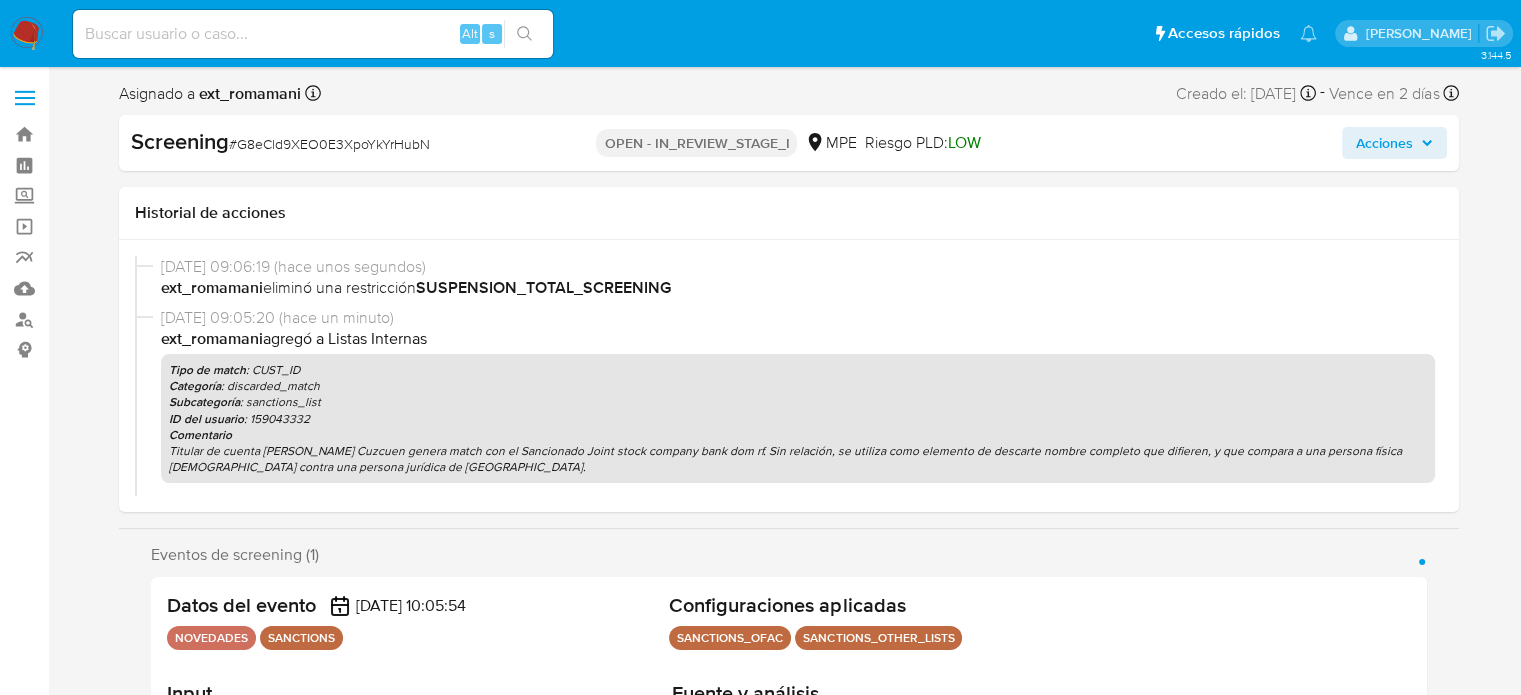select on "10" 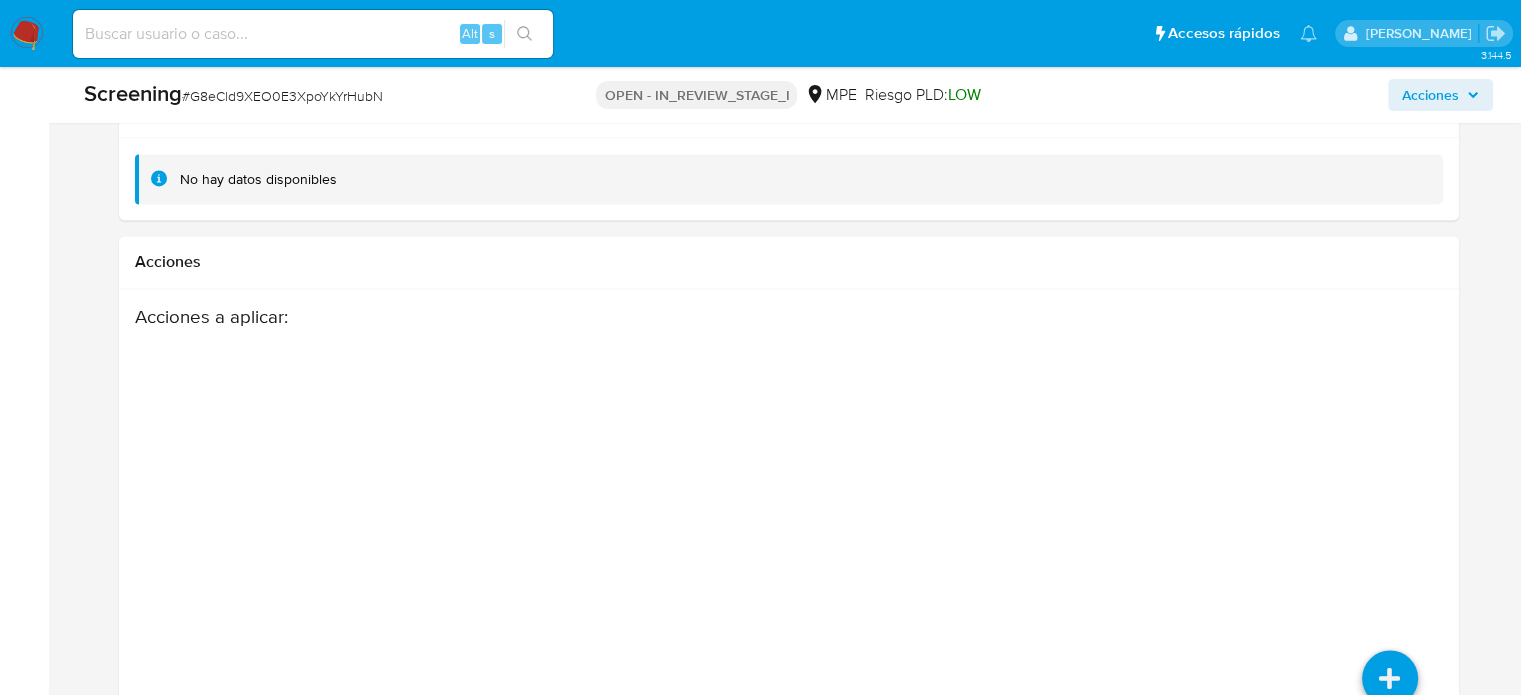 scroll, scrollTop: 3144, scrollLeft: 0, axis: vertical 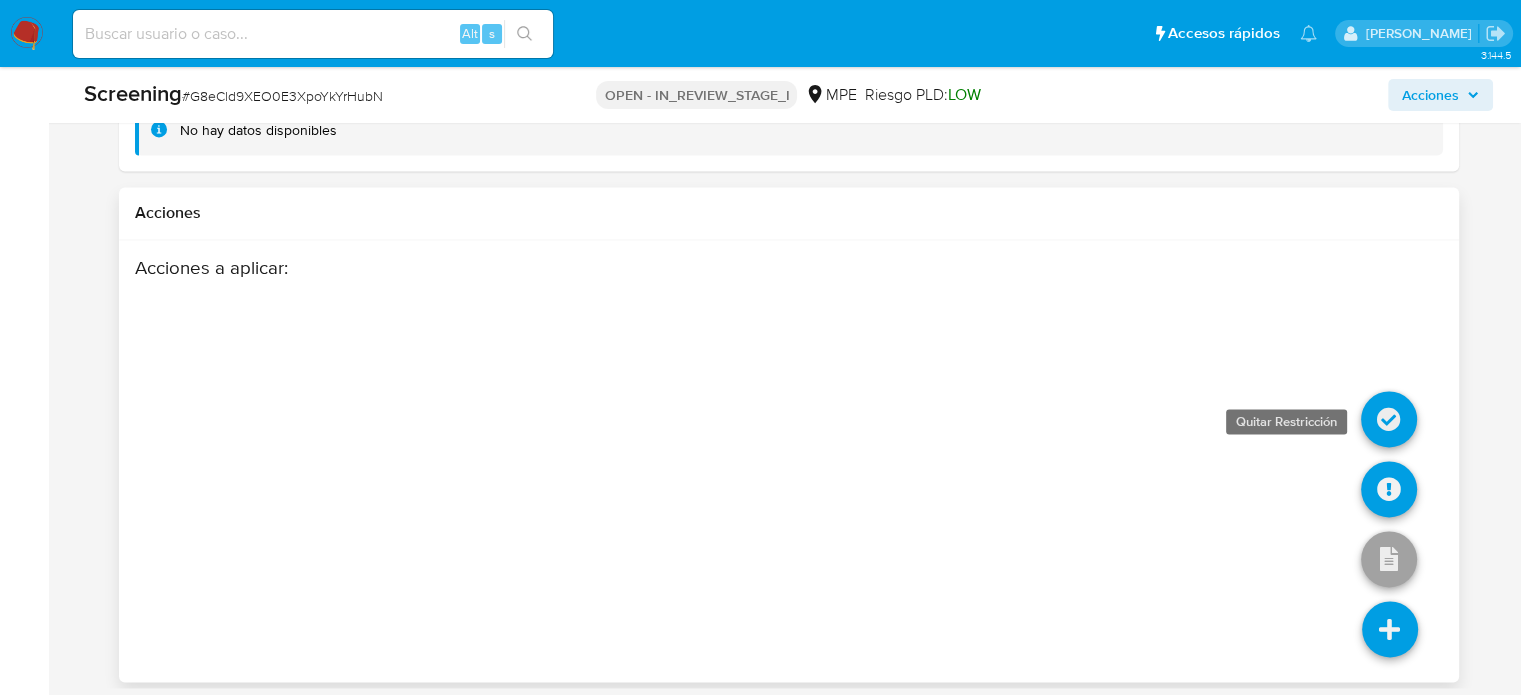 click at bounding box center (1389, 419) 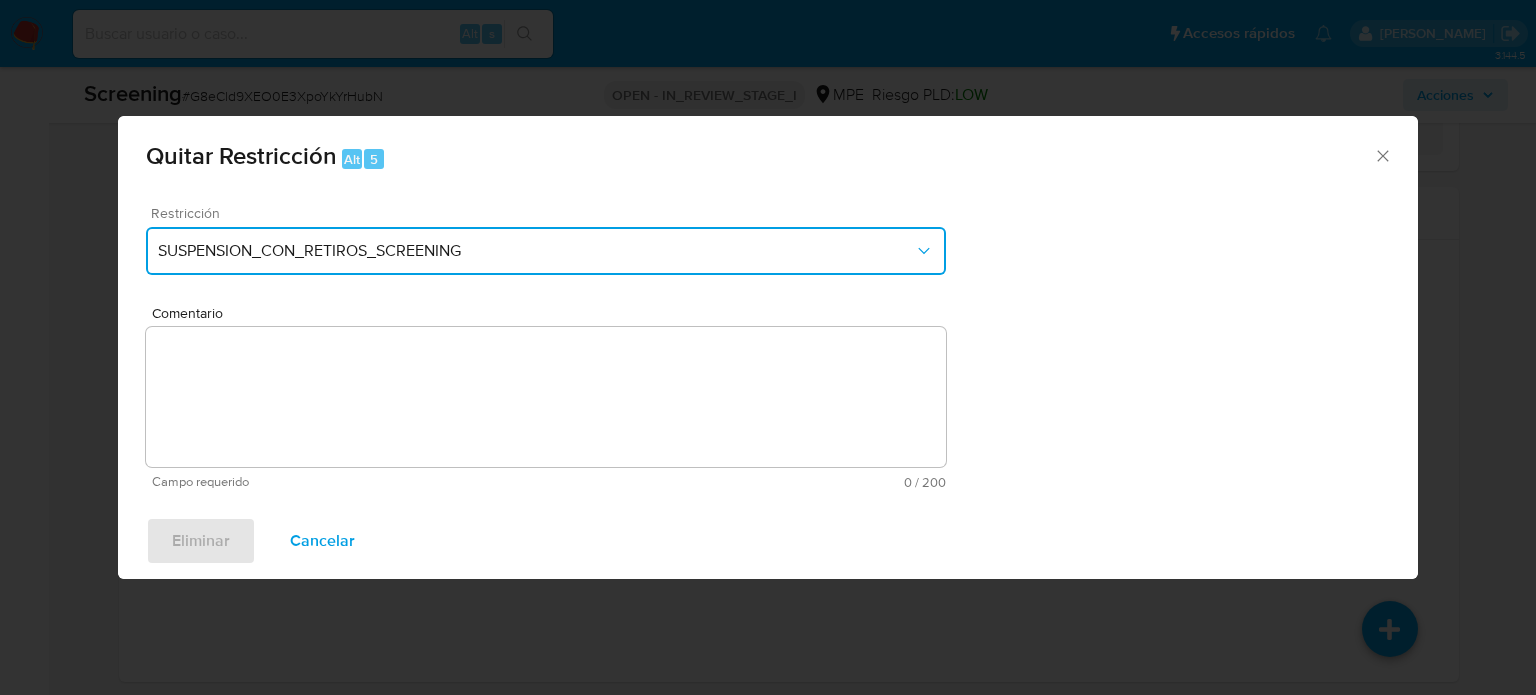 click on "SUSPENSION_CON_RETIROS_SCREENING" at bounding box center [546, 251] 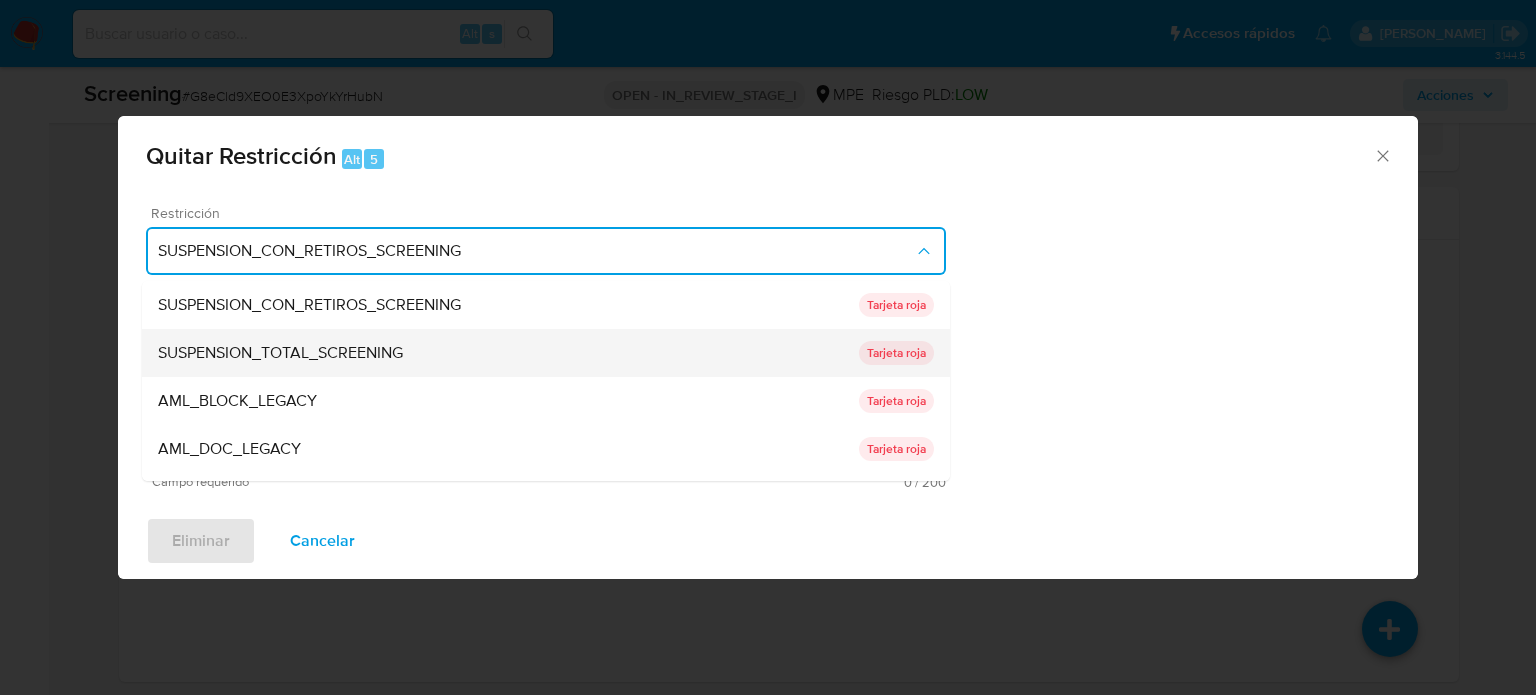 drag, startPoint x: 418, startPoint y: 328, endPoint x: 413, endPoint y: 343, distance: 15.811388 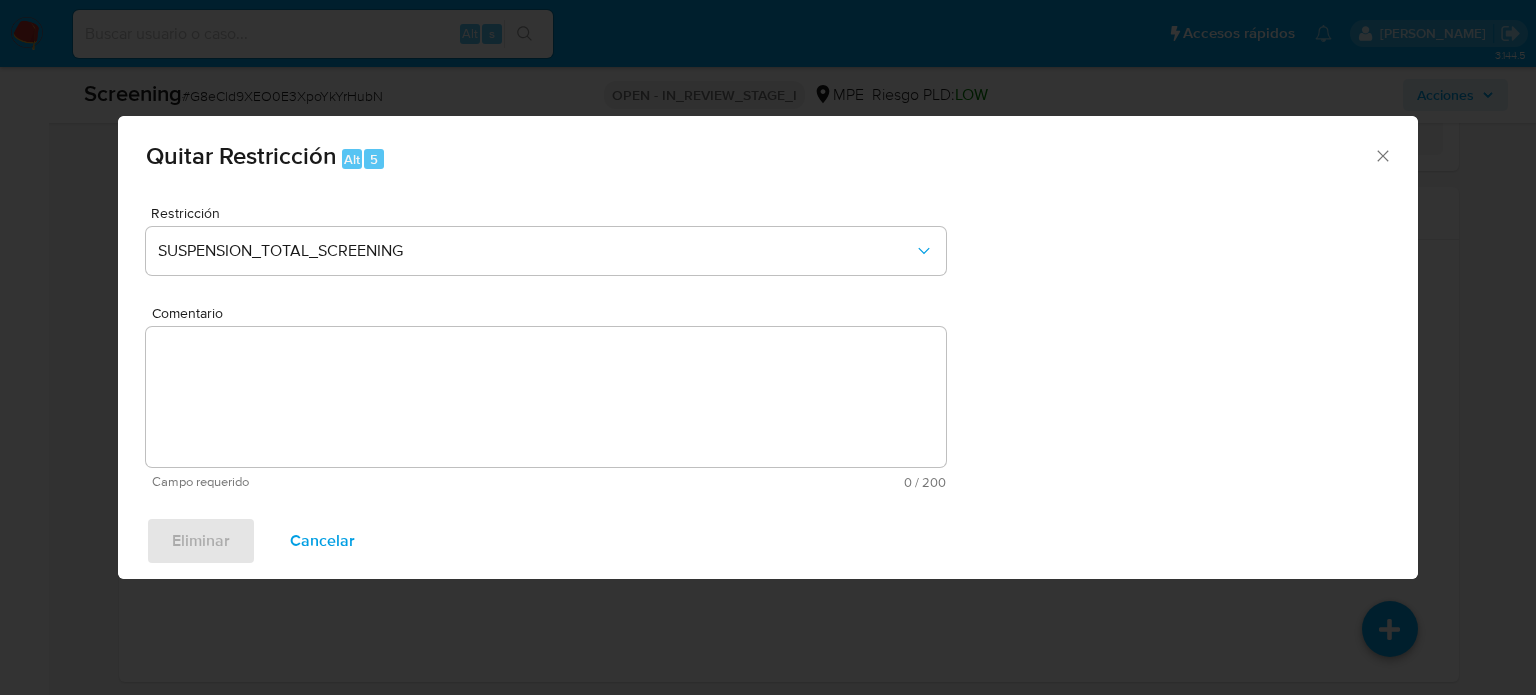 drag, startPoint x: 320, startPoint y: 544, endPoint x: 236, endPoint y: 414, distance: 154.77725 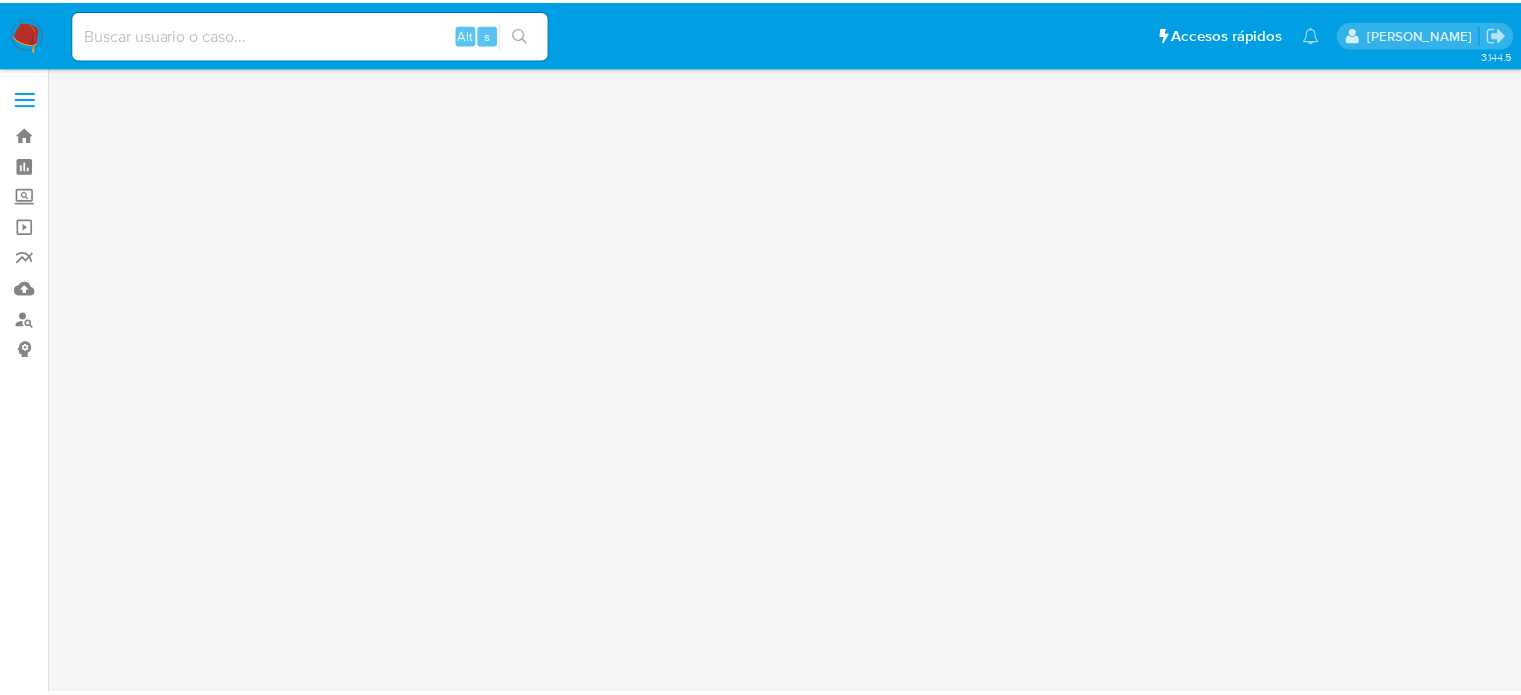 scroll, scrollTop: 0, scrollLeft: 0, axis: both 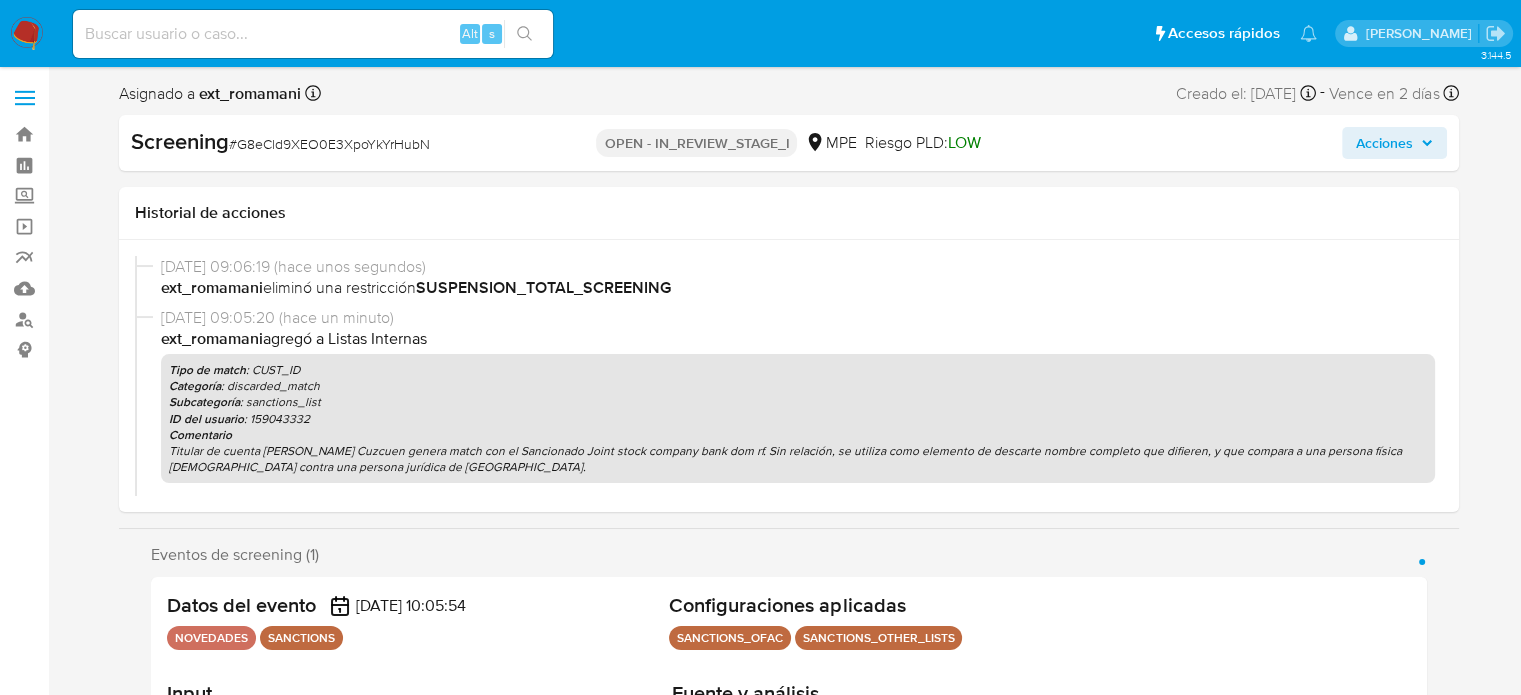 select on "10" 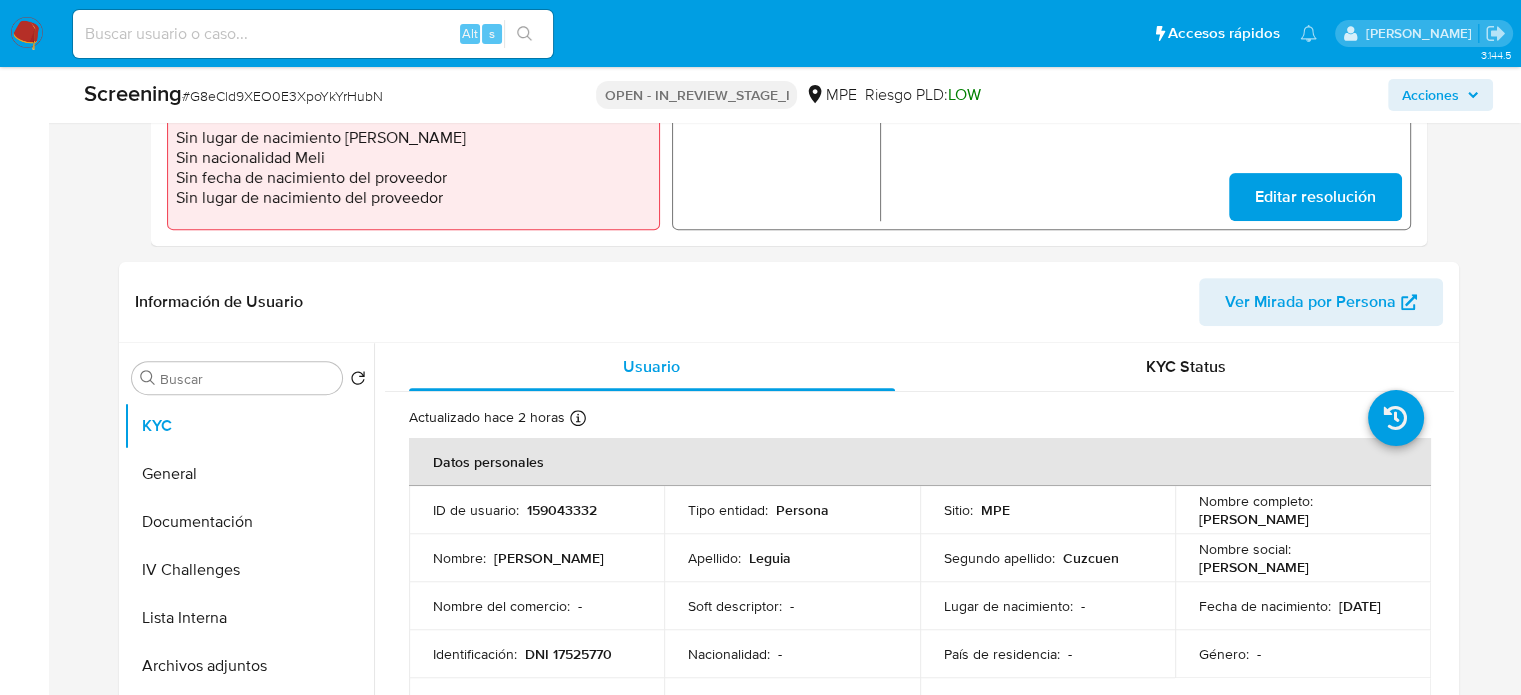 scroll, scrollTop: 1100, scrollLeft: 0, axis: vertical 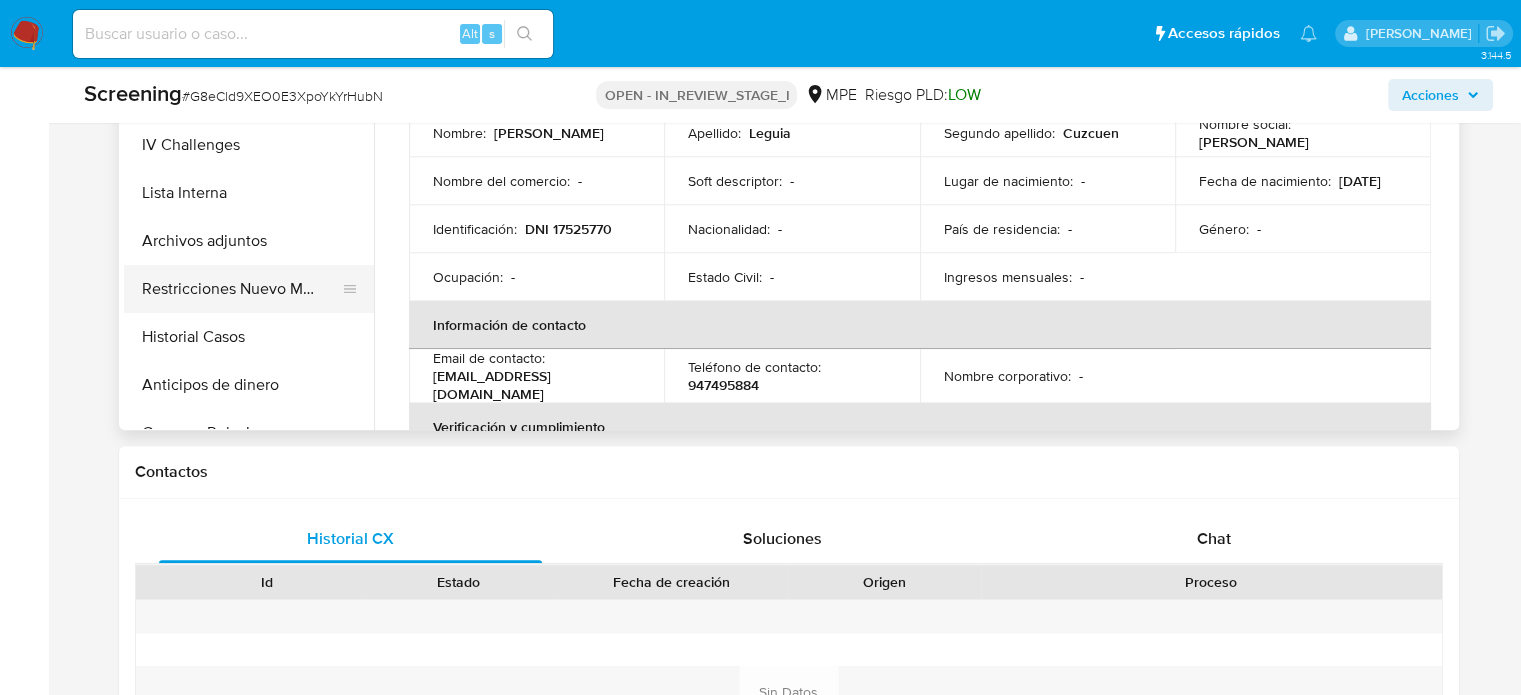 click on "Restricciones Nuevo Mundo" at bounding box center [241, 289] 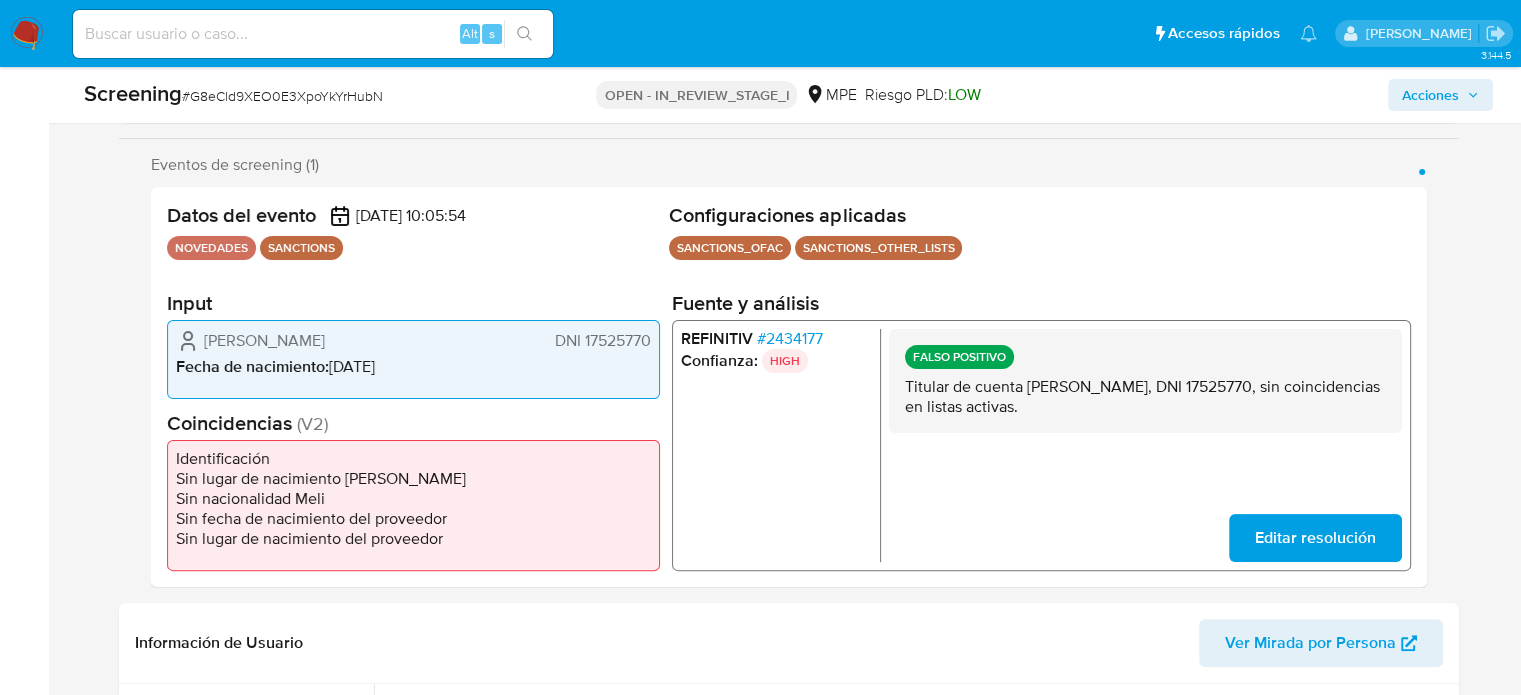 scroll, scrollTop: 300, scrollLeft: 0, axis: vertical 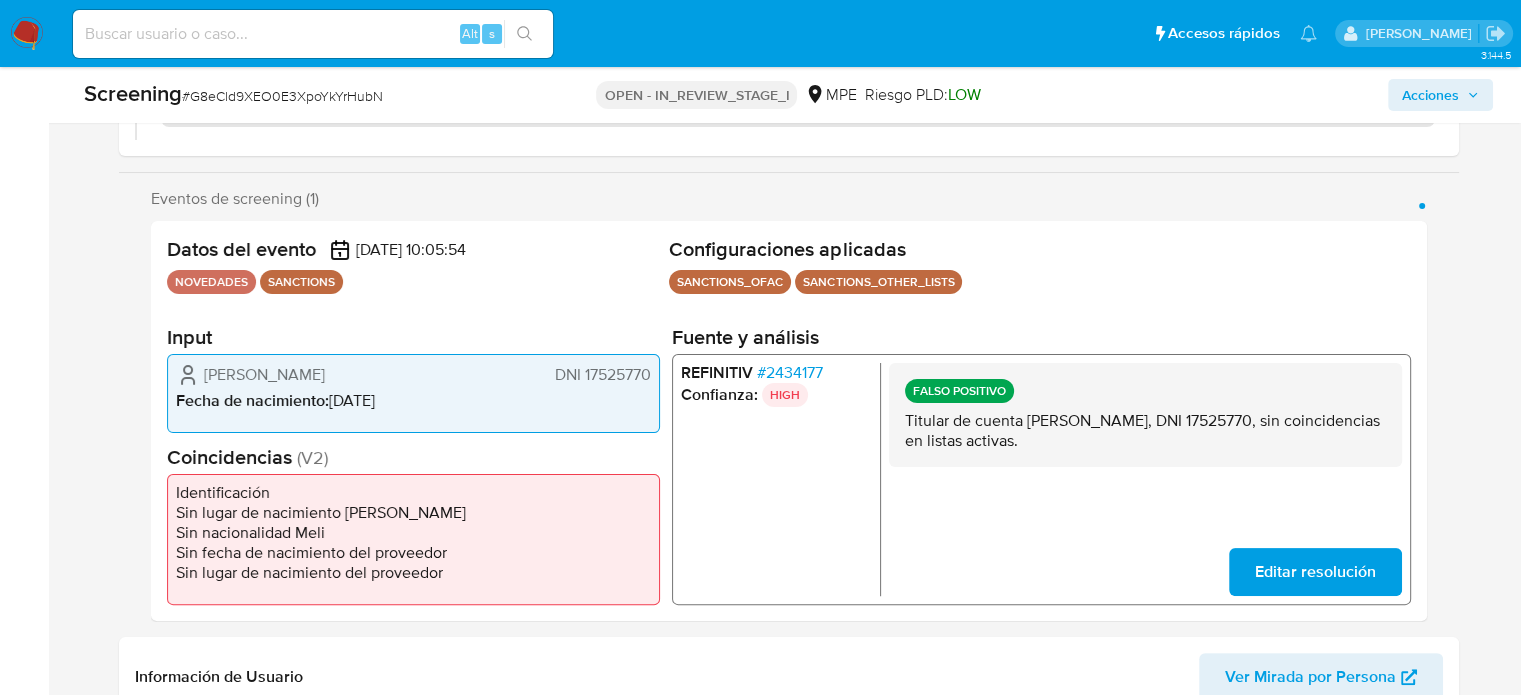 type 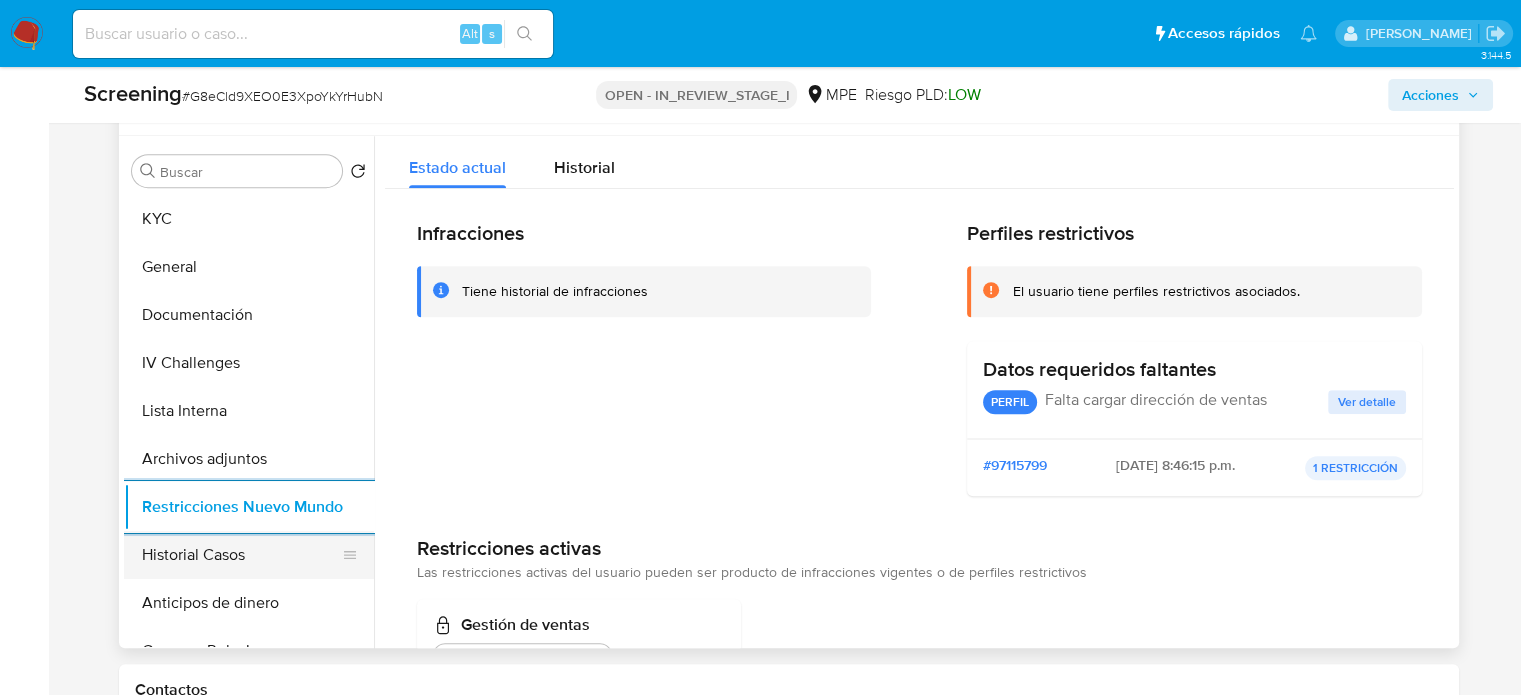 scroll, scrollTop: 900, scrollLeft: 0, axis: vertical 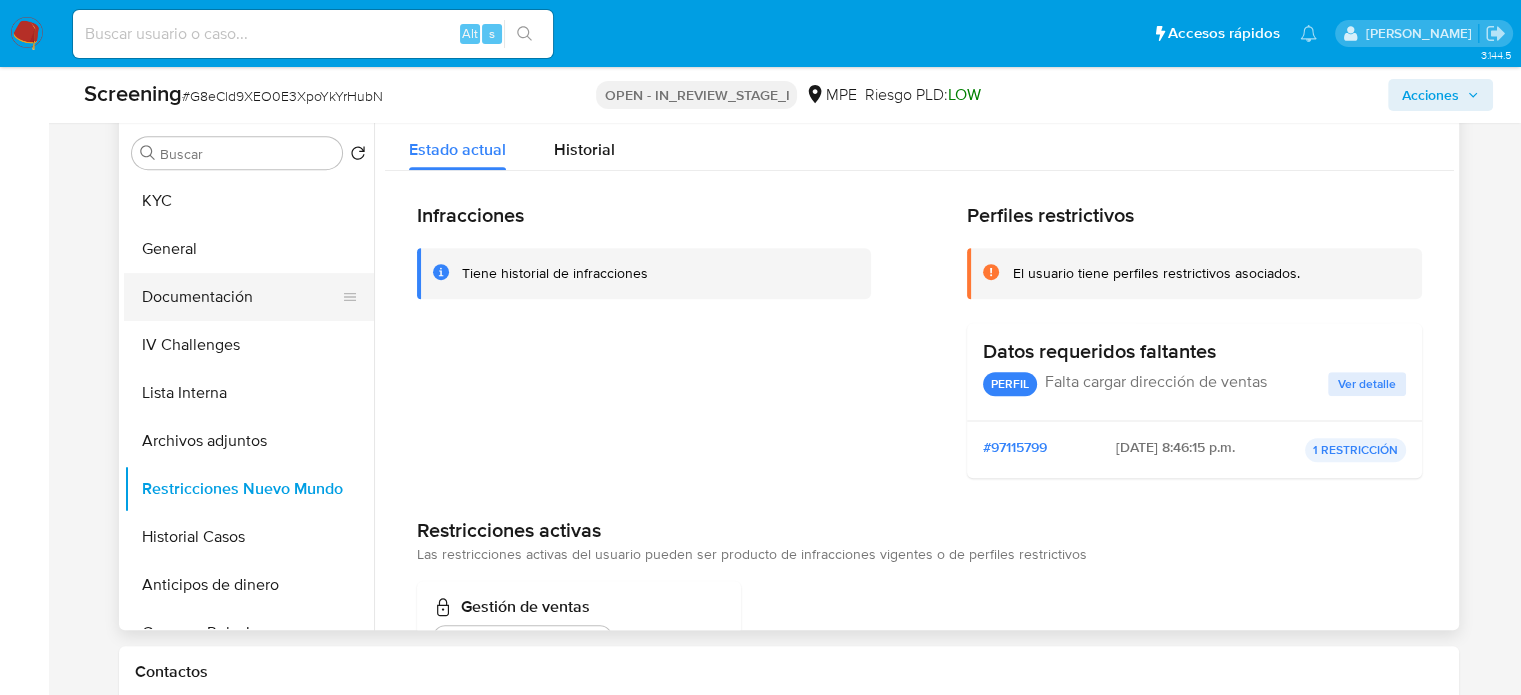 click on "Documentación" at bounding box center (241, 297) 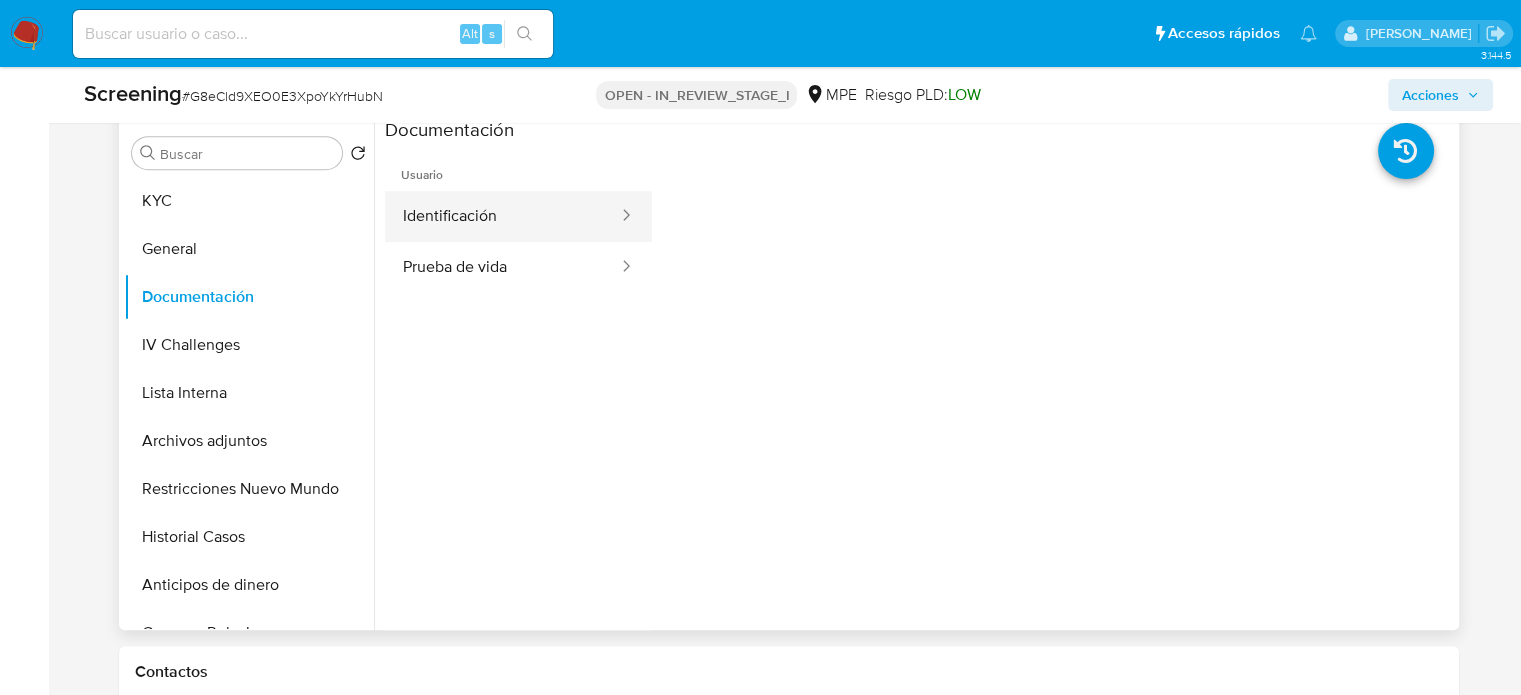 click on "Identificación" at bounding box center [502, 216] 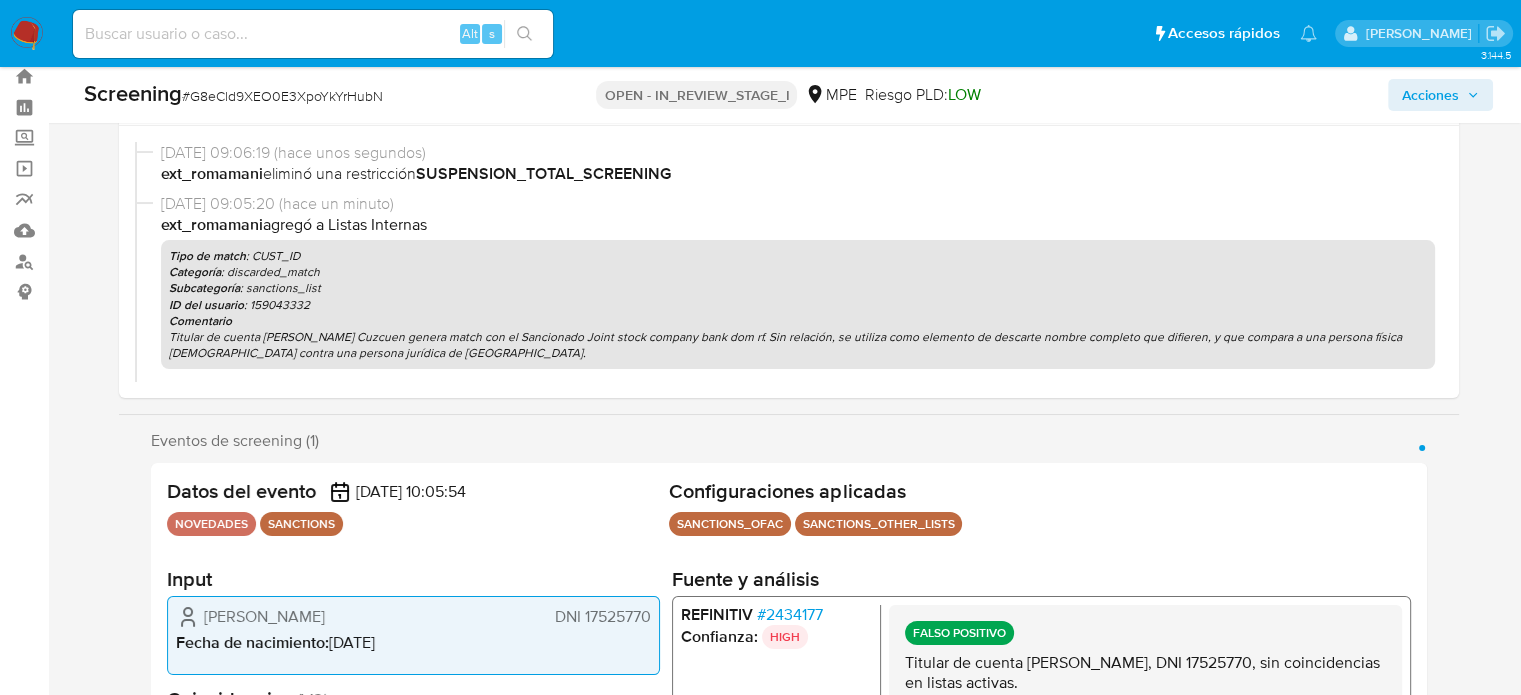 scroll, scrollTop: 0, scrollLeft: 0, axis: both 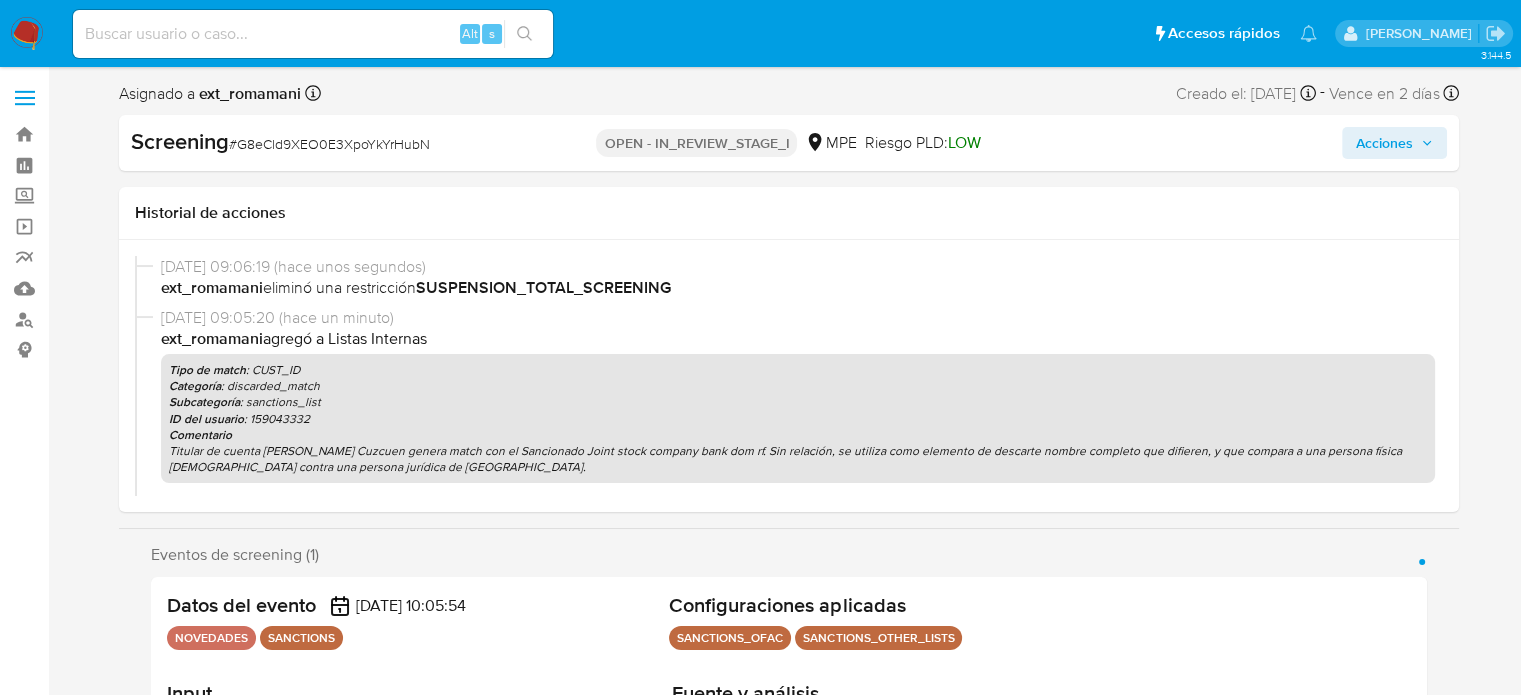 click on "Acciones" at bounding box center [1384, 143] 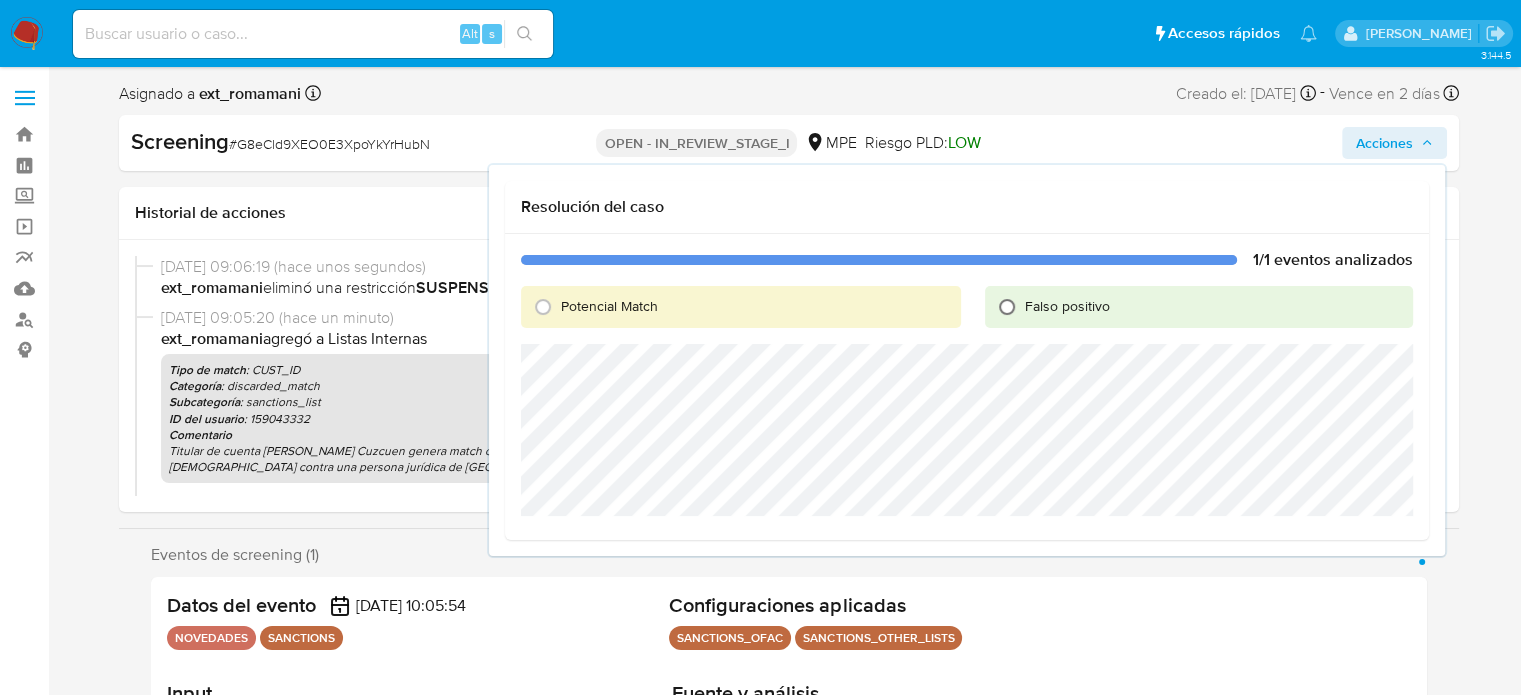 click on "Falso positivo" at bounding box center [1007, 307] 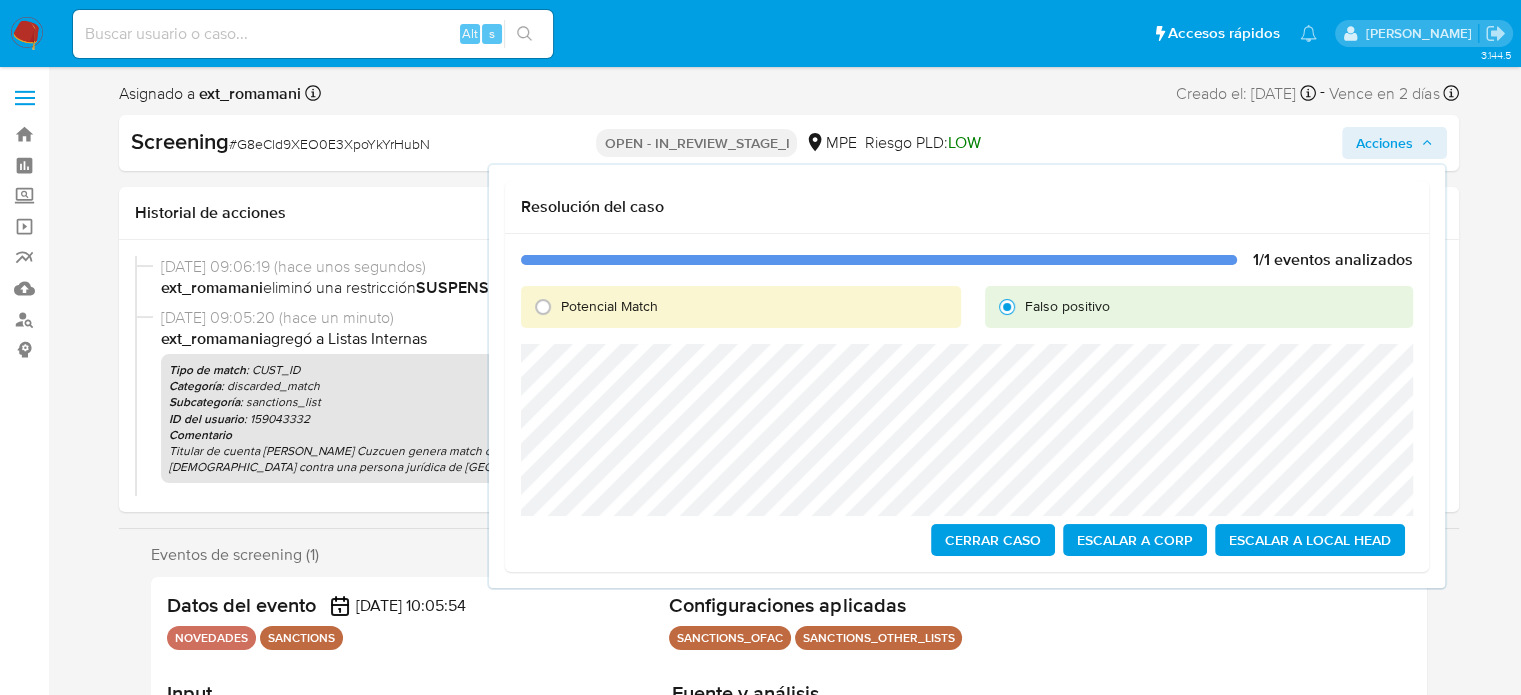 click on "Cerrar Caso" at bounding box center (993, 540) 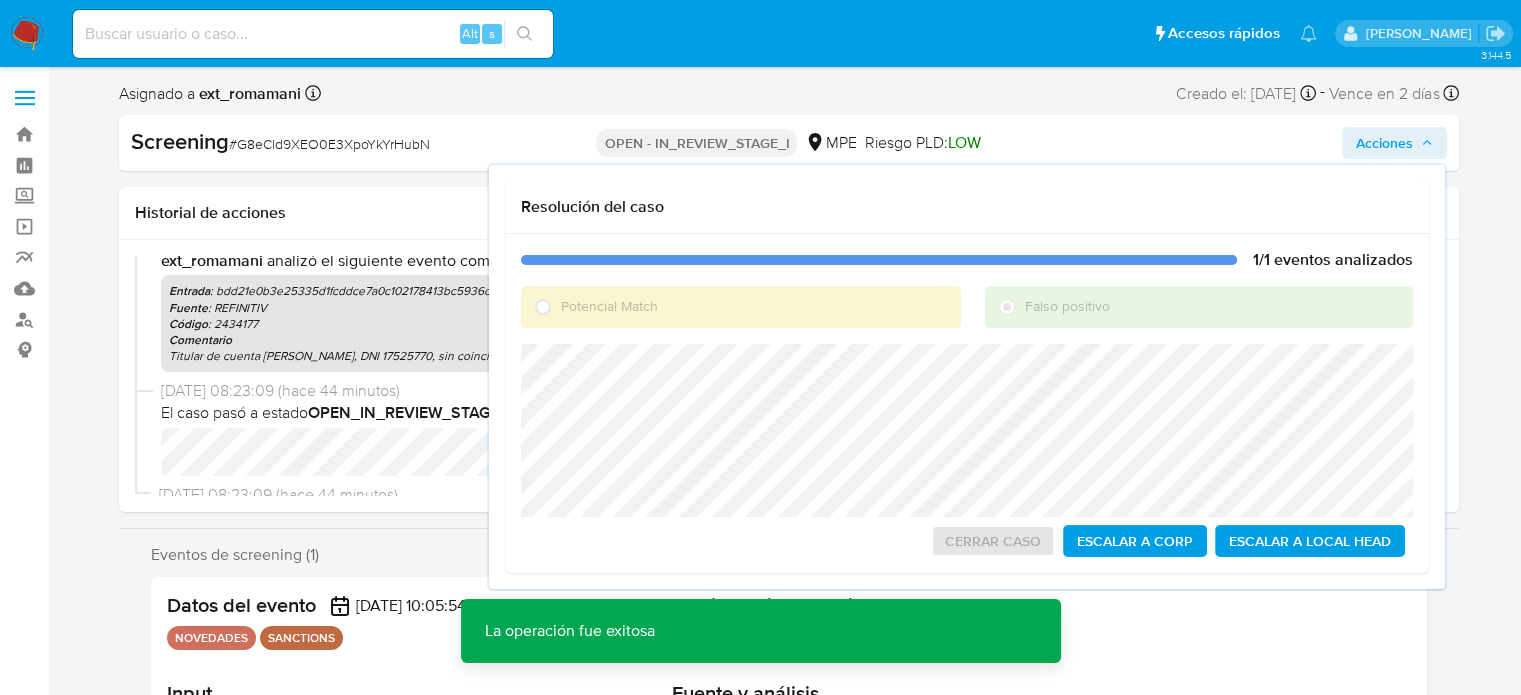 scroll, scrollTop: 304, scrollLeft: 0, axis: vertical 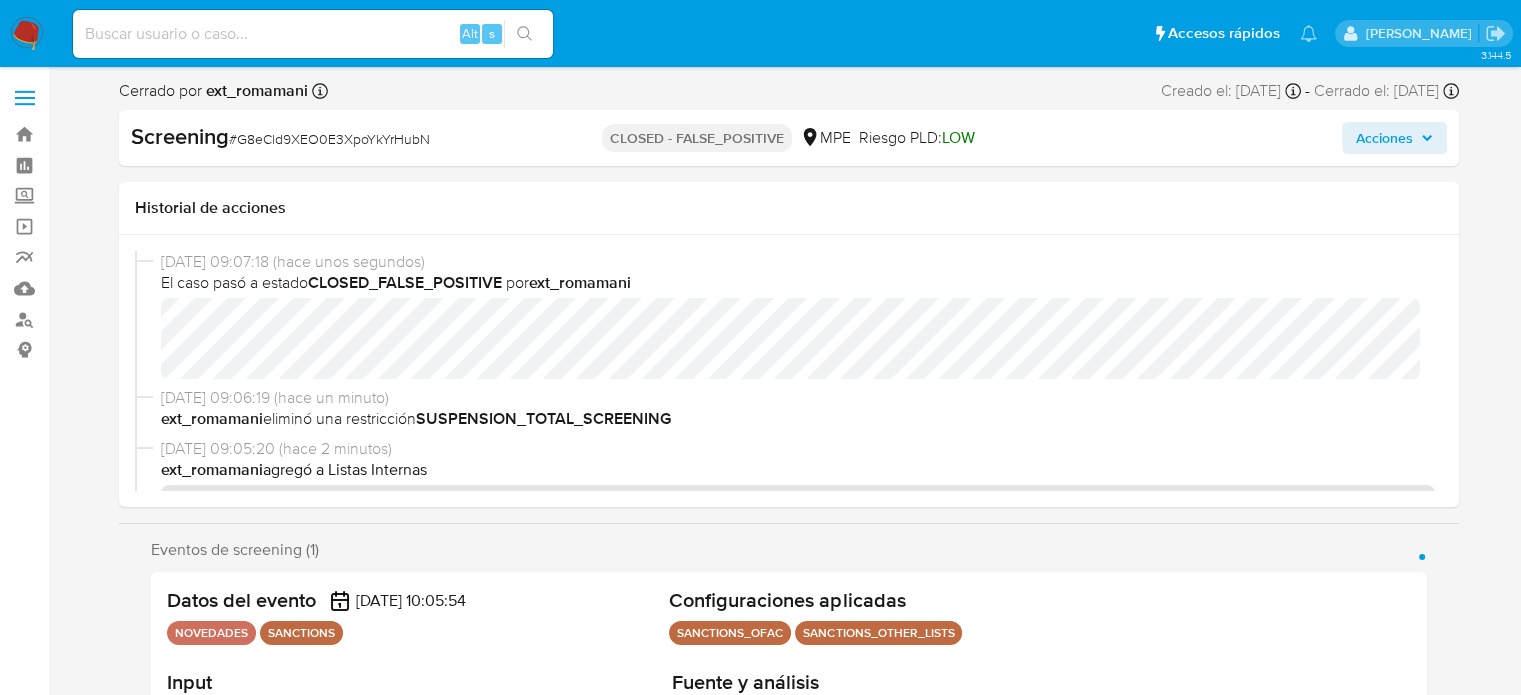 select on "10" 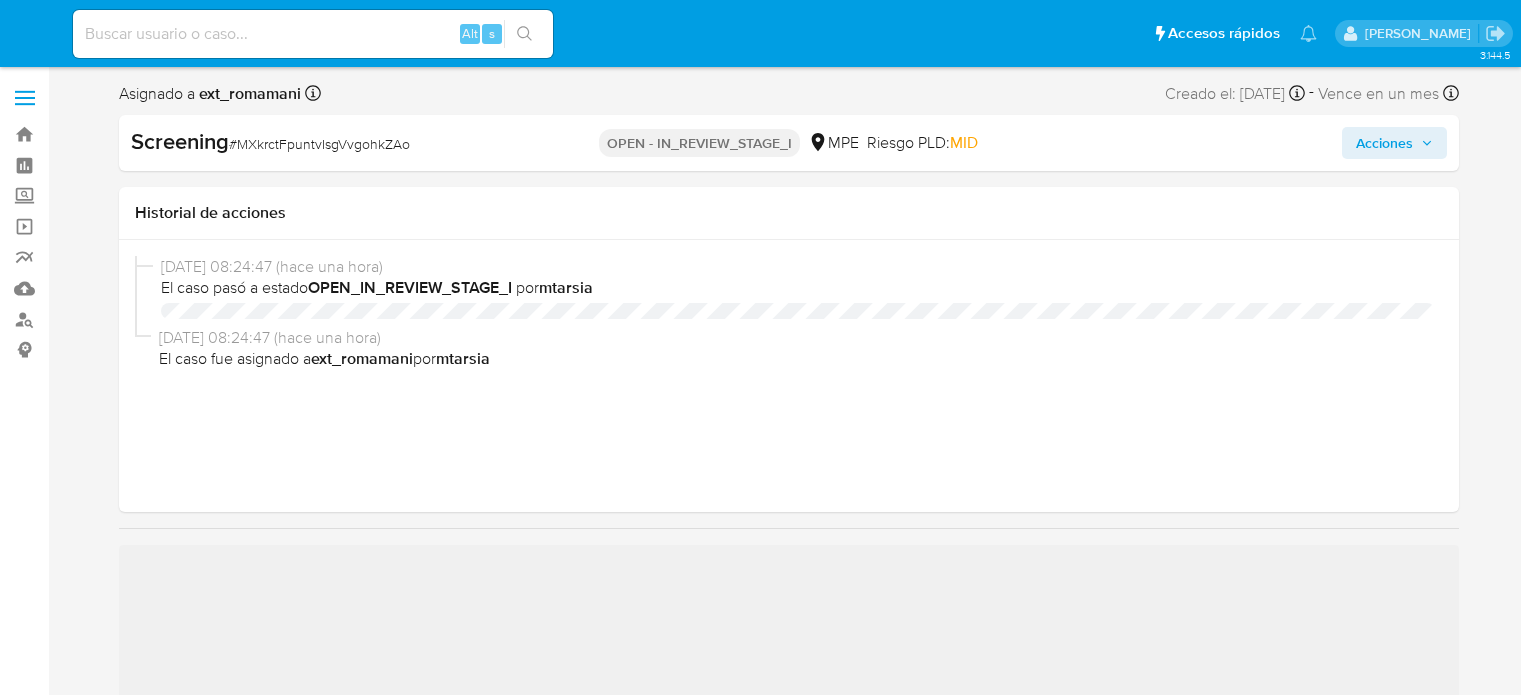 select on "10" 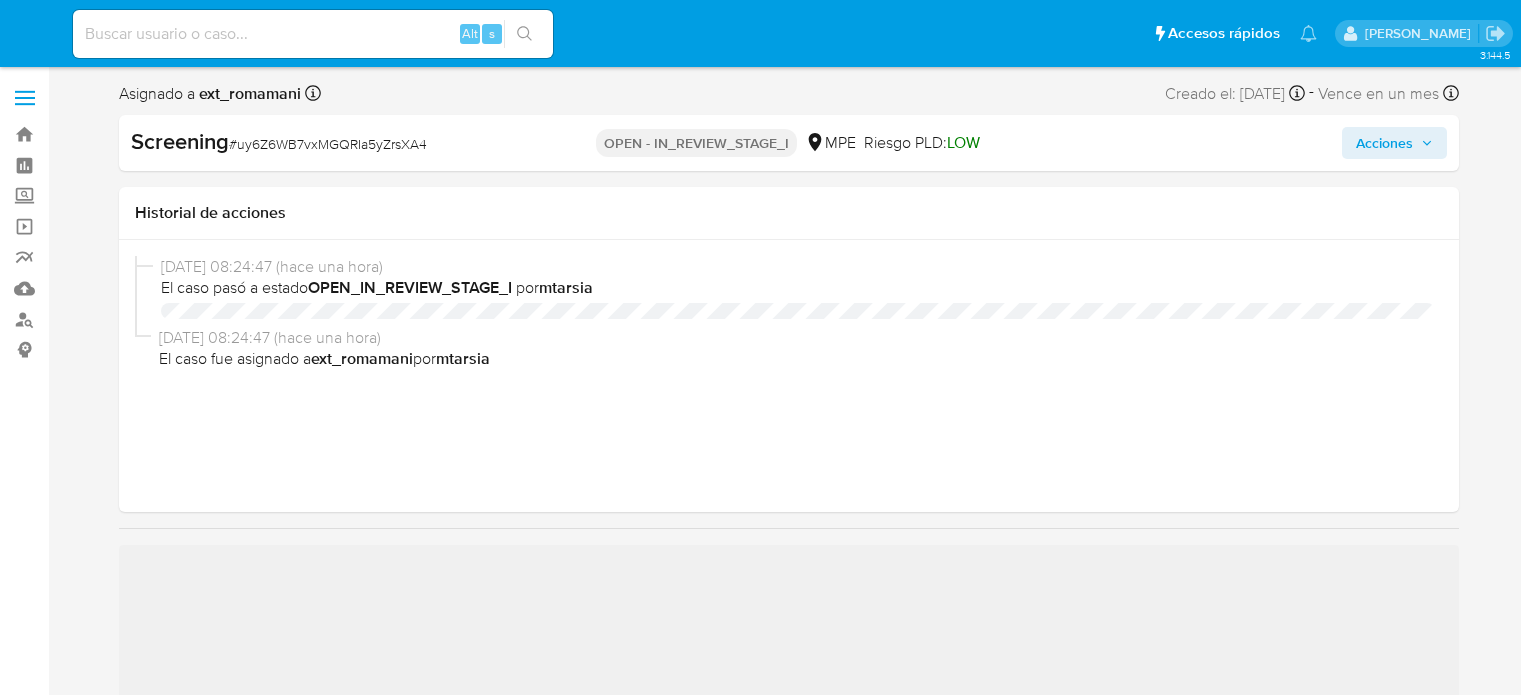 select on "10" 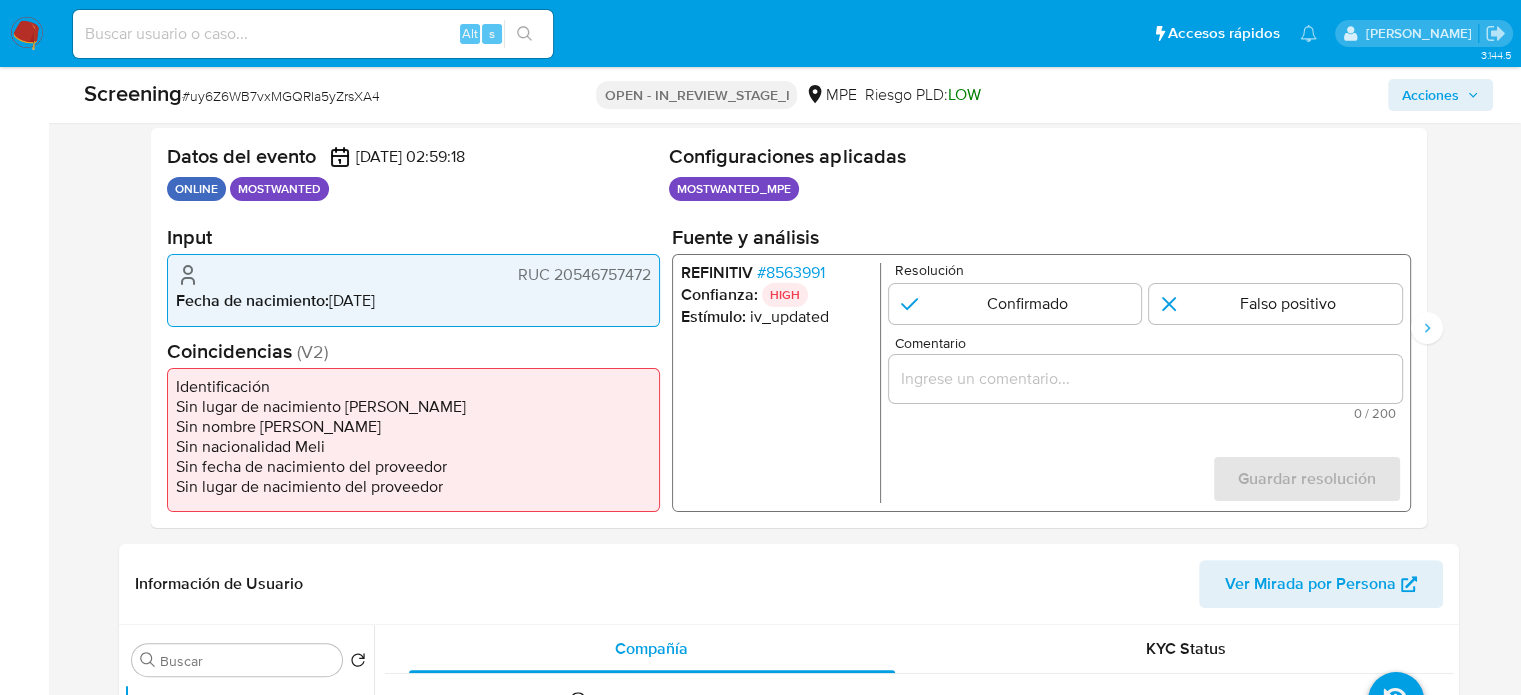 scroll, scrollTop: 400, scrollLeft: 0, axis: vertical 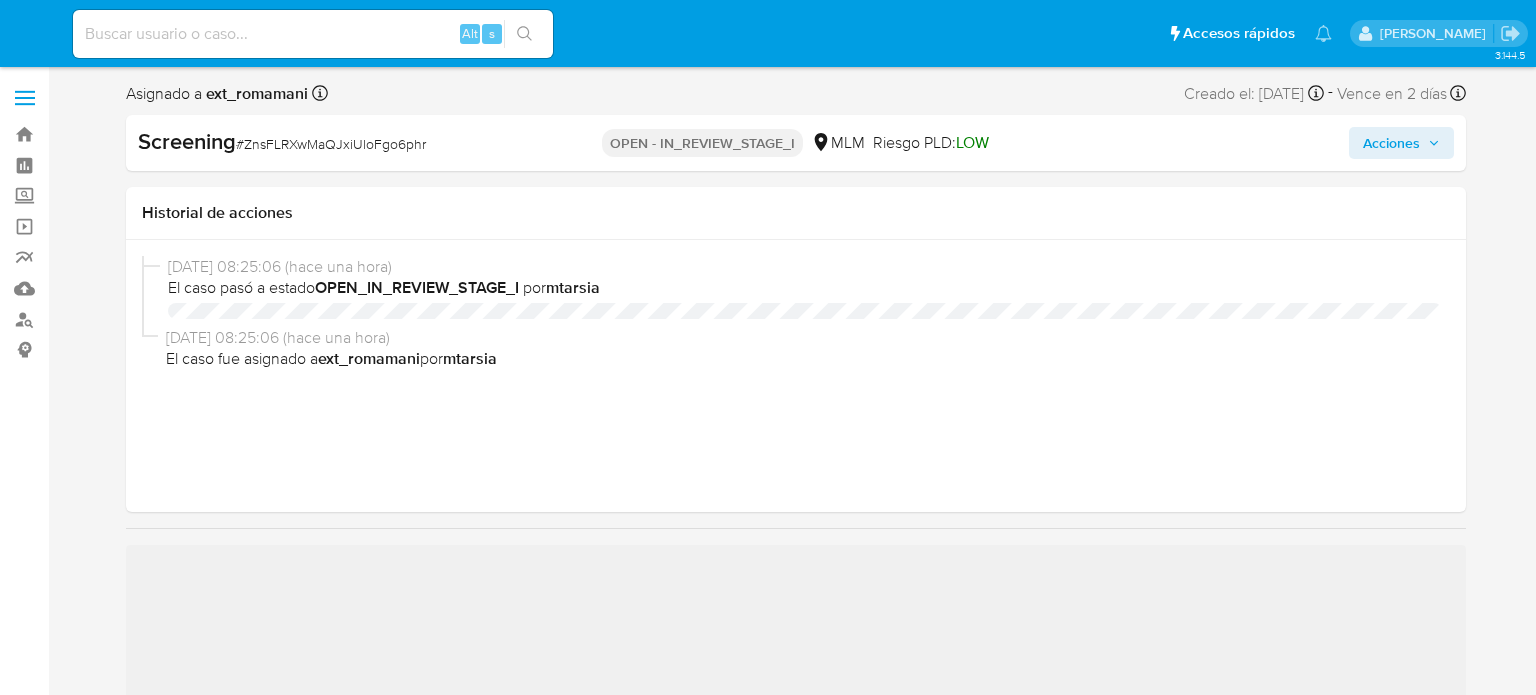 select on "10" 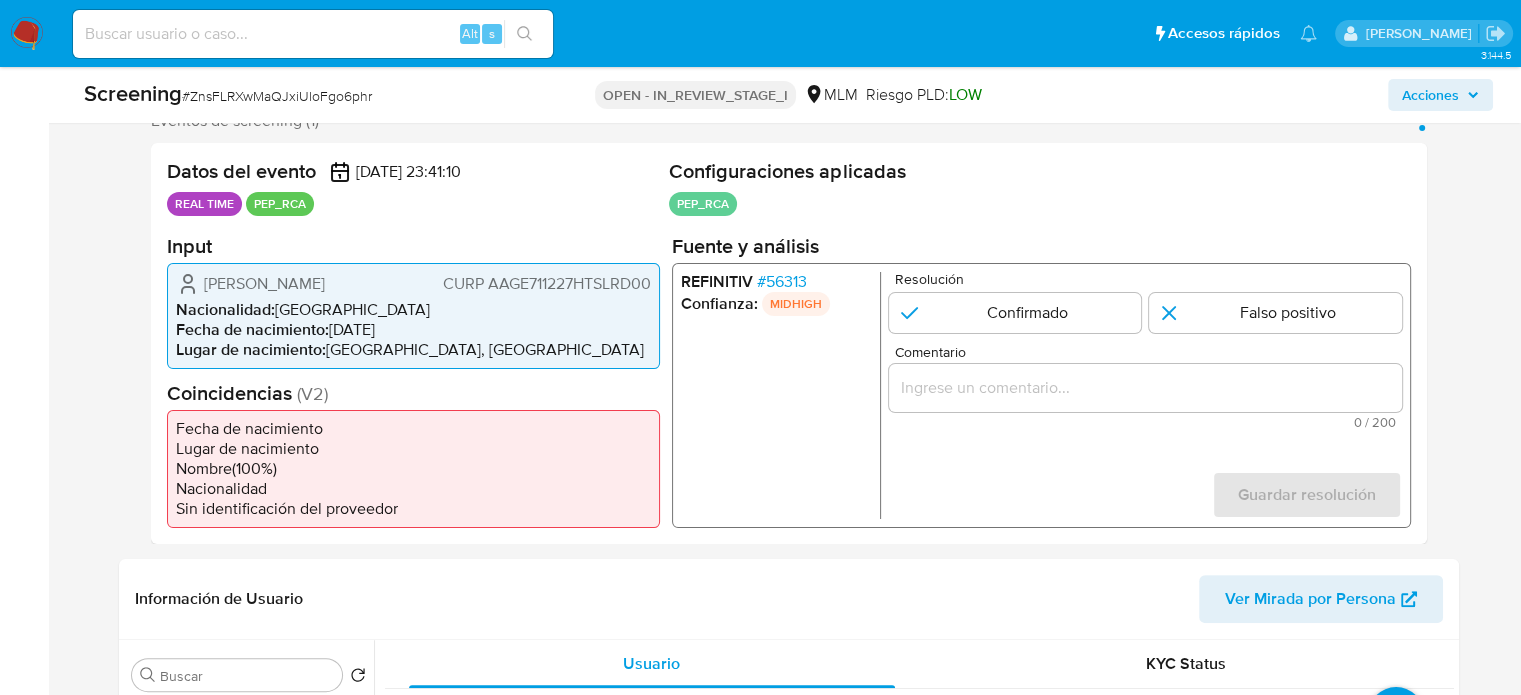 scroll, scrollTop: 400, scrollLeft: 0, axis: vertical 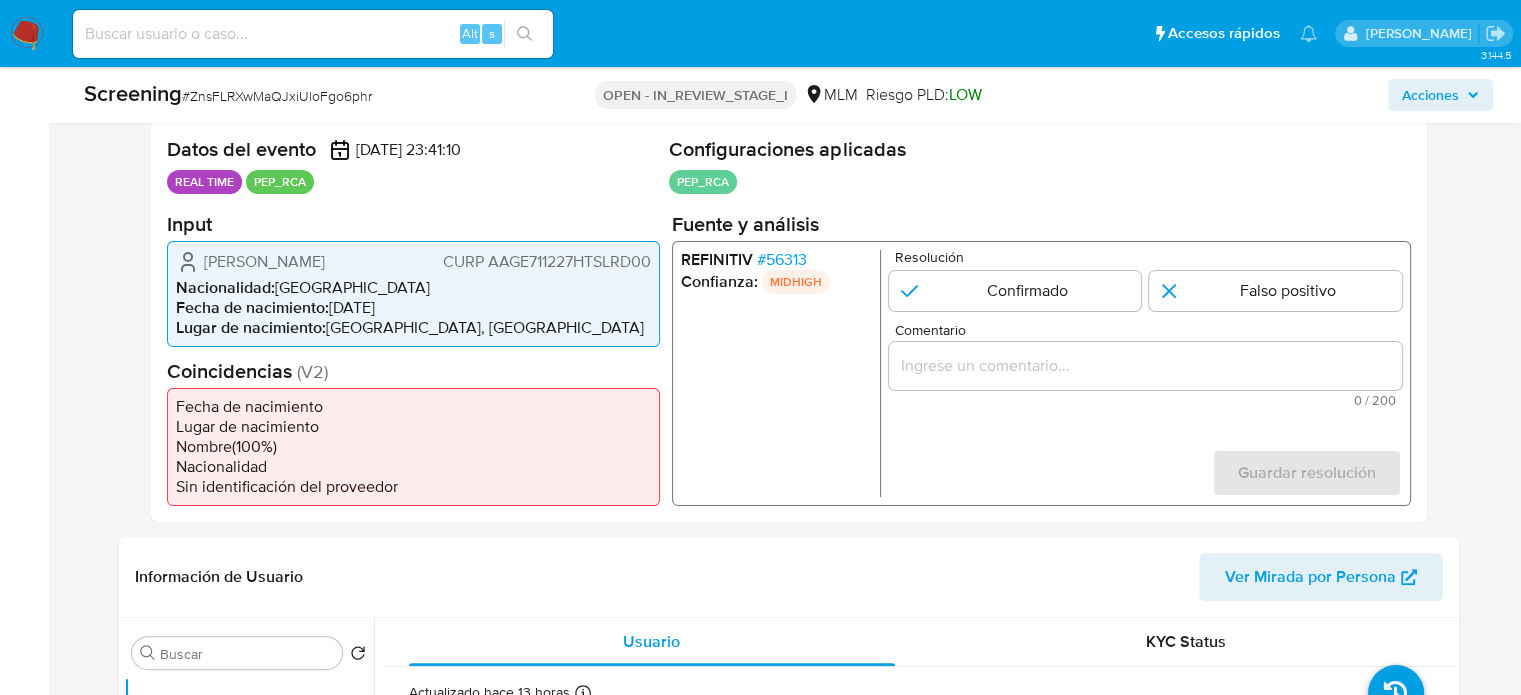 click at bounding box center (1144, 365) 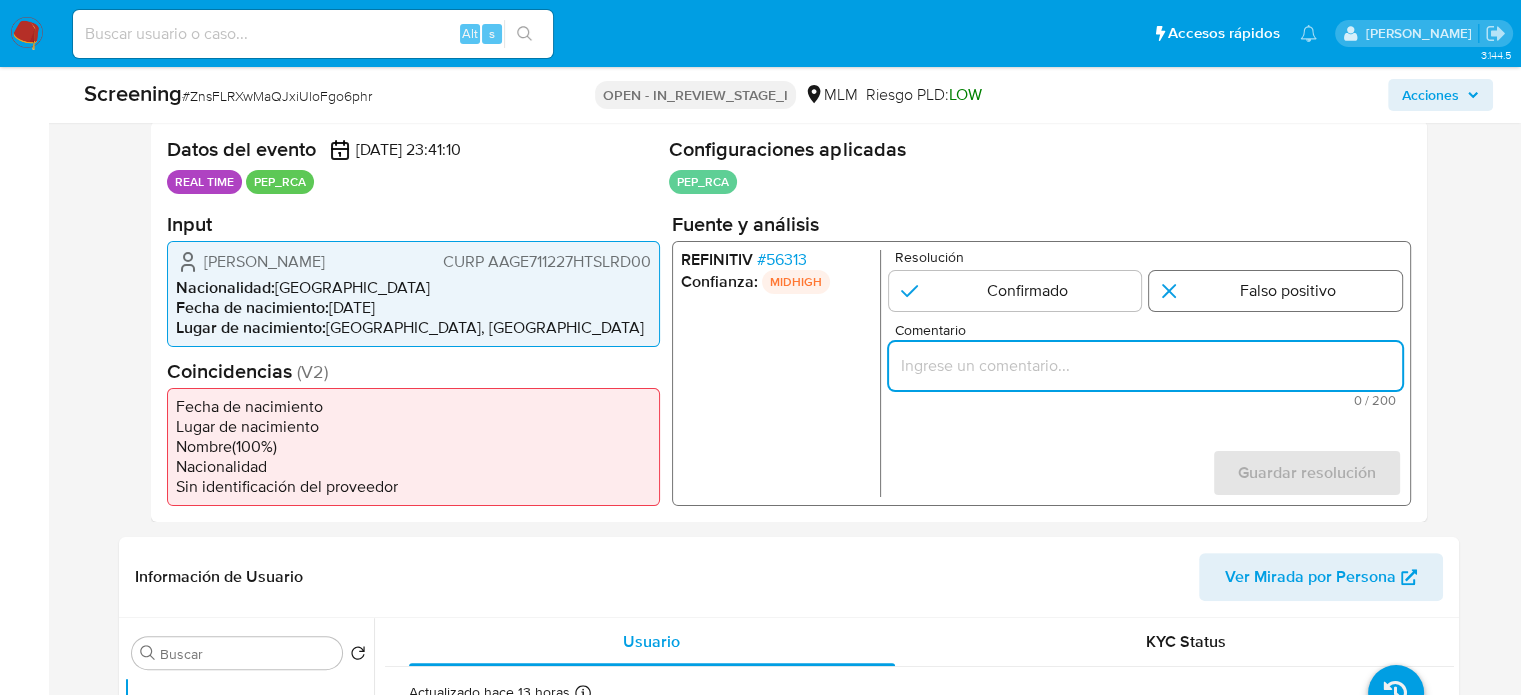 paste on "Titular de cuenta [PERSON_NAME], CURP AAGE711227HTSLRD00 se desempeño como [PERSON_NAME] hasta 2021. No configurando calidad de PEP." 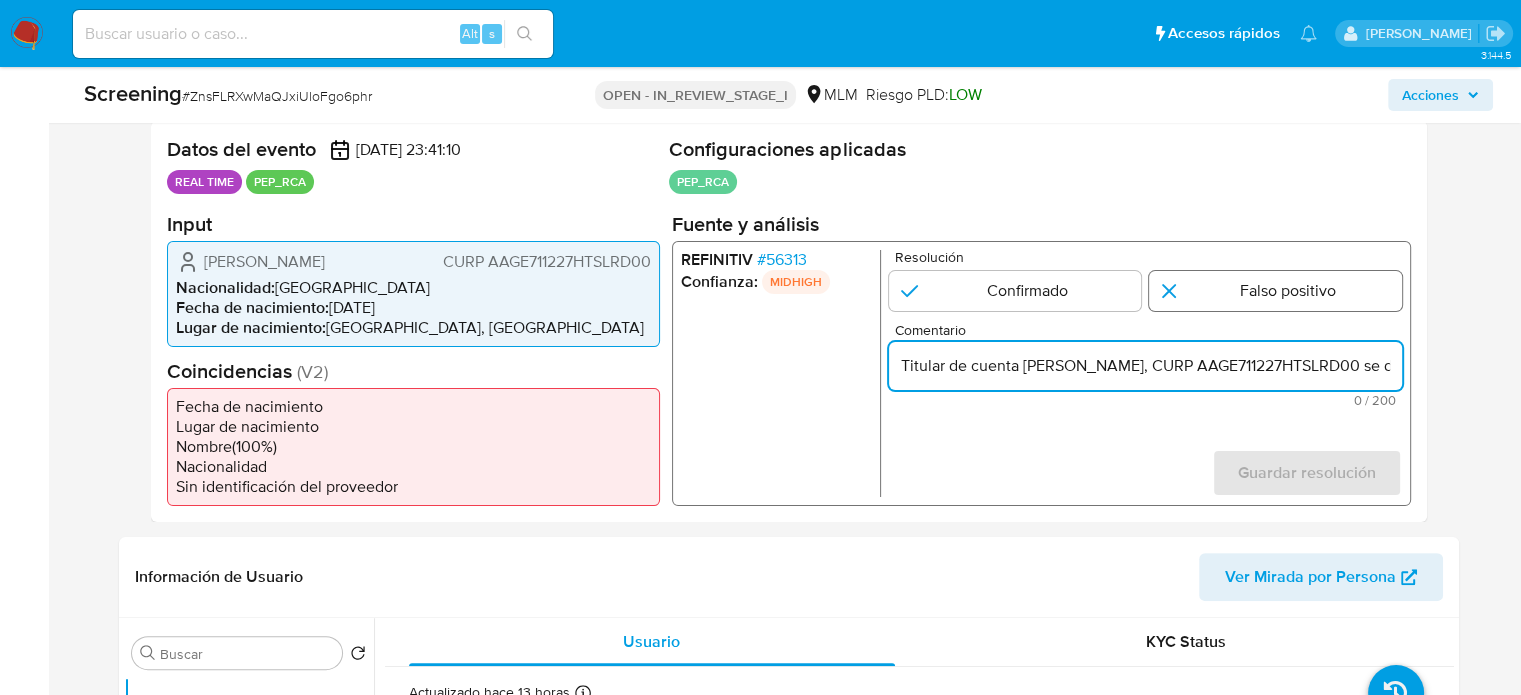 scroll, scrollTop: 0, scrollLeft: 668, axis: horizontal 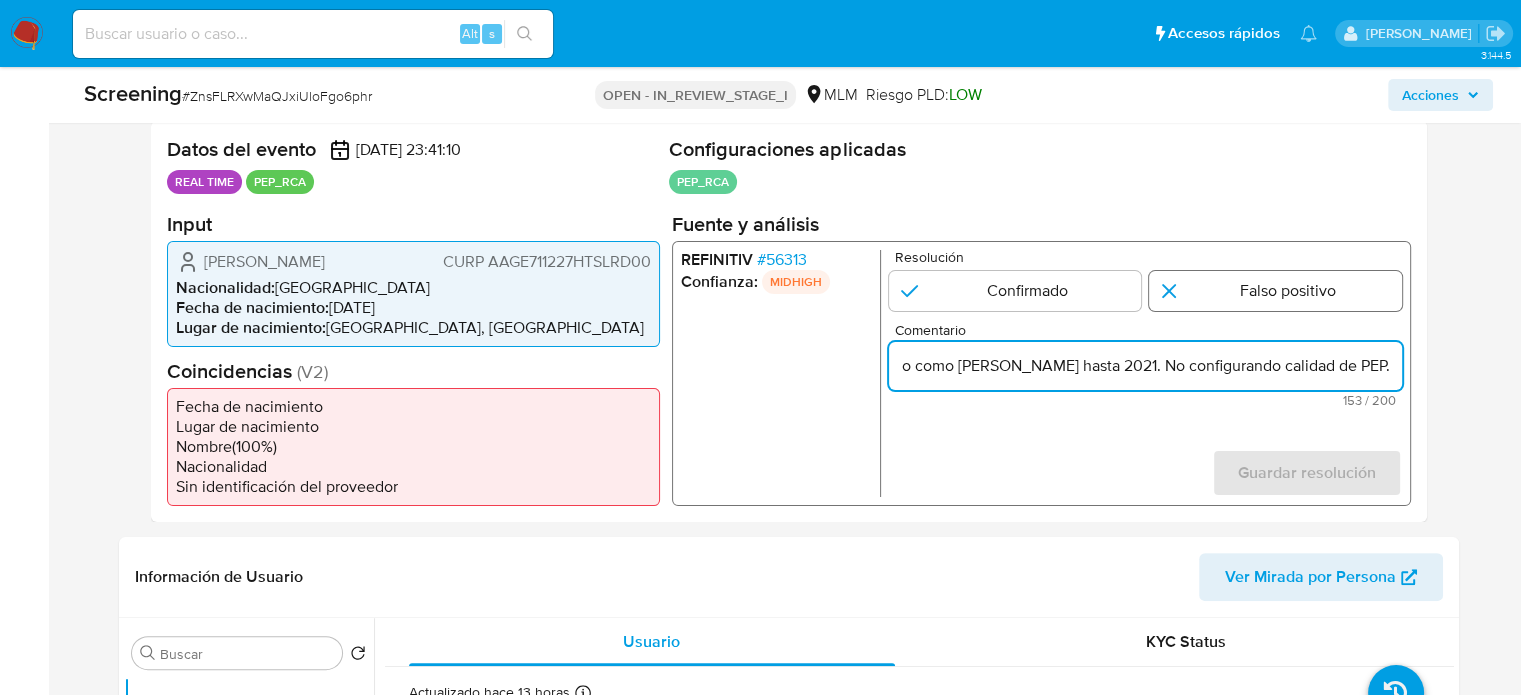 type on "Titular de cuenta [PERSON_NAME], CURP AAGE711227HTSLRD00 se desempeño como [PERSON_NAME] hasta 2021. No configurando calidad de PEP." 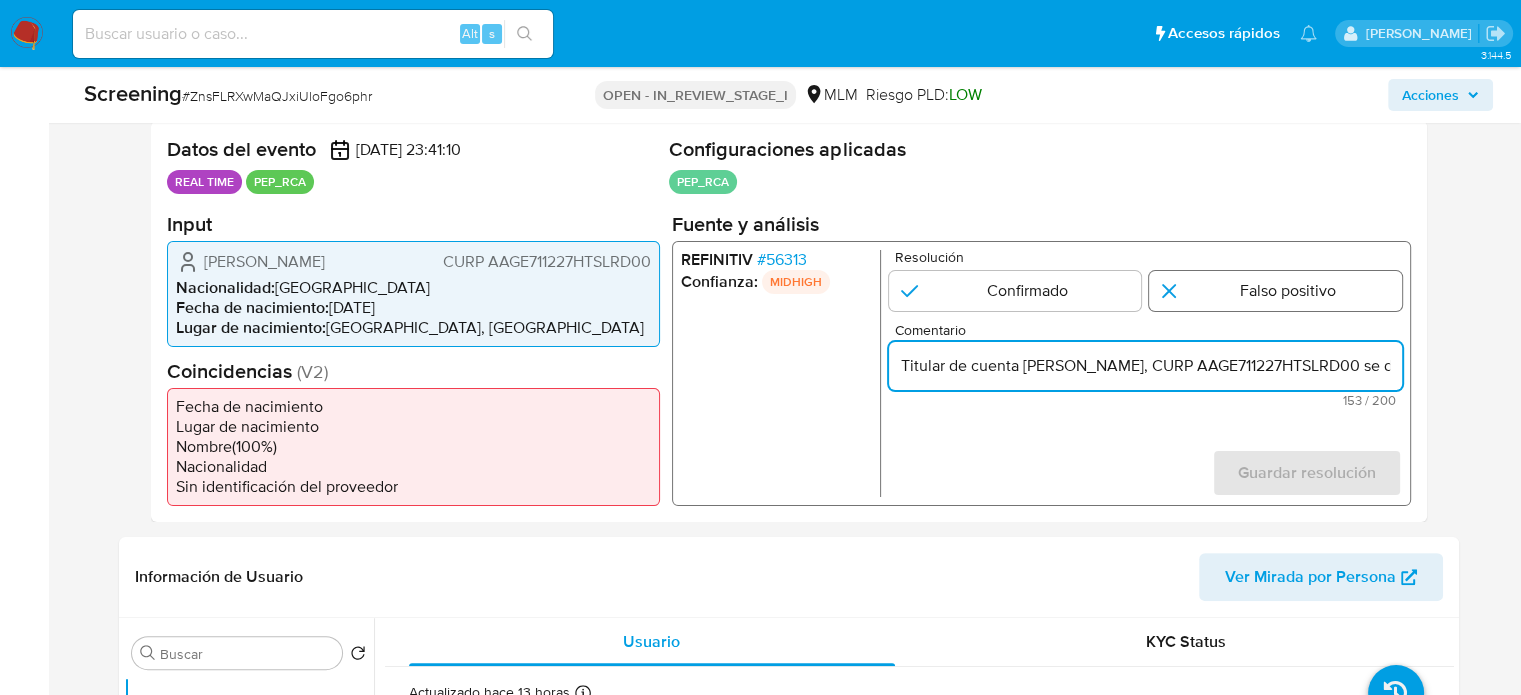 click at bounding box center (1275, 290) 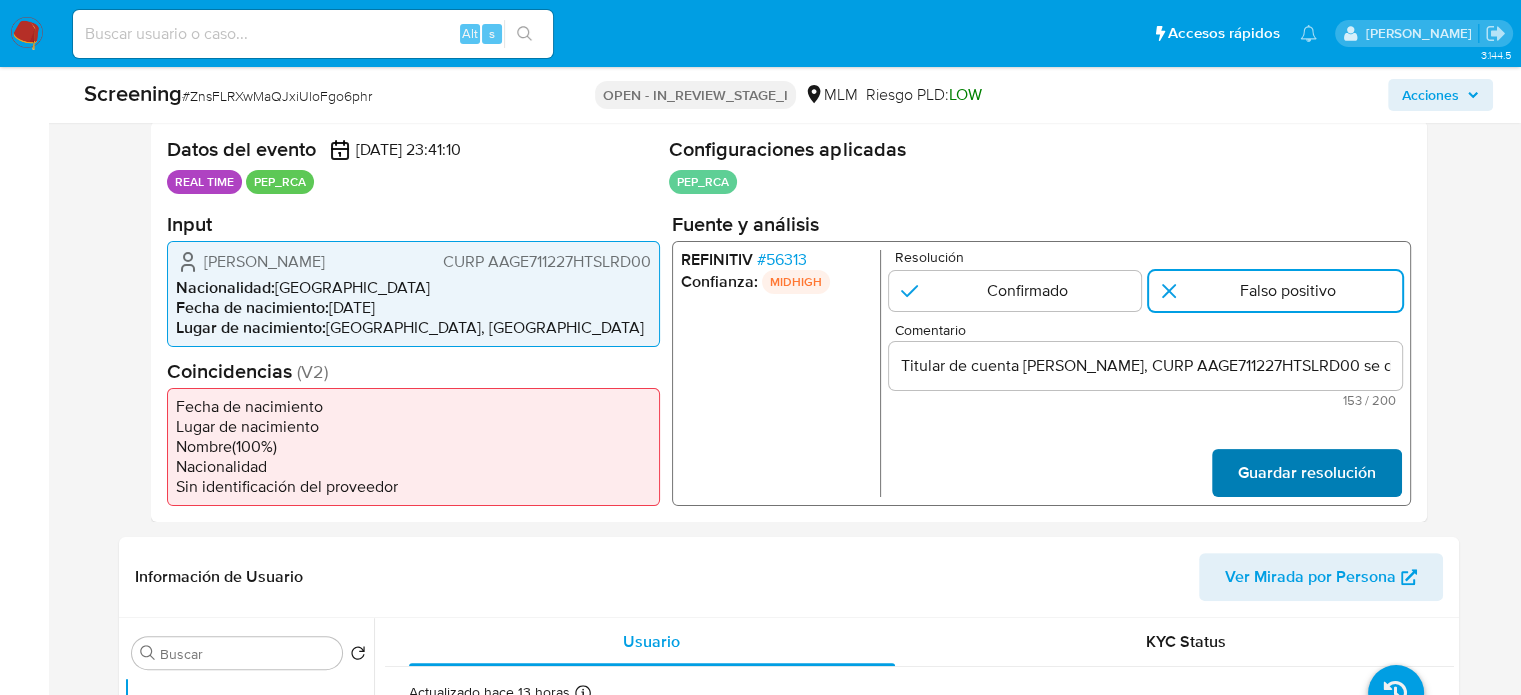 click on "Guardar resolución" at bounding box center [1306, 472] 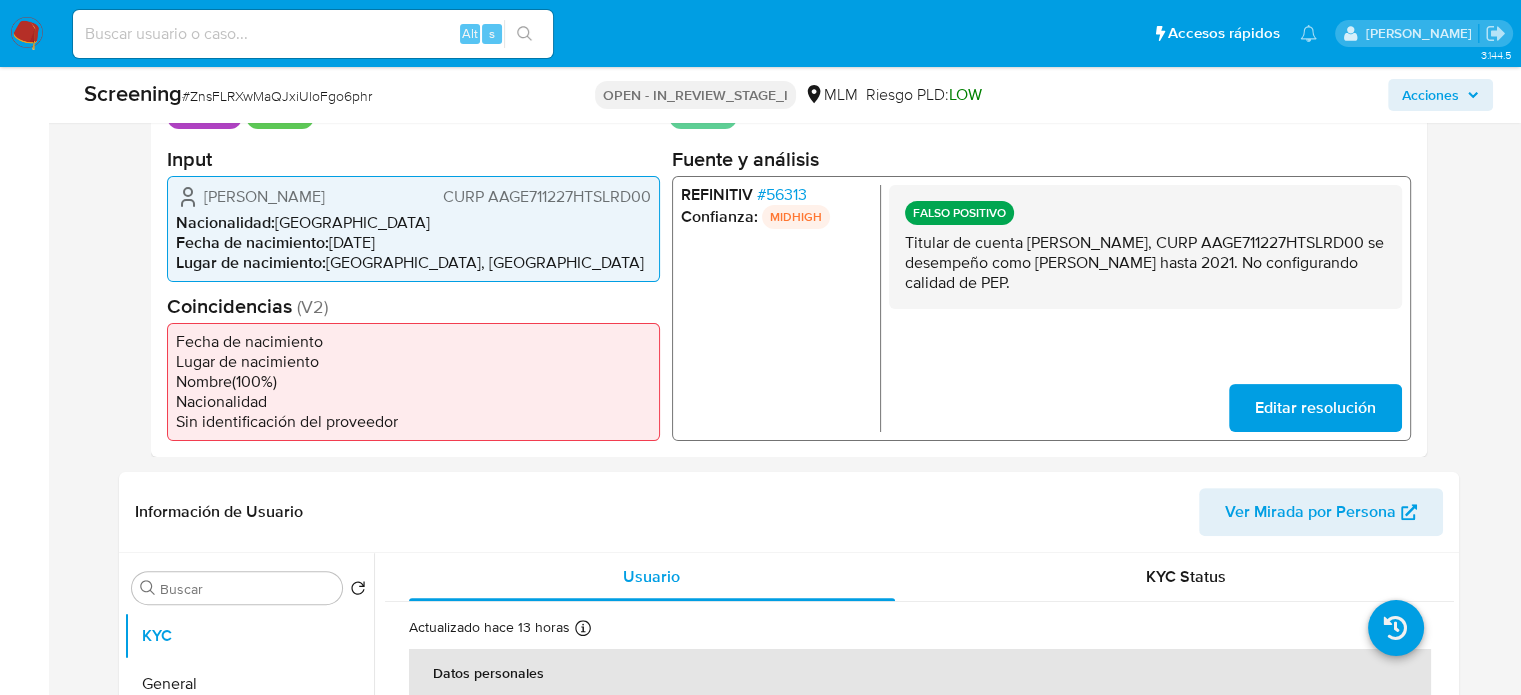 scroll, scrollTop: 100, scrollLeft: 0, axis: vertical 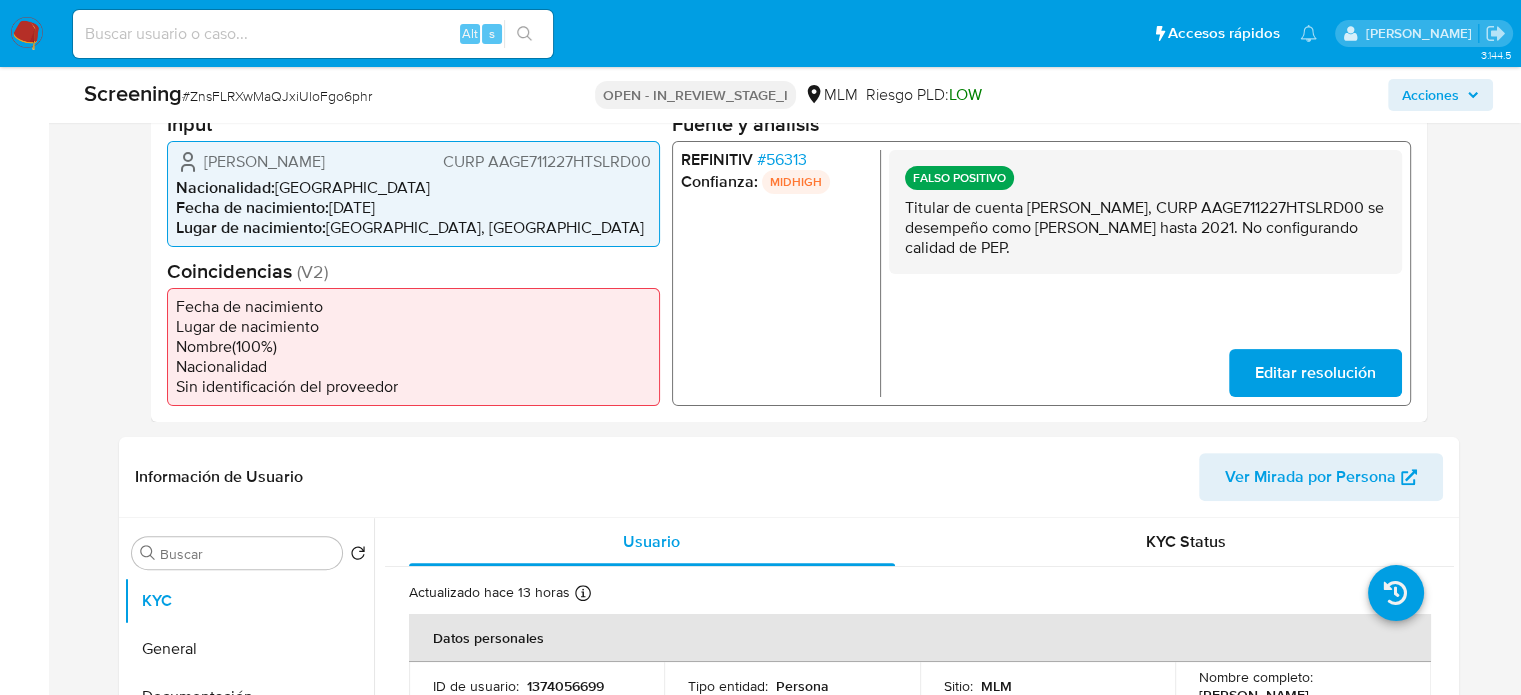 drag, startPoint x: 1289, startPoint y: 255, endPoint x: 908, endPoint y: 215, distance: 383.094 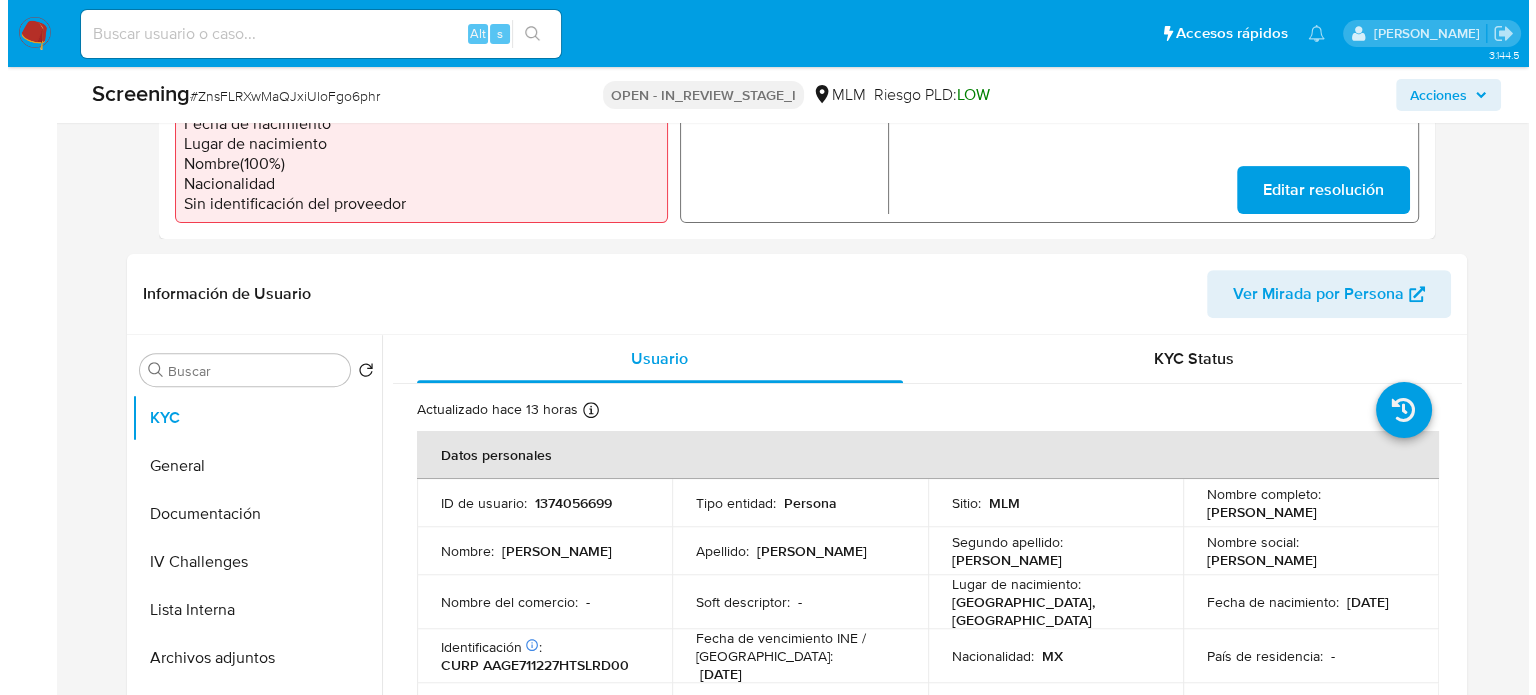 scroll, scrollTop: 700, scrollLeft: 0, axis: vertical 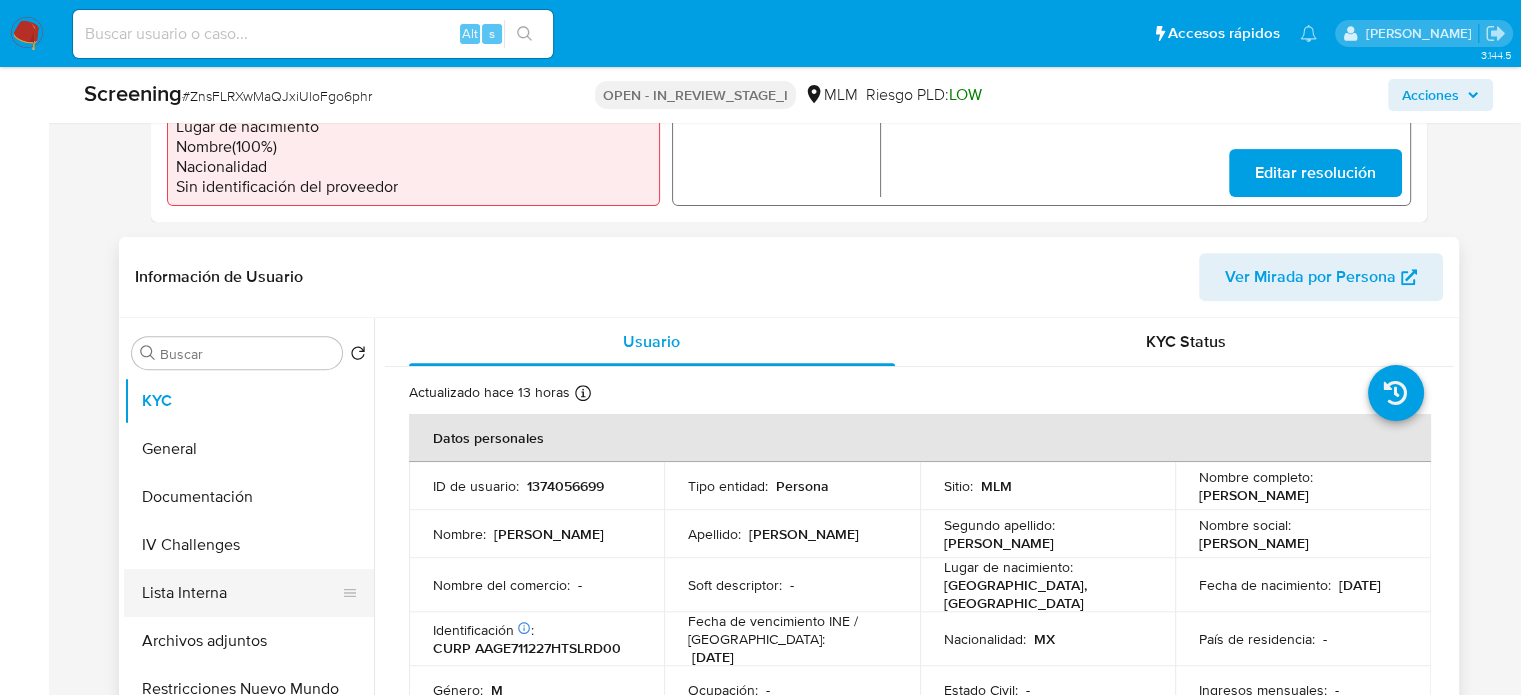 click on "Lista Interna" at bounding box center [241, 593] 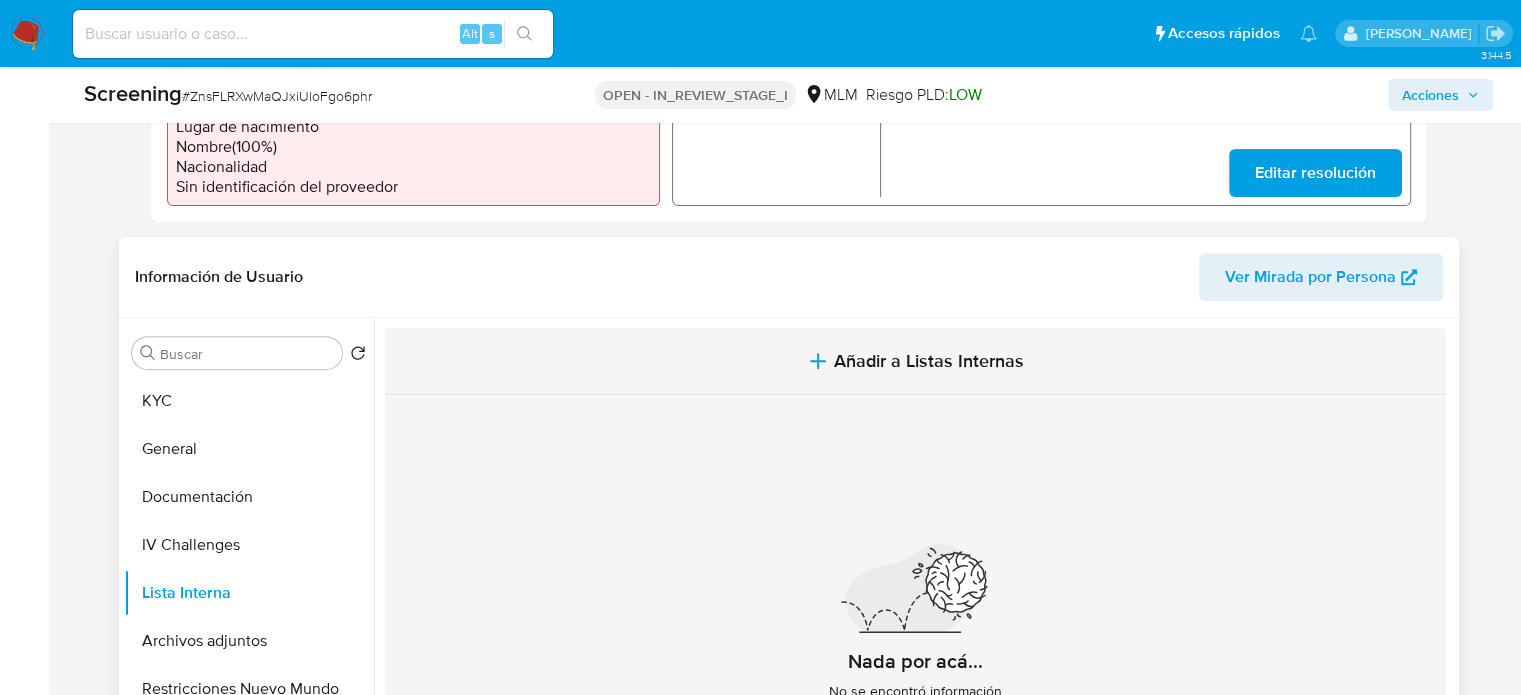 click on "Añadir a Listas Internas" at bounding box center (929, 361) 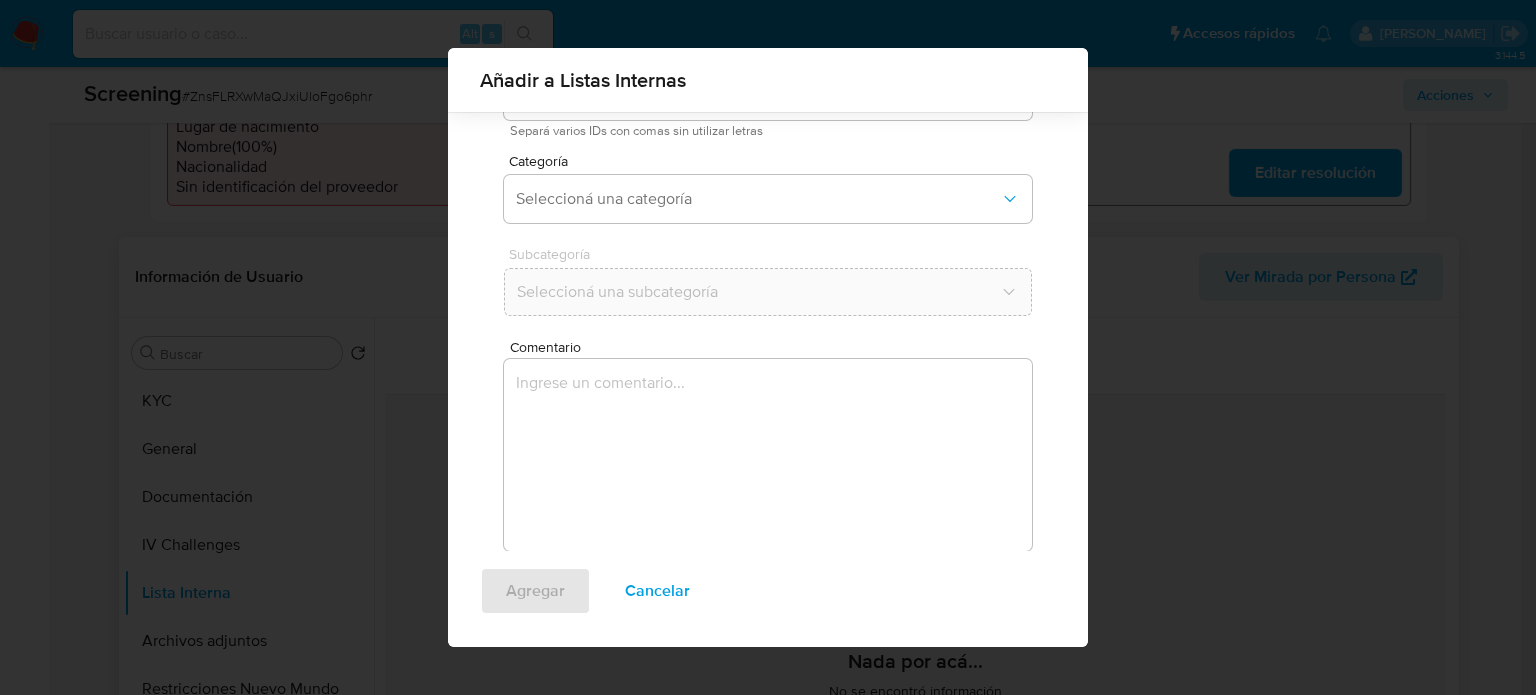 scroll, scrollTop: 157, scrollLeft: 0, axis: vertical 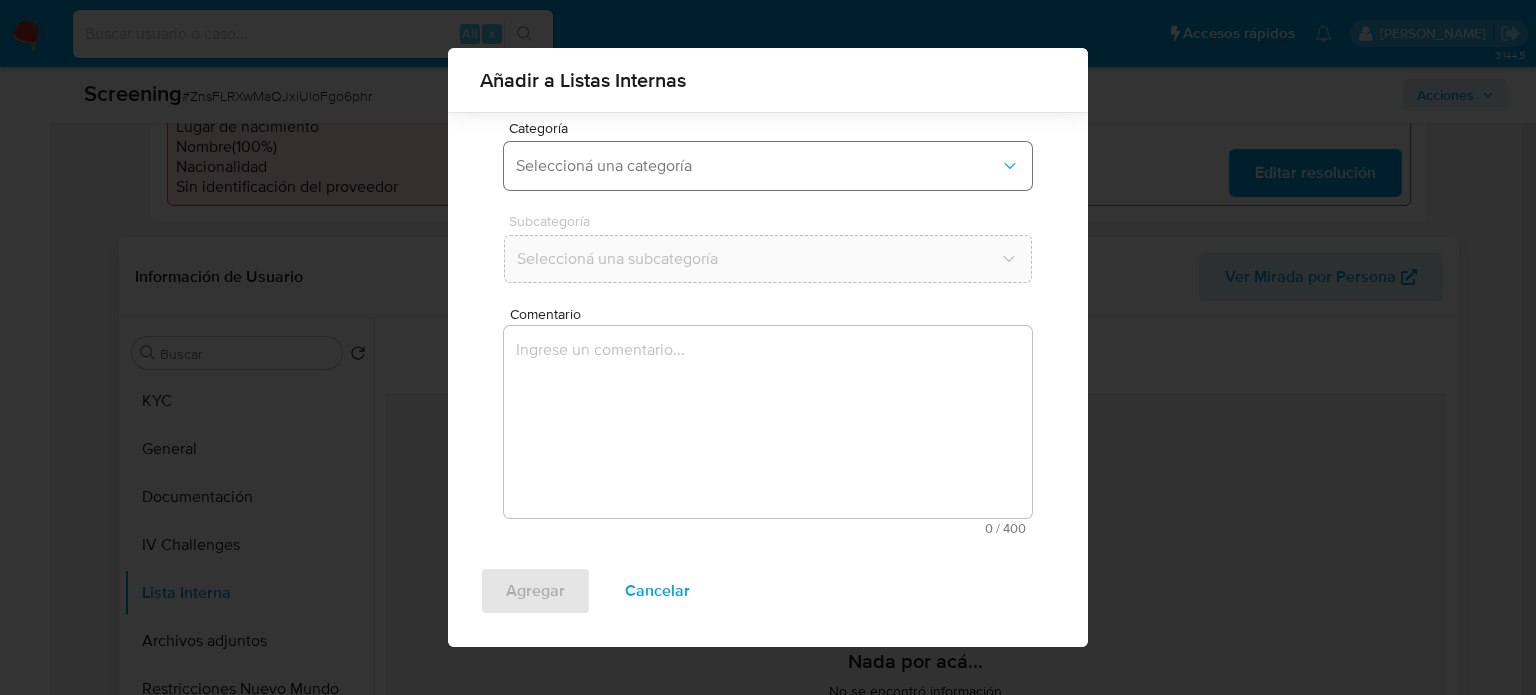 click on "Seleccioná una categoría" at bounding box center [758, 166] 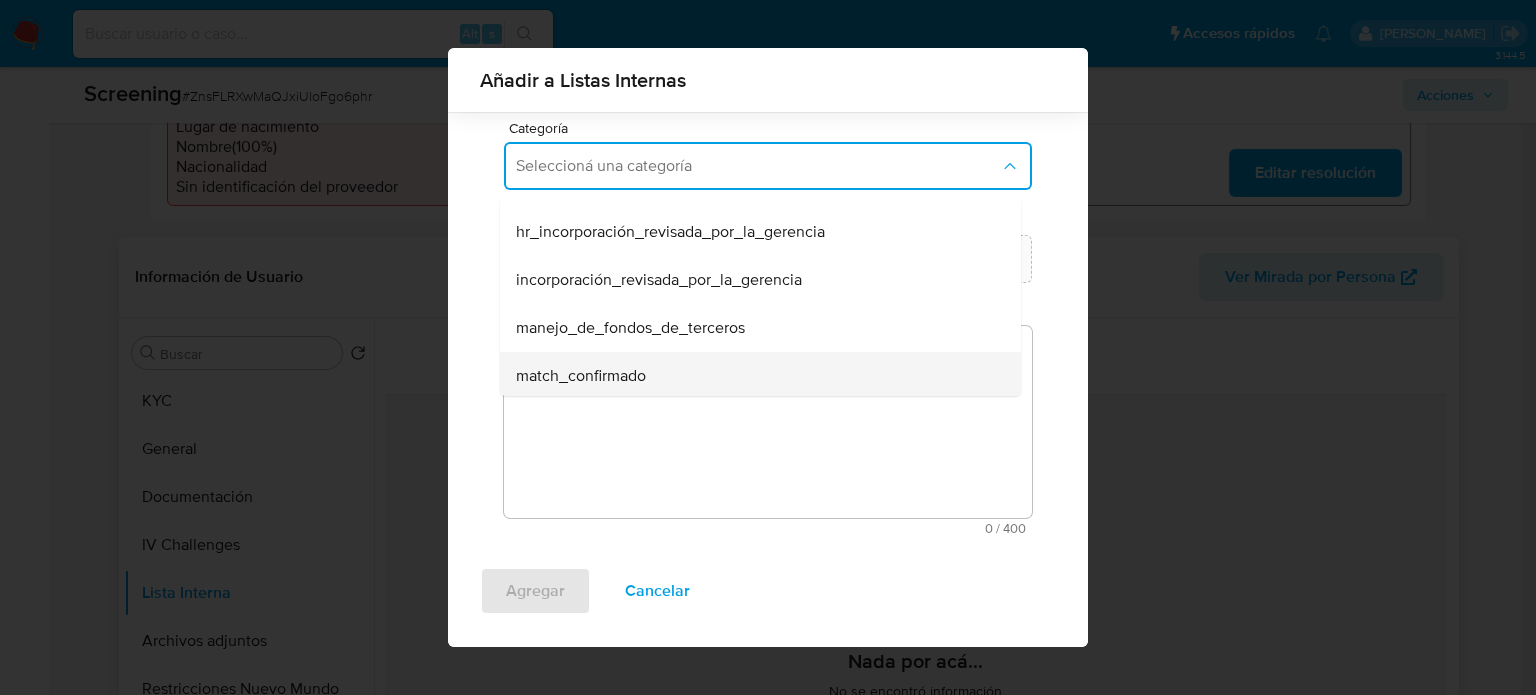 scroll, scrollTop: 100, scrollLeft: 0, axis: vertical 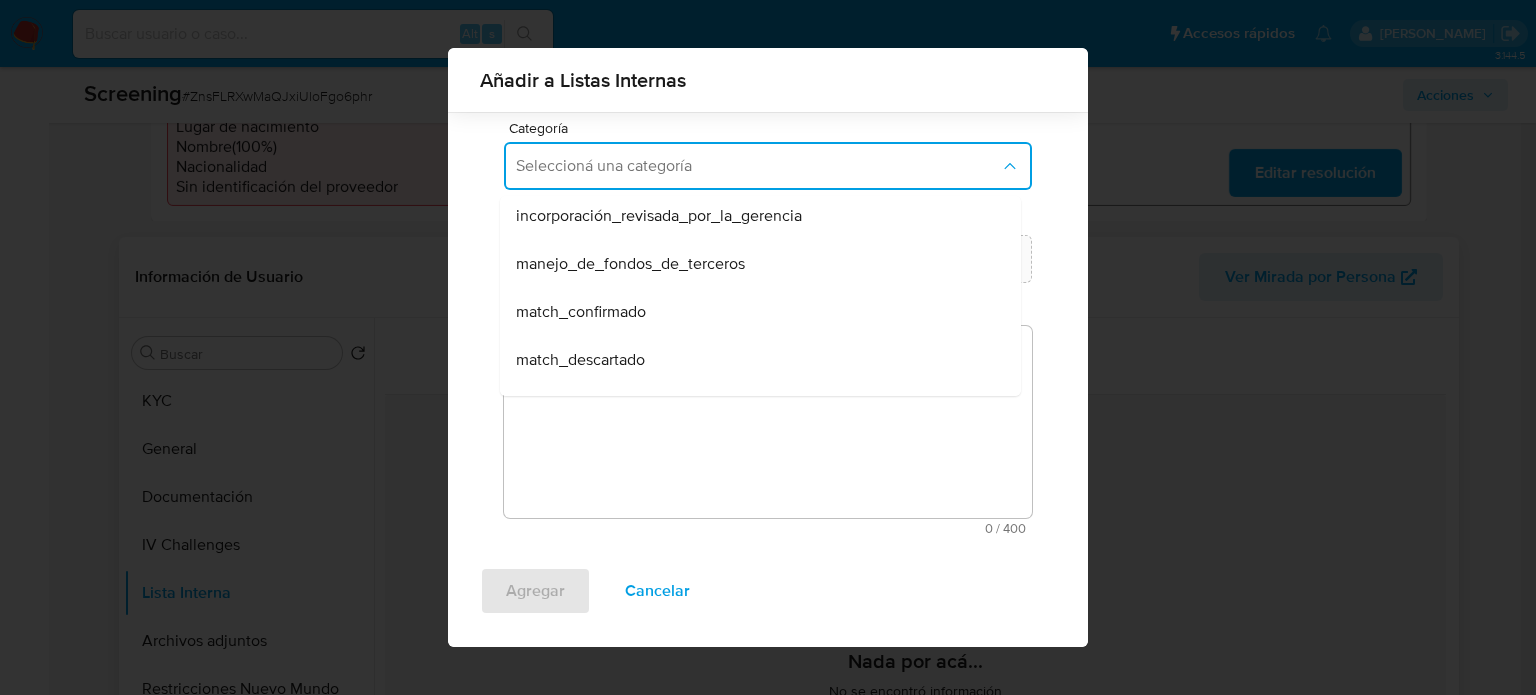 click on "match_descartado" at bounding box center (580, 360) 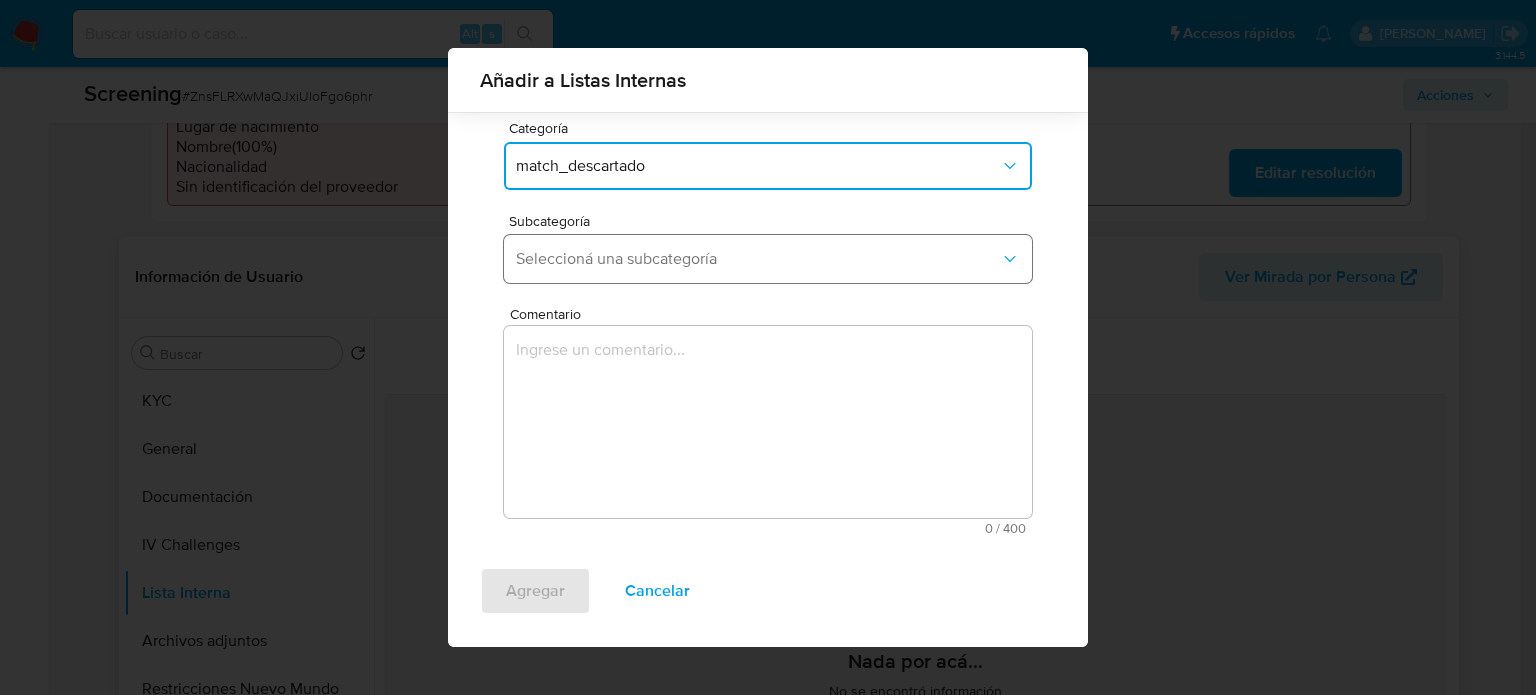 click on "Seleccioná una subcategoría" at bounding box center [758, 259] 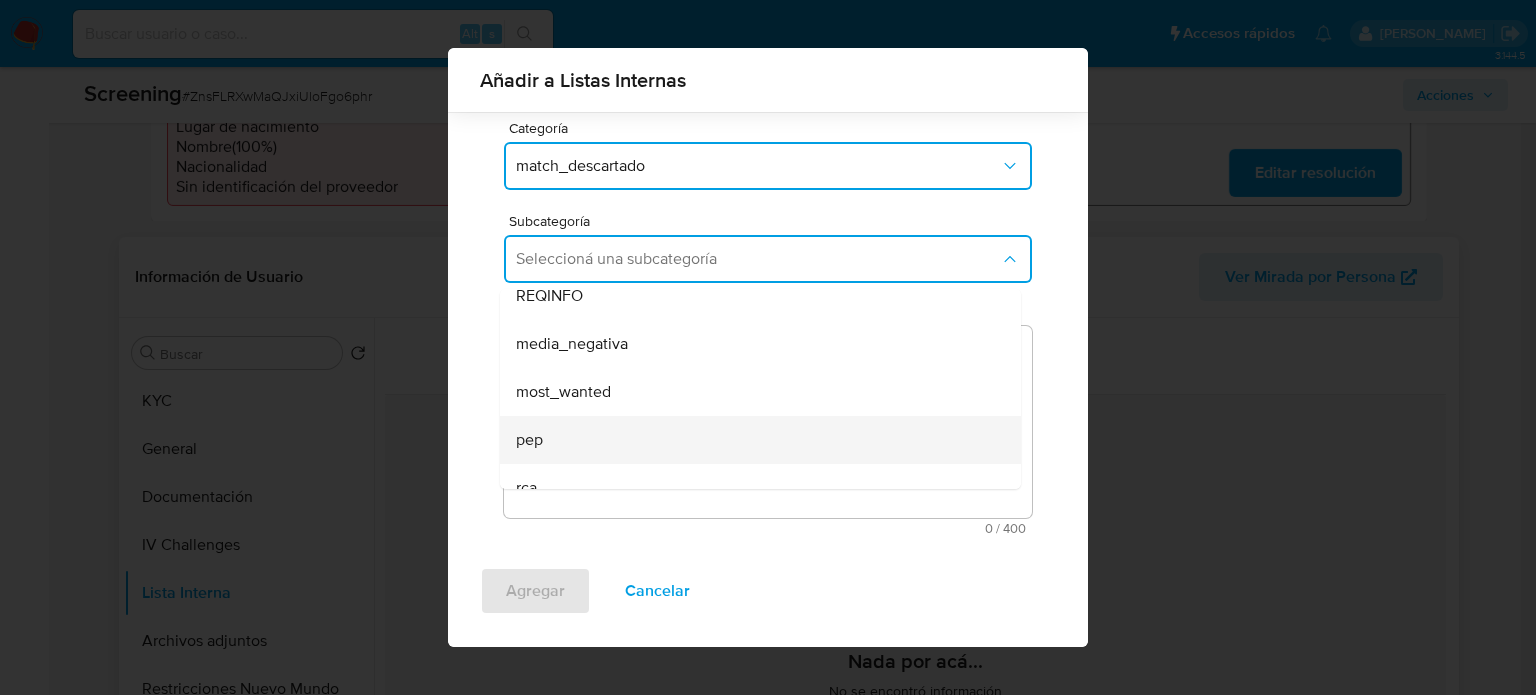 scroll, scrollTop: 136, scrollLeft: 0, axis: vertical 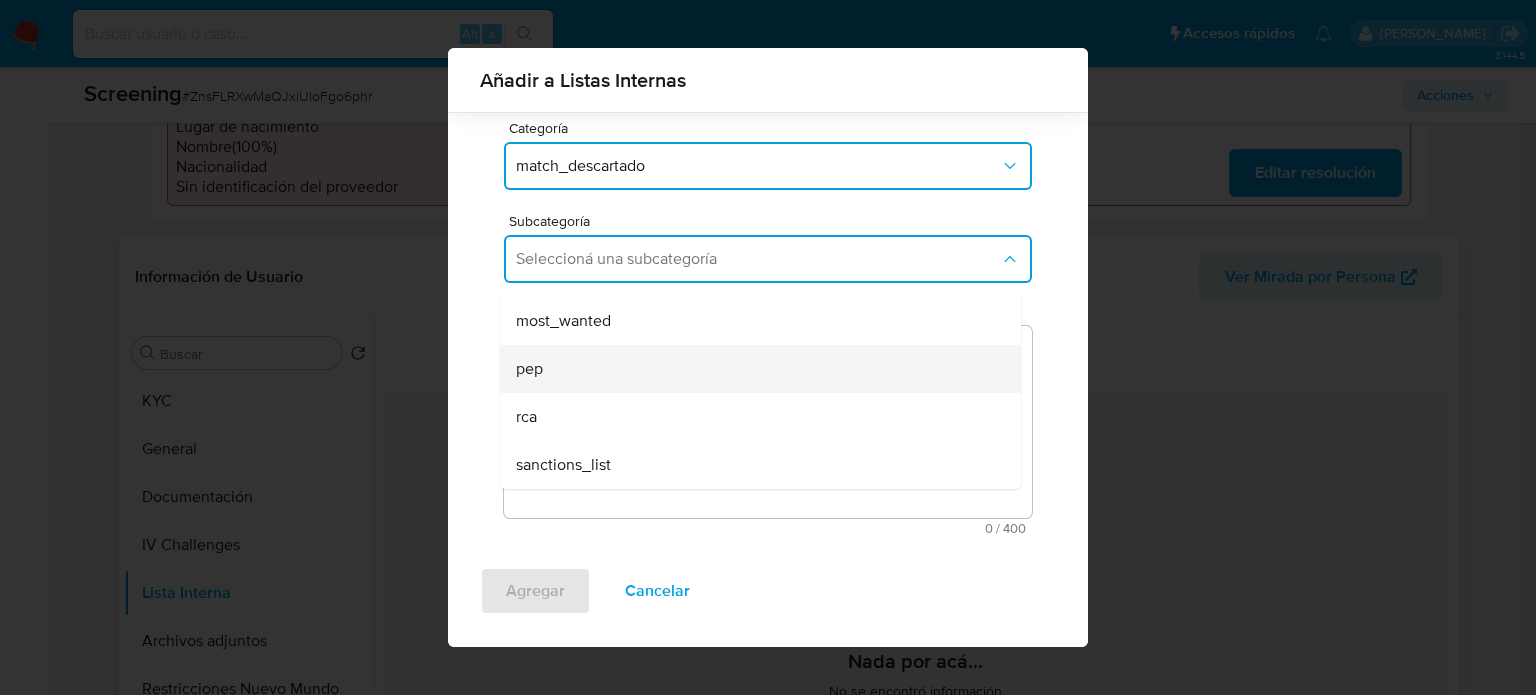 click on "pep" at bounding box center (754, 369) 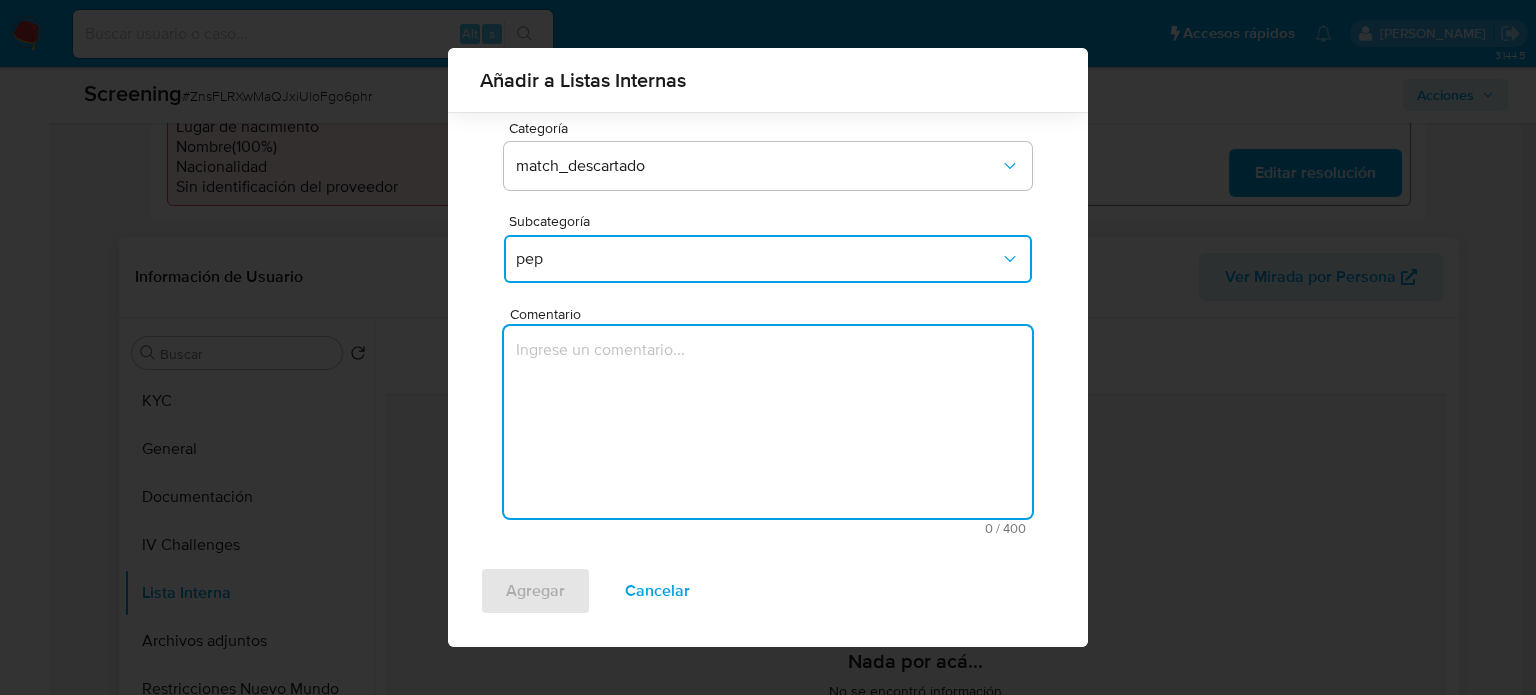 click at bounding box center [768, 422] 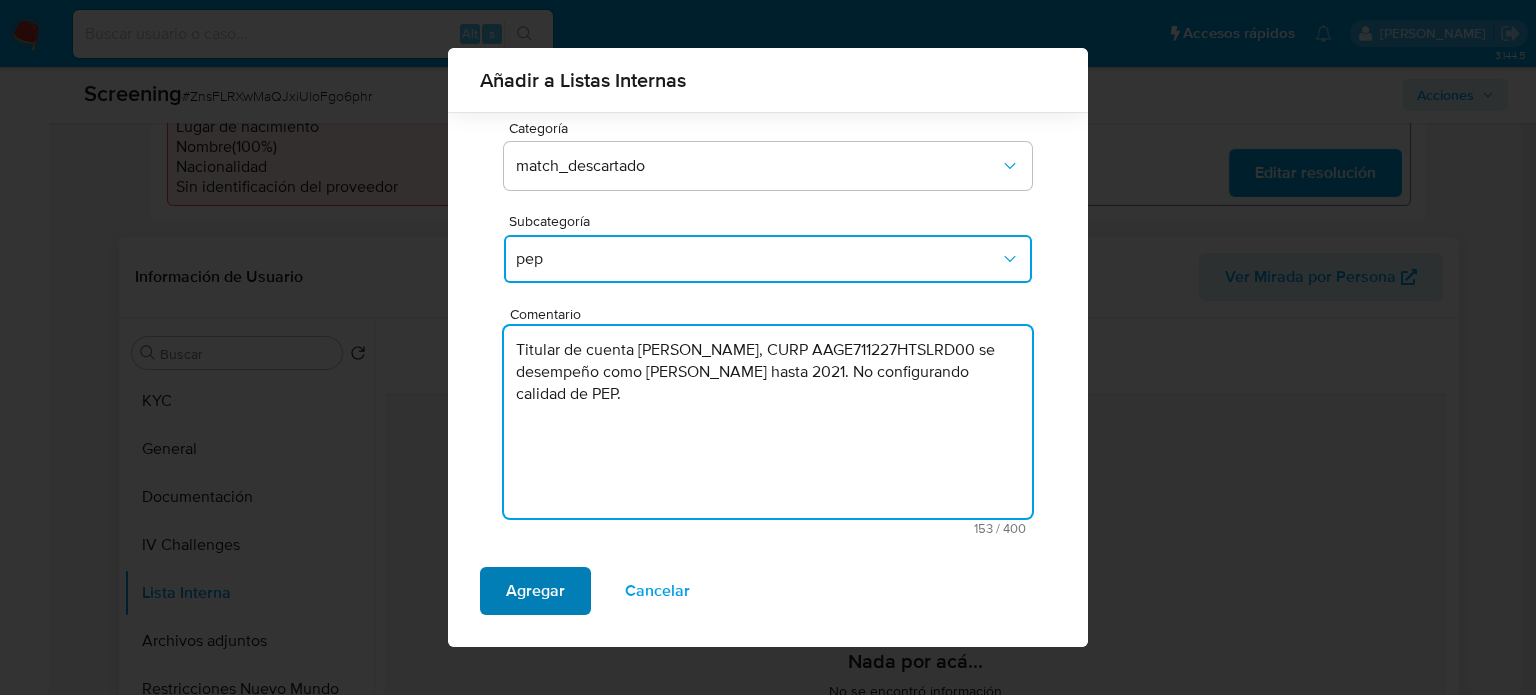 type on "Titular de cuenta [PERSON_NAME], CURP AAGE711227HTSLRD00 se desempeño como [PERSON_NAME] hasta 2021. No configurando calidad de PEP." 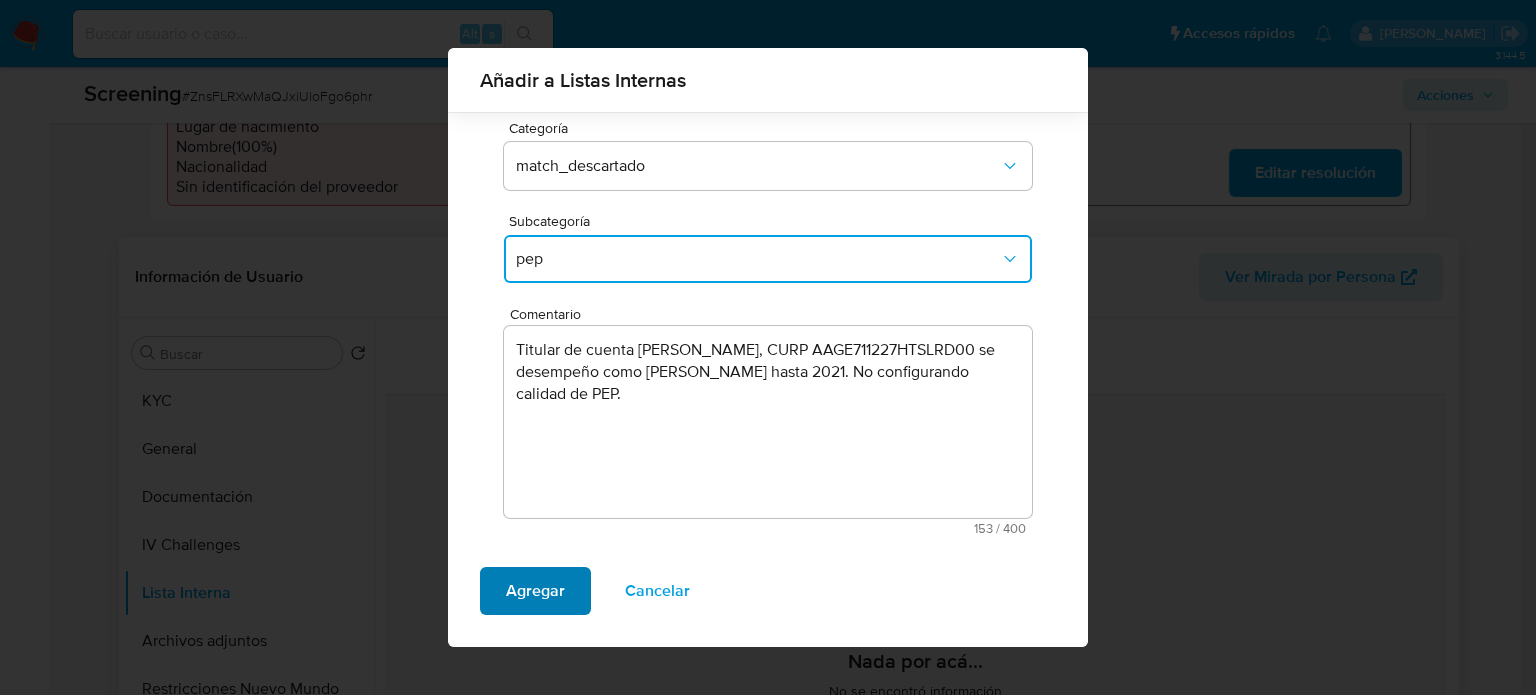 click on "Agregar" at bounding box center (535, 591) 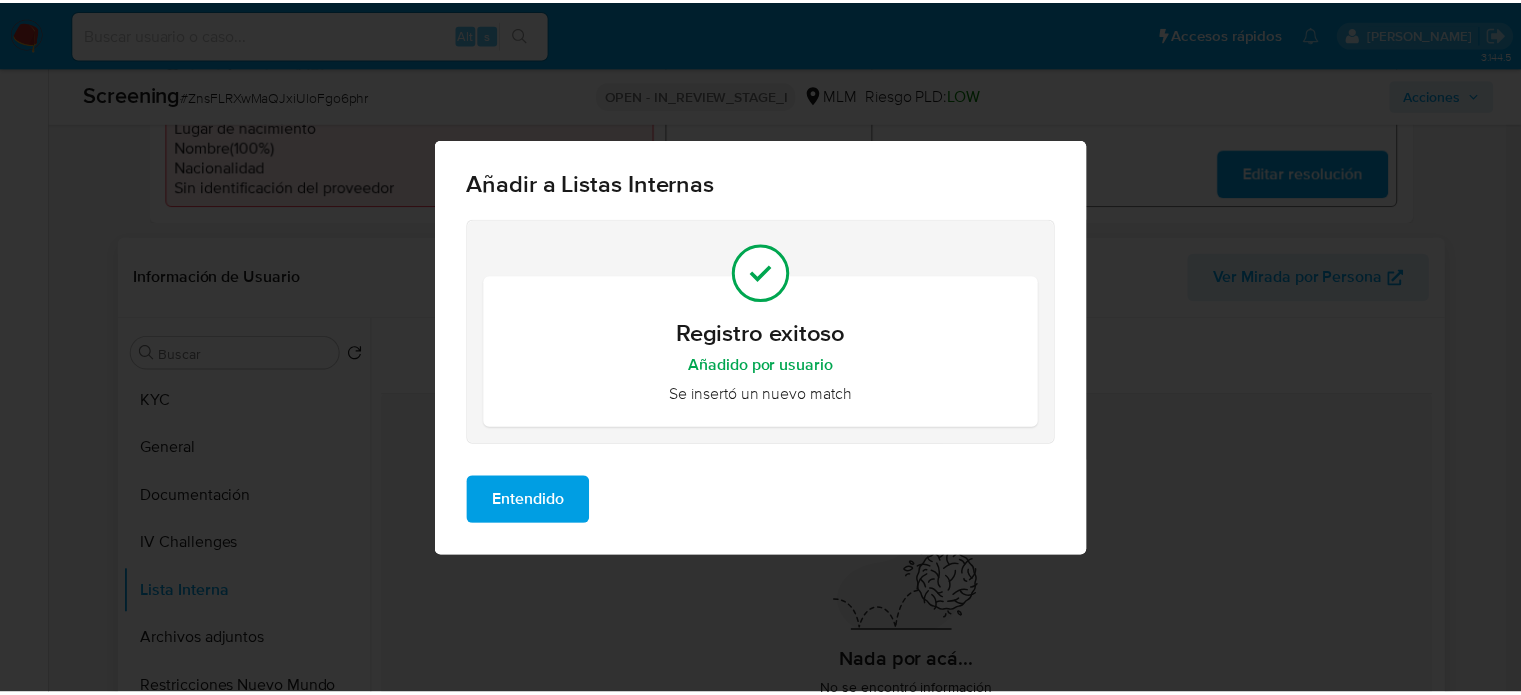 scroll, scrollTop: 0, scrollLeft: 0, axis: both 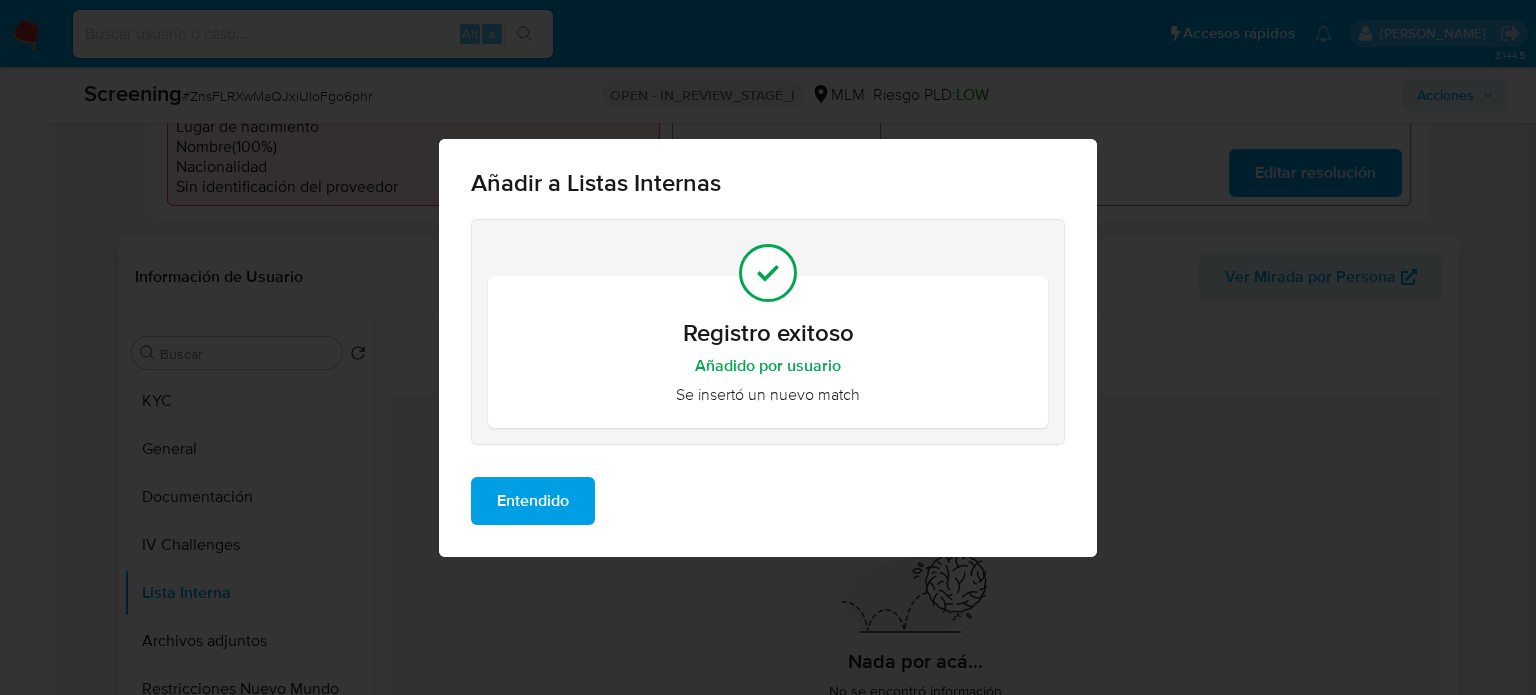 click on "Entendido" at bounding box center (533, 501) 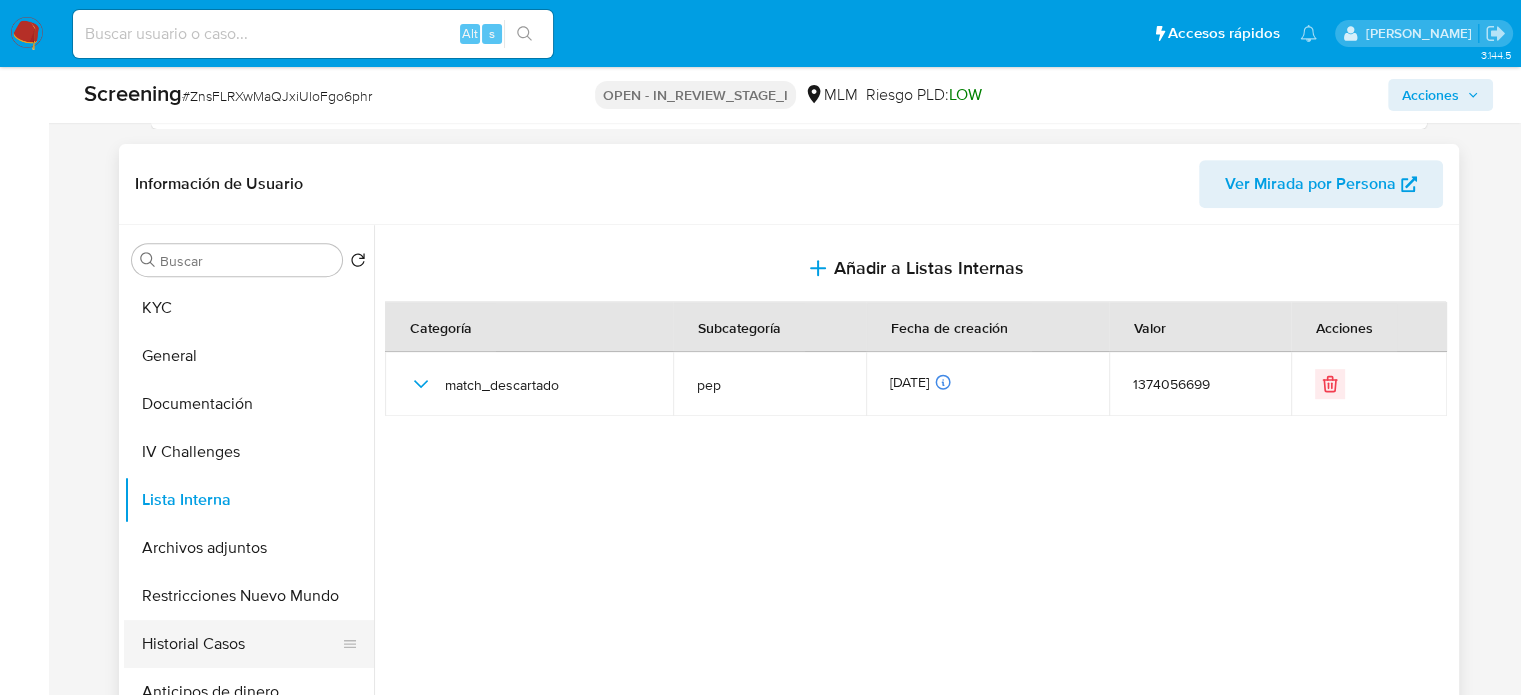 scroll, scrollTop: 900, scrollLeft: 0, axis: vertical 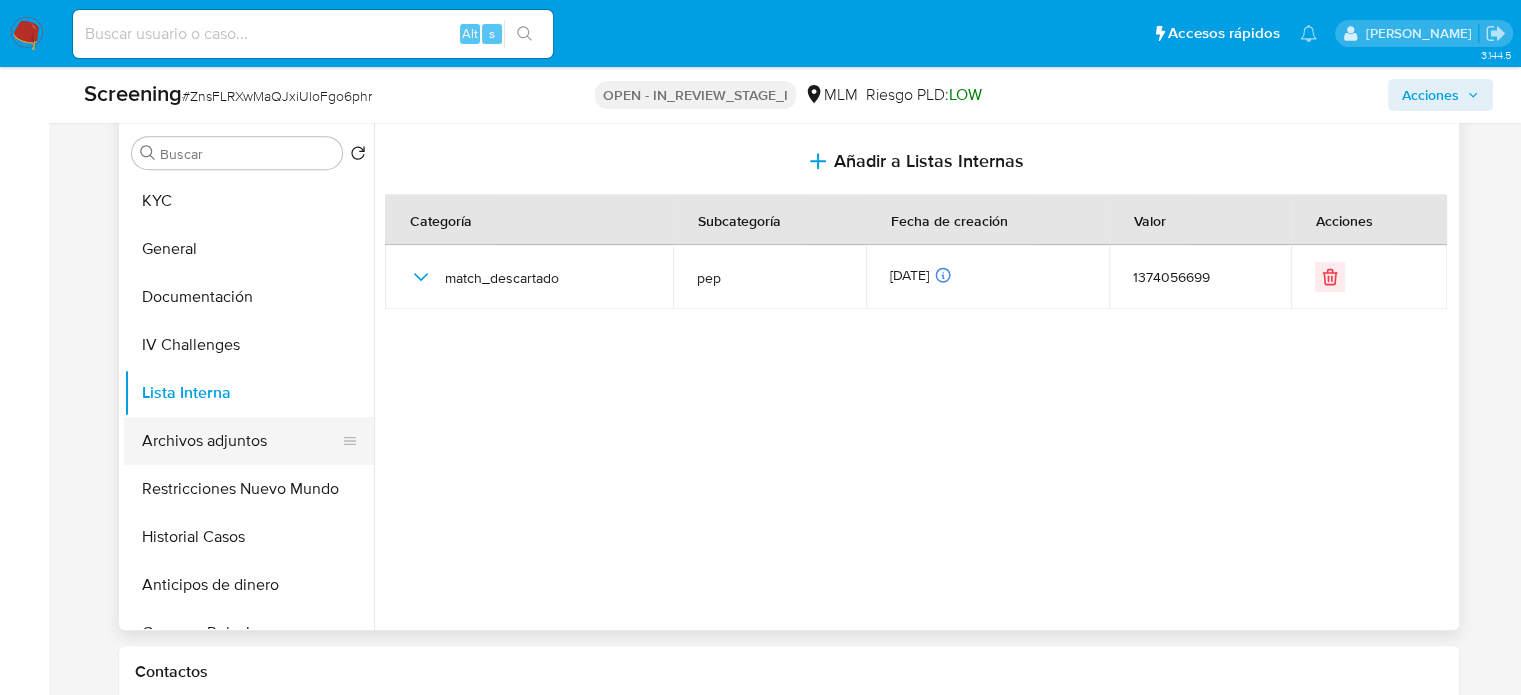 click on "Archivos adjuntos" at bounding box center [241, 441] 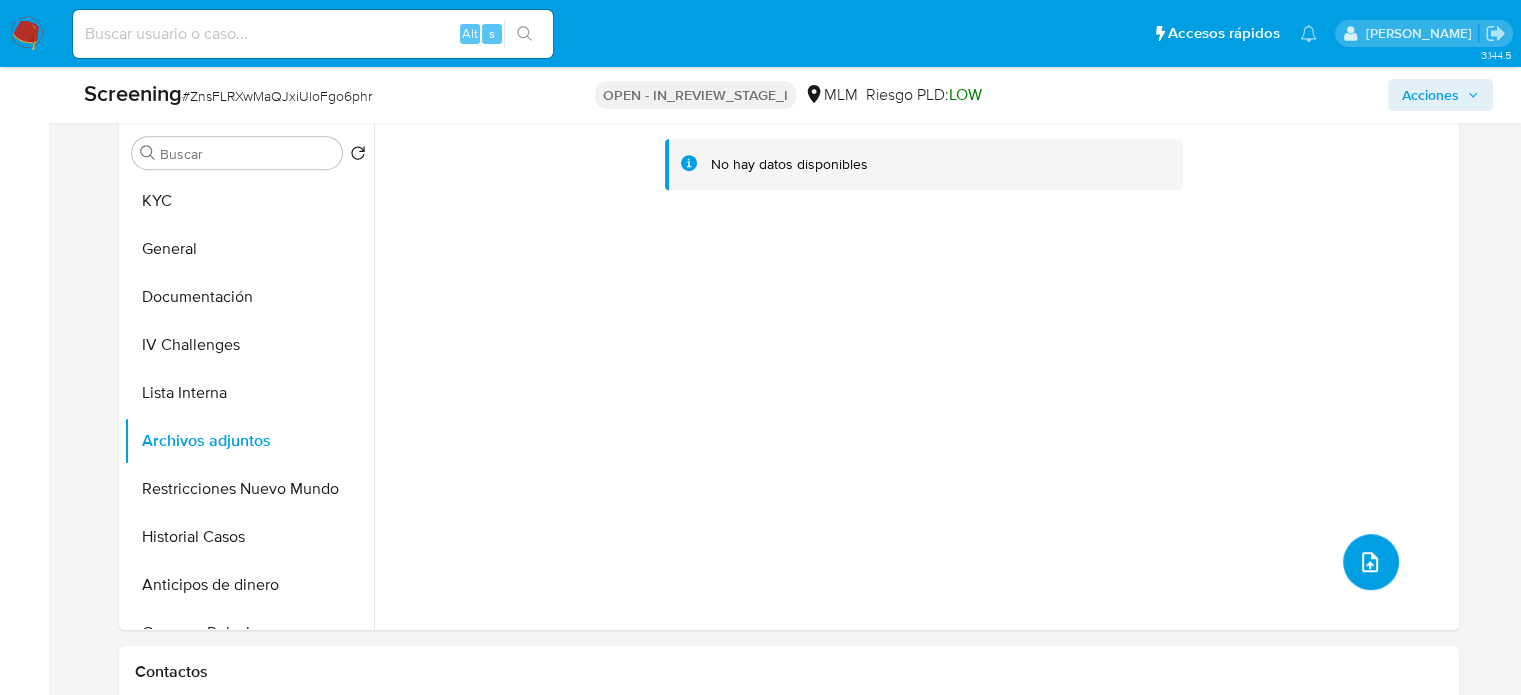 click 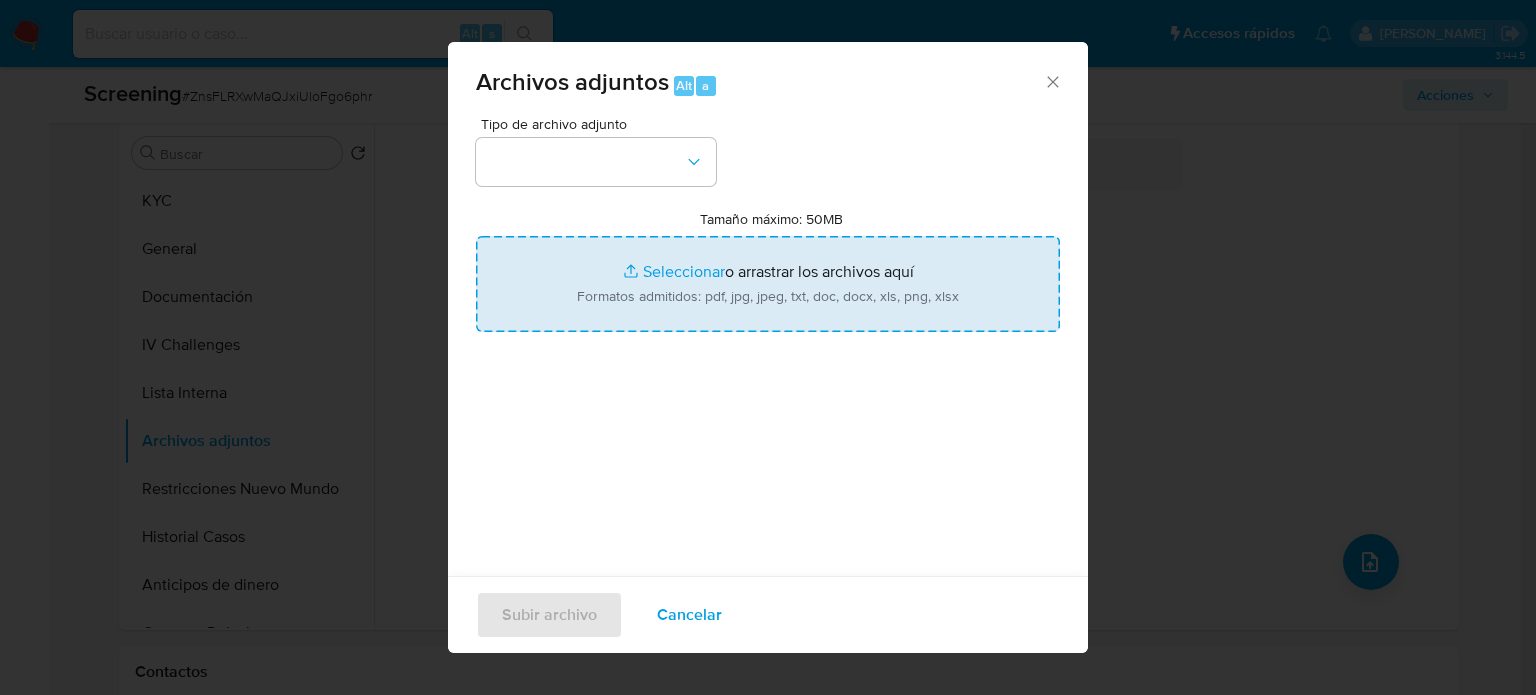 click on "Tamaño máximo: 50MB Seleccionar archivos" at bounding box center (768, 284) 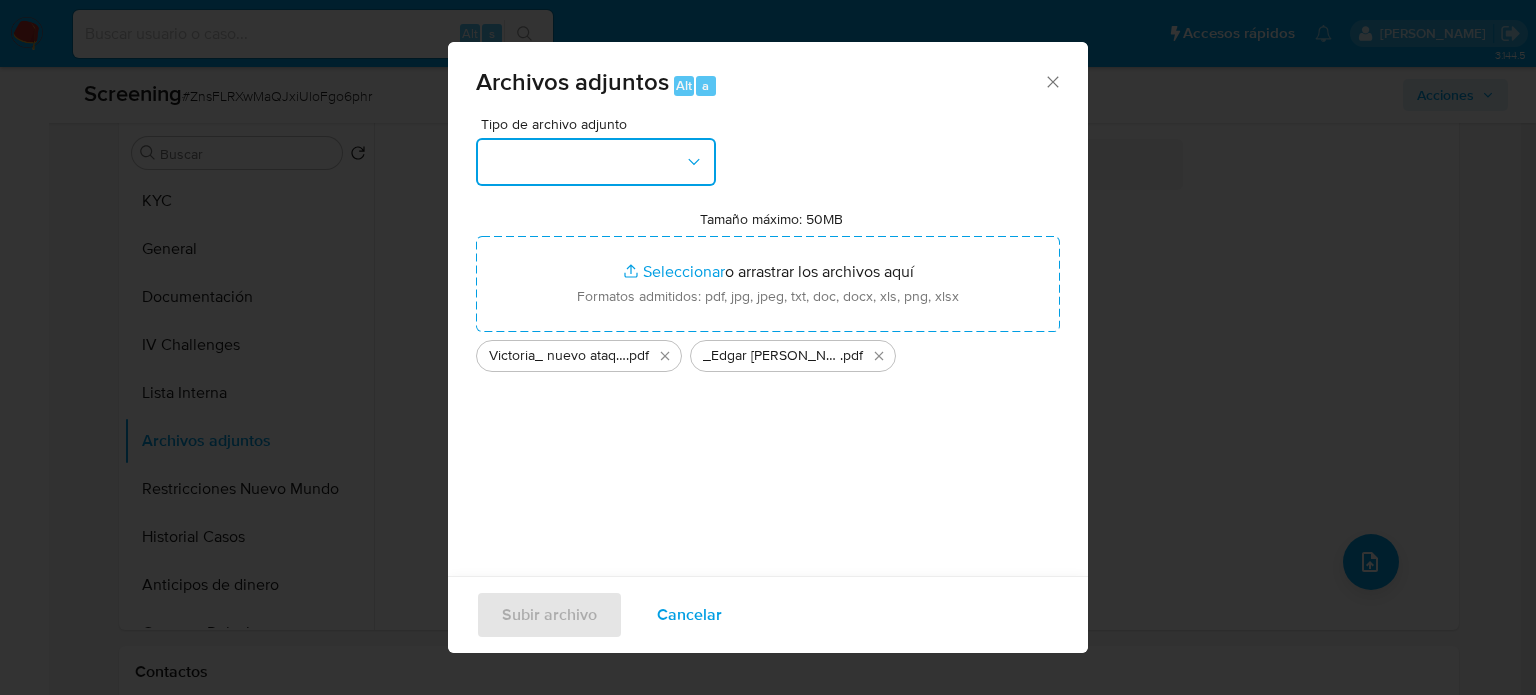 click at bounding box center (596, 162) 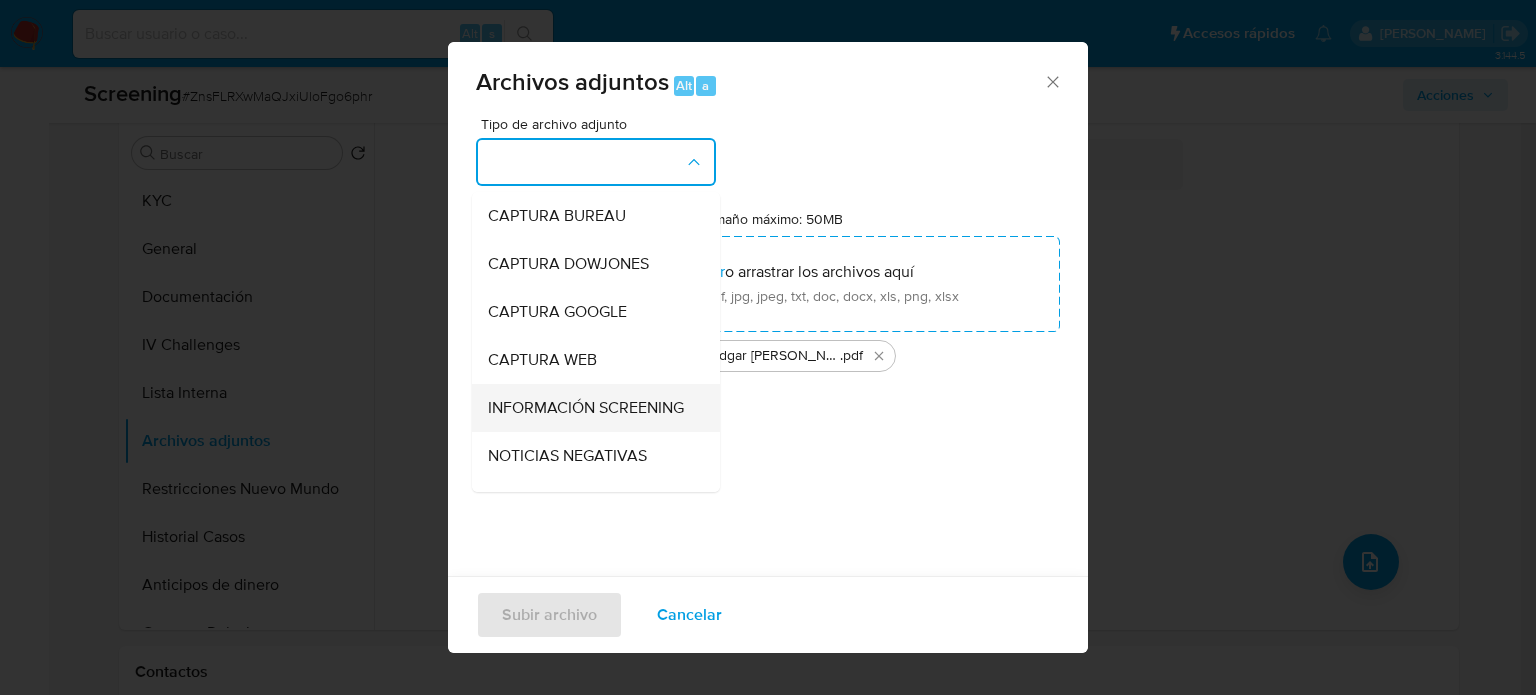 click on "INFORMACIÓN SCREENING" at bounding box center (586, 408) 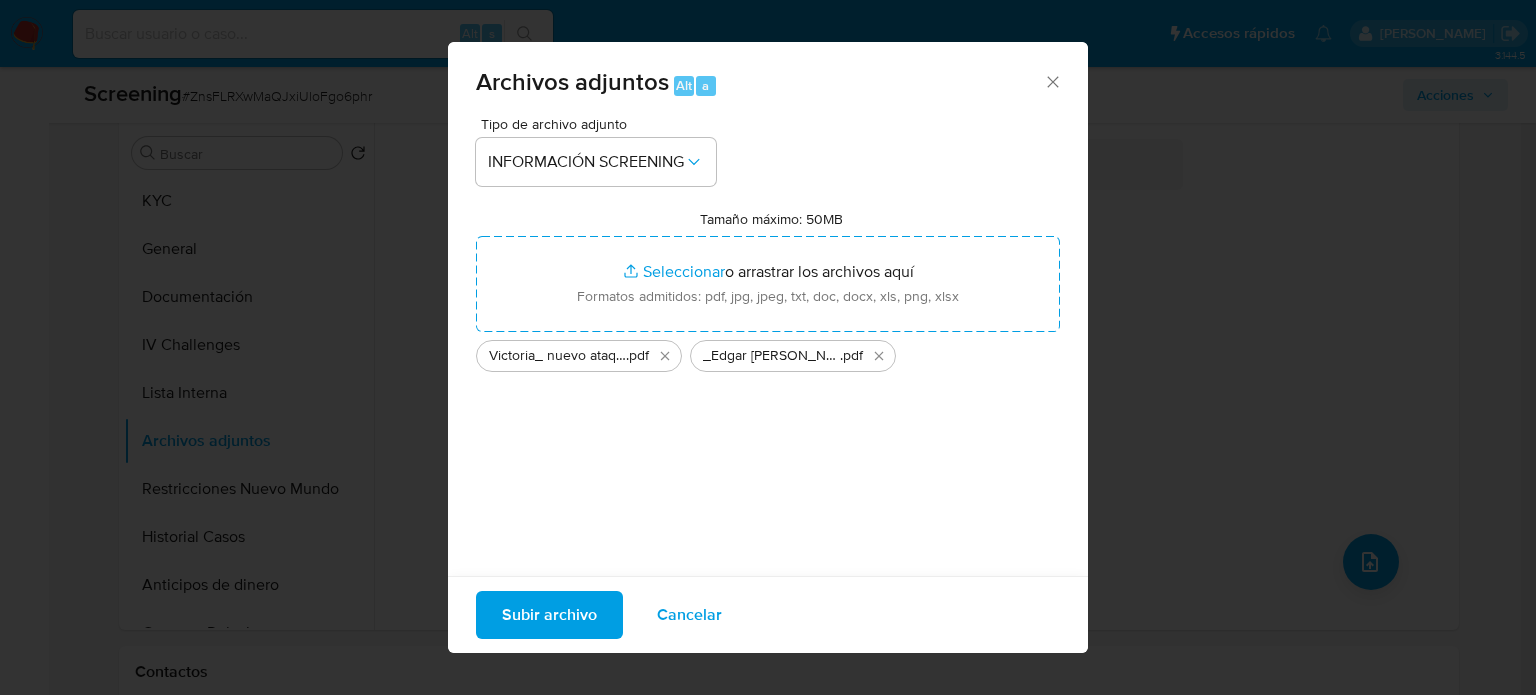 click on "Subir archivo" at bounding box center [549, 615] 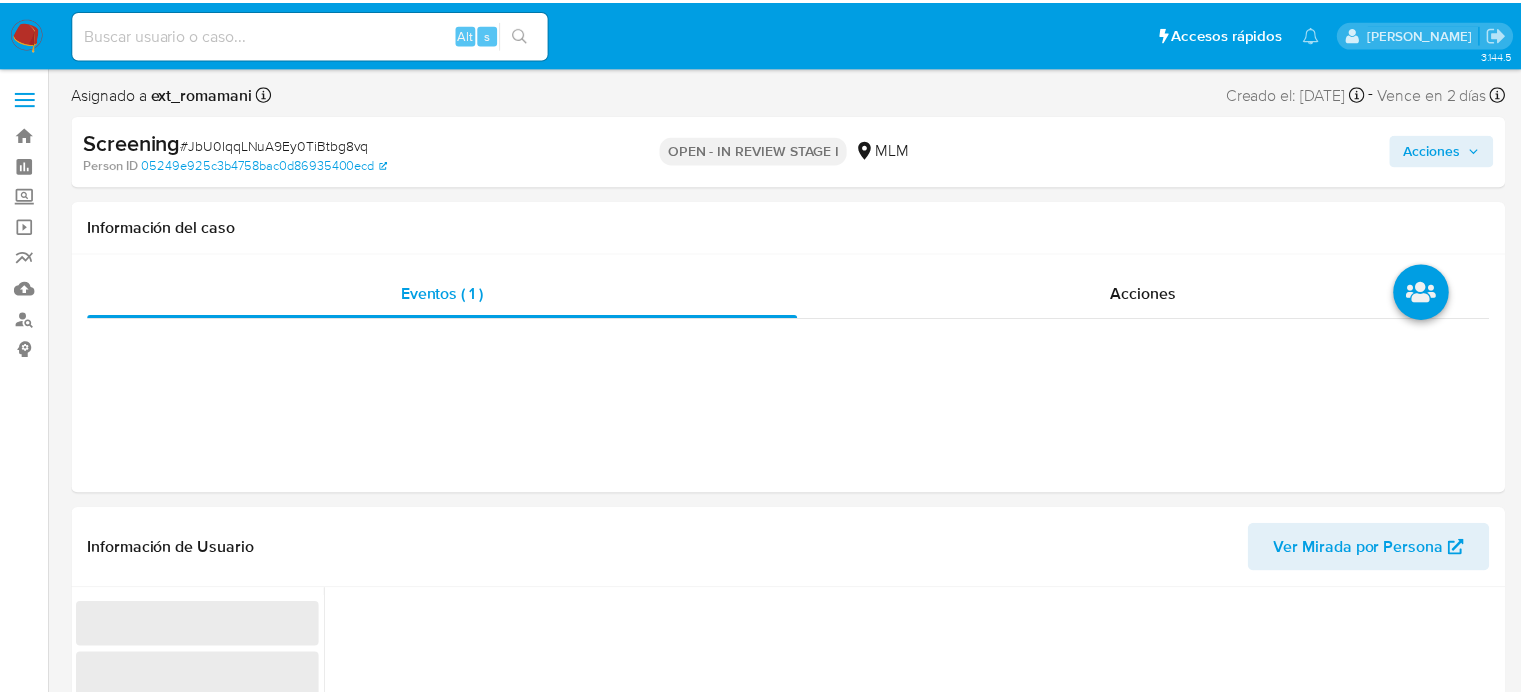 scroll, scrollTop: 0, scrollLeft: 0, axis: both 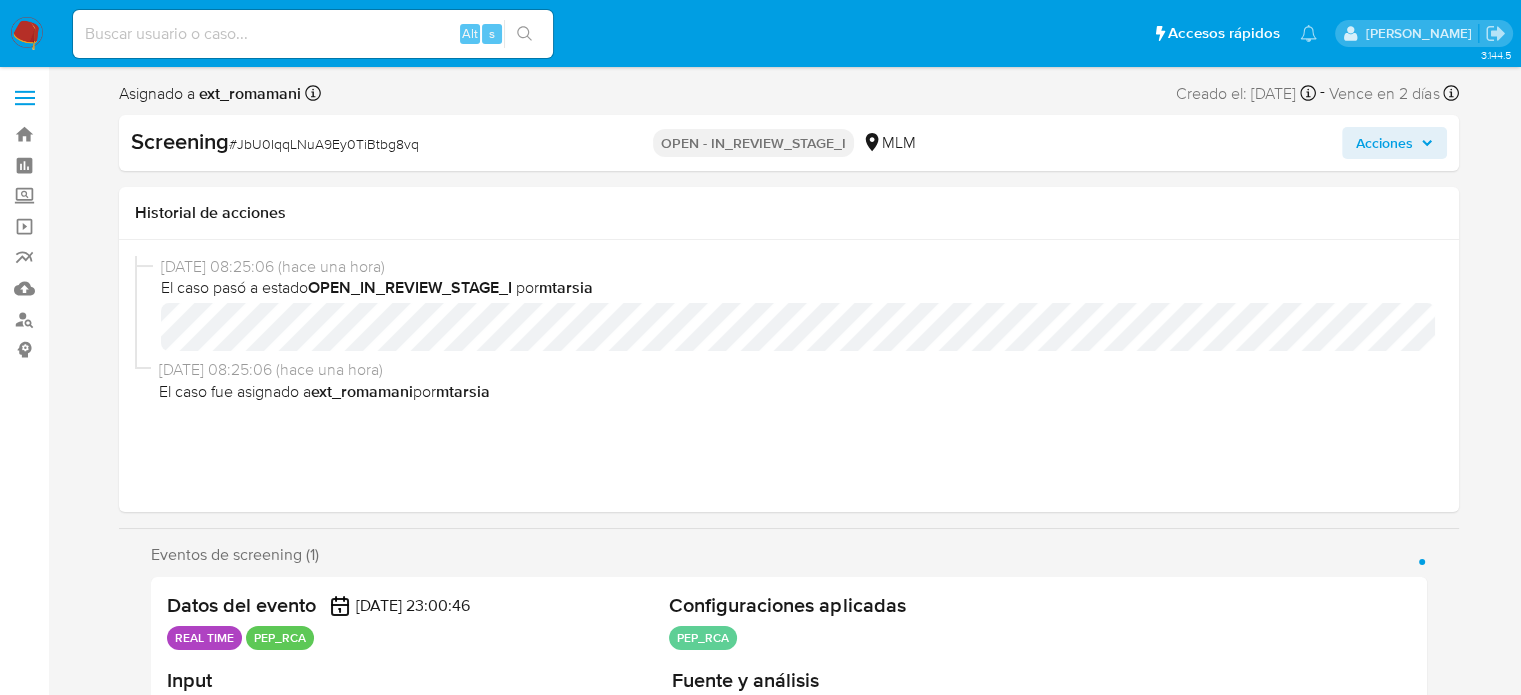 select on "10" 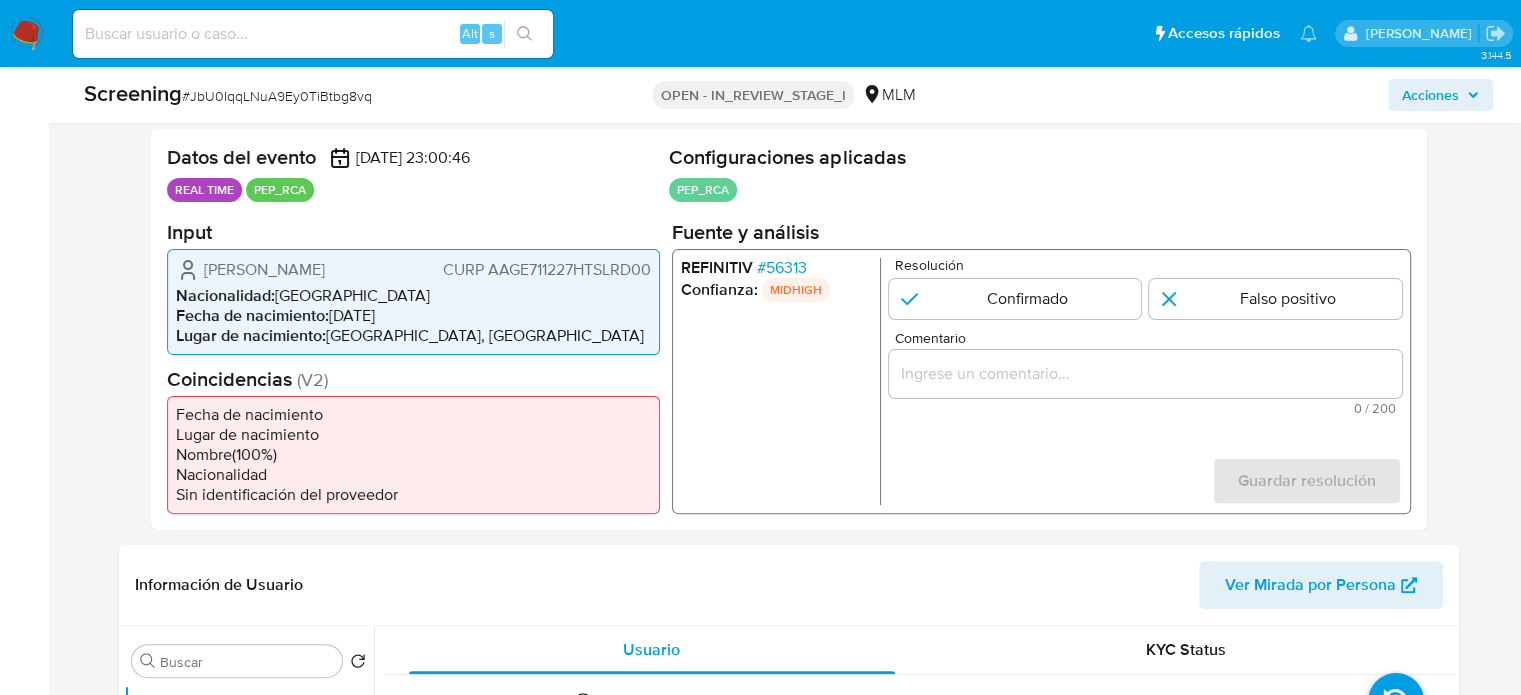 scroll, scrollTop: 400, scrollLeft: 0, axis: vertical 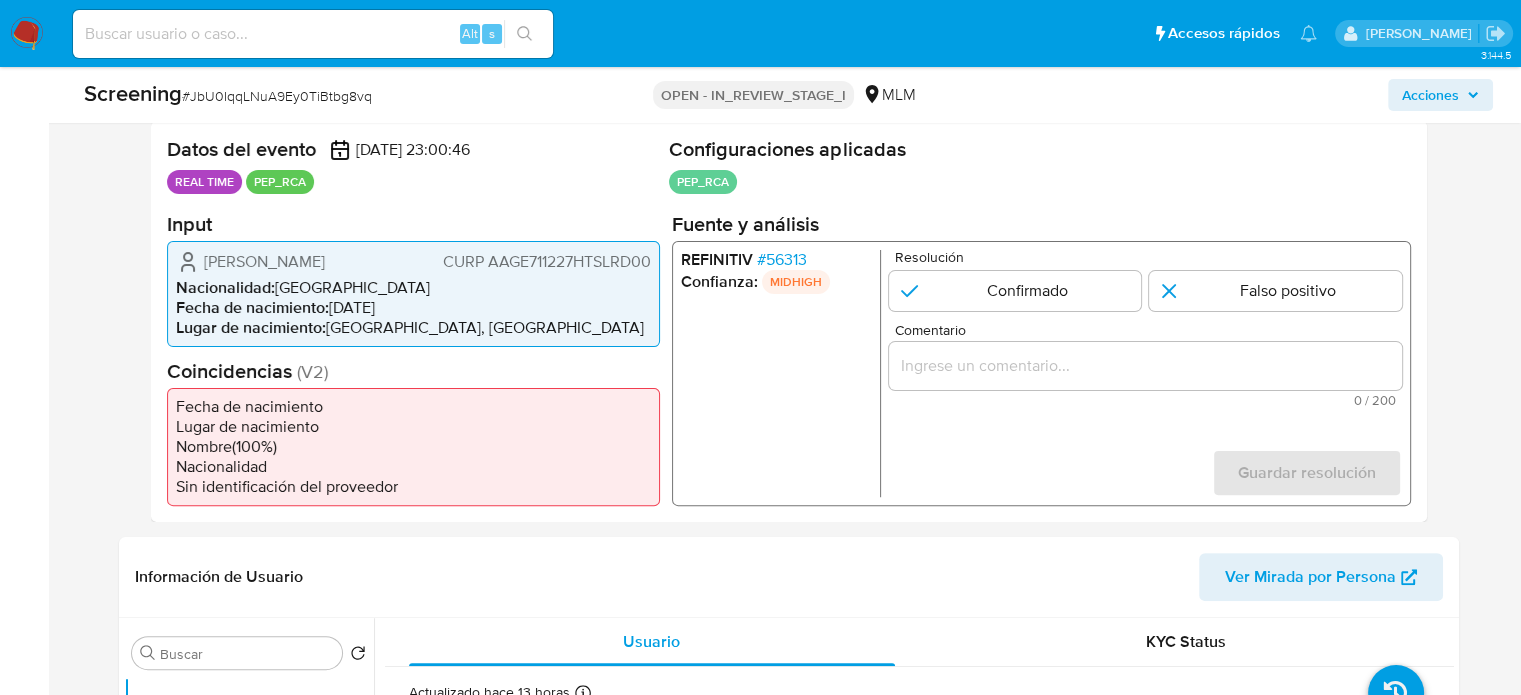 drag, startPoint x: 426, startPoint y: 257, endPoint x: 197, endPoint y: 265, distance: 229.1397 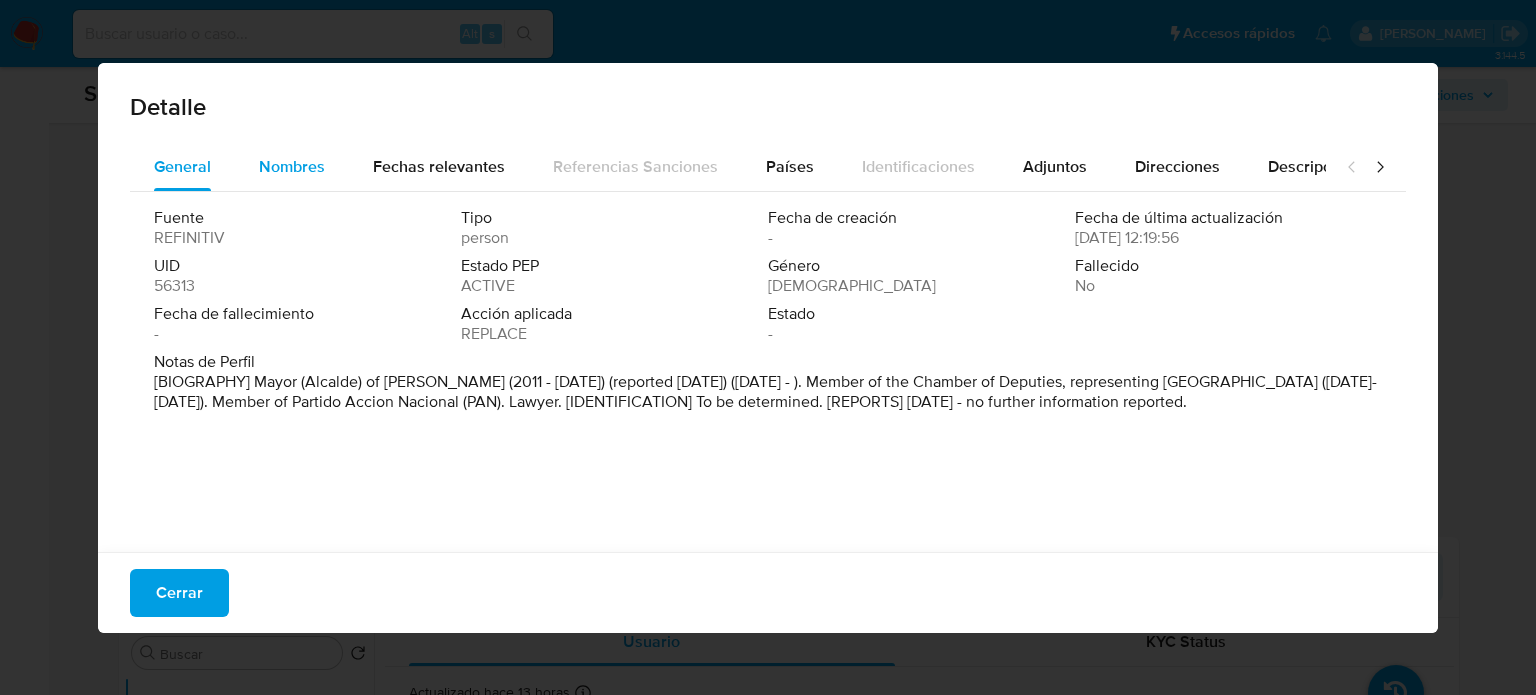 click on "Nombres" at bounding box center (292, 166) 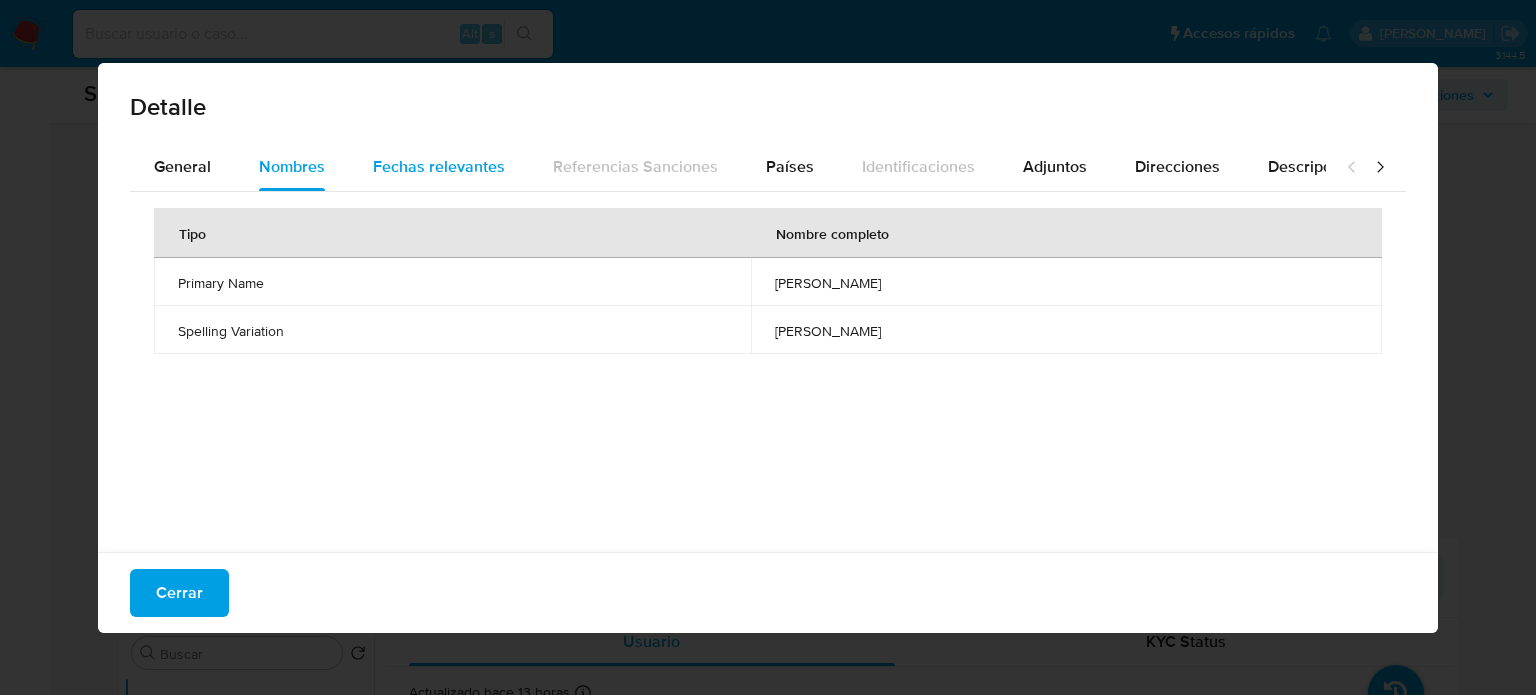click on "Fechas relevantes" at bounding box center [439, 166] 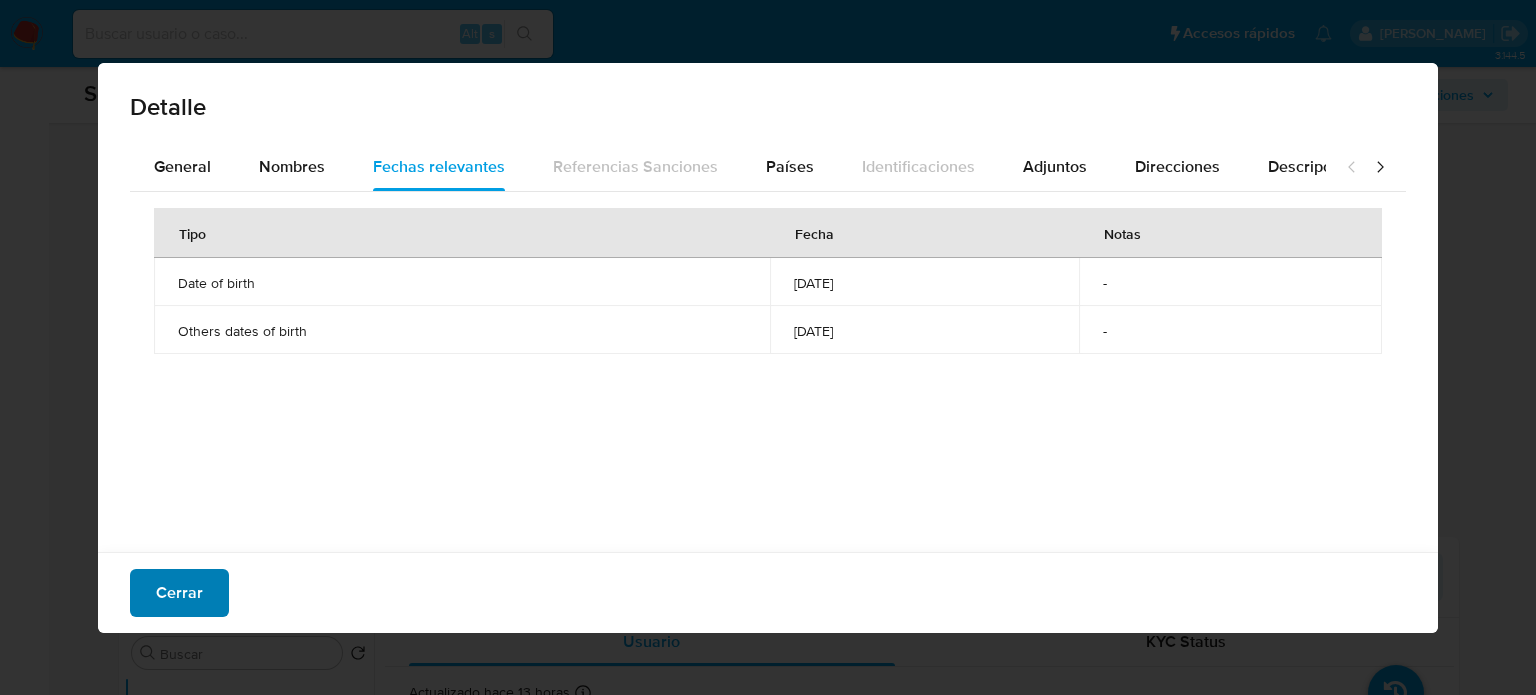 click on "Cerrar" at bounding box center (179, 593) 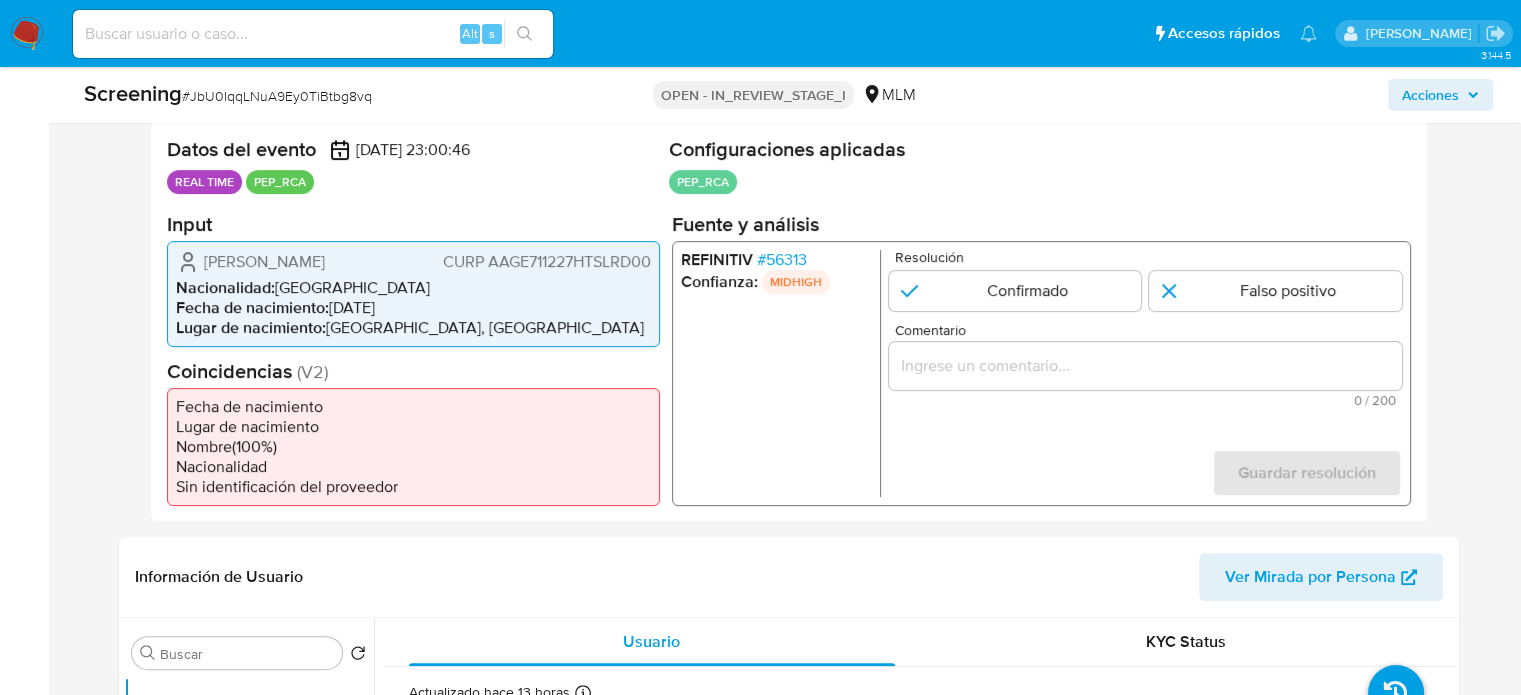 click on "# 56313" at bounding box center [781, 259] 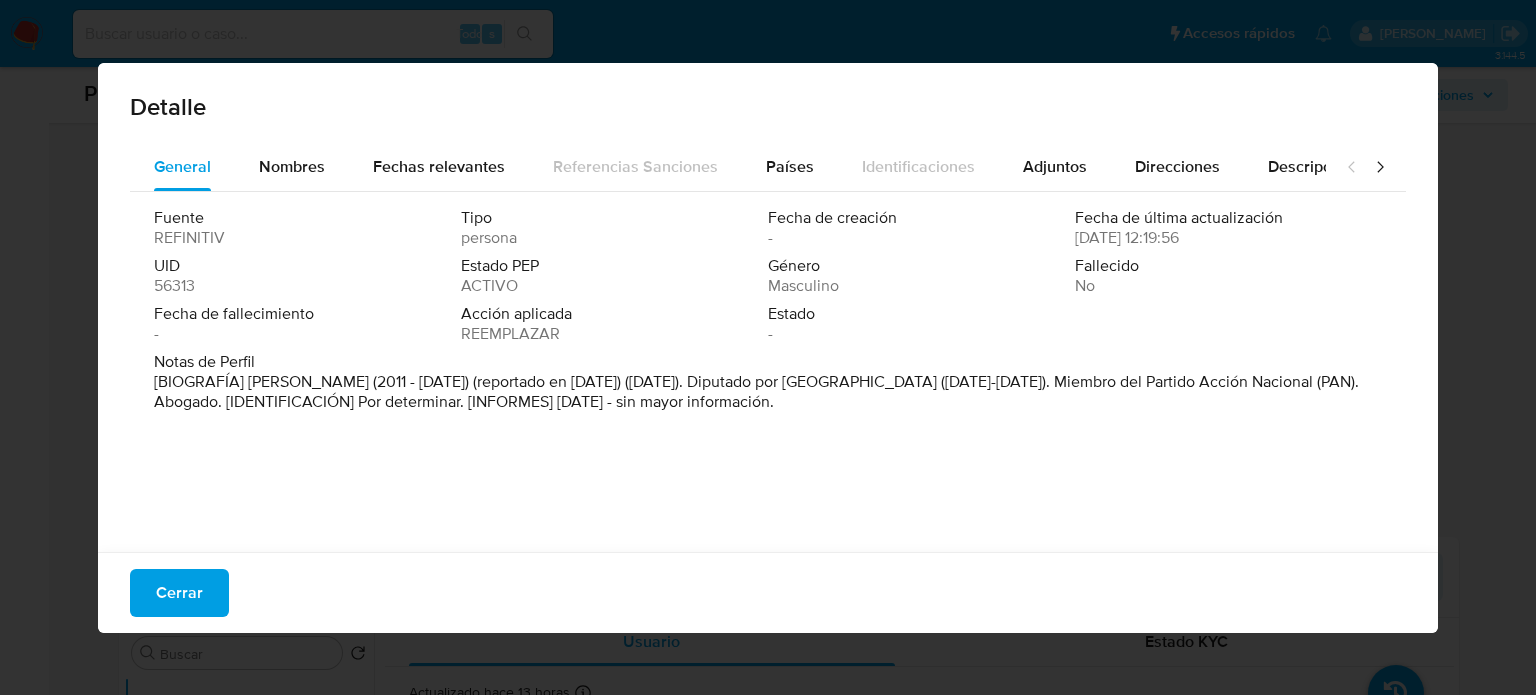 drag, startPoint x: 249, startPoint y: 380, endPoint x: 373, endPoint y: 392, distance: 124.57929 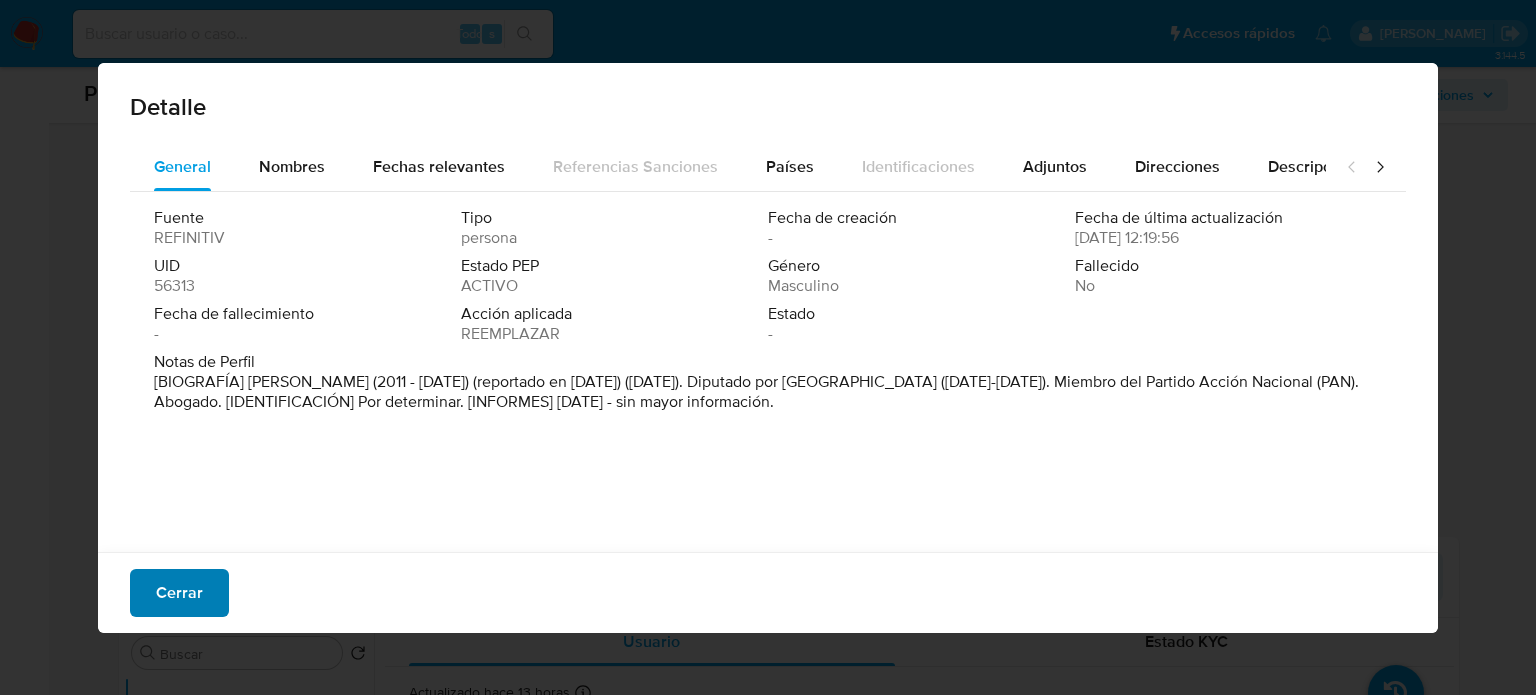 drag, startPoint x: 159, startPoint y: 603, endPoint x: 208, endPoint y: 606, distance: 49.09175 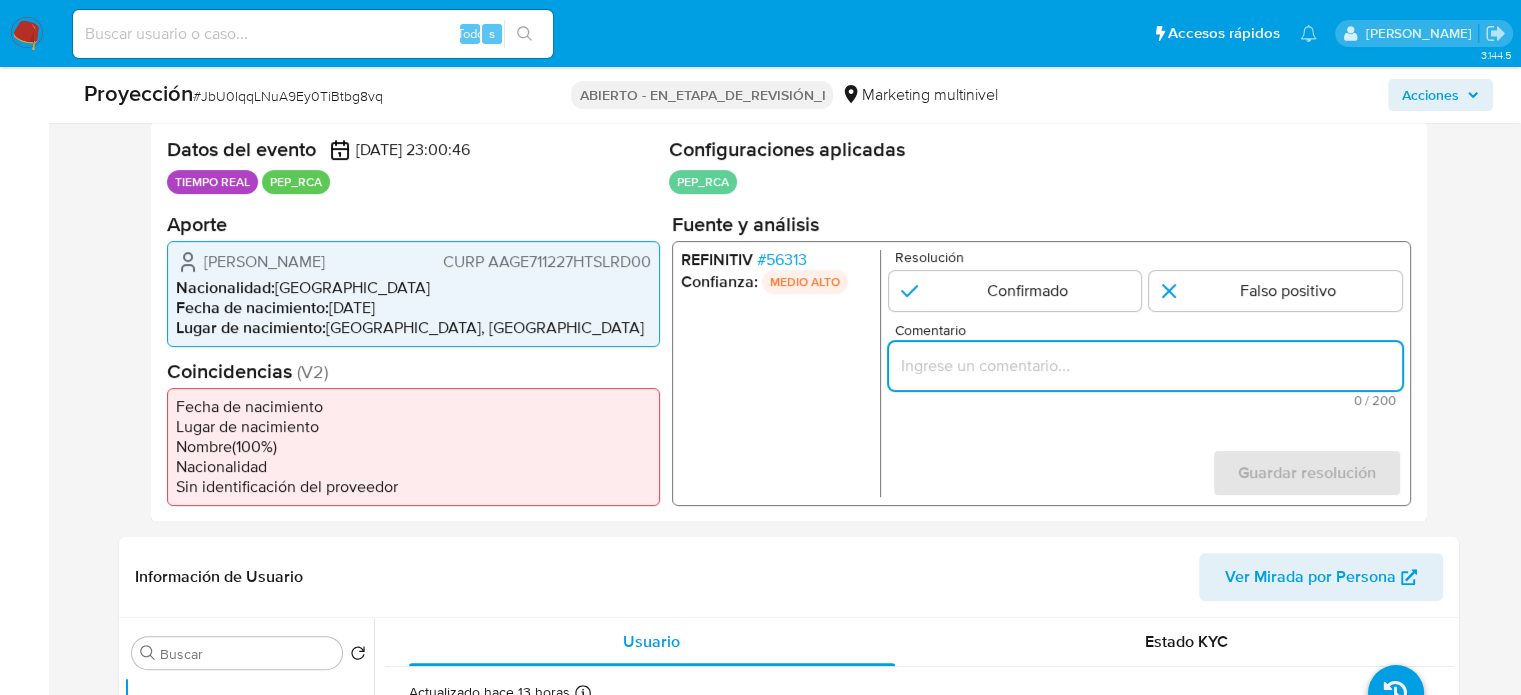 click at bounding box center [1144, 365] 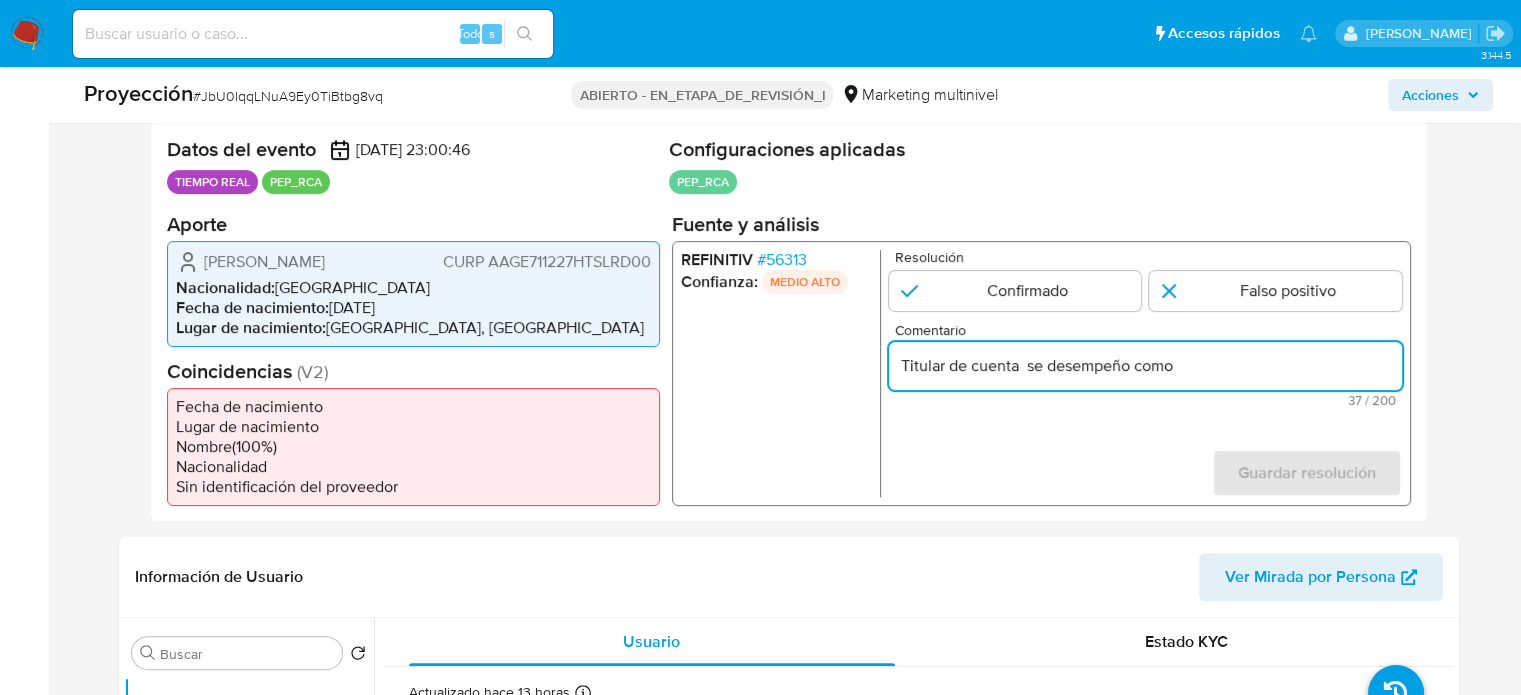 paste on "Alcalde de Padilla" 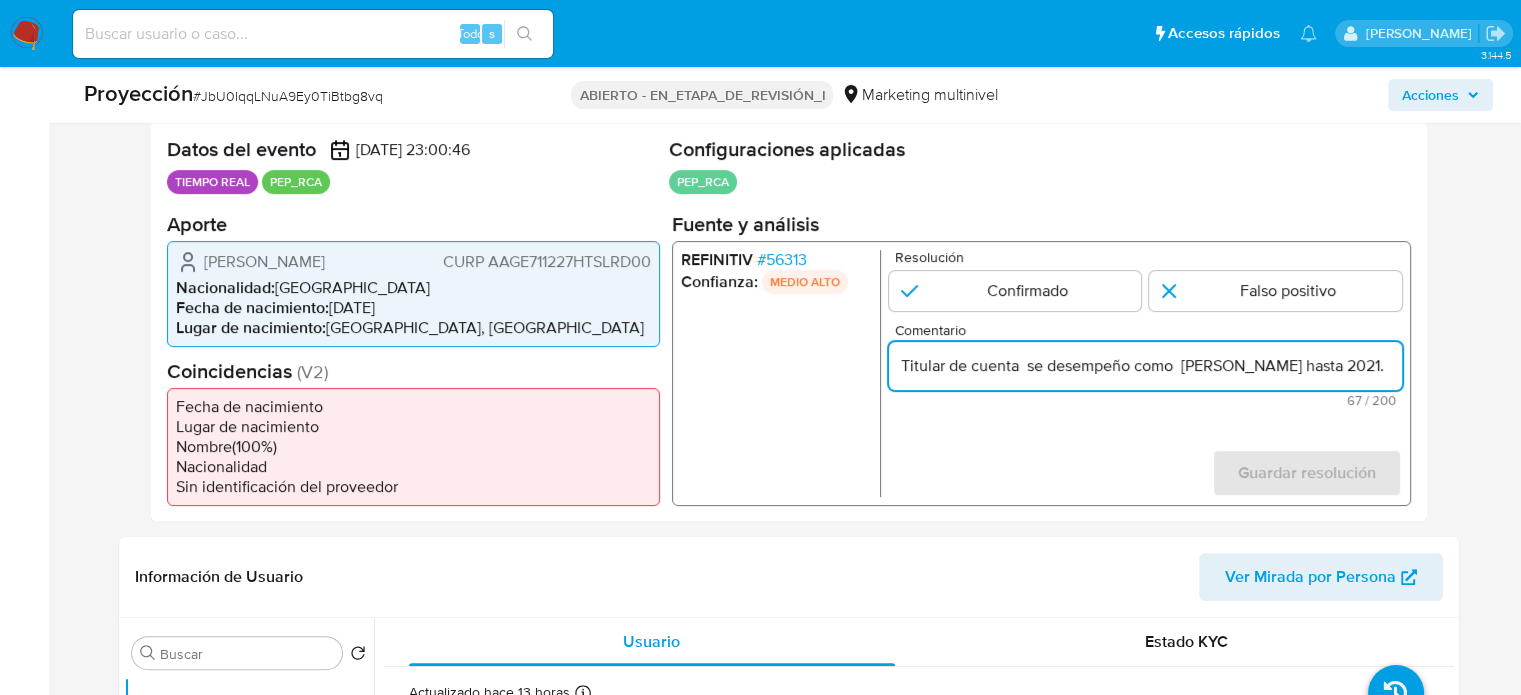 scroll, scrollTop: 0, scrollLeft: 0, axis: both 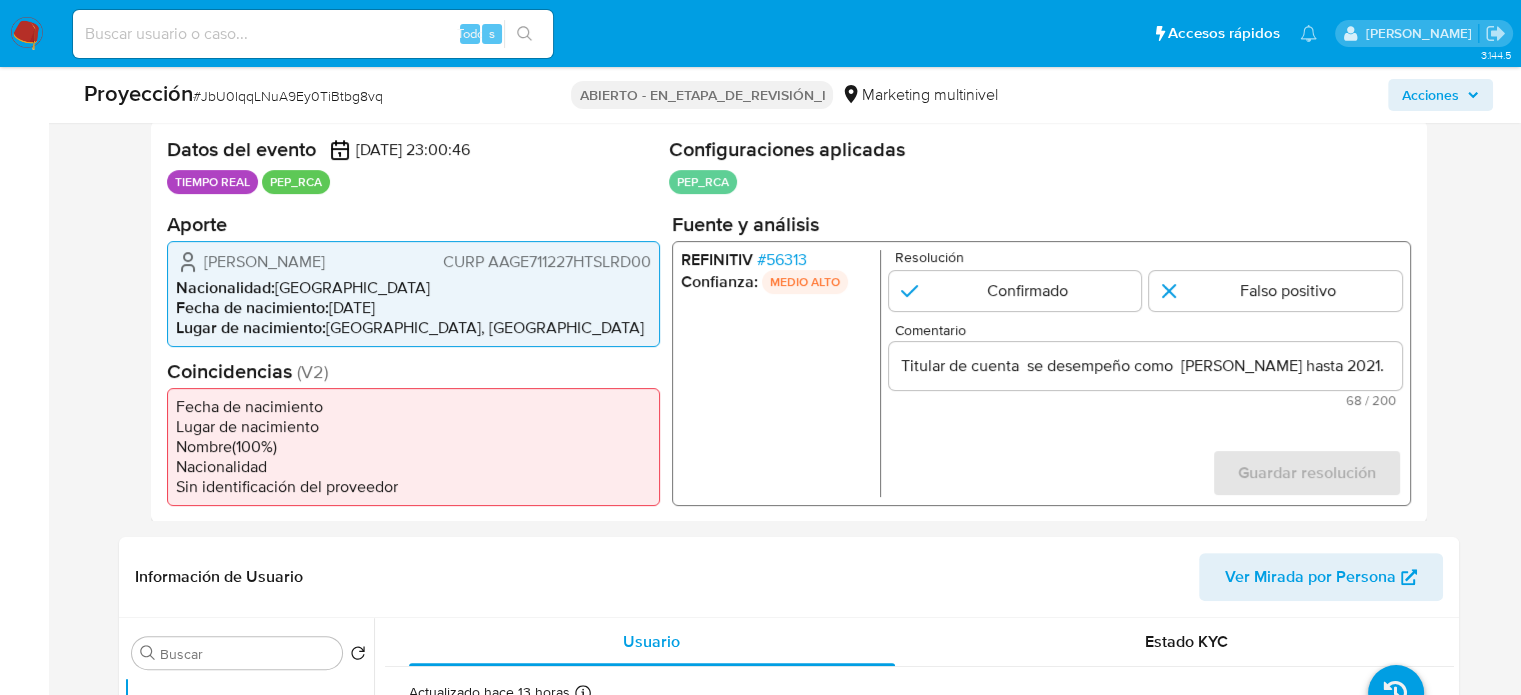 drag, startPoint x: 201, startPoint y: 258, endPoint x: 652, endPoint y: 271, distance: 451.18732 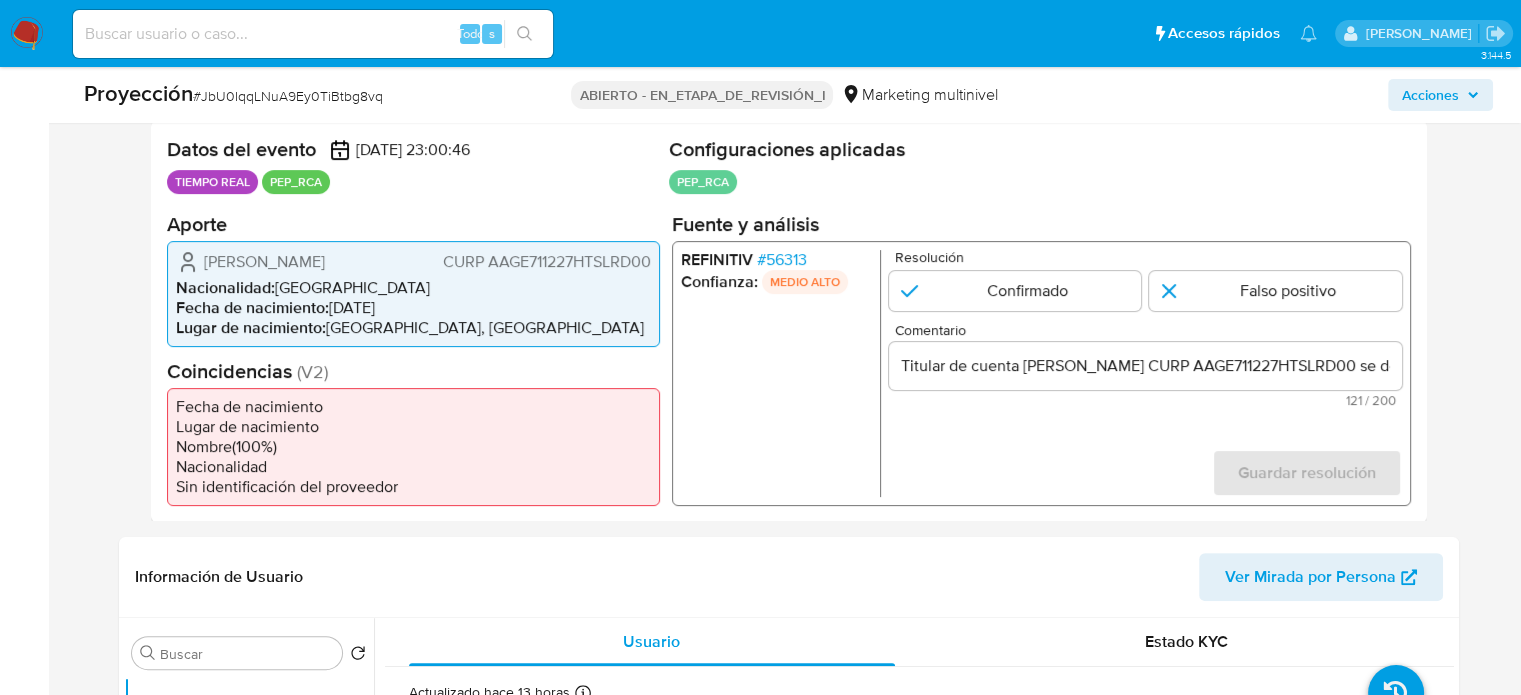 drag, startPoint x: 651, startPoint y: 261, endPoint x: 488, endPoint y: 266, distance: 163.07668 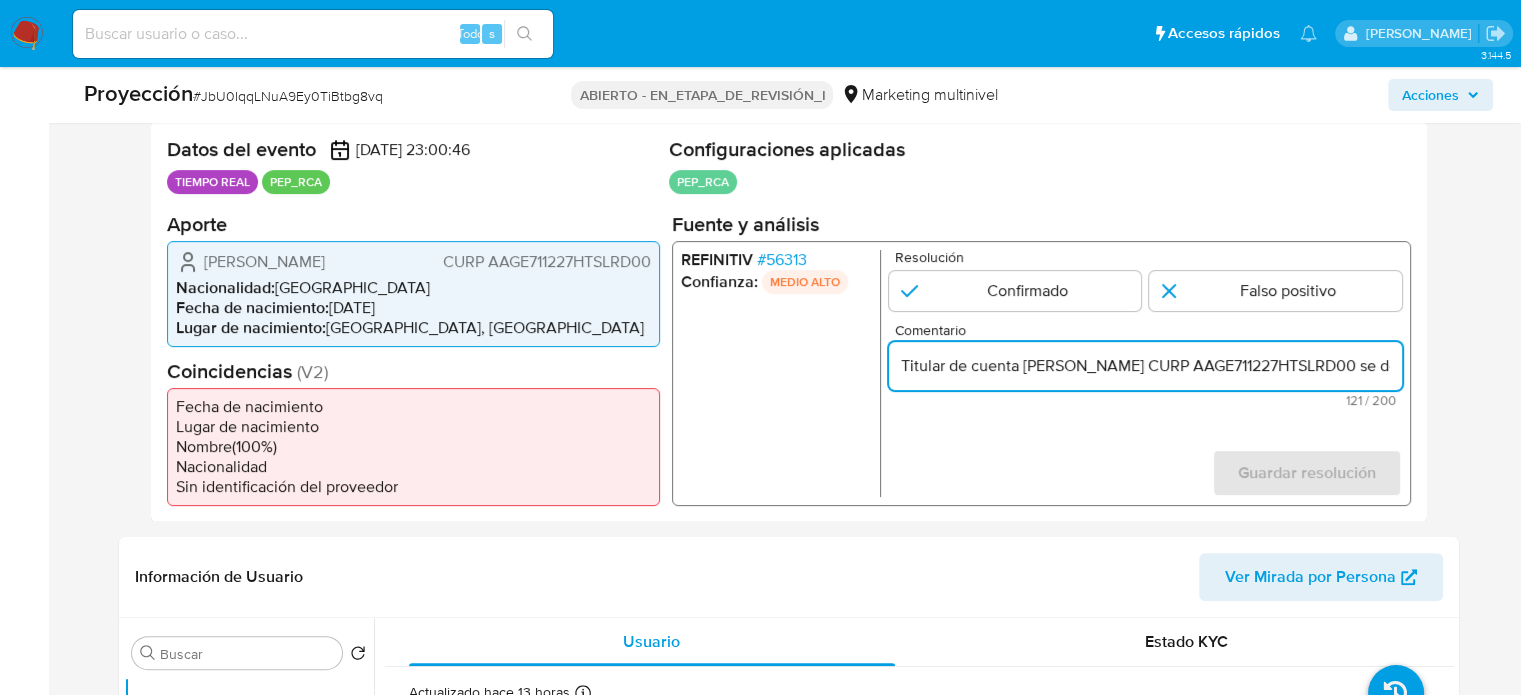 click on "Titular de cuenta Edgar Eduardo Alvarado Garcia CURP AAGE711227HTSLRD00 se desempeño como  Alcalde de Padilla hasta 2021." at bounding box center (1144, 365) 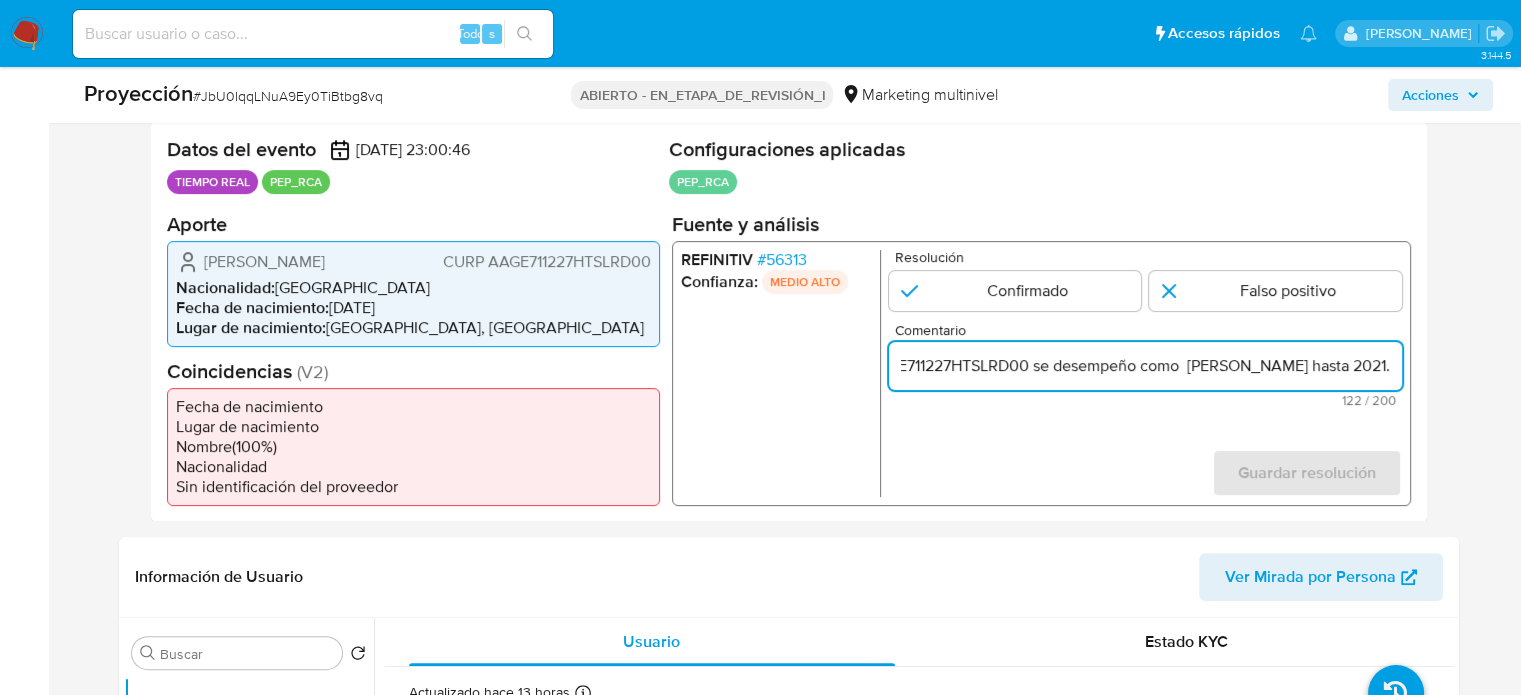 drag, startPoint x: 1378, startPoint y: 363, endPoint x: 1394, endPoint y: 363, distance: 16 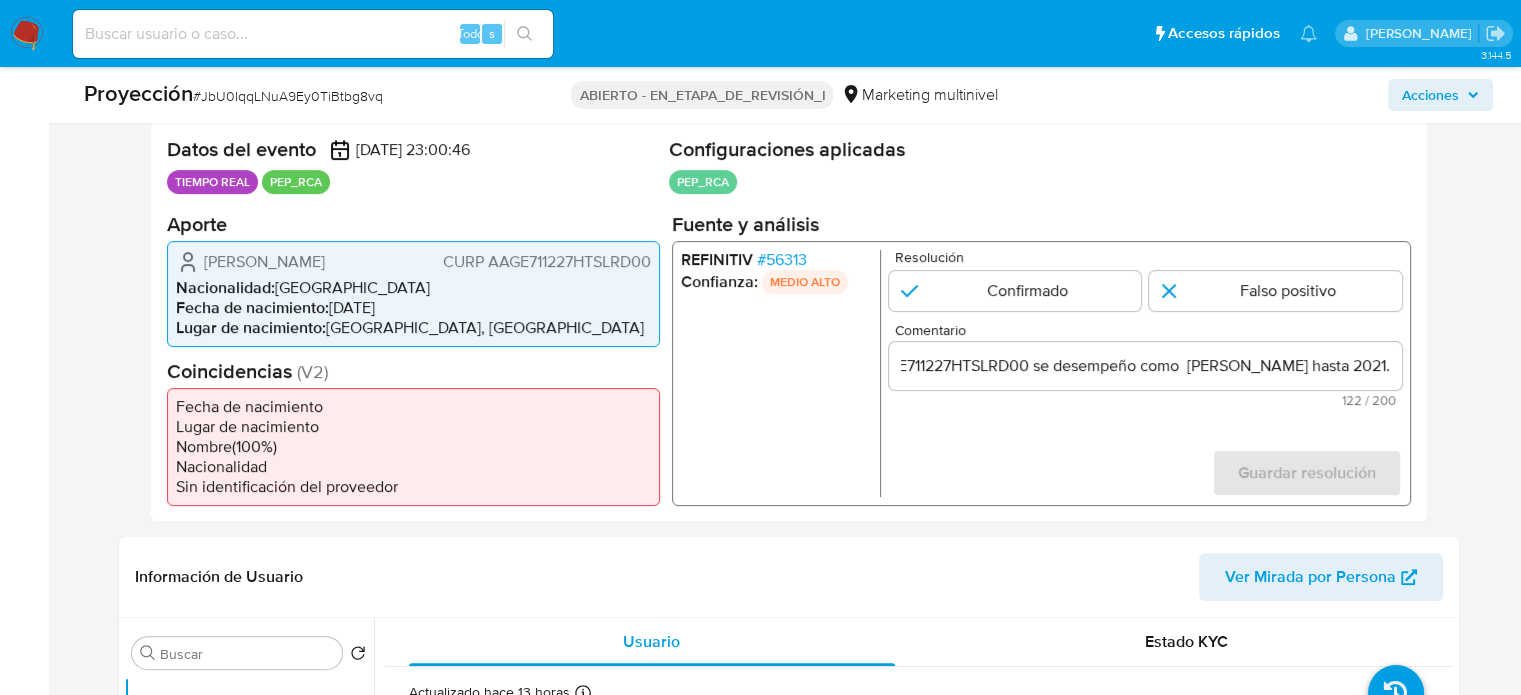 scroll, scrollTop: 0, scrollLeft: 0, axis: both 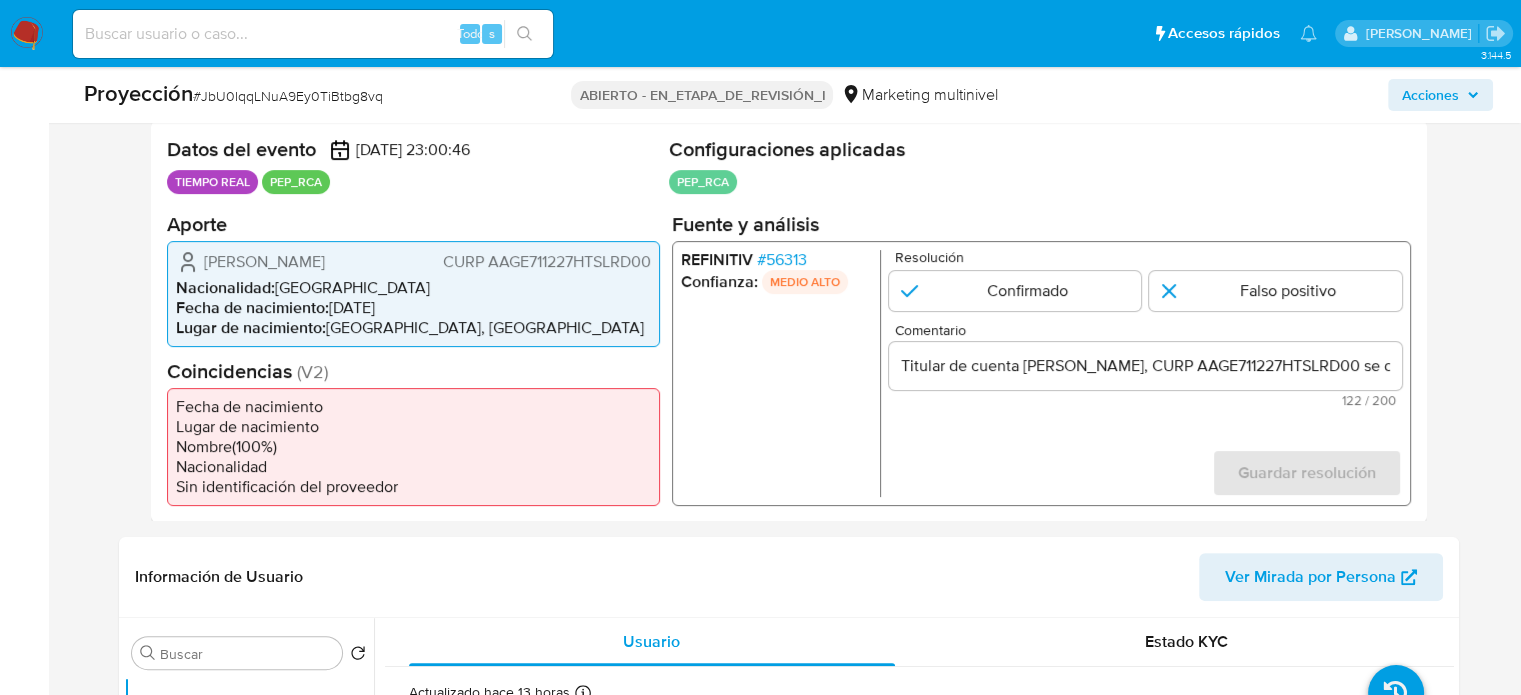 click on "REFINITIV   #  56313 Confianza:   MEDIO ALTO Resolución Confirmado Falso positivo Comentario Titular de cuenta Edgar Eduardo Alvarado Garcia, CURP AAGE711227HTSLRD00 se desempeño como  Alcalde de Padilla hasta 2021. 122 / 200 78 caracteres restantes Guardar resolución   Completa ambos campos" at bounding box center [1040, 372] 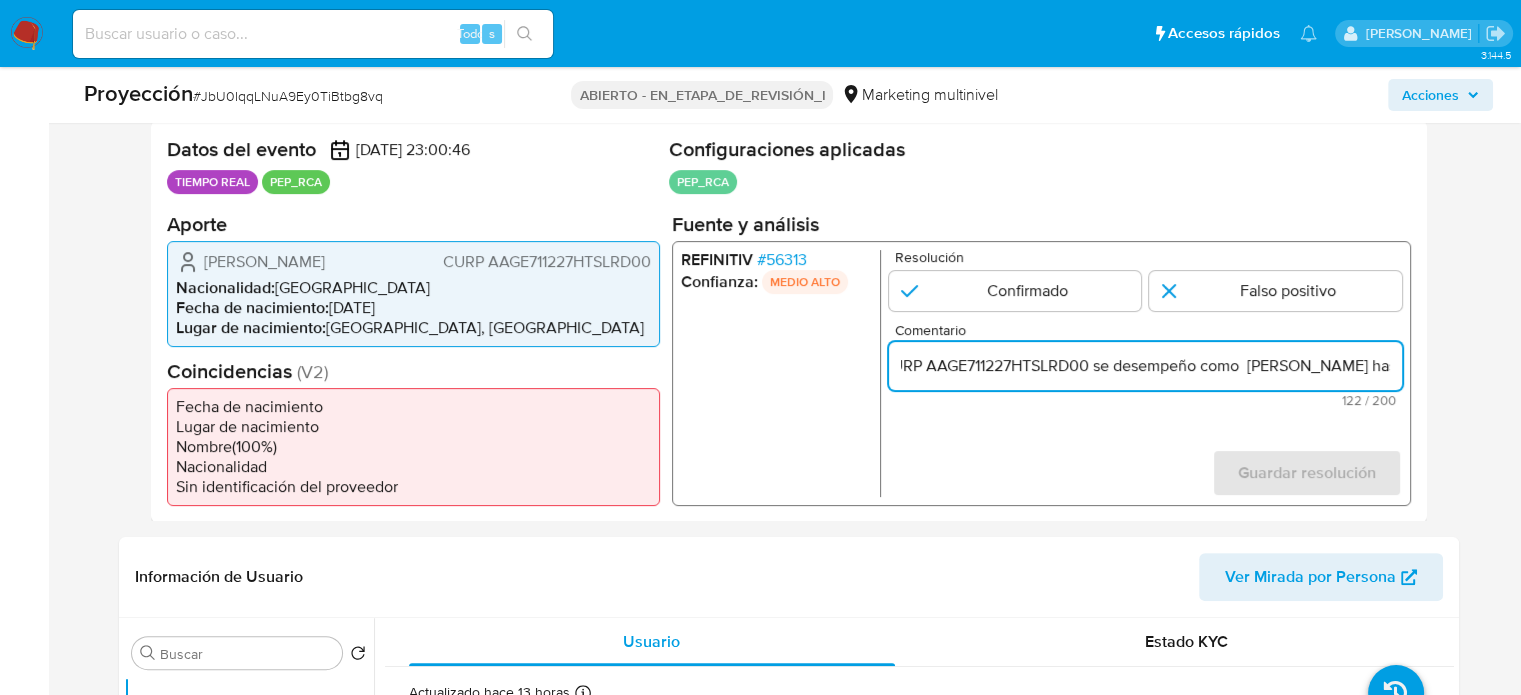 scroll, scrollTop: 0, scrollLeft: 440, axis: horizontal 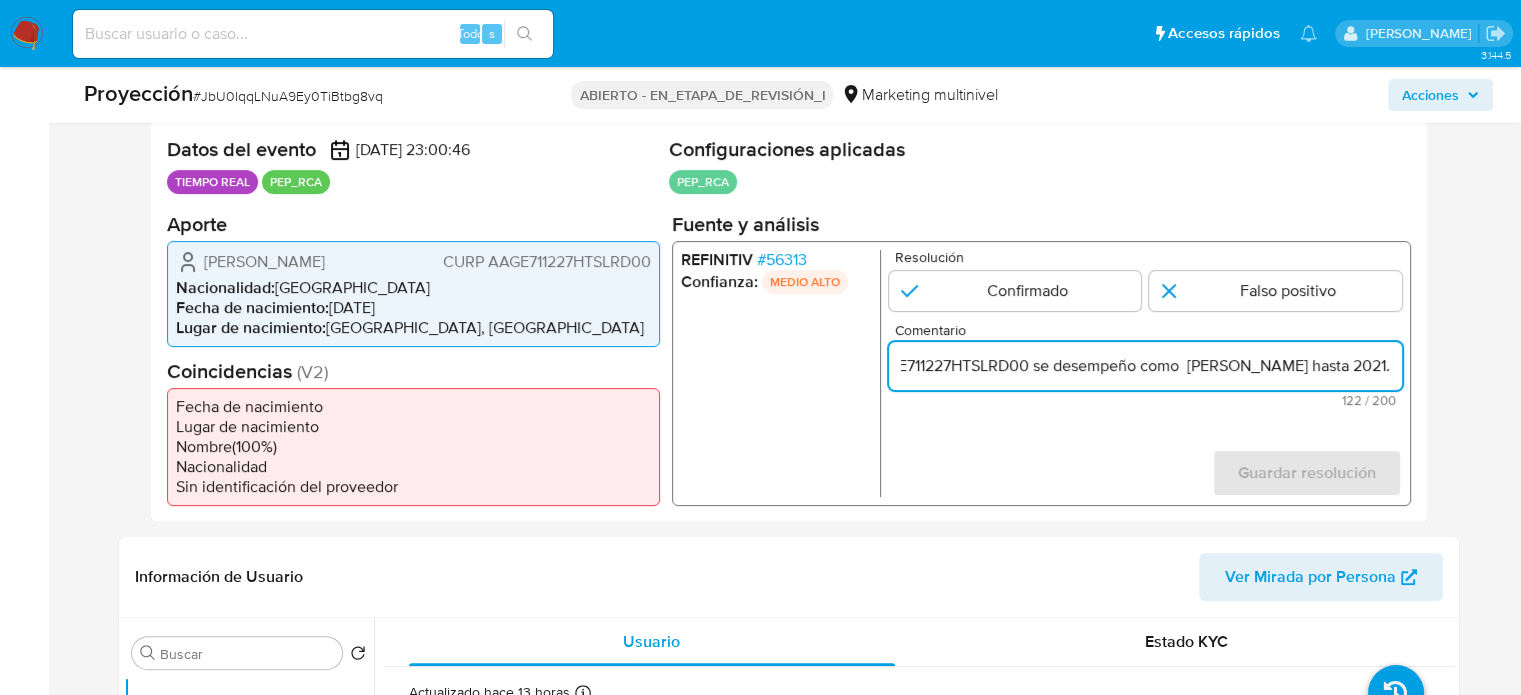 drag, startPoint x: 1344, startPoint y: 367, endPoint x: 1426, endPoint y: 367, distance: 82 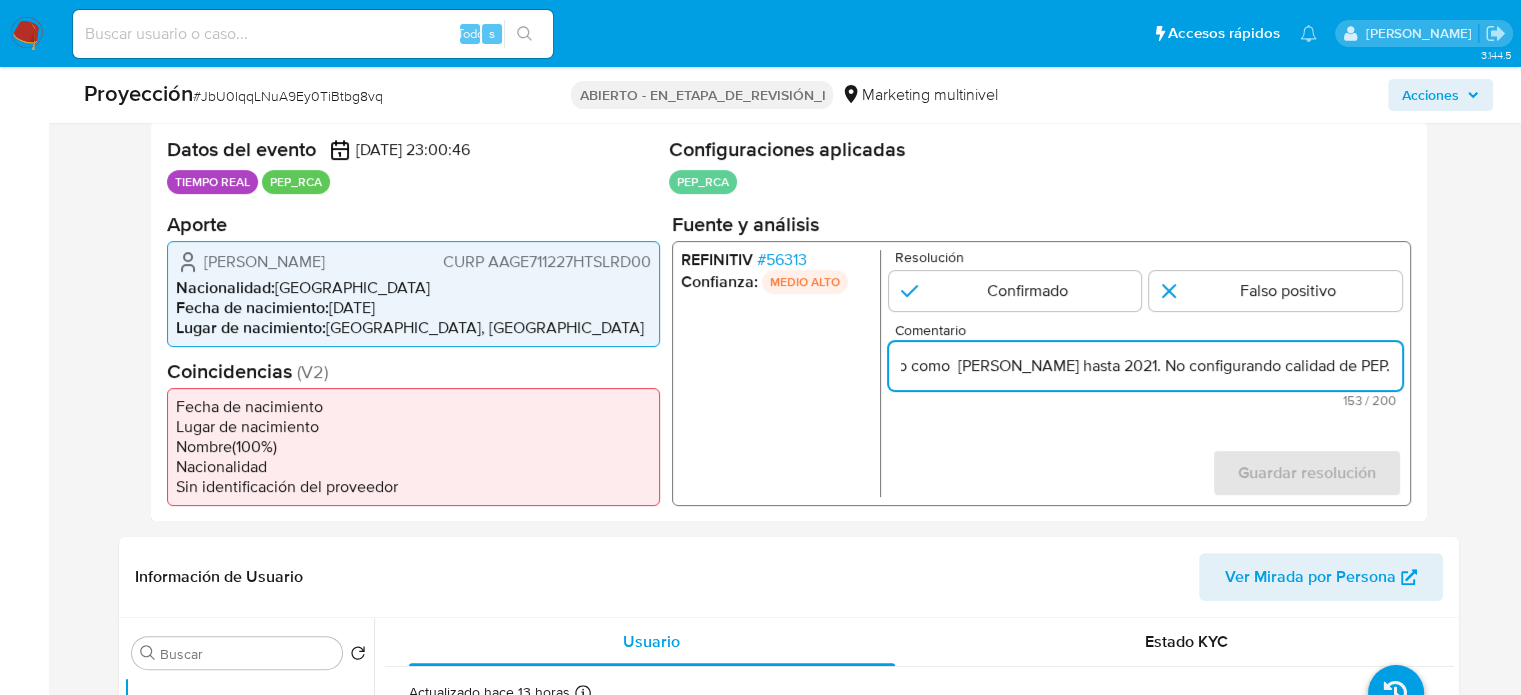 scroll, scrollTop: 0, scrollLeft: 672, axis: horizontal 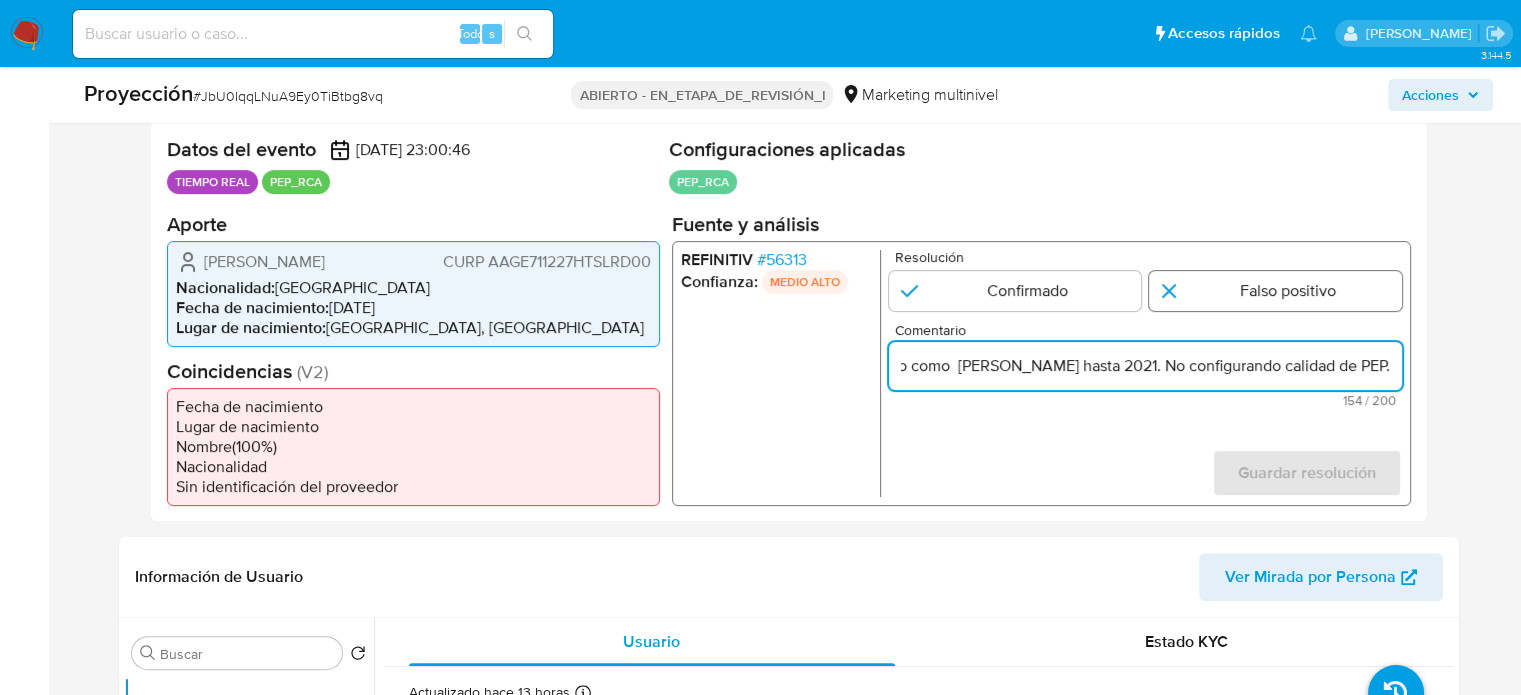 type on "Titular de cuenta Edgar Eduardo Alvarado Garcia, CURP AAGE711227HTSLRD00 se desempeño como  Alcalde de Padilla hasta 2021. No configurando calidad de PEP." 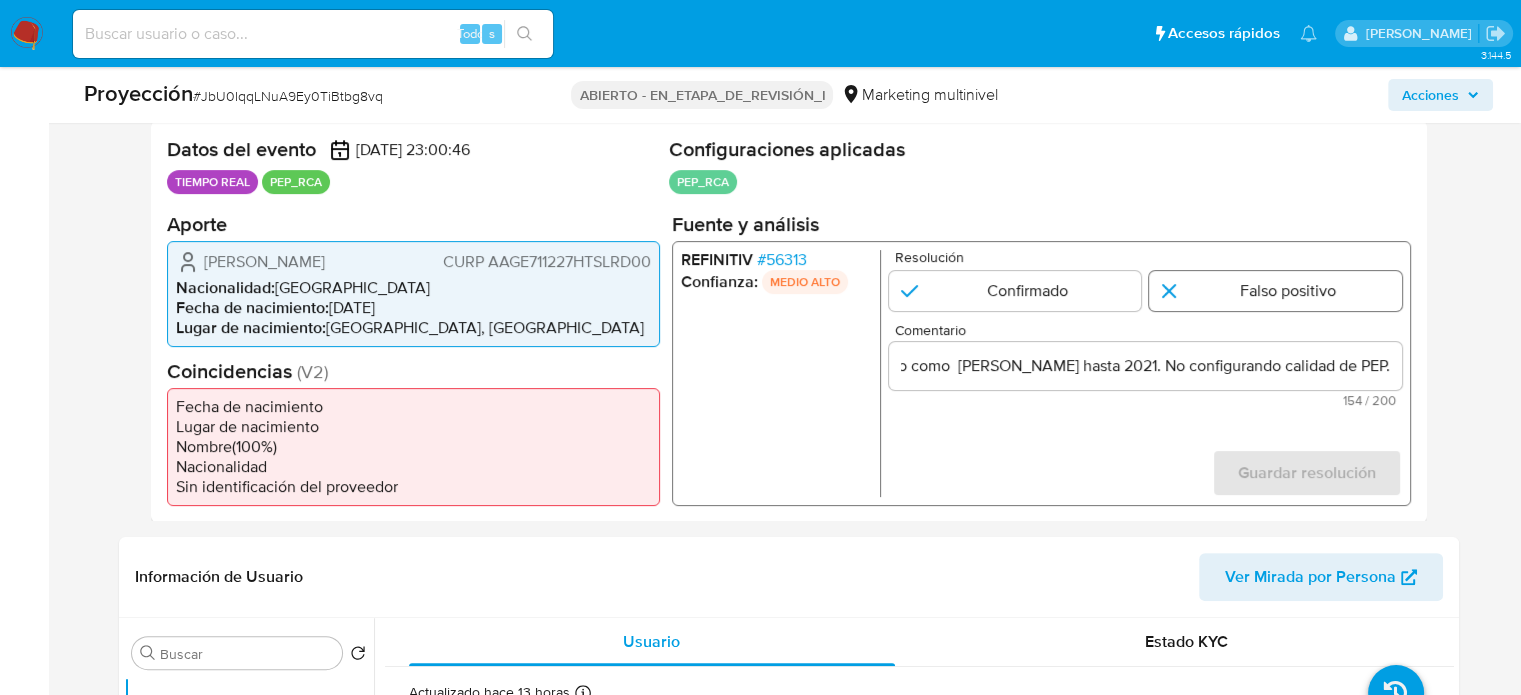 scroll, scrollTop: 0, scrollLeft: 0, axis: both 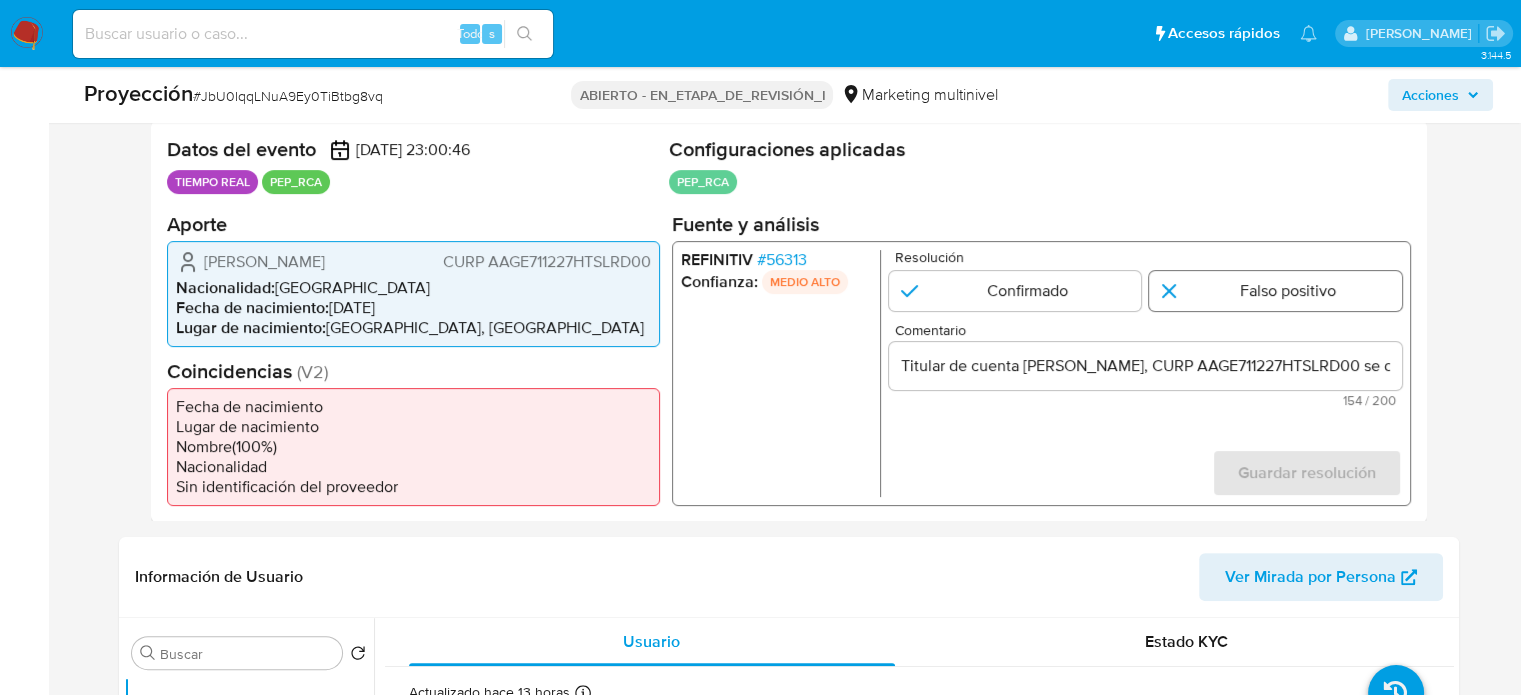 click at bounding box center [1275, 290] 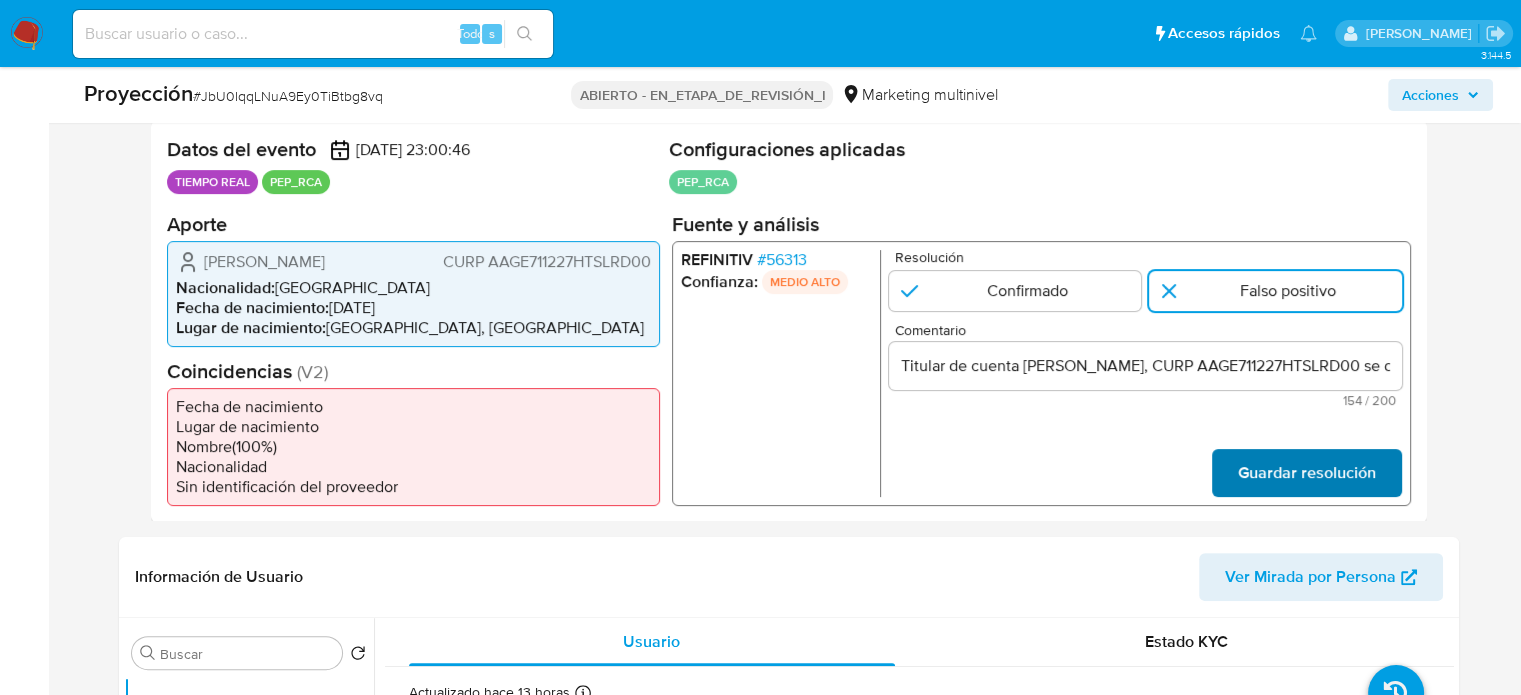click on "Guardar resolución" at bounding box center [1306, 472] 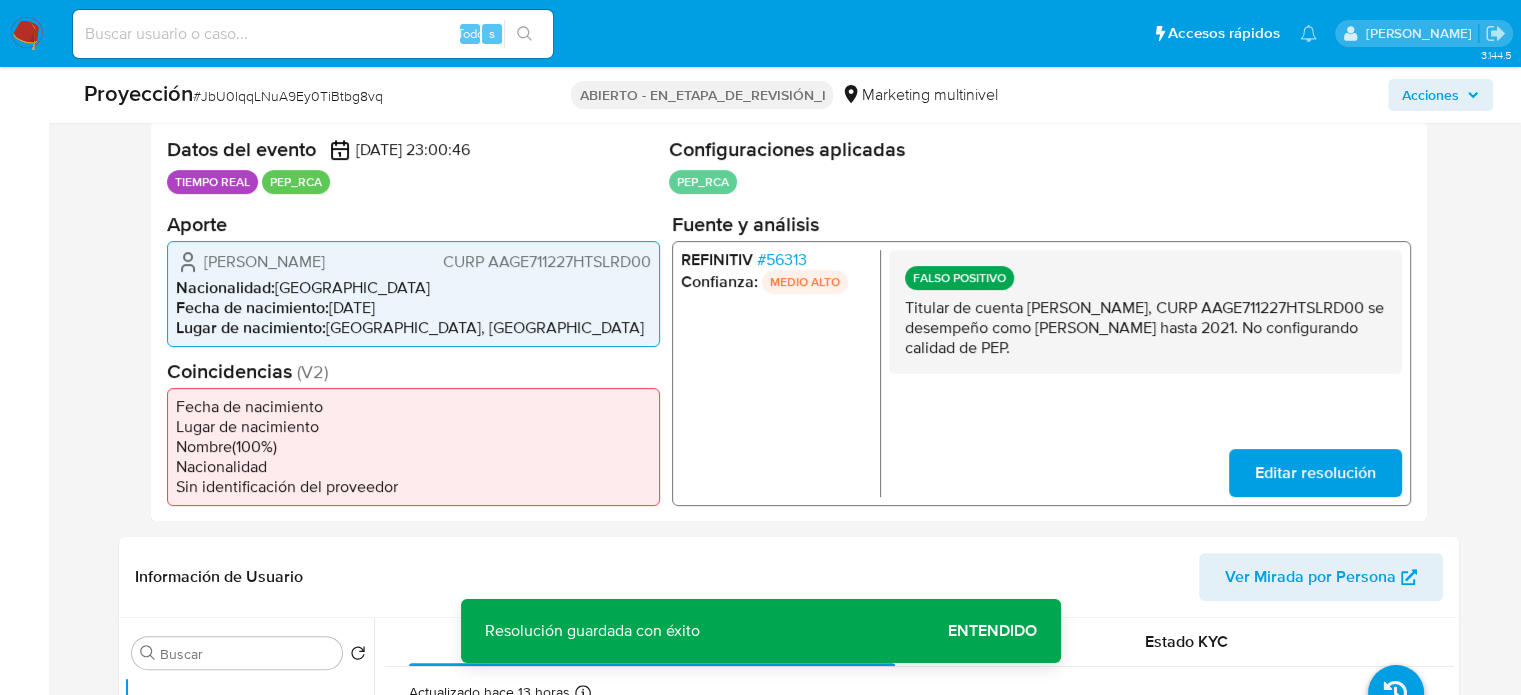 drag, startPoint x: 1229, startPoint y: 350, endPoint x: 904, endPoint y: 306, distance: 327.96494 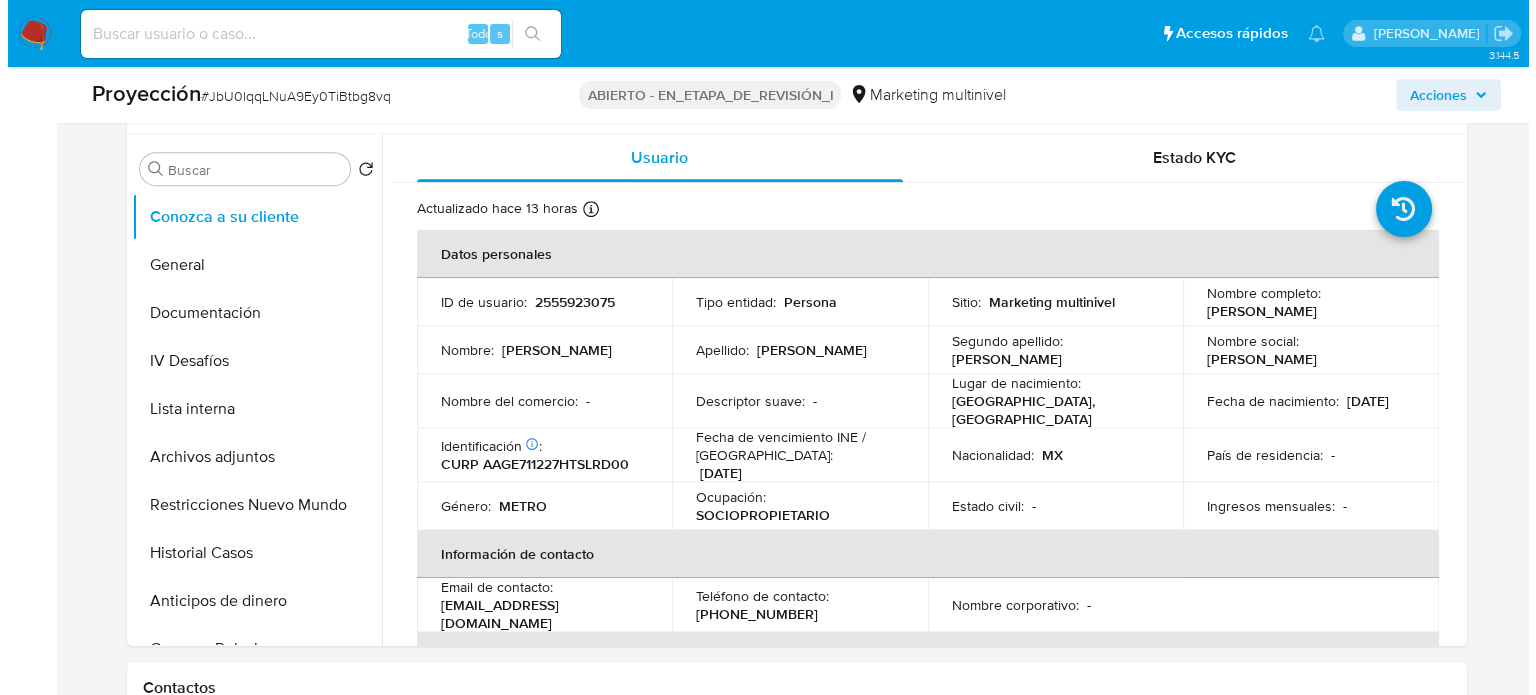 scroll, scrollTop: 900, scrollLeft: 0, axis: vertical 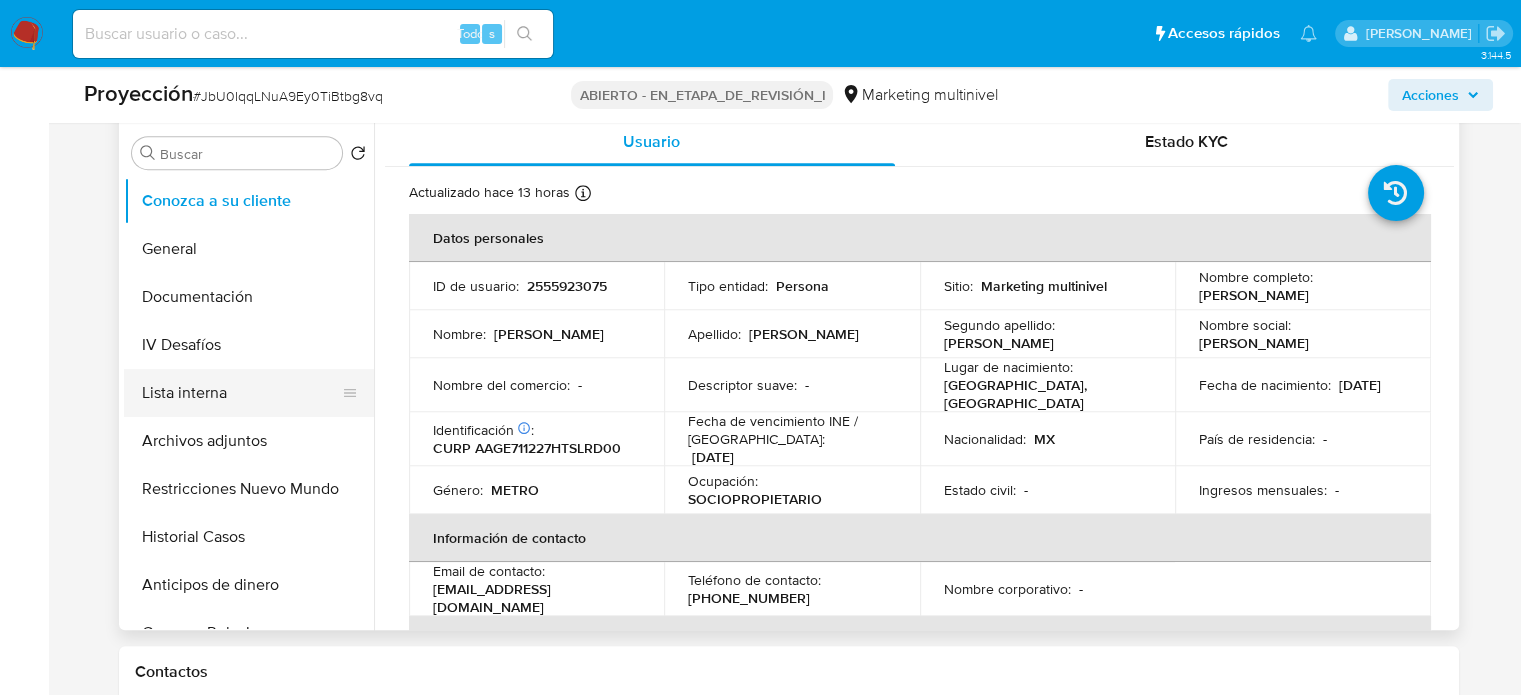 click on "Lista interna" at bounding box center [241, 393] 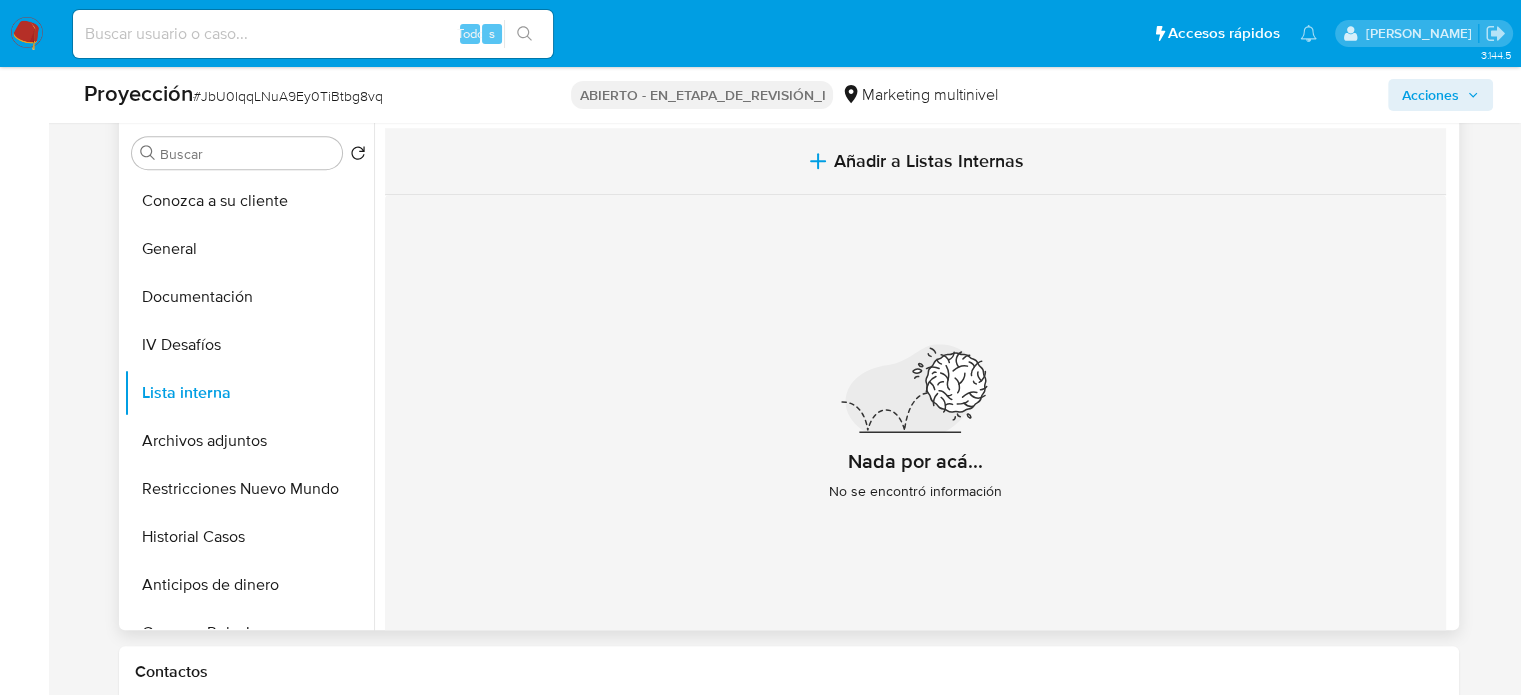 click on "Añadir a Listas Internas" at bounding box center (929, 161) 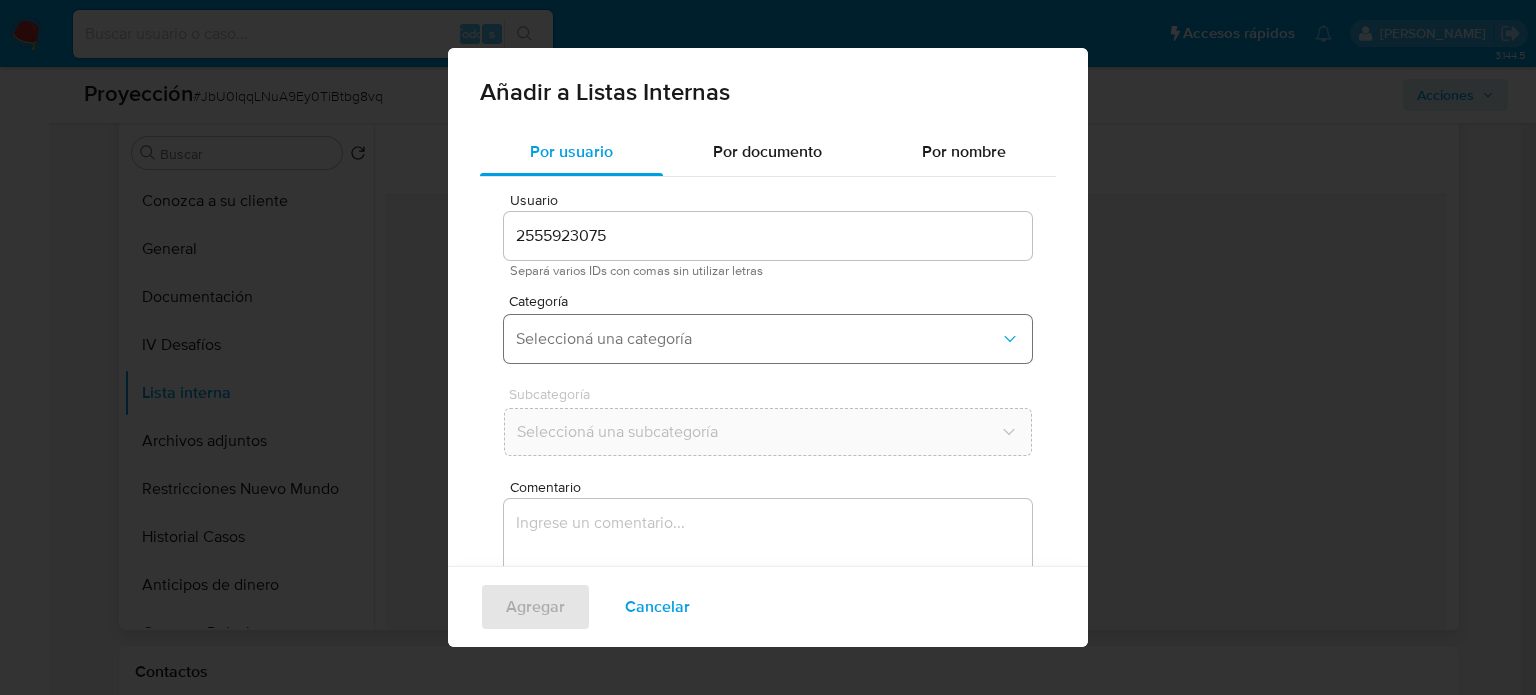 click on "Seleccioná una categoría" at bounding box center [758, 339] 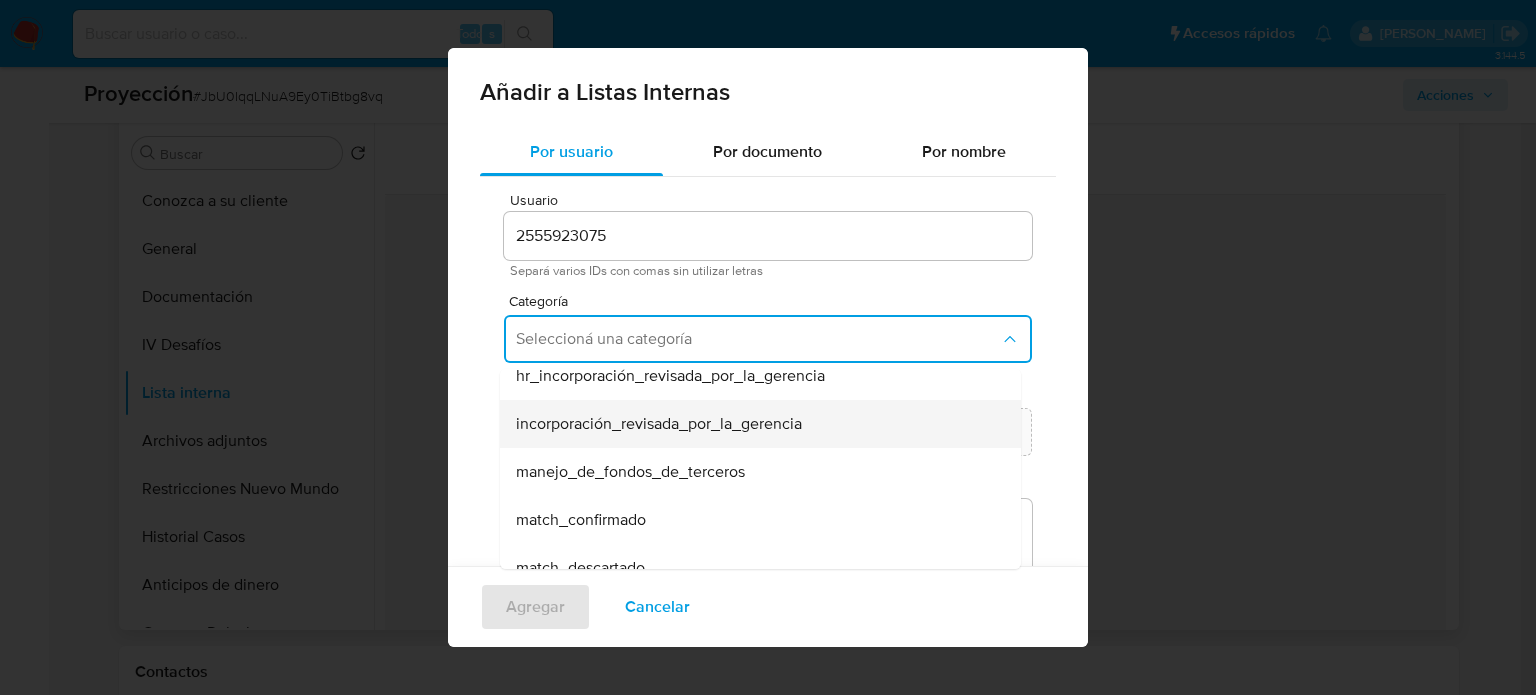 scroll, scrollTop: 100, scrollLeft: 0, axis: vertical 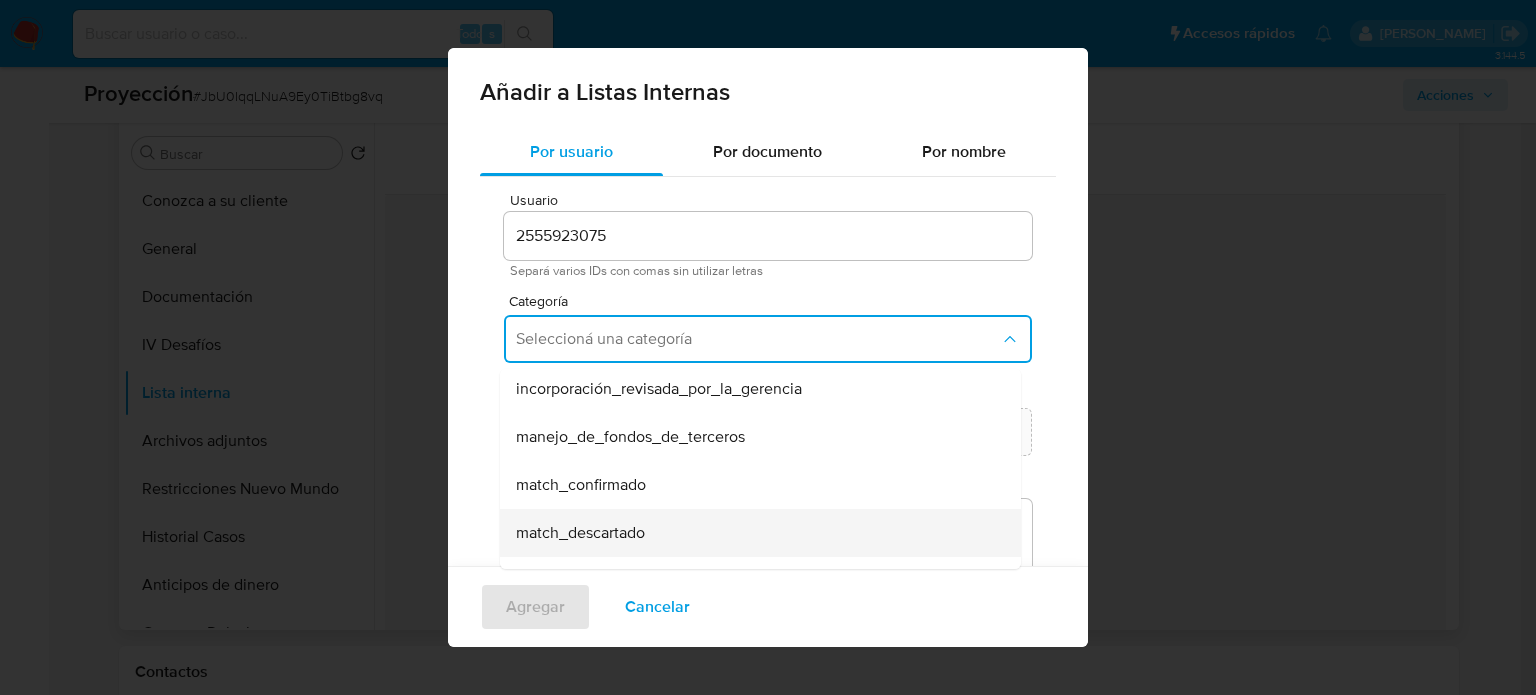 click on "match_descartado" at bounding box center [754, 533] 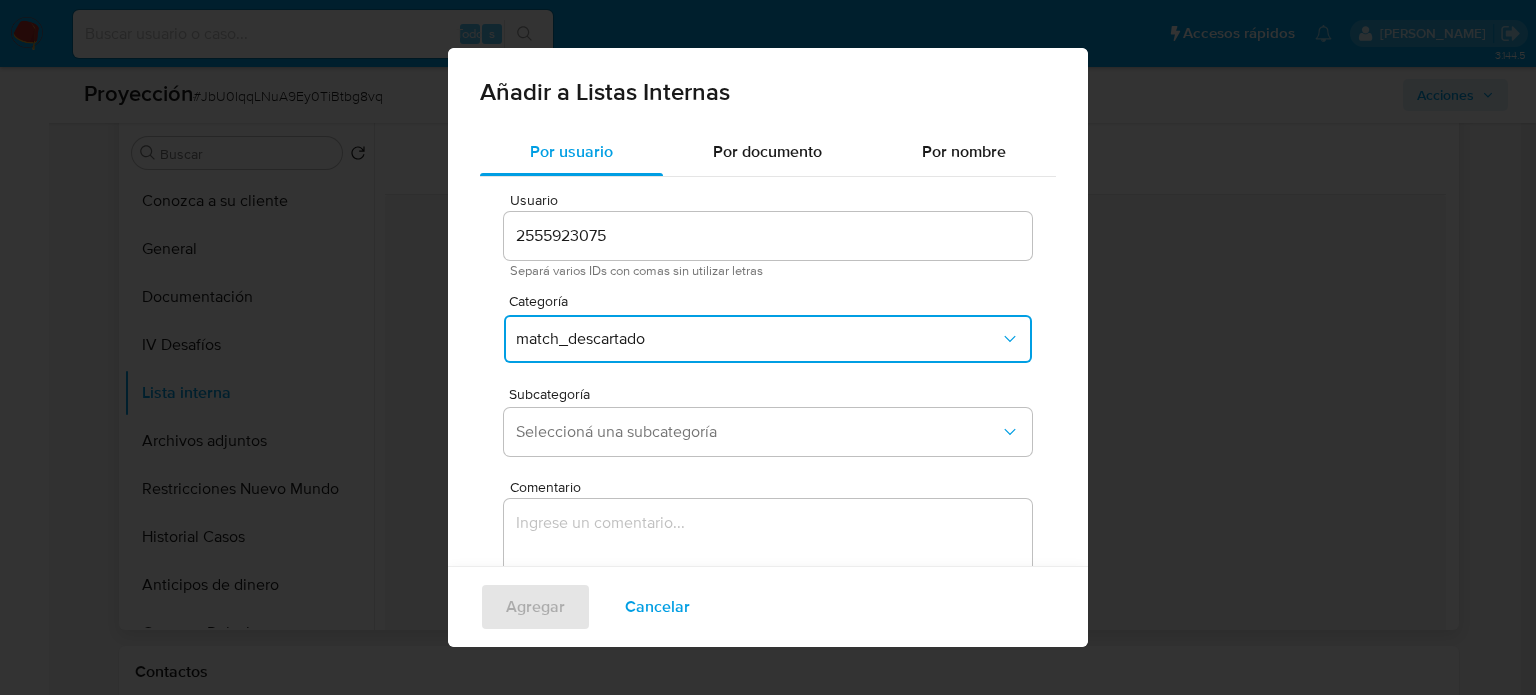 scroll, scrollTop: 84, scrollLeft: 0, axis: vertical 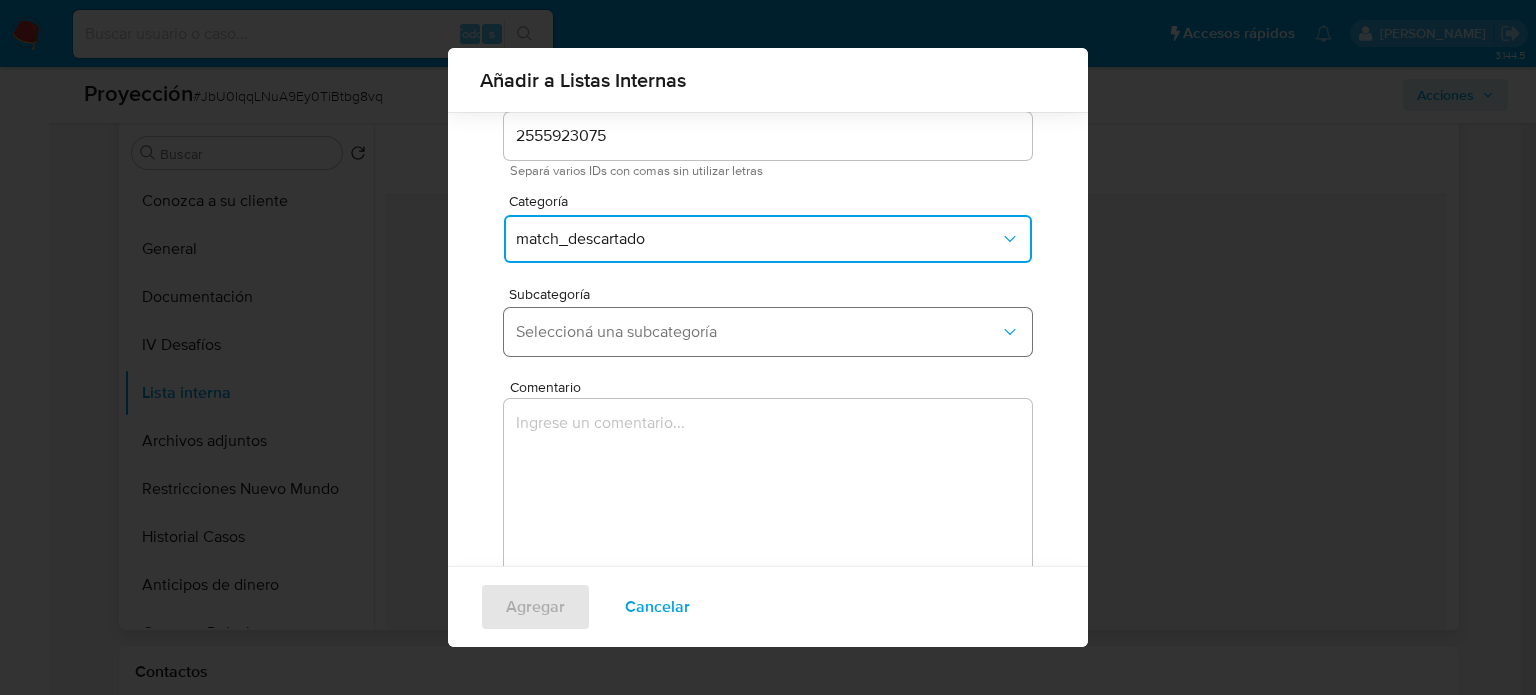 click on "Seleccioná una subcategoría" at bounding box center [758, 332] 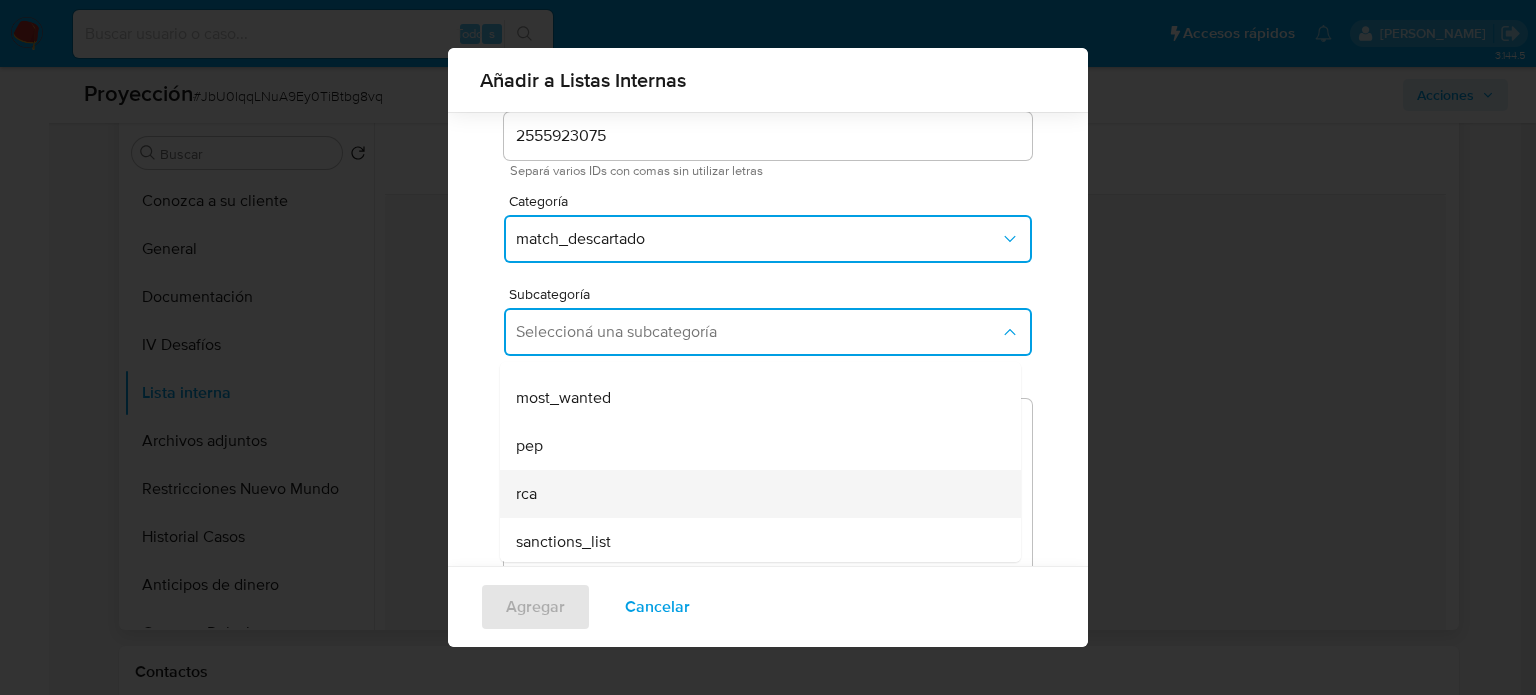 scroll, scrollTop: 136, scrollLeft: 0, axis: vertical 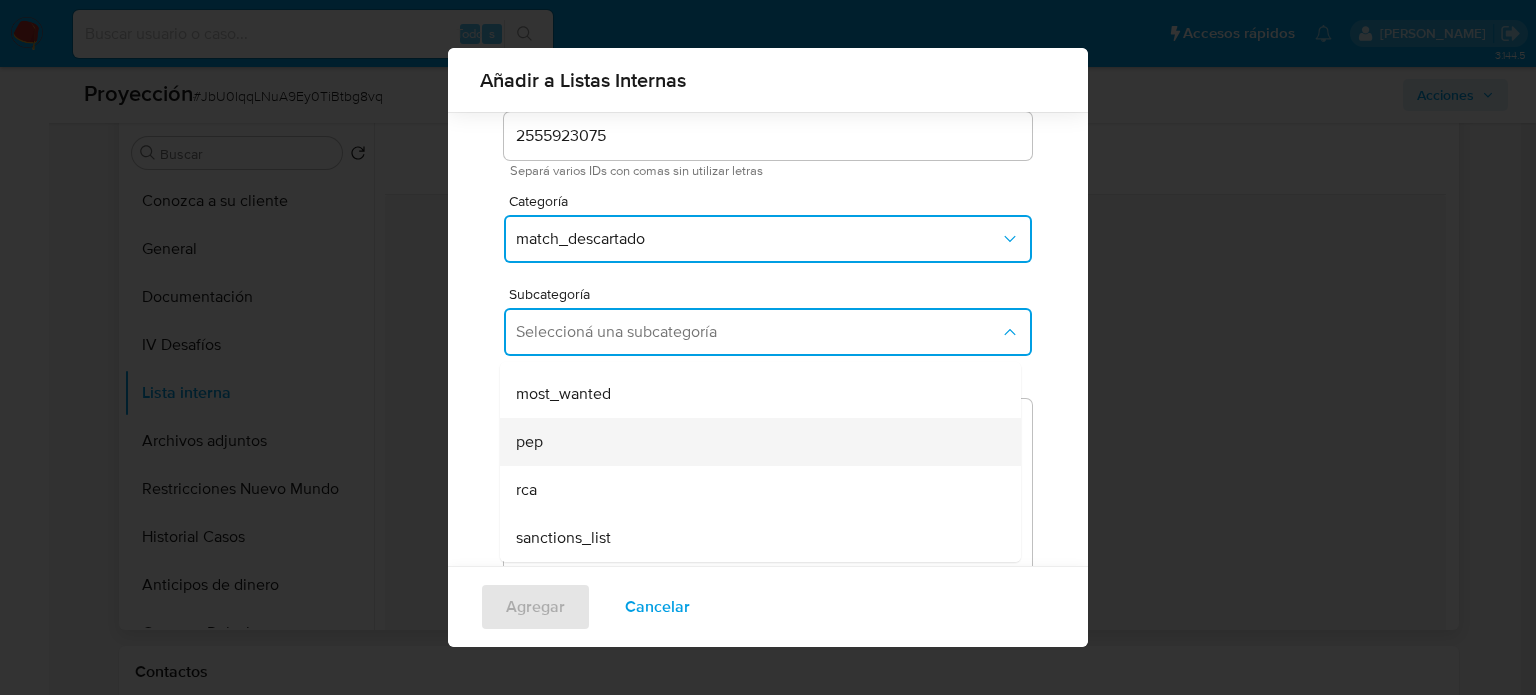 click on "pep" at bounding box center [754, 442] 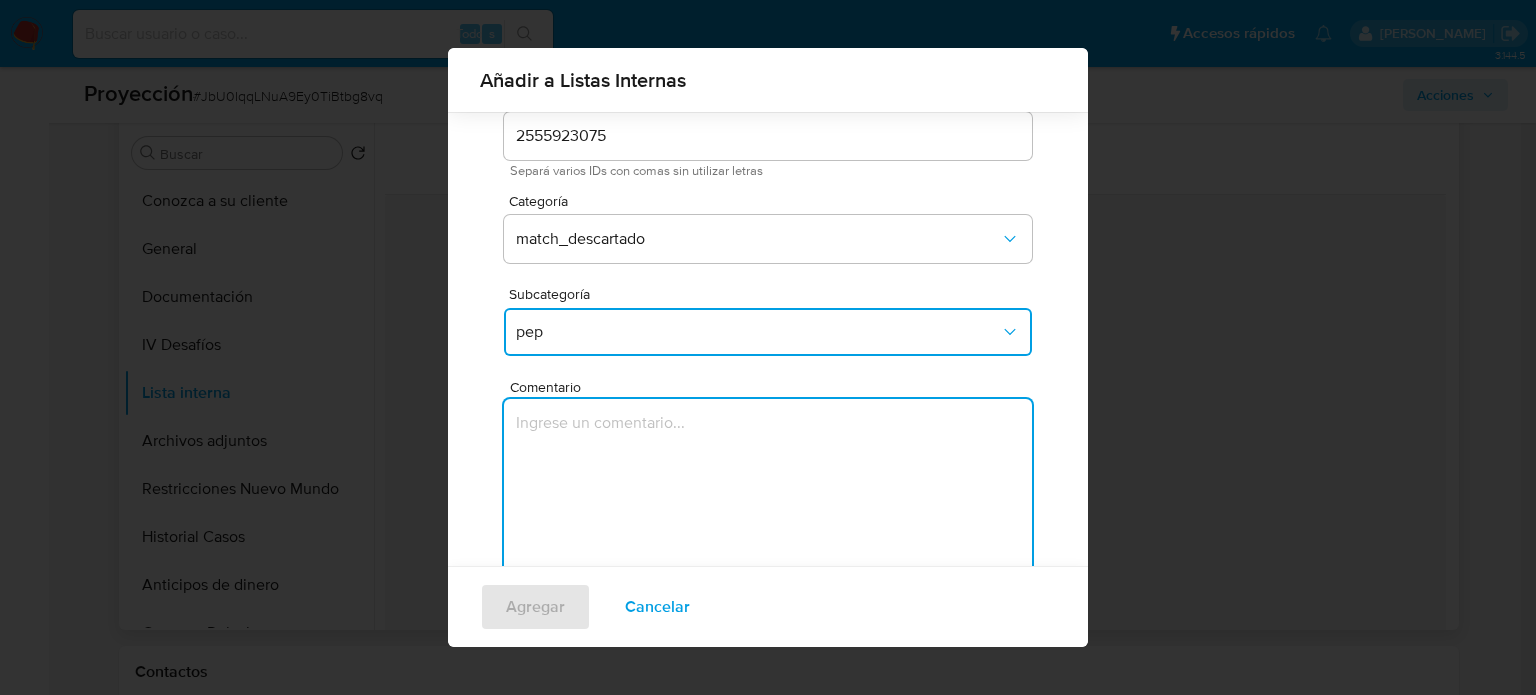 click at bounding box center (768, 495) 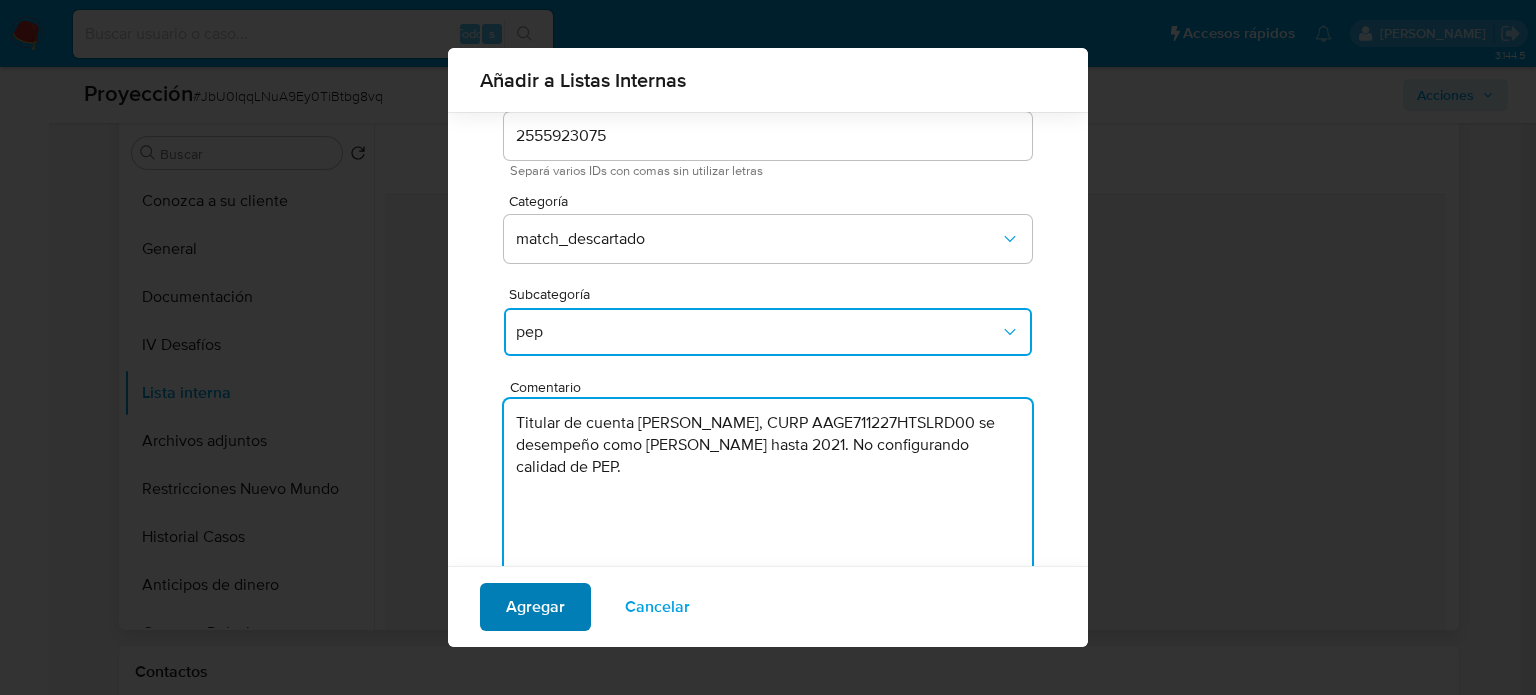 type on "Titular de cuenta Edgar Eduardo Alvarado Garcia, CURP AAGE711227HTSLRD00 se desempeño como Alcalde de Padilla hasta 2021. No configurando calidad de PEP." 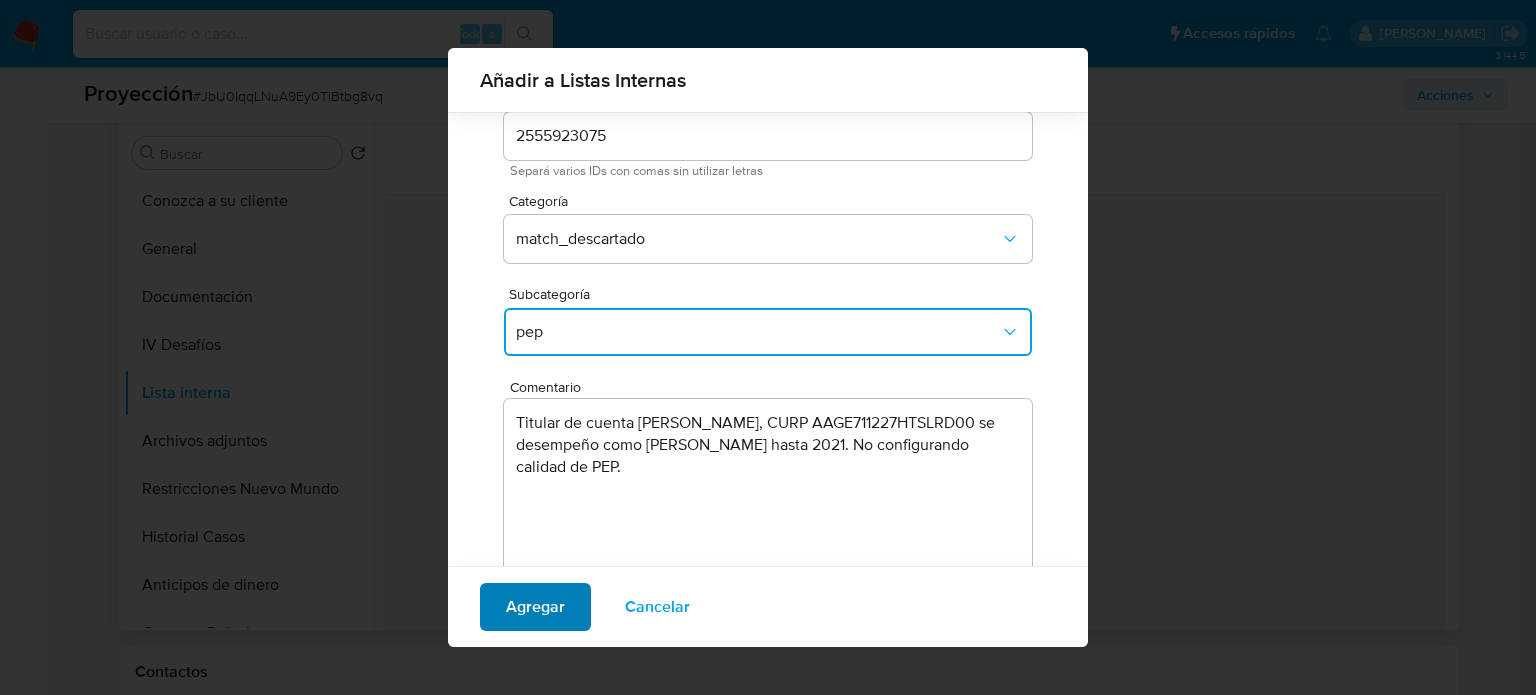 click on "Agregar" at bounding box center (535, 607) 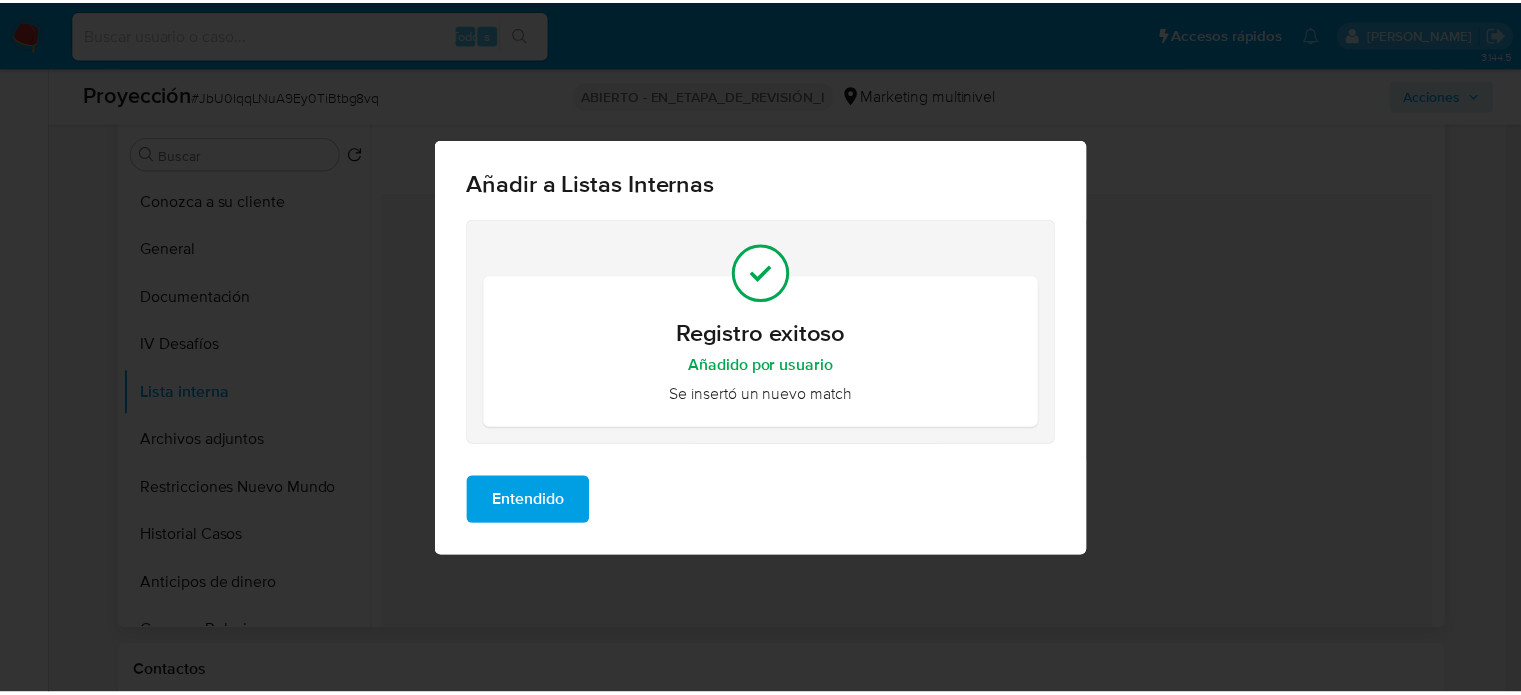 scroll, scrollTop: 0, scrollLeft: 0, axis: both 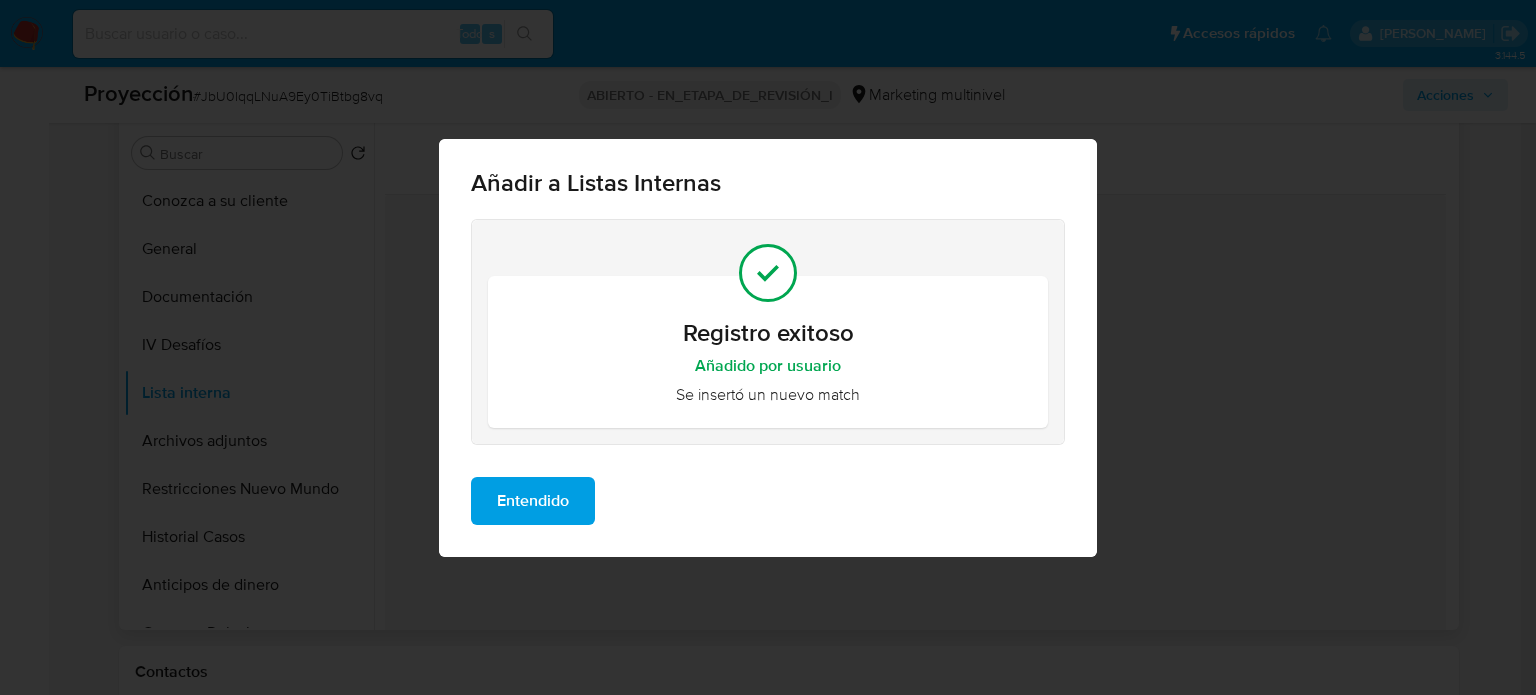 click on "Entendido" at bounding box center [533, 501] 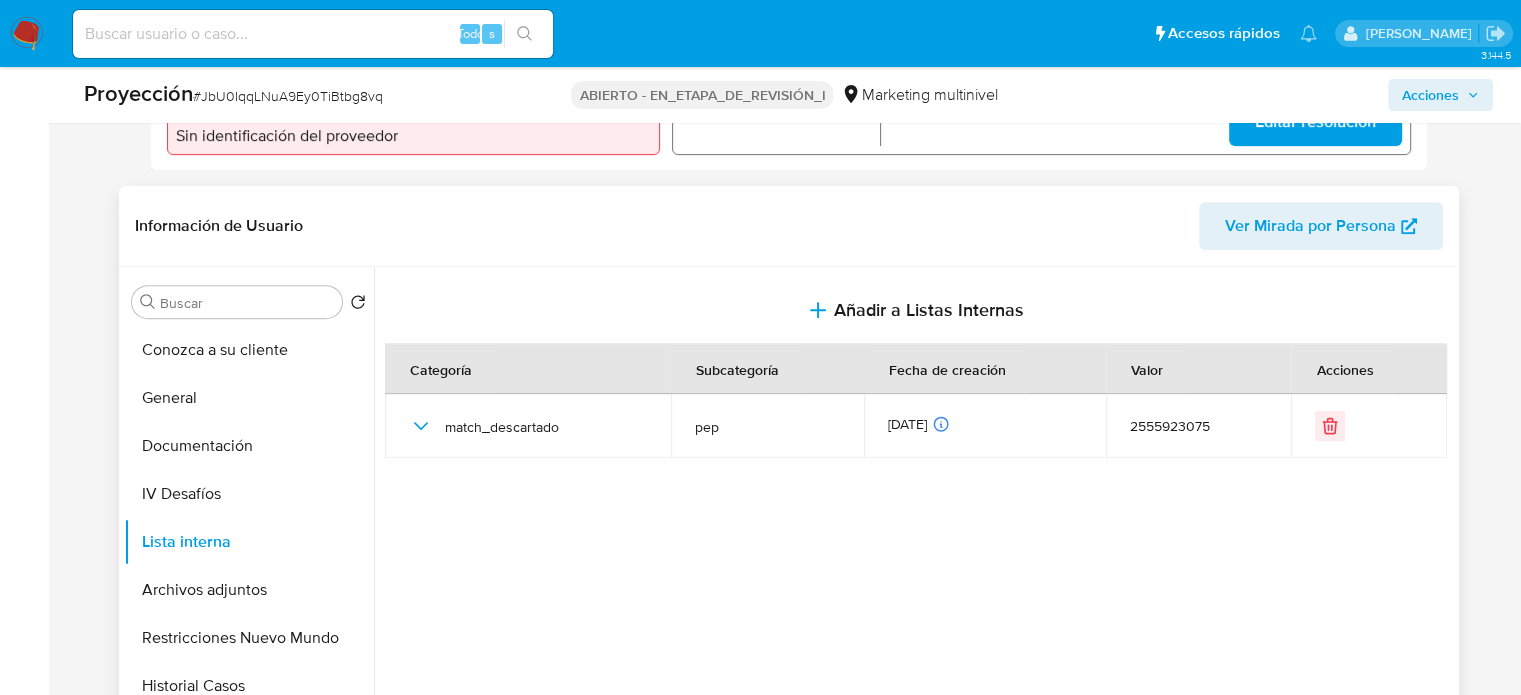 scroll, scrollTop: 800, scrollLeft: 0, axis: vertical 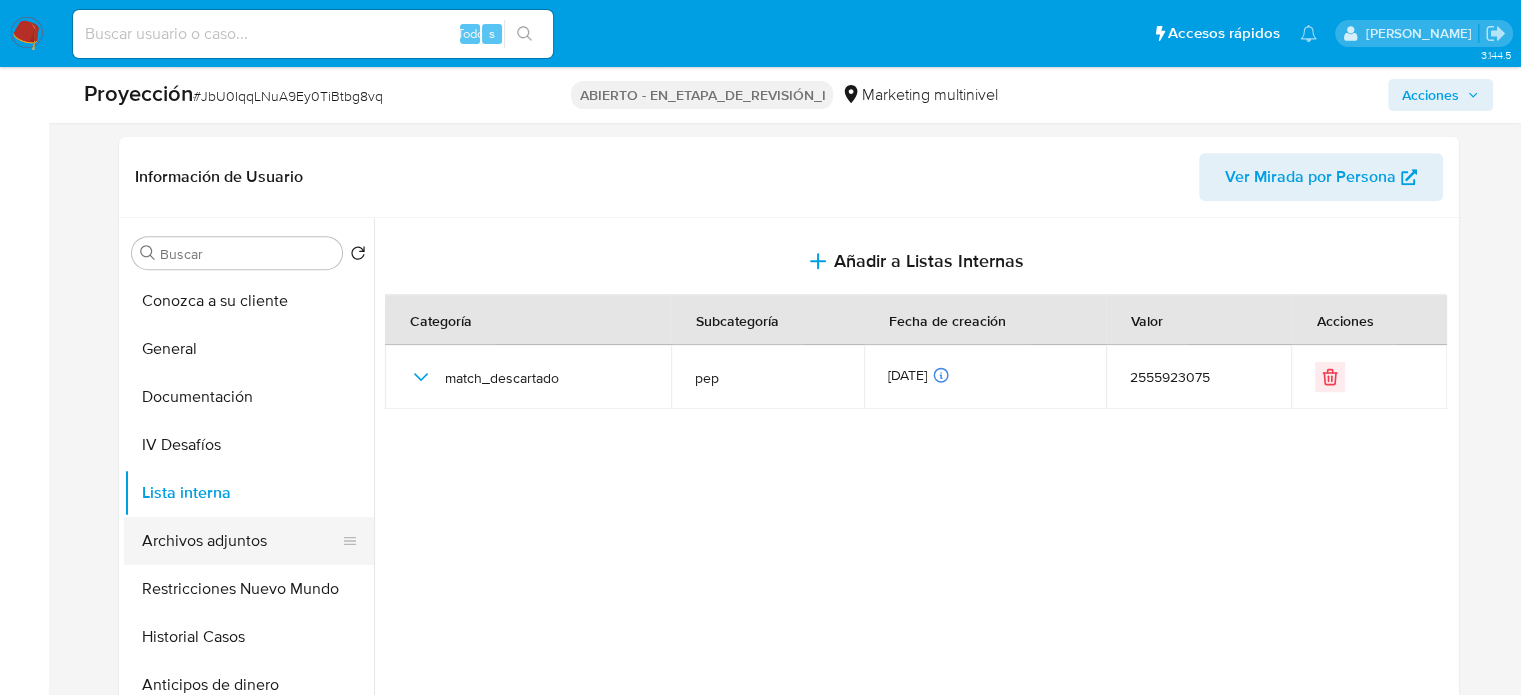 click on "Archivos adjuntos" at bounding box center (241, 541) 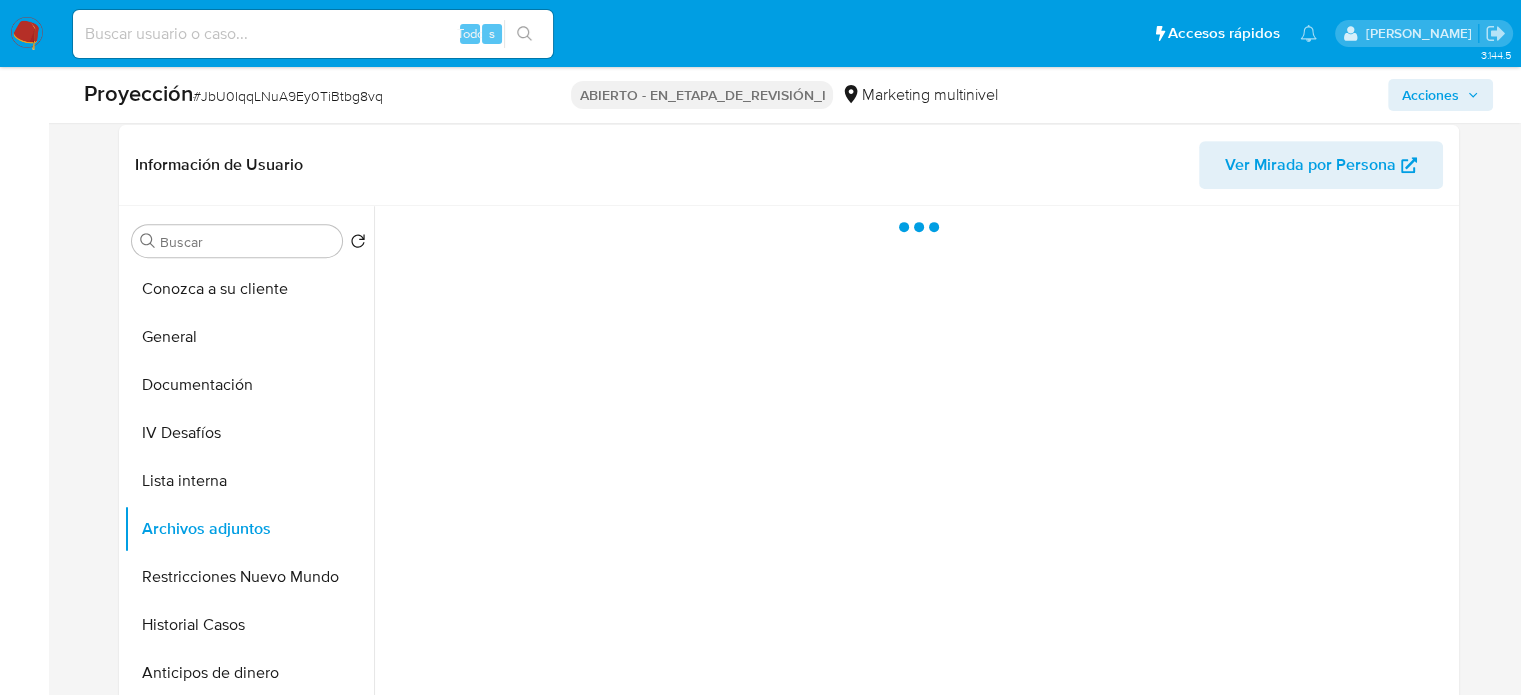 scroll, scrollTop: 900, scrollLeft: 0, axis: vertical 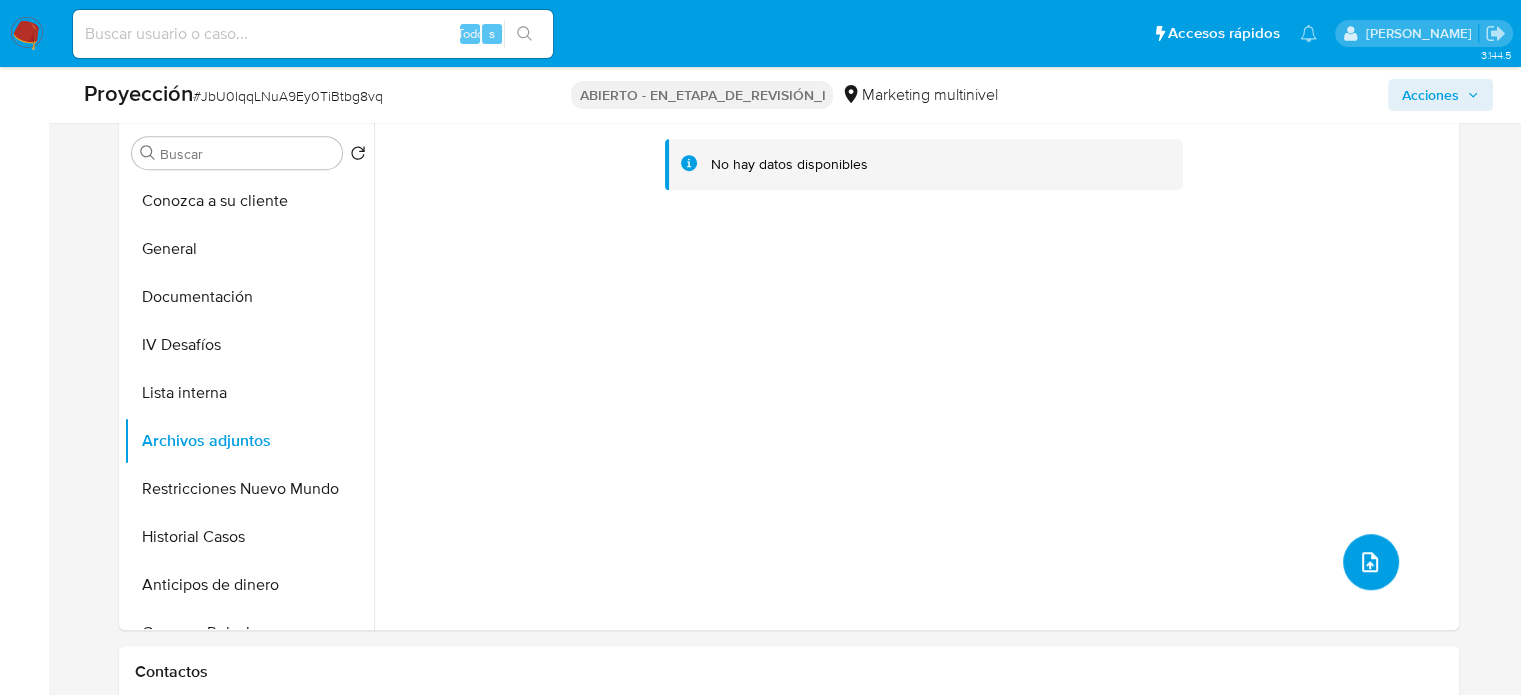 click 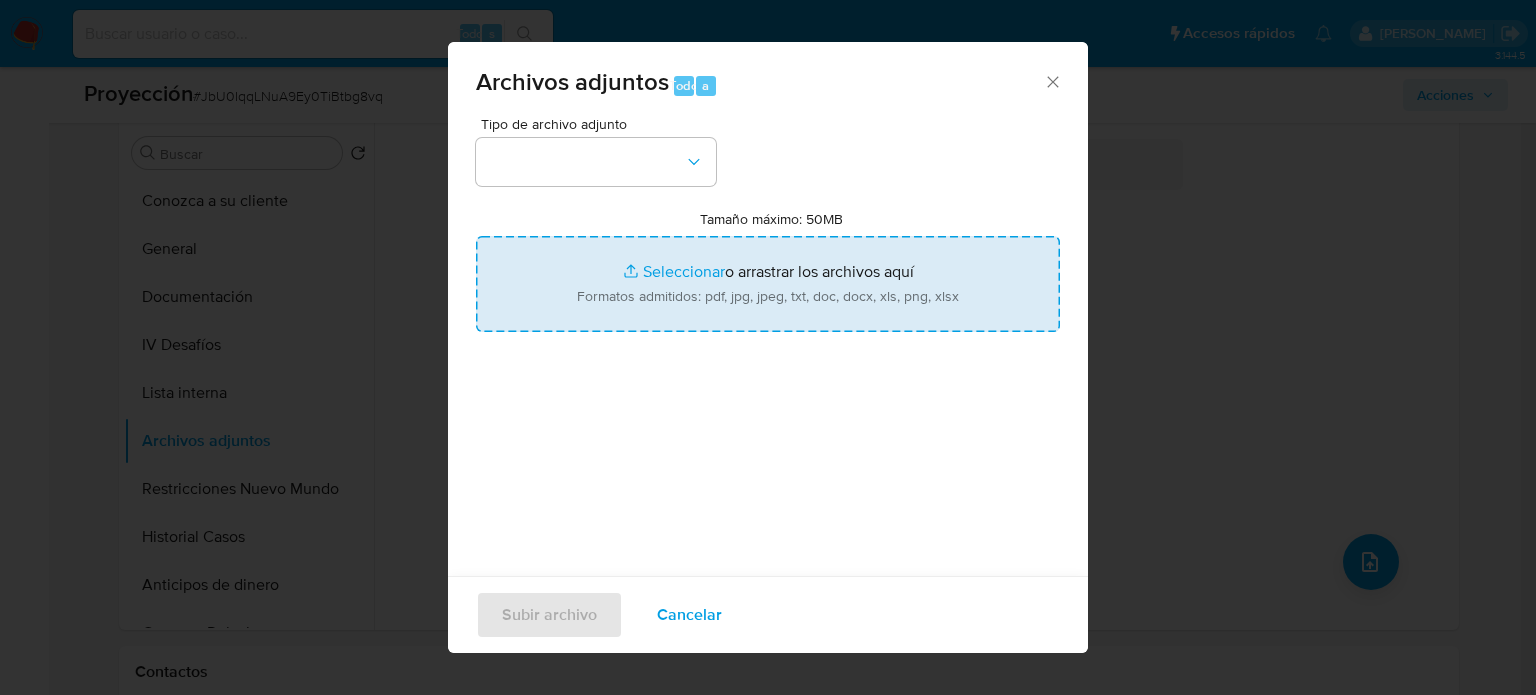 click on "Tamaño máximo: 50MB Seleccionar archivos" at bounding box center (768, 284) 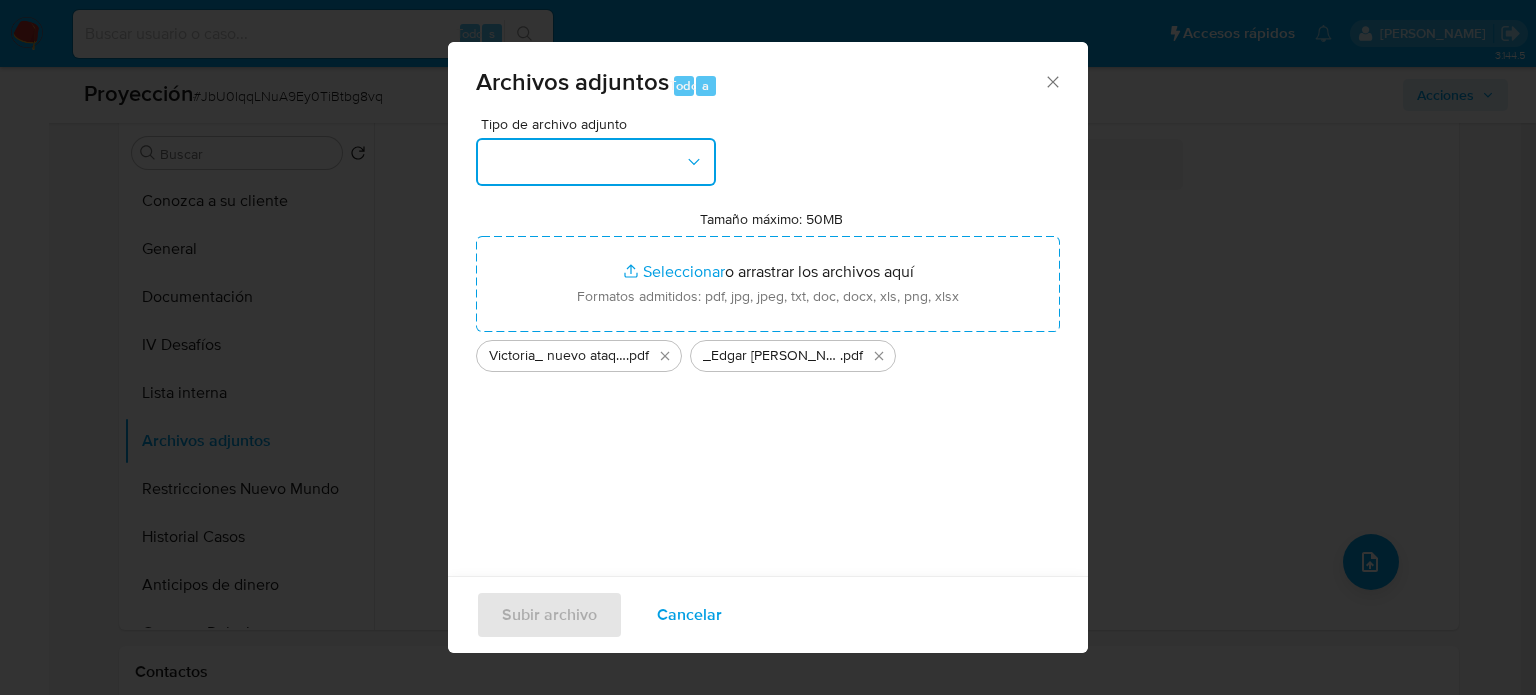 drag, startPoint x: 933, startPoint y: 306, endPoint x: 524, endPoint y: 164, distance: 432.9492 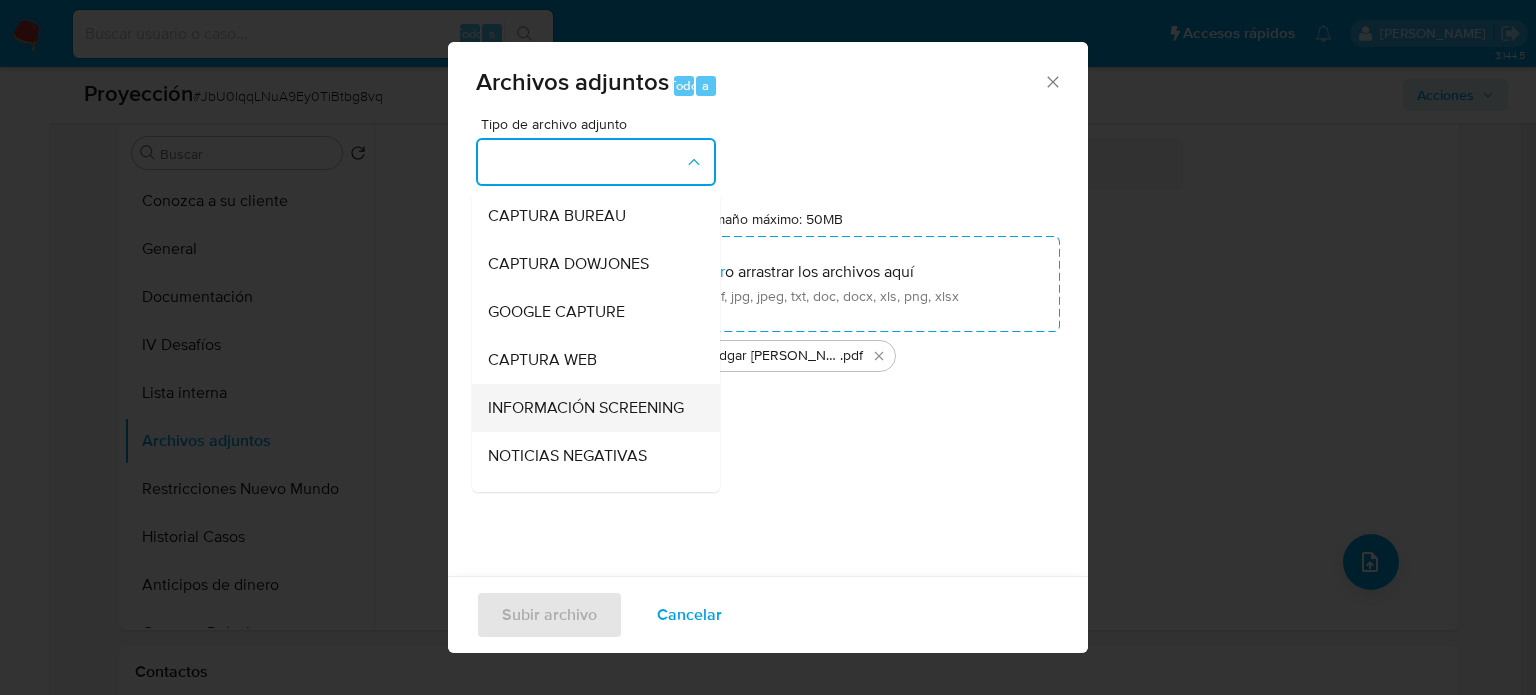 click on "INFORMACIÓN SCREENING" at bounding box center (586, 408) 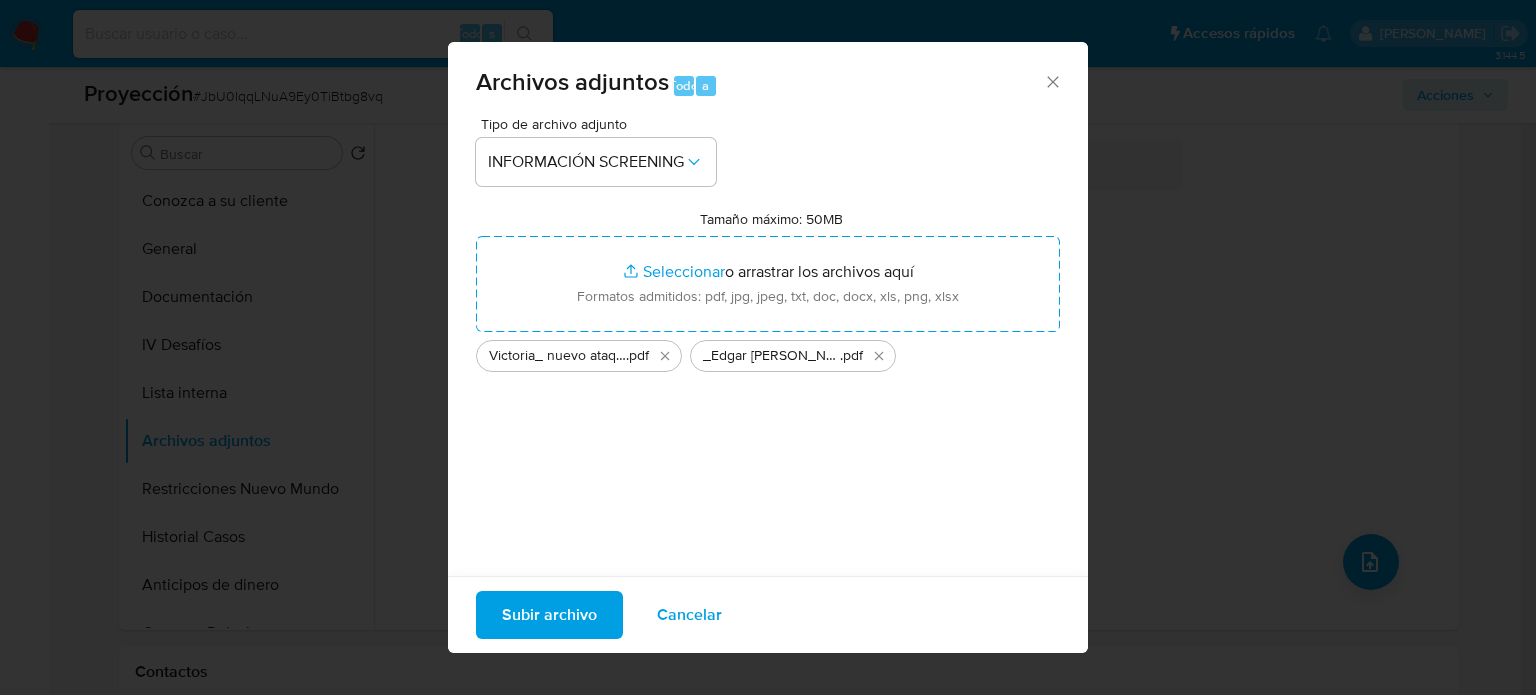 click on "Subir archivo" at bounding box center (549, 615) 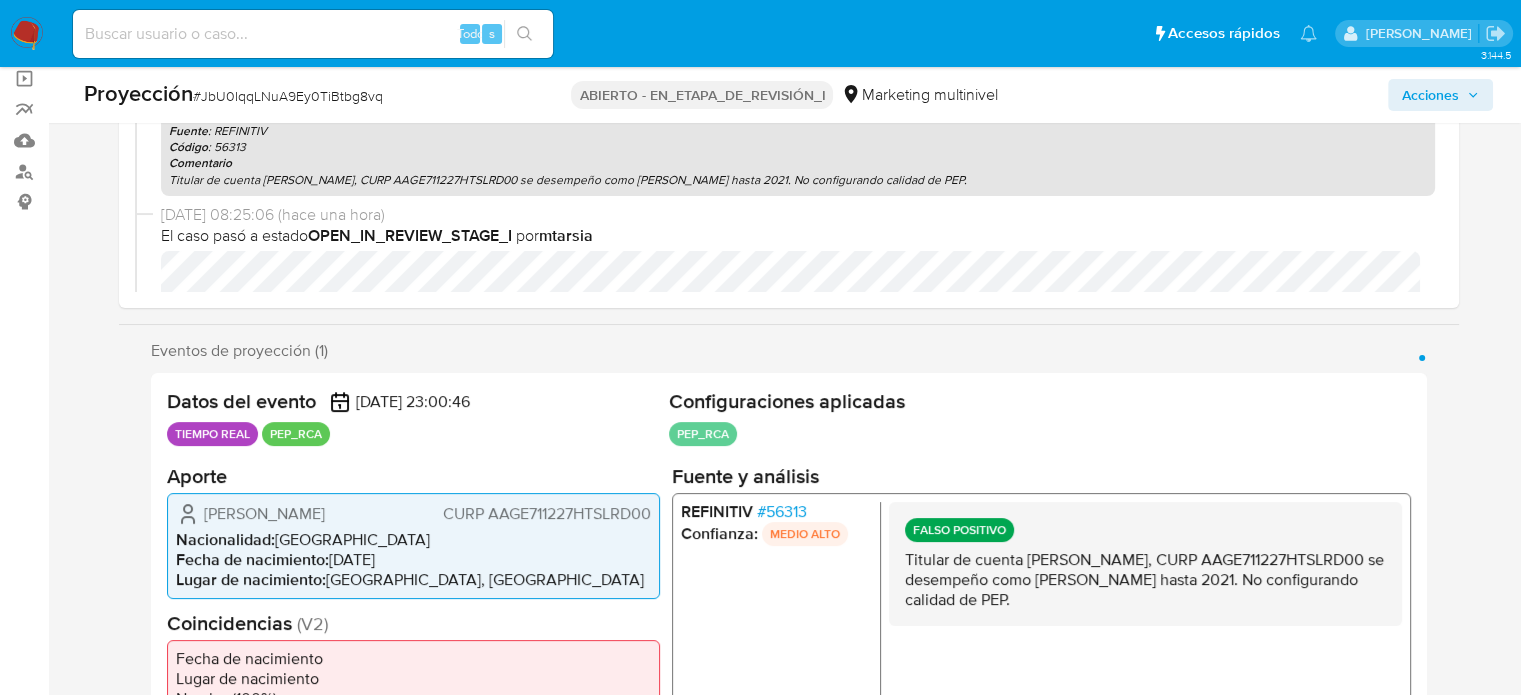 scroll, scrollTop: 7, scrollLeft: 0, axis: vertical 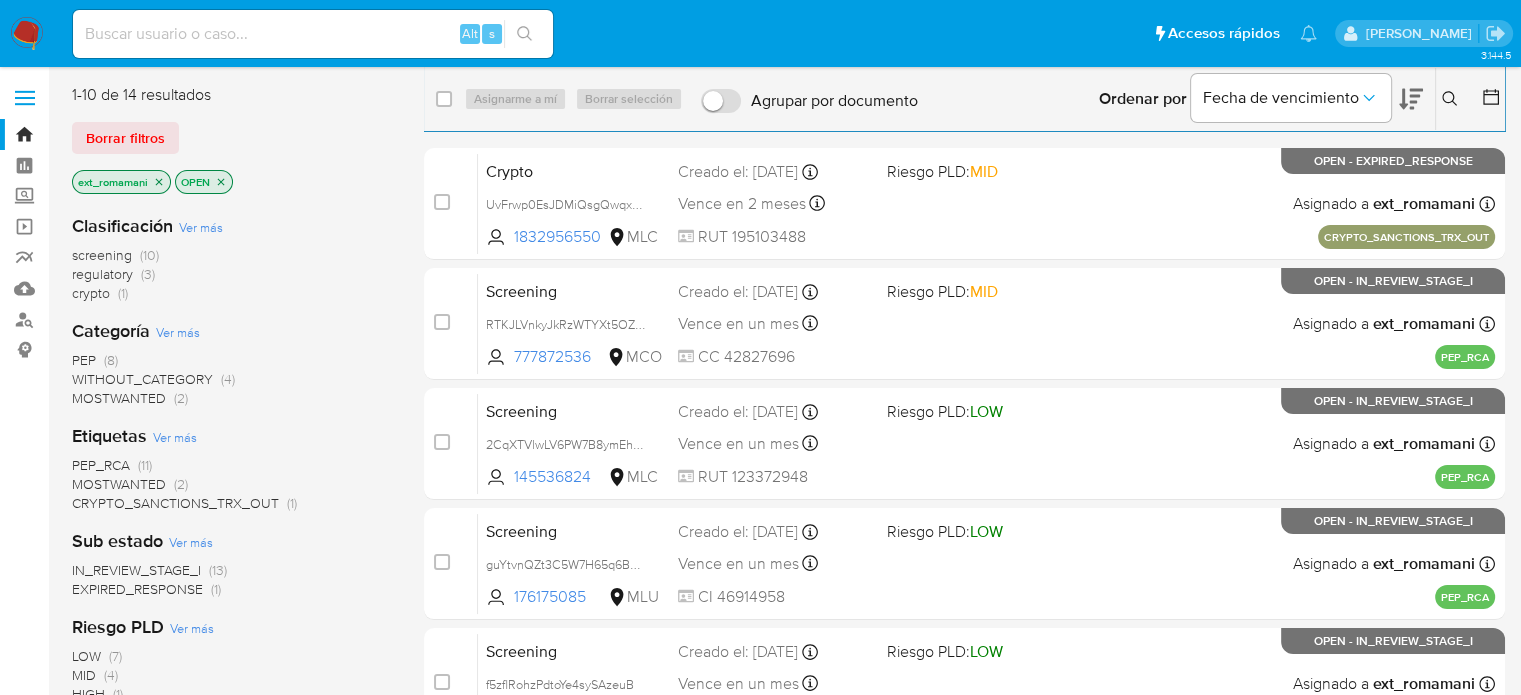 click at bounding box center (27, 34) 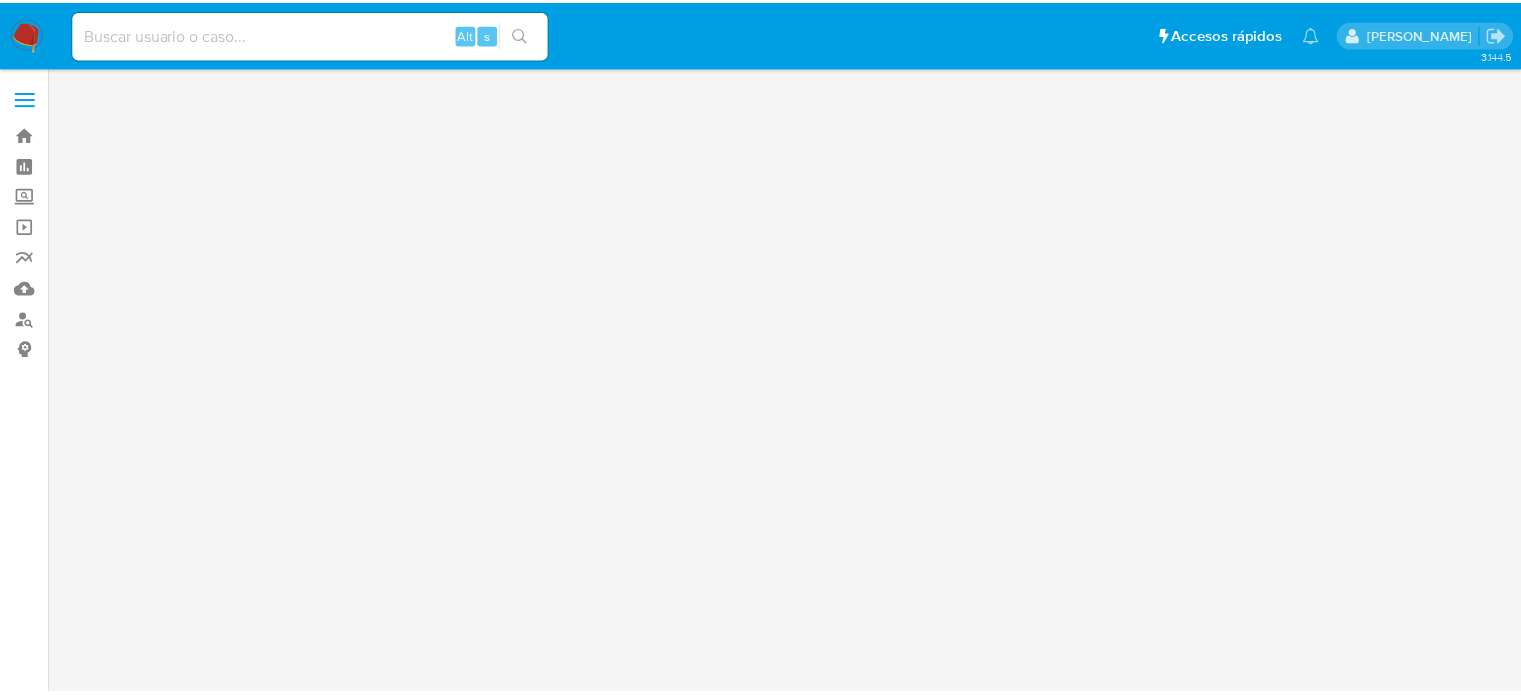scroll, scrollTop: 0, scrollLeft: 0, axis: both 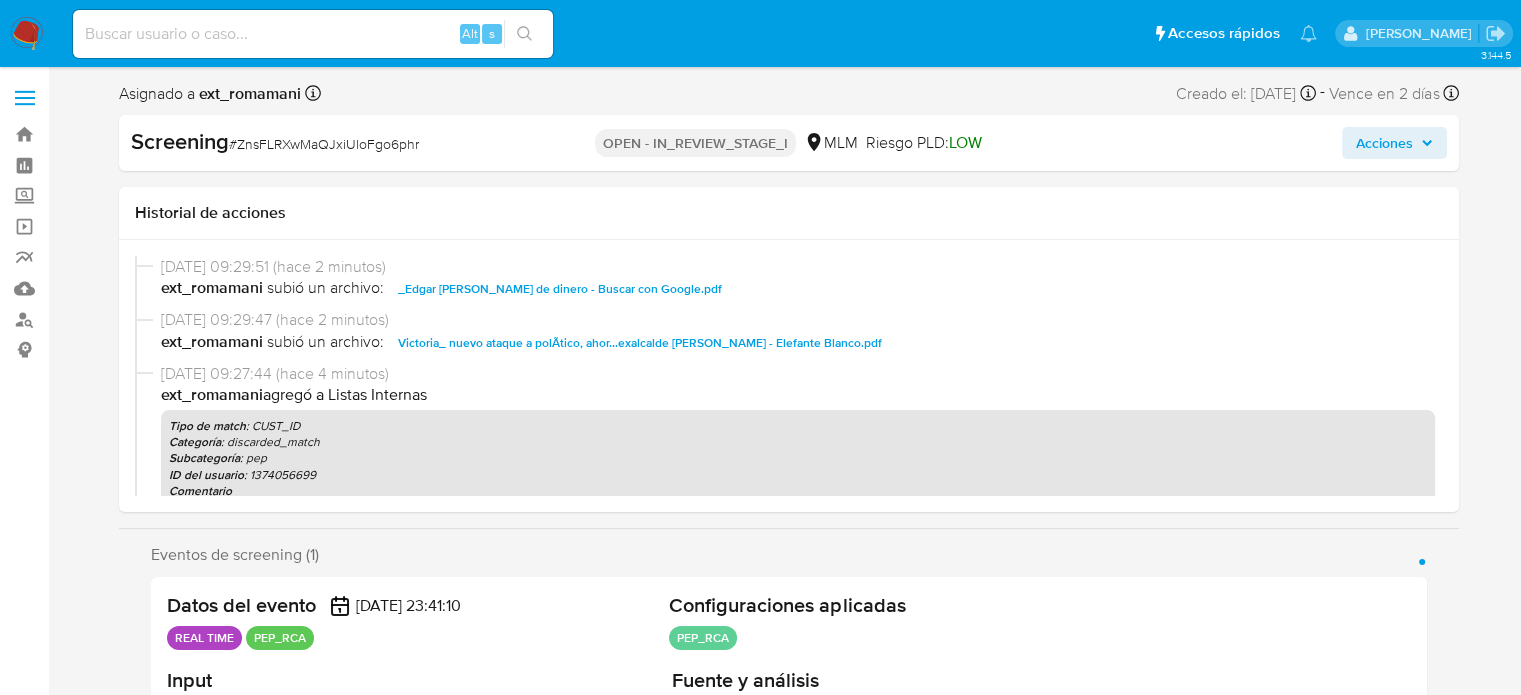 select on "10" 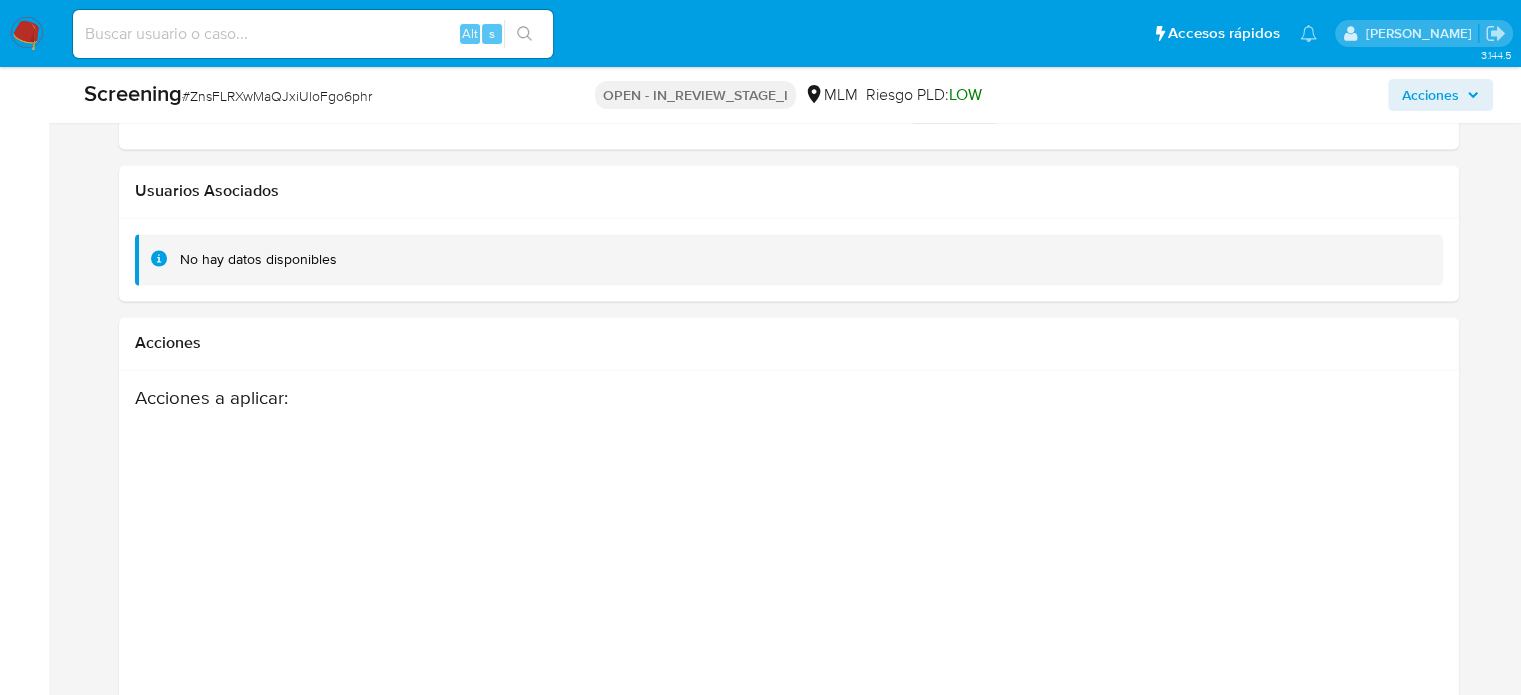 scroll, scrollTop: 3452, scrollLeft: 0, axis: vertical 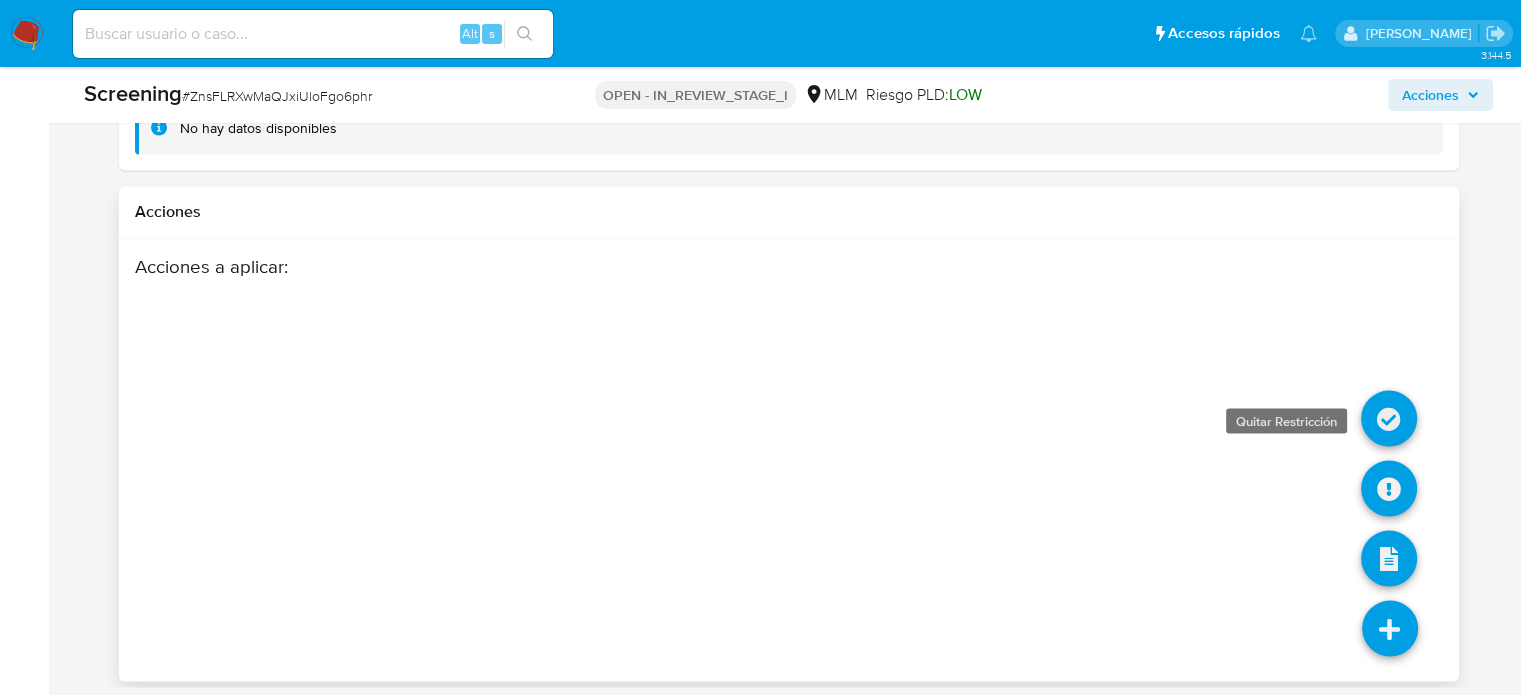 click at bounding box center [1389, 418] 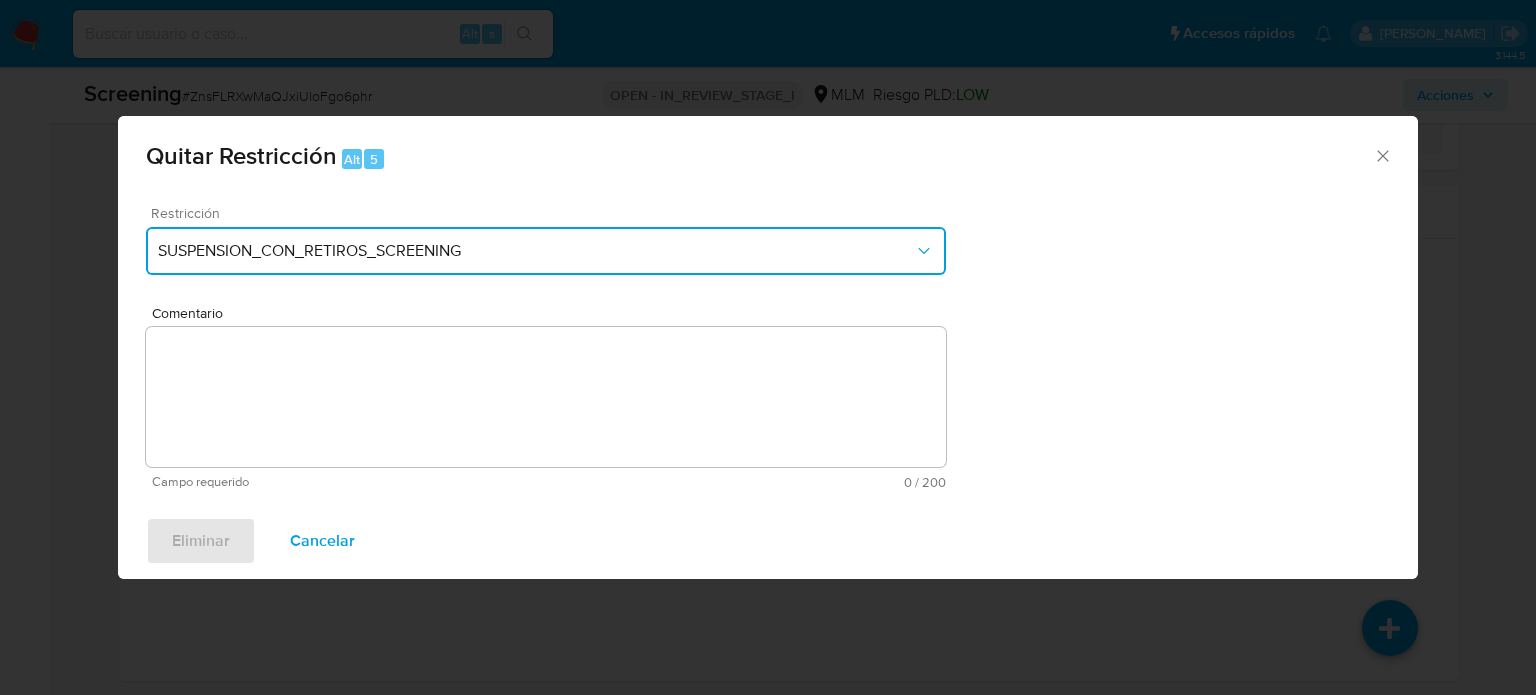 click on "SUSPENSION_CON_RETIROS_SCREENING" at bounding box center (536, 251) 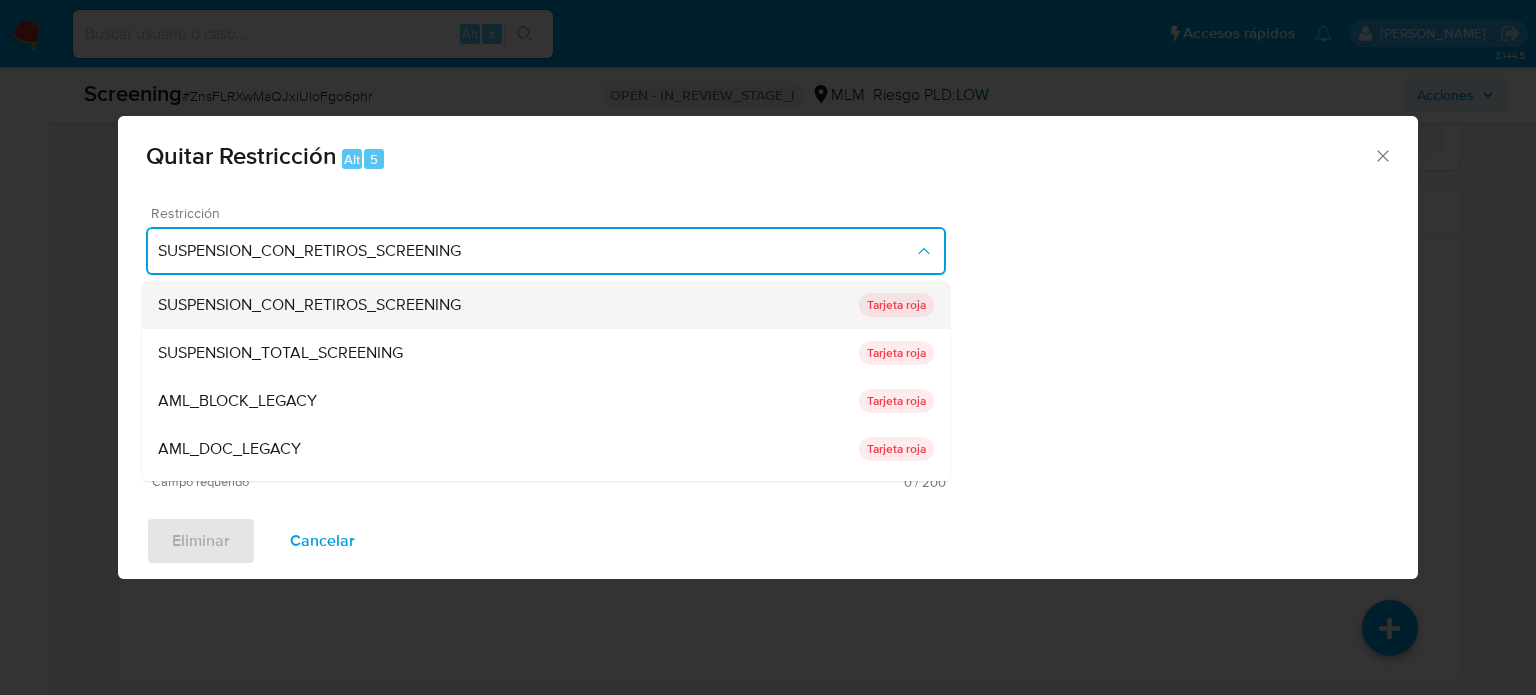 click on "SUSPENSION_CON_RETIROS_SCREENING" at bounding box center (309, 305) 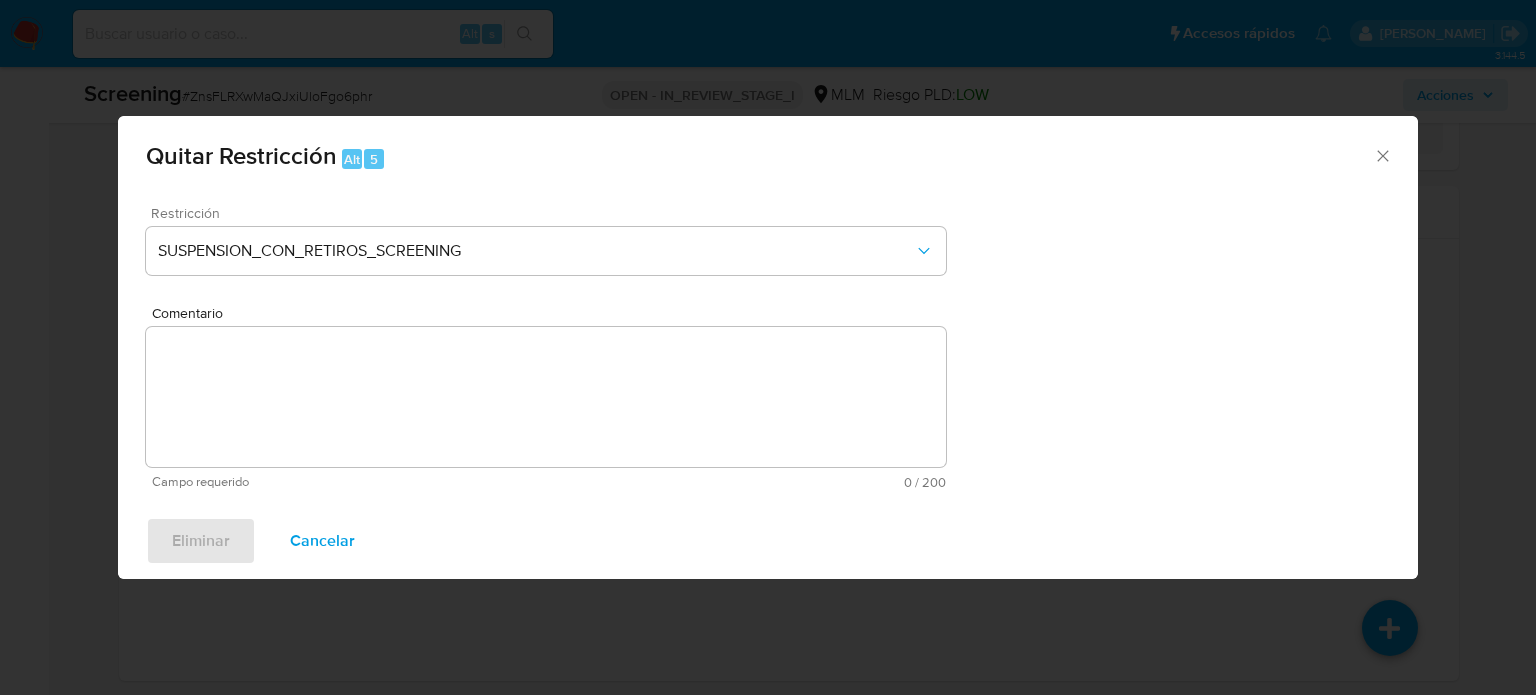 click on "Comentario" at bounding box center [546, 397] 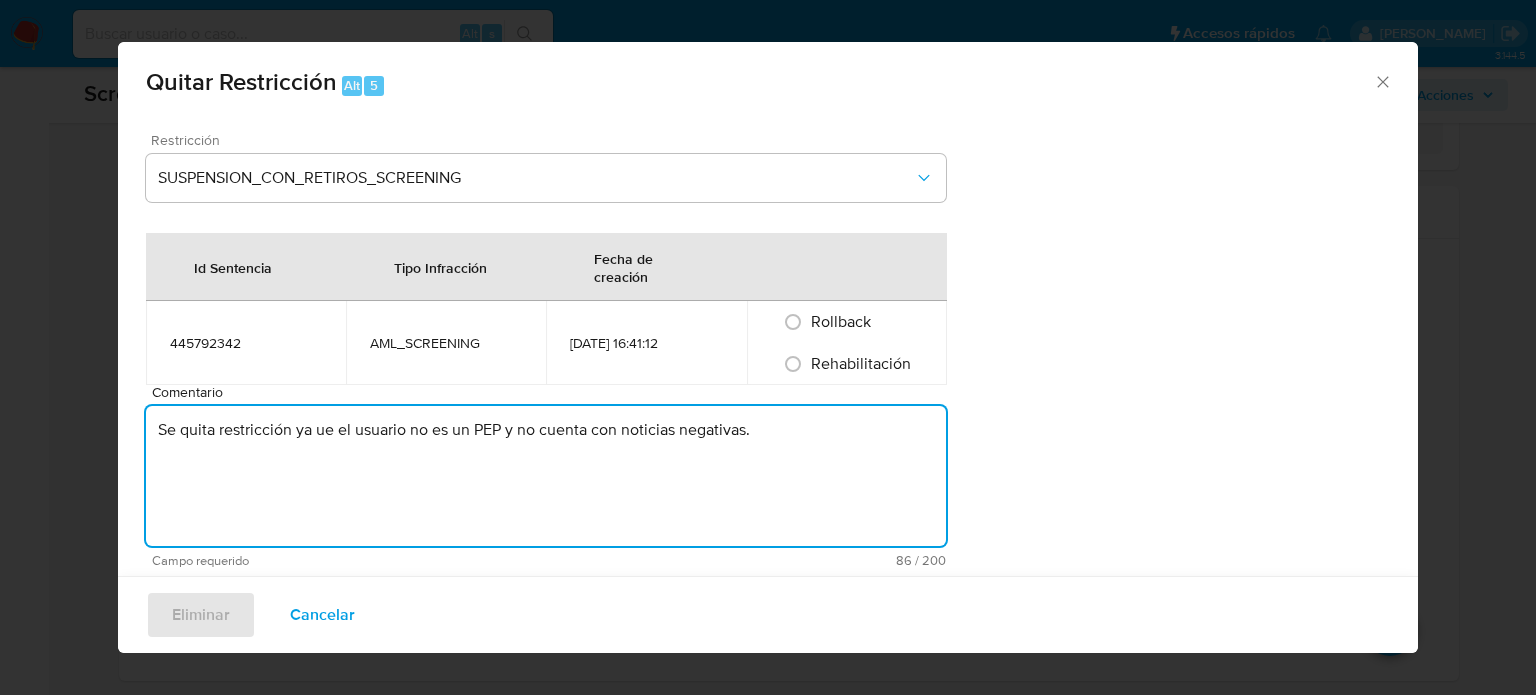 click on "Se quita restricción ya ue el usuario no es un PEP y no cuenta con noticias negativas." at bounding box center [546, 476] 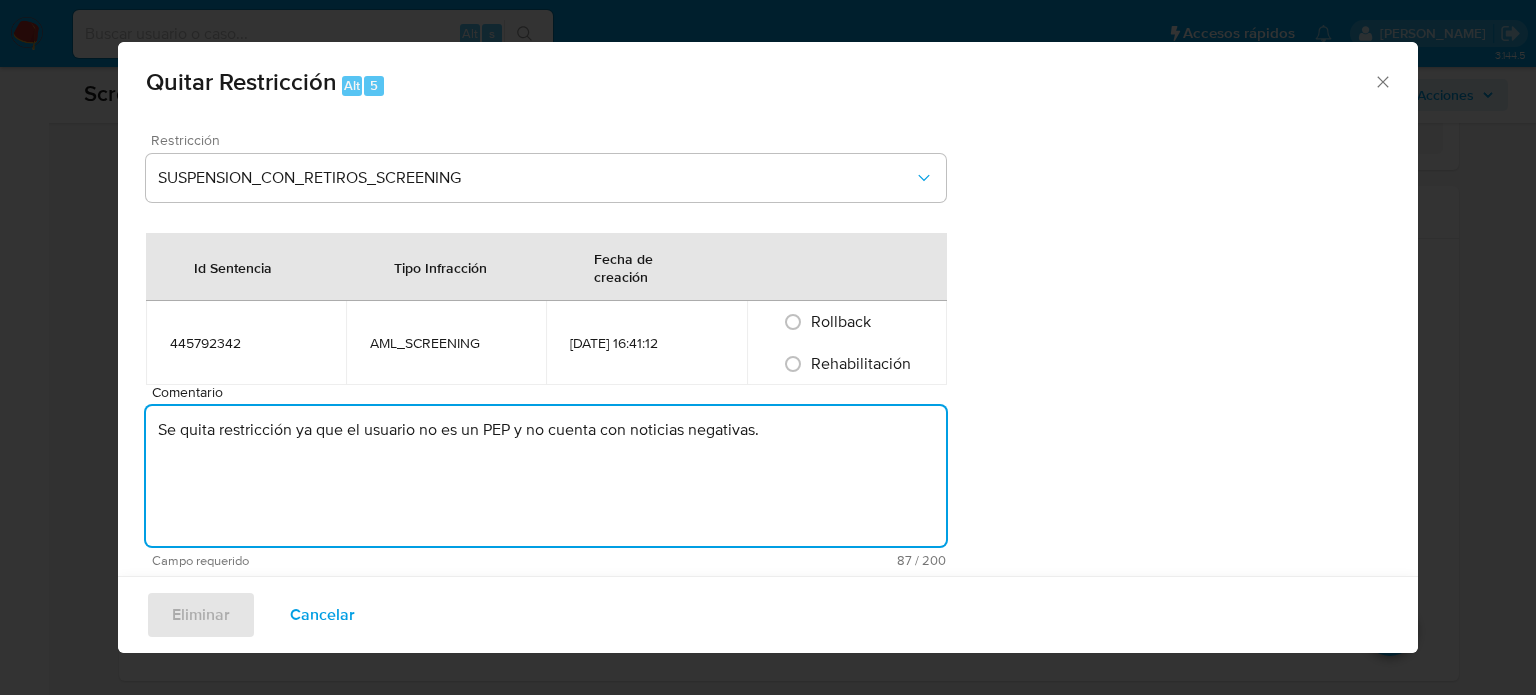 drag, startPoint x: 856, startPoint y: 424, endPoint x: 89, endPoint y: 441, distance: 767.18835 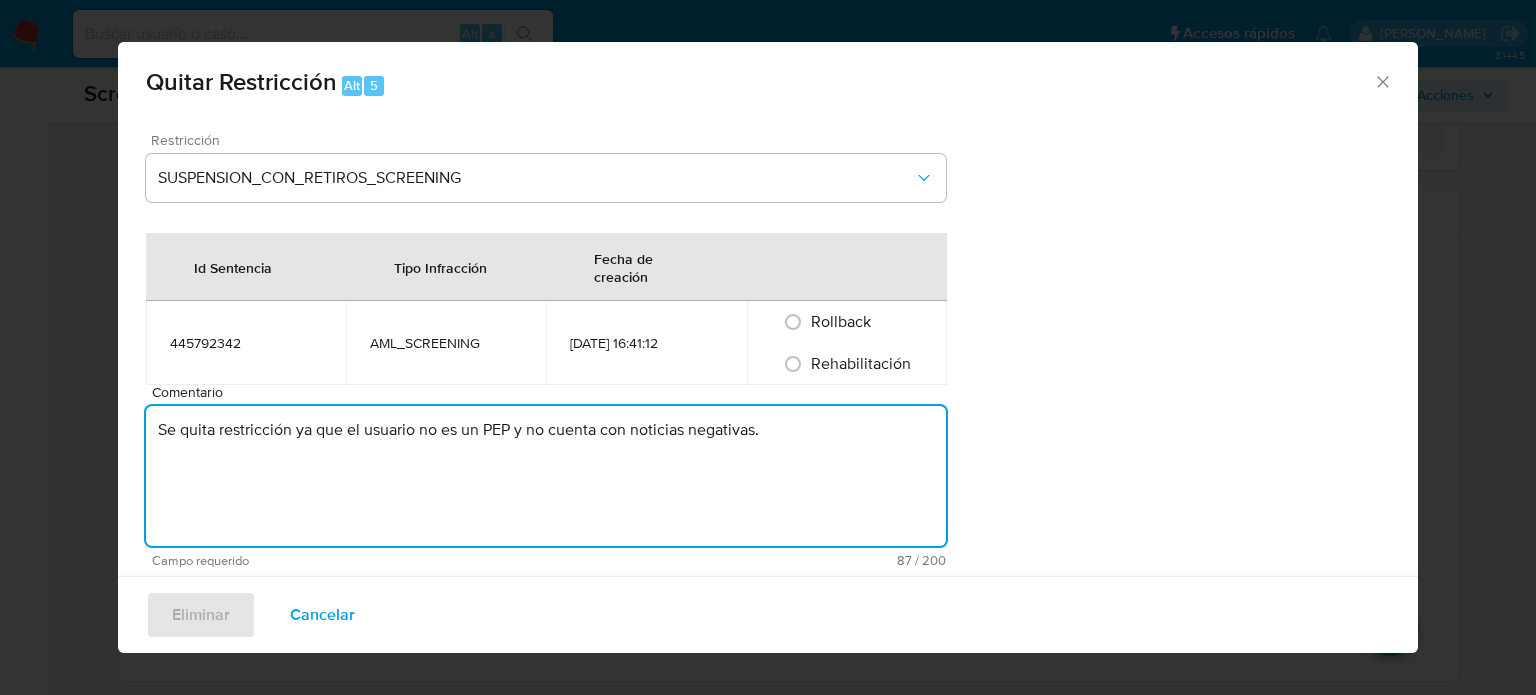 type on "Se quita restricción ya que el usuario no es un PEP y no cuenta con noticias negativas." 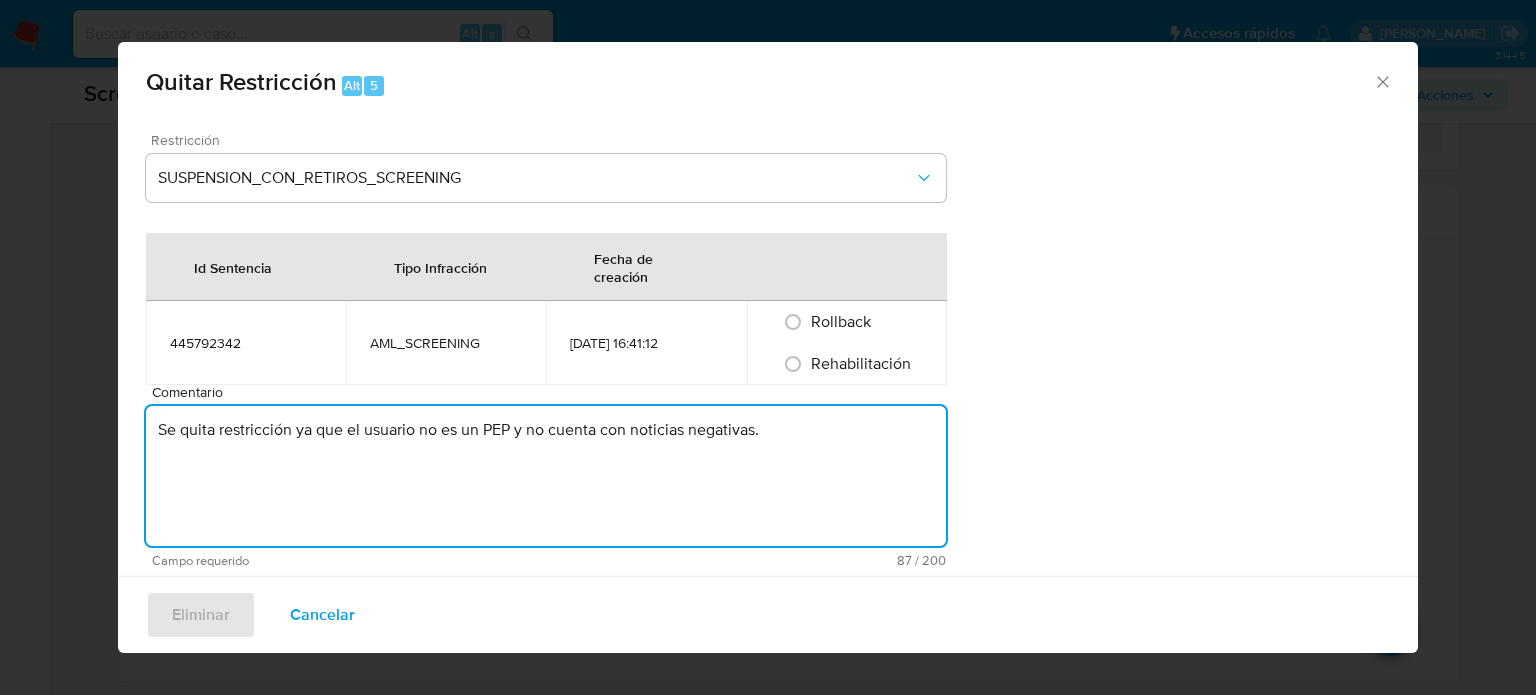 radio on "true" 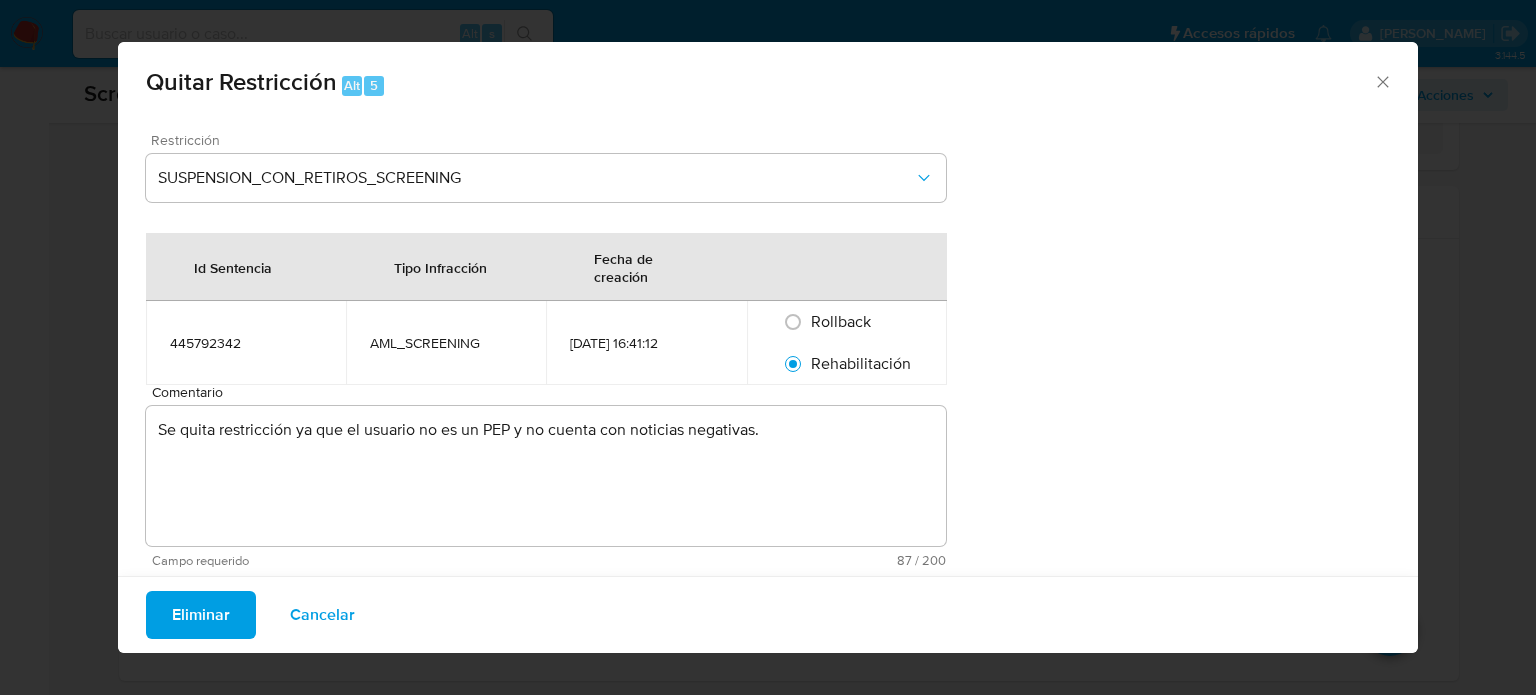 click on "Eliminar" at bounding box center [201, 615] 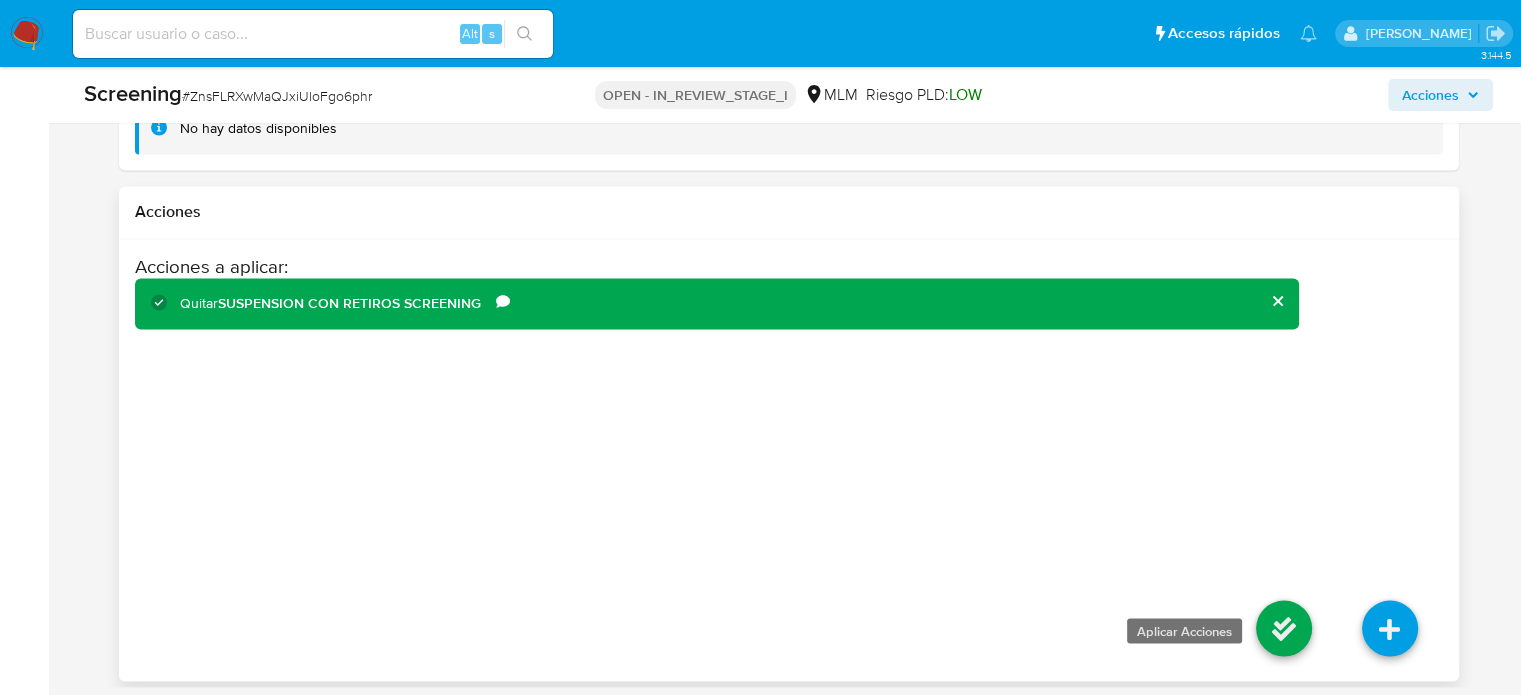 click at bounding box center (1284, 628) 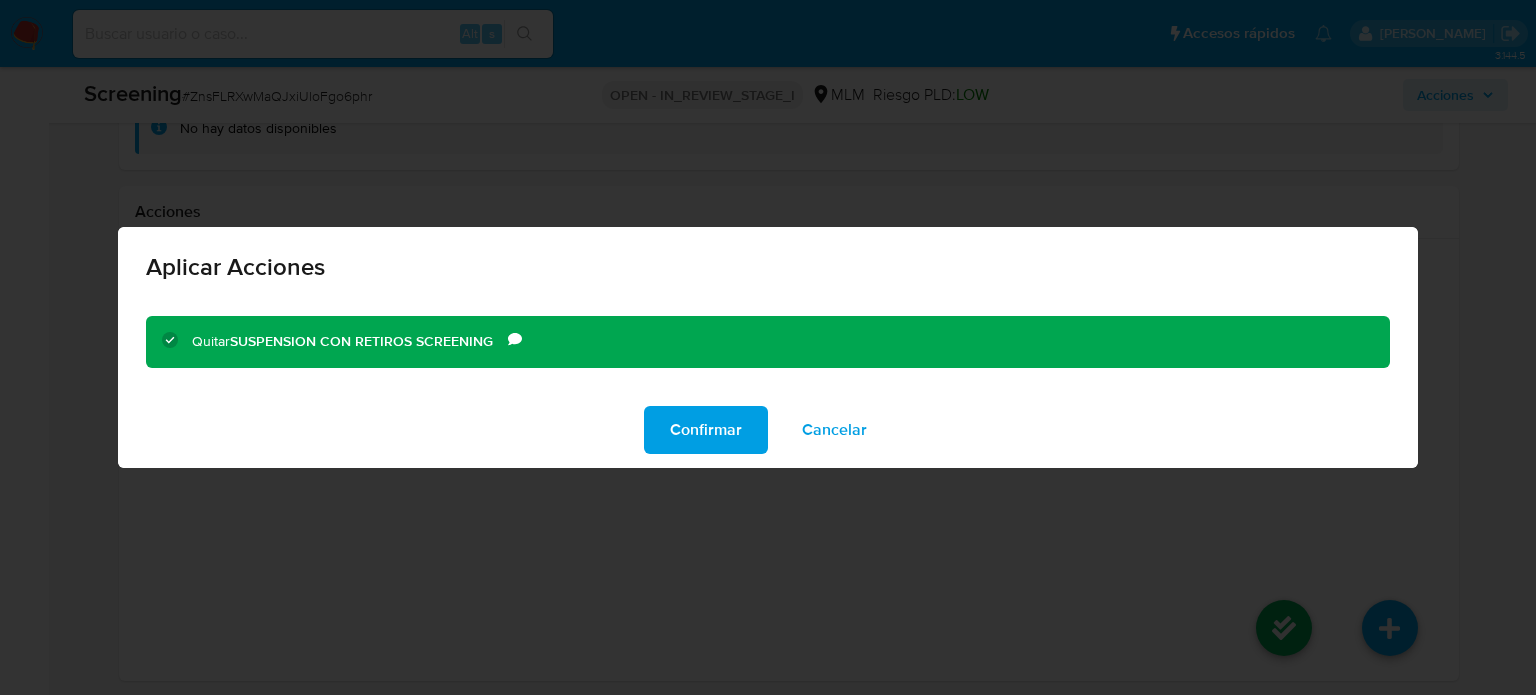 click on "Confirmar" at bounding box center (706, 430) 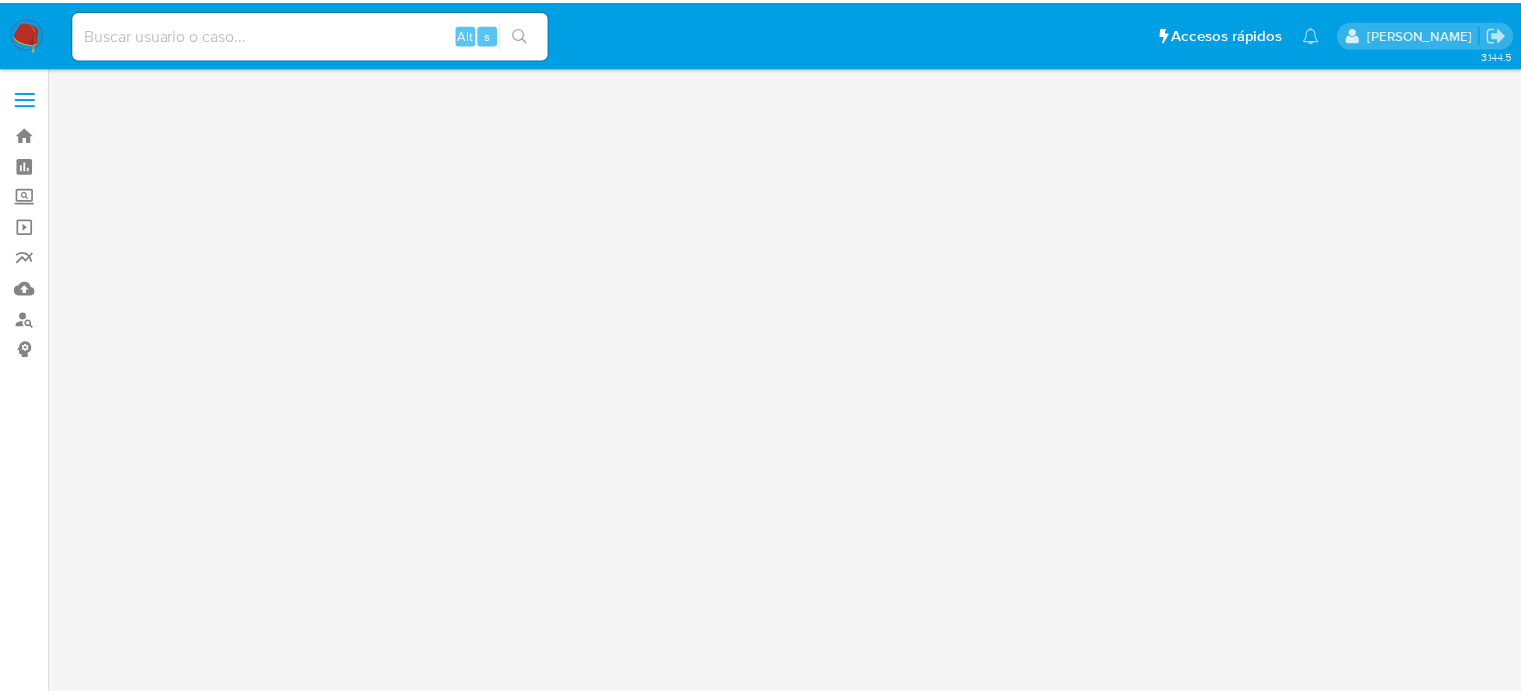 scroll, scrollTop: 0, scrollLeft: 0, axis: both 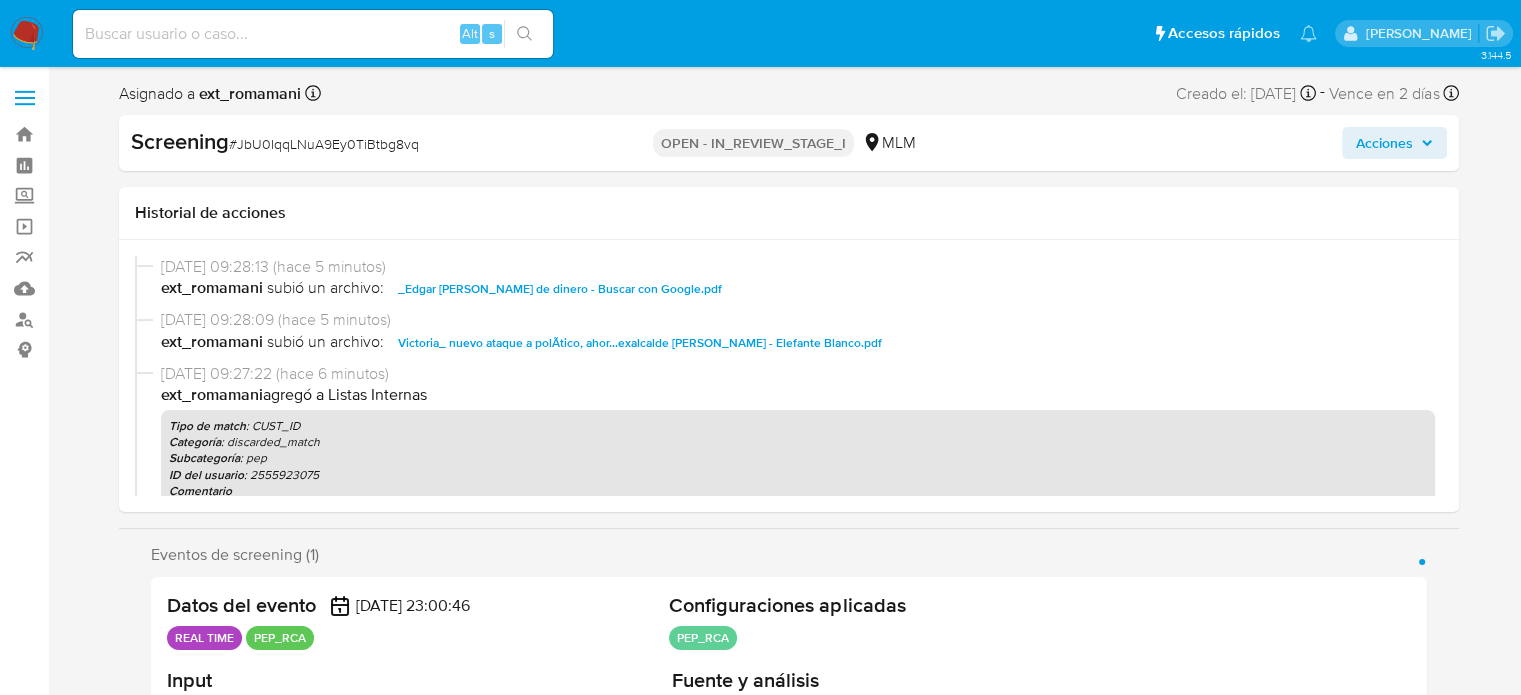 select on "10" 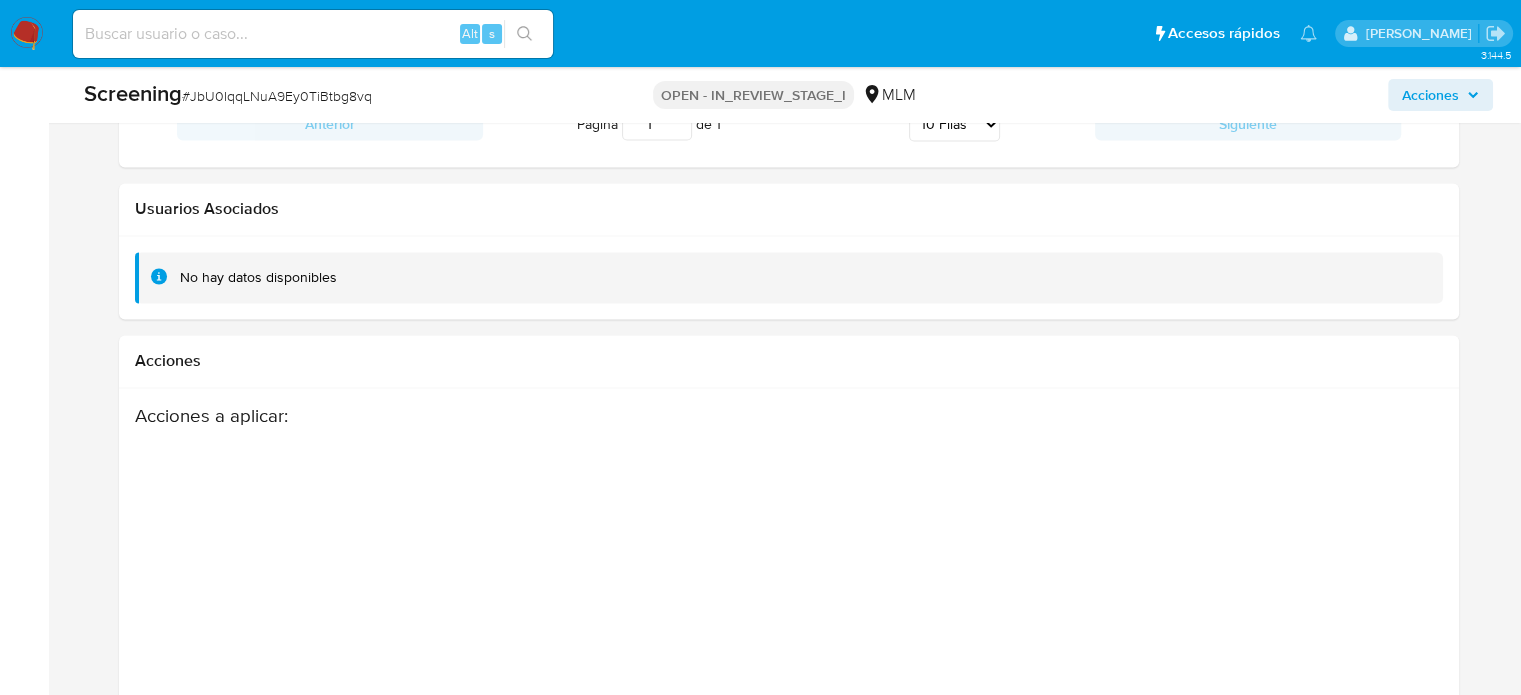 scroll, scrollTop: 3452, scrollLeft: 0, axis: vertical 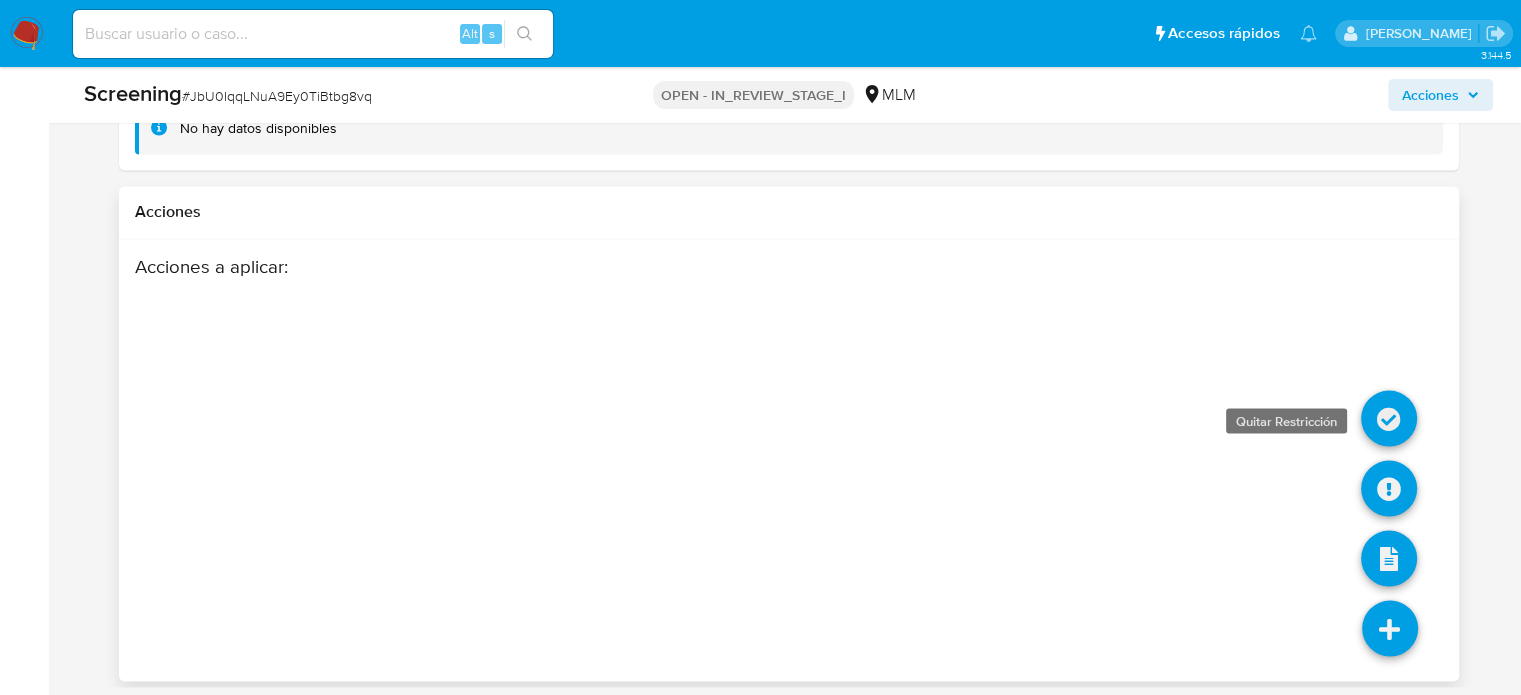click at bounding box center [1389, 418] 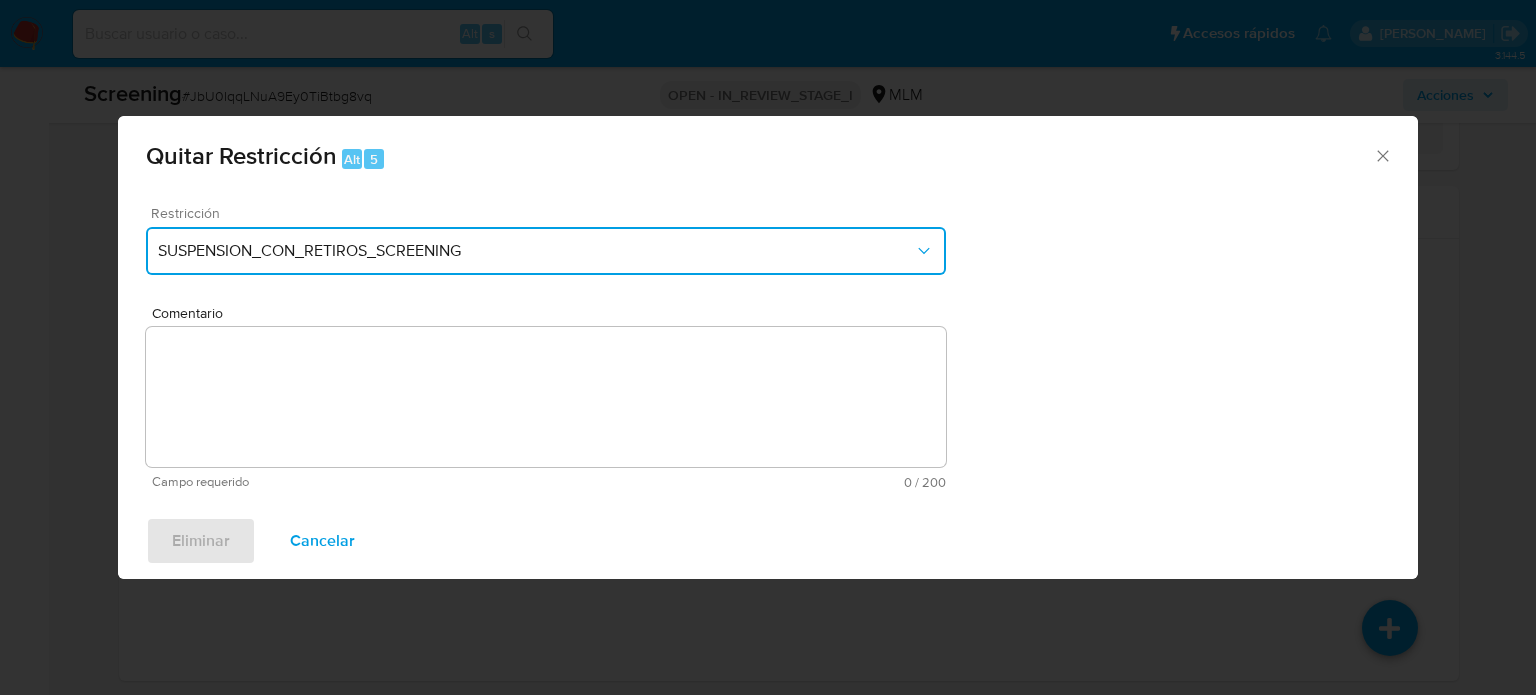 click on "SUSPENSION_CON_RETIROS_SCREENING" at bounding box center [536, 251] 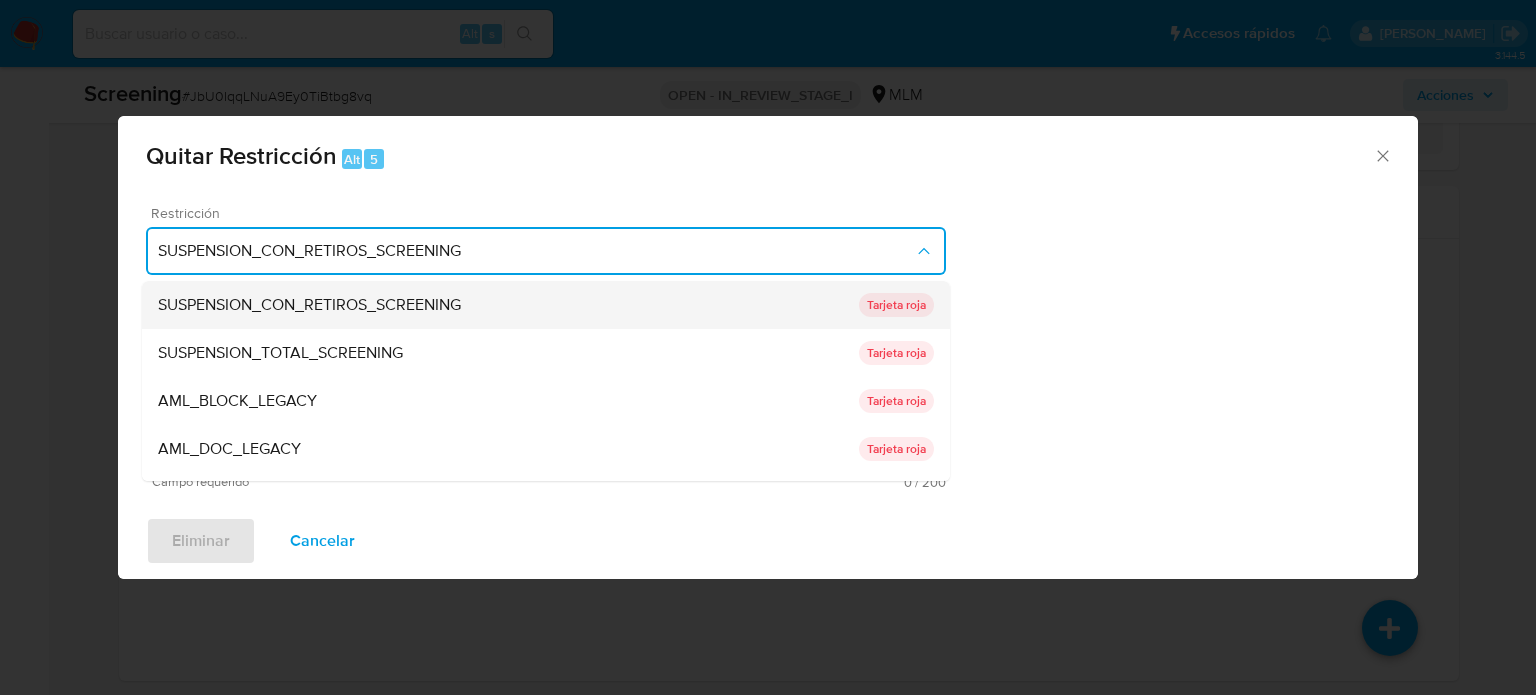 click on "SUSPENSION_CON_RETIROS_SCREENING" at bounding box center (309, 305) 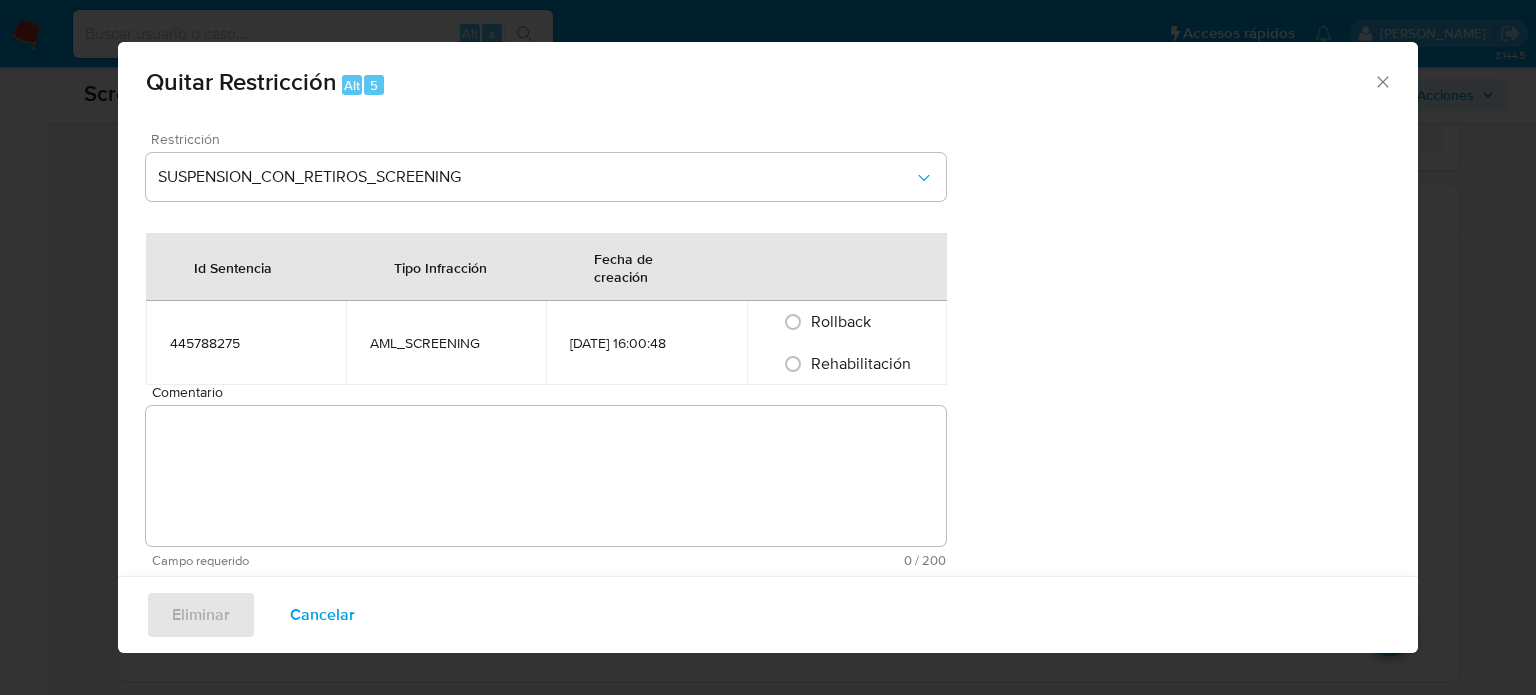 click on "Comentario" at bounding box center (546, 476) 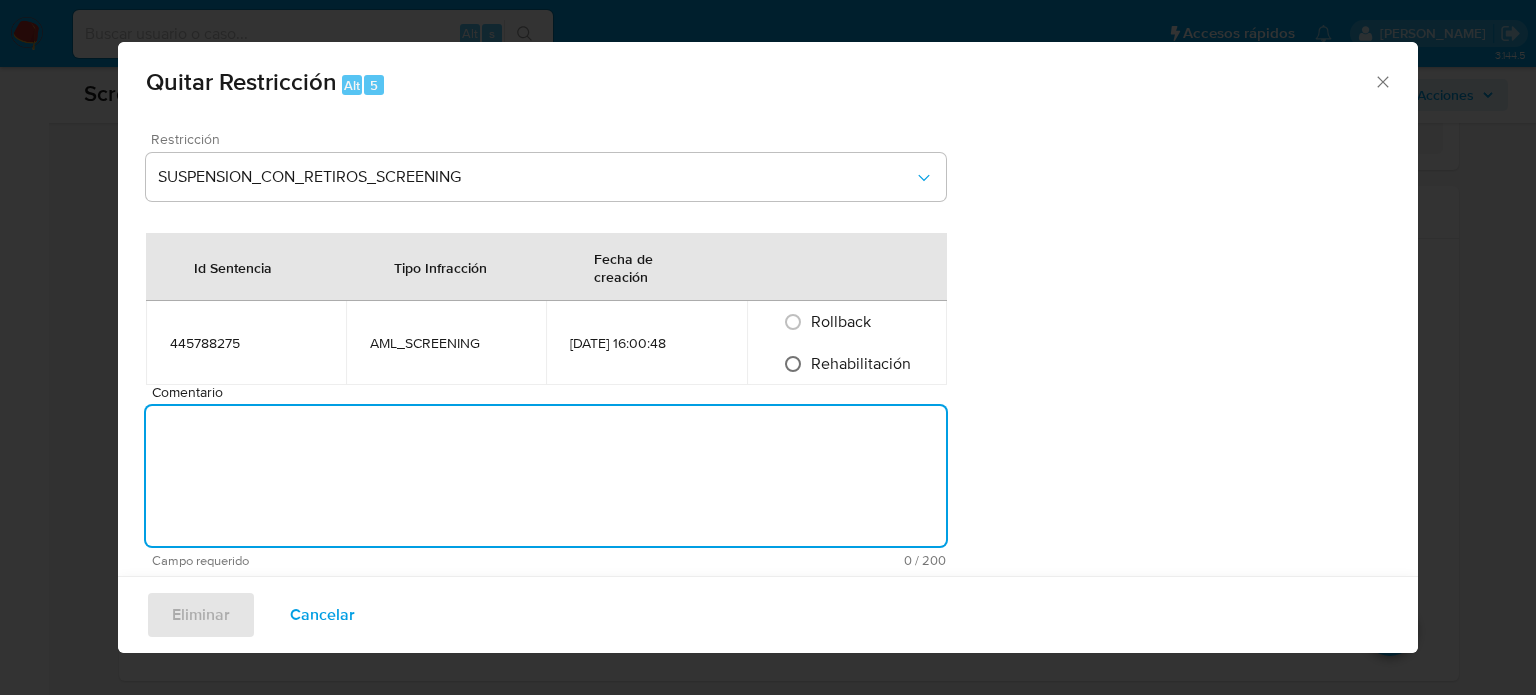 paste on "Se quita restricción ya que el usuario no es un PEP y no cuenta con noticias negativas." 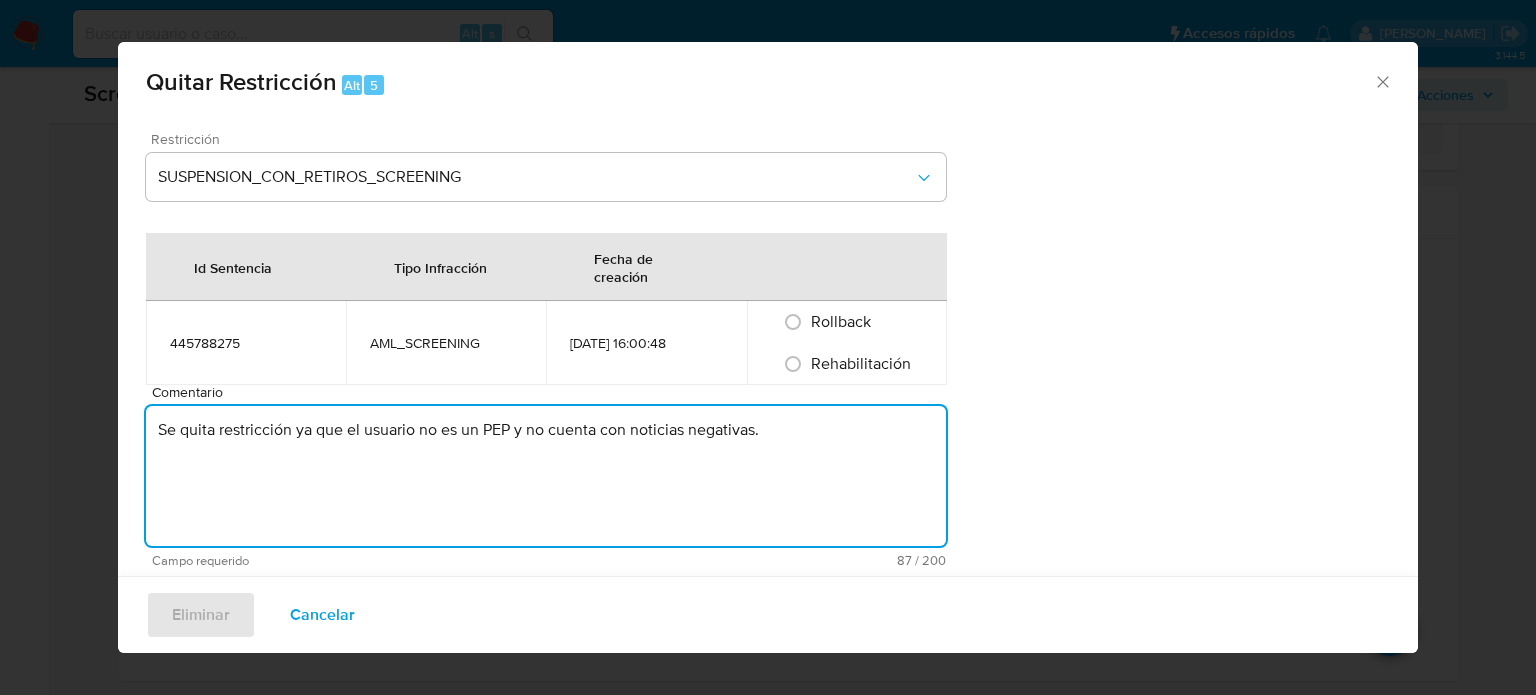 type on "Se quita restricción ya que el usuario no es un PEP y no cuenta con noticias negativas." 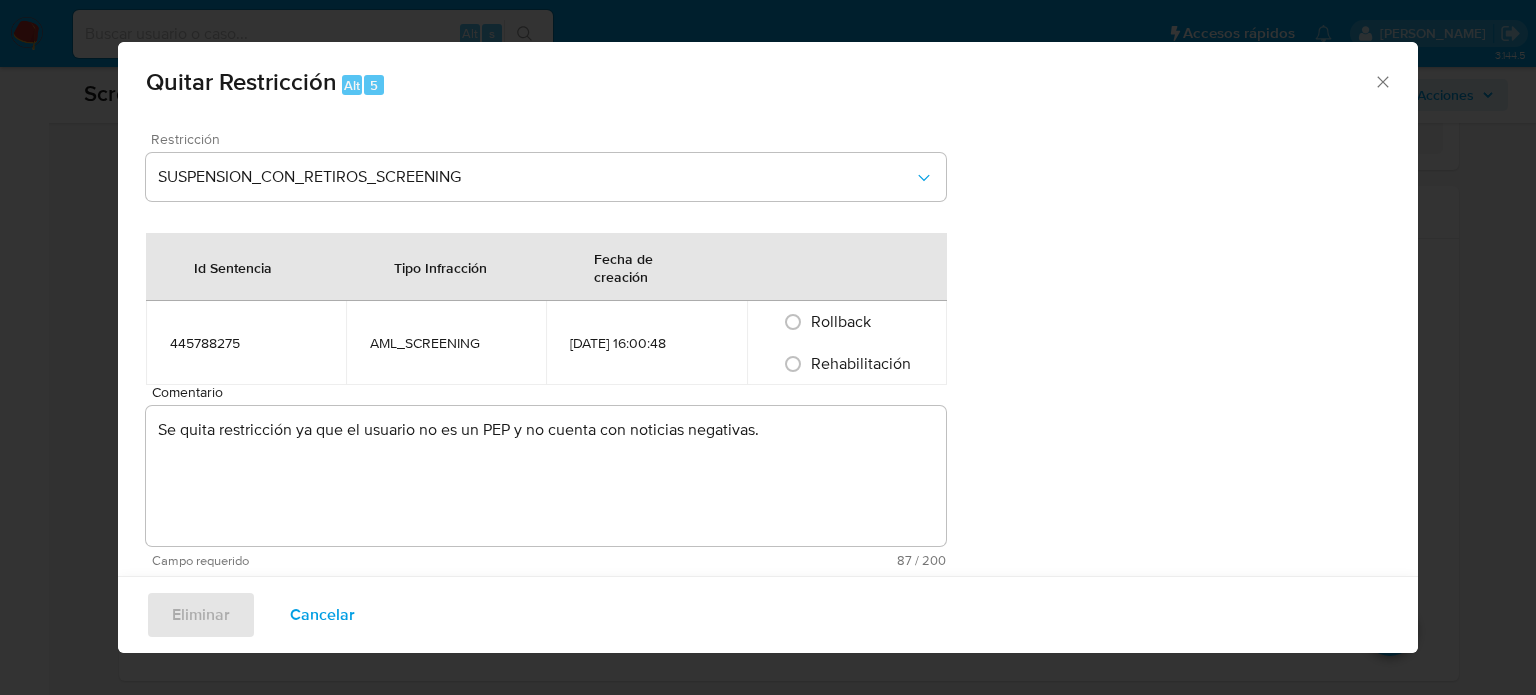 click on "Rehabilitación" at bounding box center (861, 363) 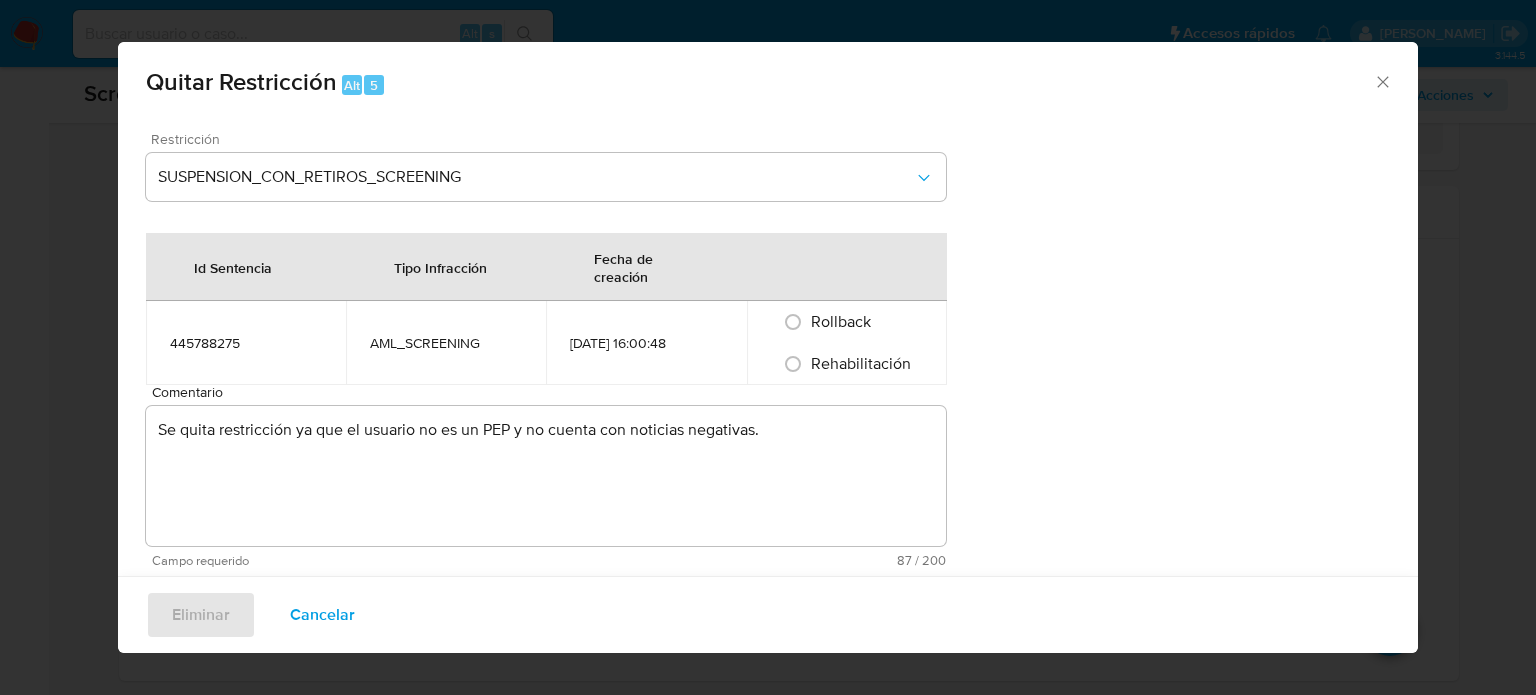 radio on "true" 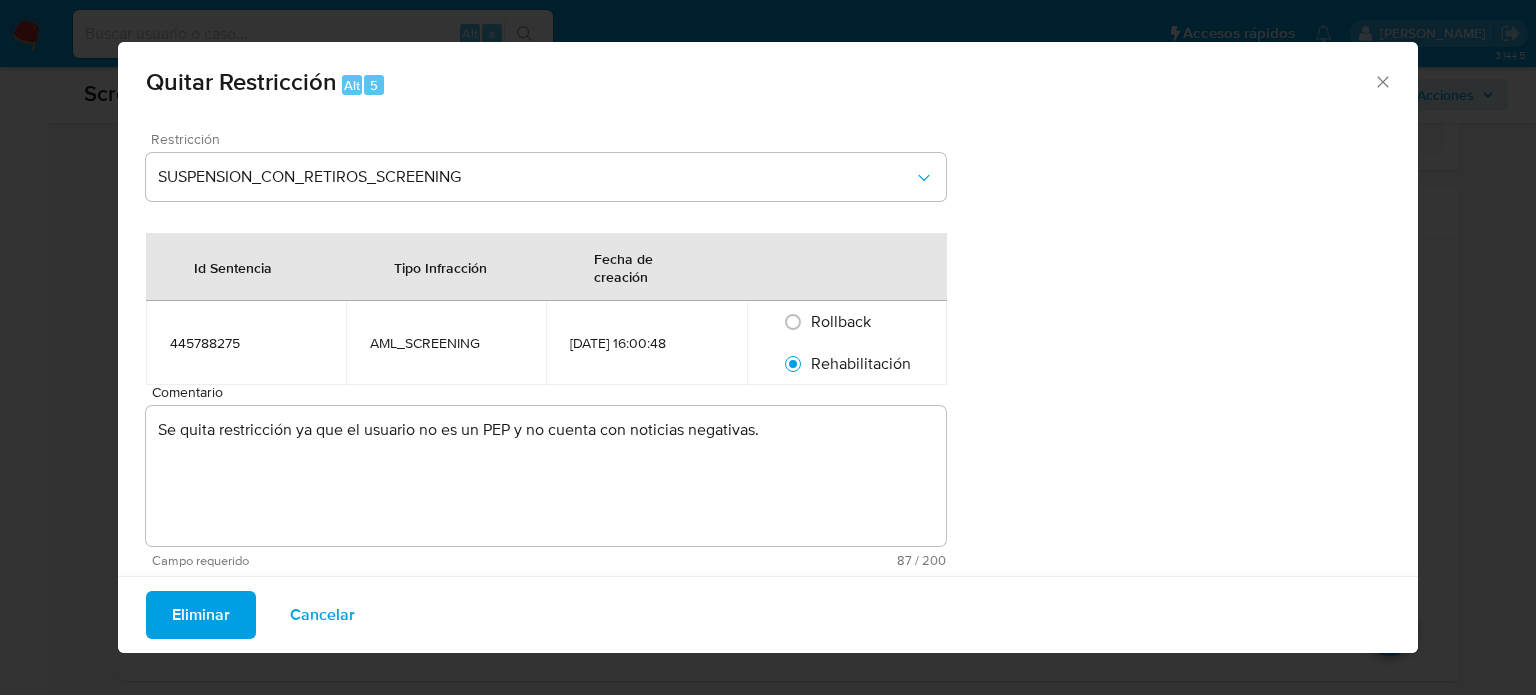 click on "Eliminar" at bounding box center [201, 615] 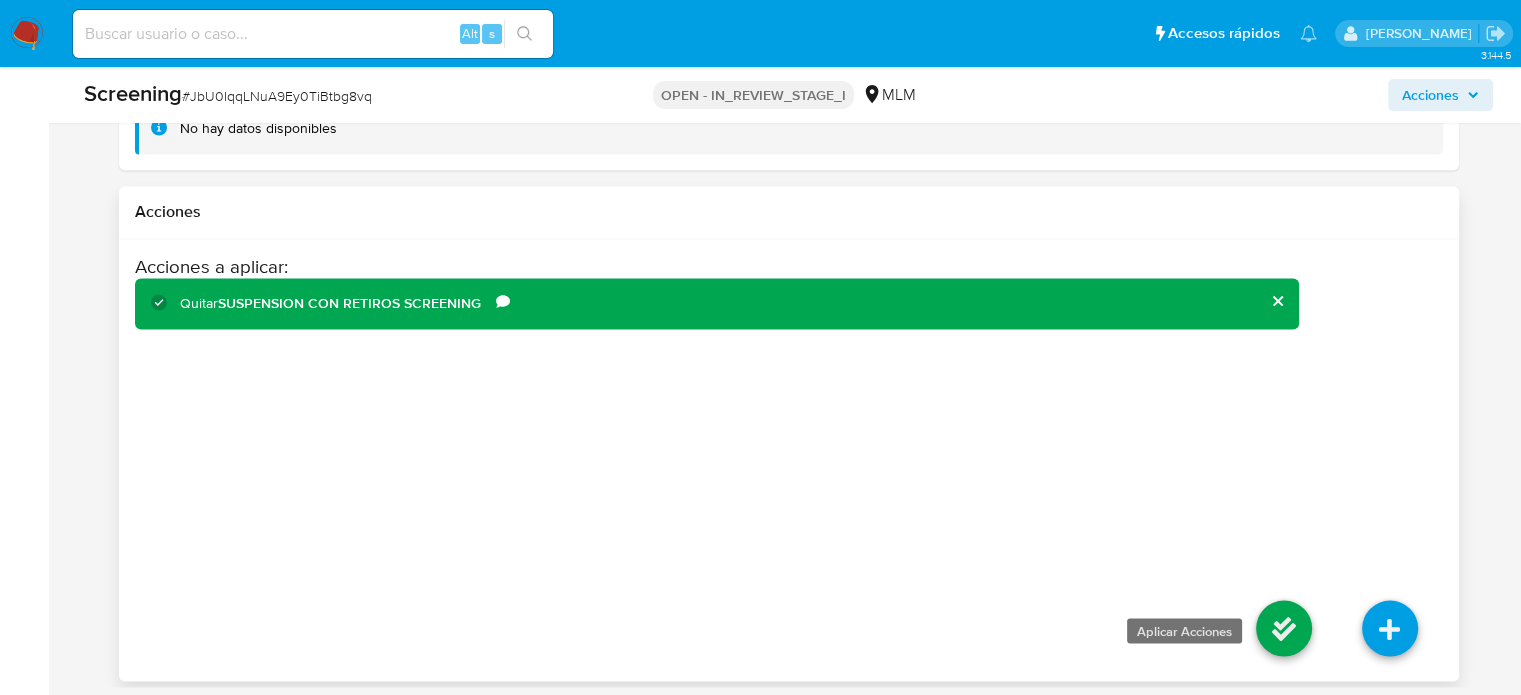 click at bounding box center [1284, 628] 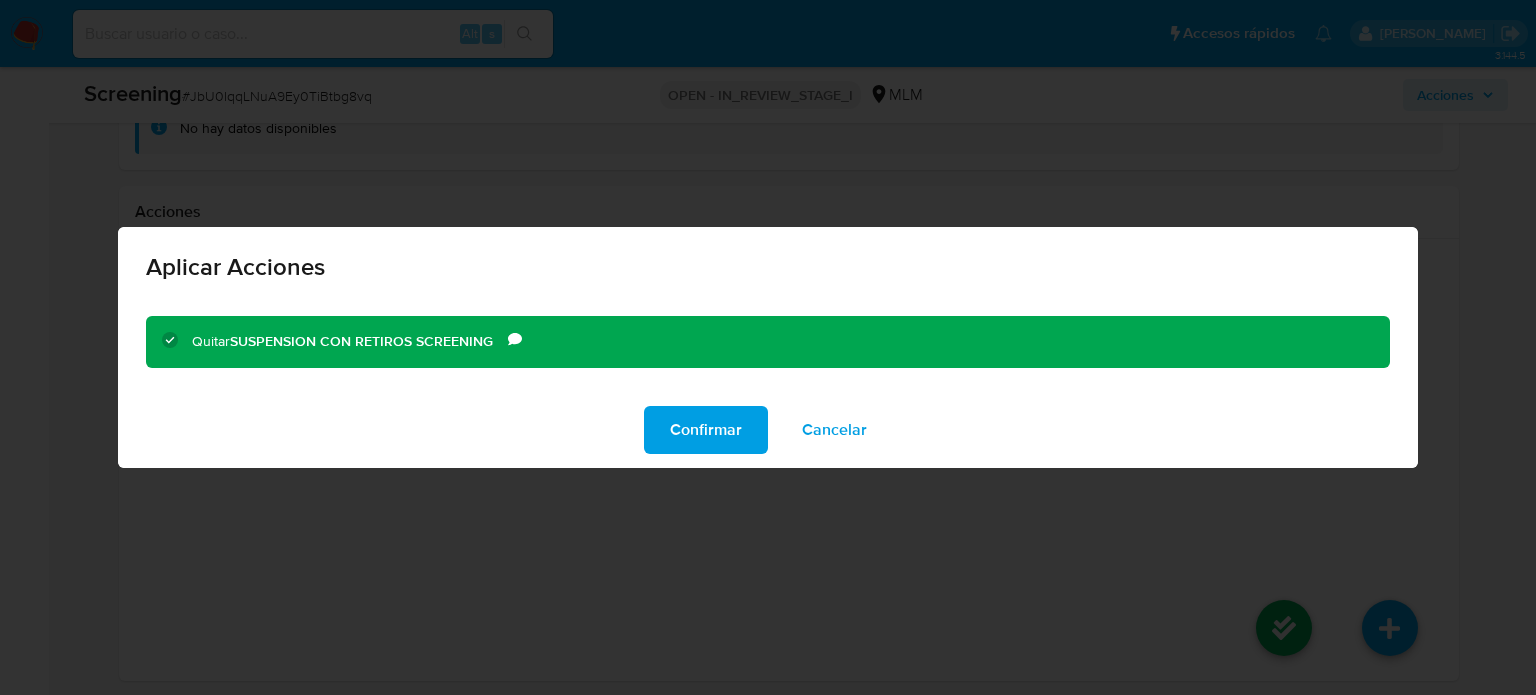 click on "Confirmar" at bounding box center (706, 430) 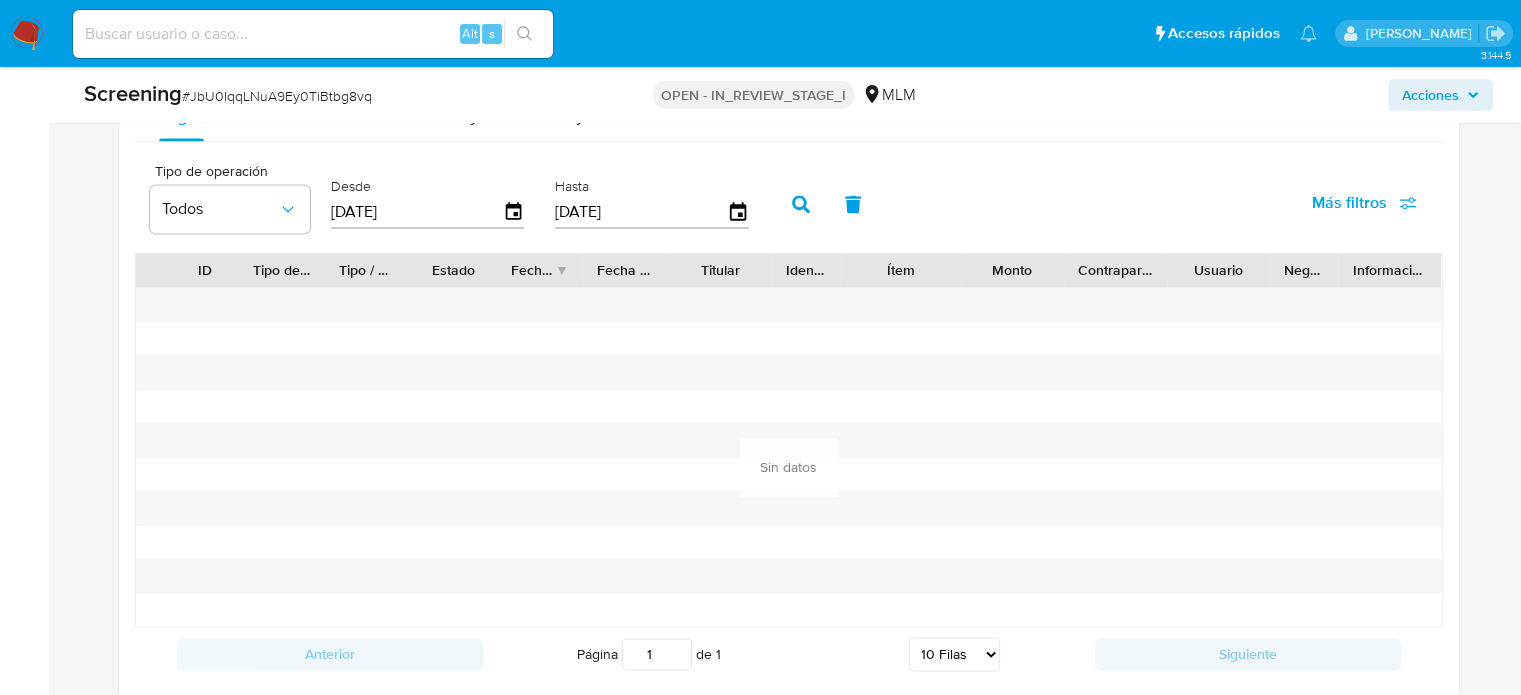 scroll, scrollTop: 2652, scrollLeft: 0, axis: vertical 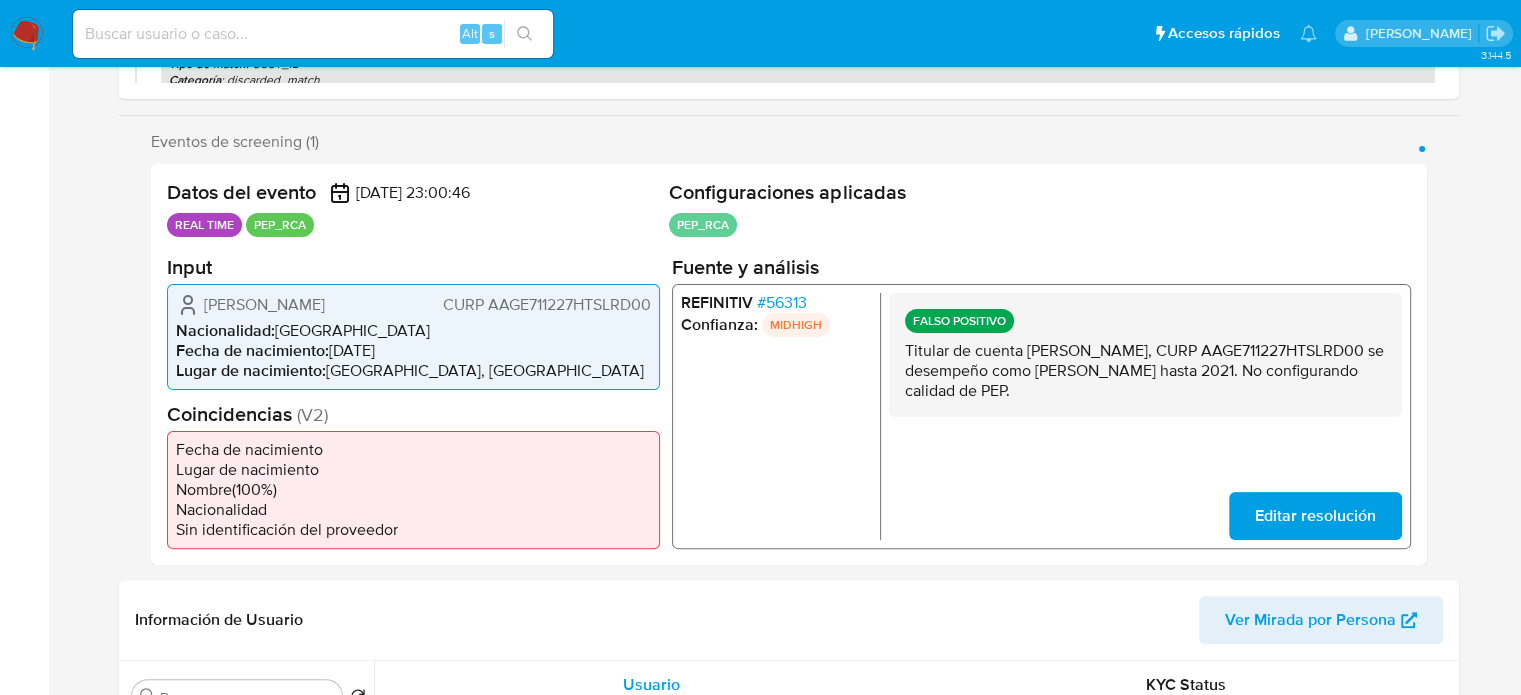 select on "10" 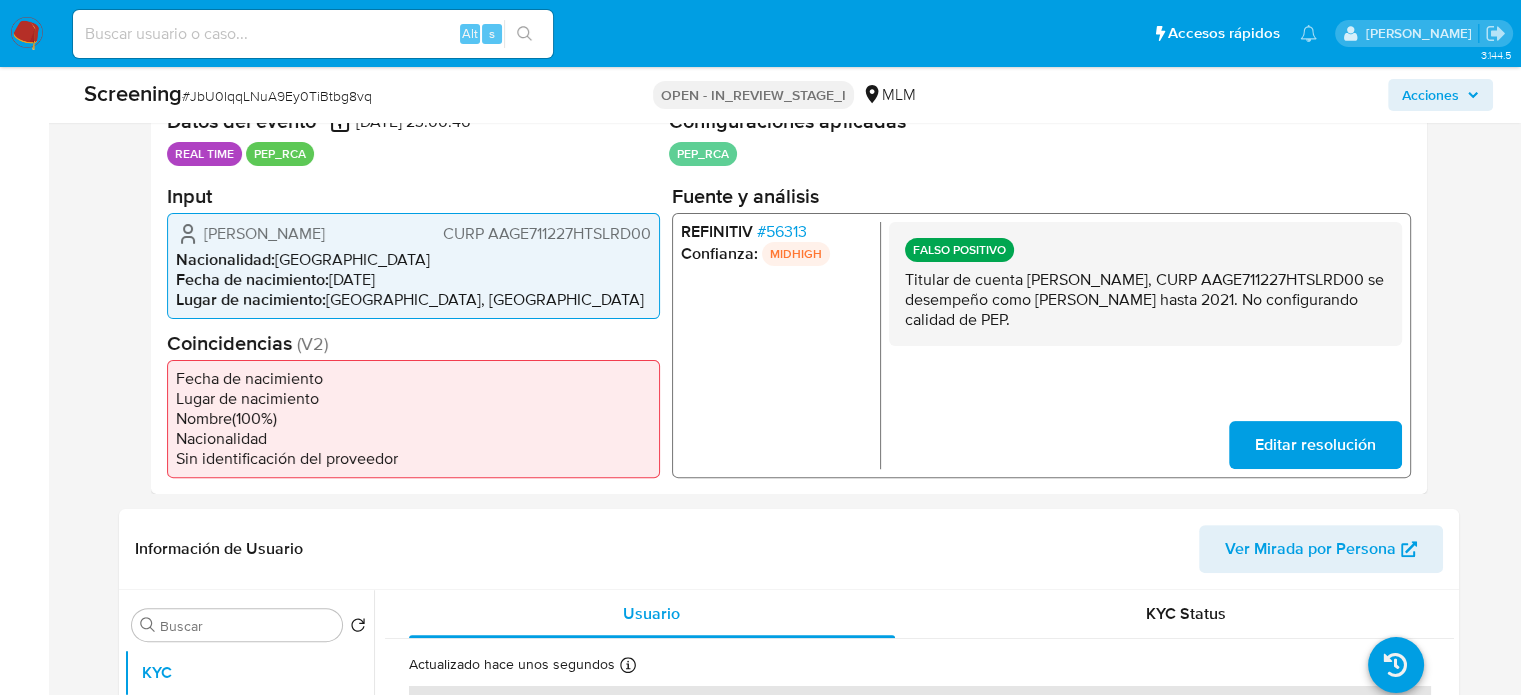 scroll, scrollTop: 400, scrollLeft: 0, axis: vertical 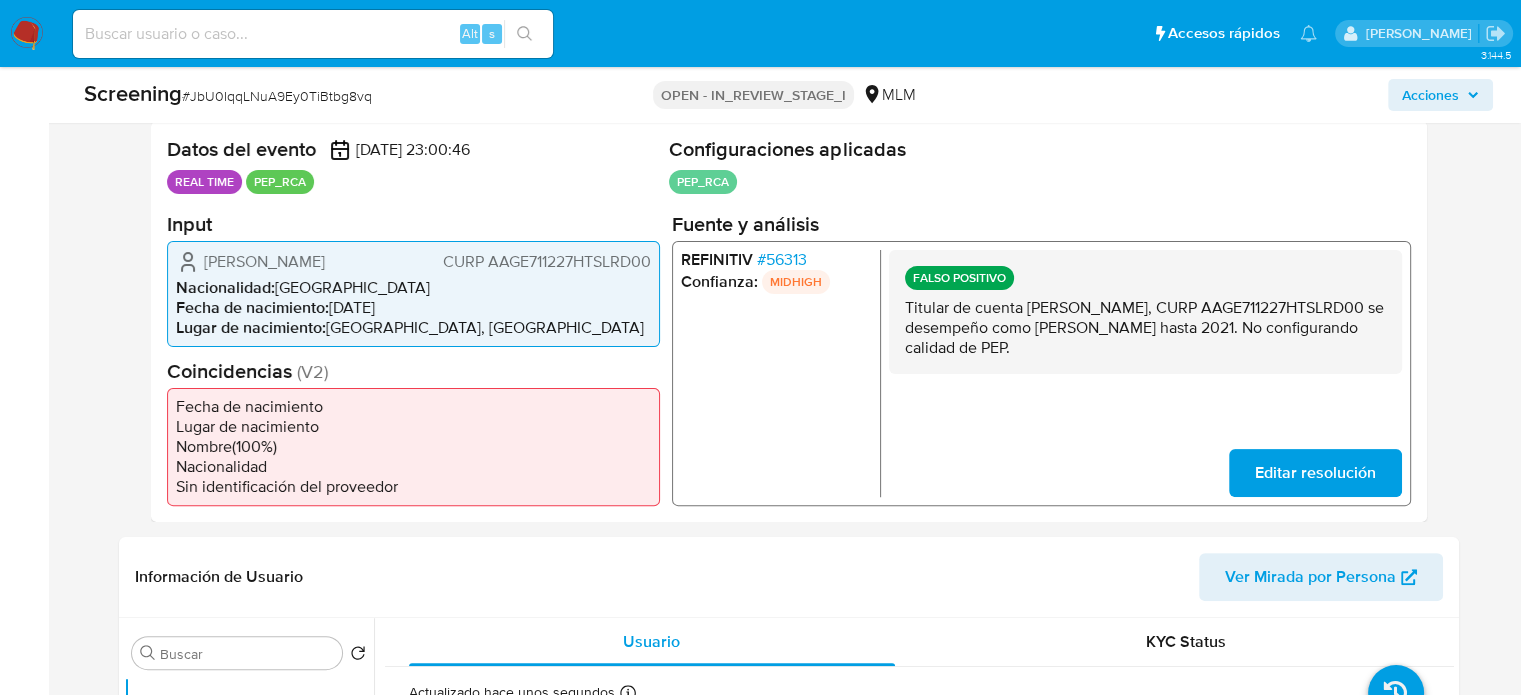 drag, startPoint x: 1250, startPoint y: 348, endPoint x: 903, endPoint y: 308, distance: 349.29788 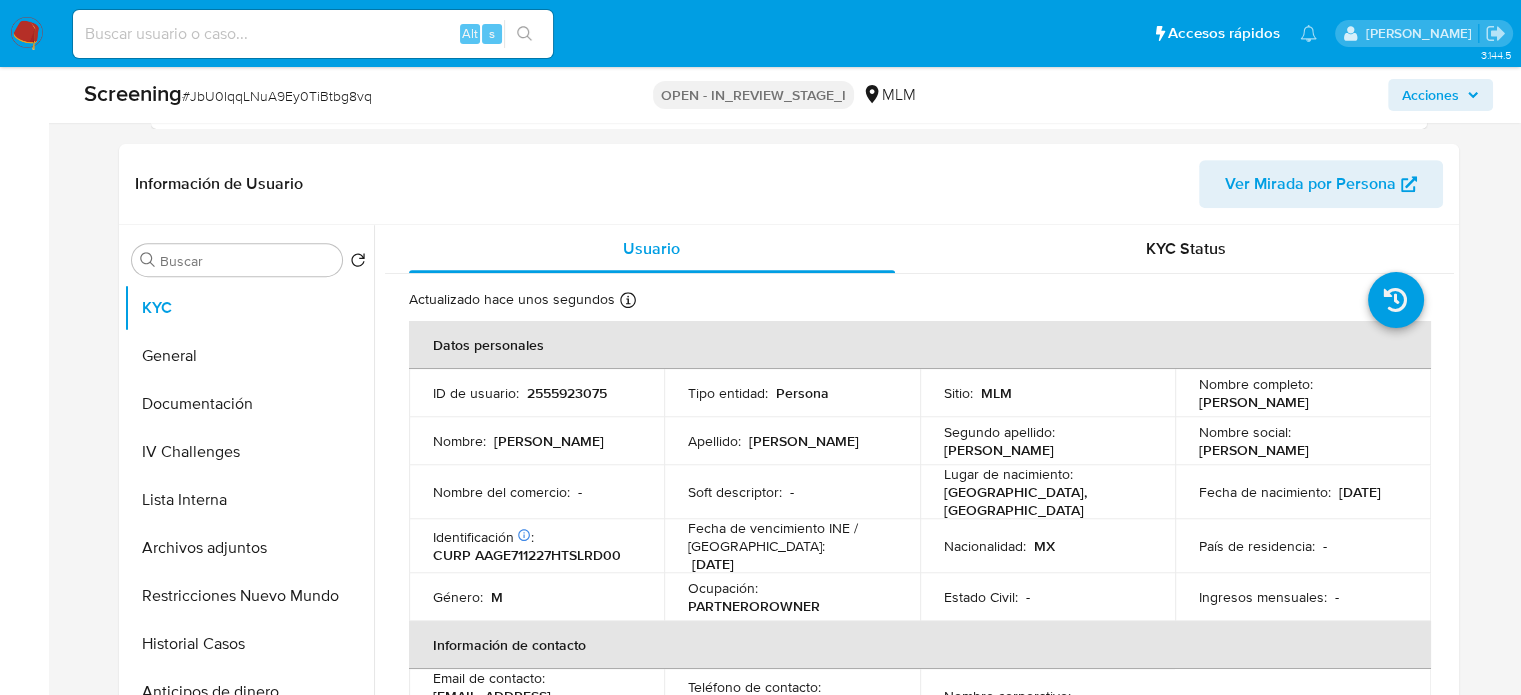 scroll, scrollTop: 900, scrollLeft: 0, axis: vertical 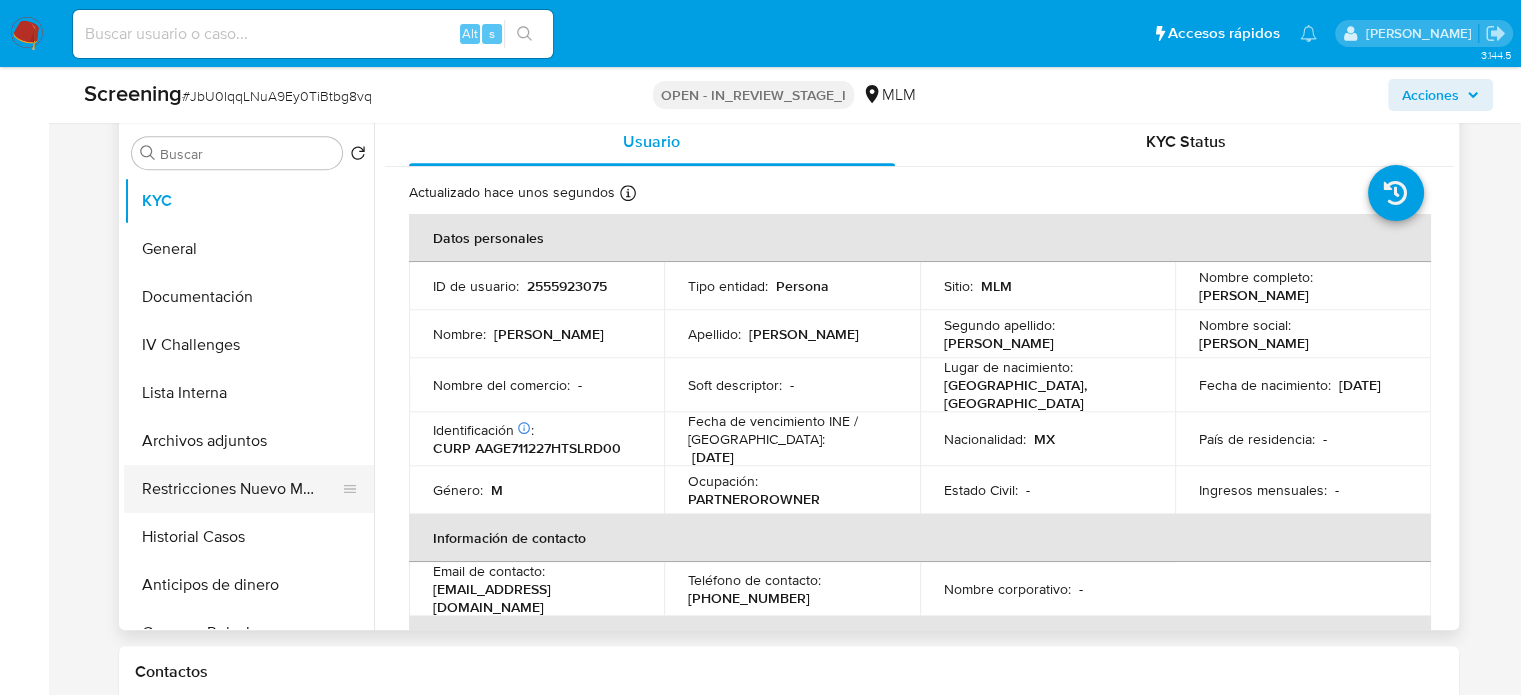 click on "Restricciones Nuevo Mundo" at bounding box center (241, 489) 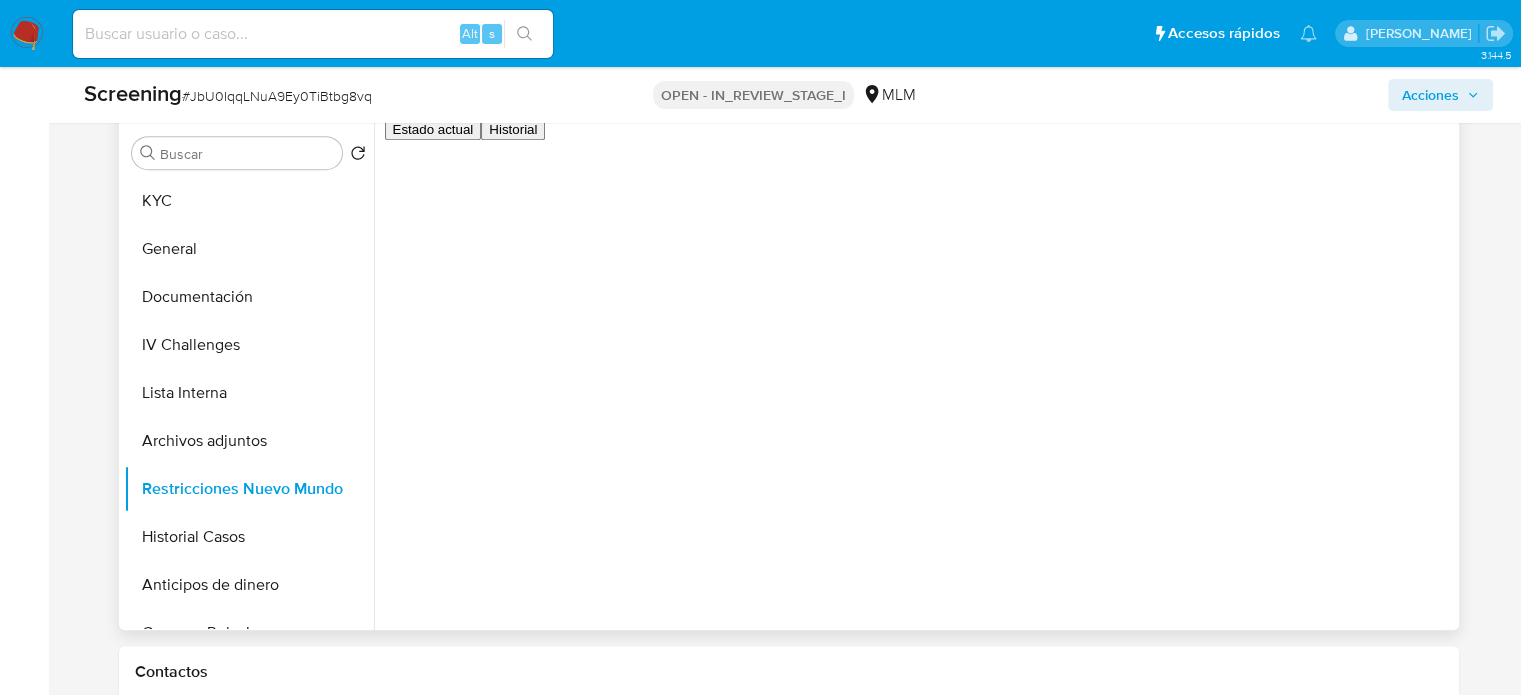 scroll, scrollTop: 800, scrollLeft: 0, axis: vertical 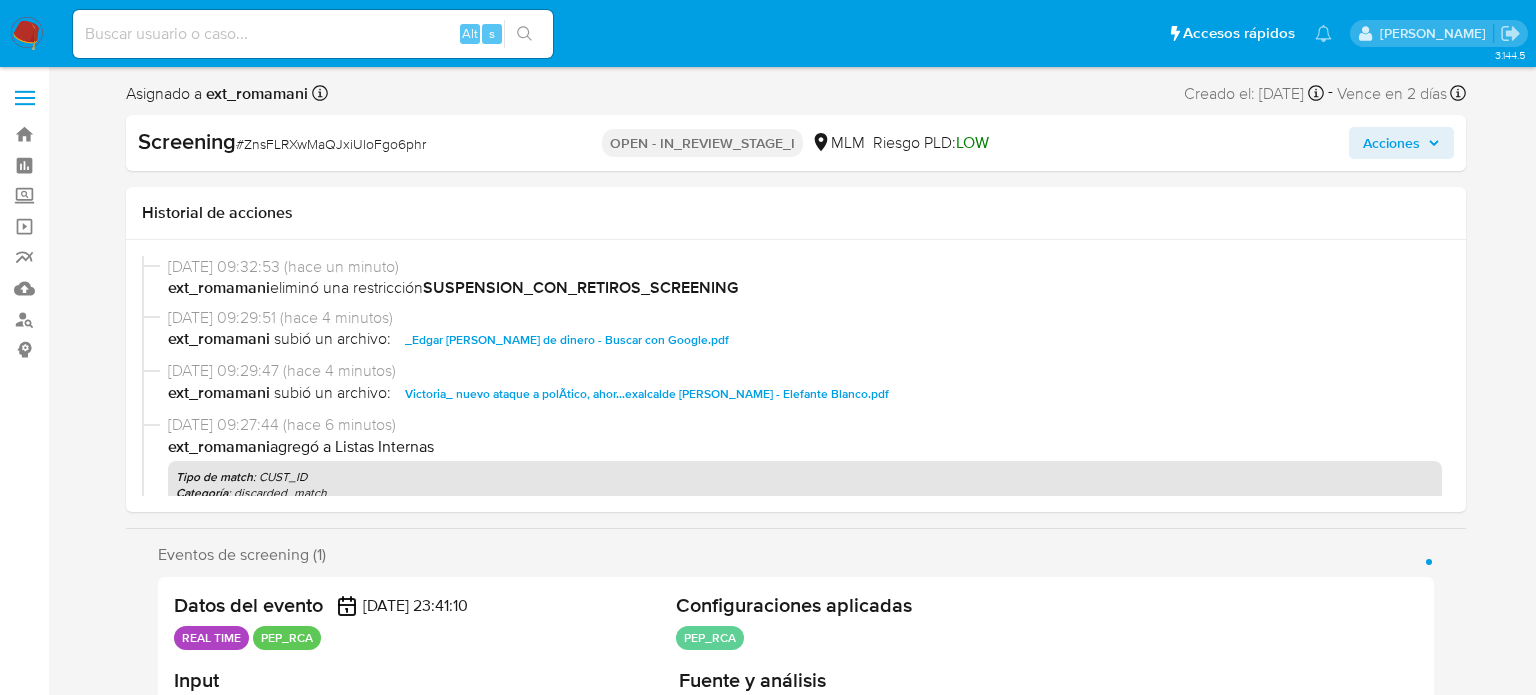 select on "10" 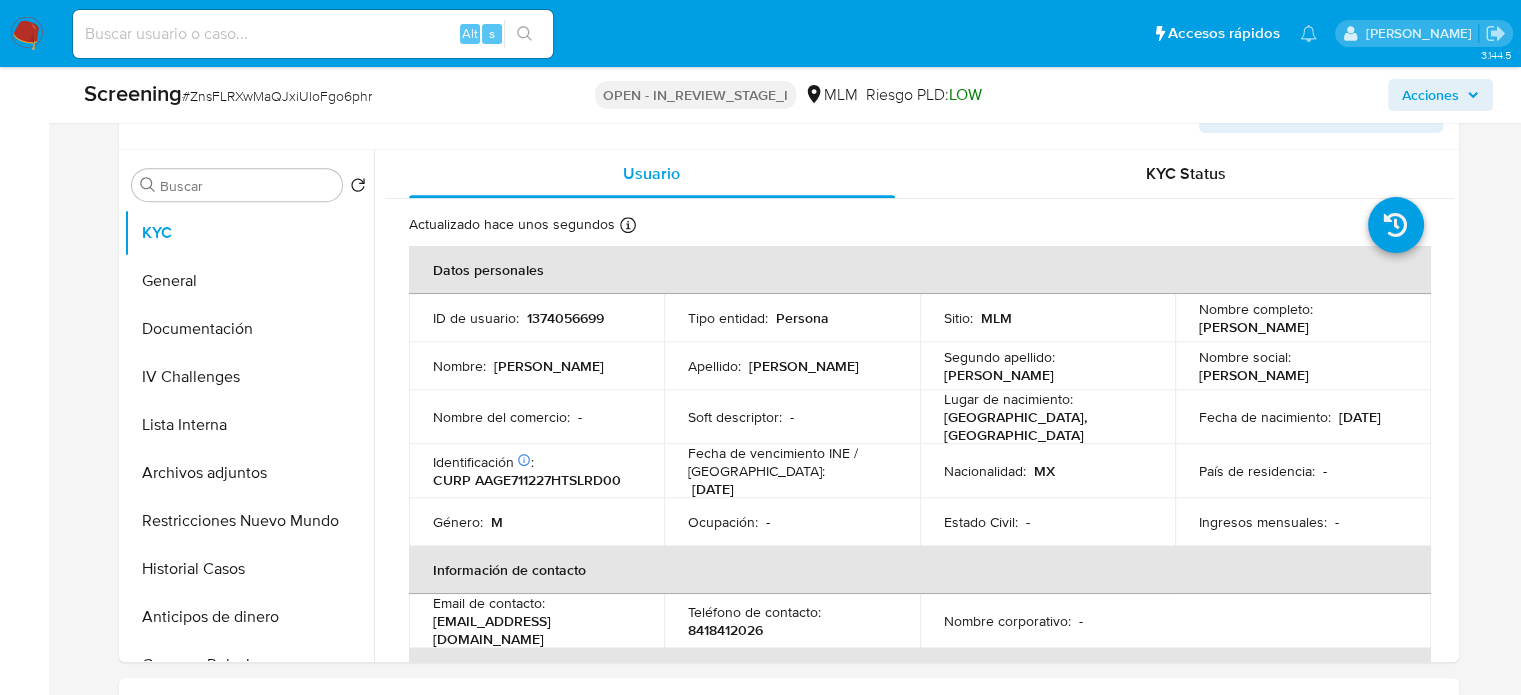 scroll, scrollTop: 1000, scrollLeft: 0, axis: vertical 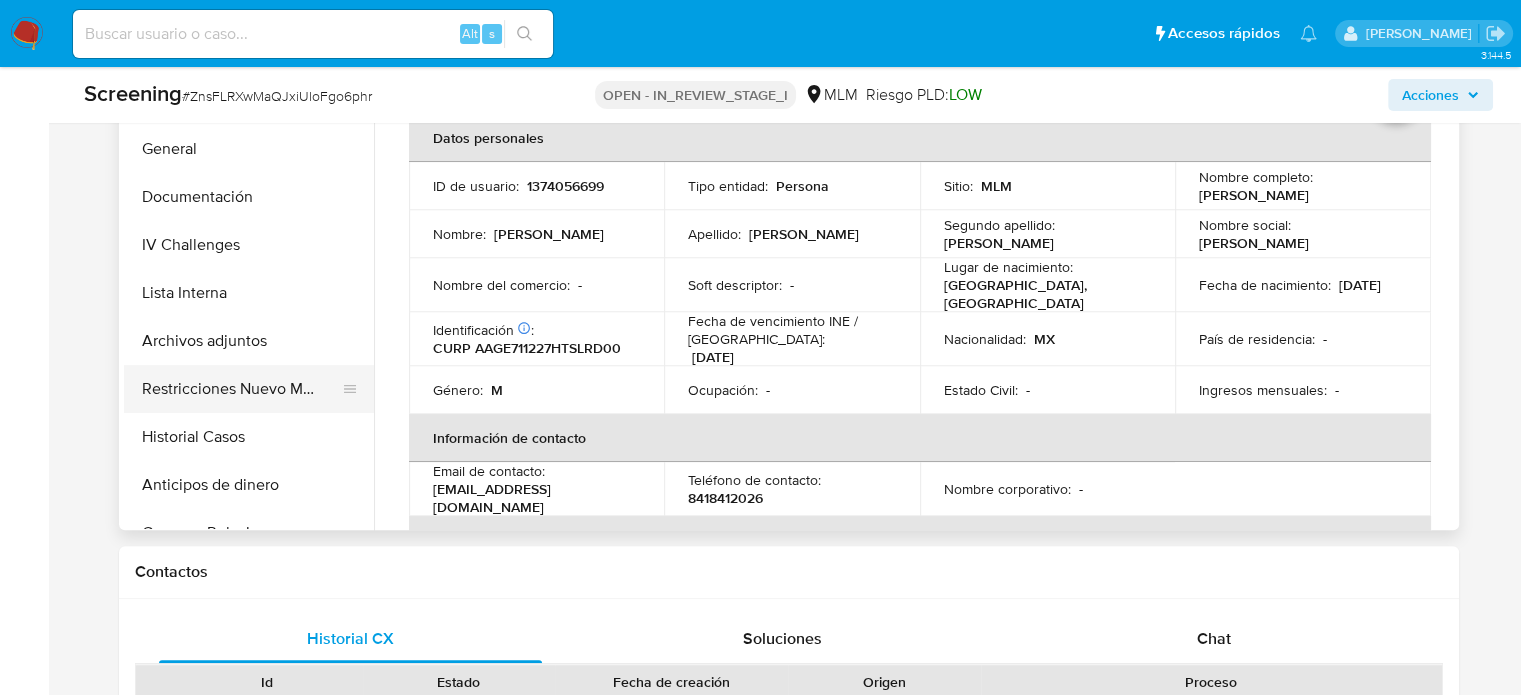 click on "Restricciones Nuevo Mundo" at bounding box center [241, 389] 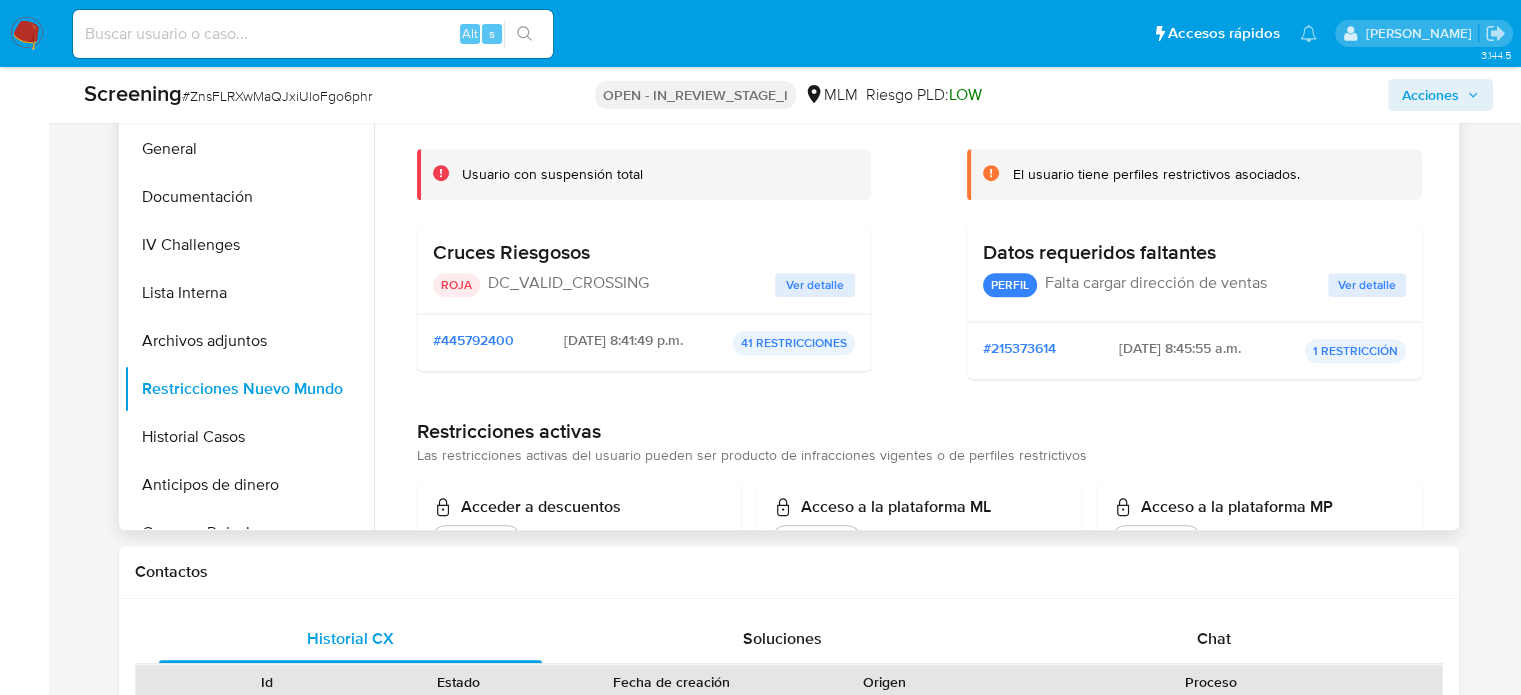 type 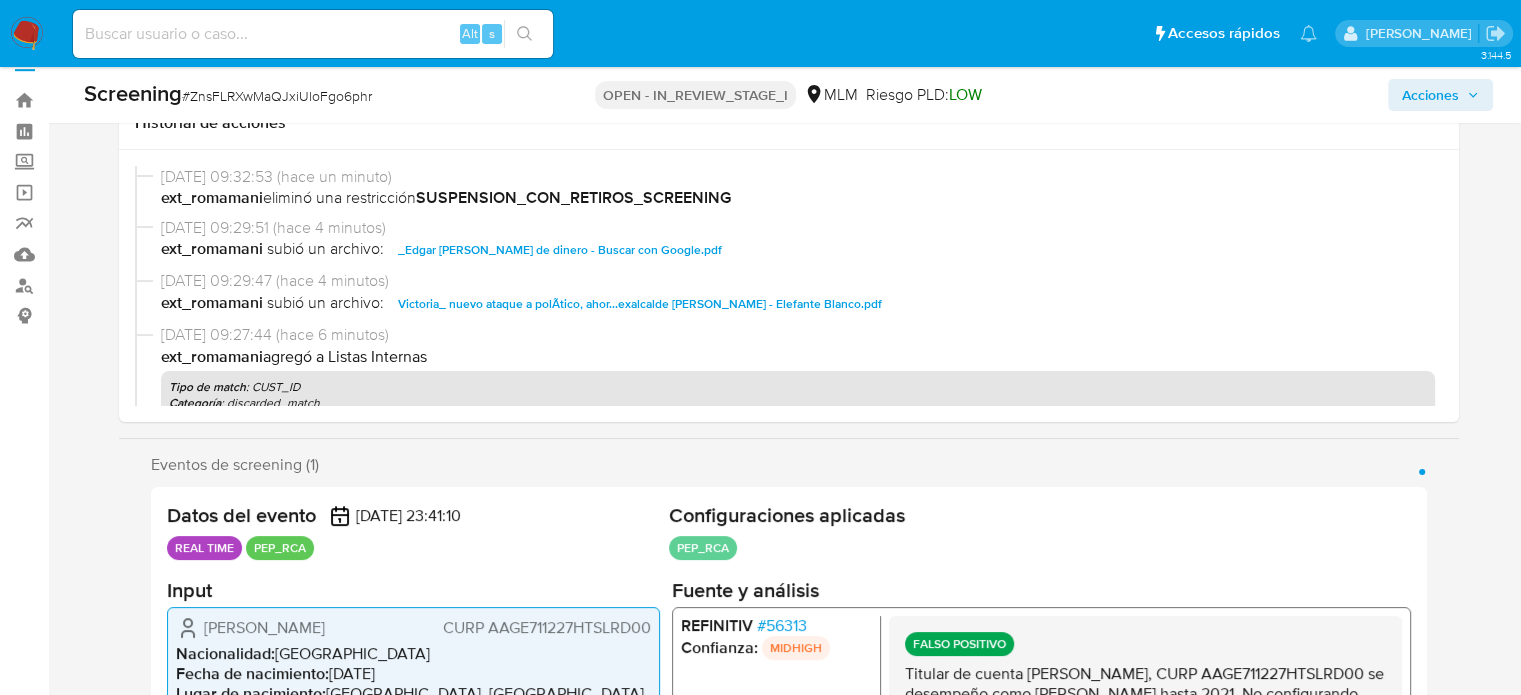 scroll, scrollTop: 0, scrollLeft: 0, axis: both 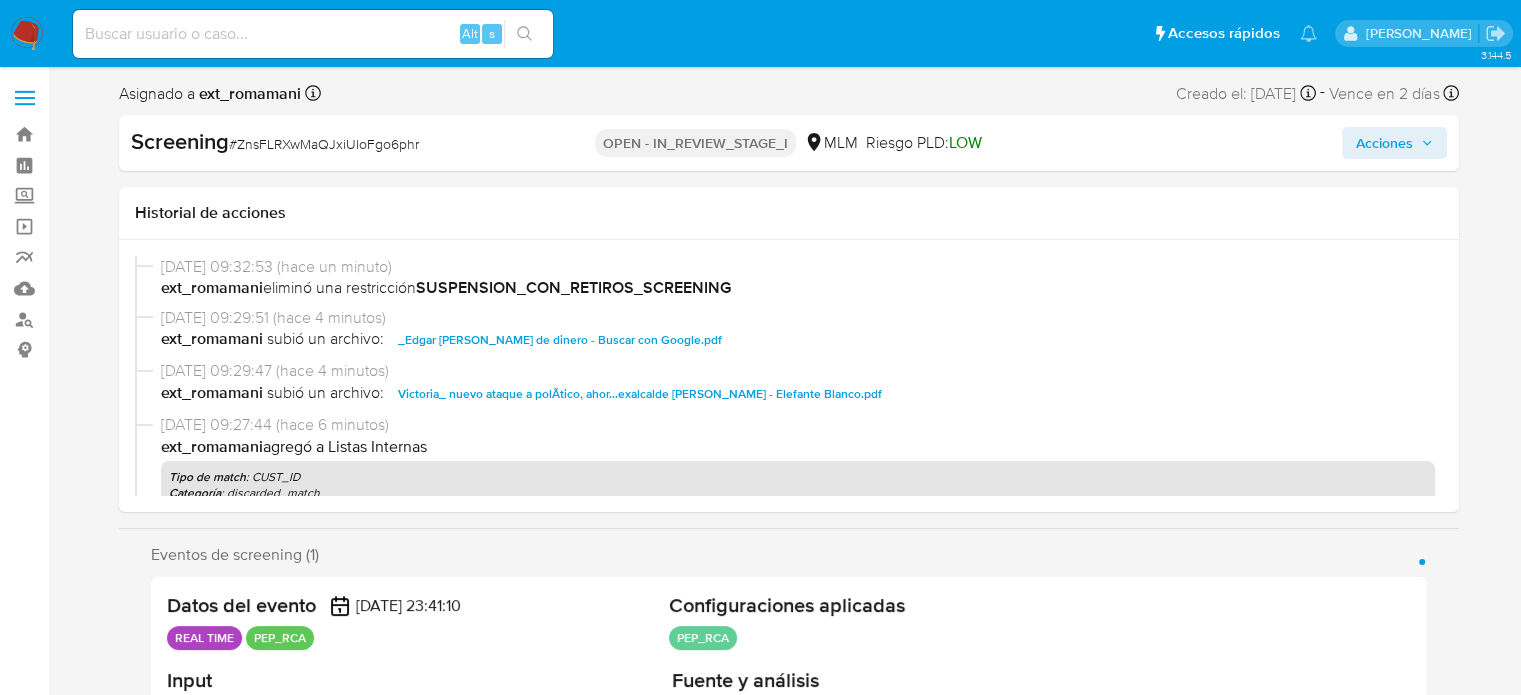 click on "Acciones" at bounding box center [1384, 143] 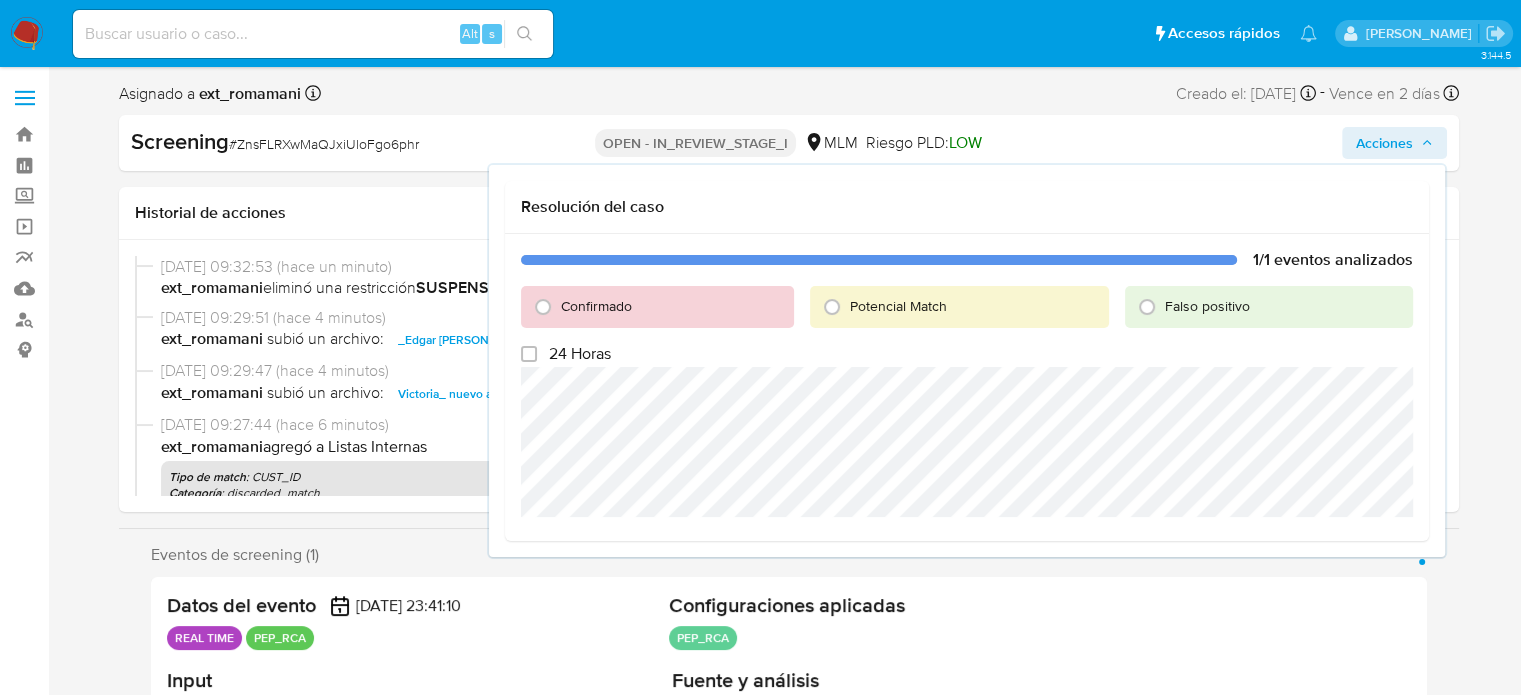 click on "Falso positivo" at bounding box center (1207, 306) 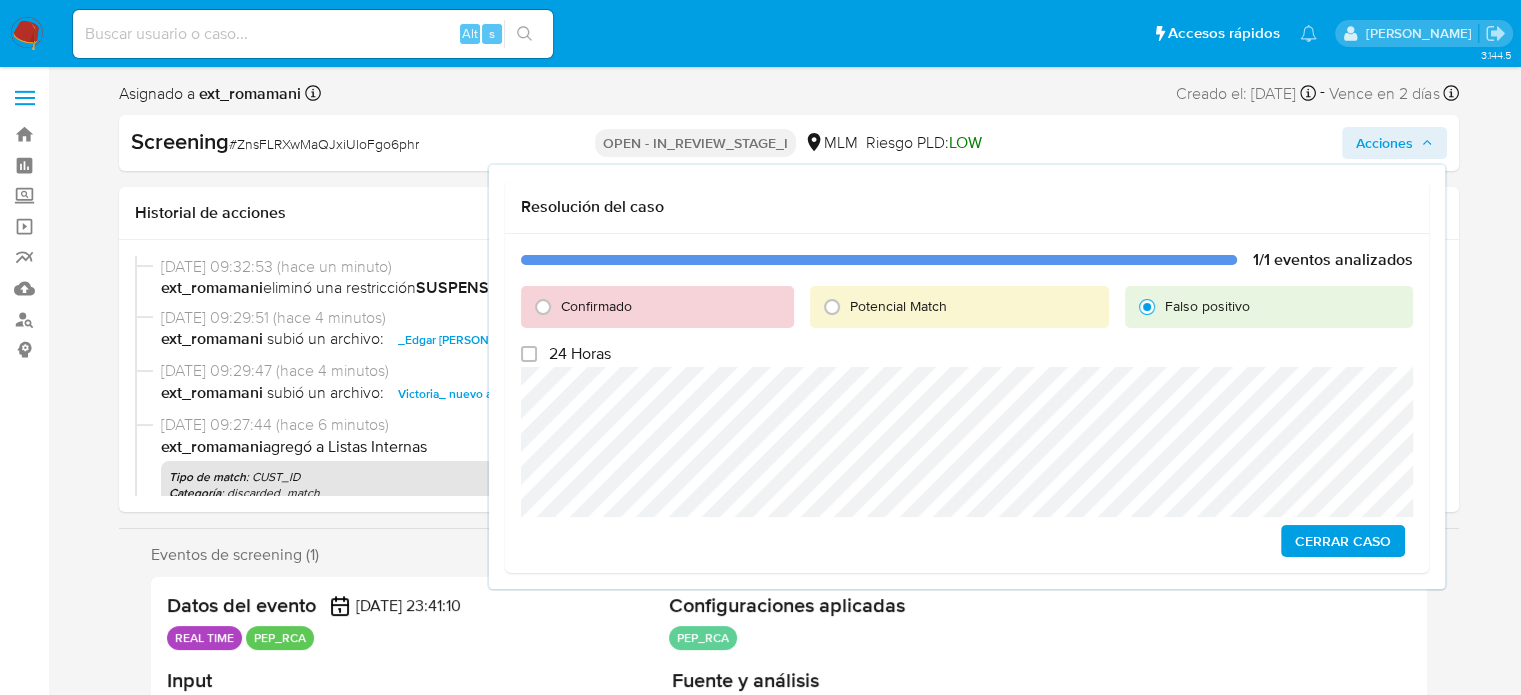 click on "Cerrar Caso" at bounding box center [1343, 541] 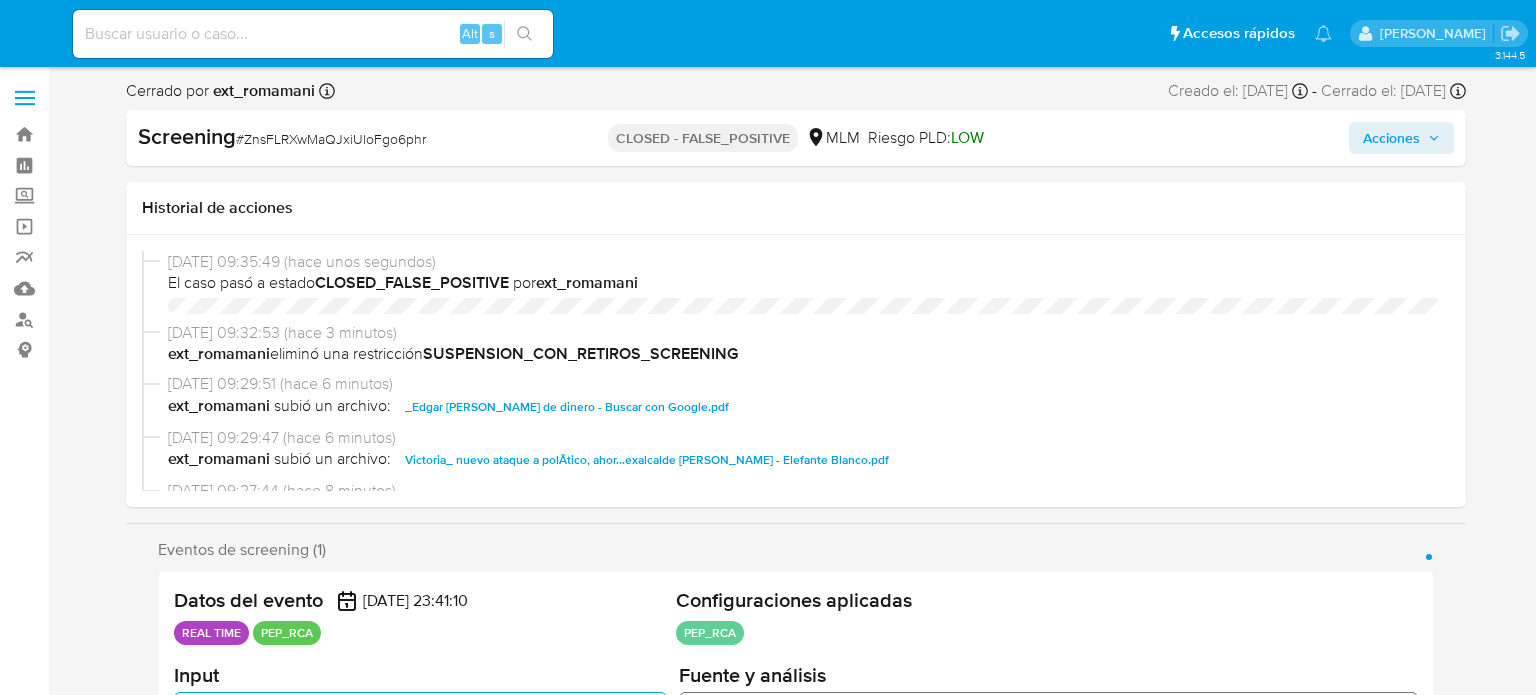 select on "10" 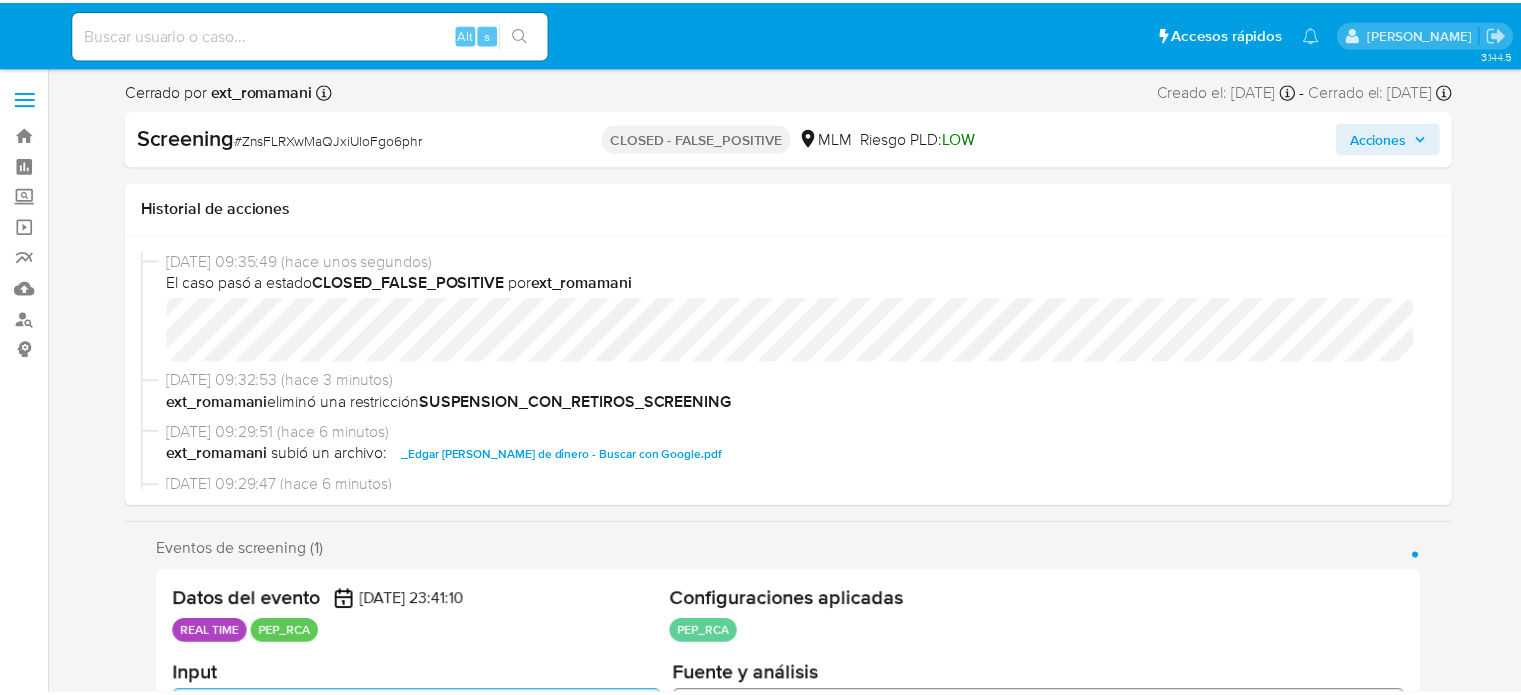 scroll, scrollTop: 0, scrollLeft: 0, axis: both 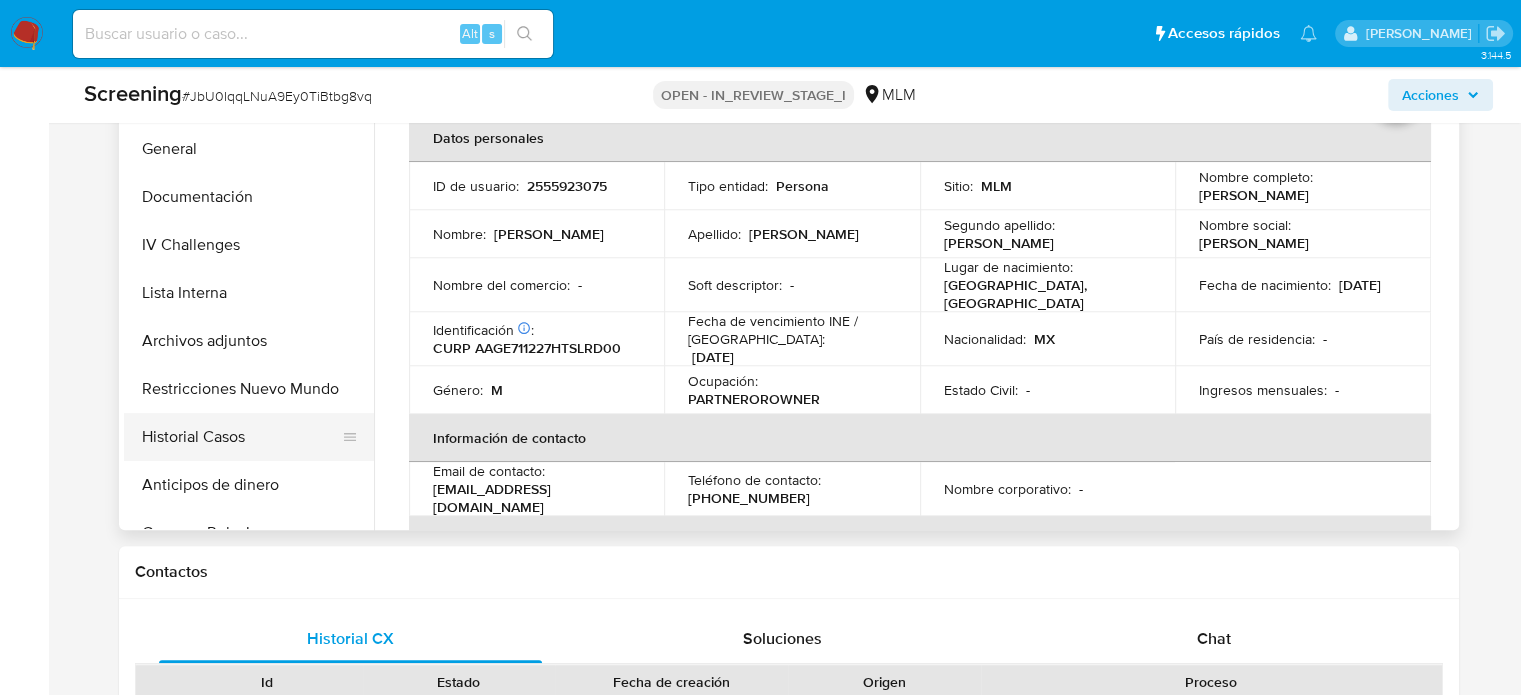 select on "10" 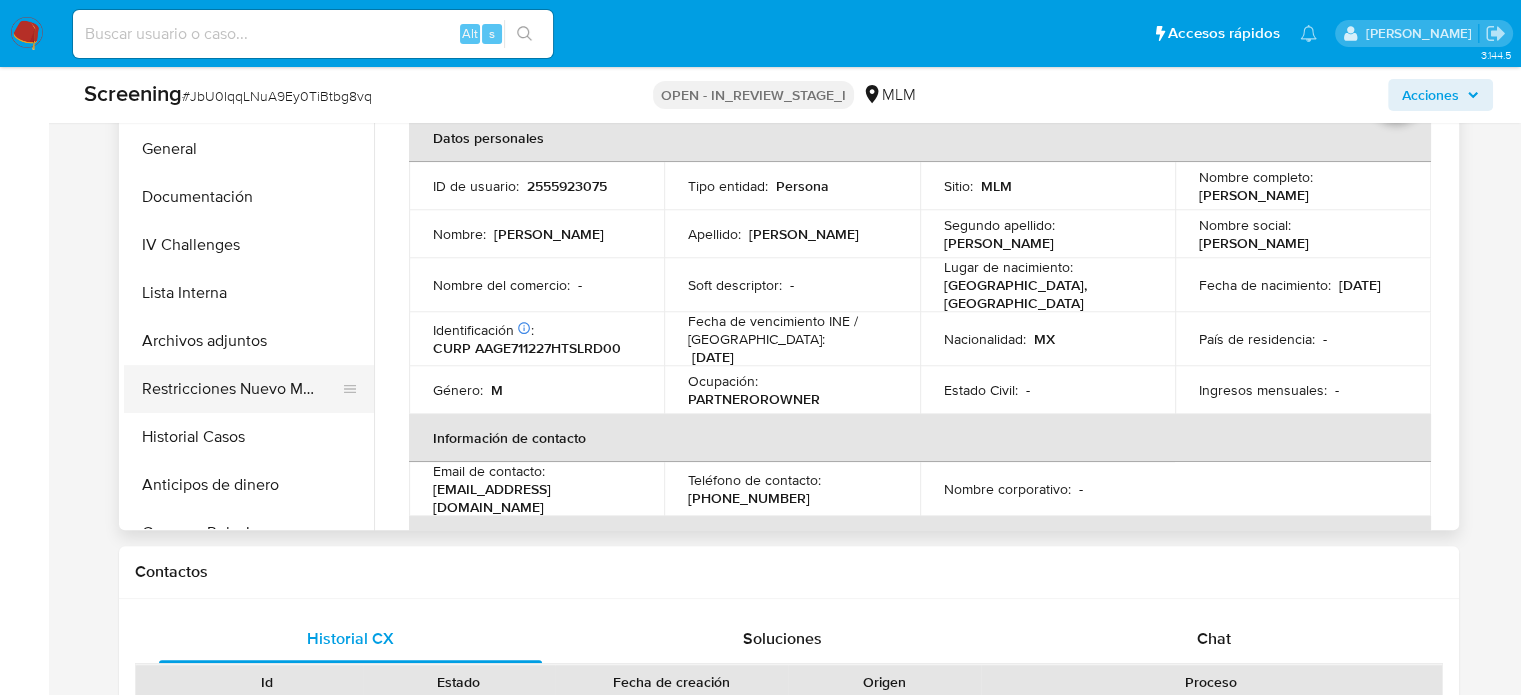 click on "Restricciones Nuevo Mundo" at bounding box center (241, 389) 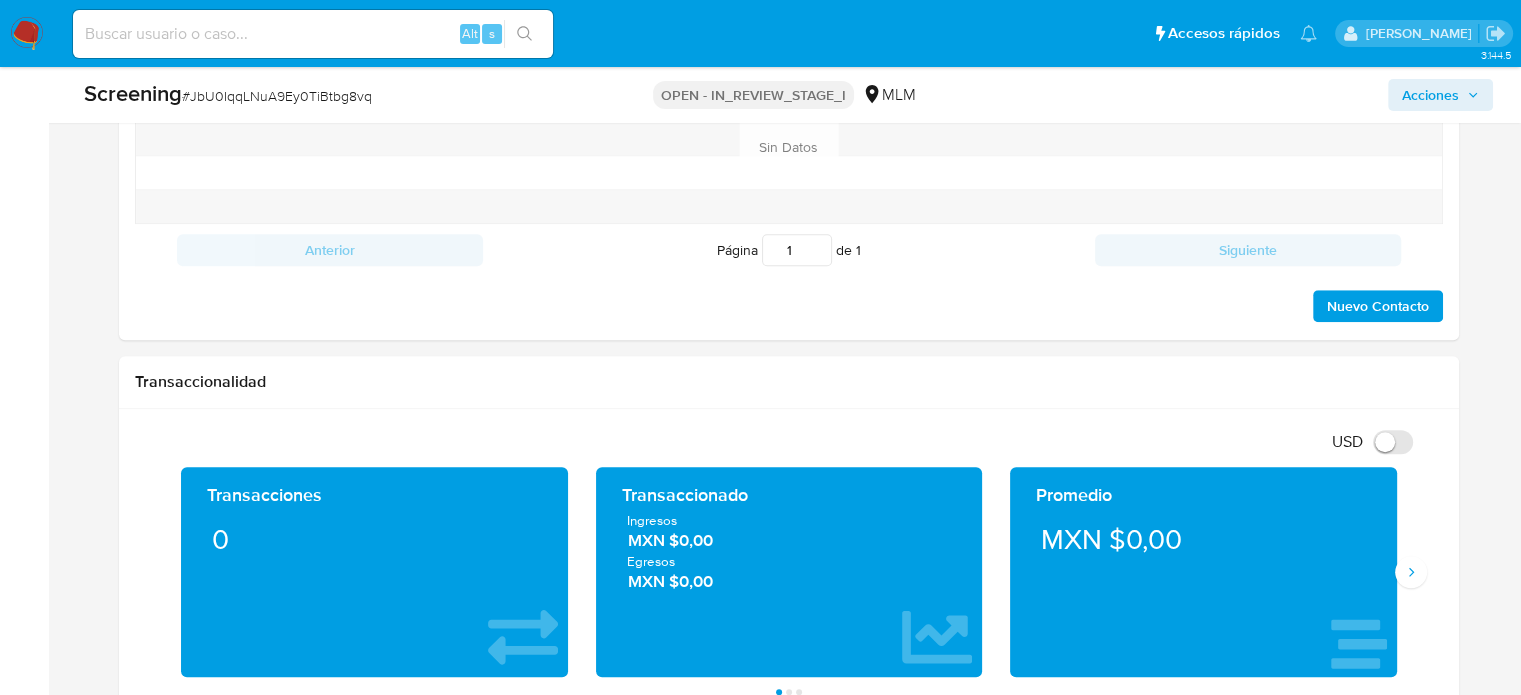 scroll, scrollTop: 3452, scrollLeft: 0, axis: vertical 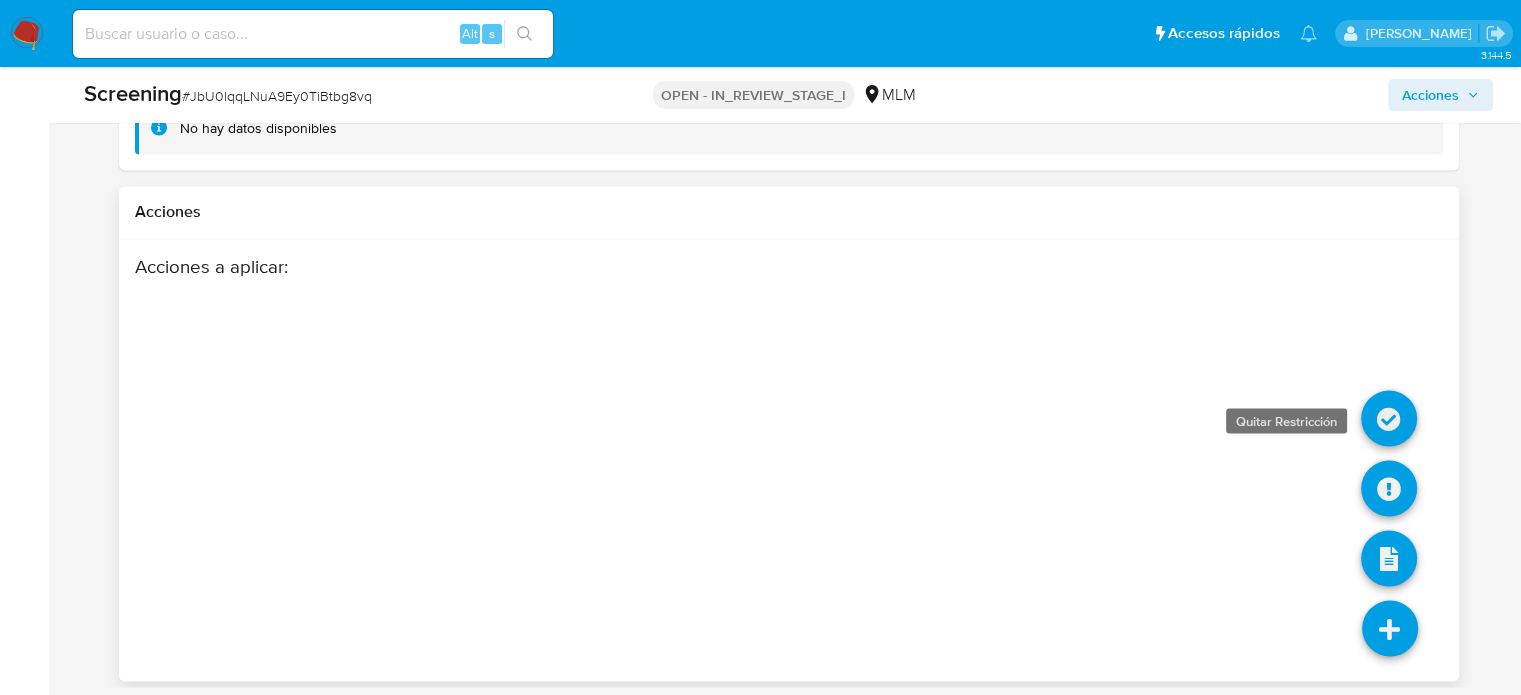 click at bounding box center (1389, 418) 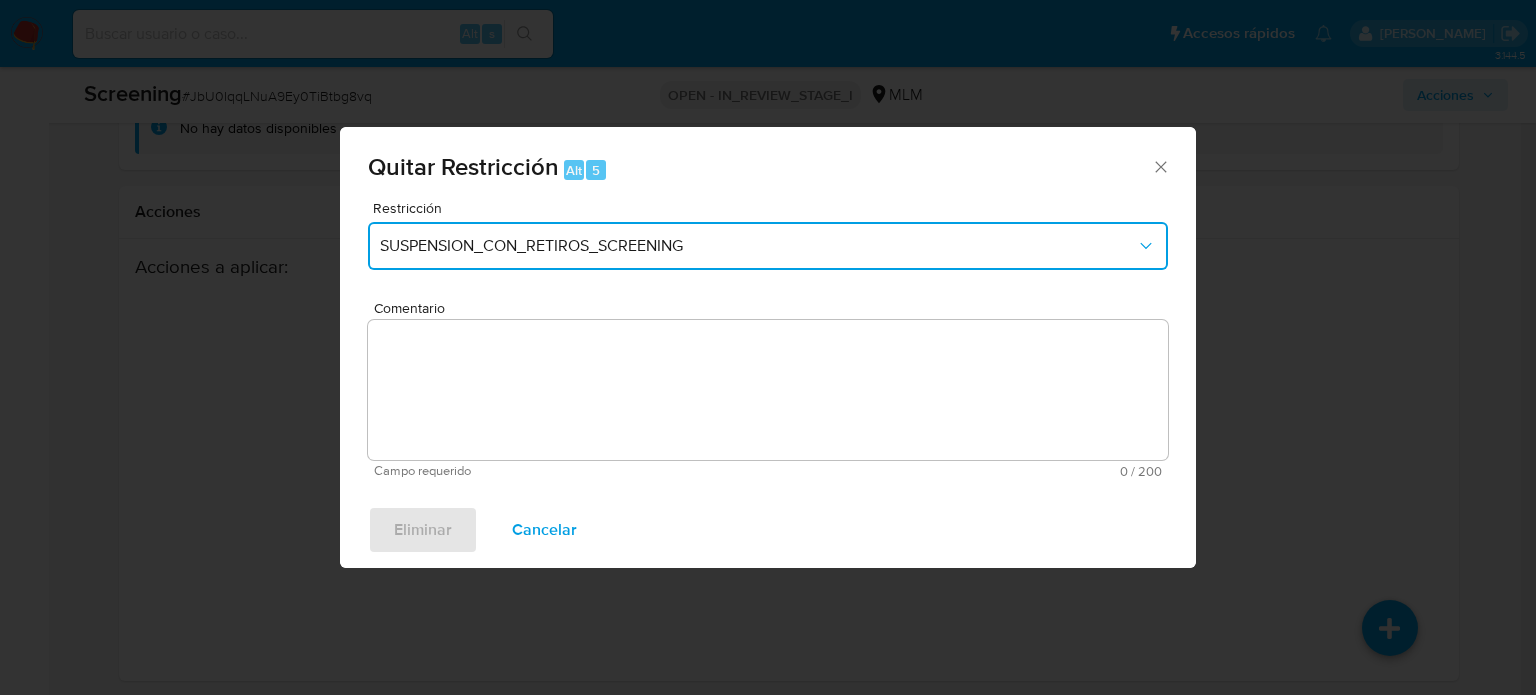 click on "SUSPENSION_CON_RETIROS_SCREENING" at bounding box center [758, 246] 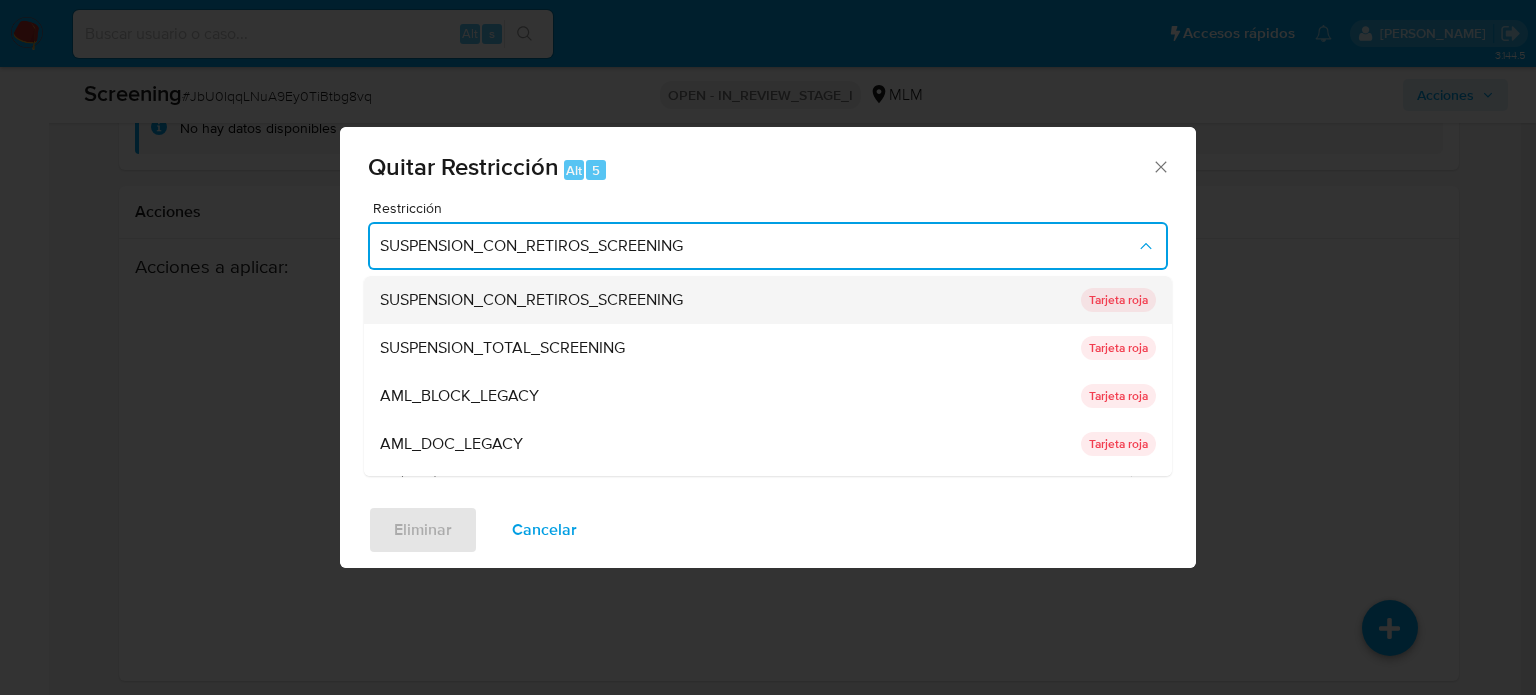 click on "SUSPENSION_CON_RETIROS_SCREENING" at bounding box center [531, 300] 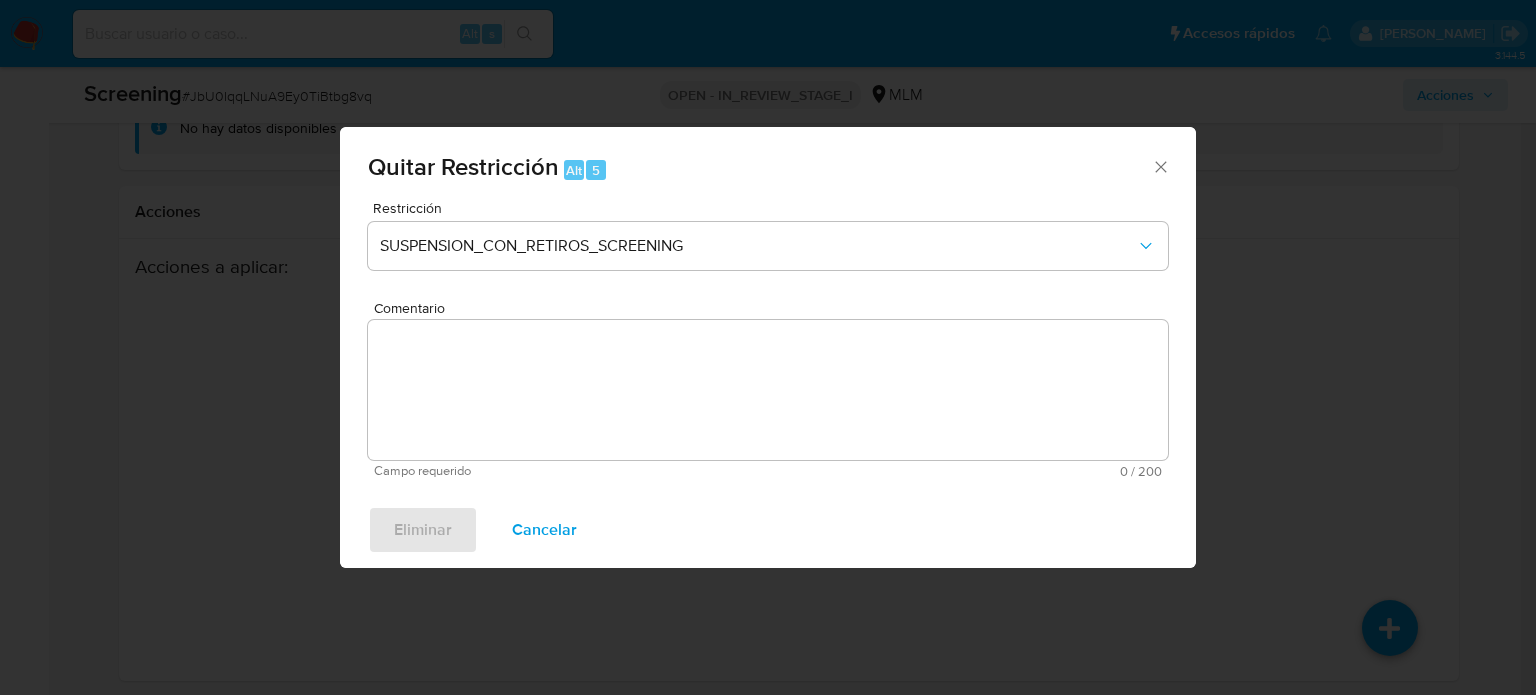 click 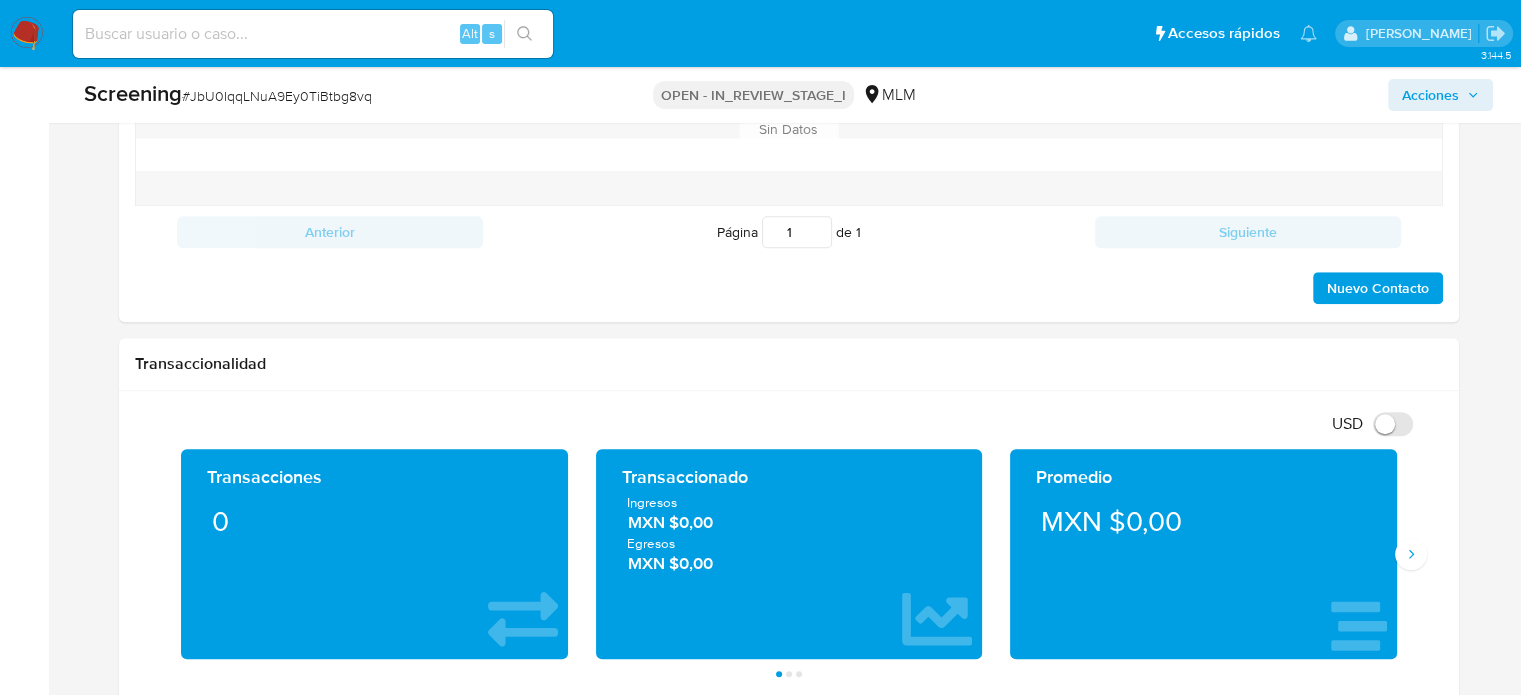 scroll, scrollTop: 1008, scrollLeft: 0, axis: vertical 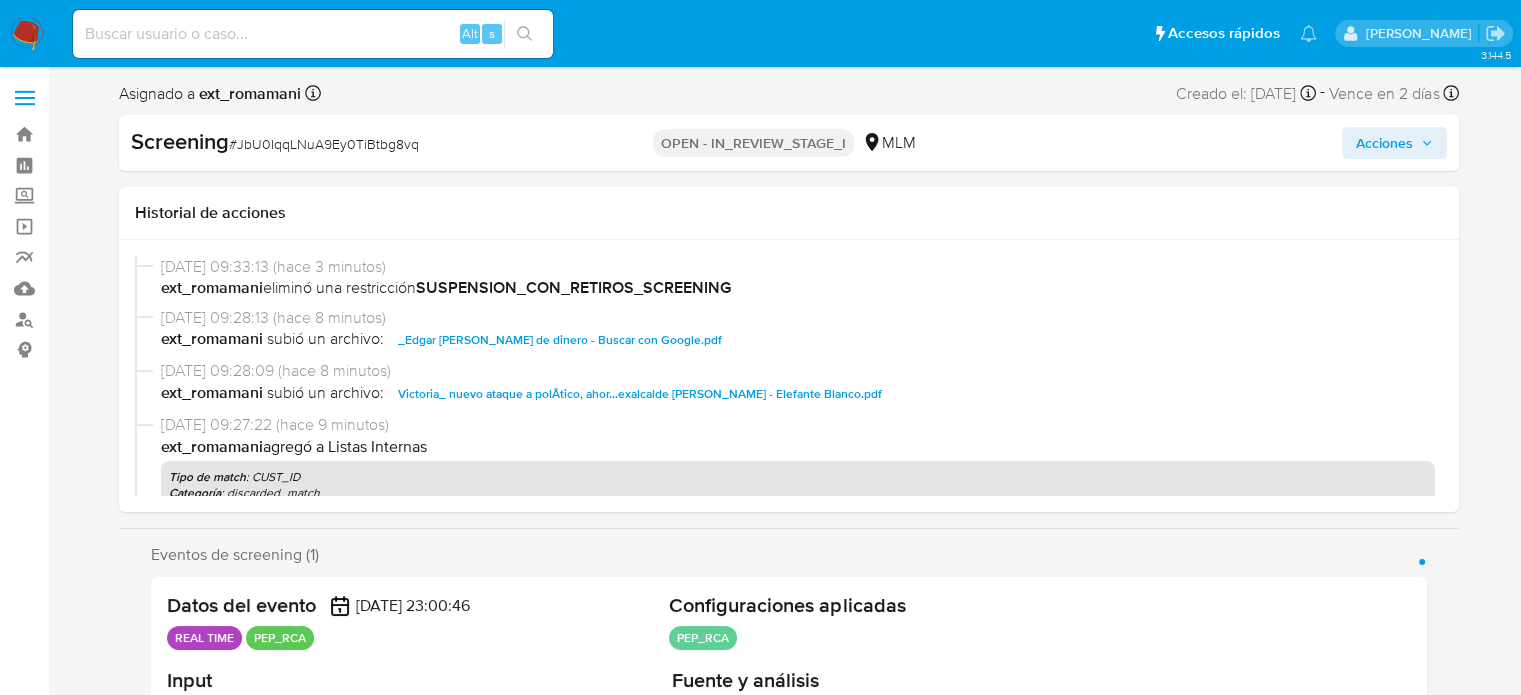click on "Acciones" at bounding box center [1384, 143] 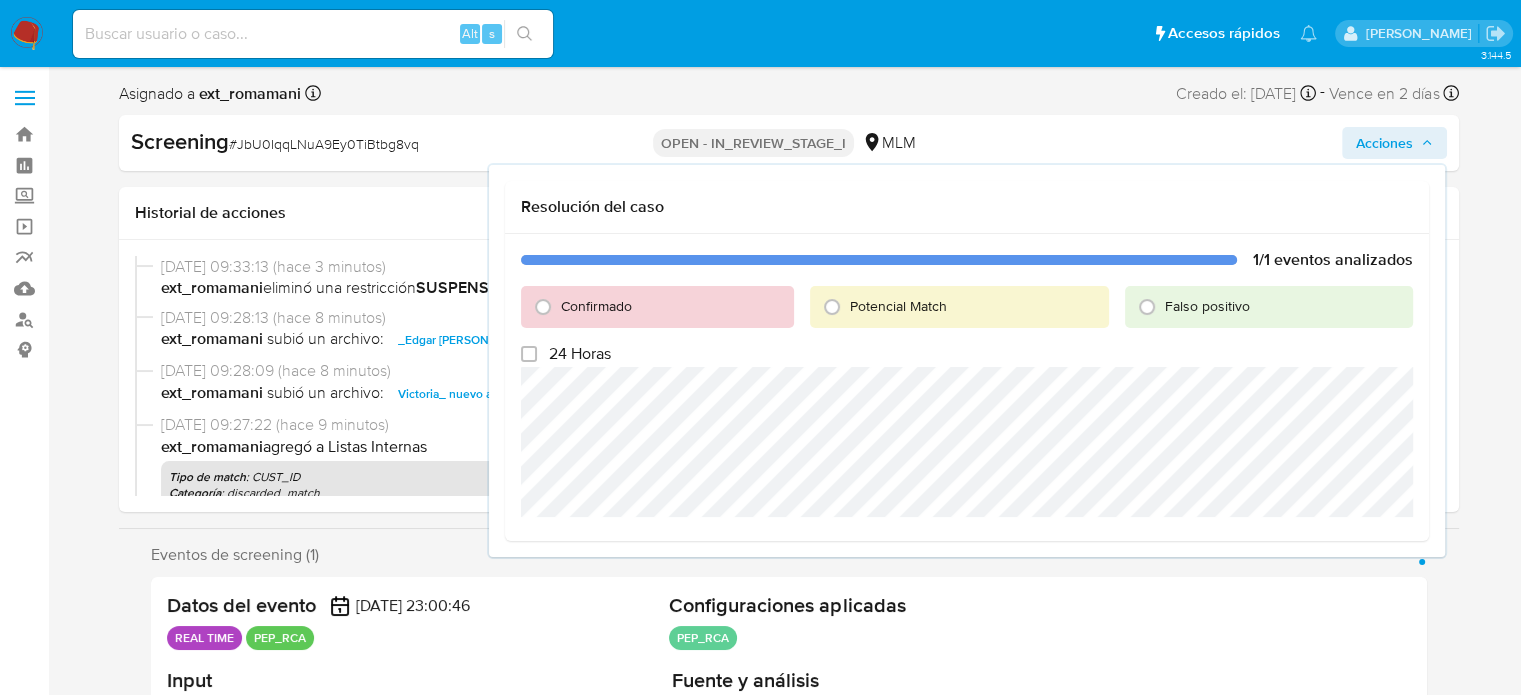 click on "Falso positivo" at bounding box center [1207, 306] 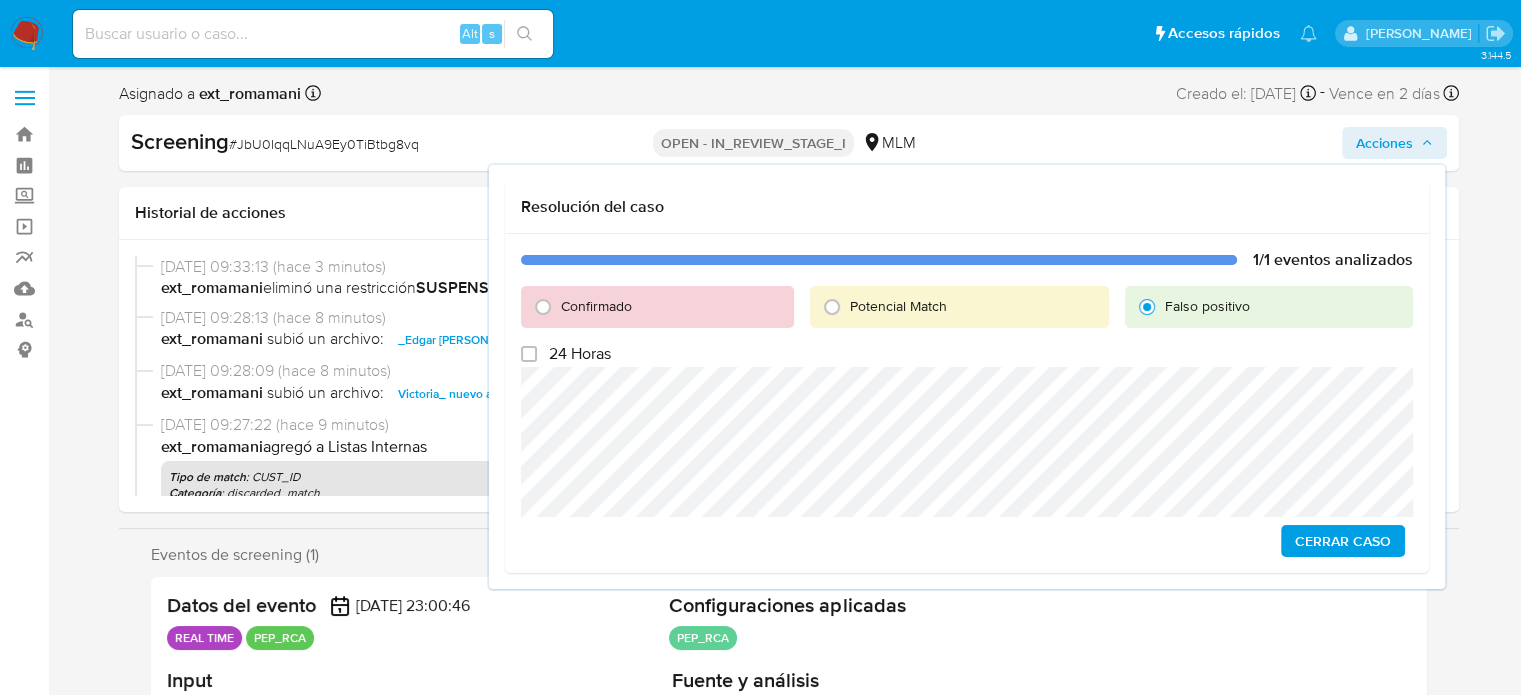 click on "Cerrar Caso" at bounding box center (1343, 541) 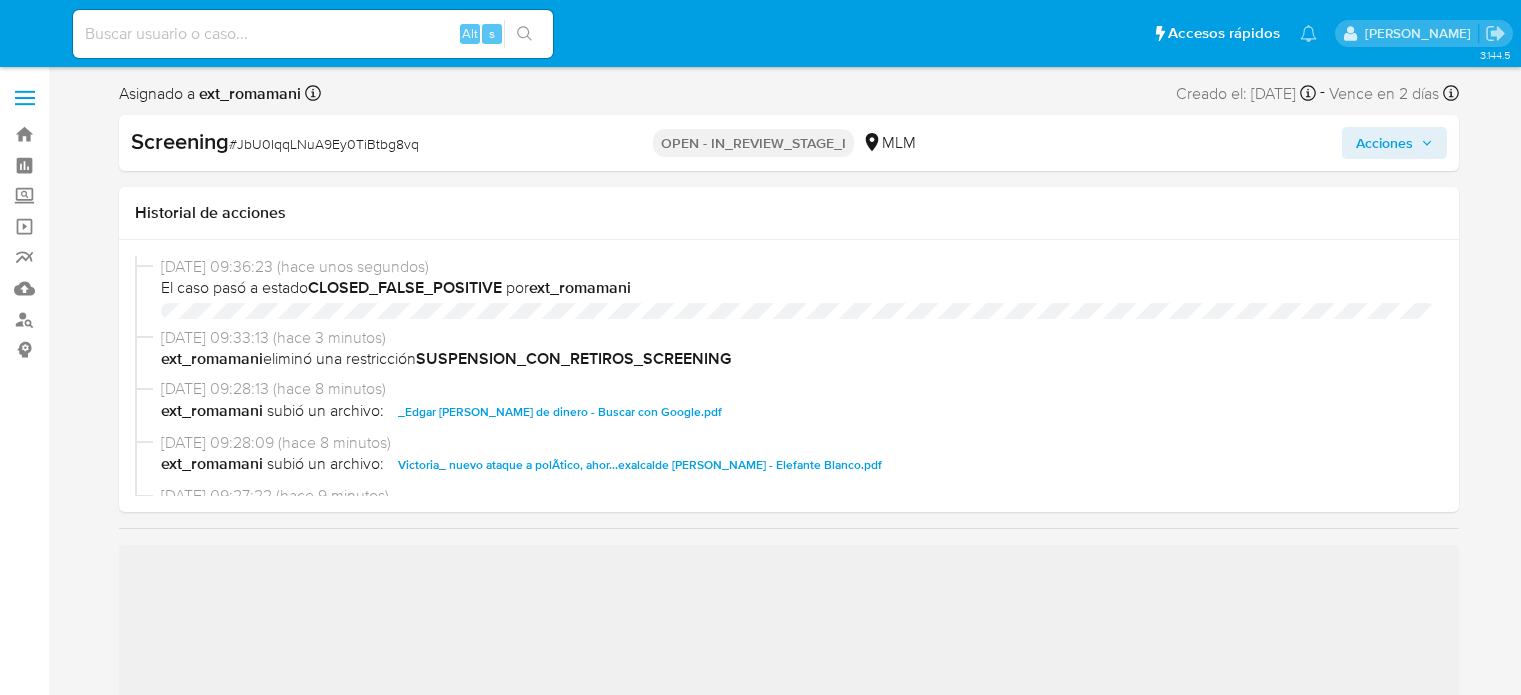 select on "10" 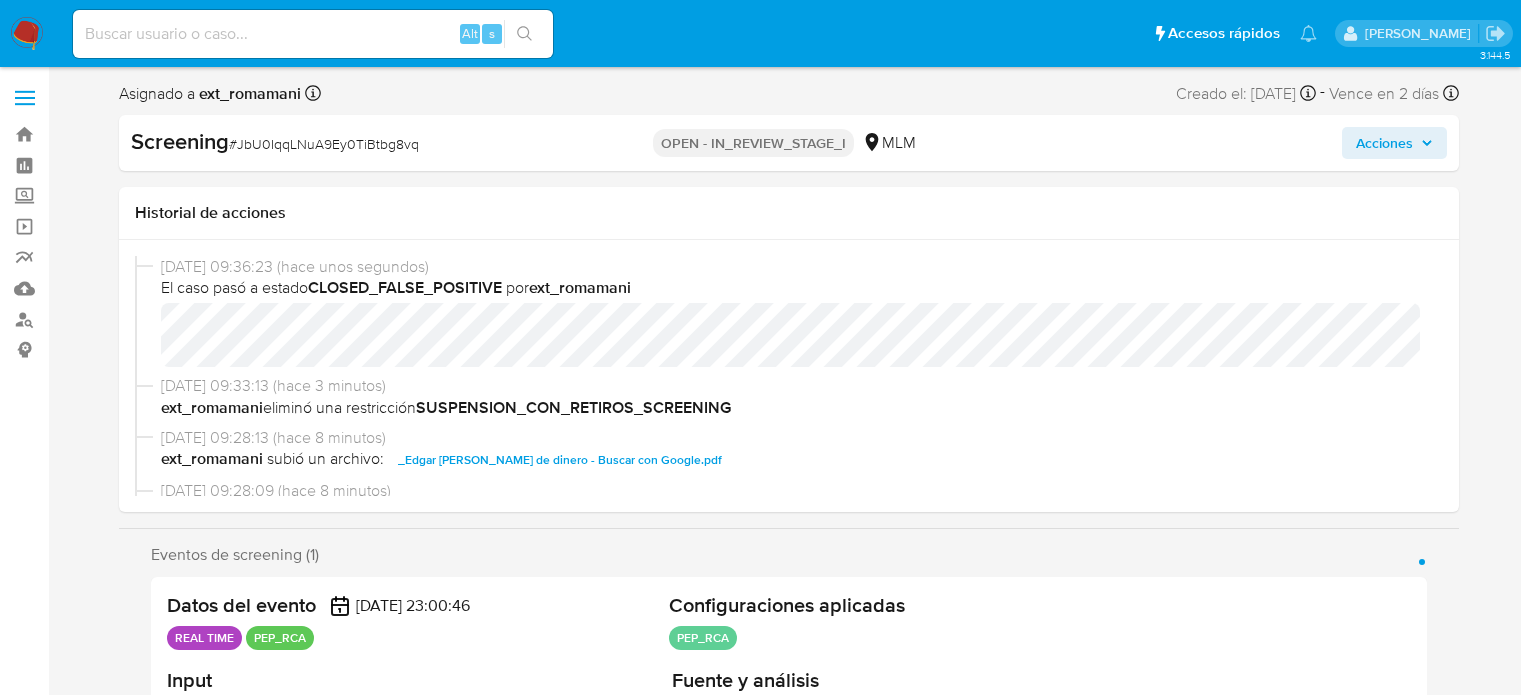 scroll, scrollTop: 0, scrollLeft: 0, axis: both 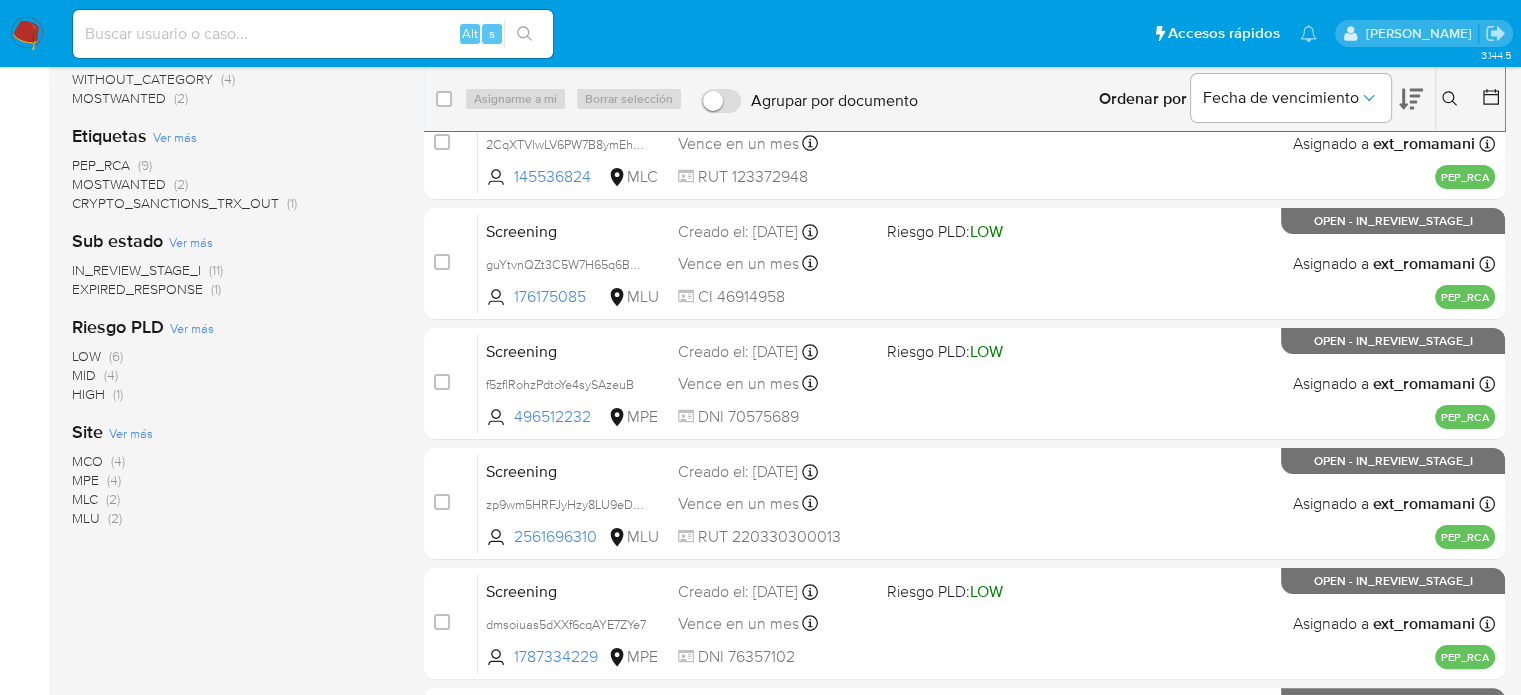 click on "MCO" at bounding box center [87, 461] 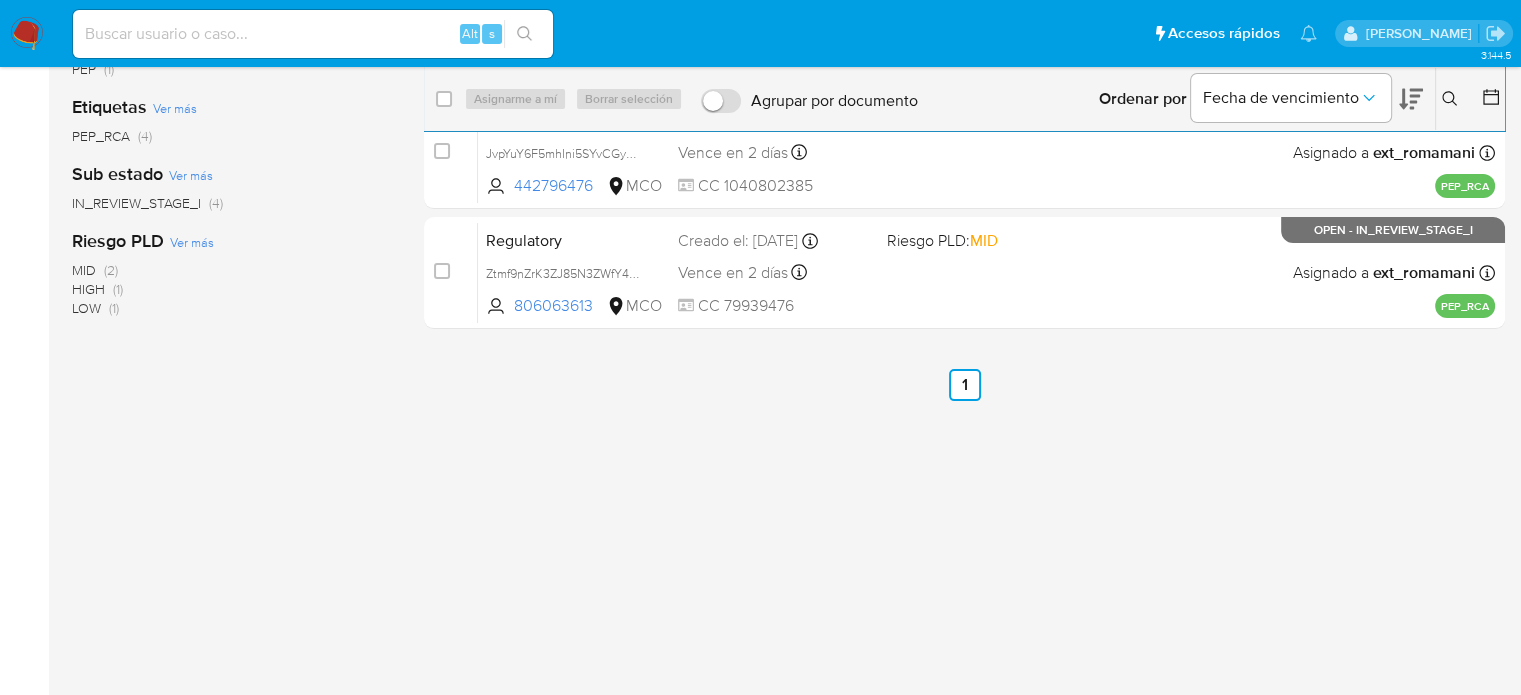 scroll, scrollTop: 0, scrollLeft: 0, axis: both 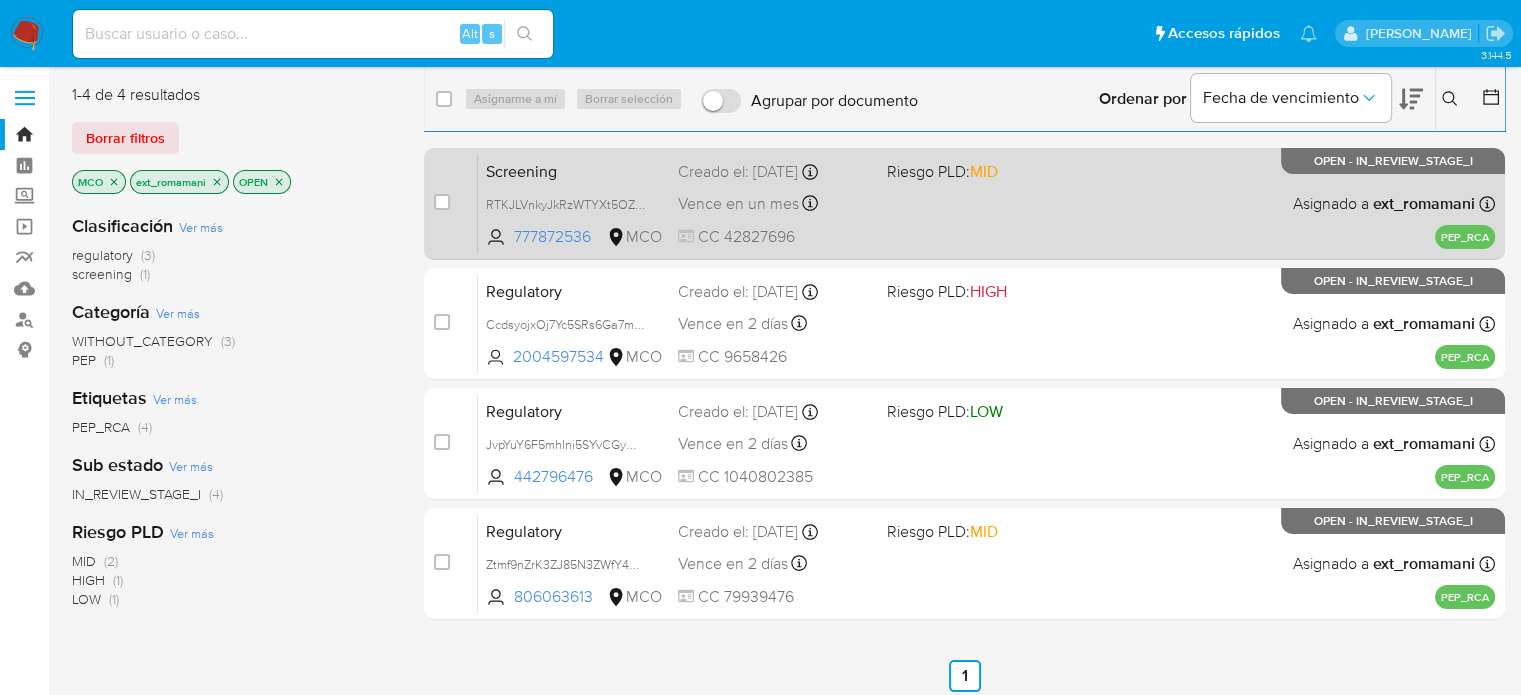 click on "Screening RTKJLVnkyJkRzWTYXt5OZv8I 777872536 MCO Riesgo PLD:  MID Creado el: [DATE]   Creado el: [DATE] 08:14:37 Vence en un mes   Vence el [DATE] 08:14:38 CC   42827696 Asignado a   ext_romamani   Asignado el: [DATE] 08:25:52 PEP_RCA OPEN - IN_REVIEW_STAGE_I" at bounding box center (986, 203) 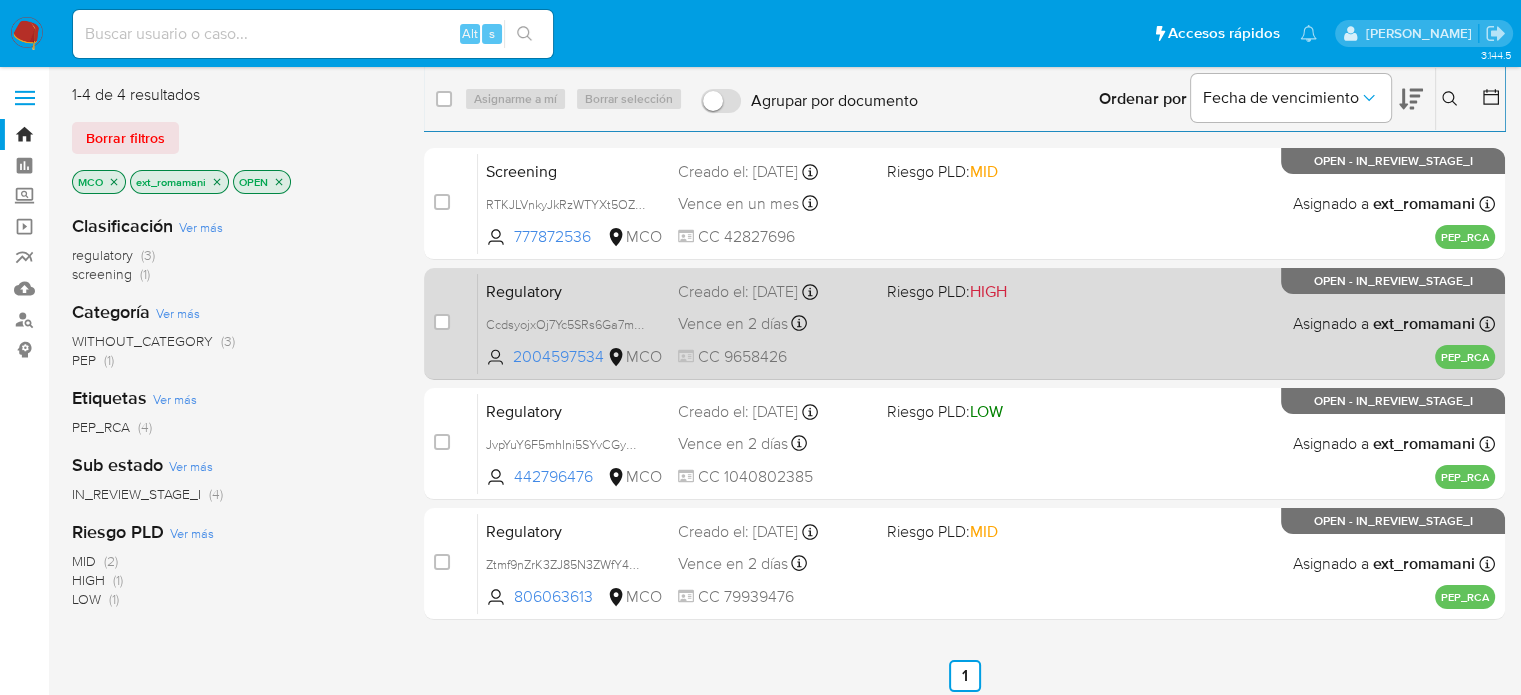 click on "Regulatory CcdsyojxOj7Yc5SRs6Ga7mPg 2004597534 MCO Riesgo PLD:  HIGH Creado el: [DATE]   Creado el: [DATE] 18:28:45 Vence en 2 días   Vence el [DATE] 18:28:46 CC   9658426 Asignado a   ext_romamani   Asignado el: [DATE] 08:24:12 PEP_RCA OPEN - IN_REVIEW_STAGE_I" at bounding box center (986, 323) 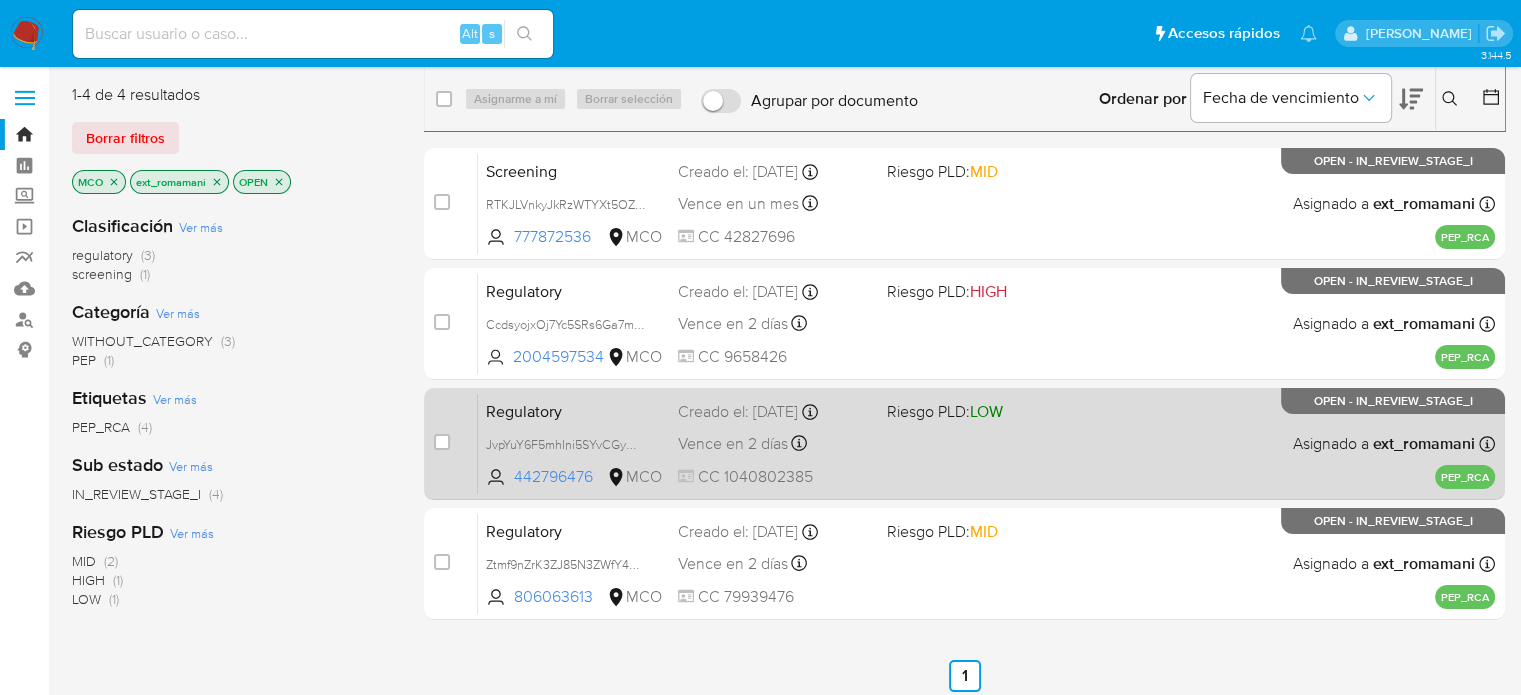click on "Vence en 2 días   Vence el [DATE] 18:01:04" at bounding box center [774, 443] 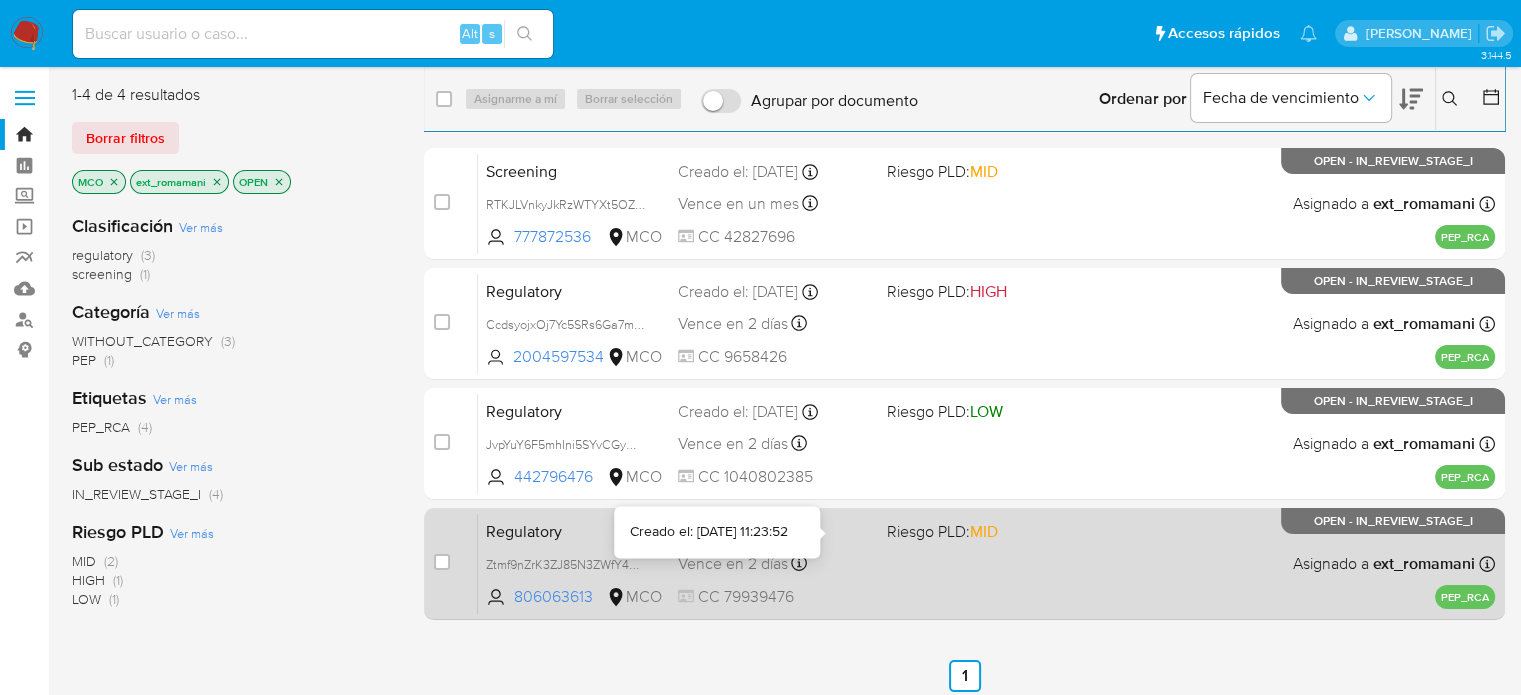 click on "Vence en 2 días   Vence el [DATE] 11:23:53" at bounding box center [774, 563] 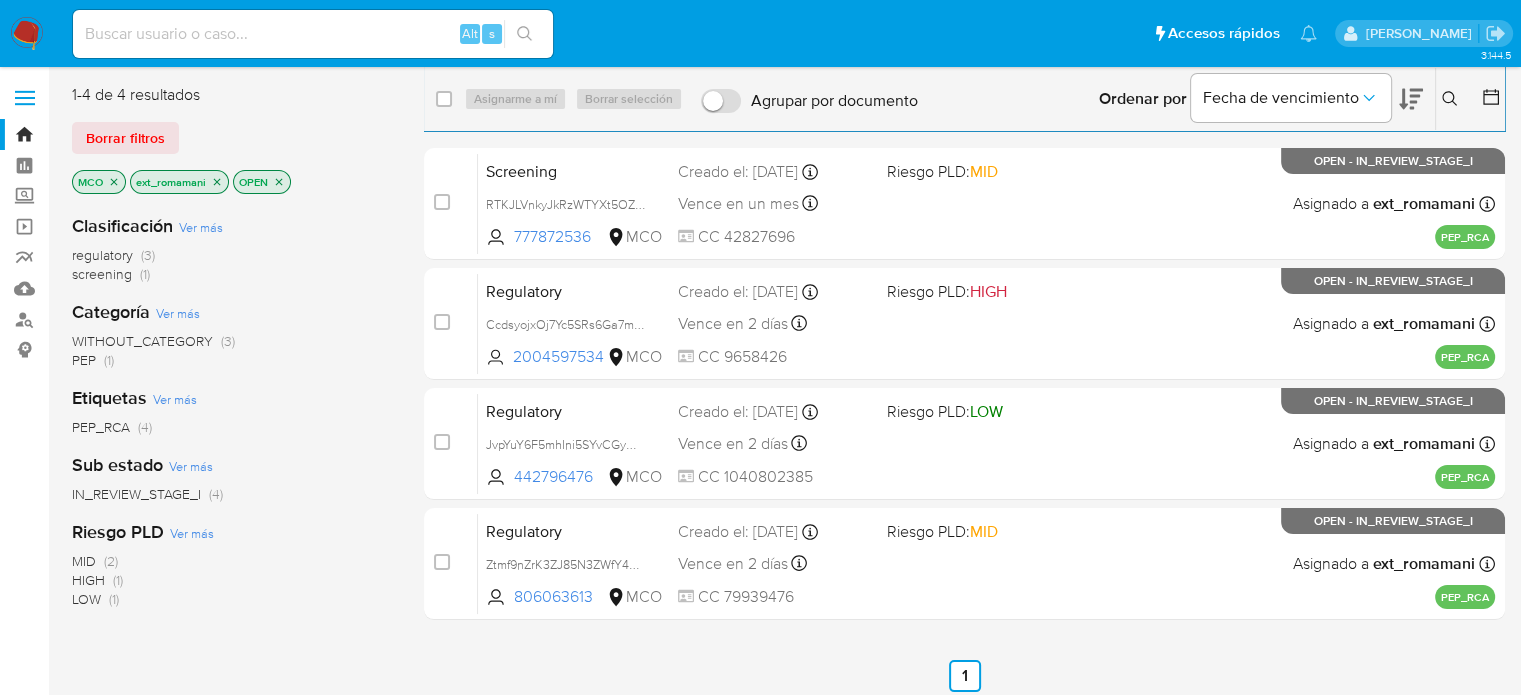 click 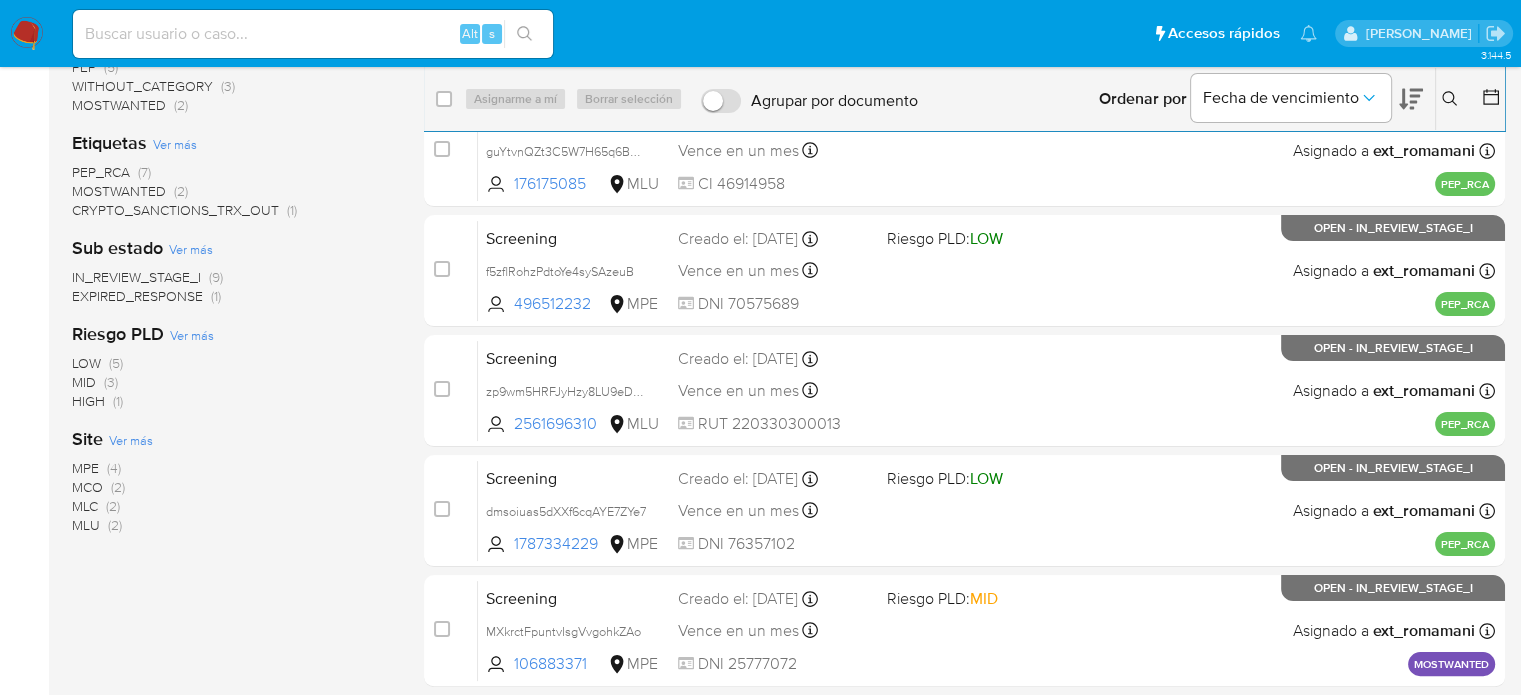 scroll, scrollTop: 300, scrollLeft: 0, axis: vertical 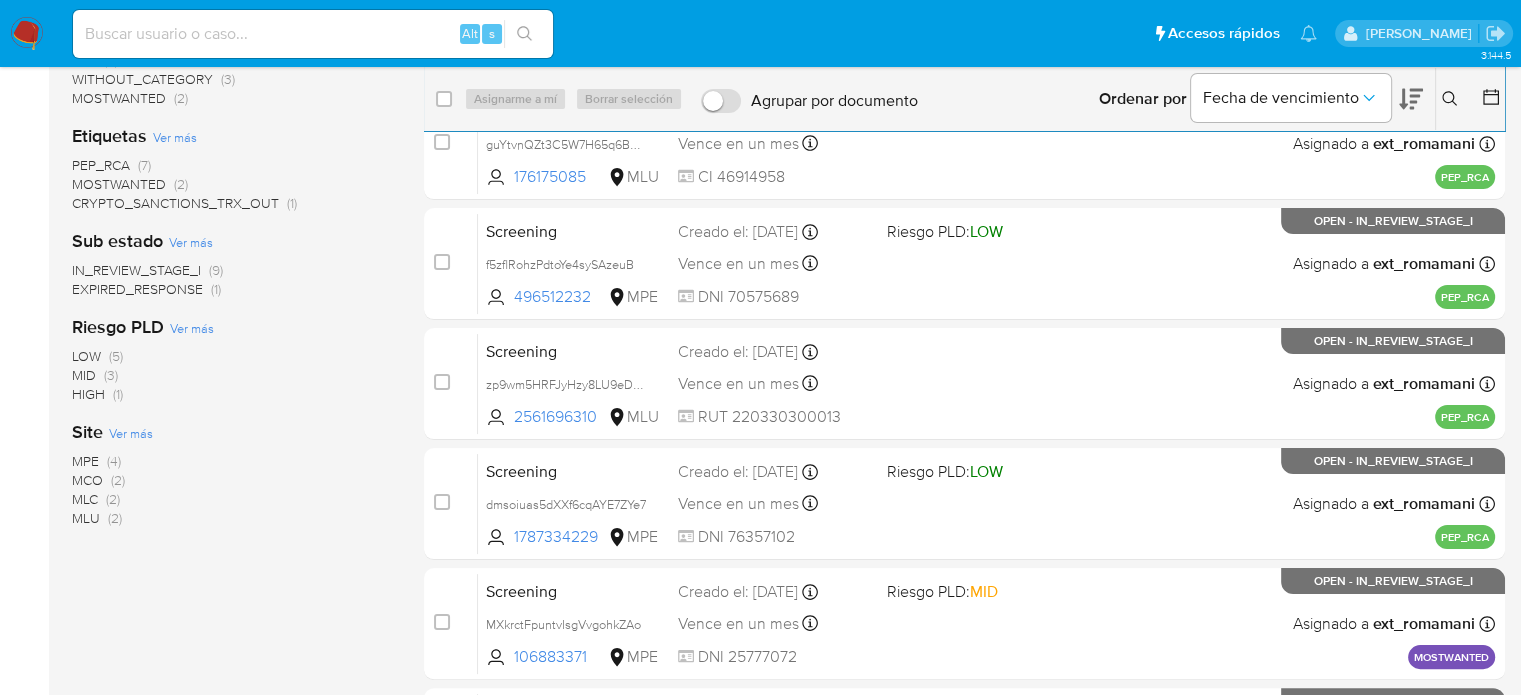 click on "(2)" at bounding box center (113, 499) 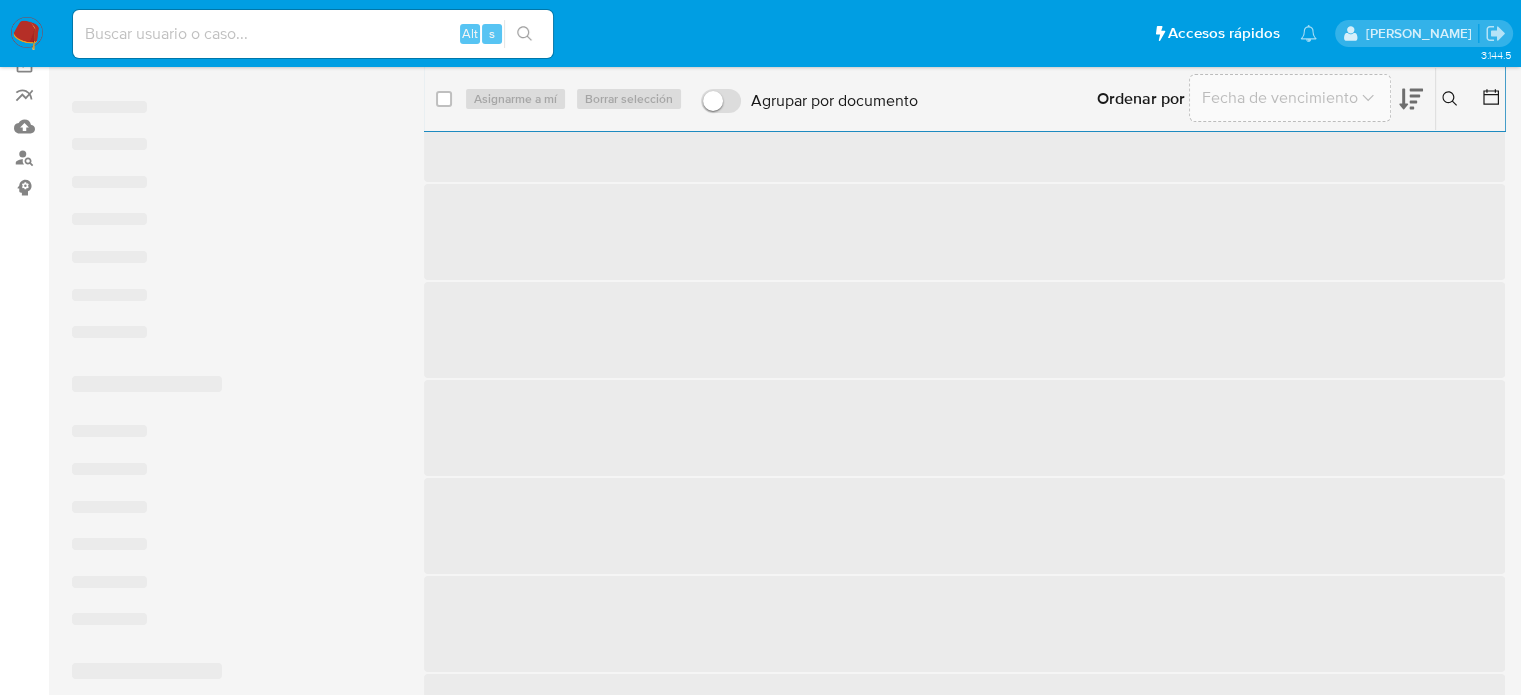 scroll, scrollTop: 0, scrollLeft: 0, axis: both 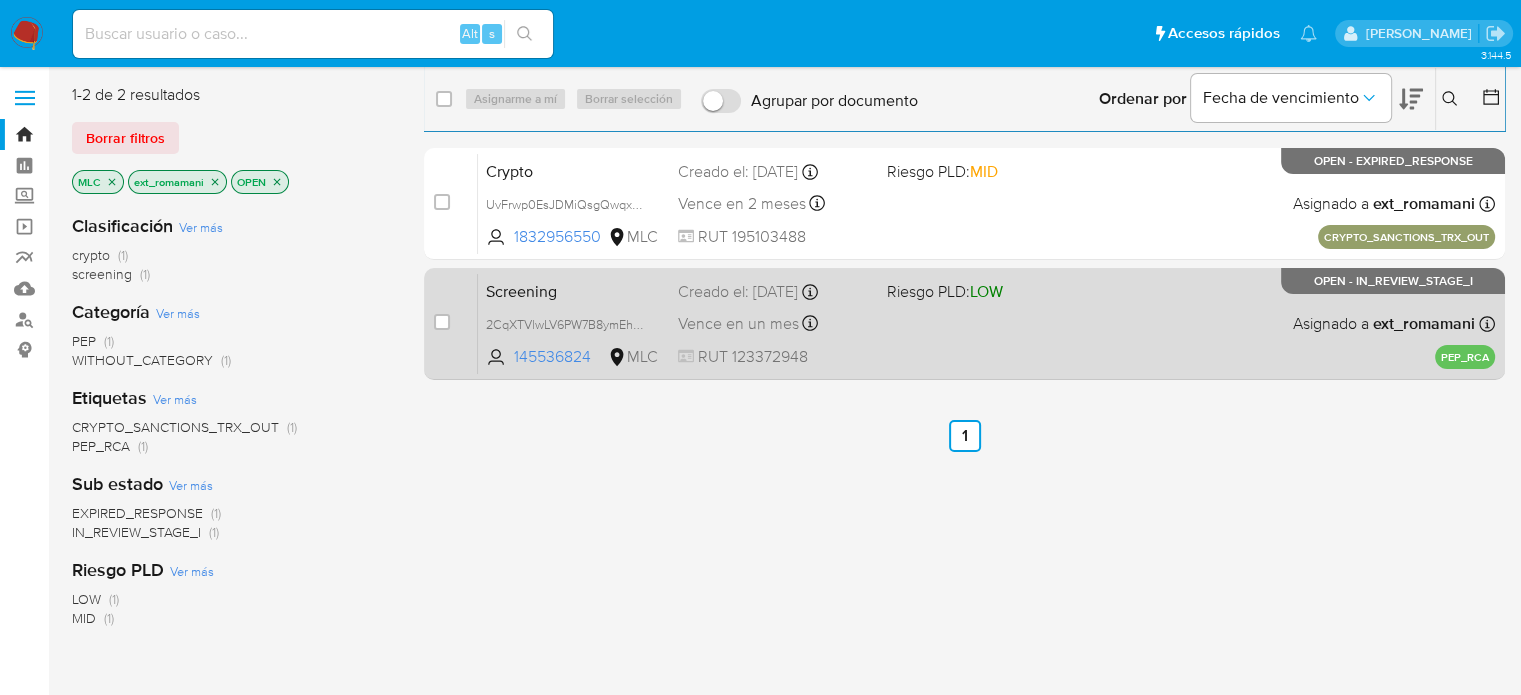 click on "Vence en un mes   Vence el 14/08/2025 07:06:12" at bounding box center [774, 323] 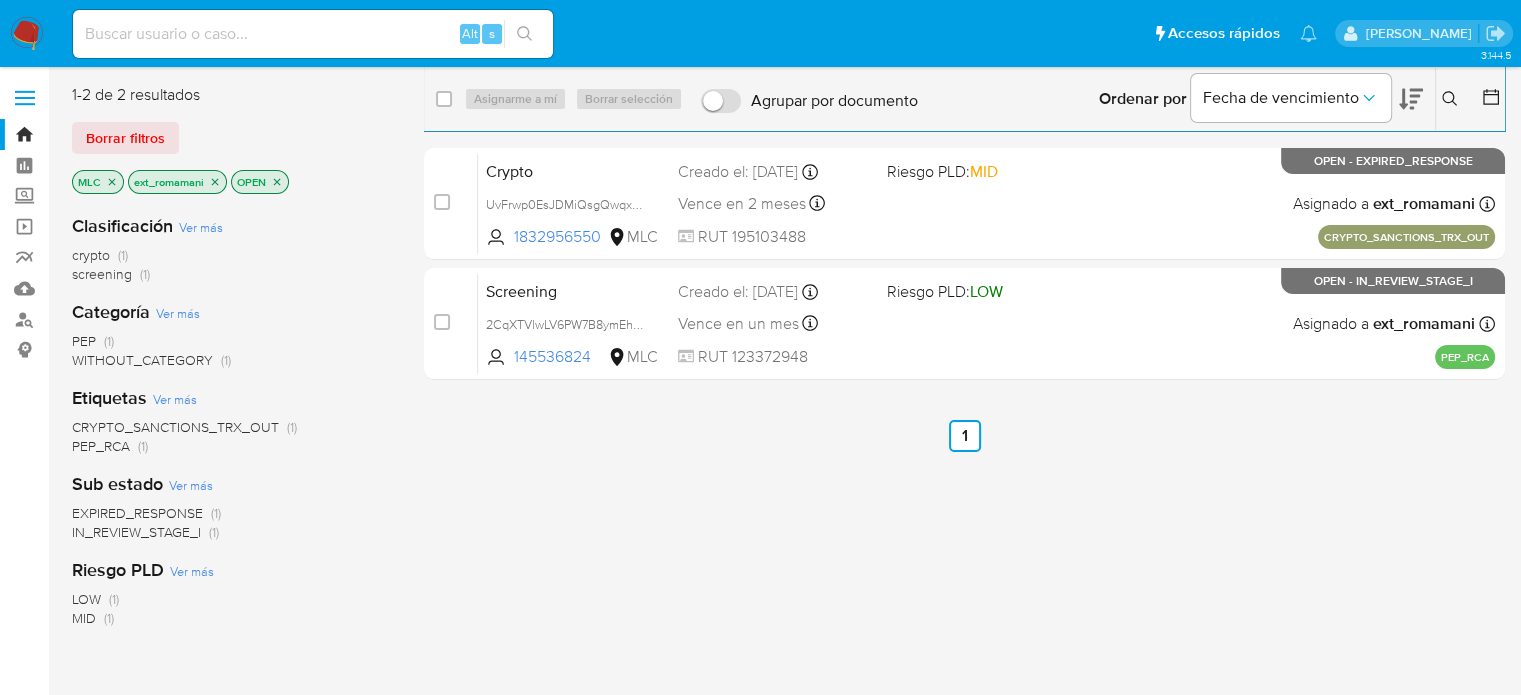 click at bounding box center (27, 34) 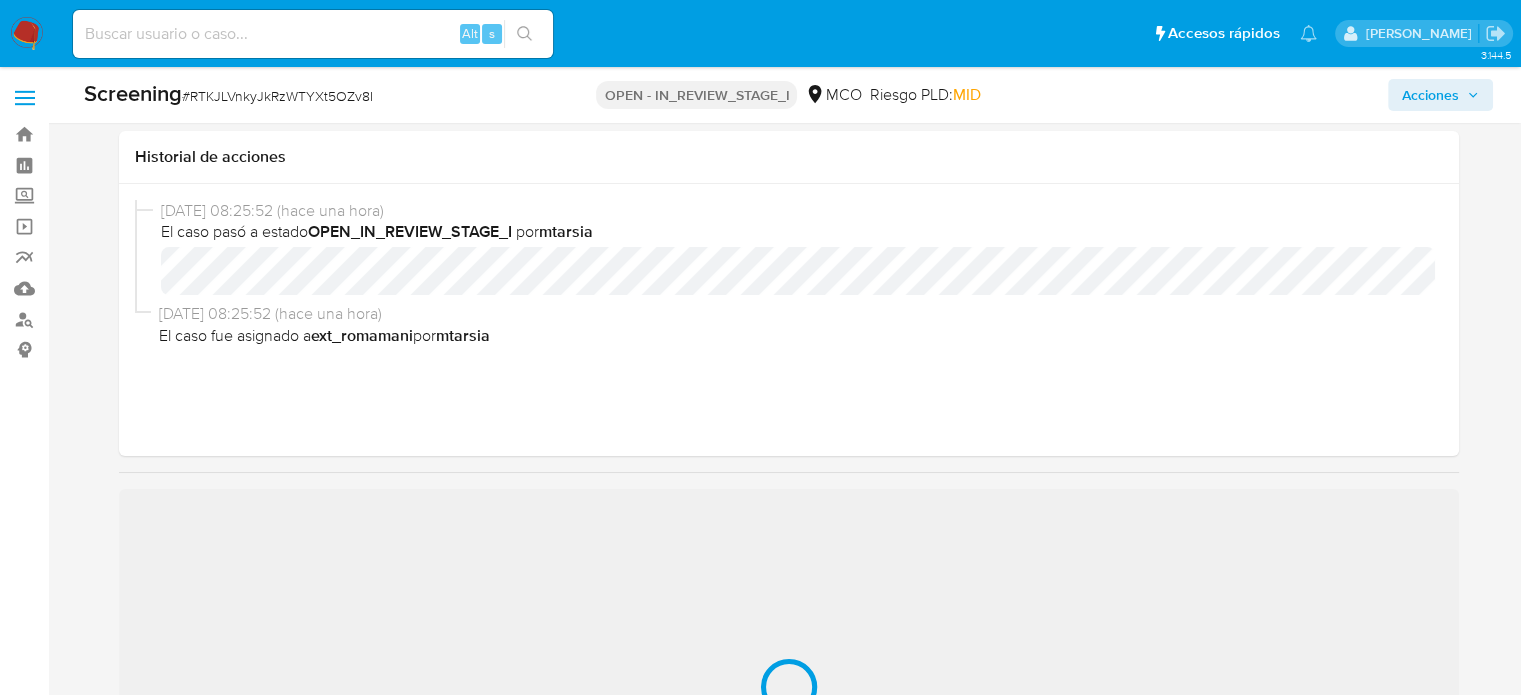 scroll, scrollTop: 400, scrollLeft: 0, axis: vertical 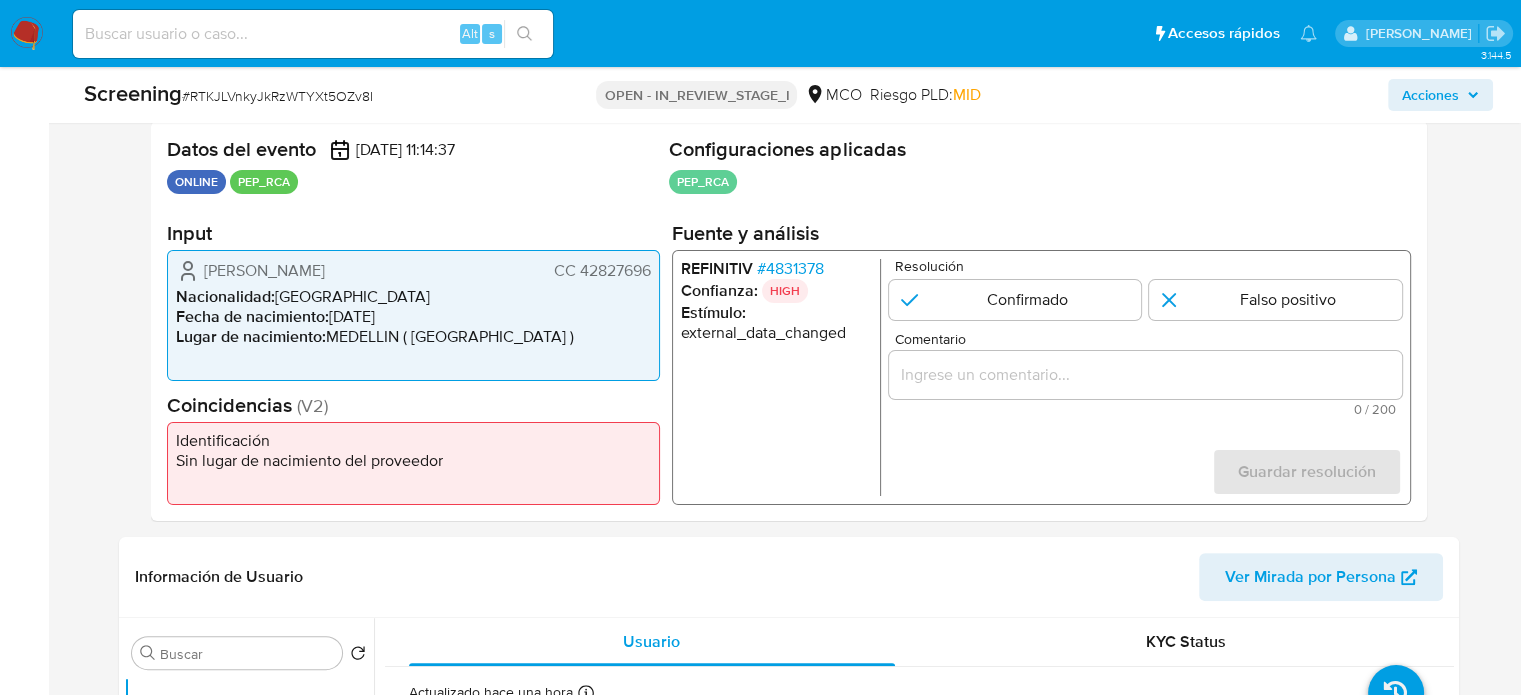 select on "10" 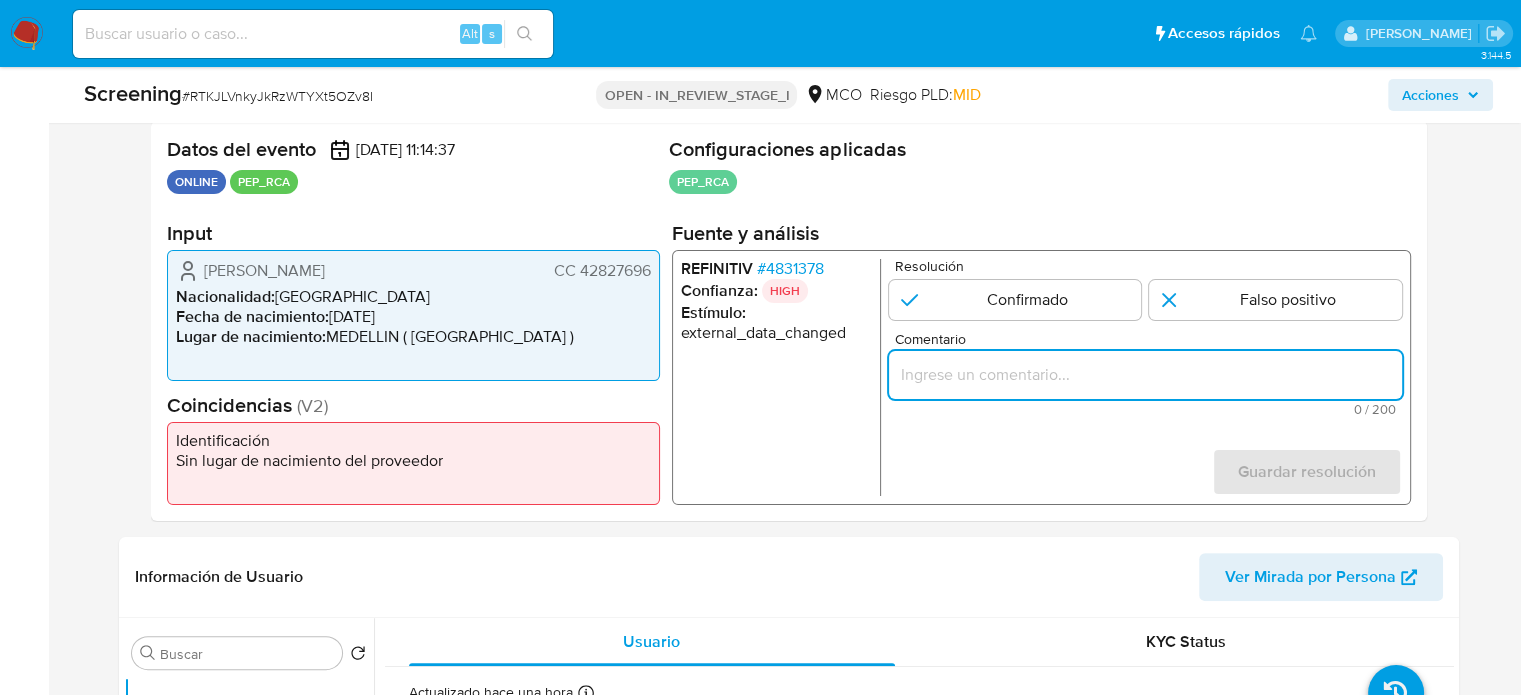 paste on "Titular de cuenta  sin coincidencias en listas activas." 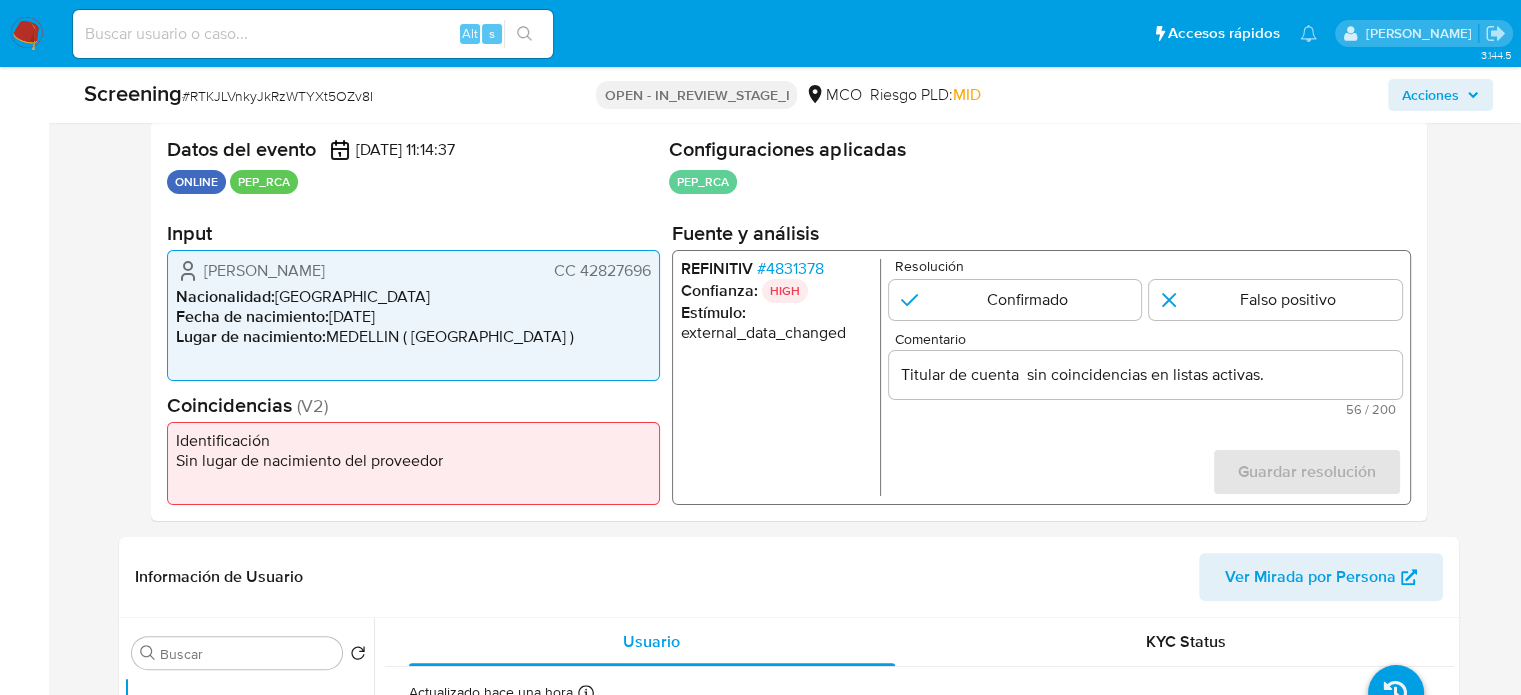 drag, startPoint x: 189, startPoint y: 272, endPoint x: 652, endPoint y: 274, distance: 463.00433 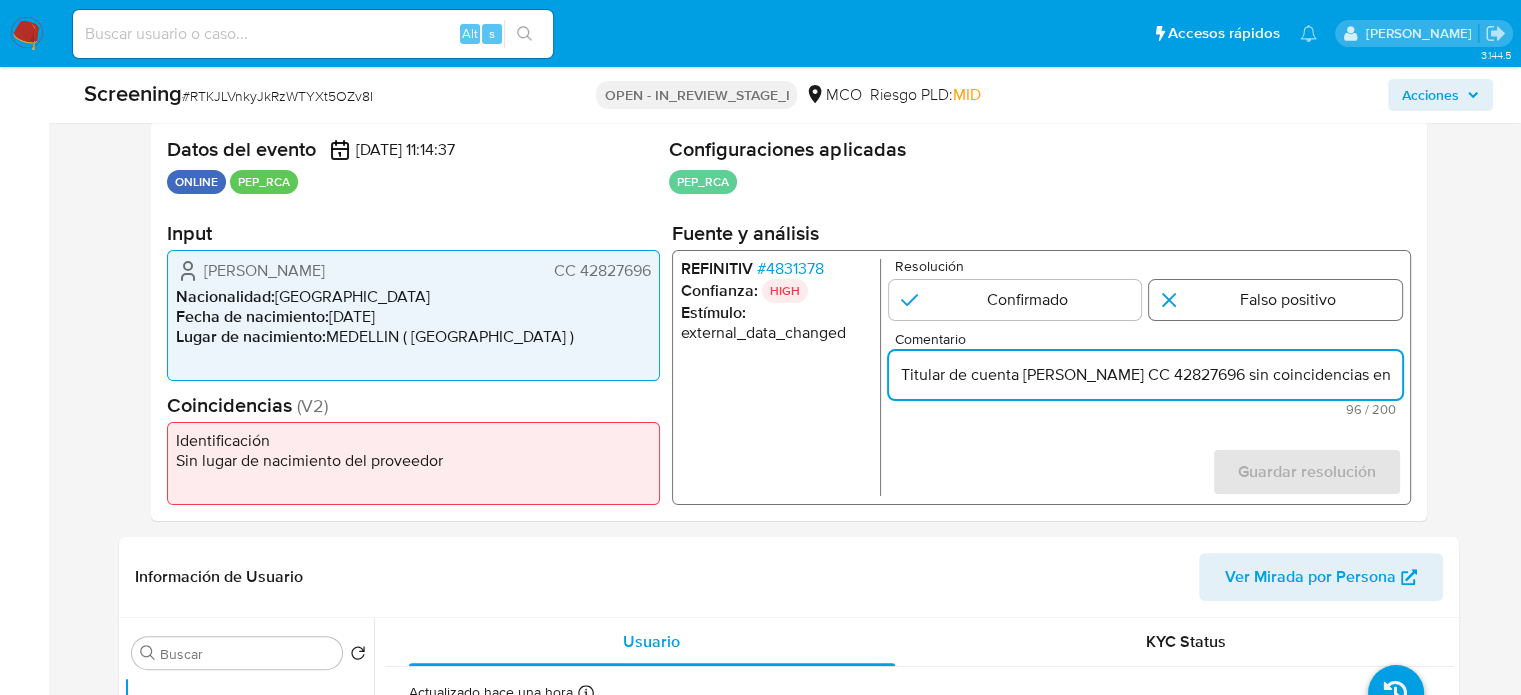 type on "Titular de cuenta Paula Andrea Montoya Montoya CC 42827696 sin coincidencias en listas activas." 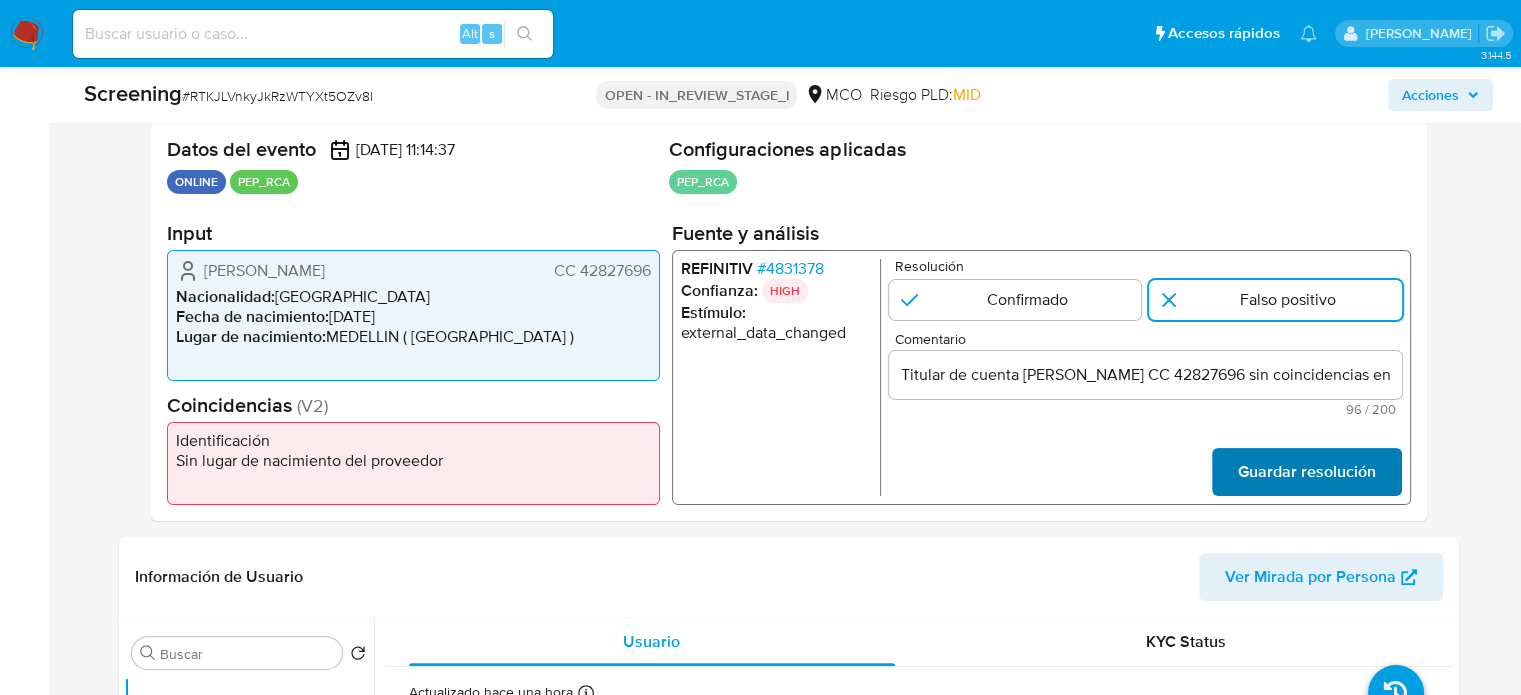 click on "Guardar resolución" at bounding box center [1306, 472] 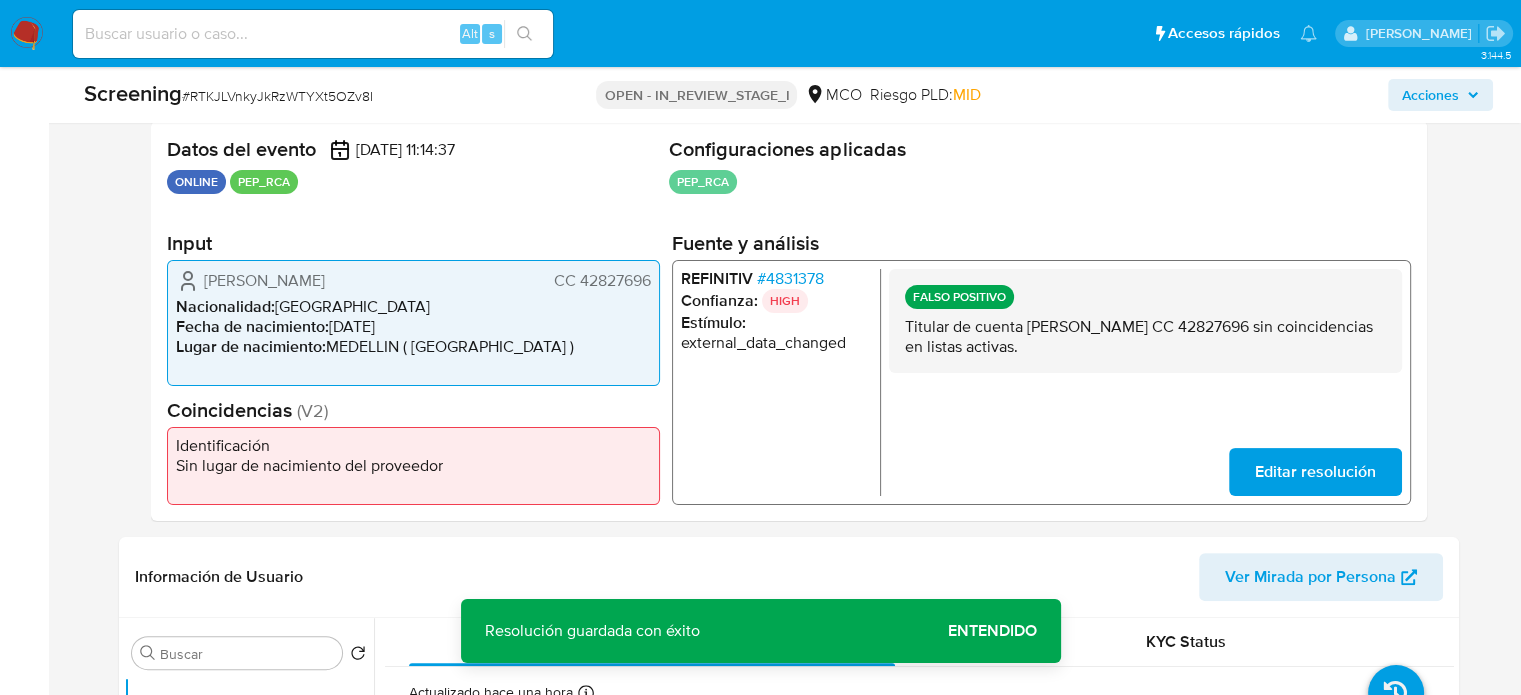drag, startPoint x: 445, startPoint y: 280, endPoint x: 192, endPoint y: 275, distance: 253.04941 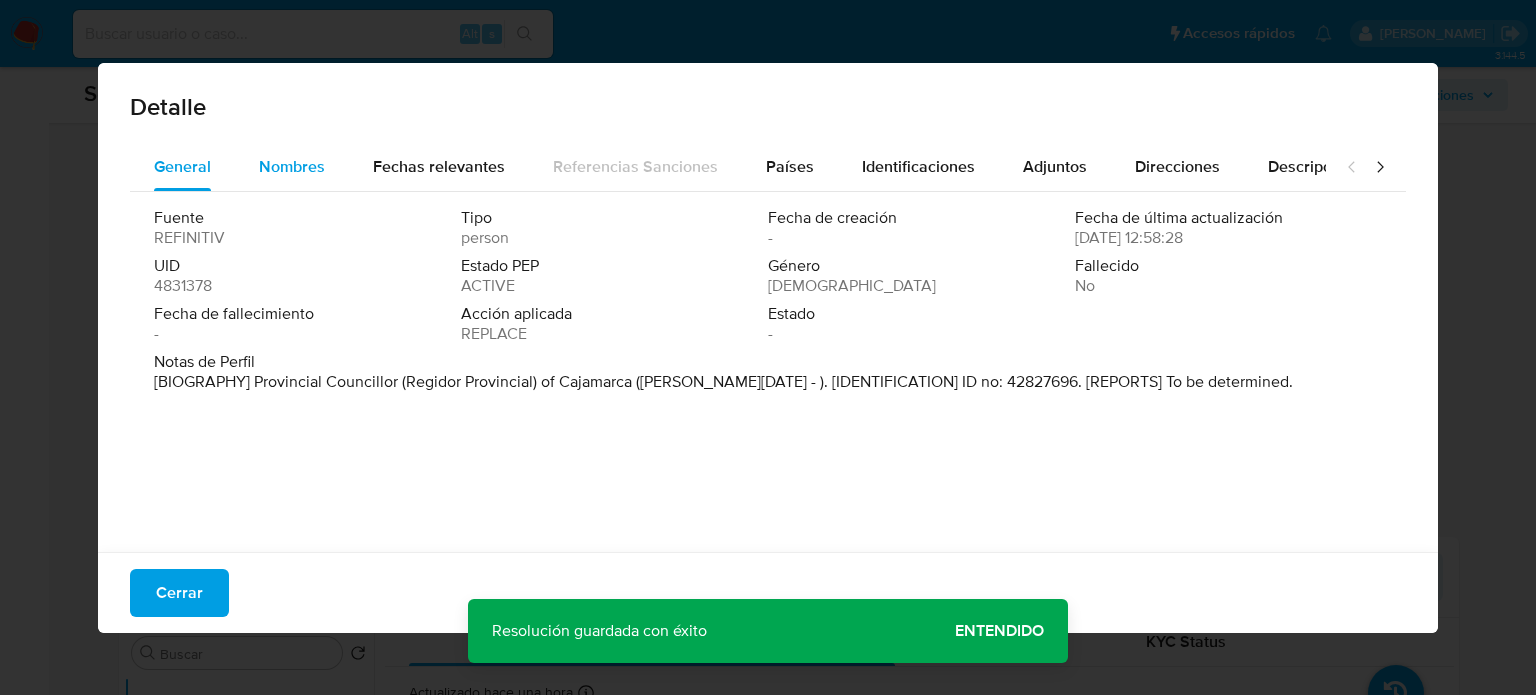 click on "Nombres" at bounding box center [292, 166] 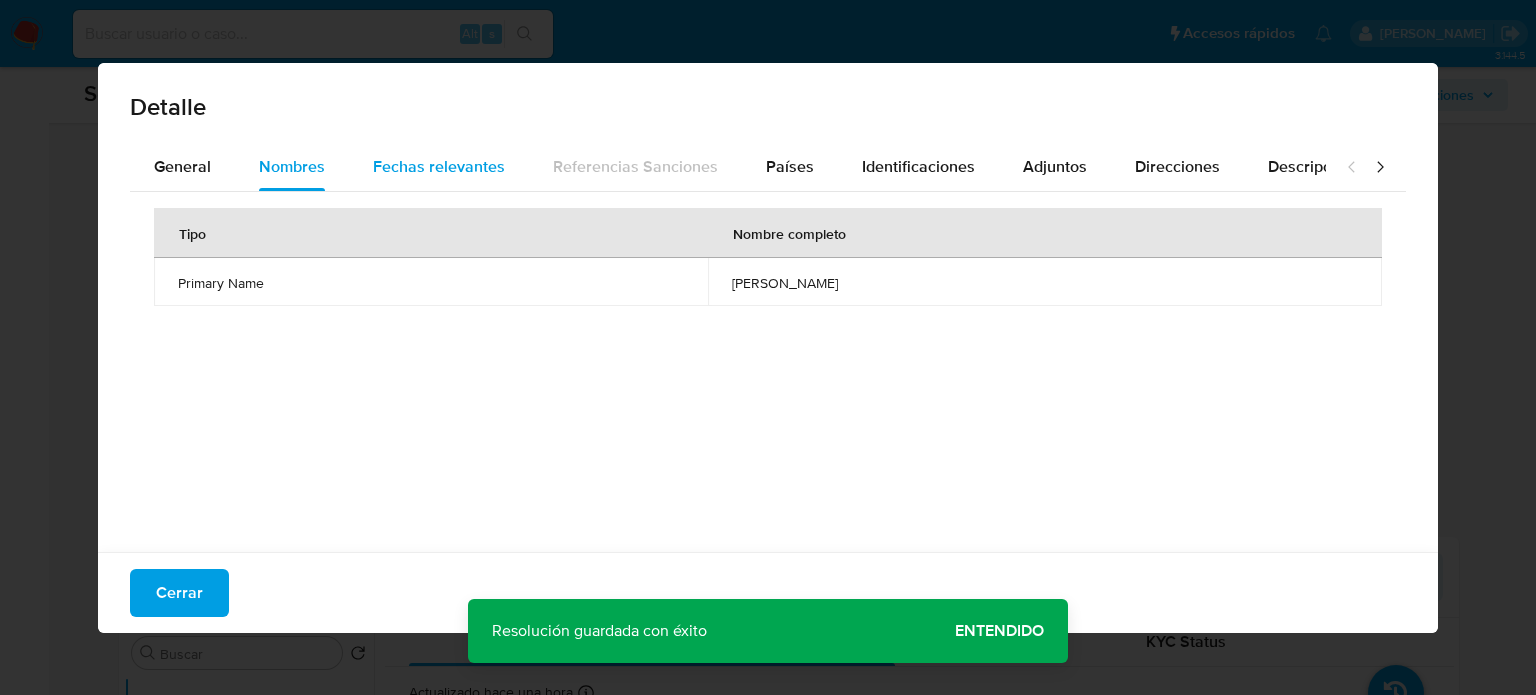 click on "Fechas relevantes" at bounding box center [439, 166] 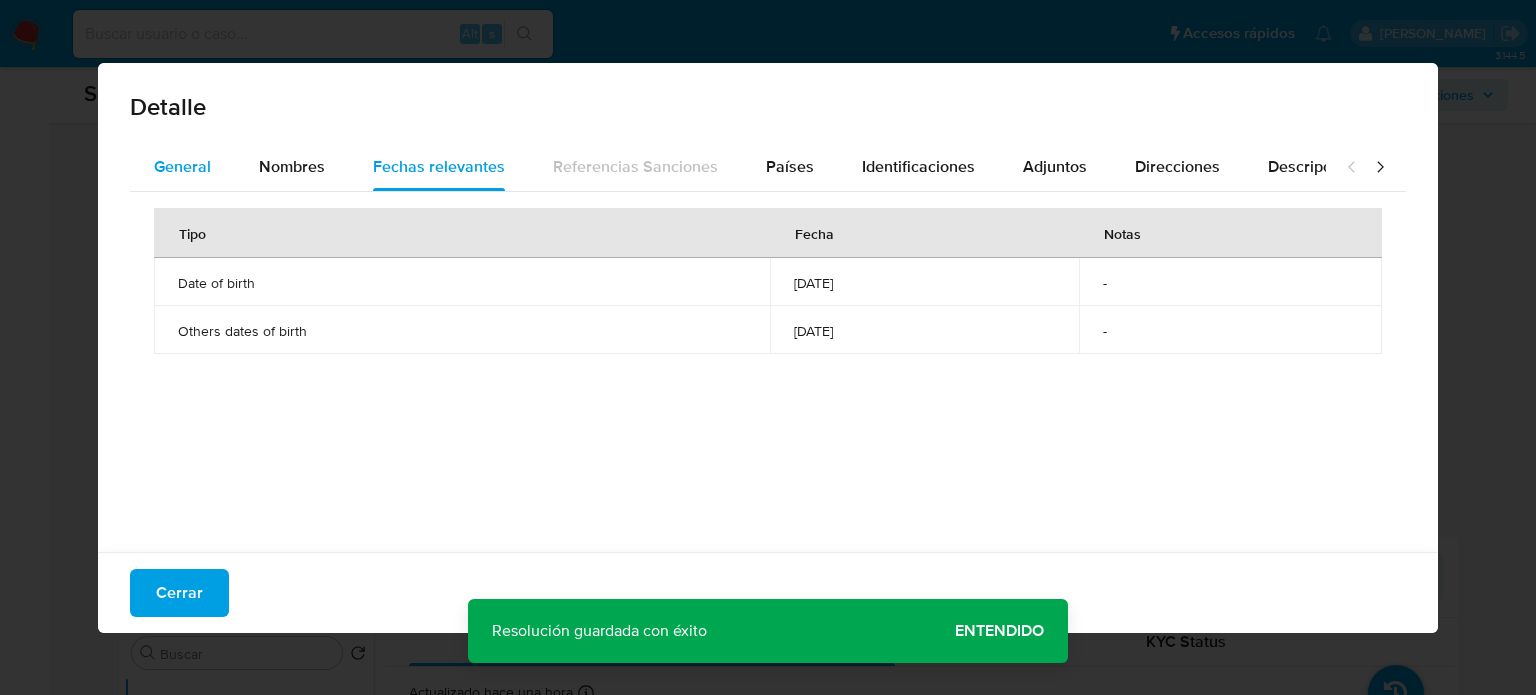 click on "General" at bounding box center [182, 166] 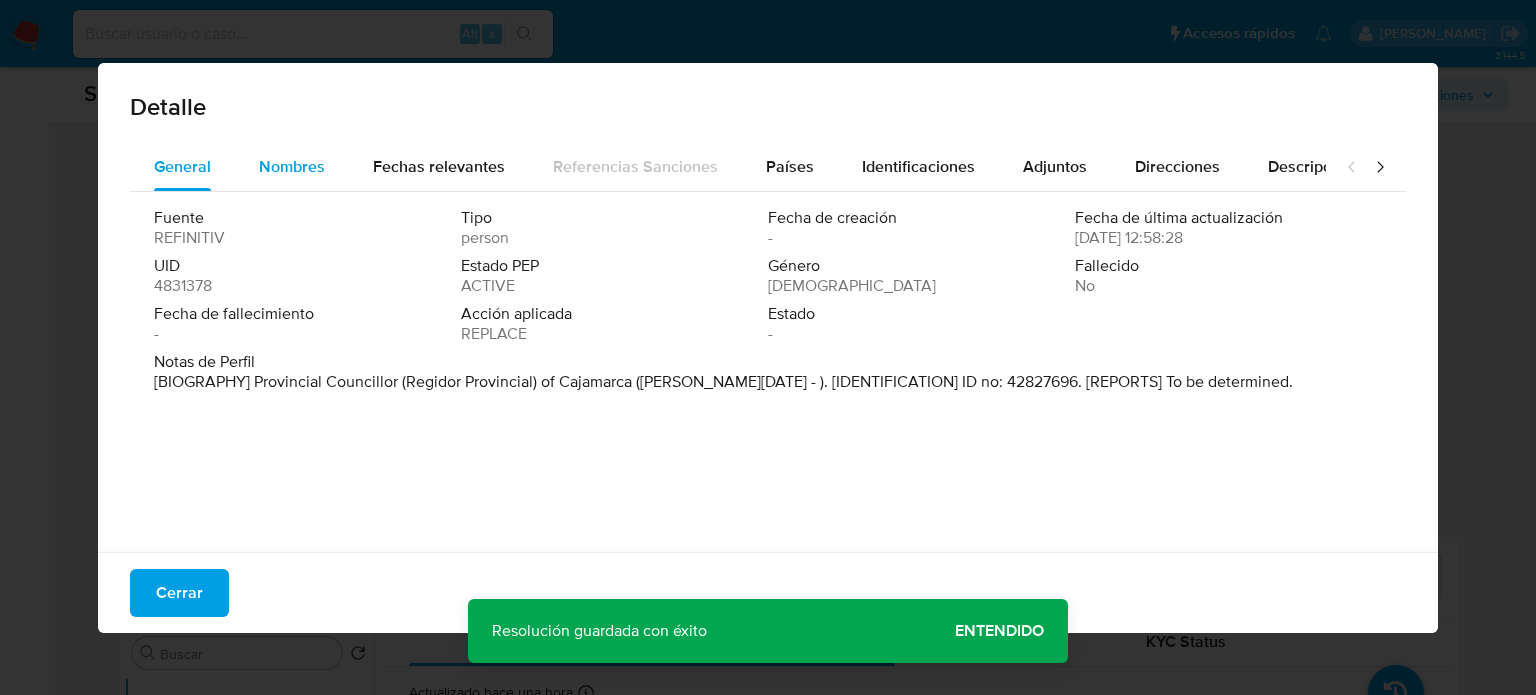 click on "Nombres" at bounding box center (292, 166) 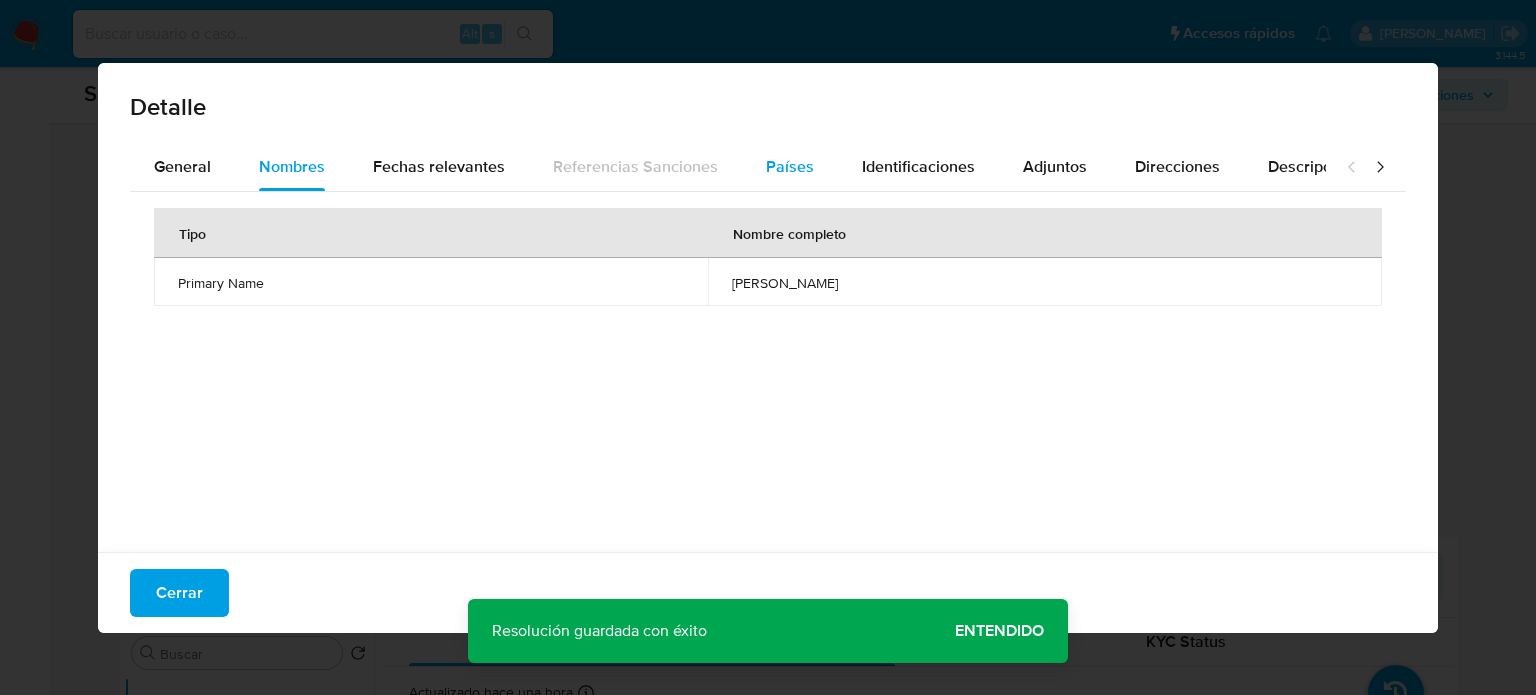 click on "Países" at bounding box center (790, 167) 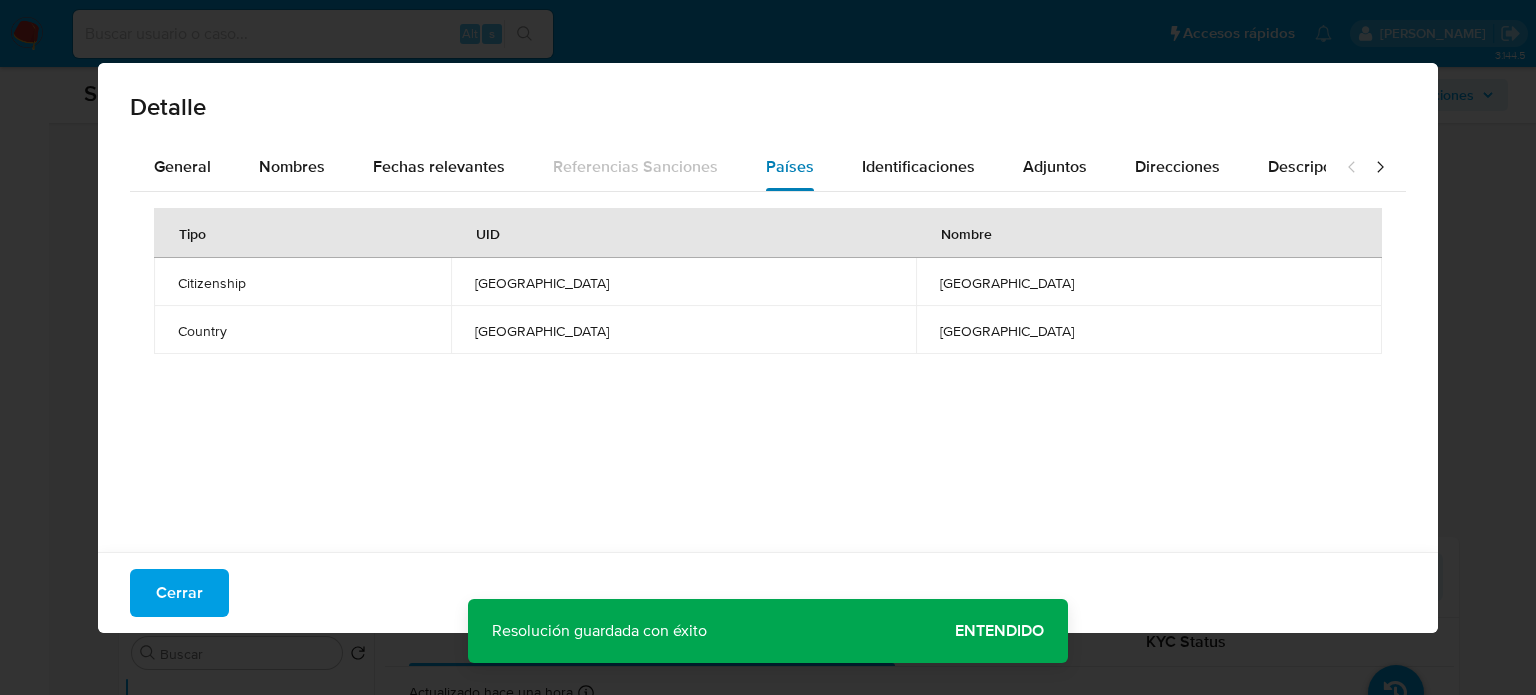 type 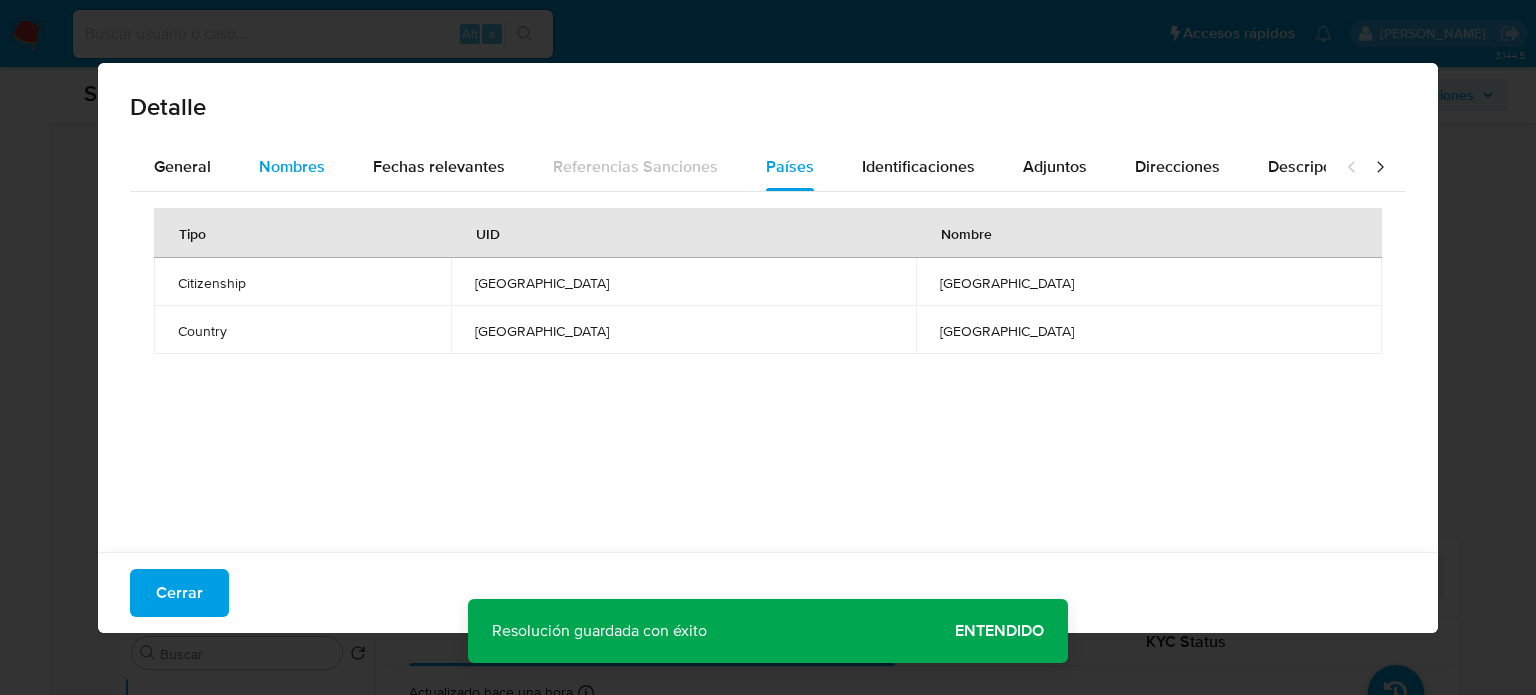 click on "Nombres" at bounding box center (292, 166) 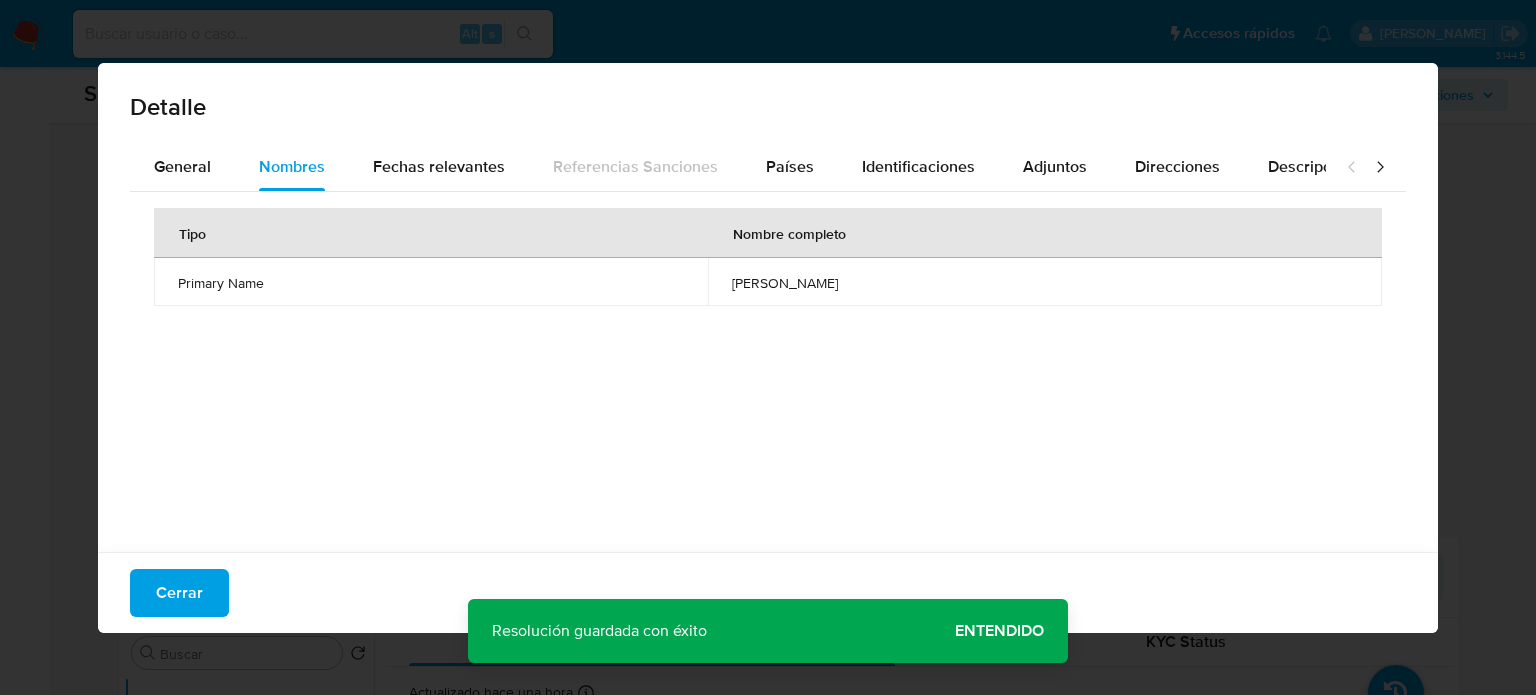 drag, startPoint x: 589, startPoint y: 280, endPoint x: 812, endPoint y: 287, distance: 223.10983 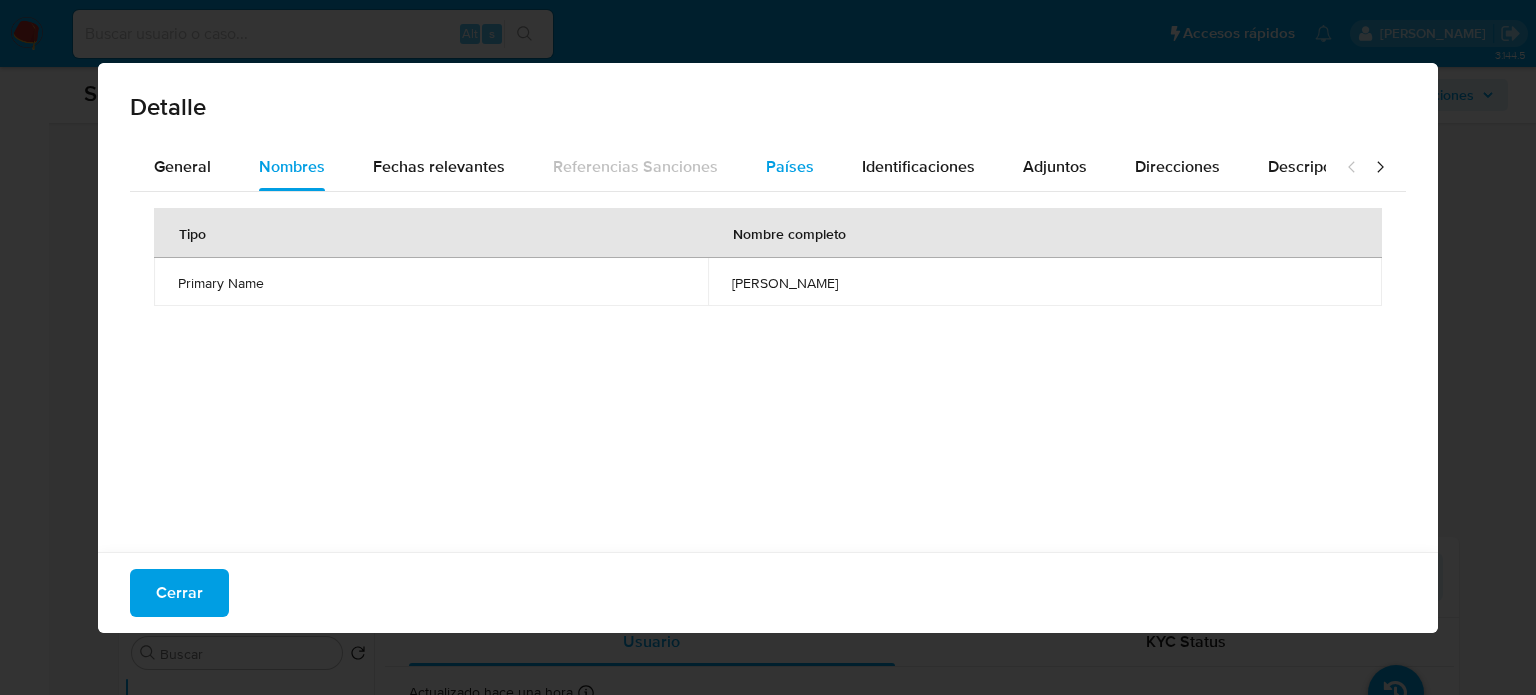 click on "Países" at bounding box center [790, 166] 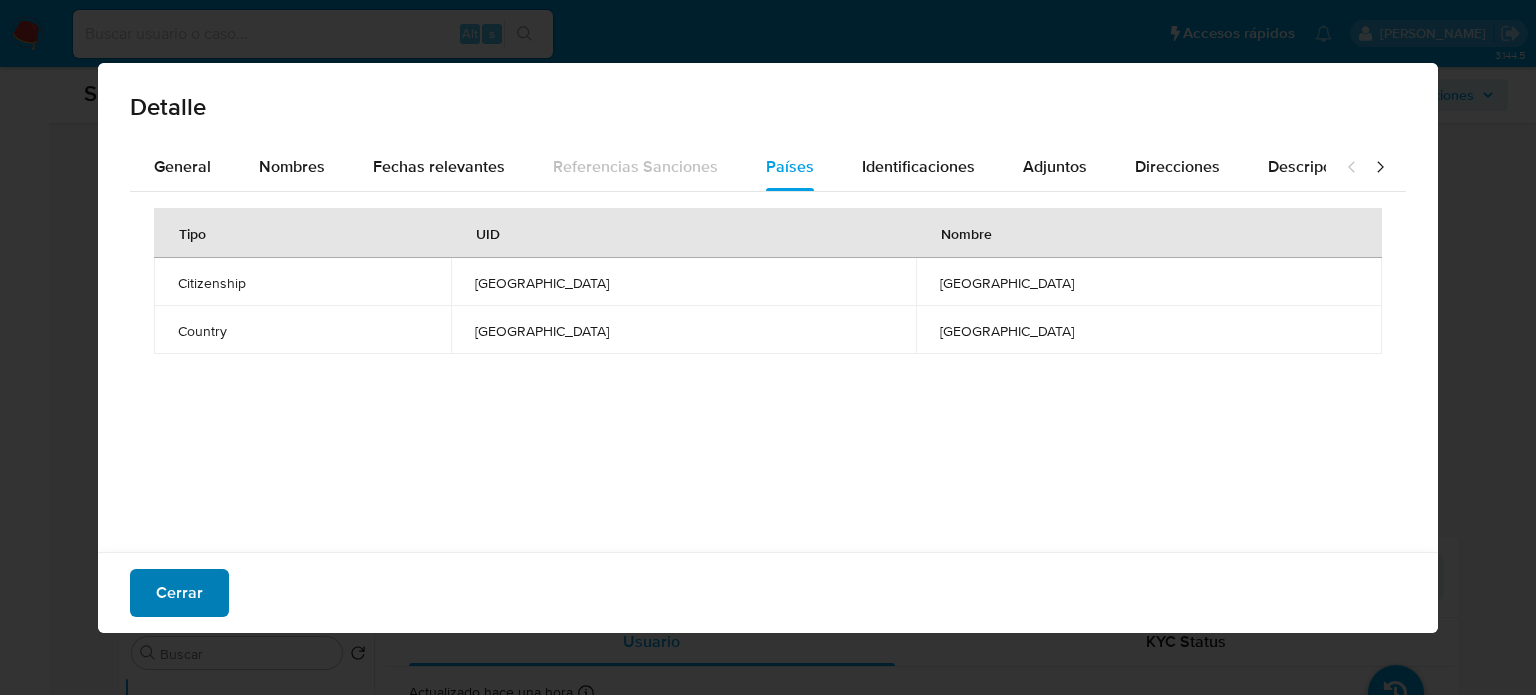click on "Cerrar" at bounding box center (179, 593) 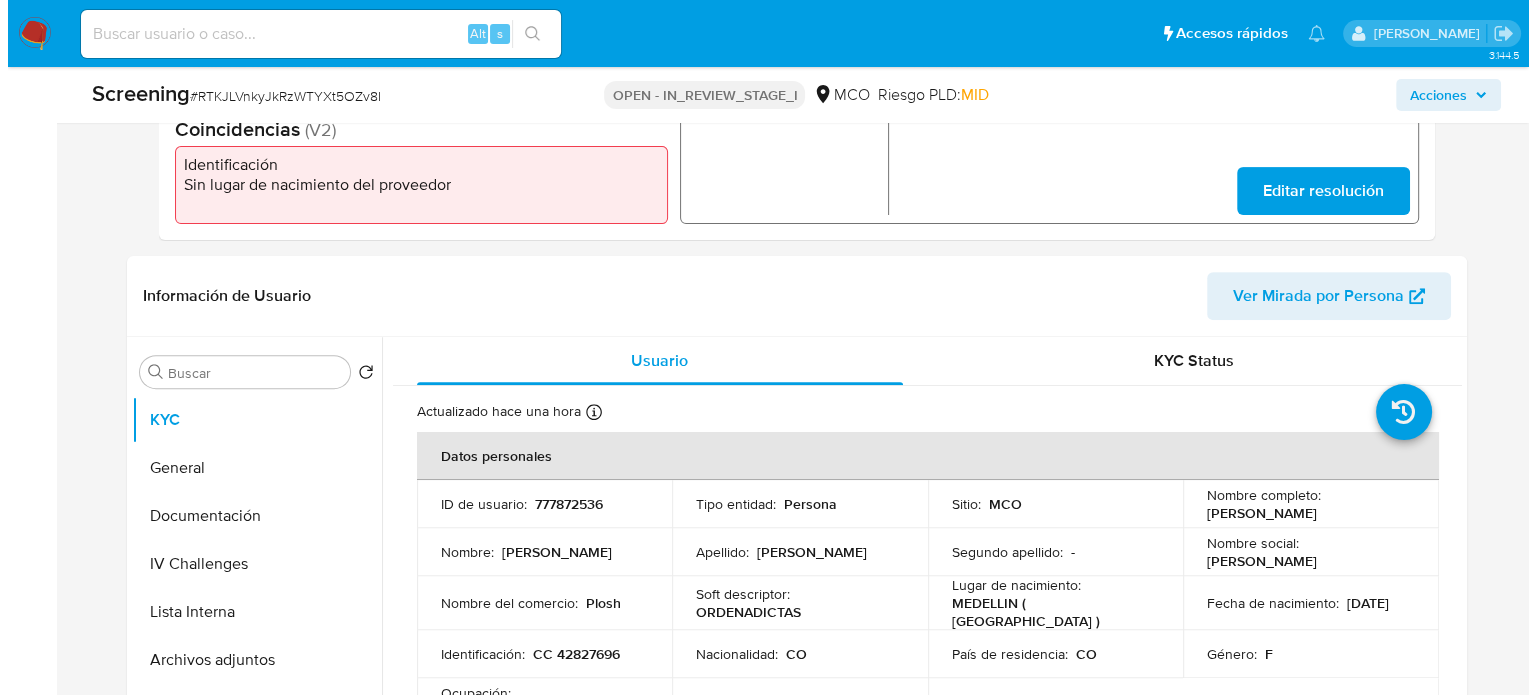 scroll, scrollTop: 700, scrollLeft: 0, axis: vertical 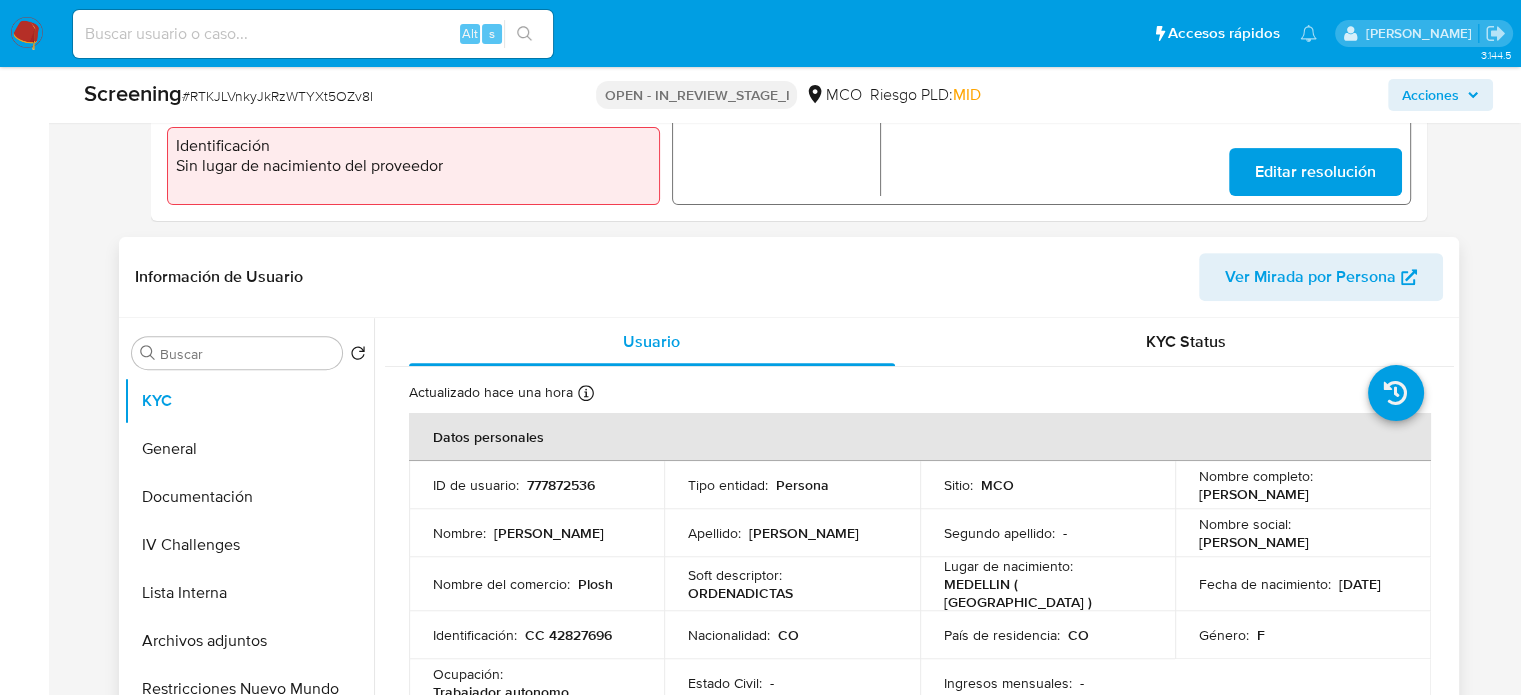 drag, startPoint x: 168, startPoint y: 586, endPoint x: 424, endPoint y: 571, distance: 256.4391 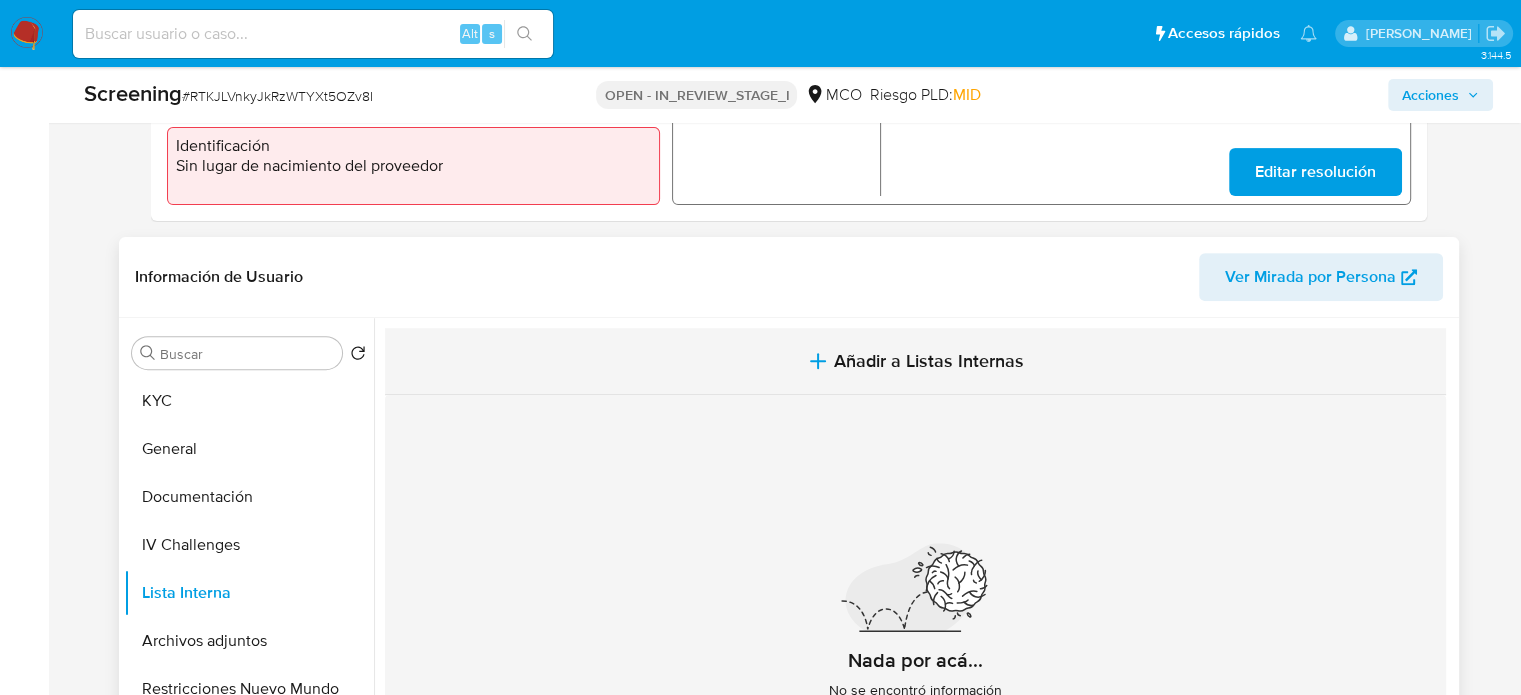 click on "Añadir a Listas Internas" at bounding box center [915, 361] 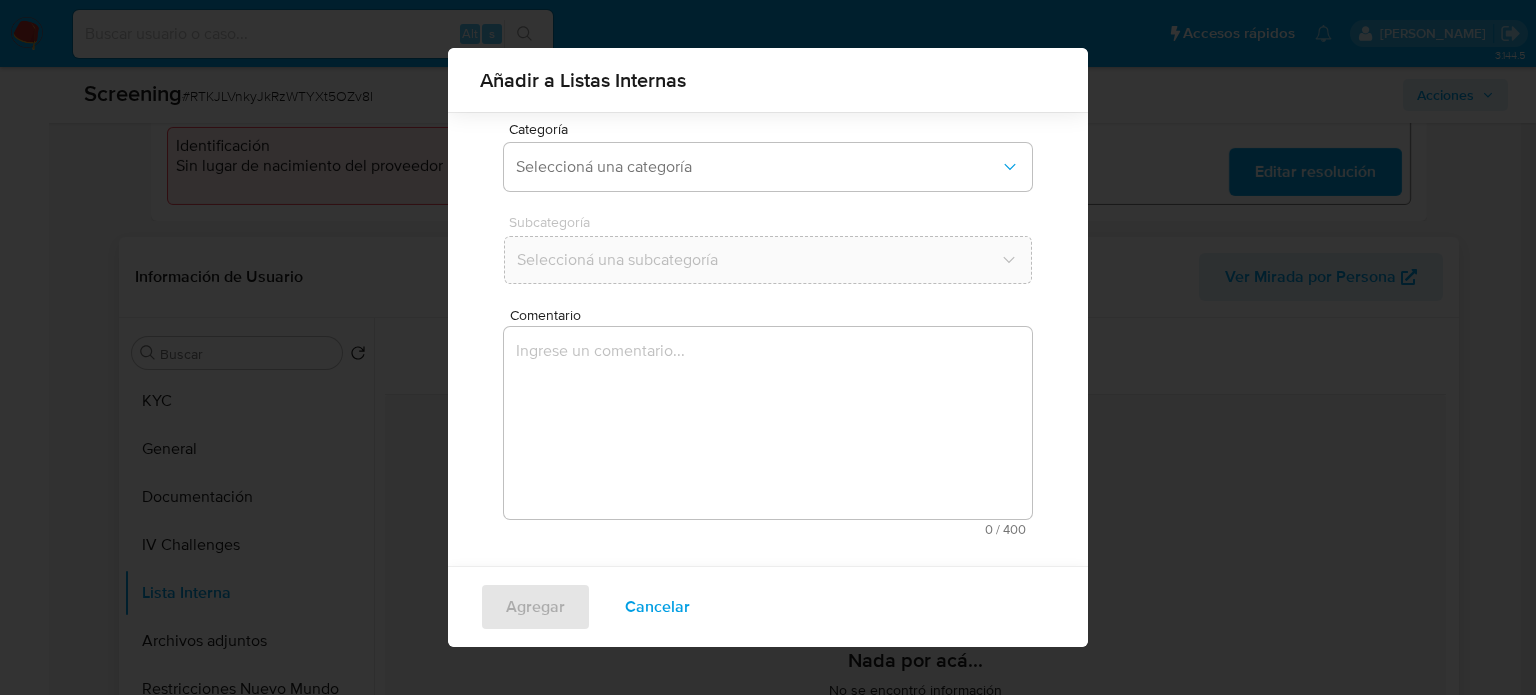 scroll, scrollTop: 157, scrollLeft: 0, axis: vertical 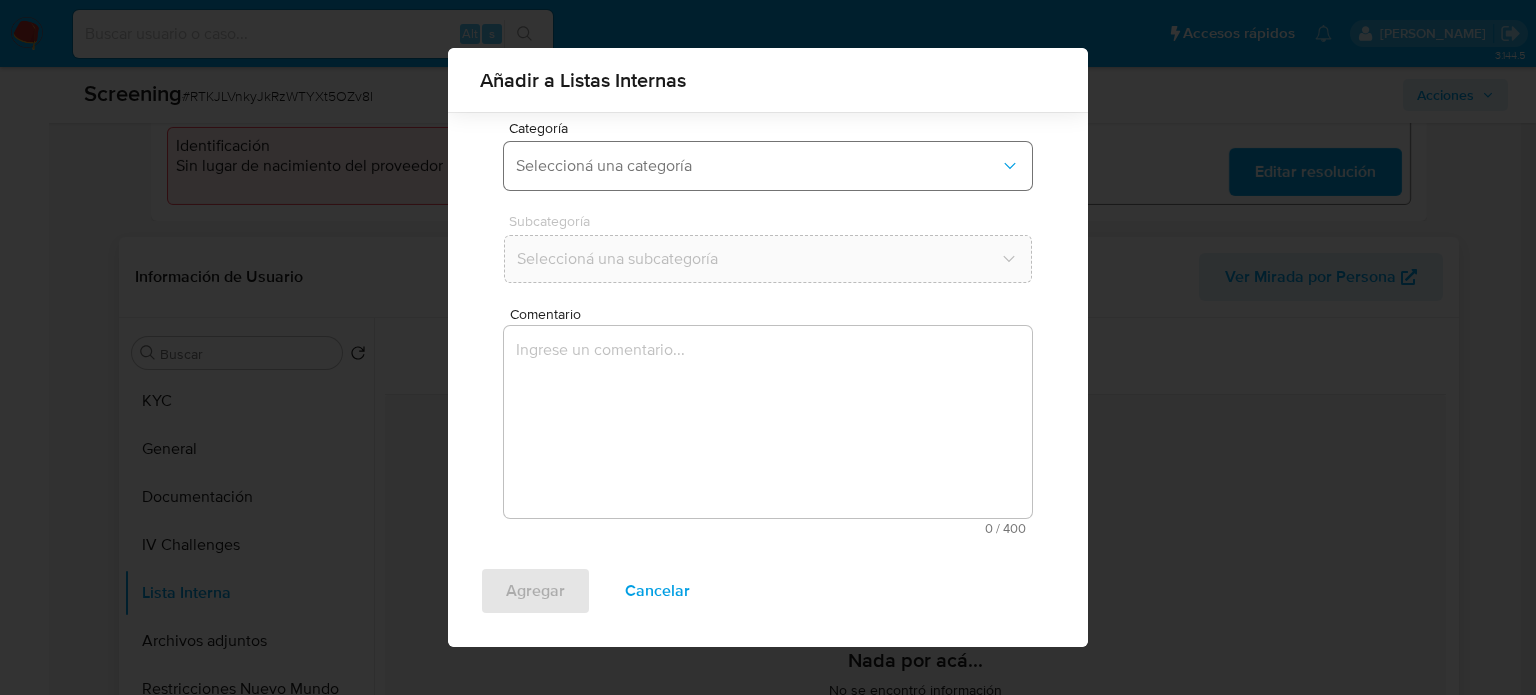 click on "Seleccioná una categoría" at bounding box center (758, 166) 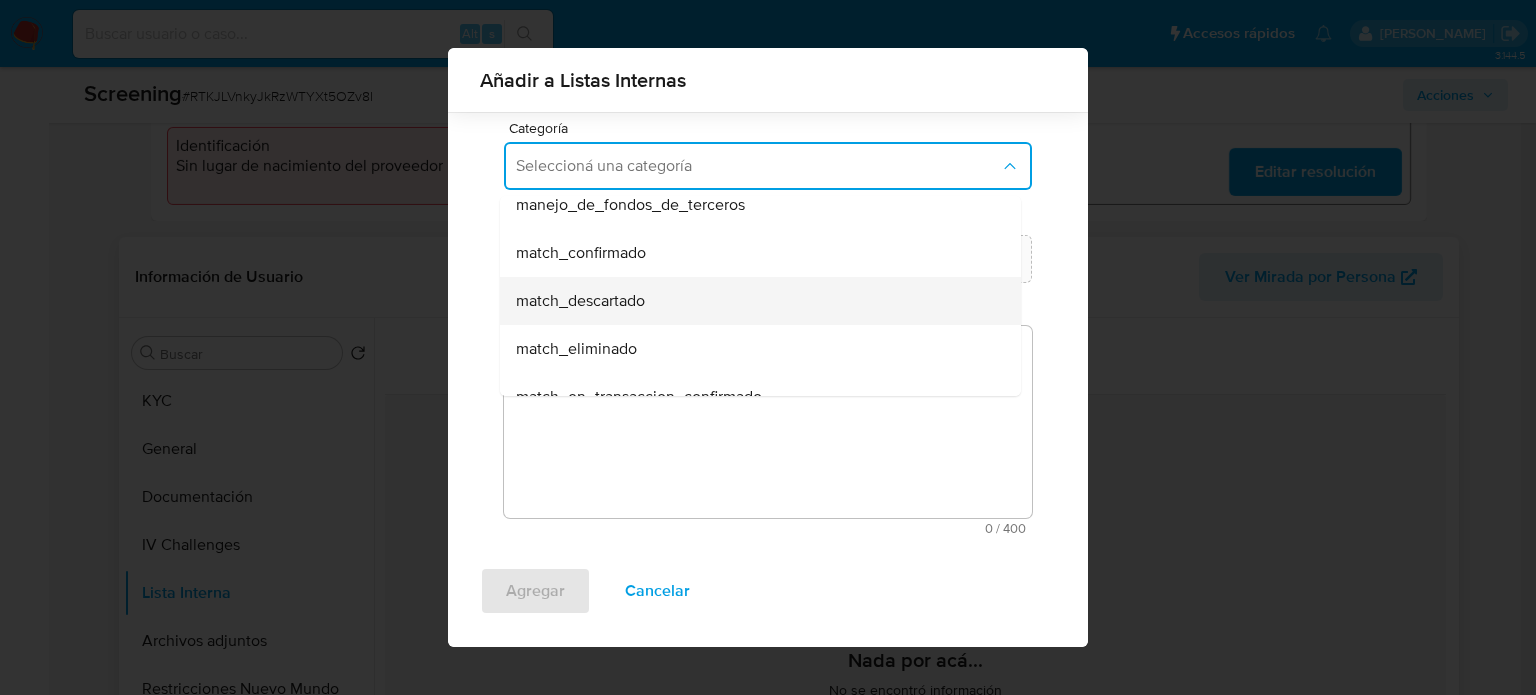 scroll, scrollTop: 200, scrollLeft: 0, axis: vertical 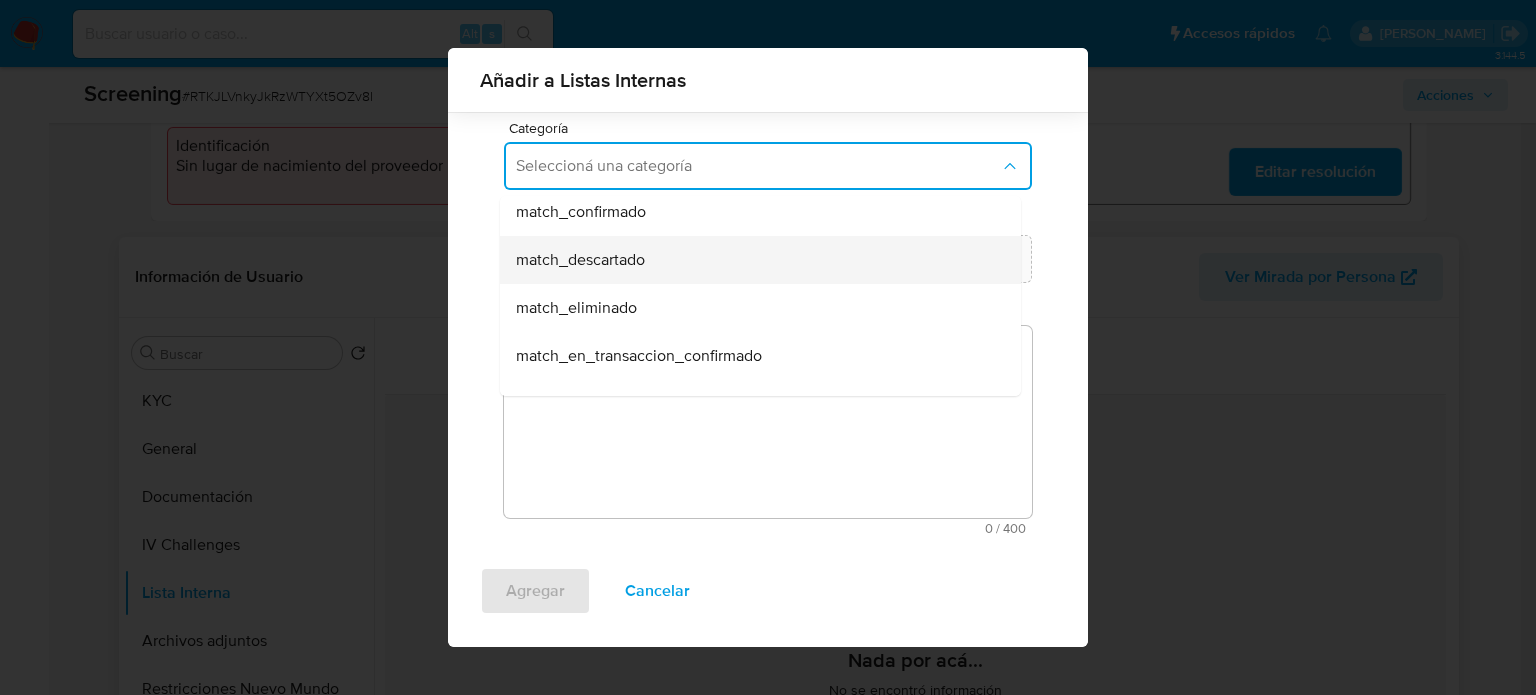 click on "match_descartado" at bounding box center (754, 260) 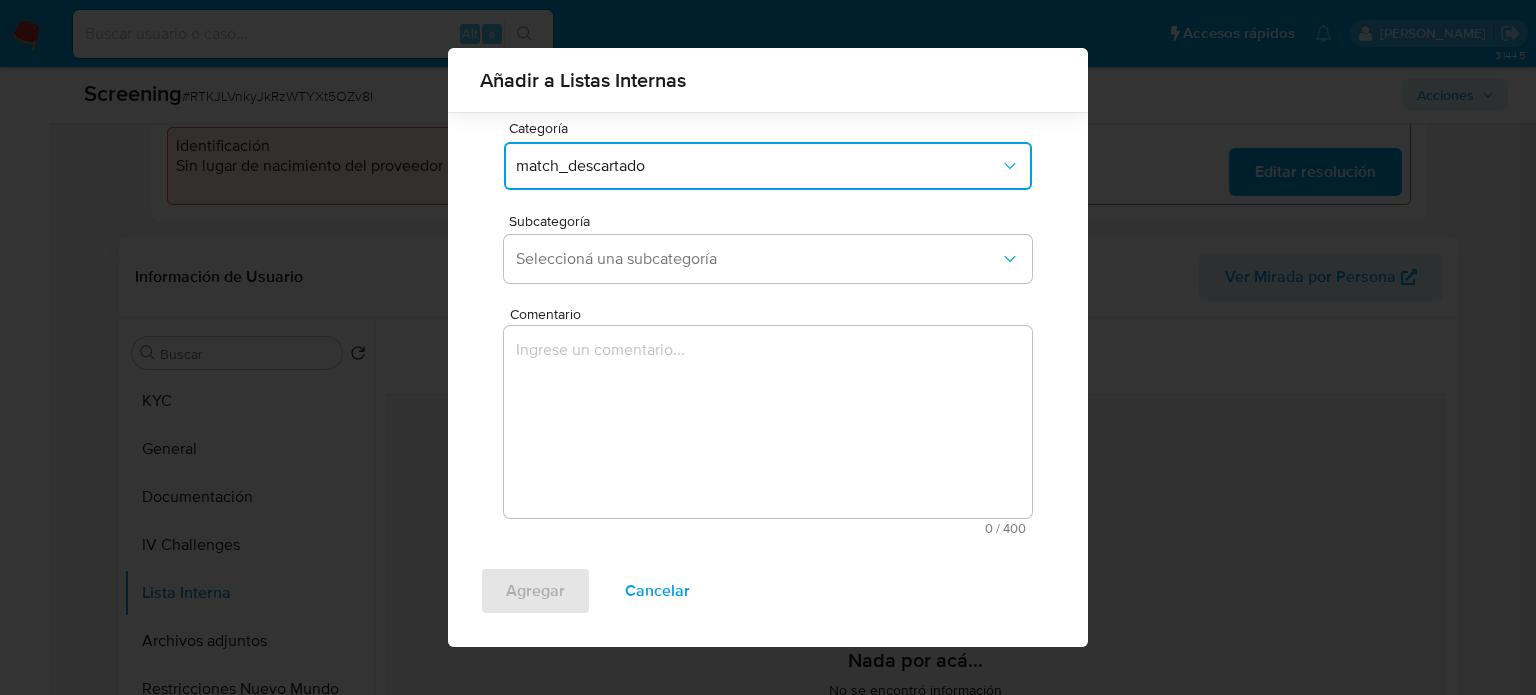 click on "Seleccioná una subcategoría" at bounding box center (768, 259) 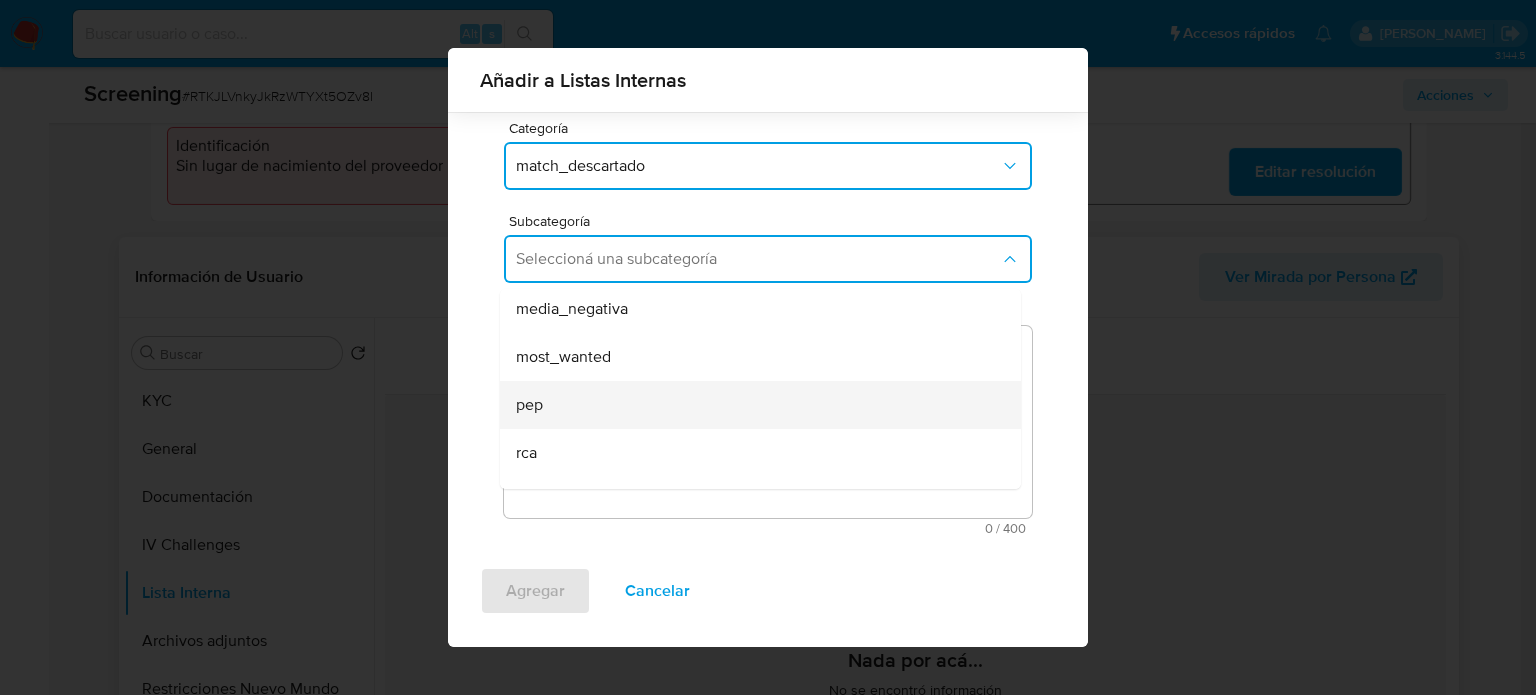 click on "pep" at bounding box center (754, 405) 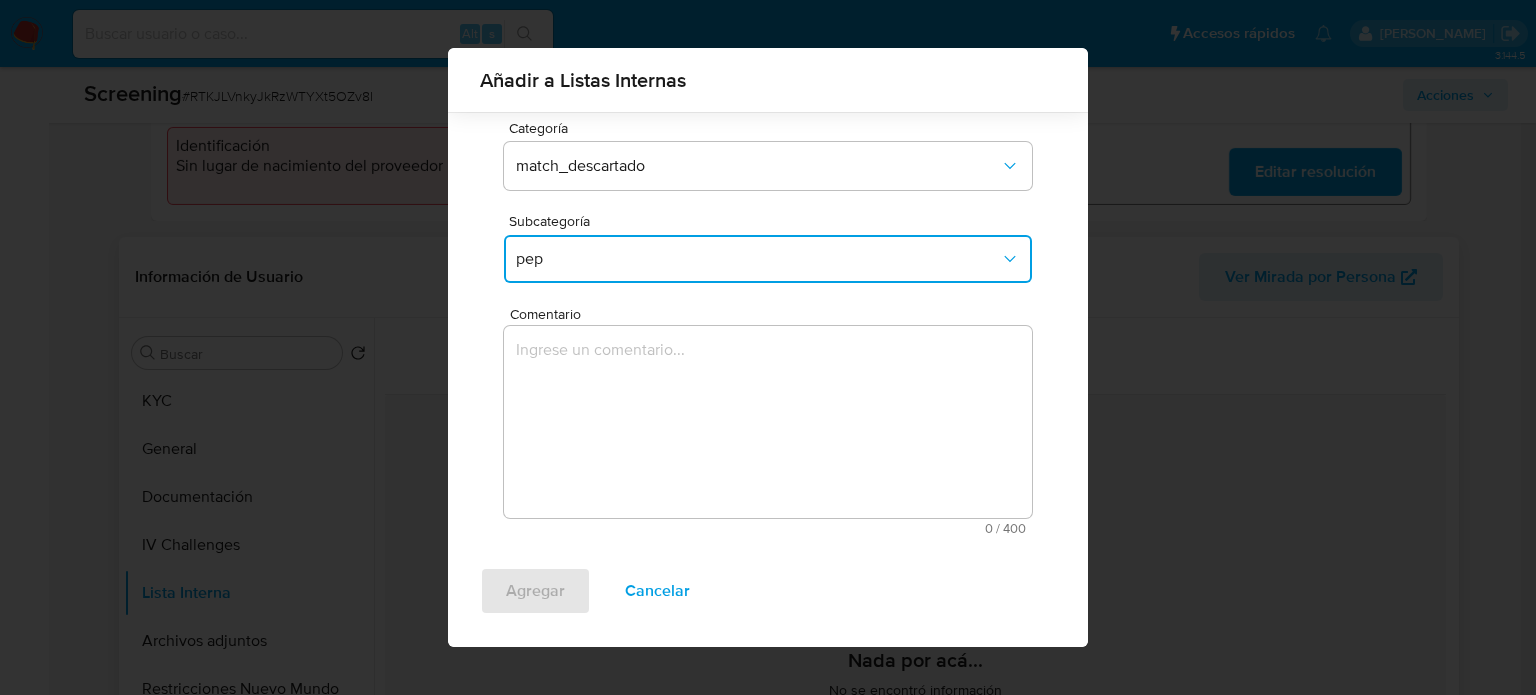 click at bounding box center [768, 422] 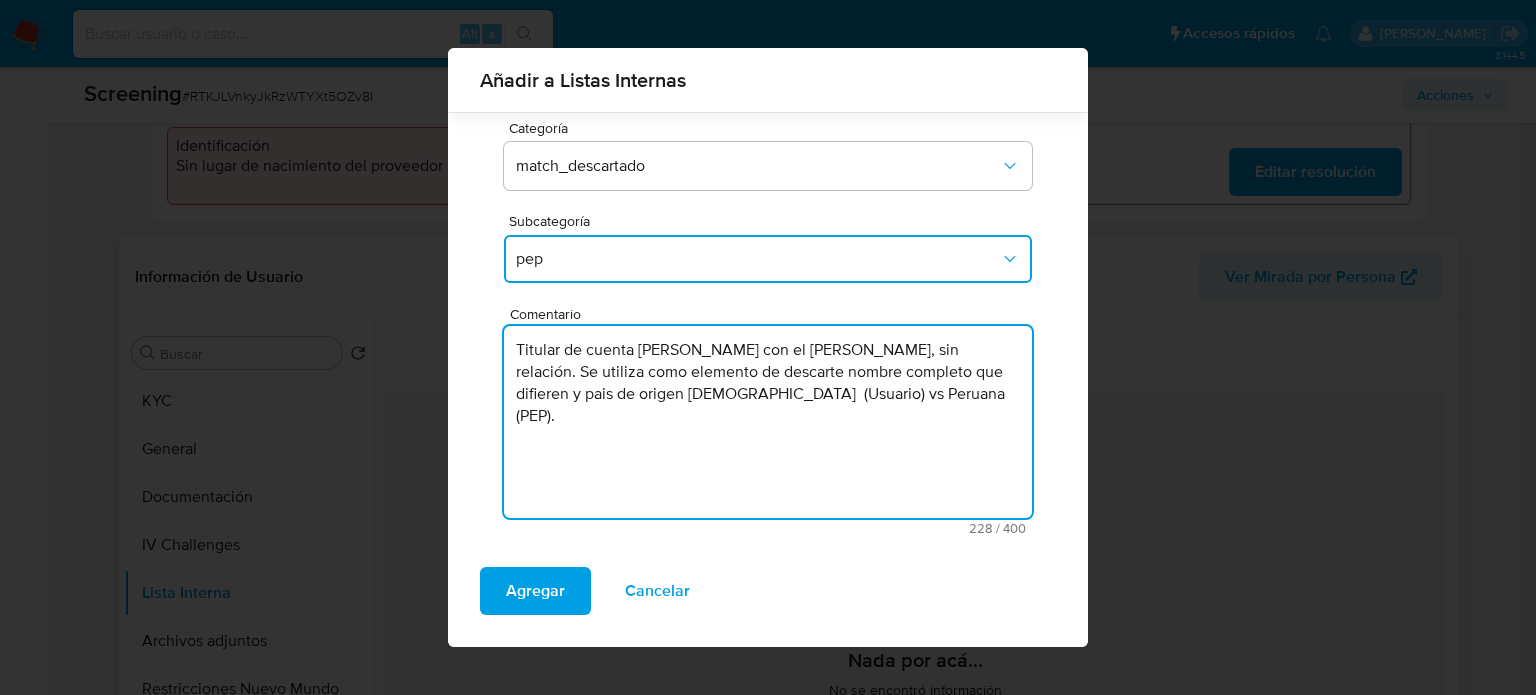 click on "Titular de cuenta Paula Andrea Montoya Montoya con el PEP Inmaculada Noemi Ugaz Villalobos, sin relación. Se utiliza como elemento de descarte nombre completo que difieren y pais de origen Colombiana  (Usuario) vs Peruana (PEP)." at bounding box center [768, 422] 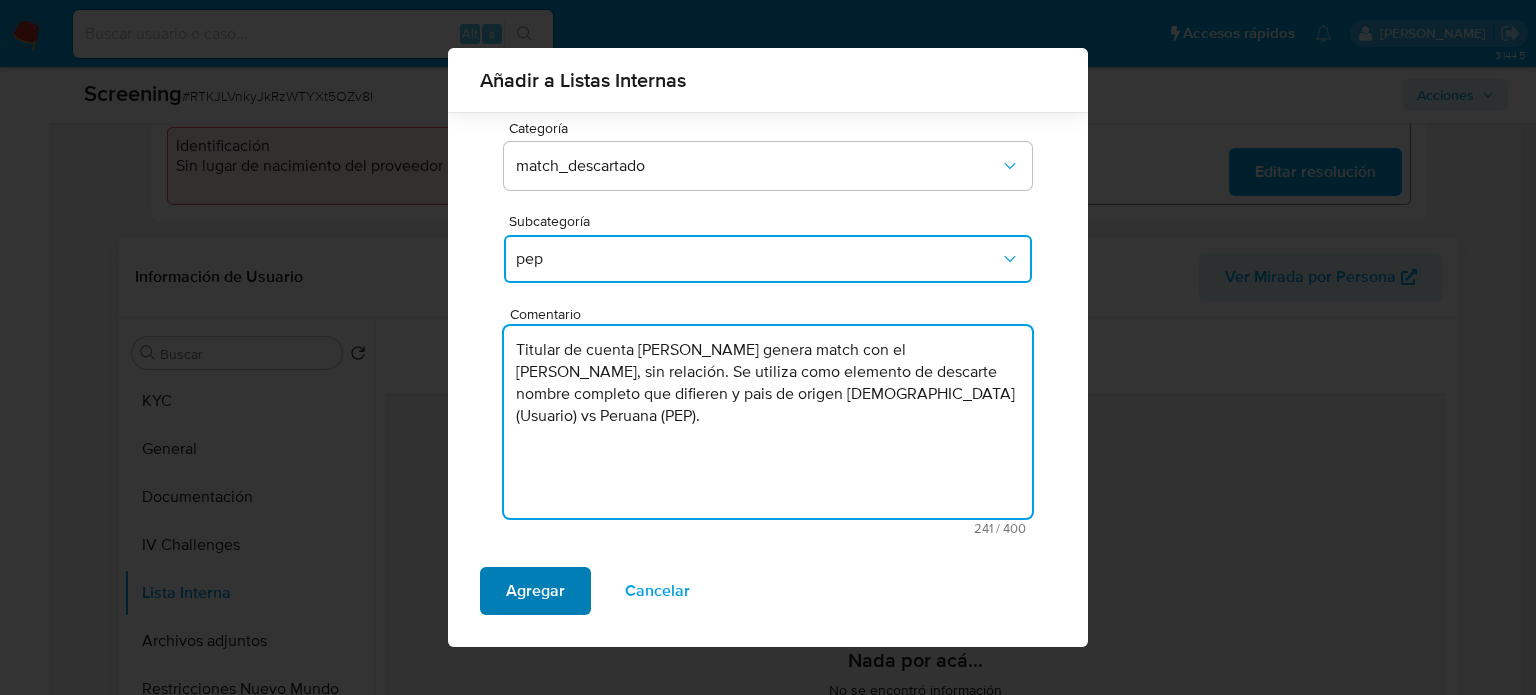 type on "Titular de cuenta [PERSON_NAME] genera match con el [PERSON_NAME], sin relación. Se utiliza como elemento de descarte nombre completo que difieren y pais de origen [DEMOGRAPHIC_DATA]  (Usuario) vs Peruana (PEP)." 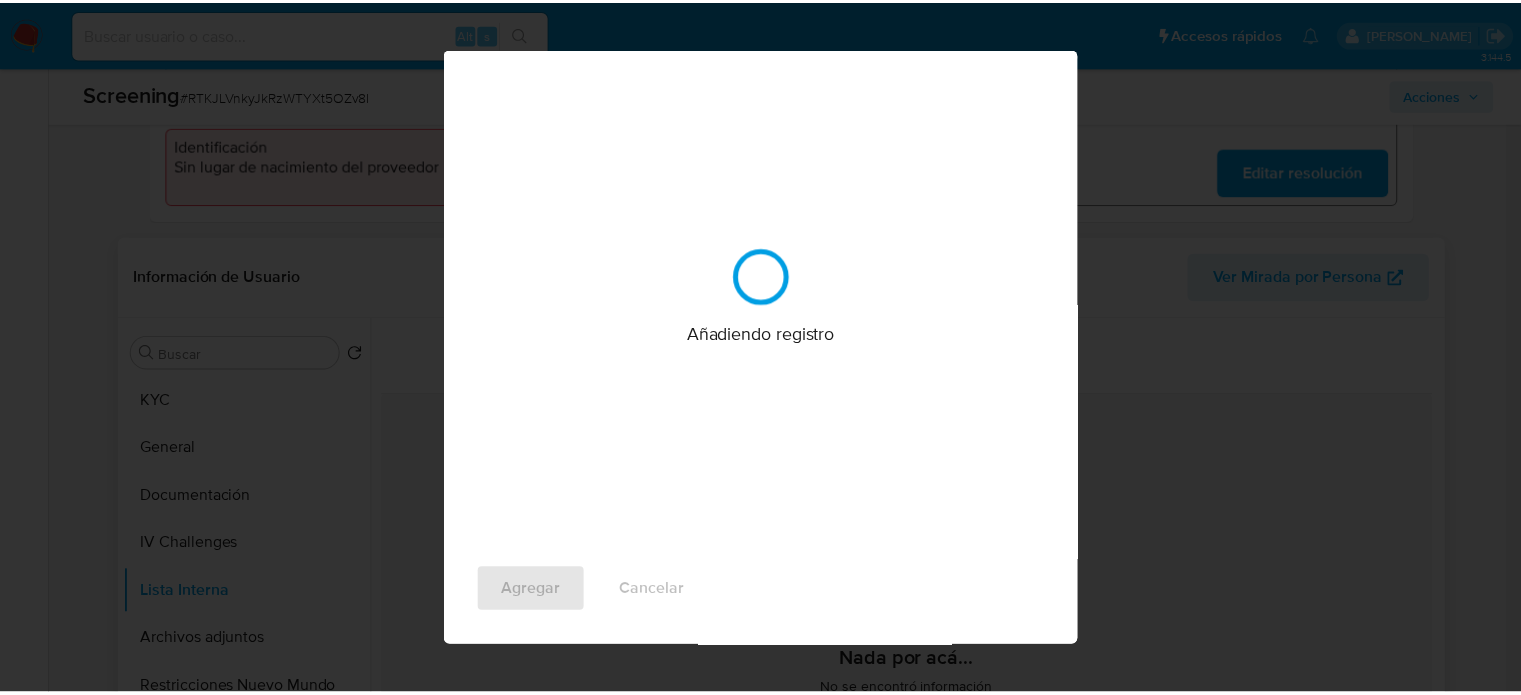 scroll, scrollTop: 0, scrollLeft: 0, axis: both 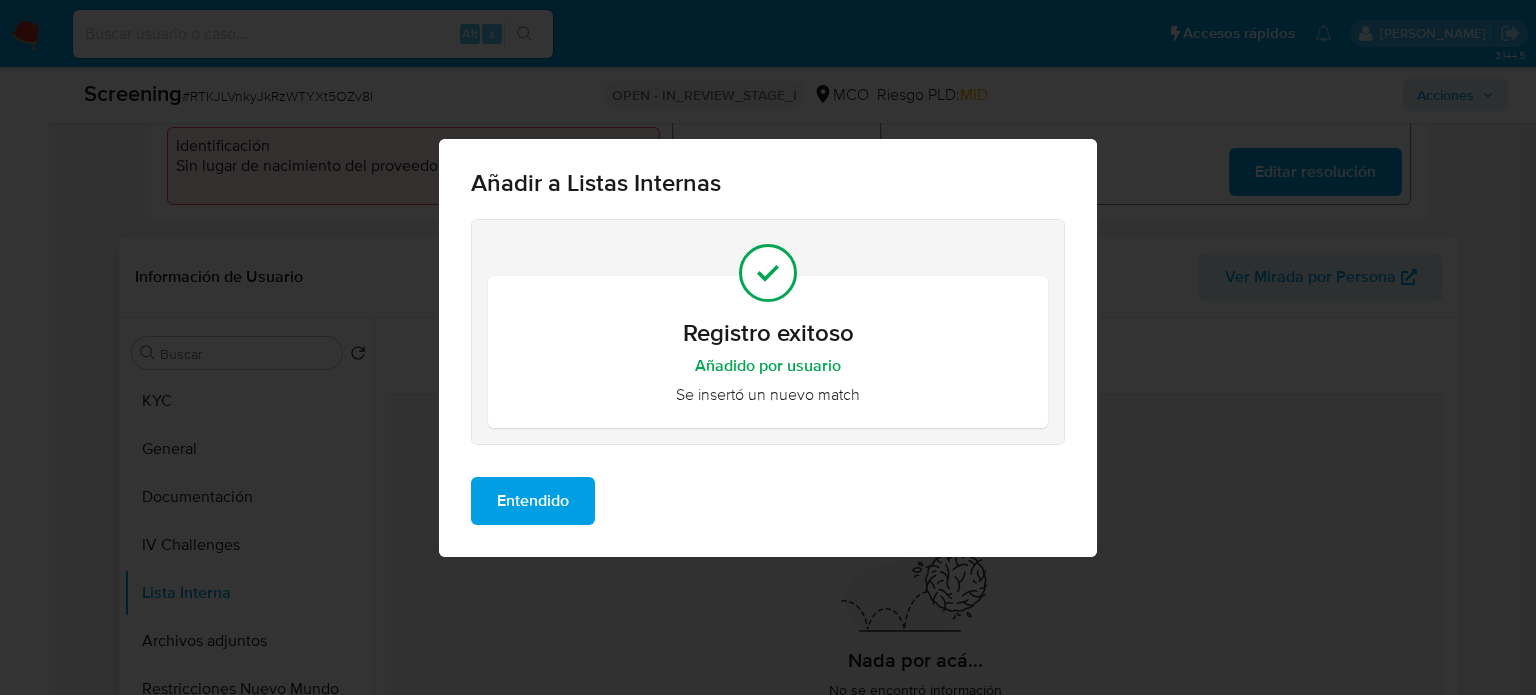 click on "Entendido" at bounding box center [533, 501] 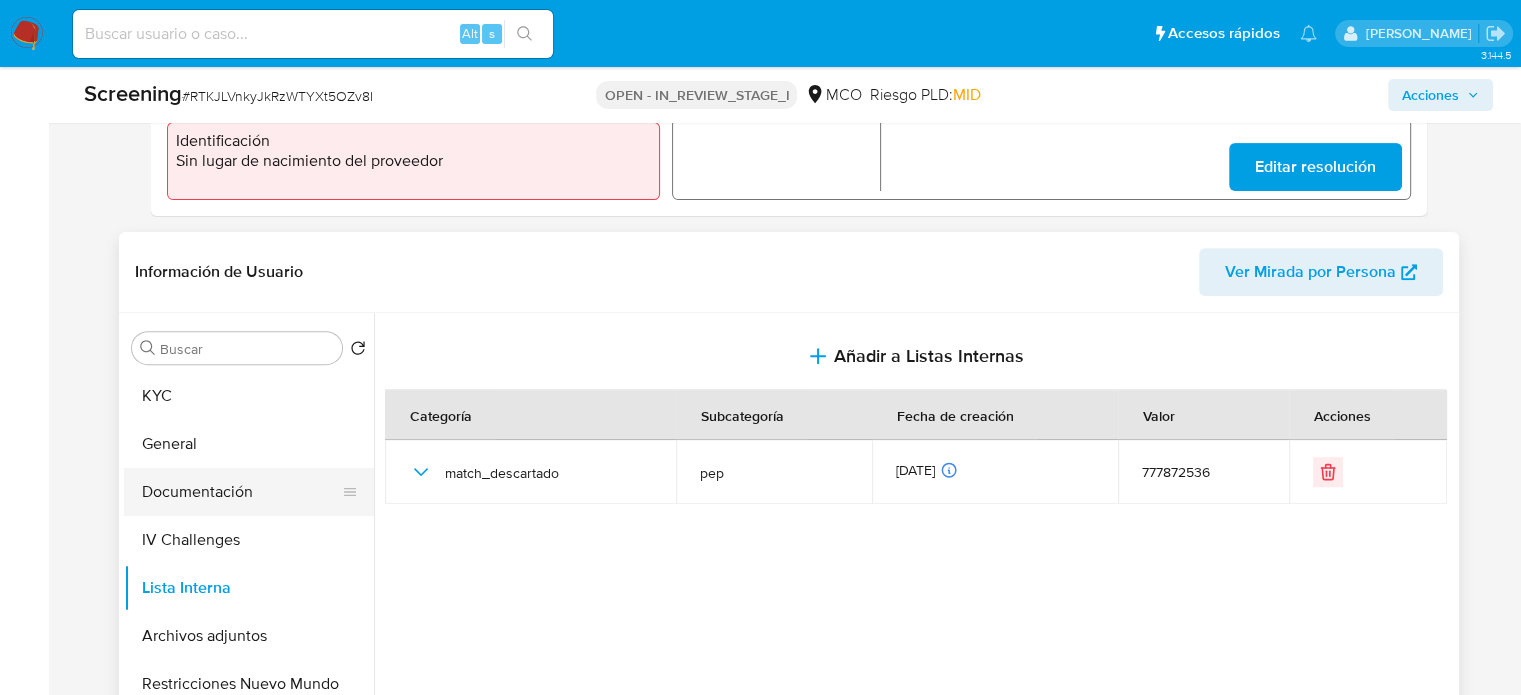 scroll, scrollTop: 700, scrollLeft: 0, axis: vertical 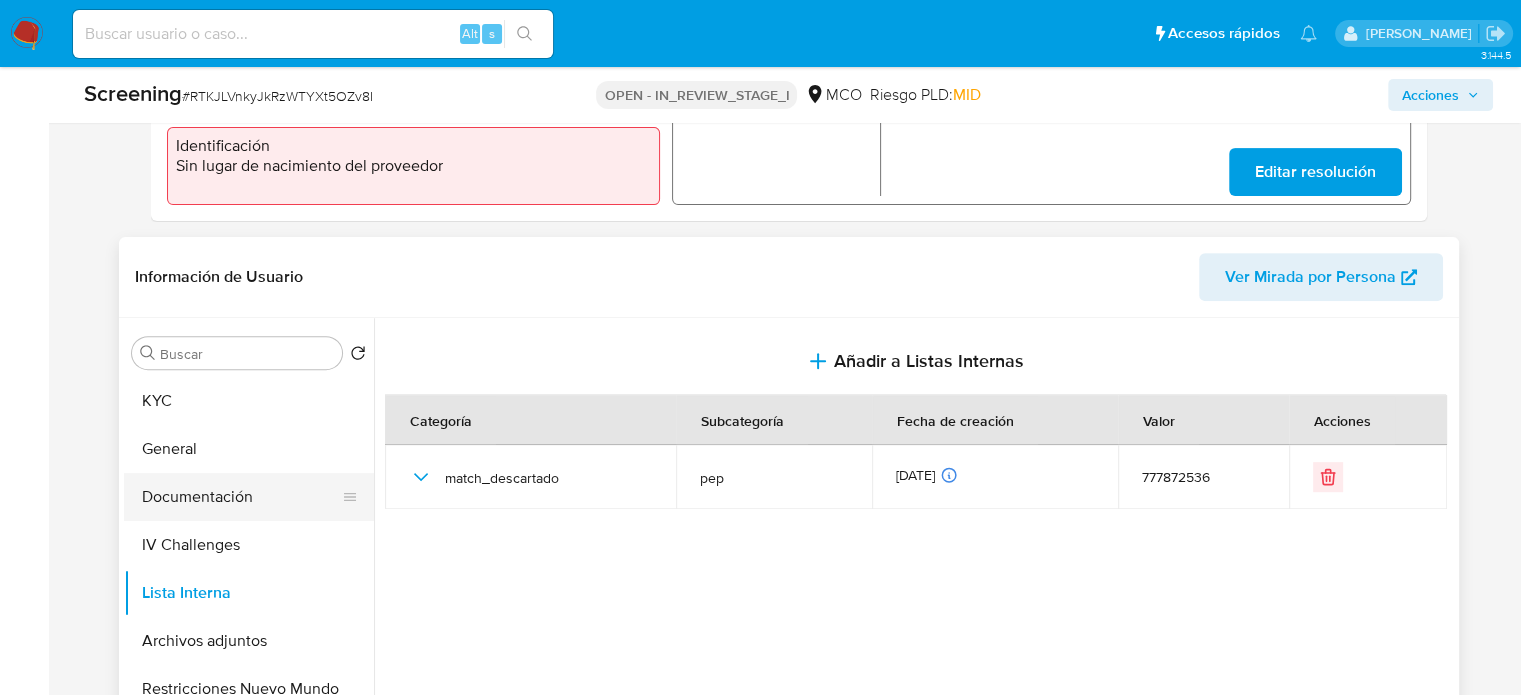 click on "Documentación" at bounding box center (241, 497) 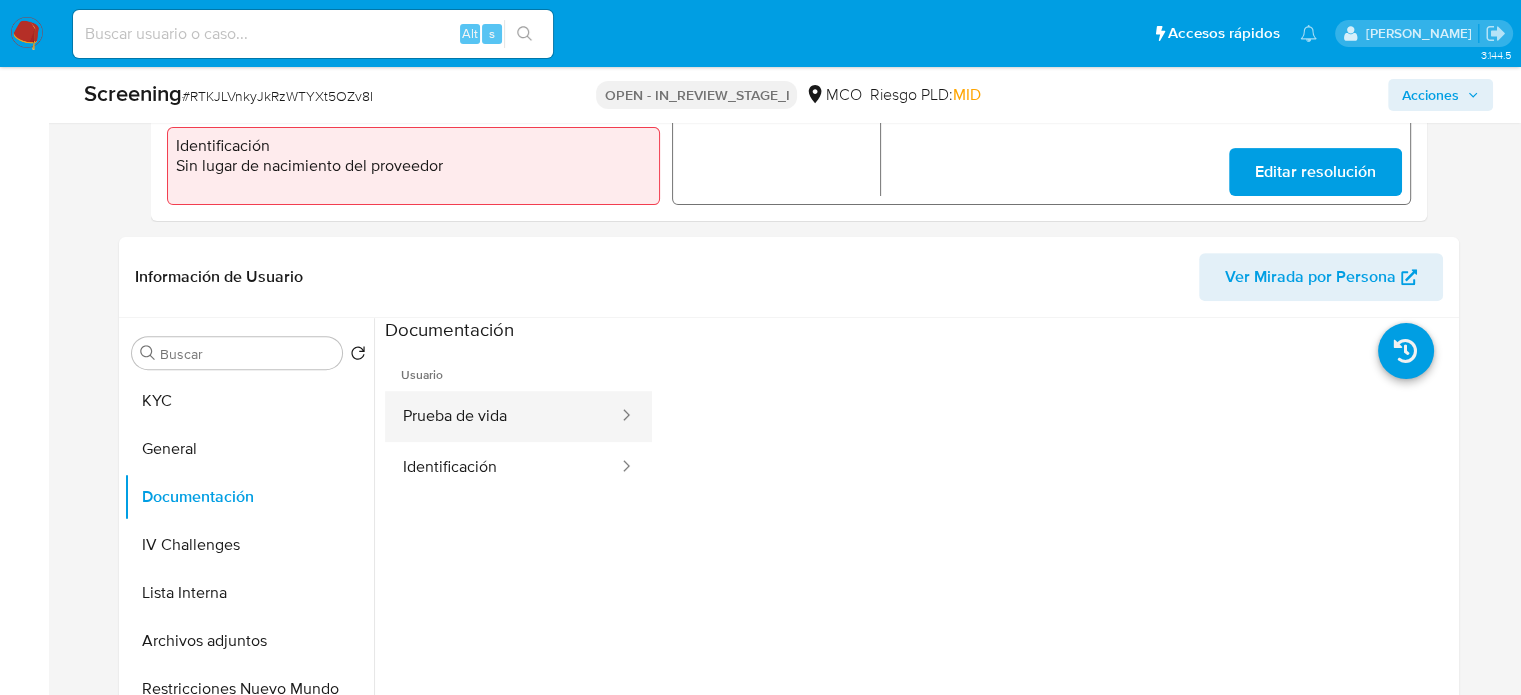 click on "Prueba de vida" at bounding box center [502, 416] 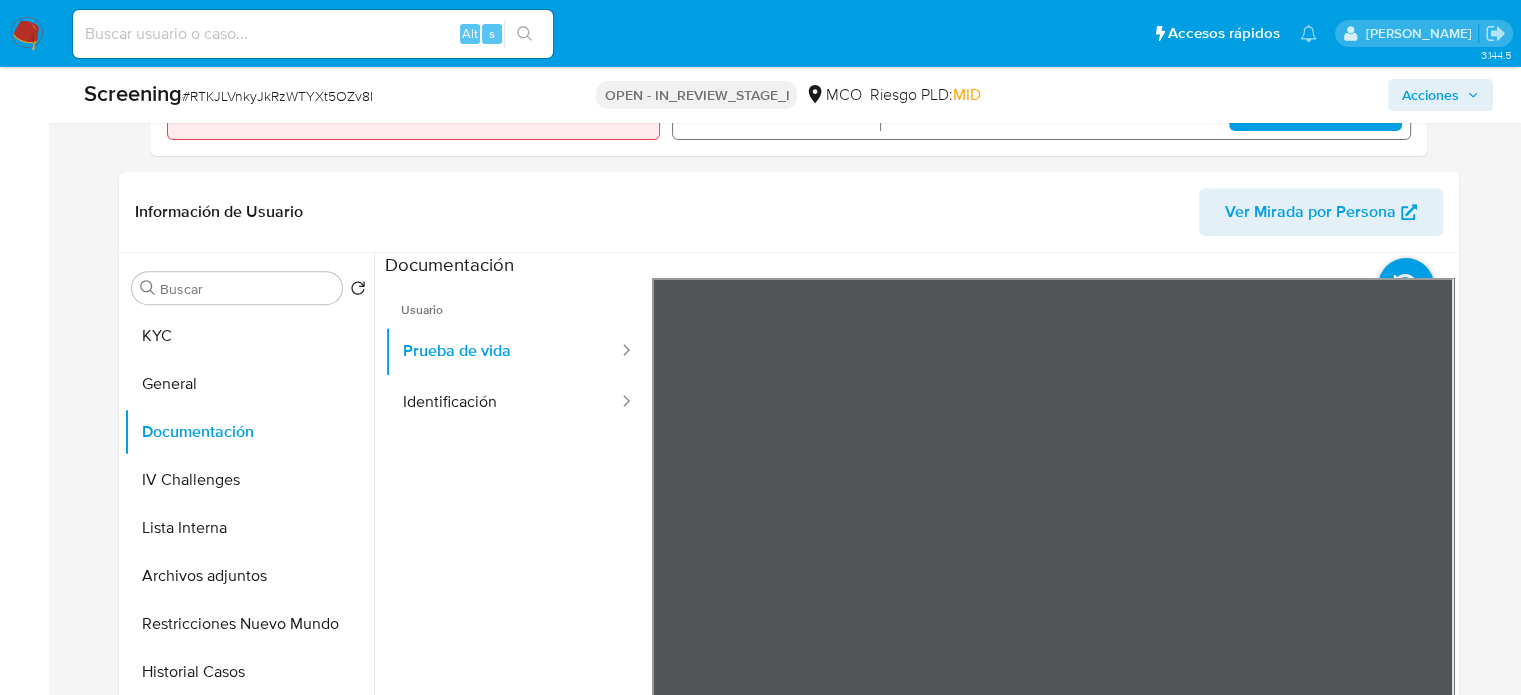 scroll, scrollTop: 800, scrollLeft: 0, axis: vertical 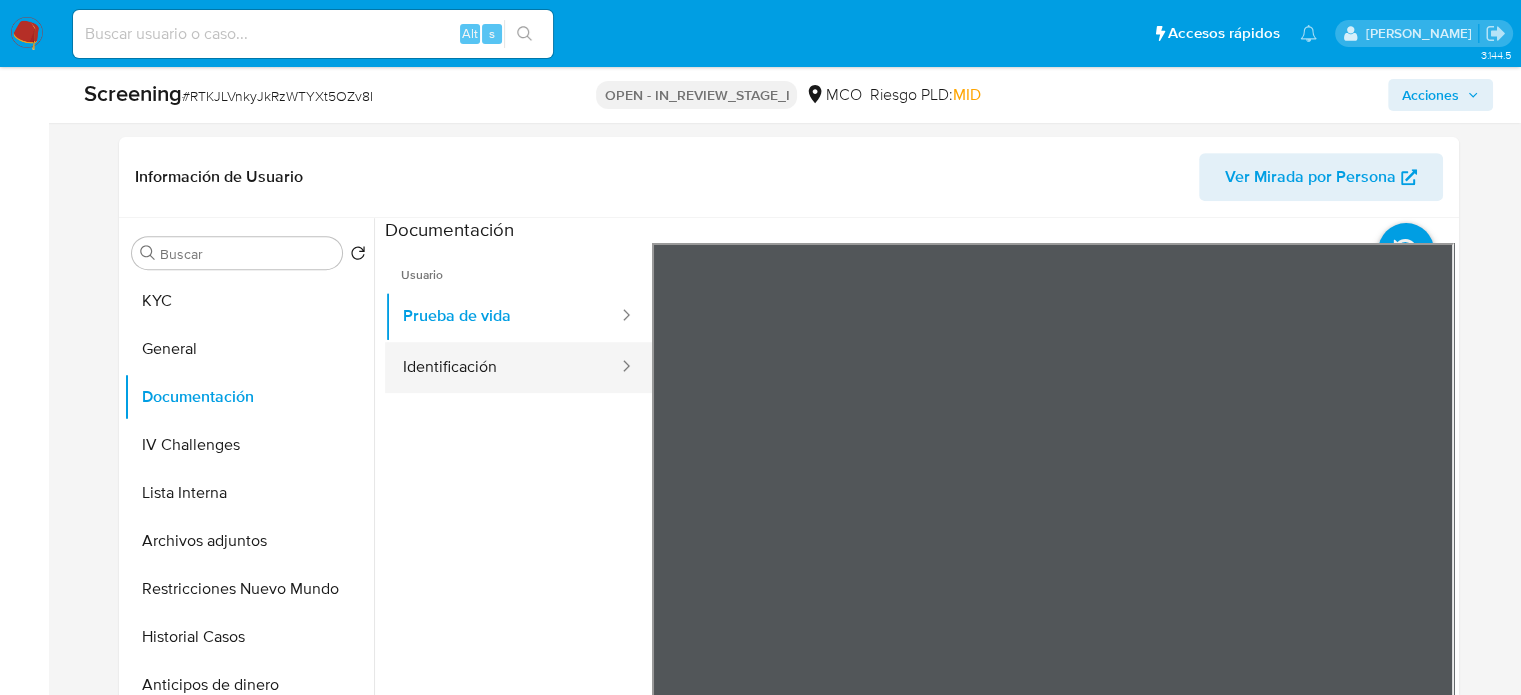 click on "Identificación" at bounding box center [502, 367] 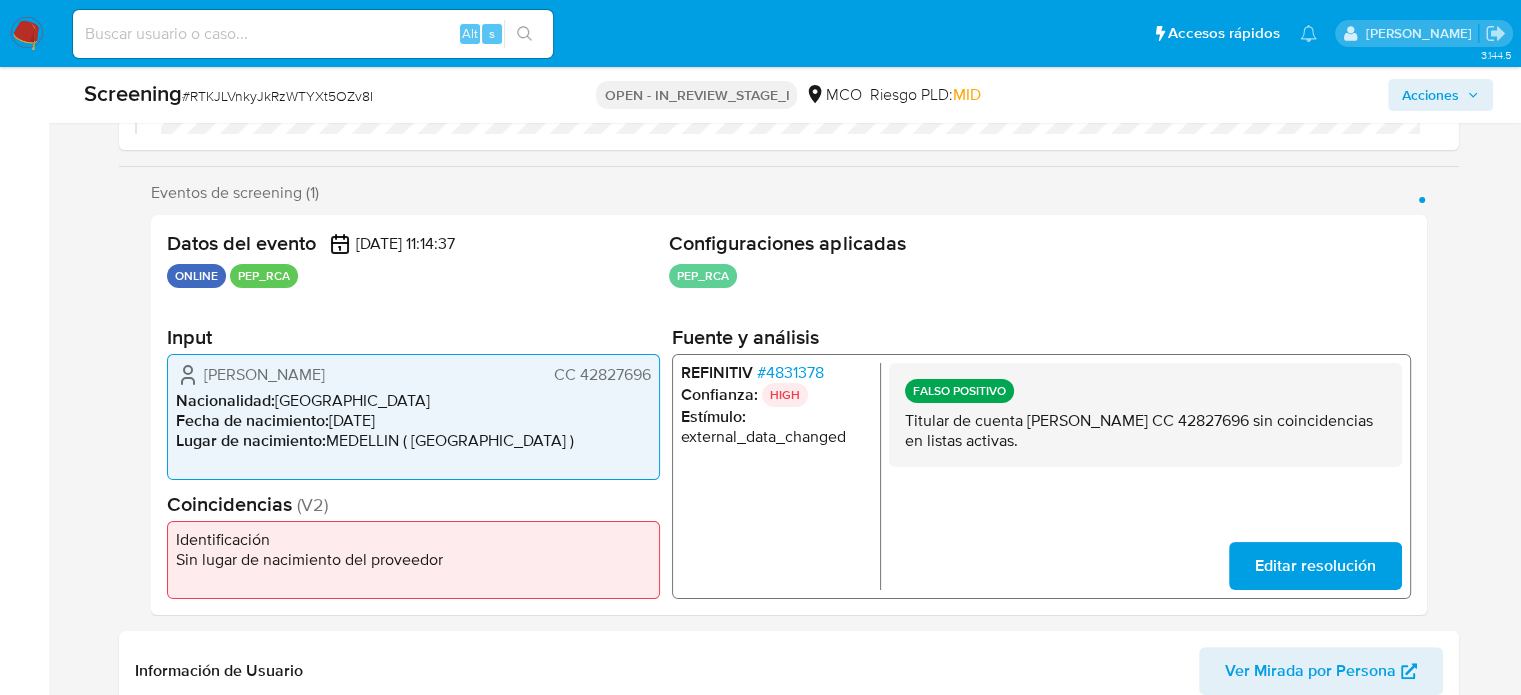 scroll, scrollTop: 300, scrollLeft: 0, axis: vertical 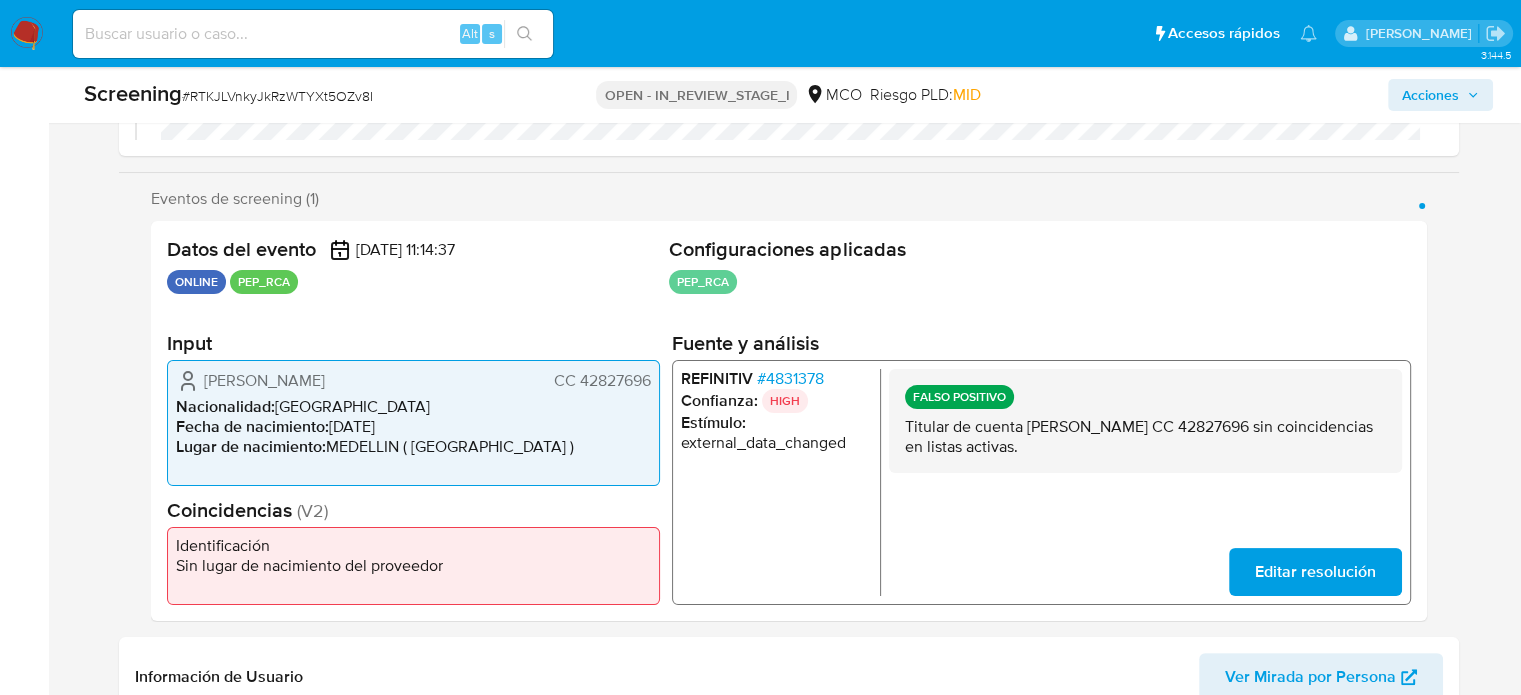 type 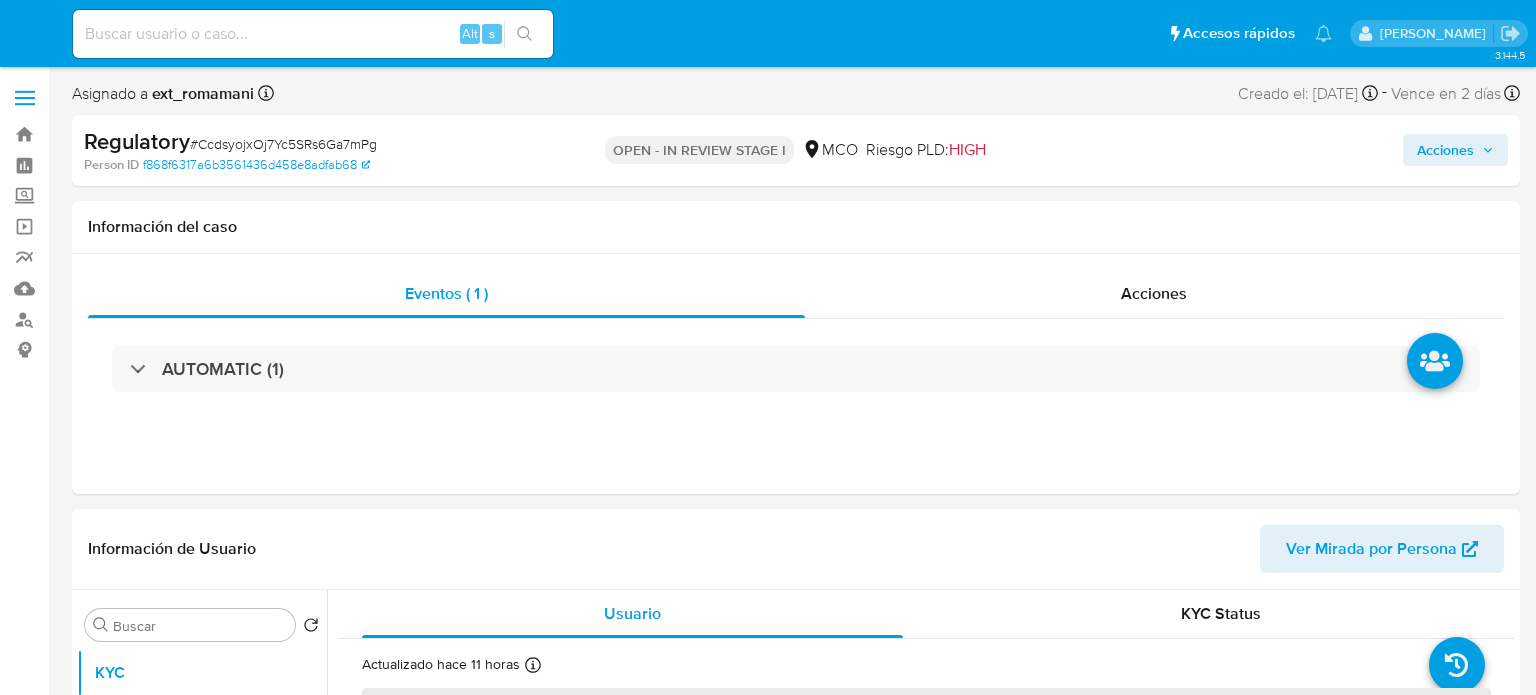 select on "10" 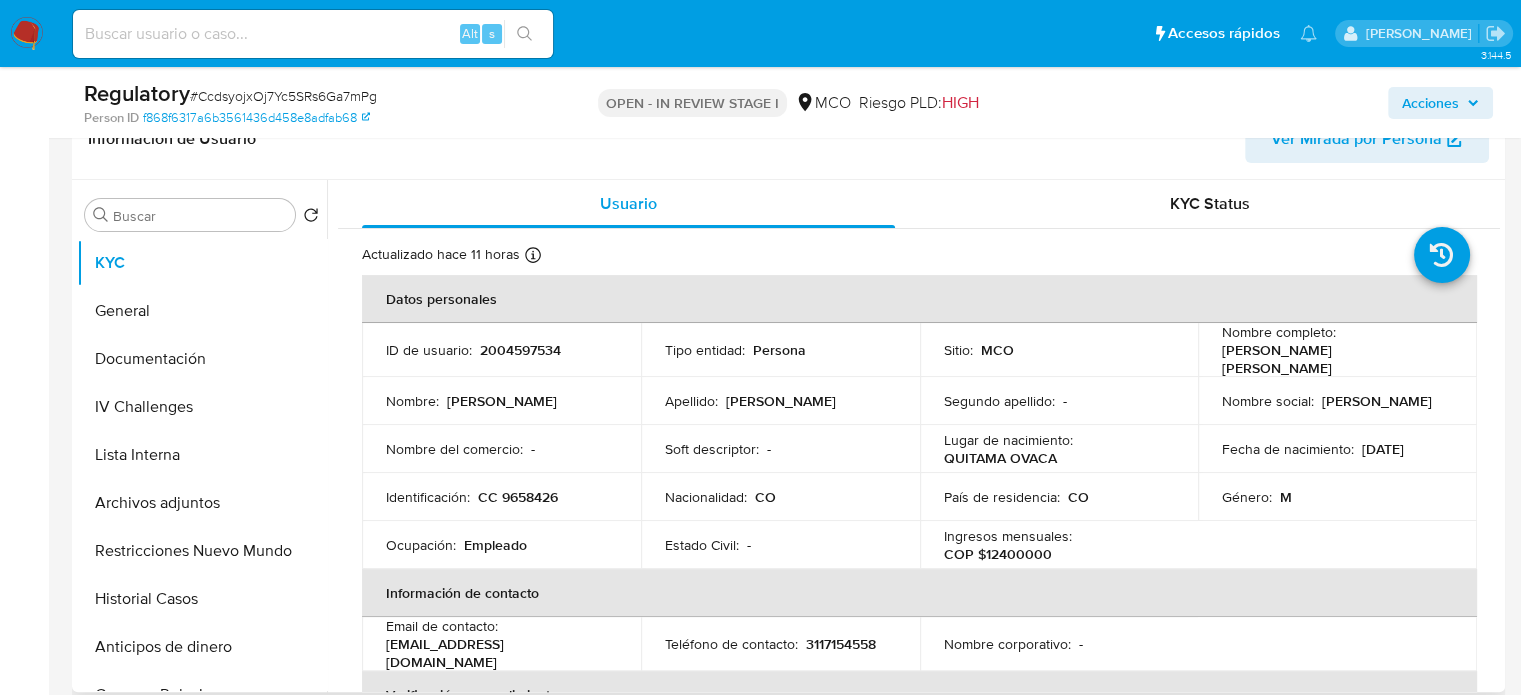 scroll, scrollTop: 400, scrollLeft: 0, axis: vertical 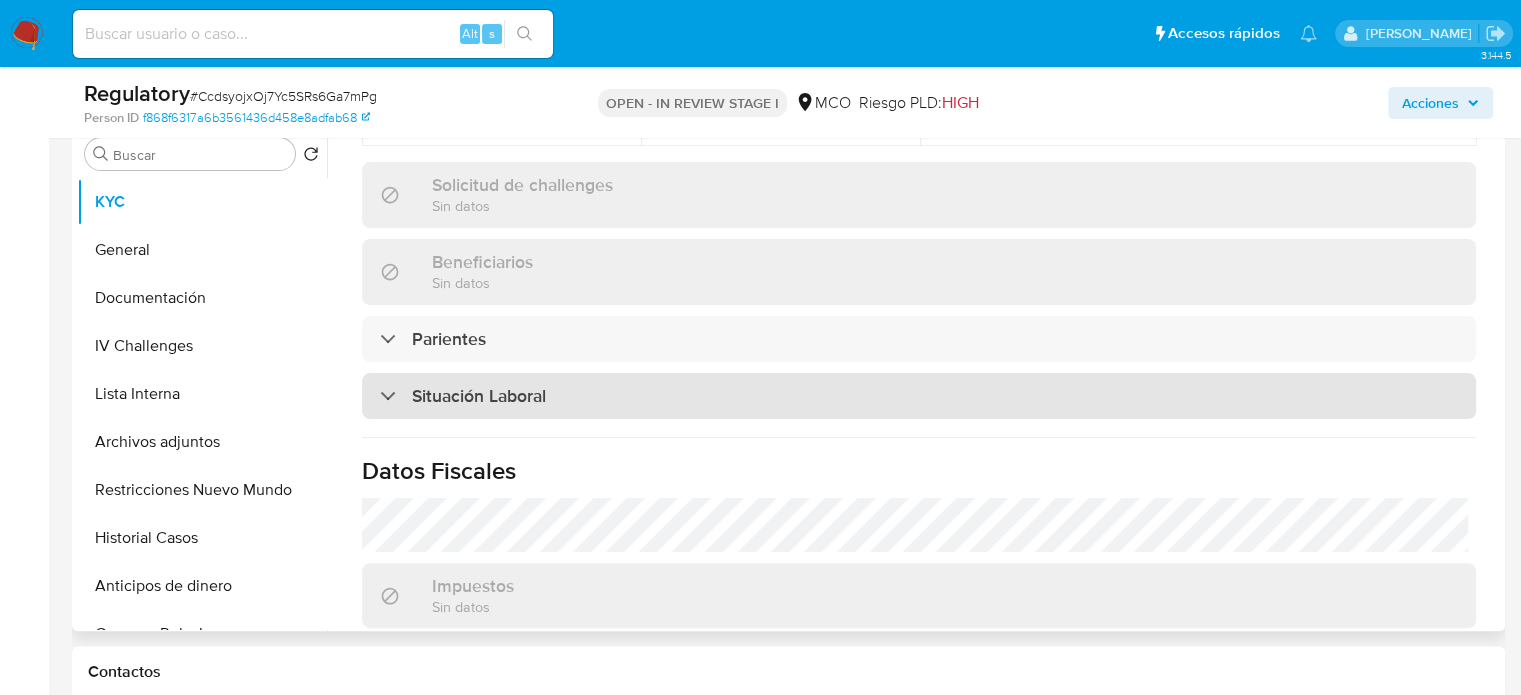 click on "Situación Laboral" at bounding box center (479, 396) 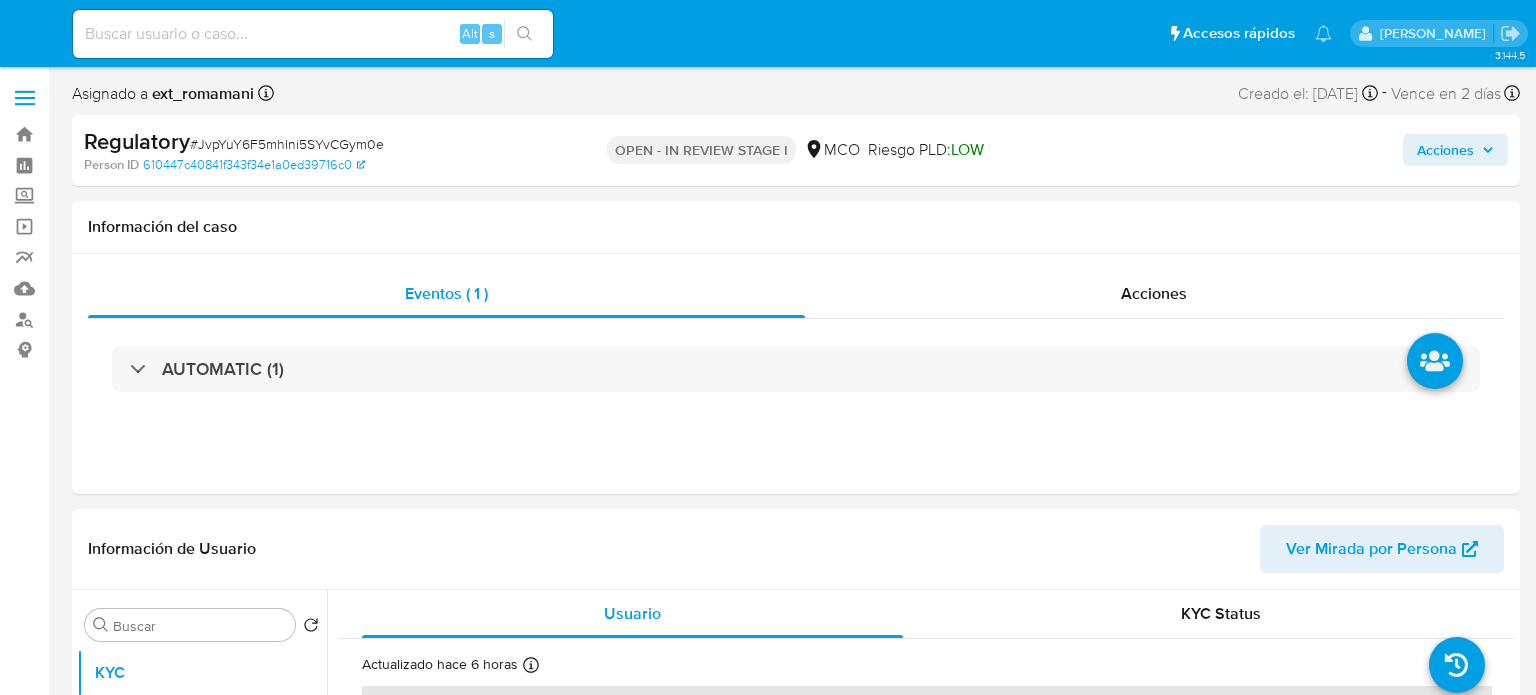 select on "10" 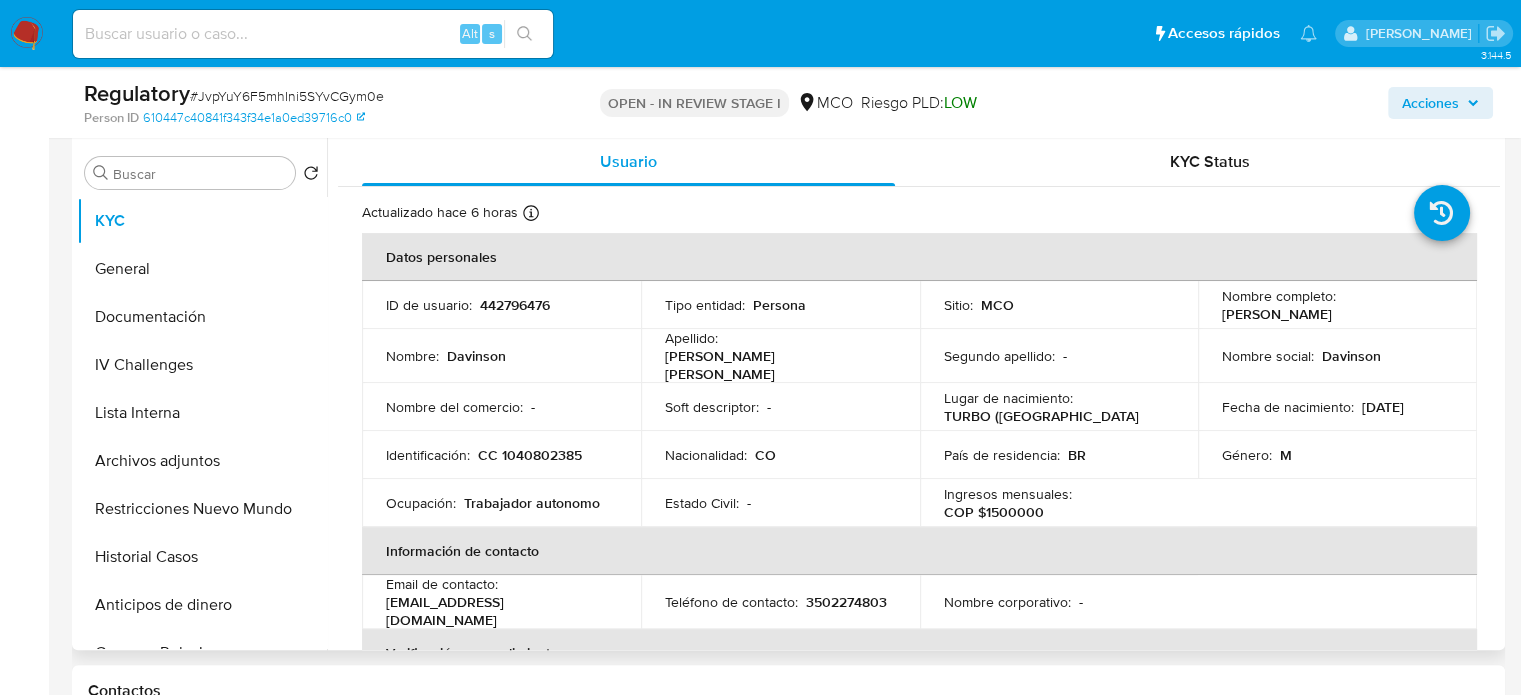 scroll, scrollTop: 400, scrollLeft: 0, axis: vertical 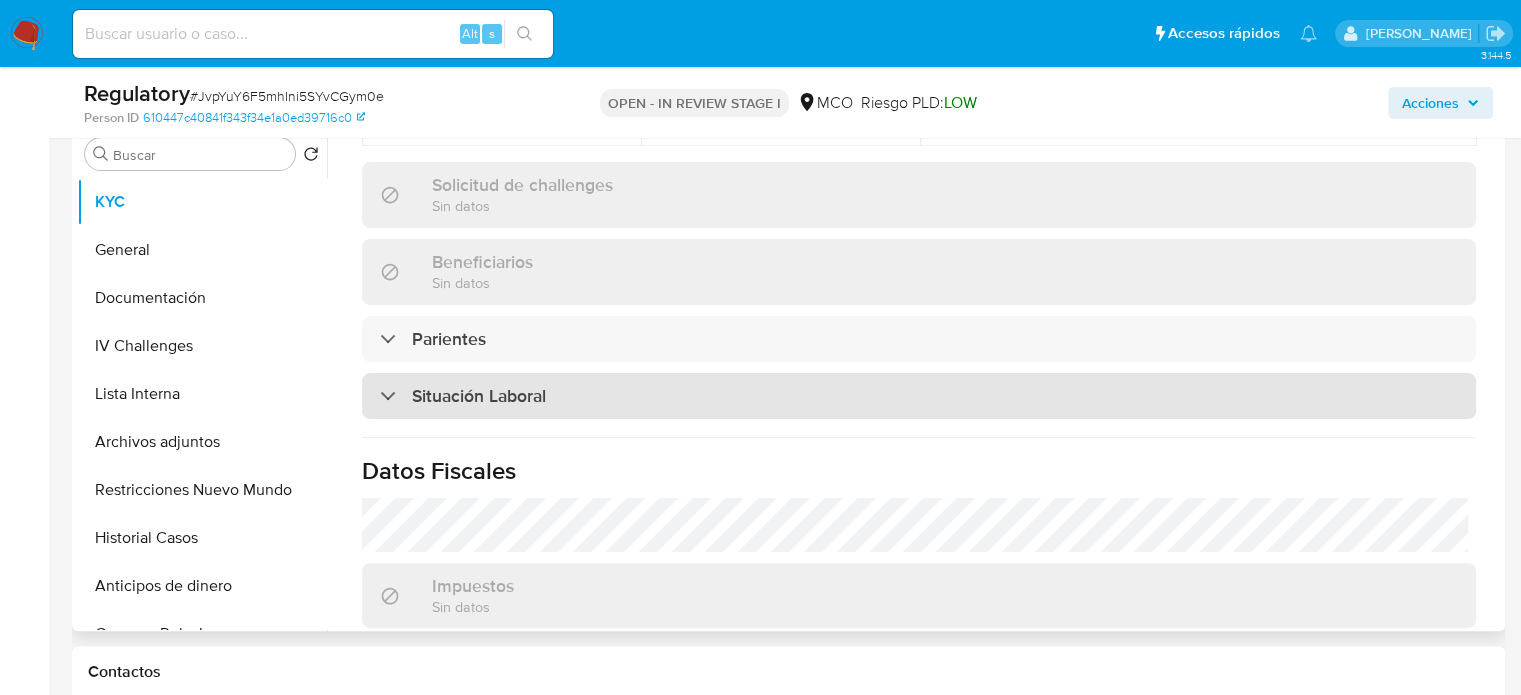 click on "Situación Laboral" at bounding box center (919, 396) 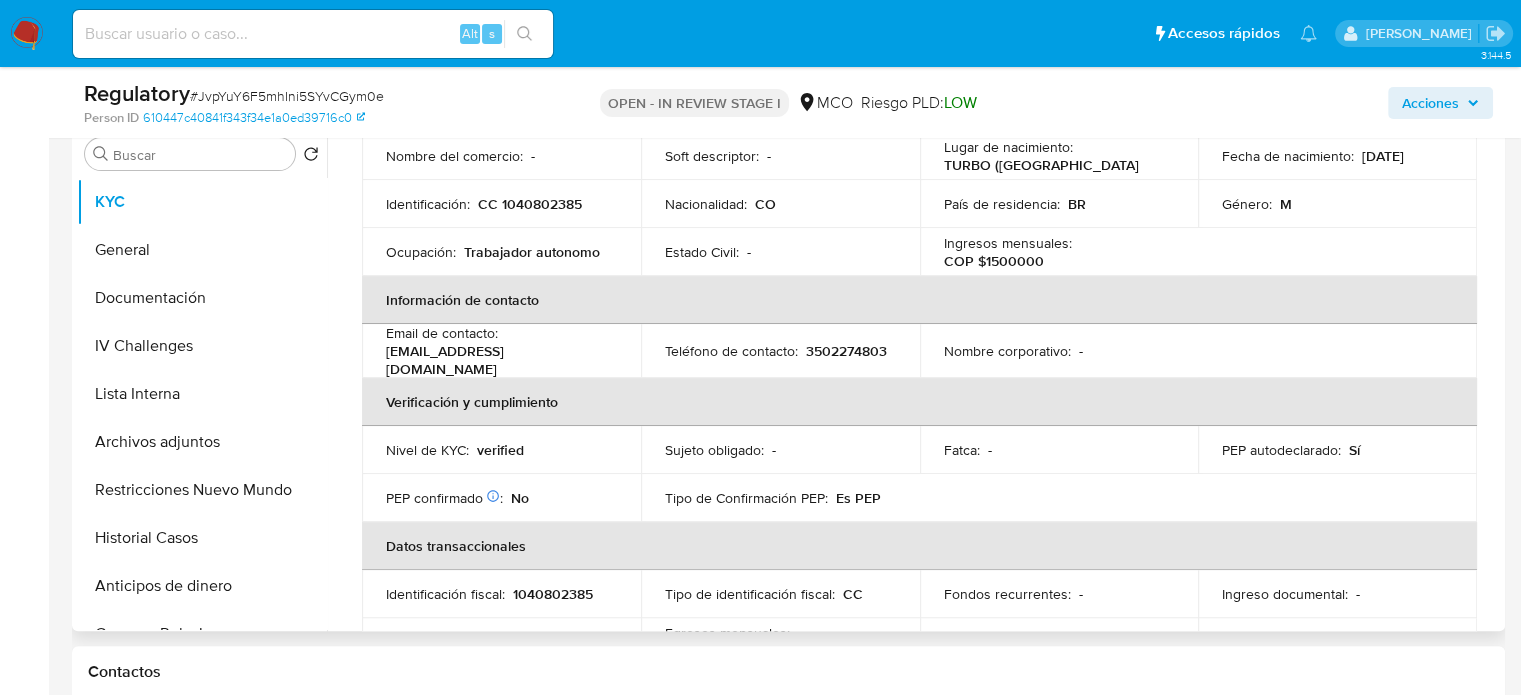 scroll, scrollTop: 0, scrollLeft: 0, axis: both 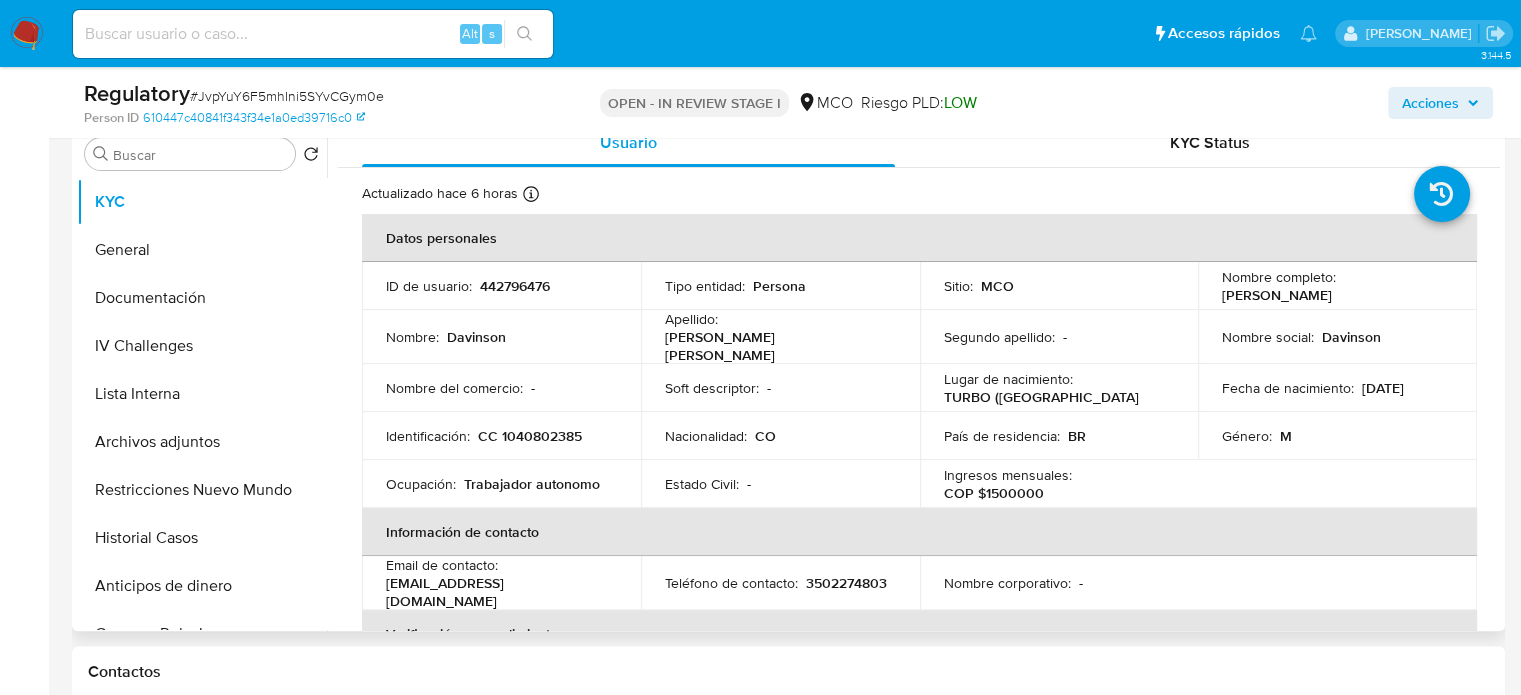 drag, startPoint x: 1384, startPoint y: 293, endPoint x: 1216, endPoint y: 302, distance: 168.2409 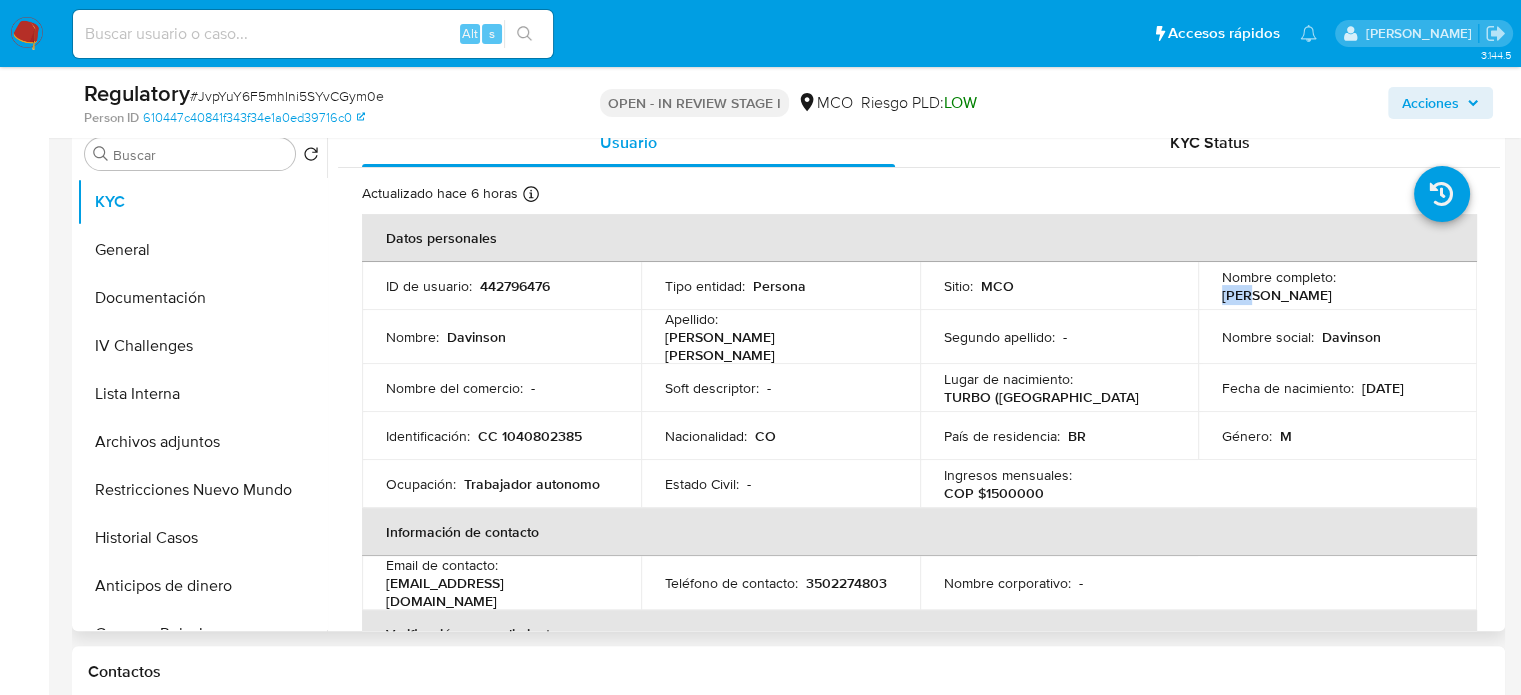 drag, startPoint x: 1366, startPoint y: 299, endPoint x: 1217, endPoint y: 297, distance: 149.01343 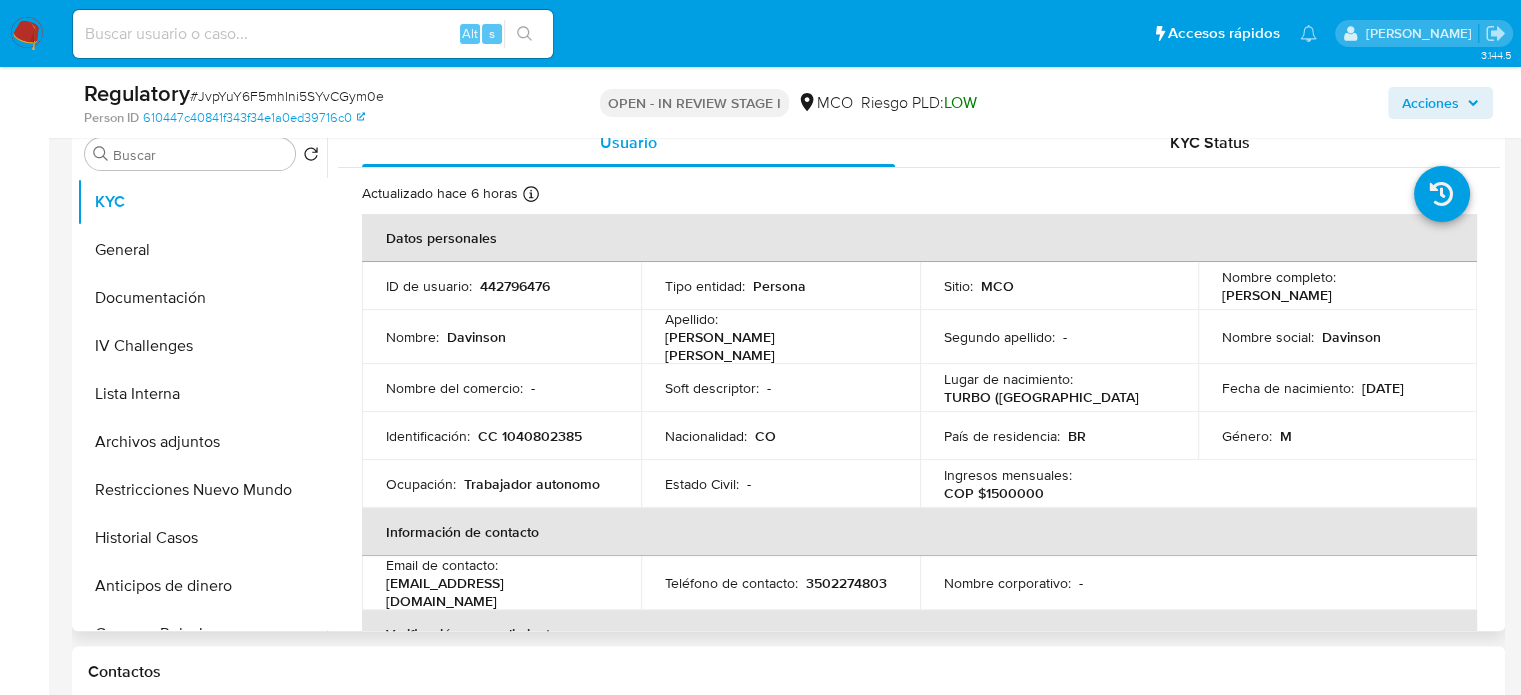drag, startPoint x: 1223, startPoint y: 293, endPoint x: 1370, endPoint y: 295, distance: 147.01361 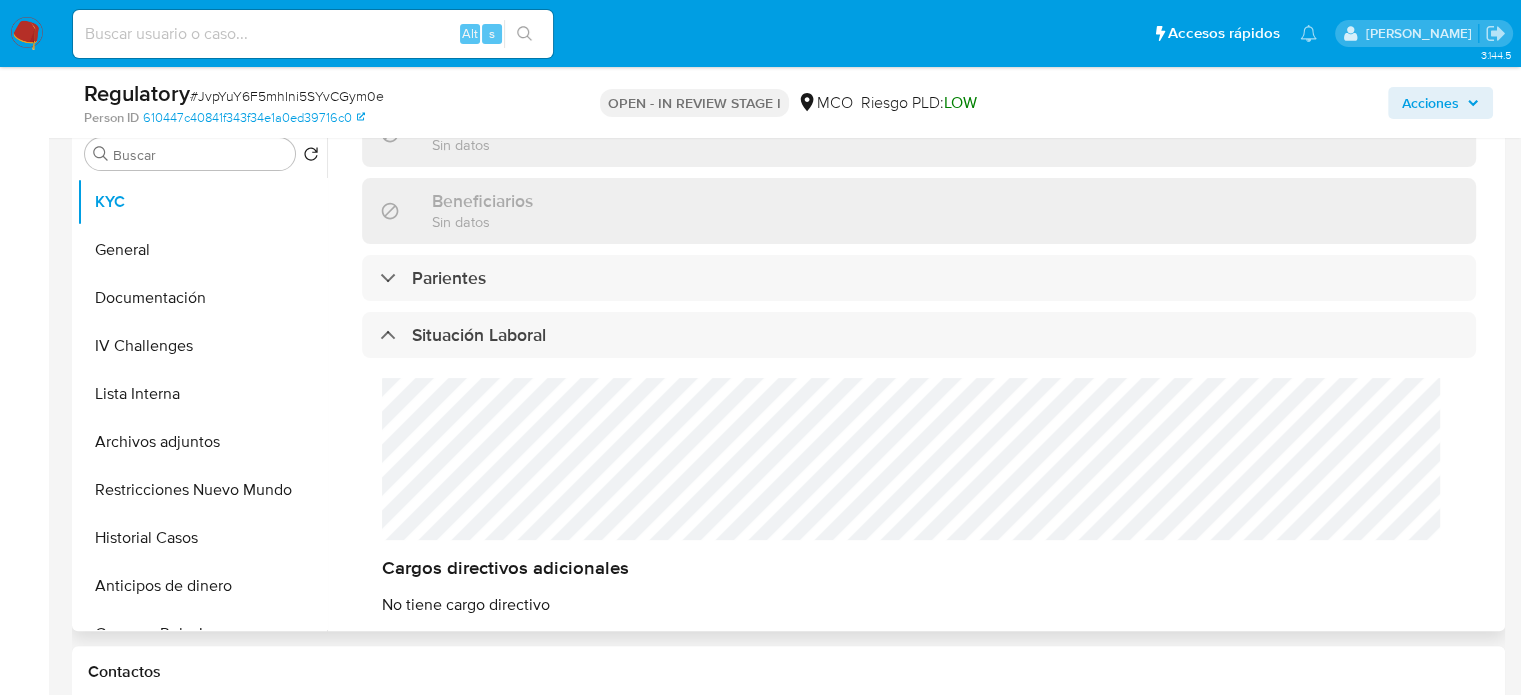 scroll, scrollTop: 900, scrollLeft: 0, axis: vertical 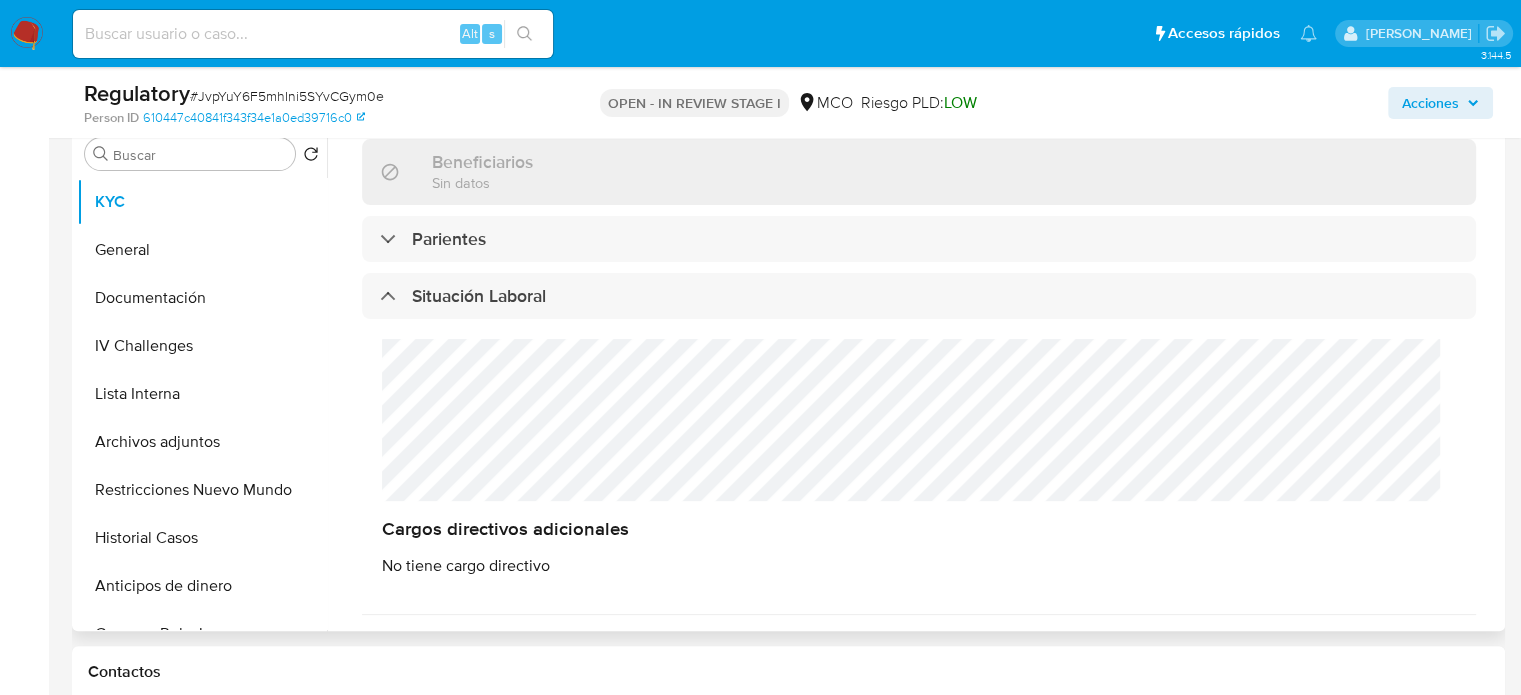 click on "Cargos directivos adicionales No tiene cargo directivo" at bounding box center (919, 457) 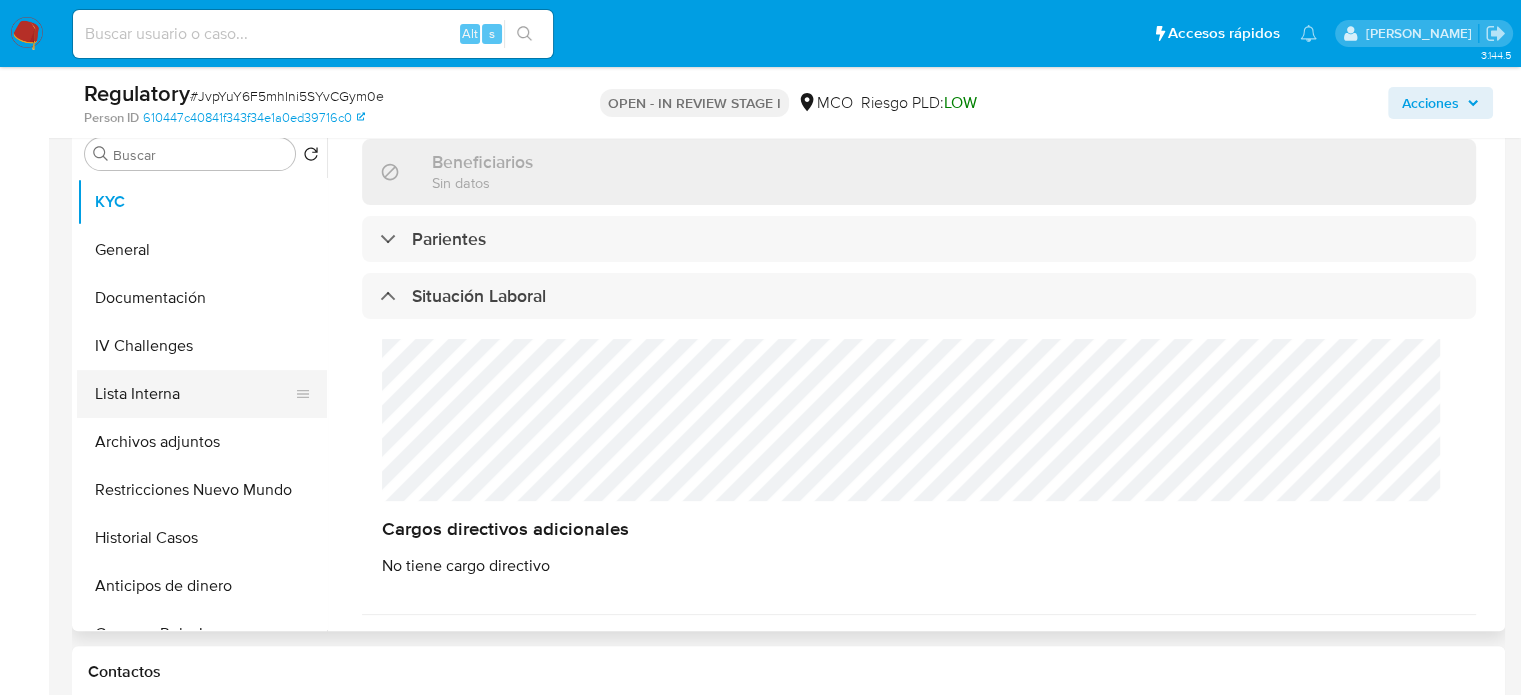 click on "Lista Interna" at bounding box center [194, 394] 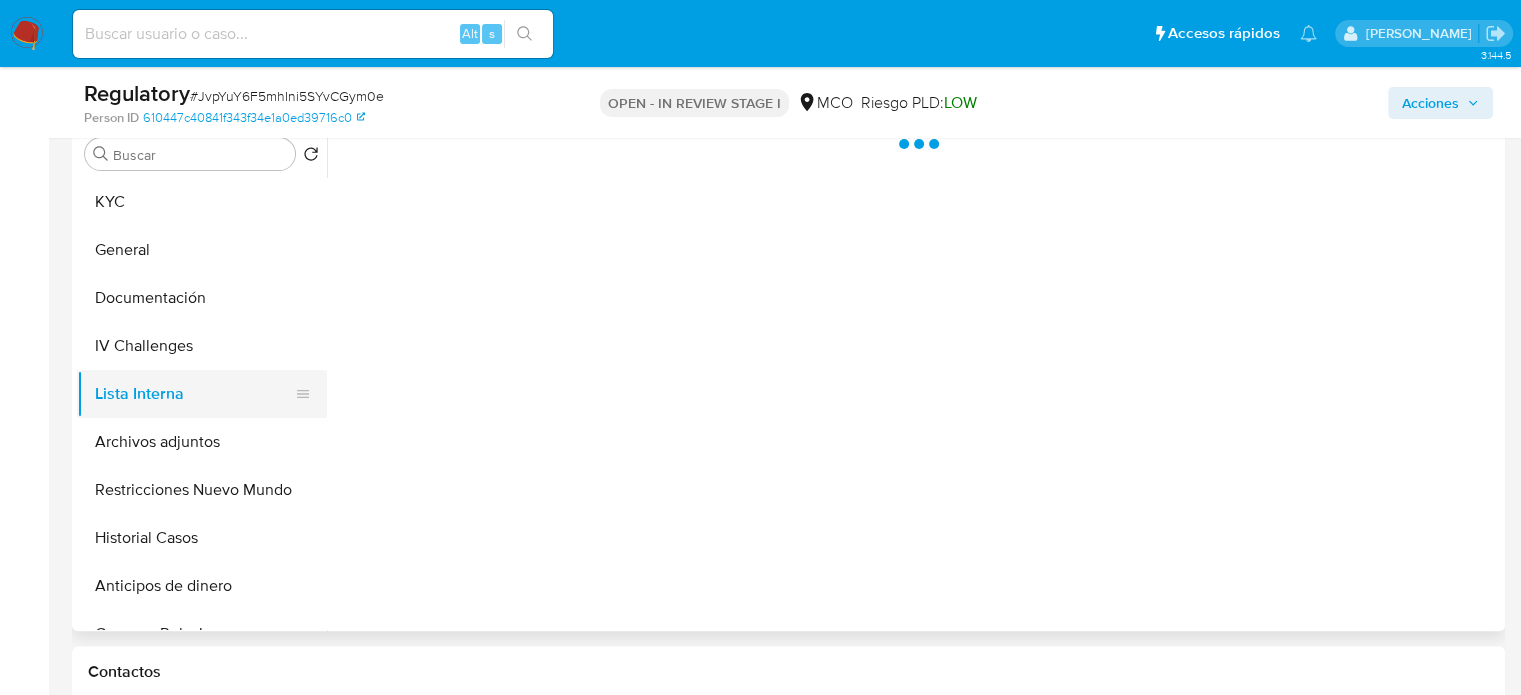 scroll, scrollTop: 0, scrollLeft: 0, axis: both 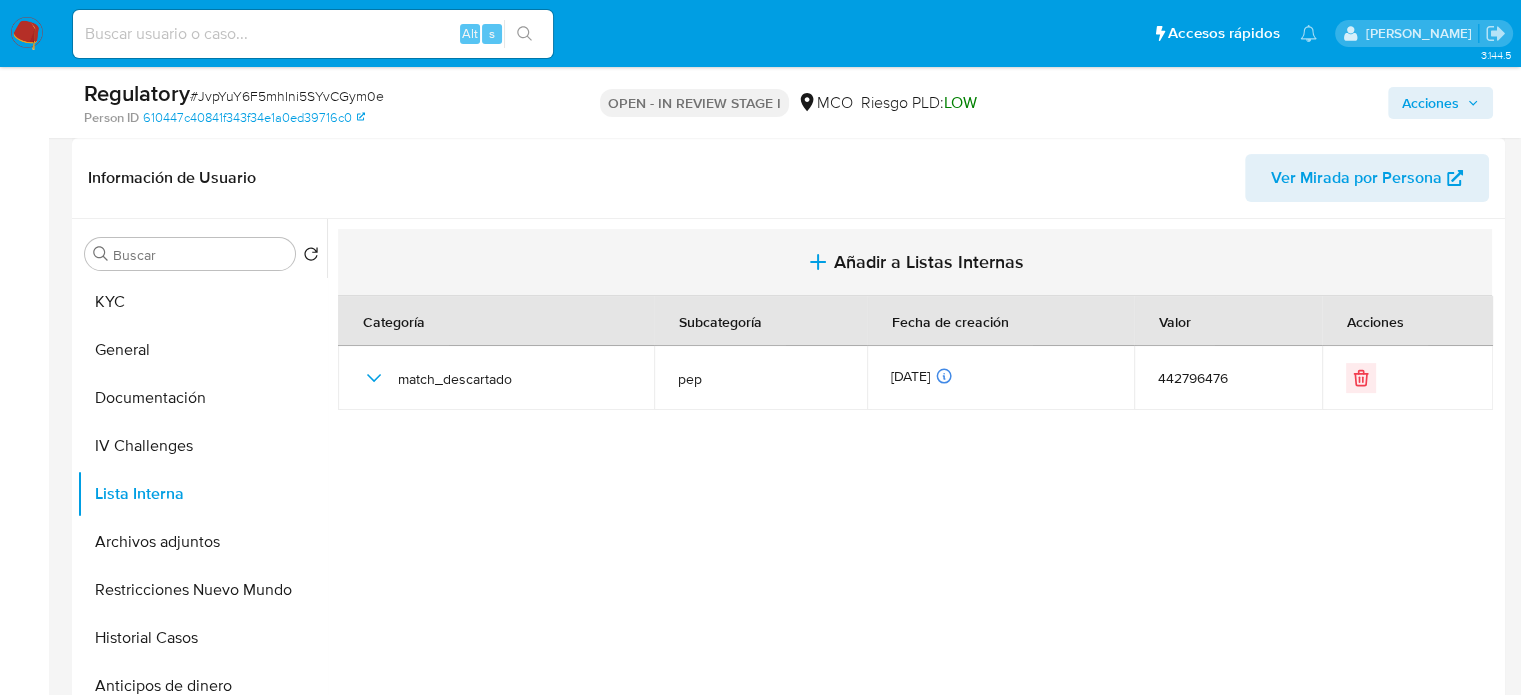 click on "Añadir a Listas Internas" at bounding box center [929, 262] 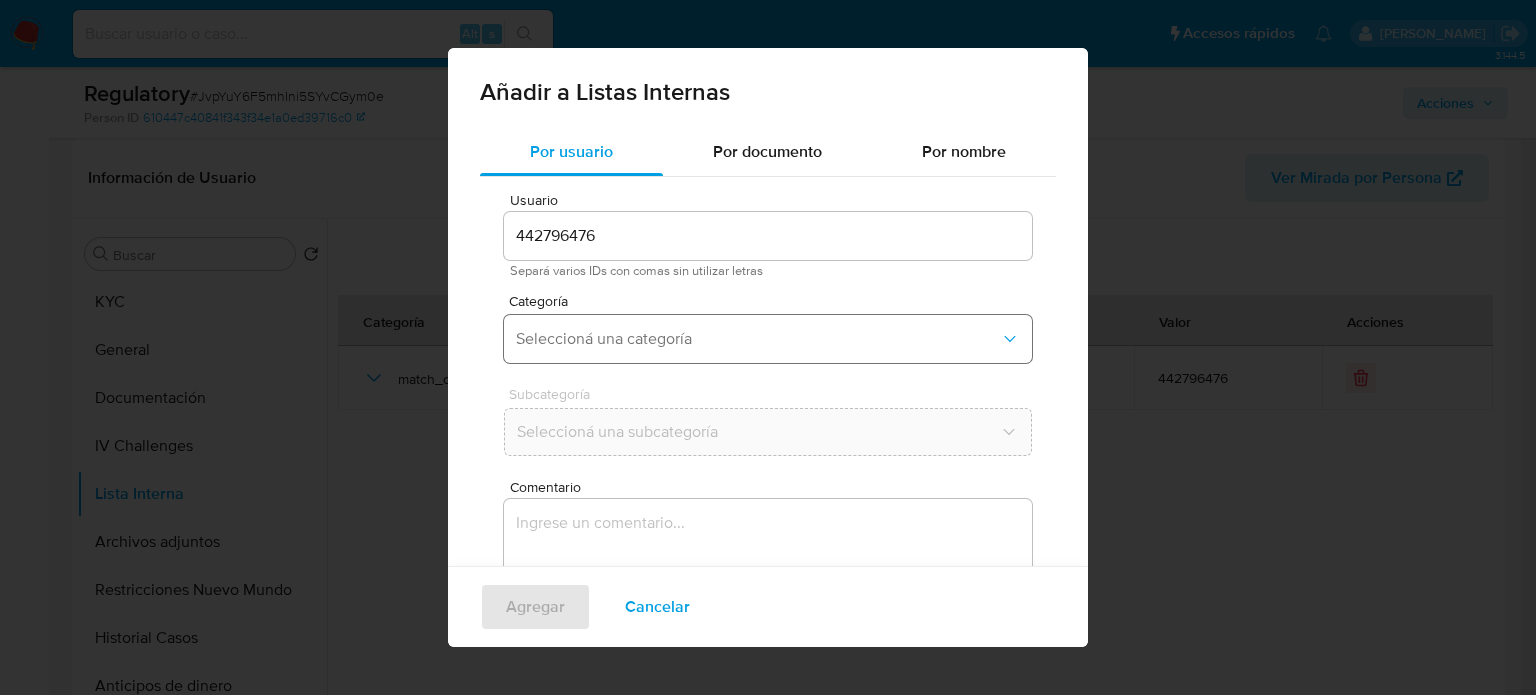 click on "Seleccioná una categoría" at bounding box center (758, 339) 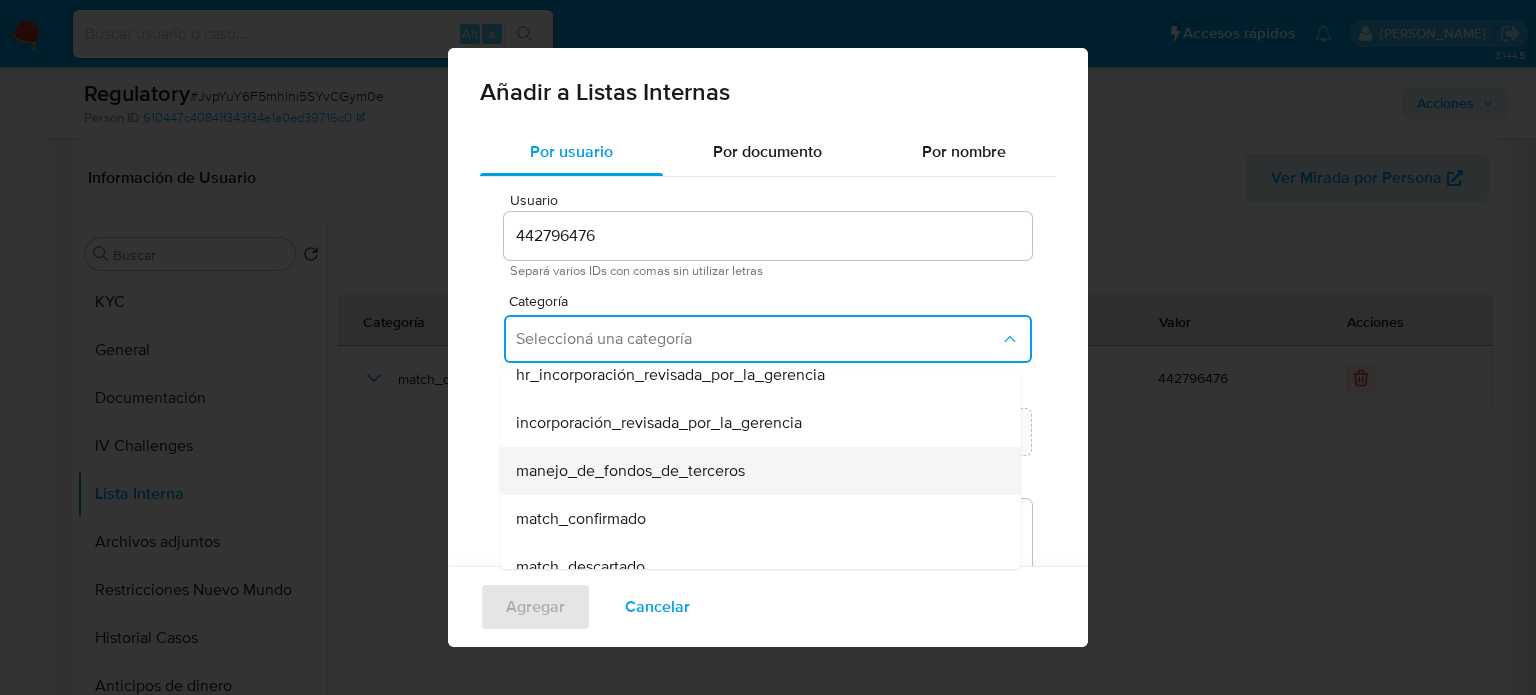 scroll, scrollTop: 100, scrollLeft: 0, axis: vertical 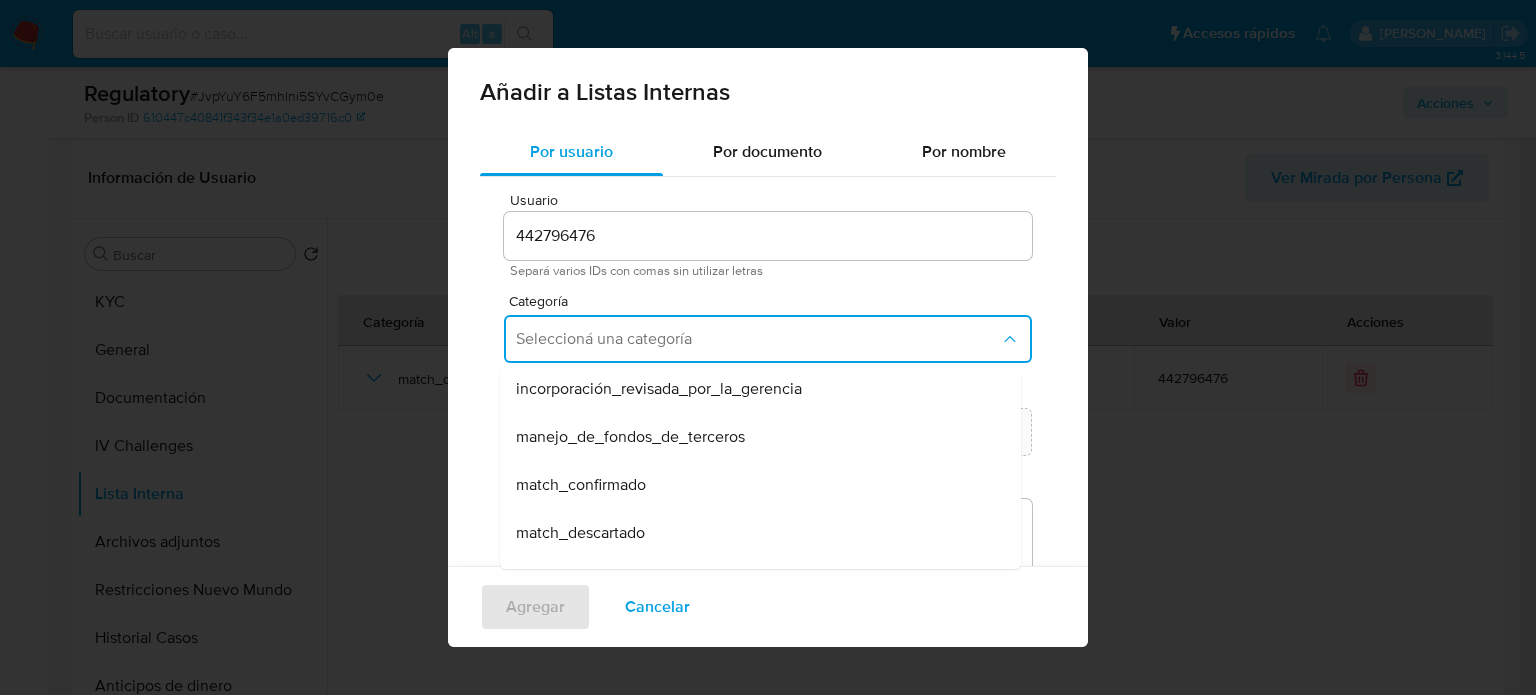 drag, startPoint x: 609, startPoint y: 543, endPoint x: 622, endPoint y: 494, distance: 50.695168 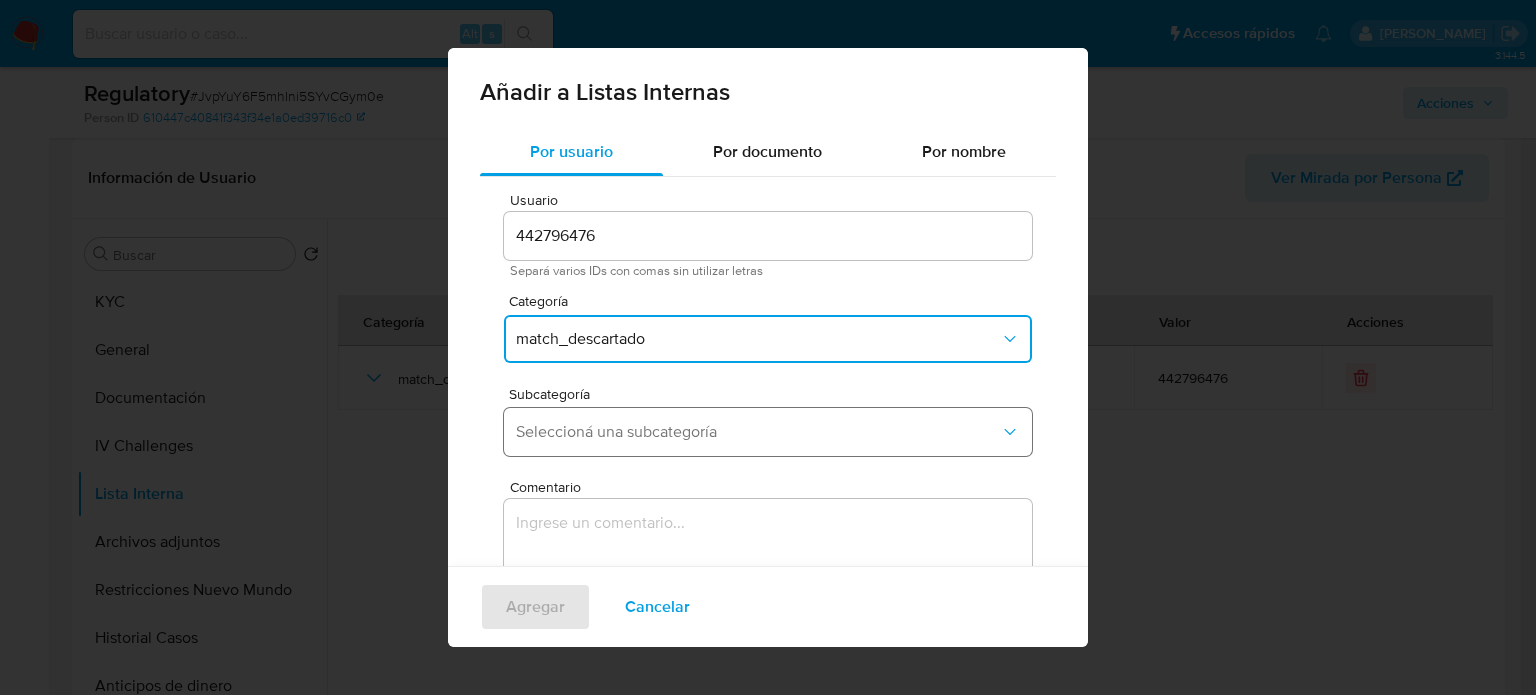 click on "Seleccioná una subcategoría" at bounding box center (758, 432) 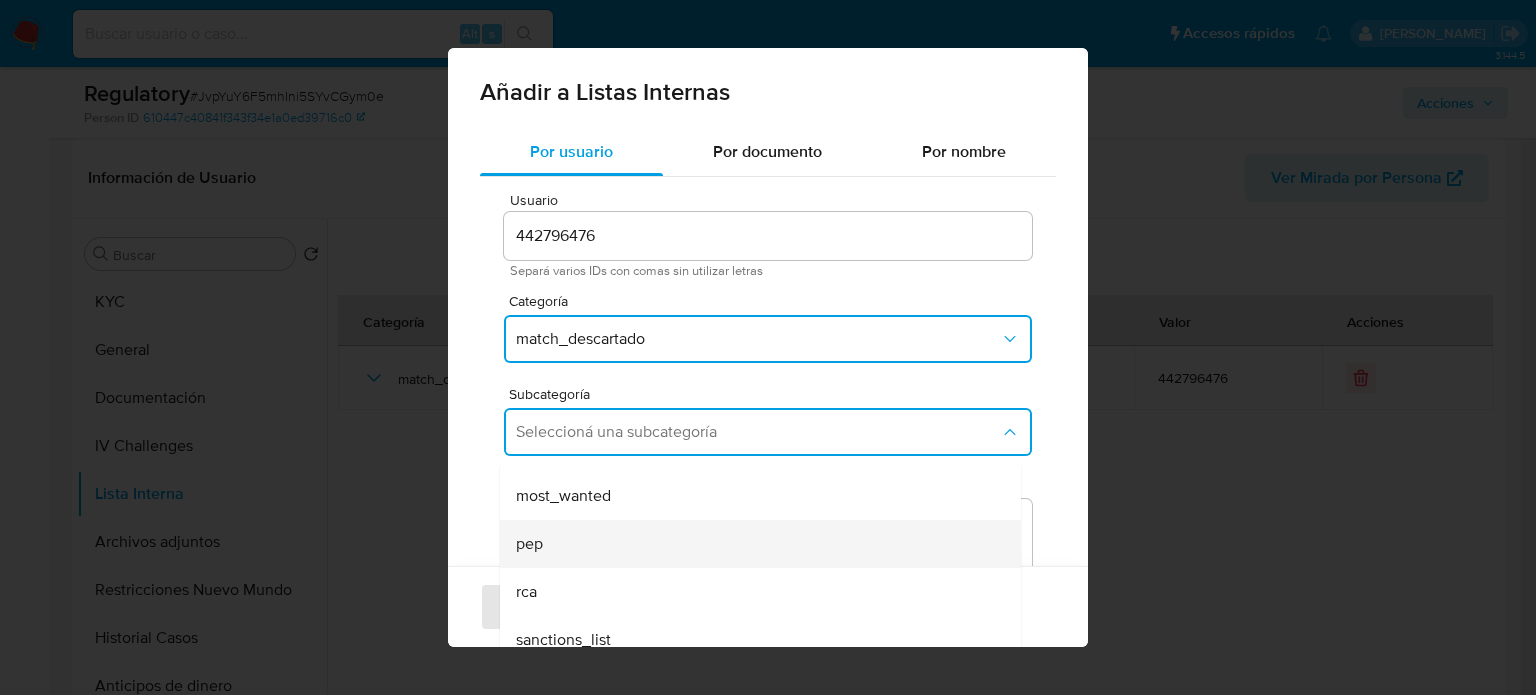 scroll, scrollTop: 136, scrollLeft: 0, axis: vertical 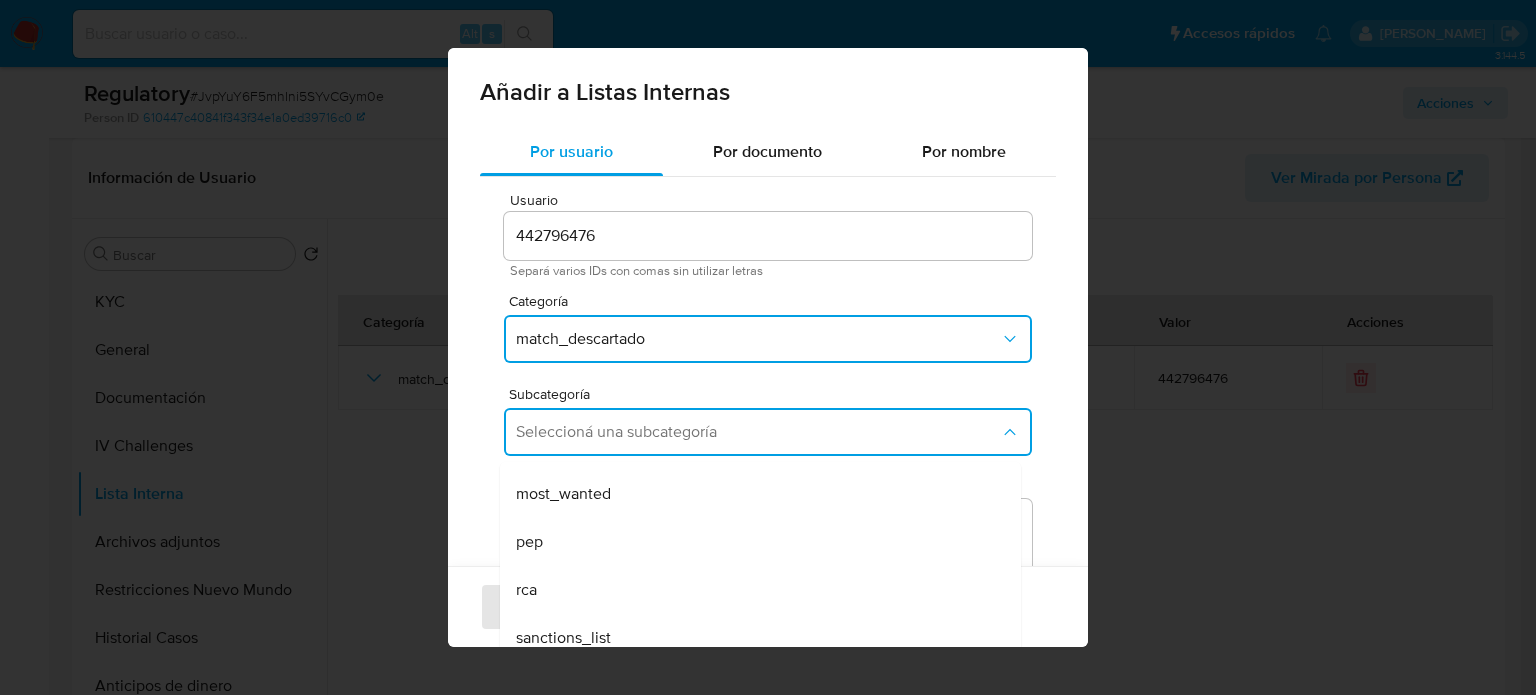 drag, startPoint x: 572, startPoint y: 541, endPoint x: 576, endPoint y: 509, distance: 32.24903 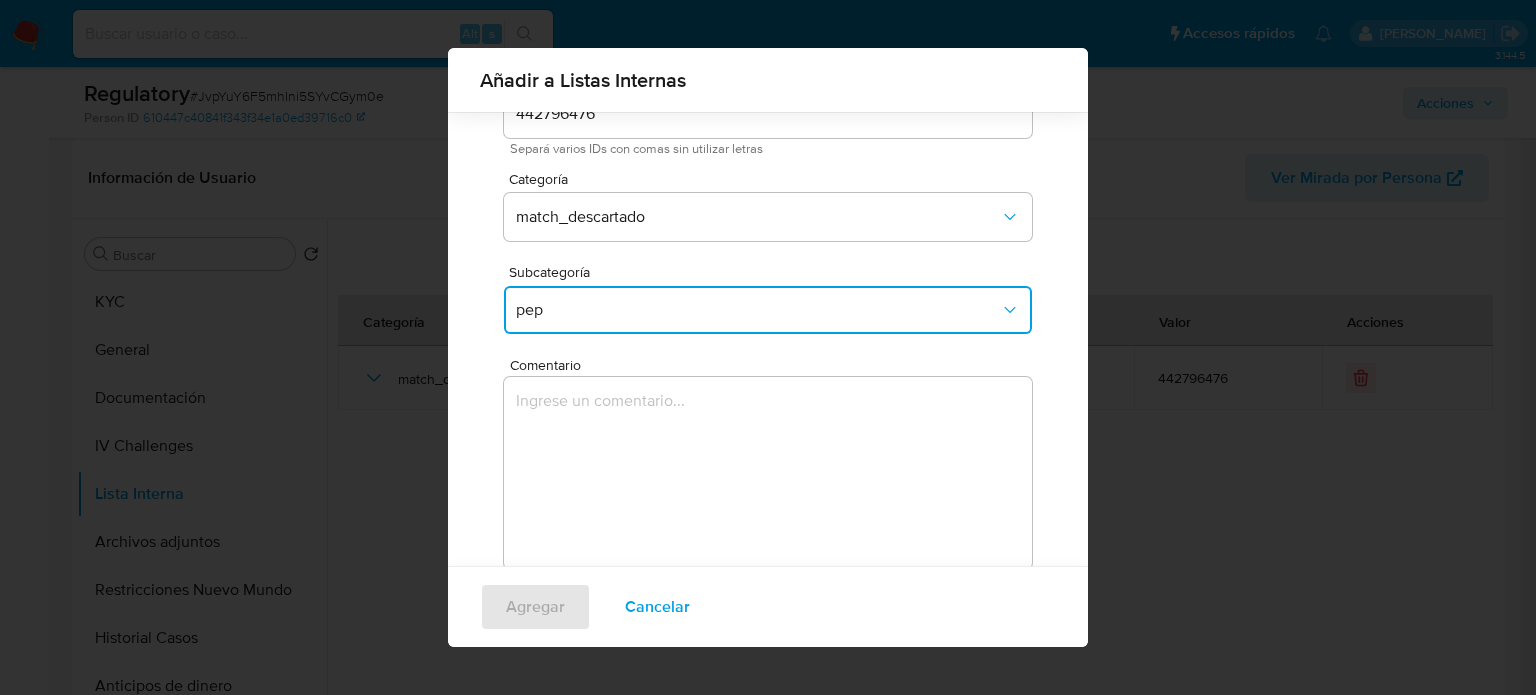 scroll, scrollTop: 157, scrollLeft: 0, axis: vertical 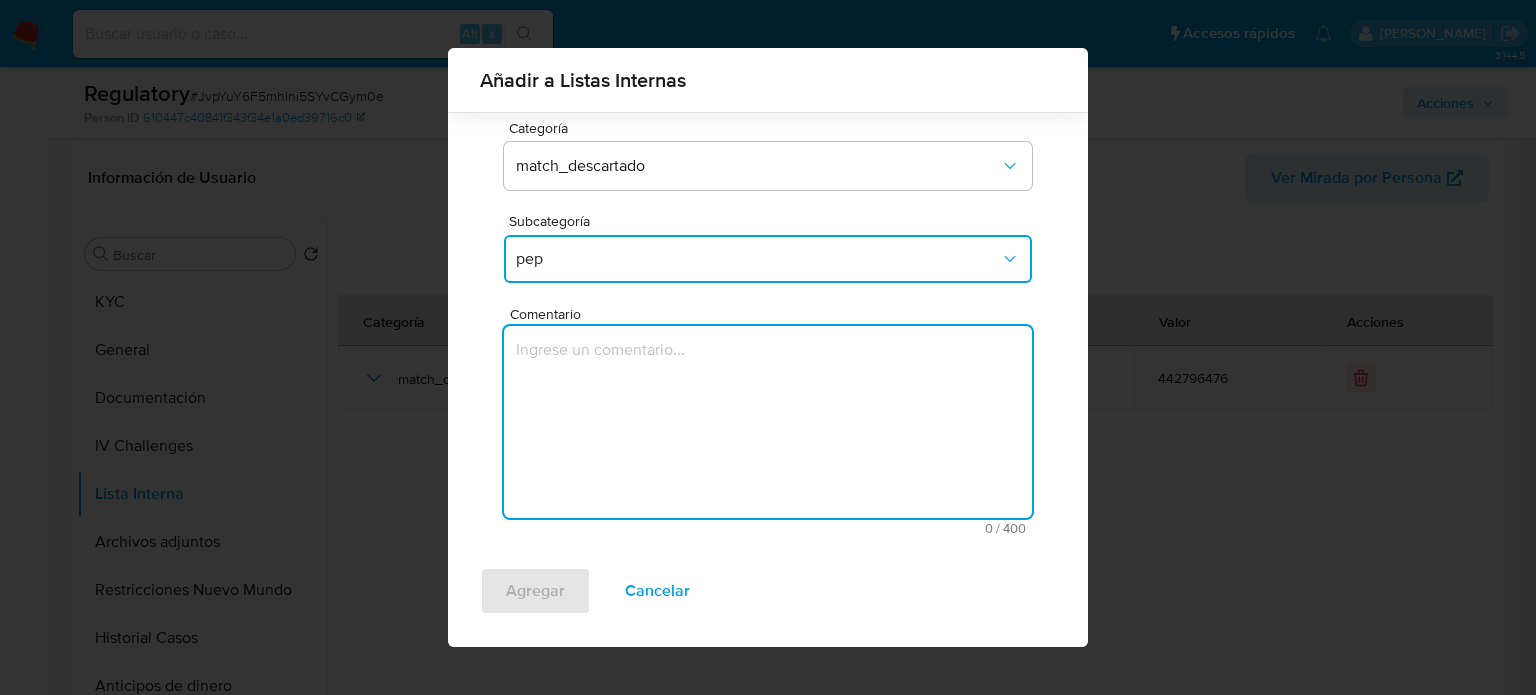 click at bounding box center (768, 422) 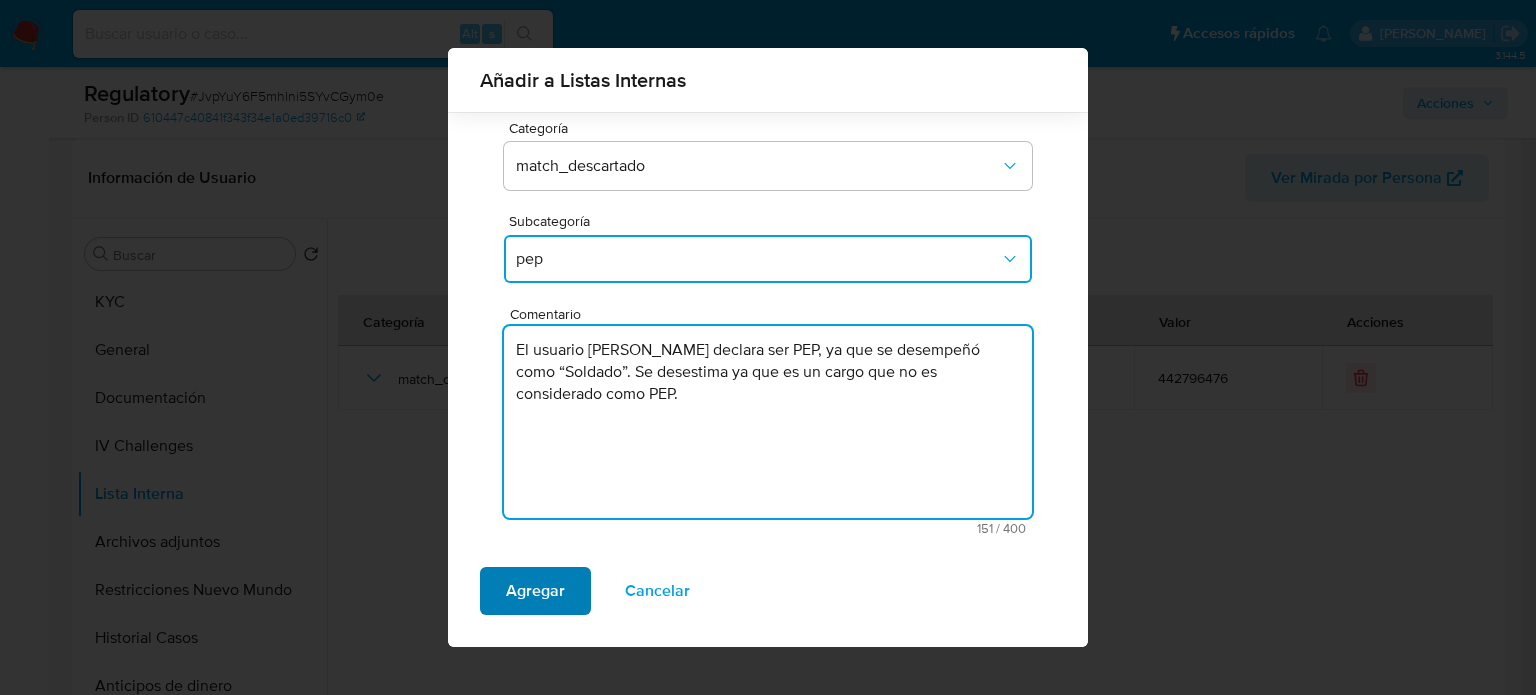 type on "El usuario Davinson Guevara Vega declara ser PEP, ya que se desempeñó como “Soldado”. Se desestima ya que es un cargo que no es considerado como PEP." 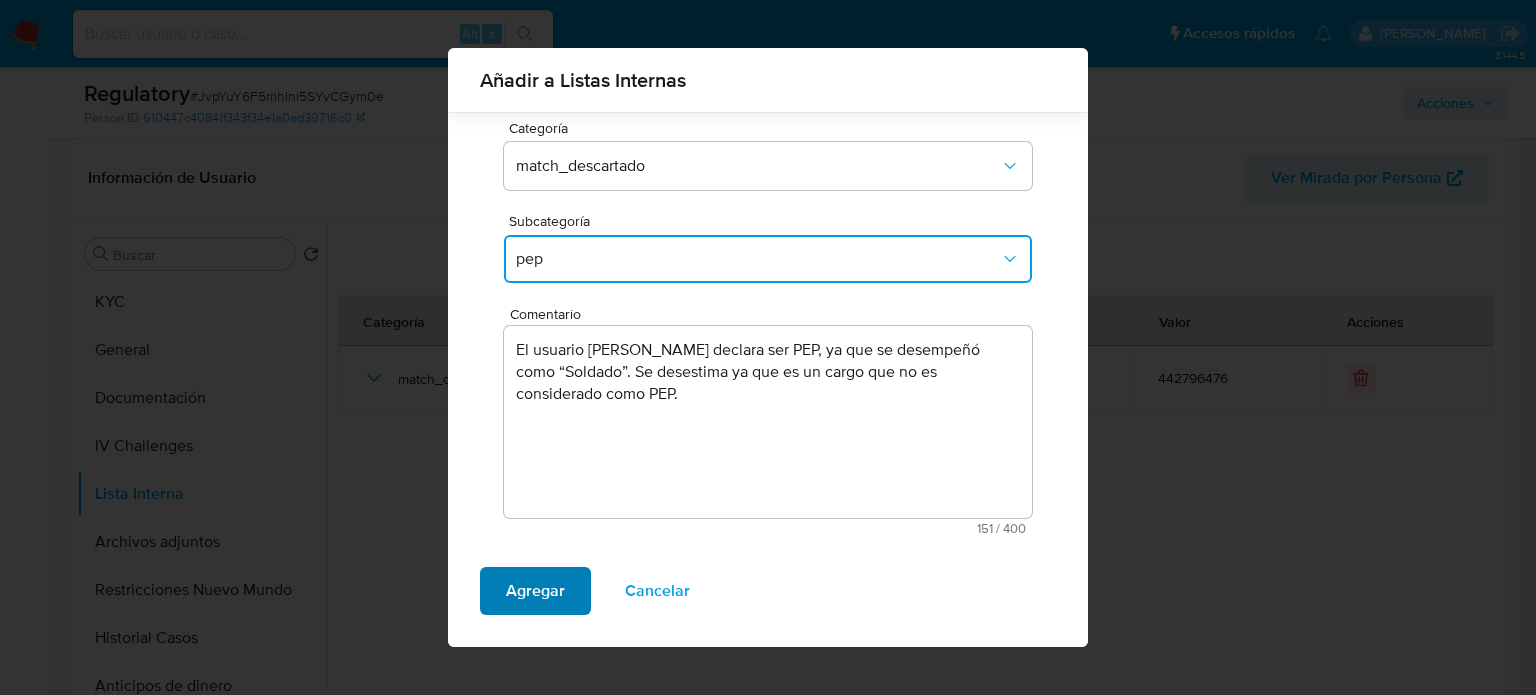 click on "Agregar" at bounding box center (535, 591) 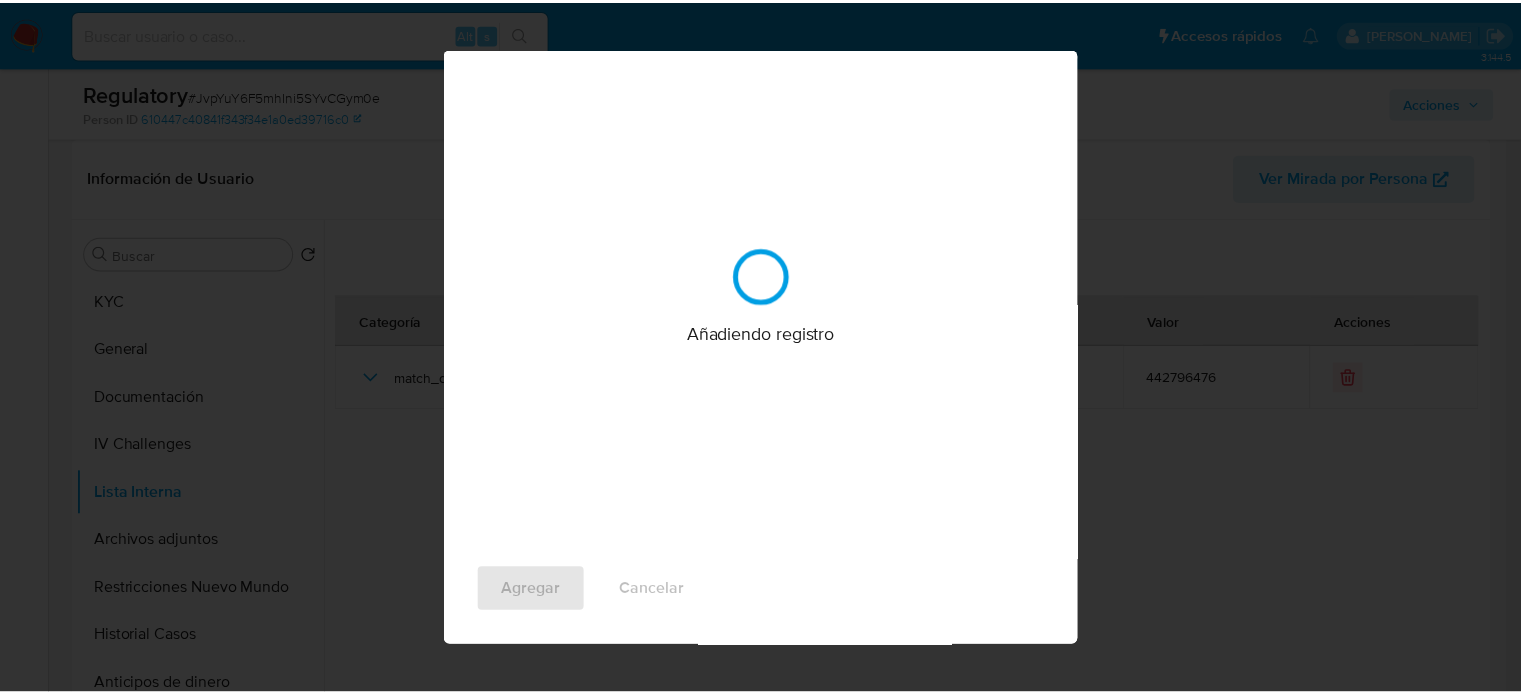 scroll, scrollTop: 0, scrollLeft: 0, axis: both 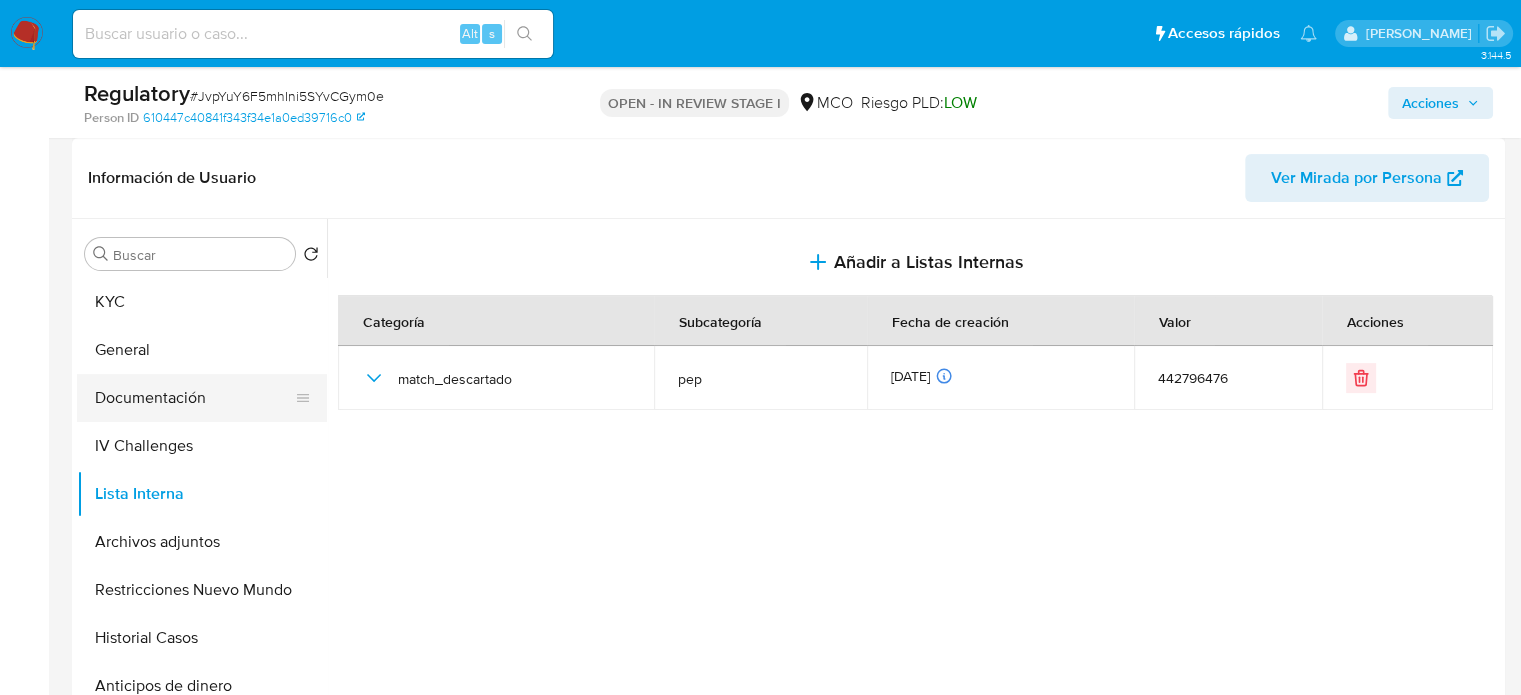 click on "Documentación" at bounding box center (194, 398) 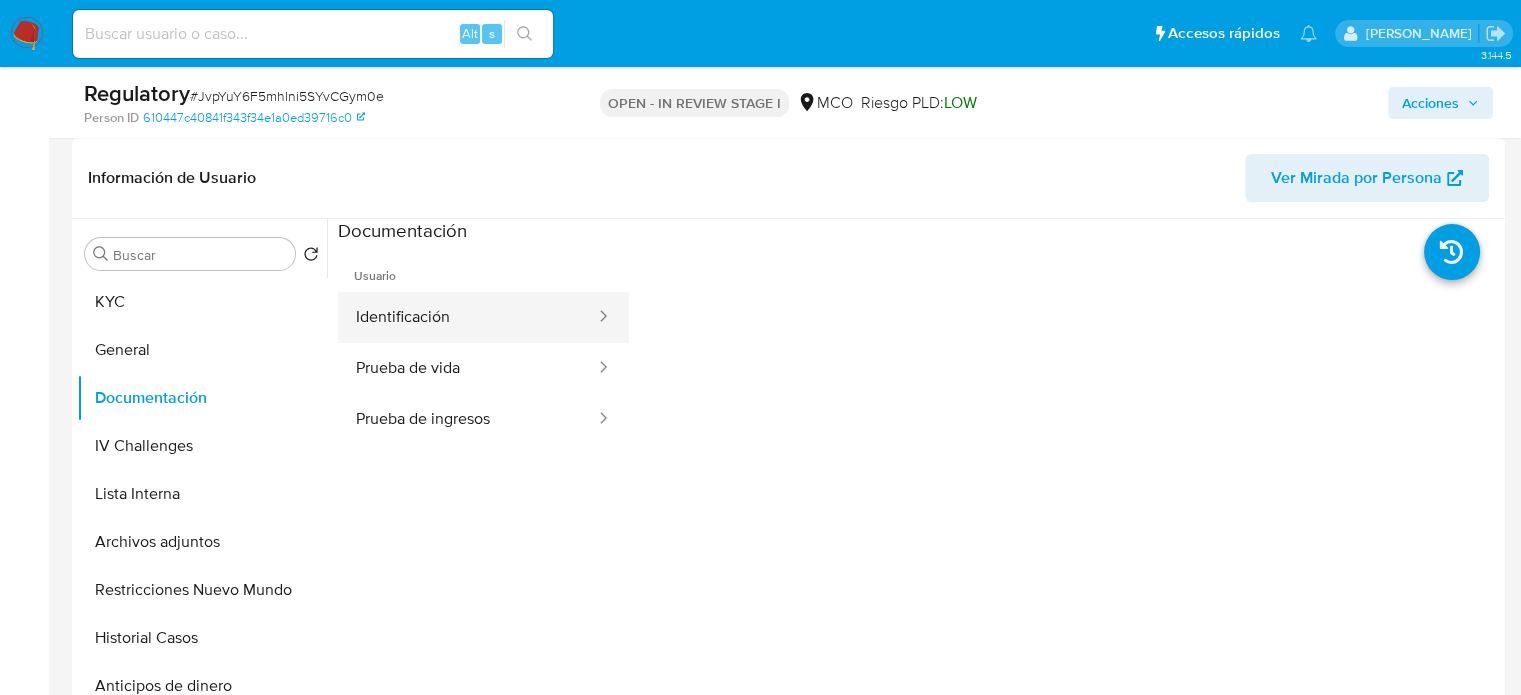 click on "Identificación" at bounding box center (467, 317) 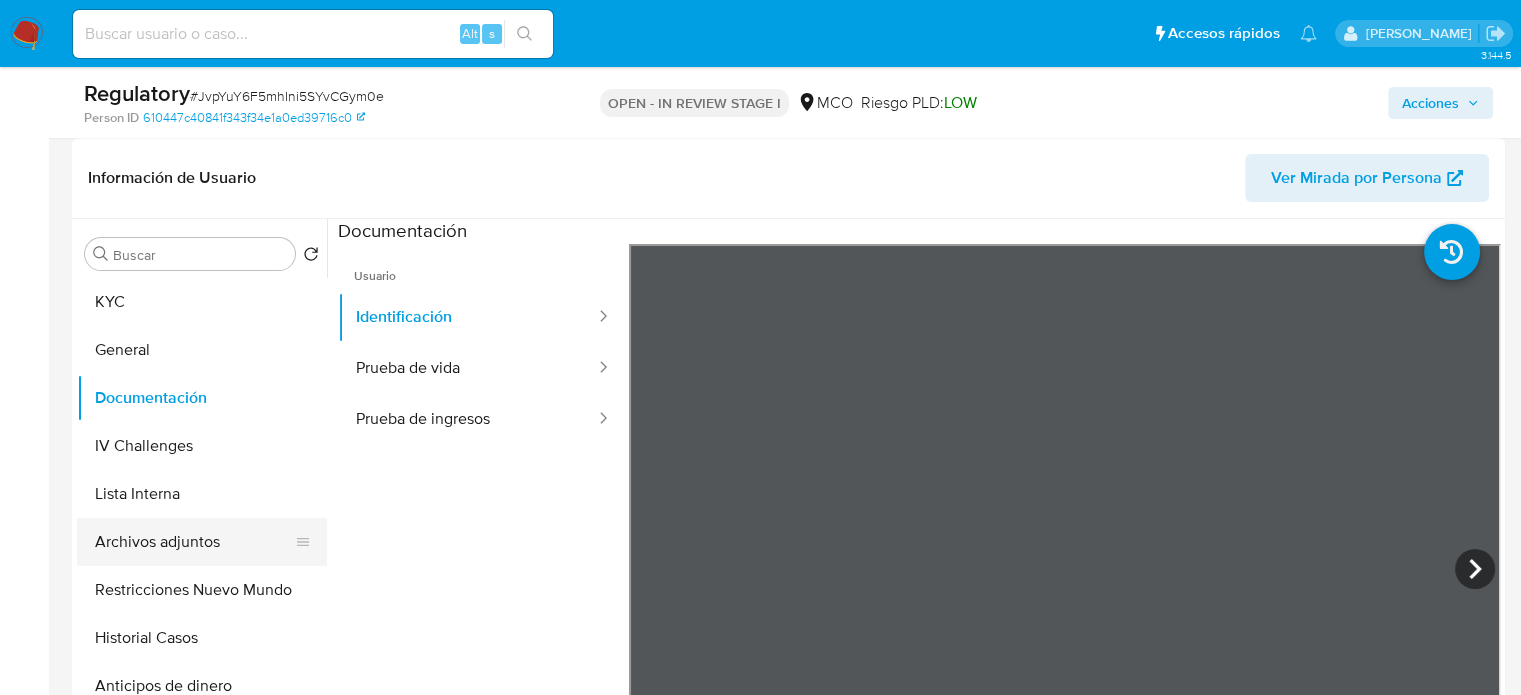 click on "Archivos adjuntos" at bounding box center [194, 542] 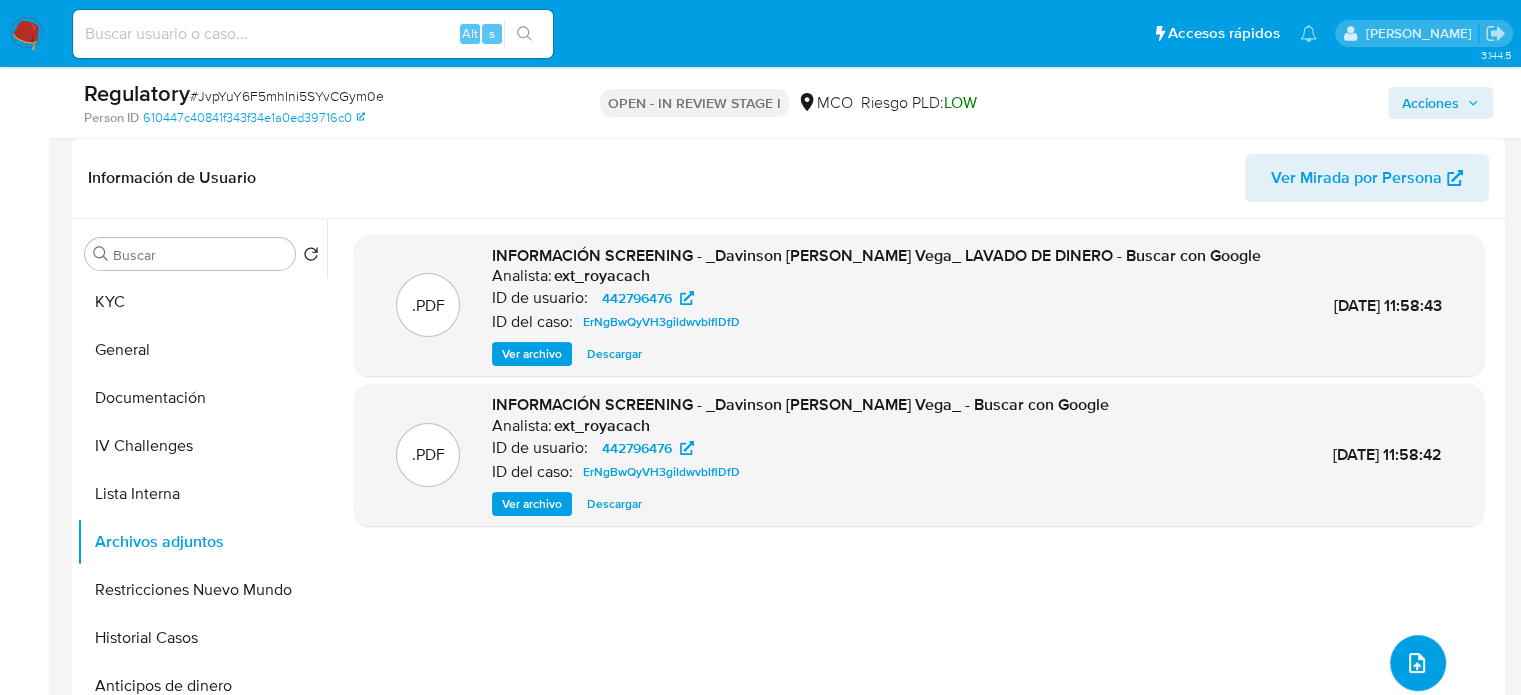 click 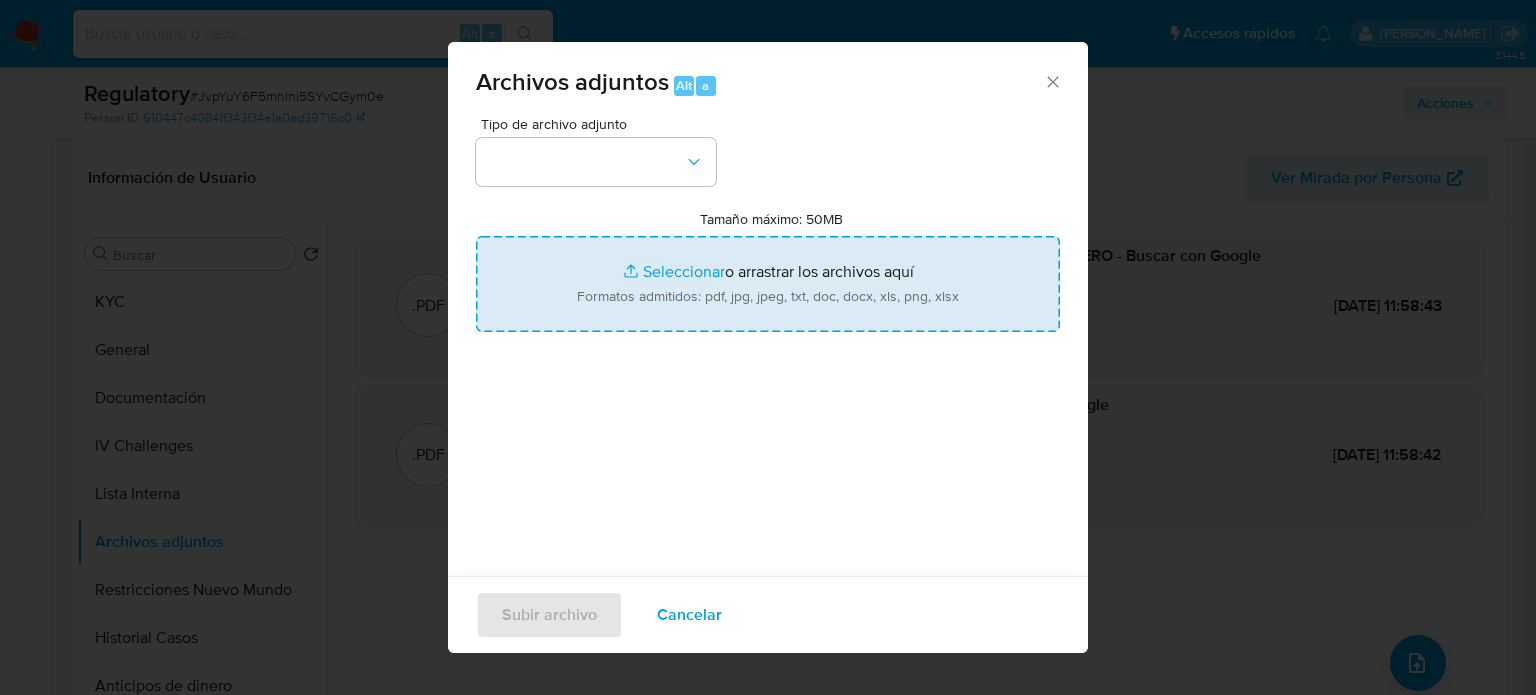click on "Tamaño máximo: 50MB Seleccionar archivos" at bounding box center (768, 284) 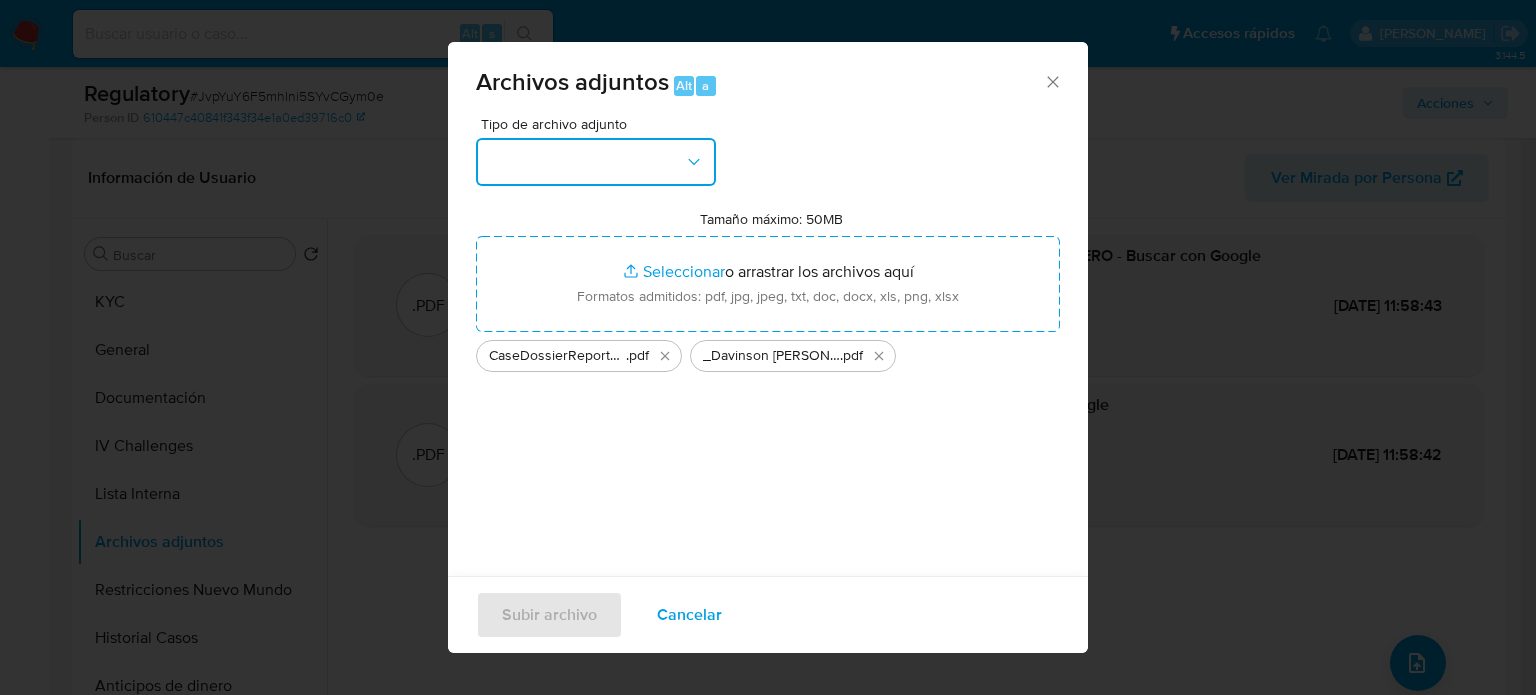 click at bounding box center [596, 162] 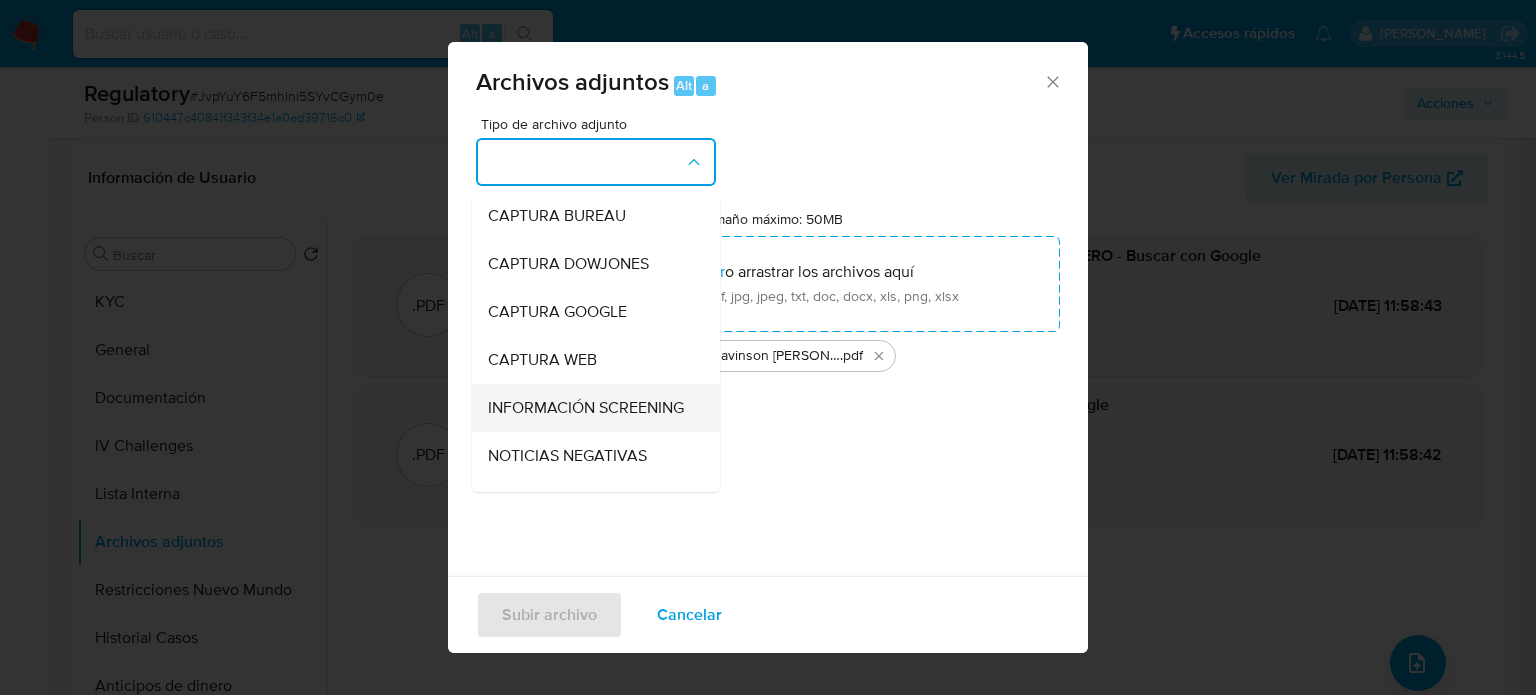 click on "INFORMACIÓN SCREENING" at bounding box center [586, 408] 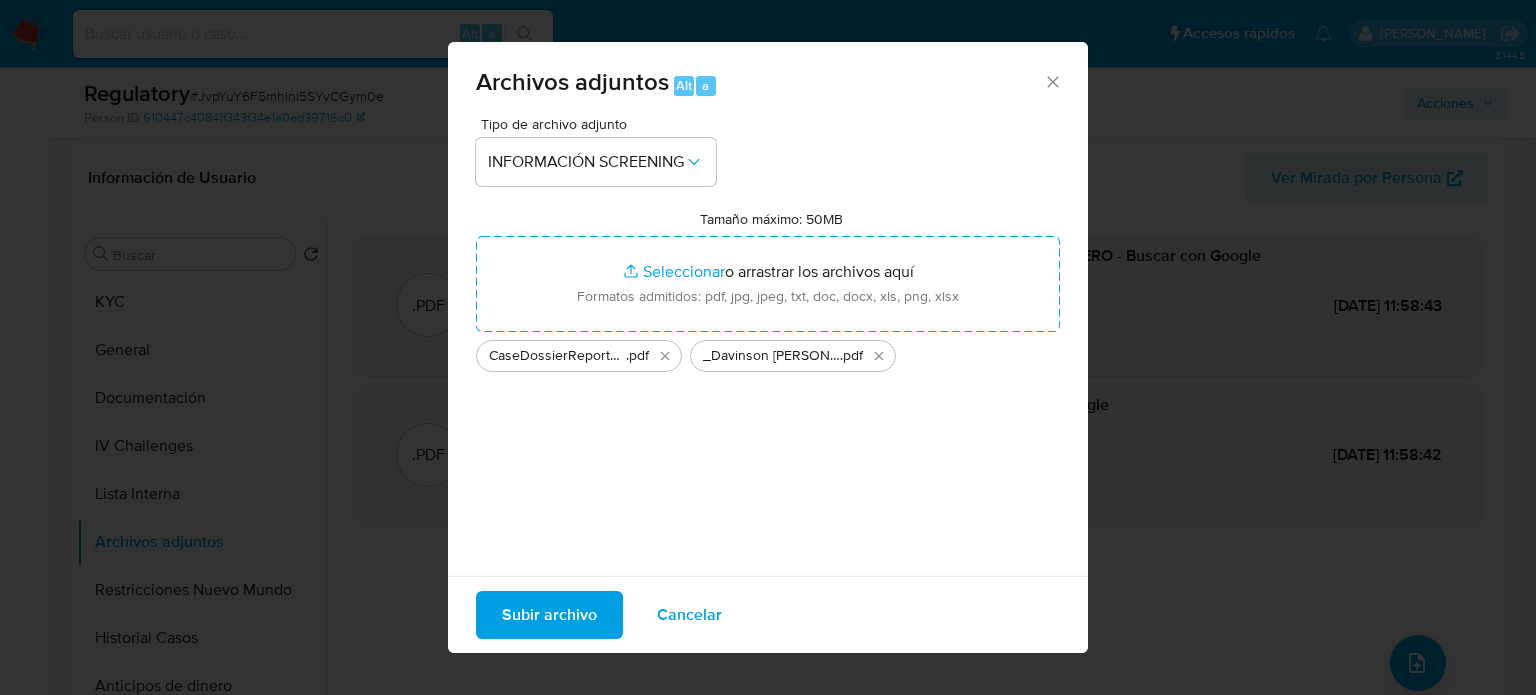 click on "Subir archivo" at bounding box center (549, 615) 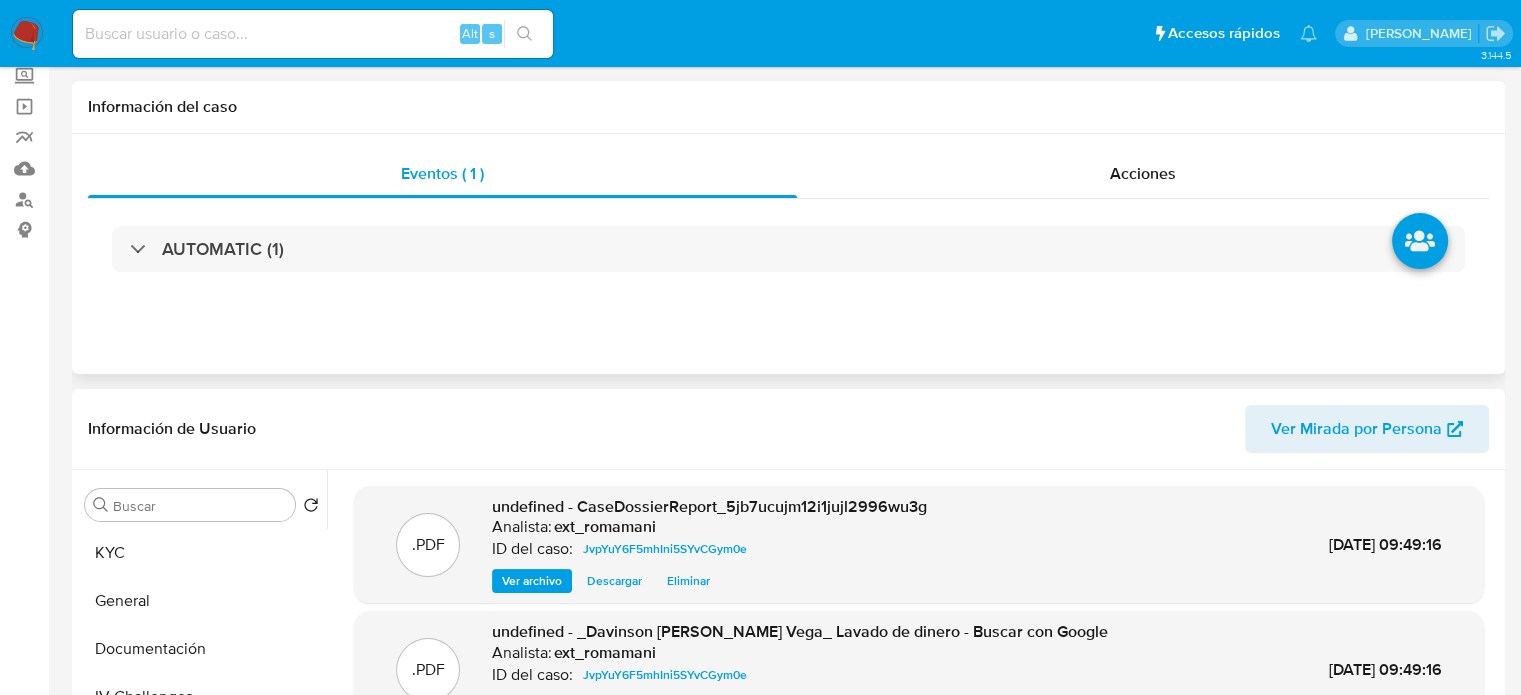 scroll, scrollTop: 0, scrollLeft: 0, axis: both 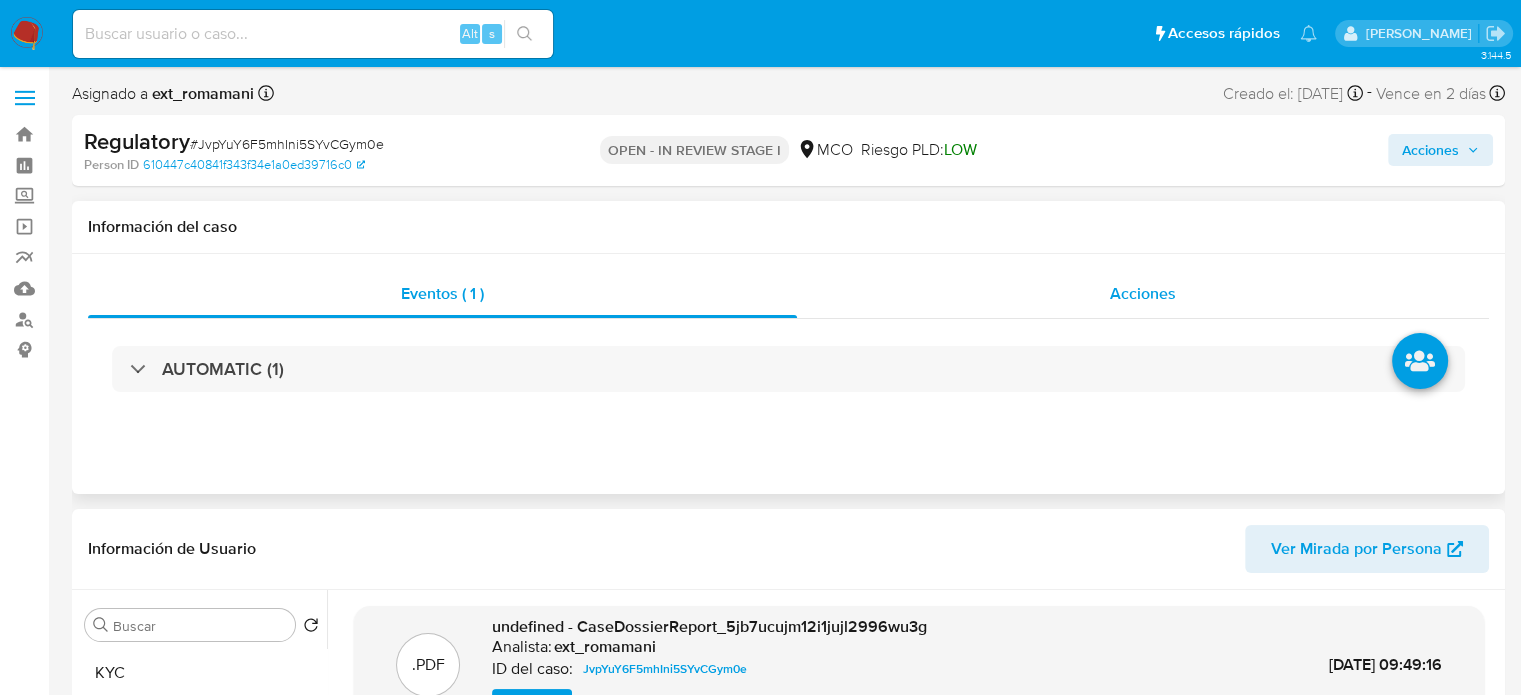 click on "Acciones" at bounding box center [1143, 293] 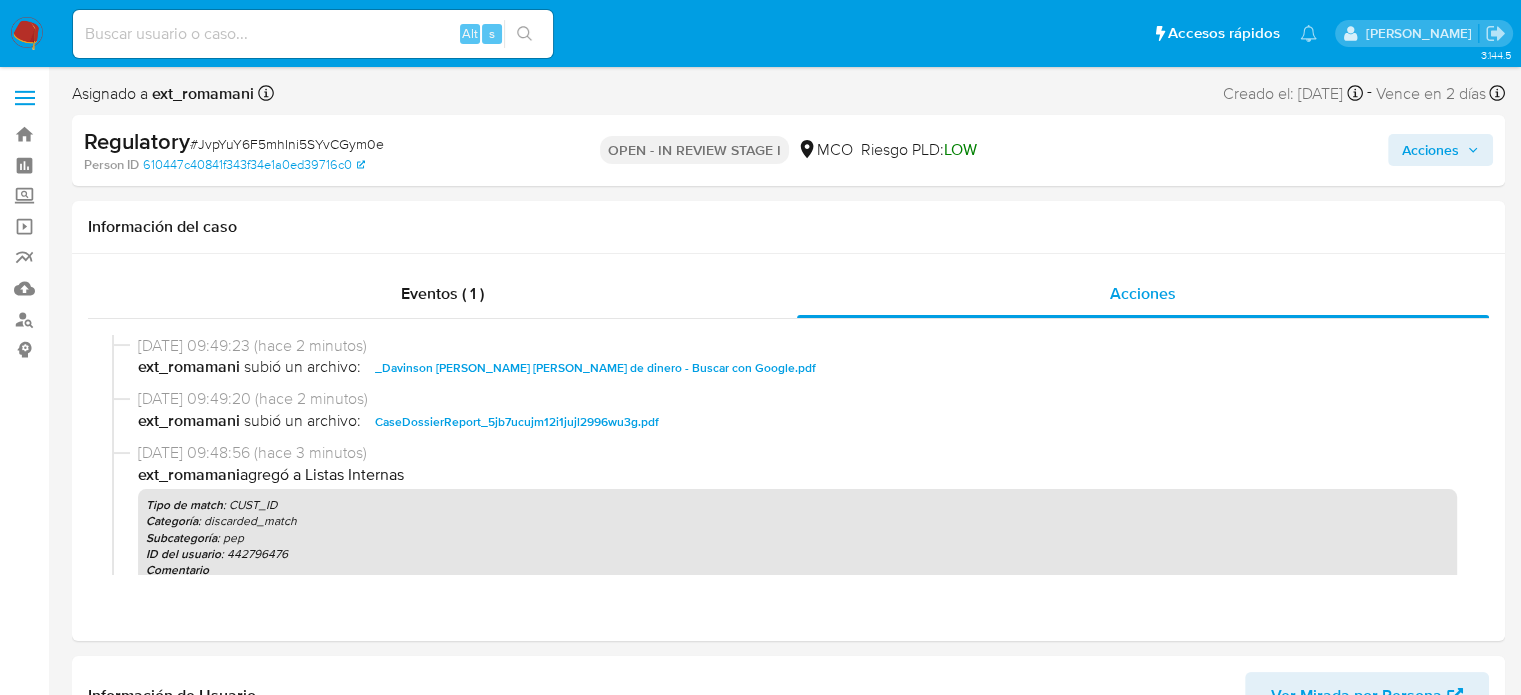 type 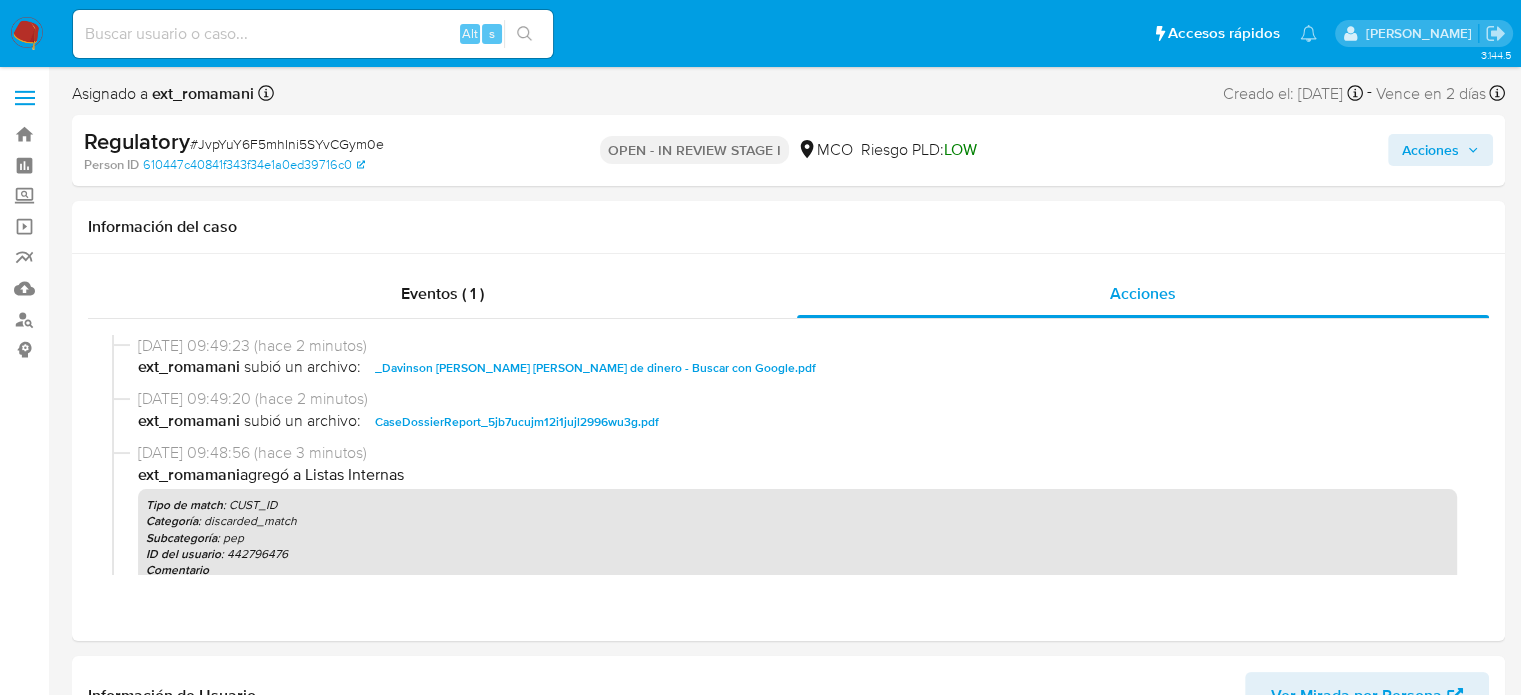 click on "Acciones" at bounding box center [1430, 150] 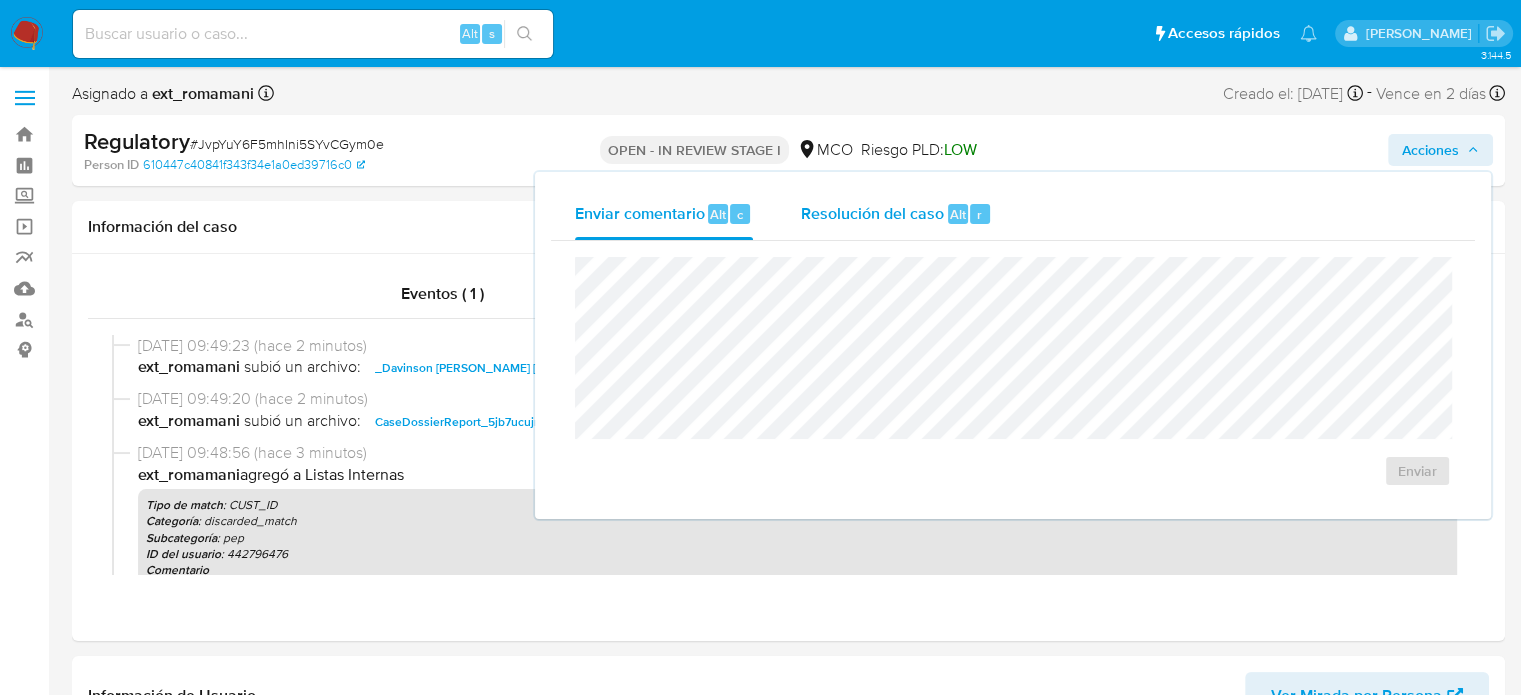 click on "Resolución del caso Alt r" at bounding box center [896, 214] 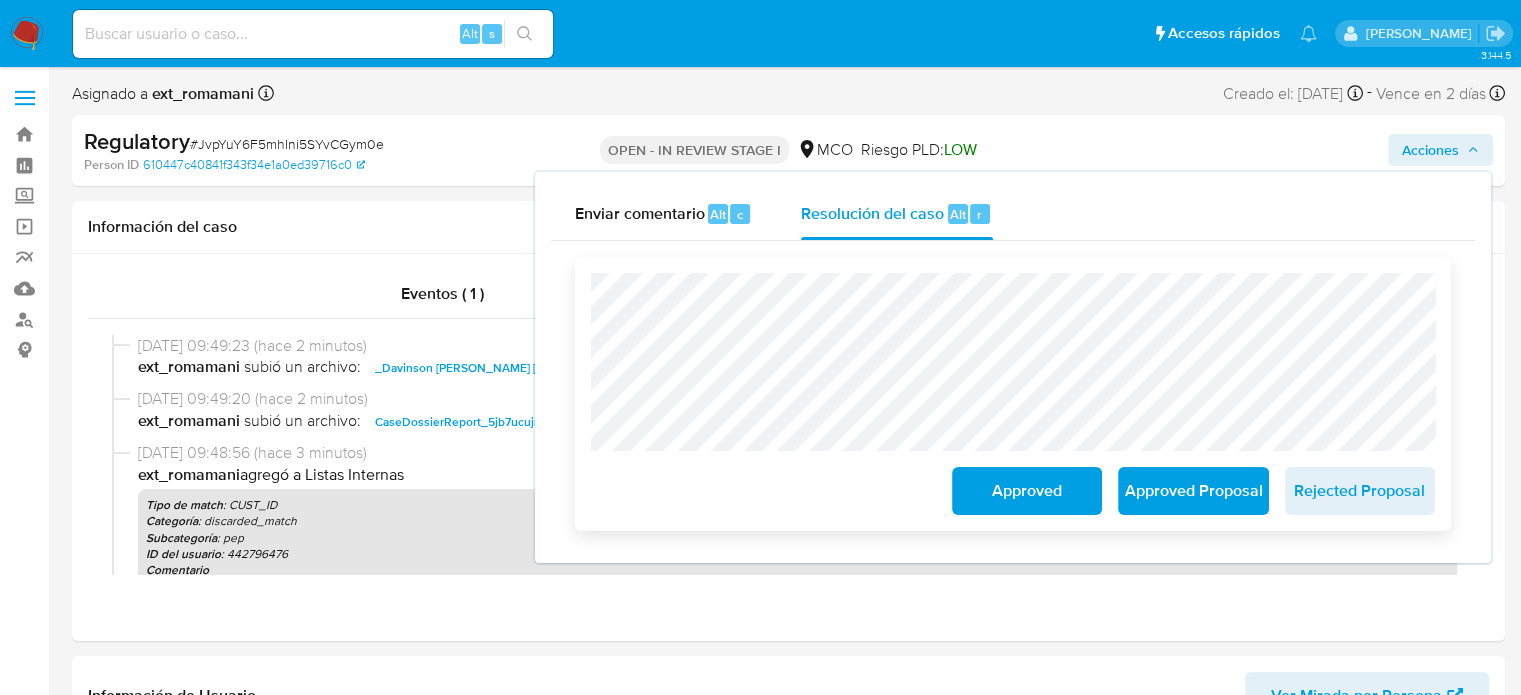 click on "Approved" at bounding box center (1027, 491) 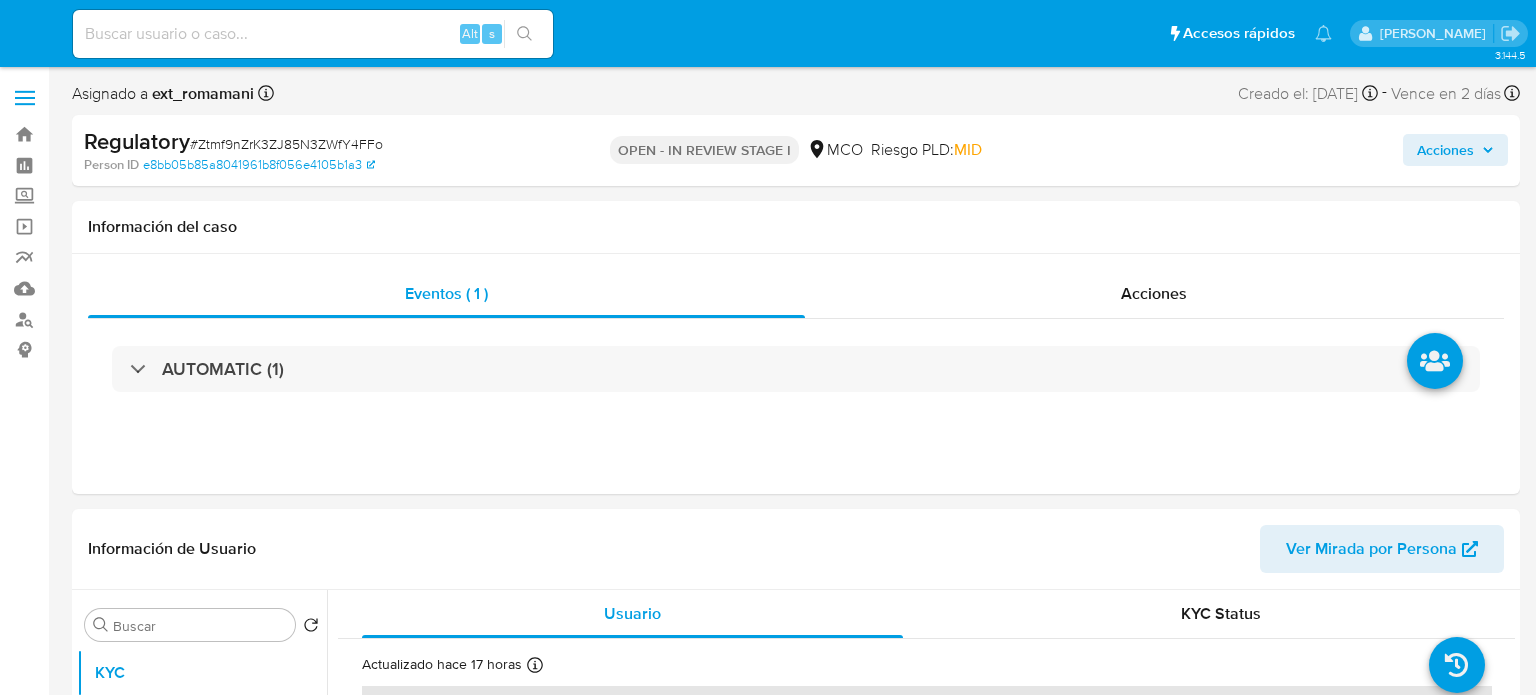 select on "10" 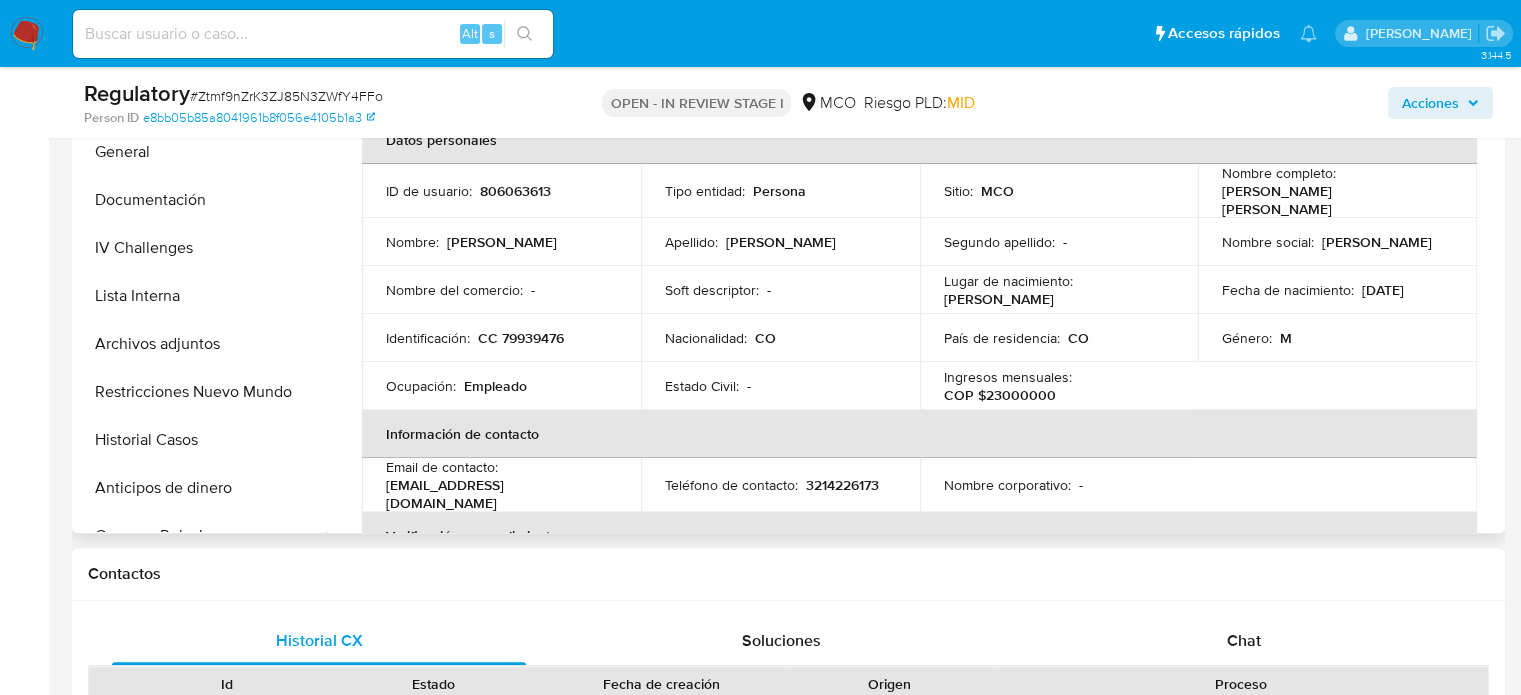 scroll, scrollTop: 500, scrollLeft: 0, axis: vertical 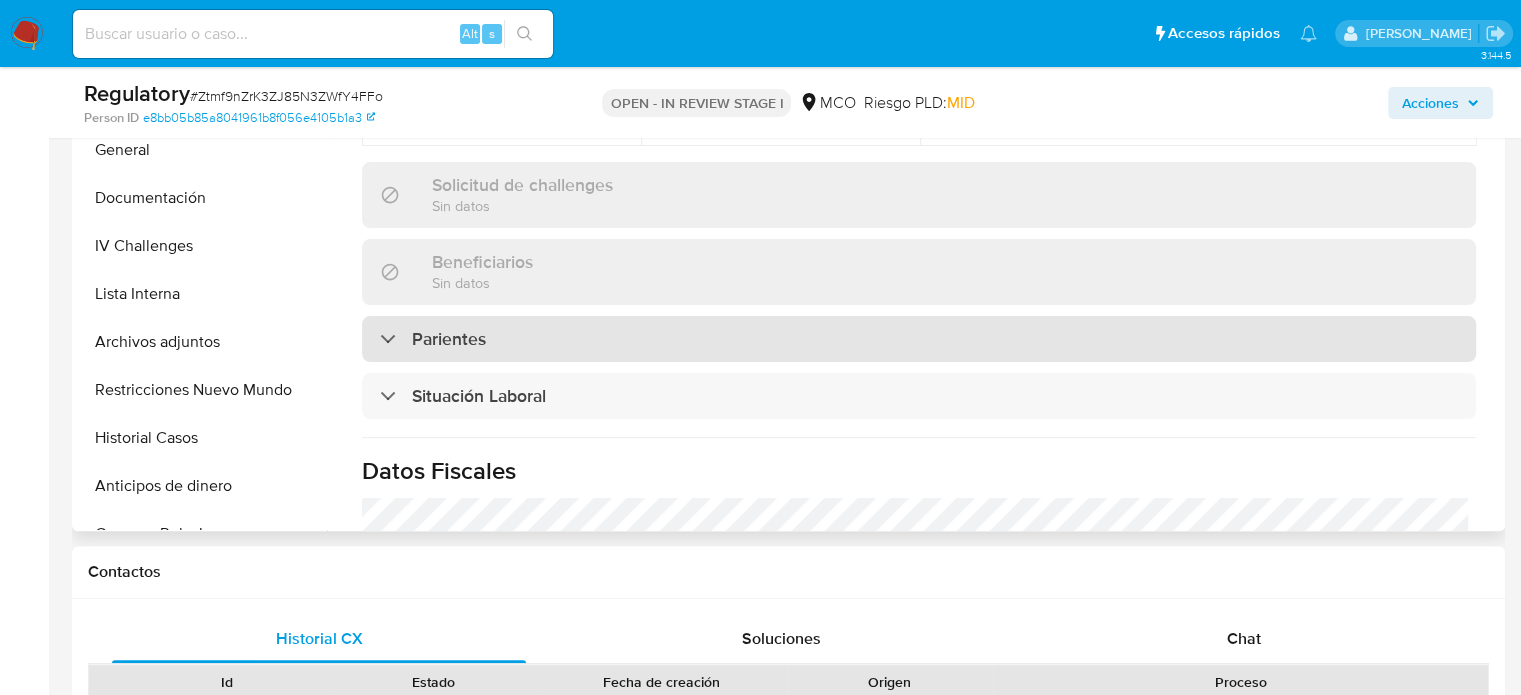 click on "Parientes" at bounding box center (919, 339) 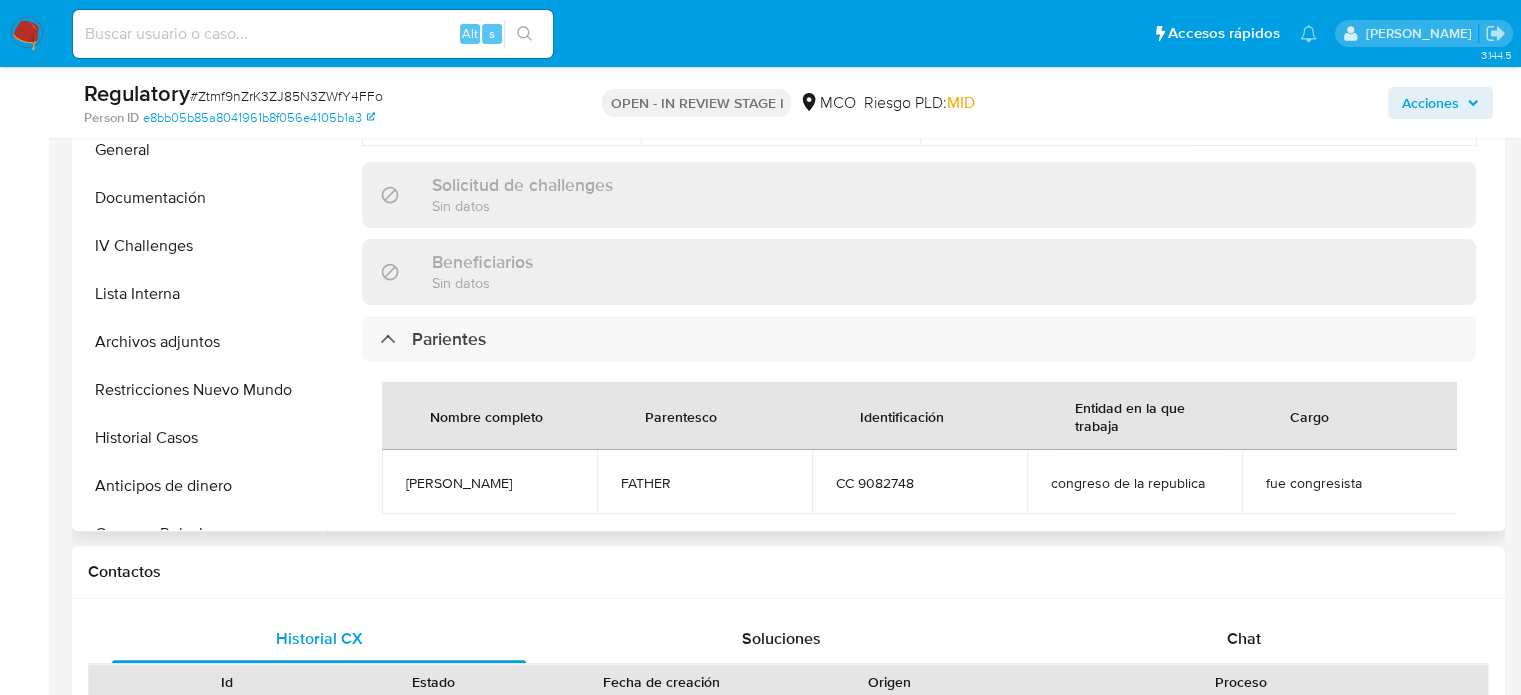 scroll, scrollTop: 900, scrollLeft: 0, axis: vertical 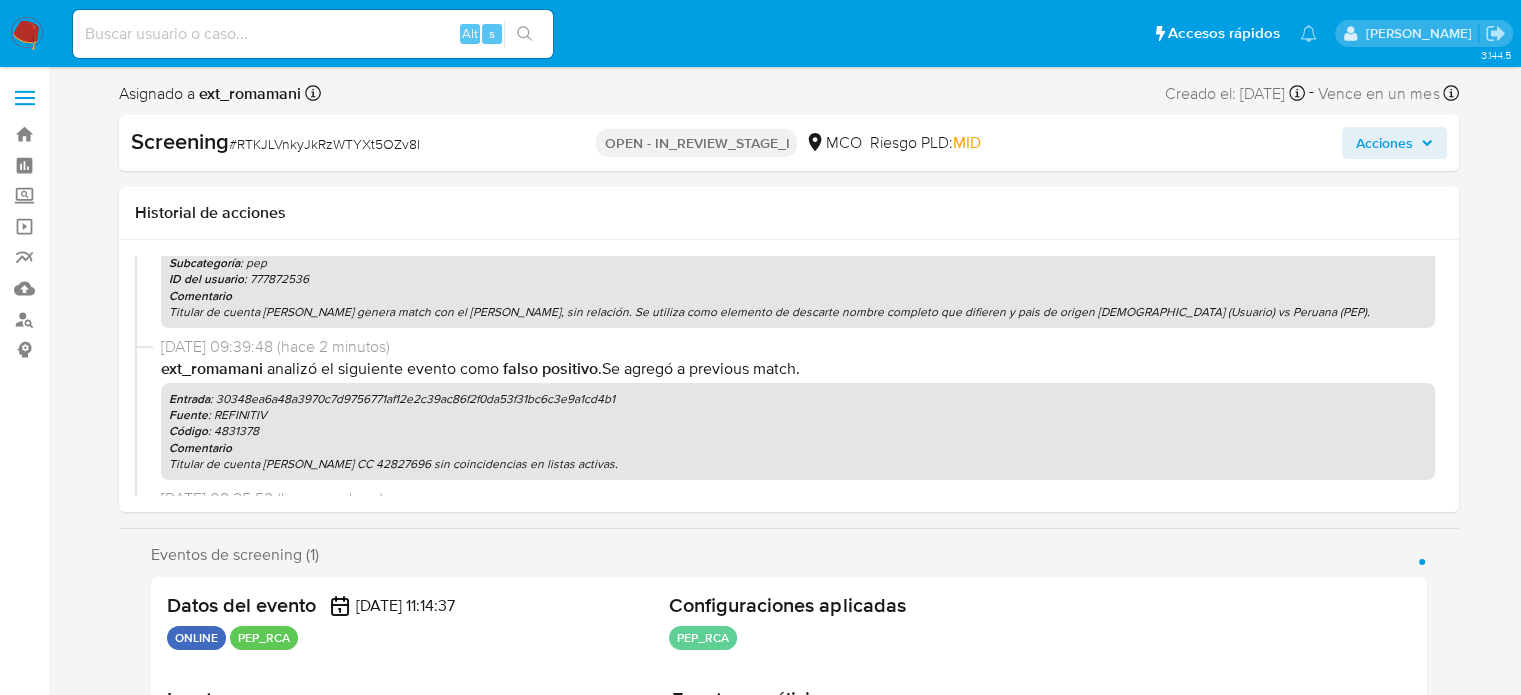 select on "10" 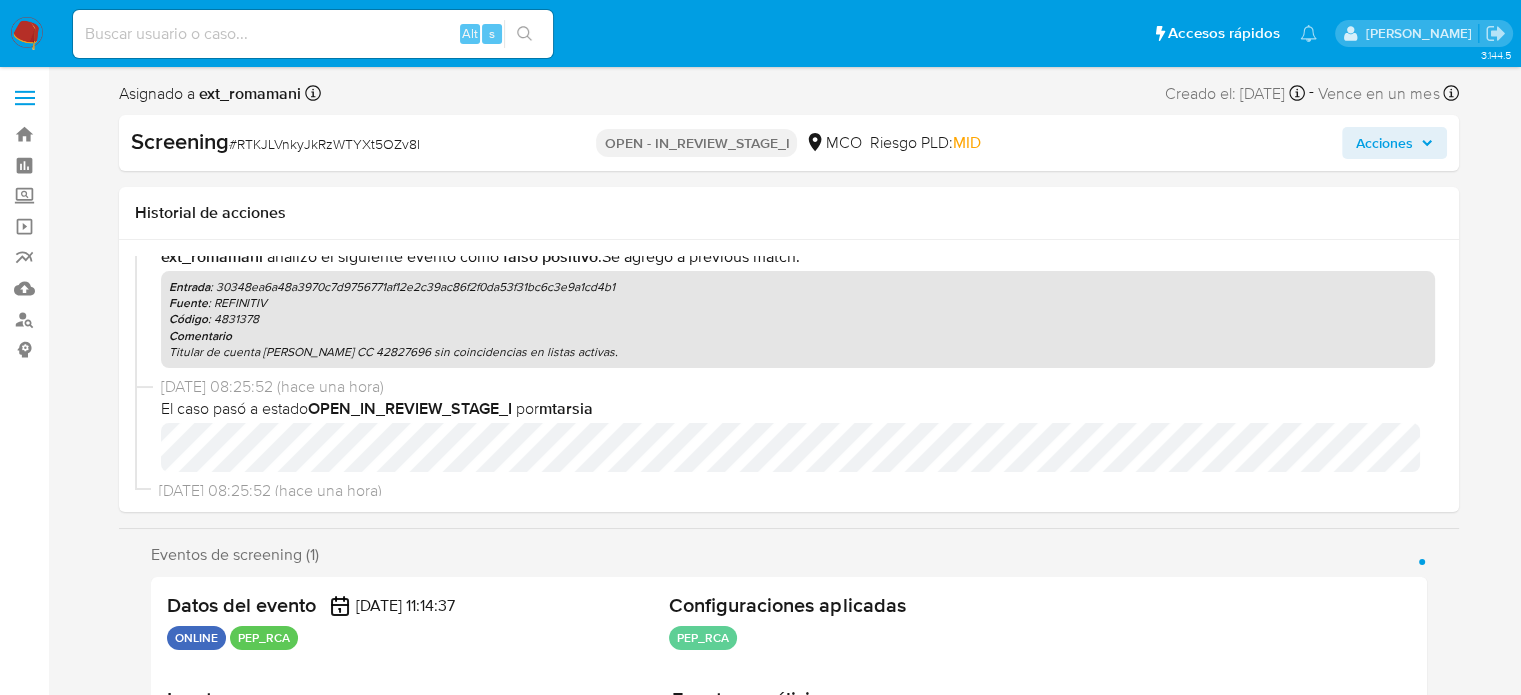 scroll, scrollTop: 0, scrollLeft: 0, axis: both 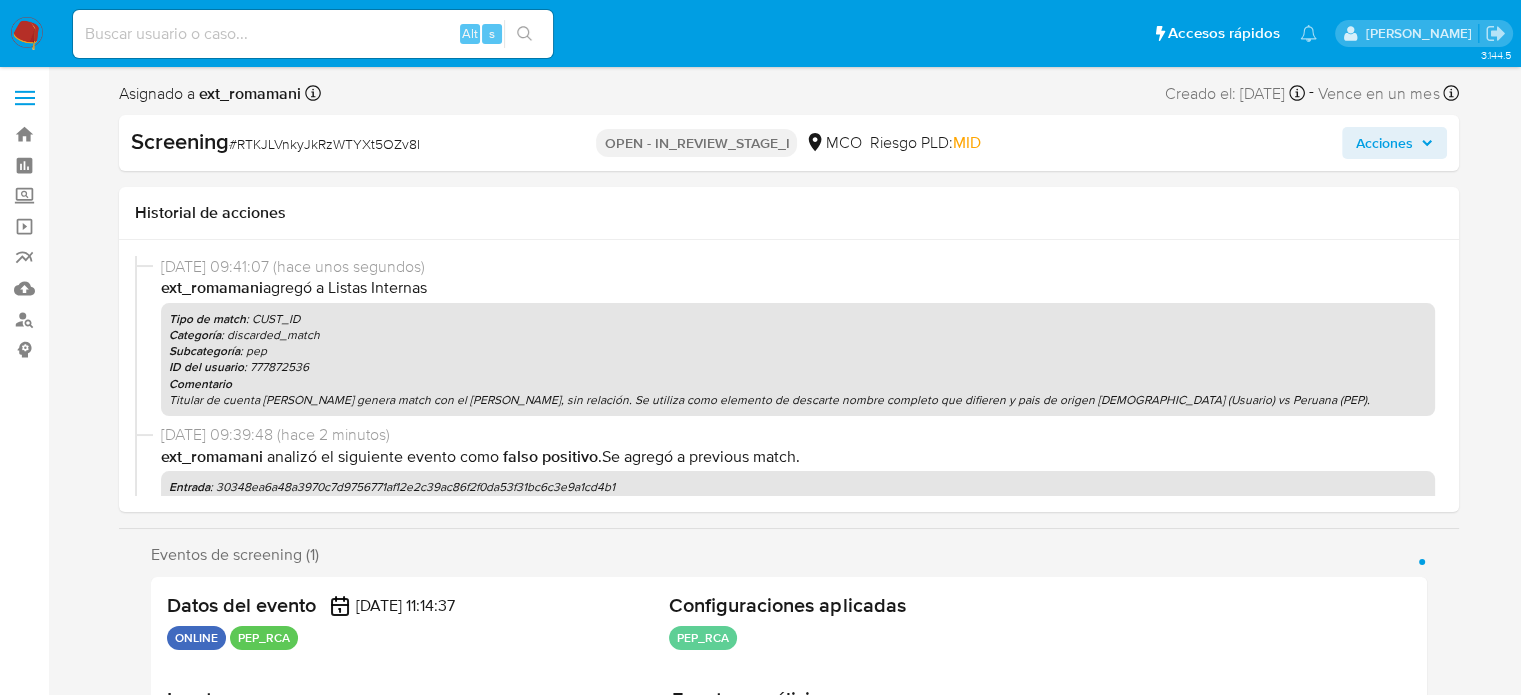 click on "Acciones" at bounding box center [1384, 143] 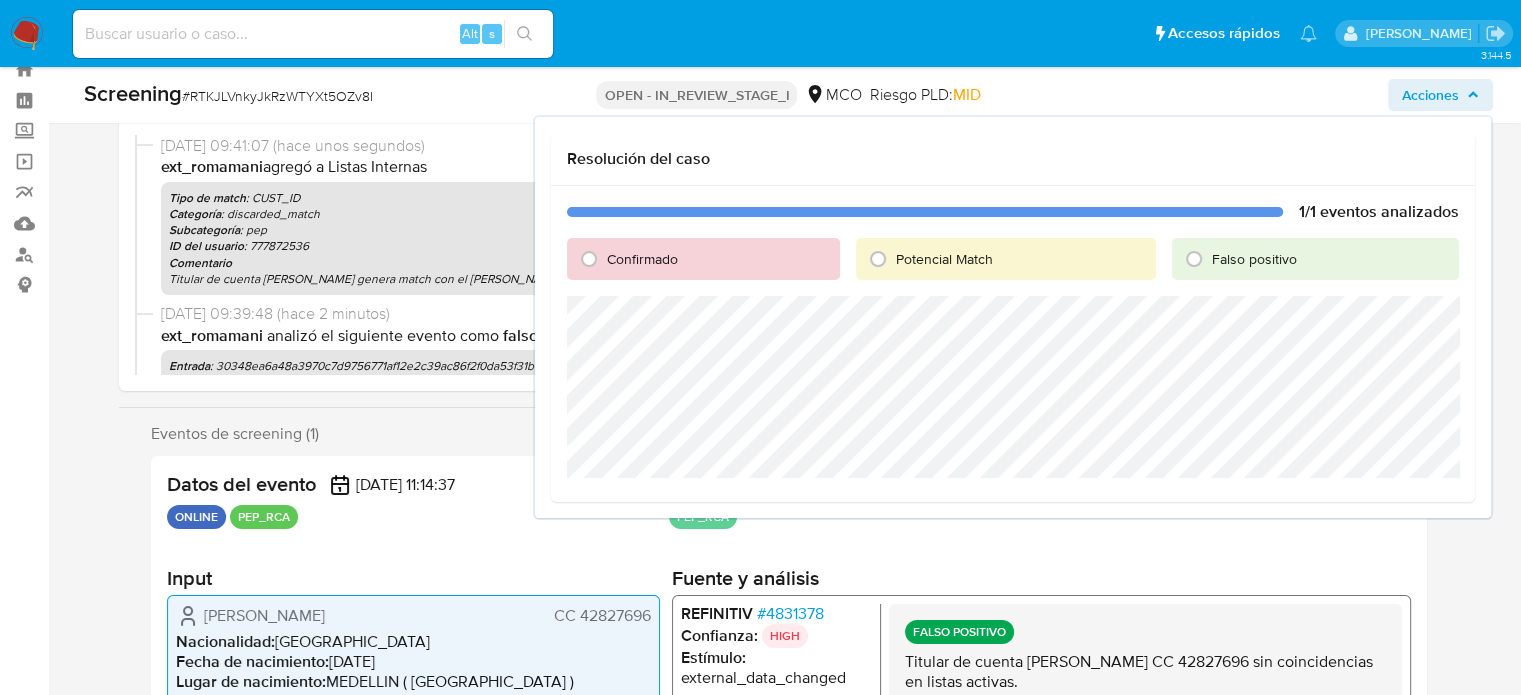 scroll, scrollTop: 100, scrollLeft: 0, axis: vertical 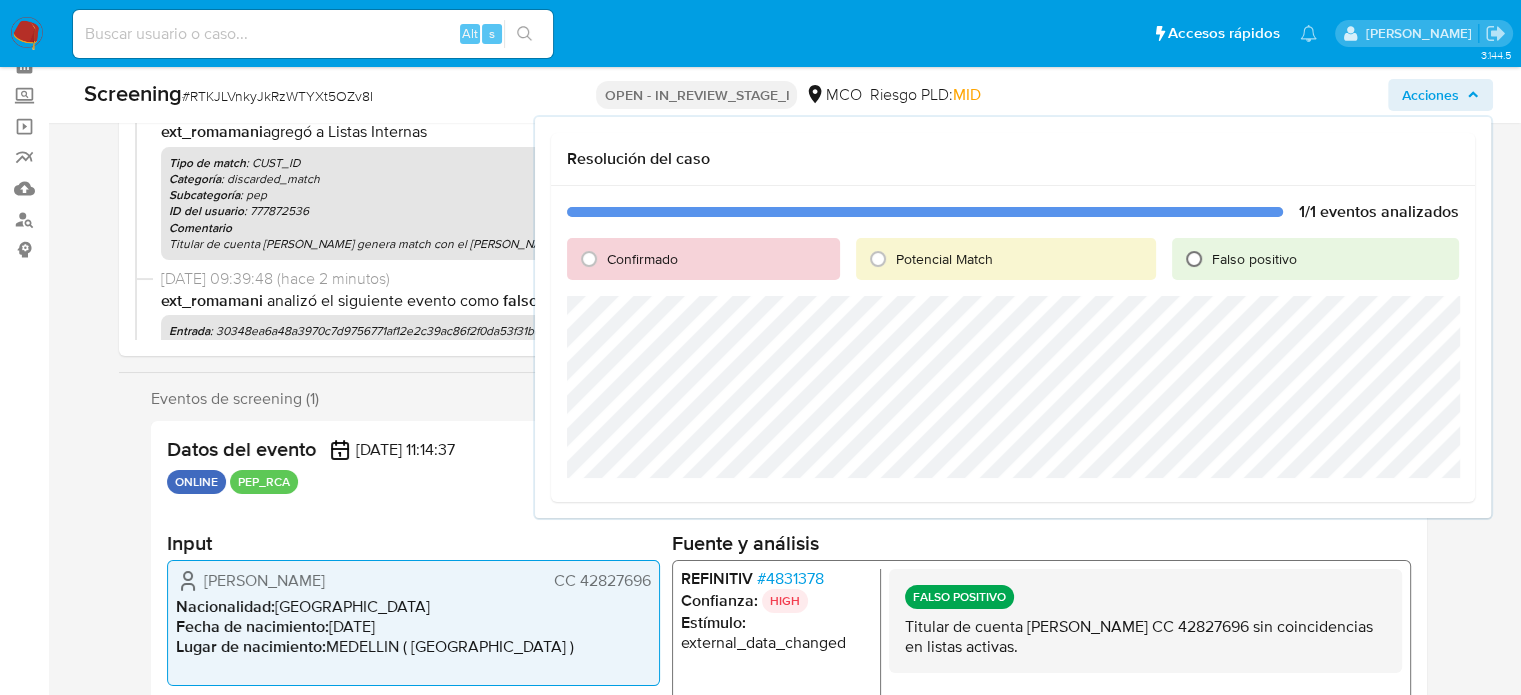 click on "Falso positivo" at bounding box center [1194, 259] 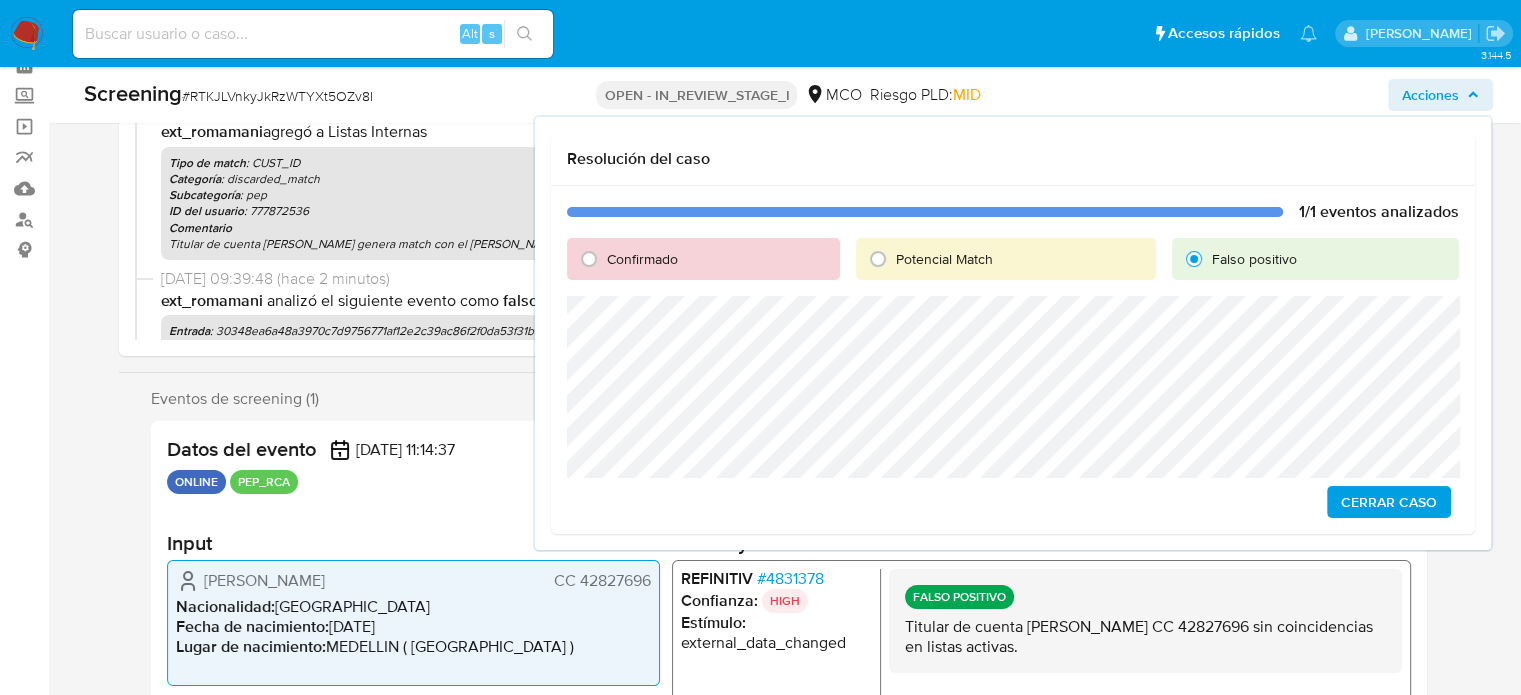 click on "Cerrar Caso" at bounding box center [1389, 502] 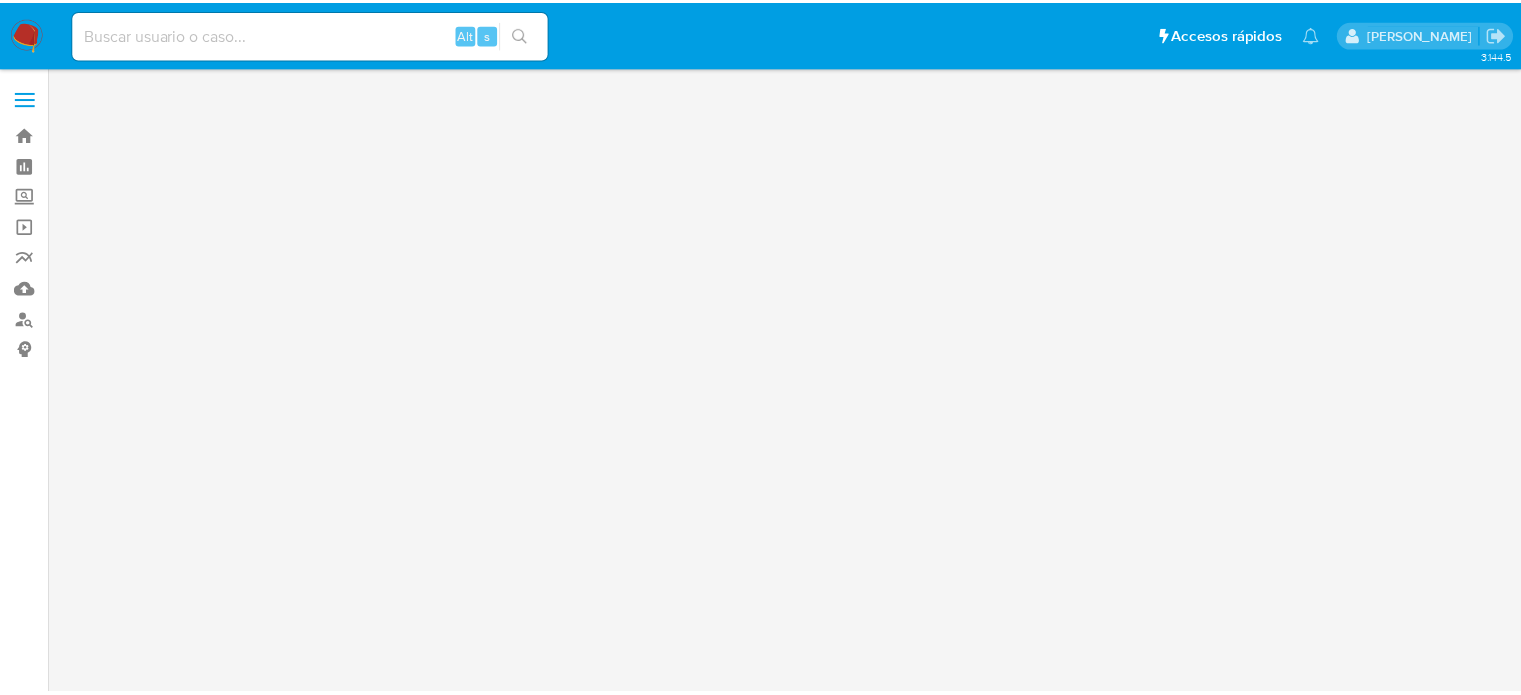 scroll, scrollTop: 0, scrollLeft: 0, axis: both 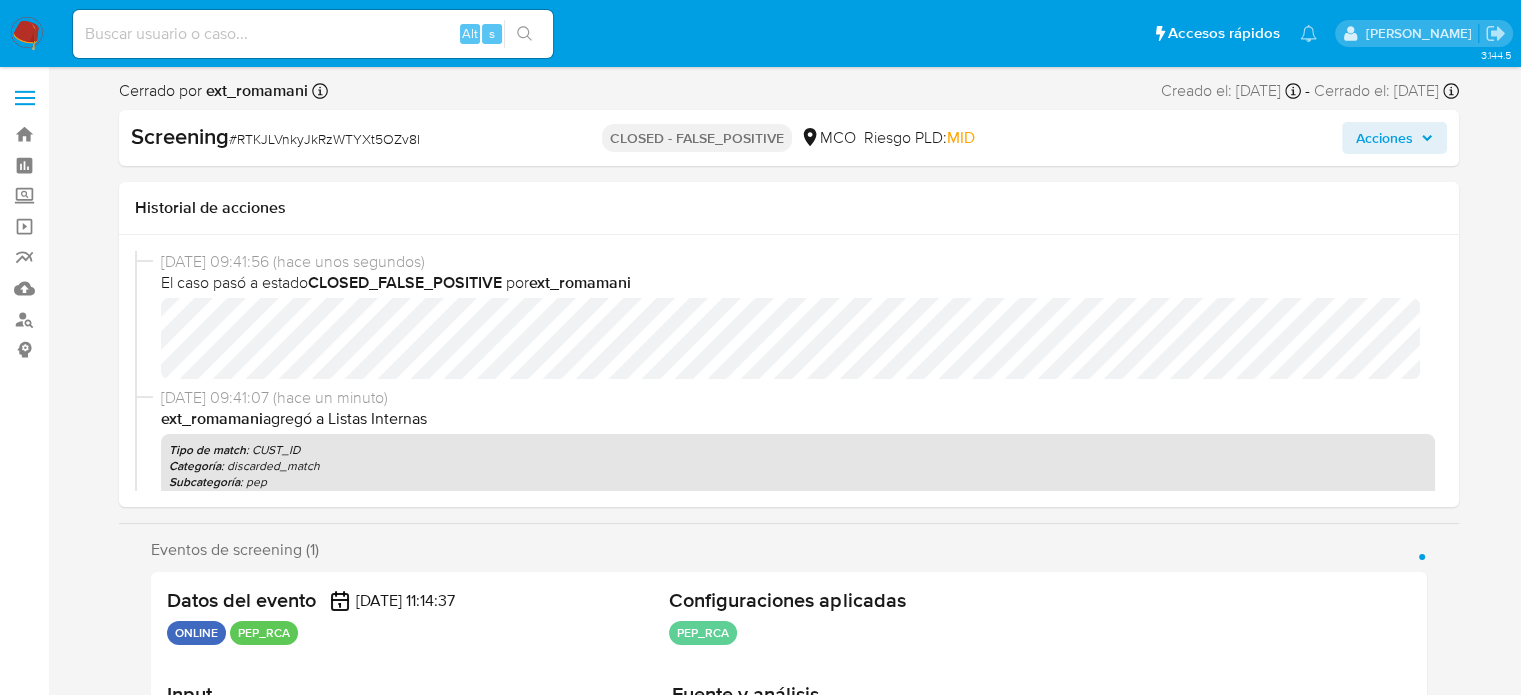 select on "10" 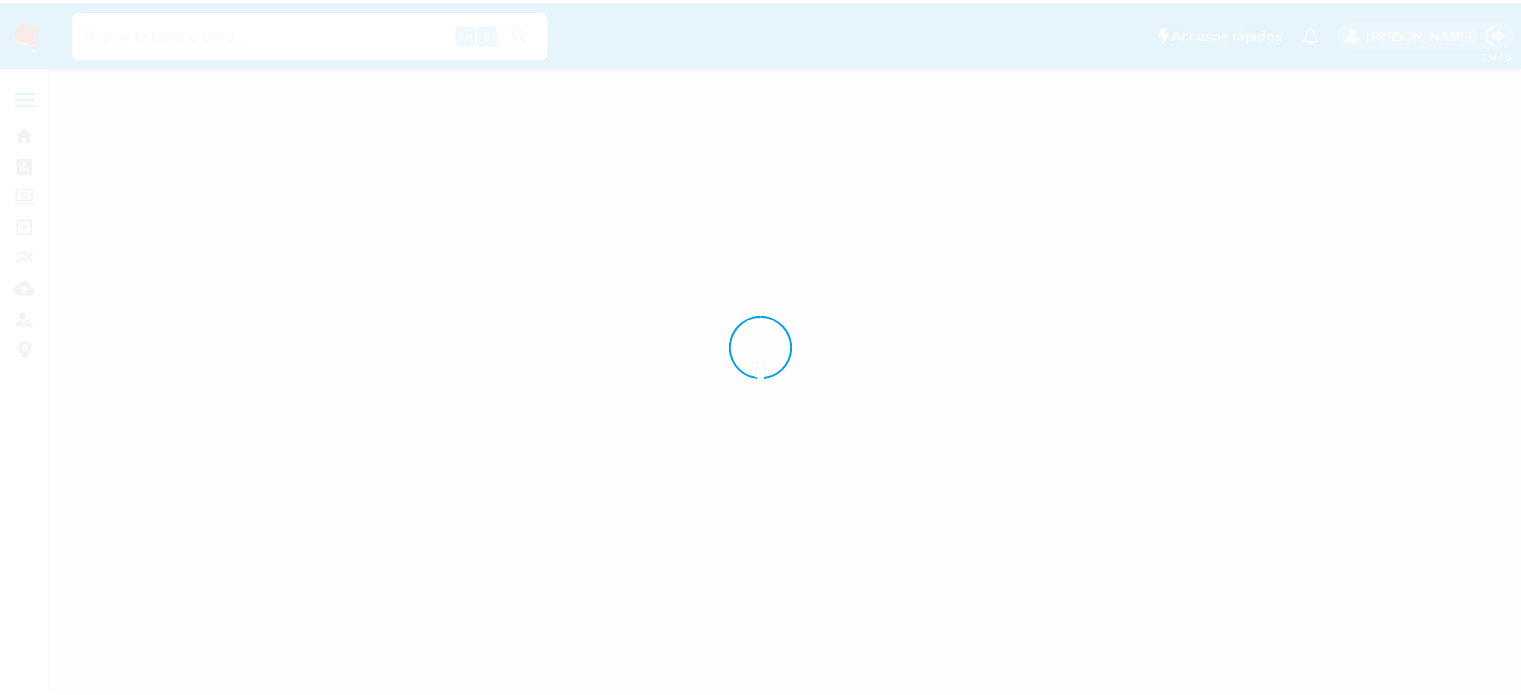 scroll, scrollTop: 0, scrollLeft: 0, axis: both 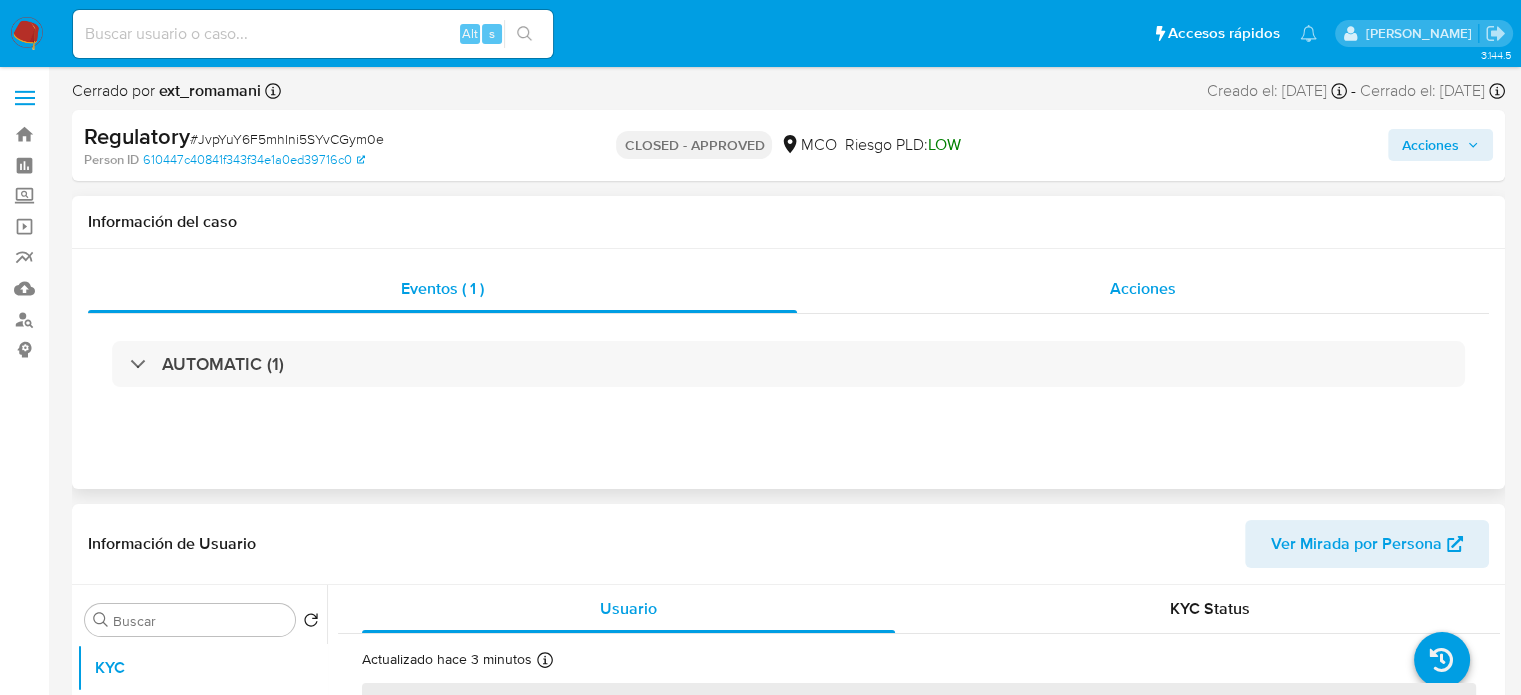 click on "Acciones" at bounding box center (1143, 289) 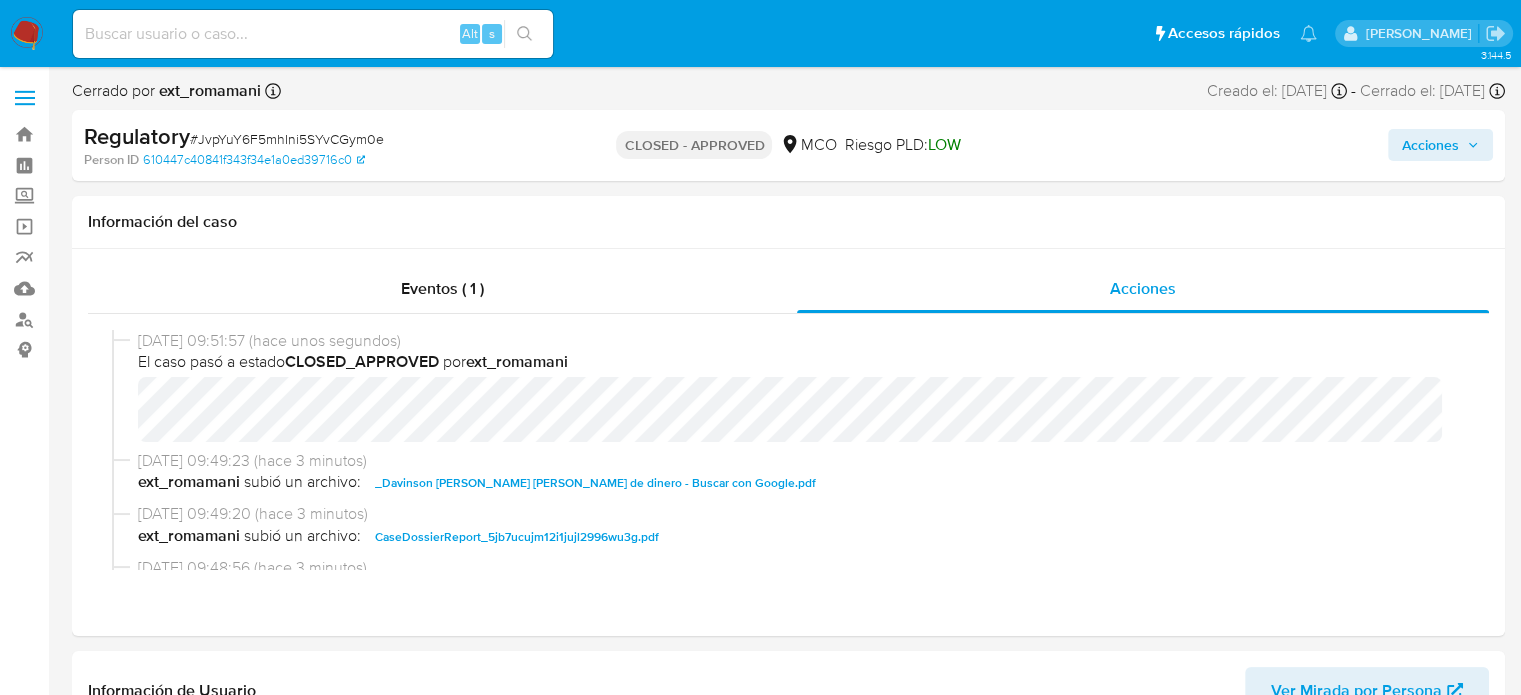 select on "10" 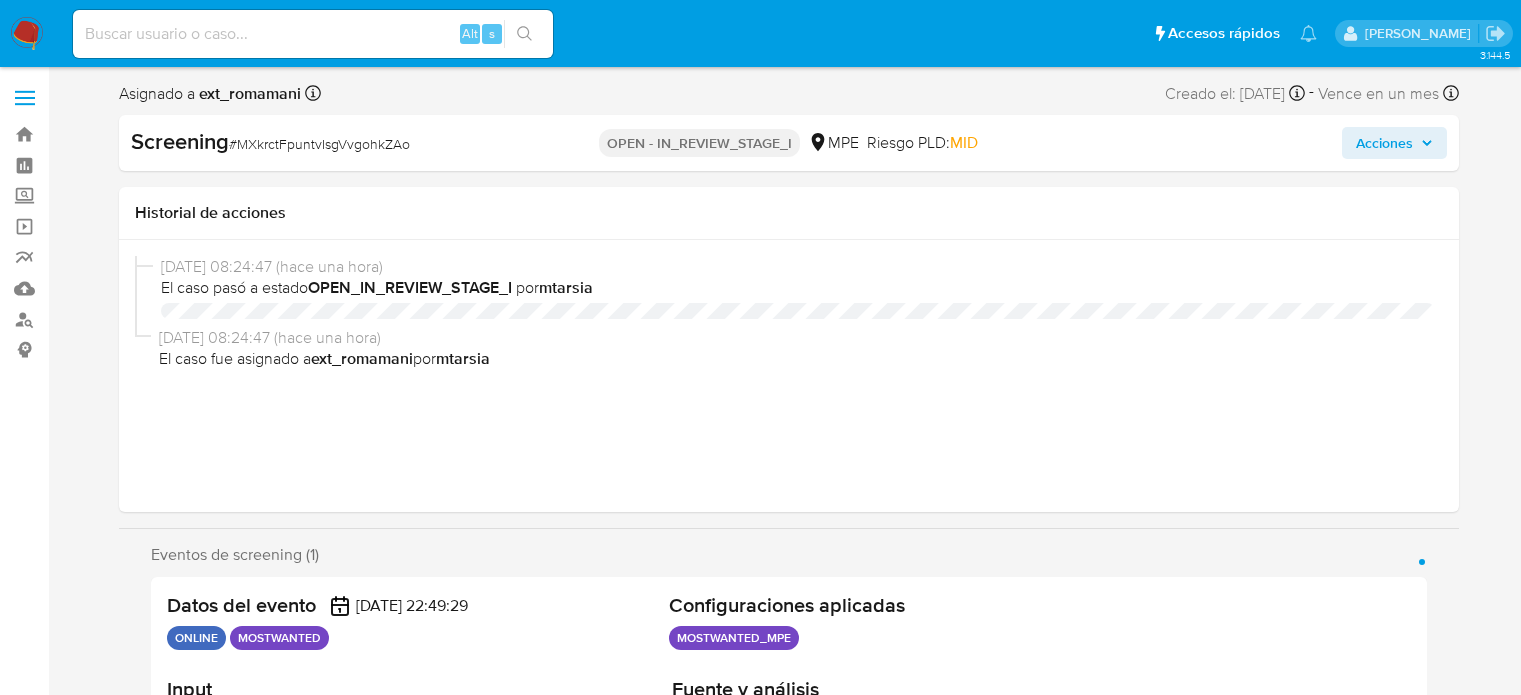 select on "10" 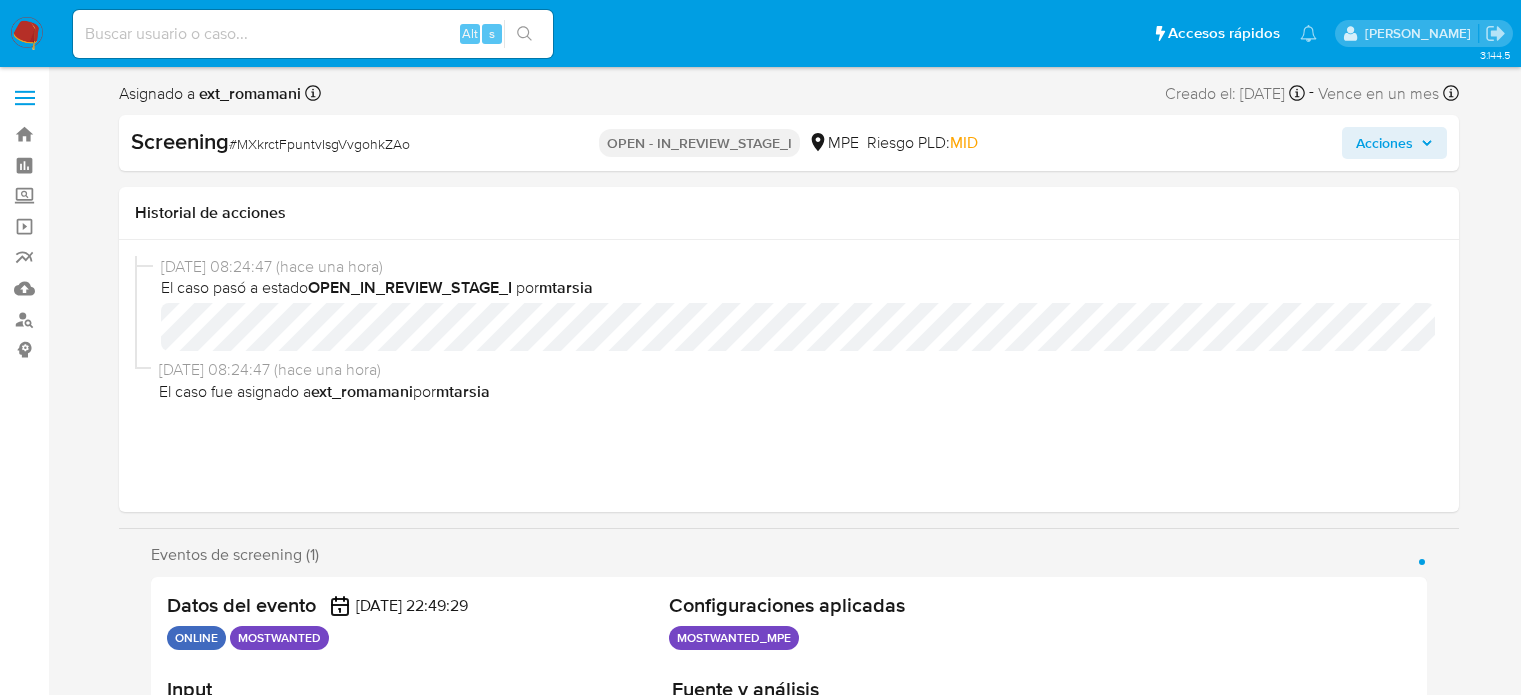 scroll, scrollTop: 0, scrollLeft: 0, axis: both 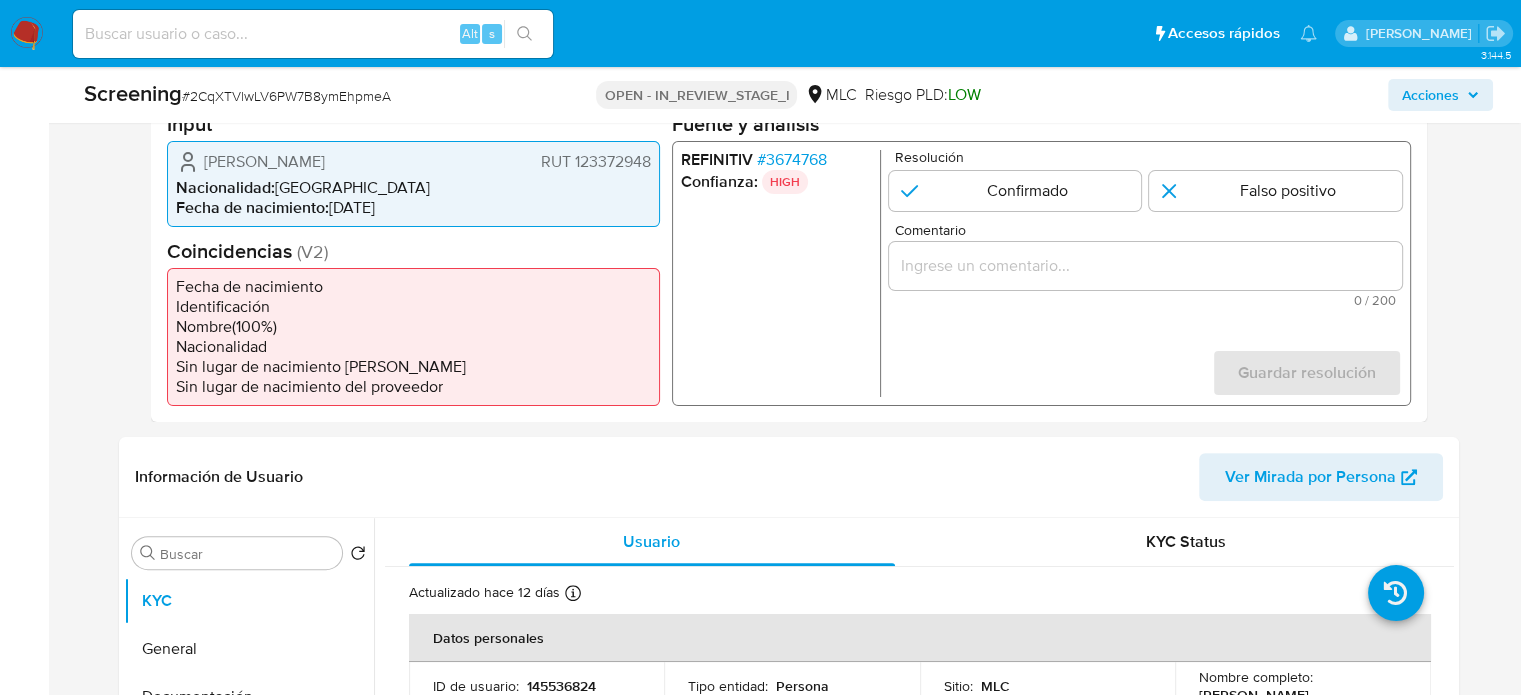 select on "10" 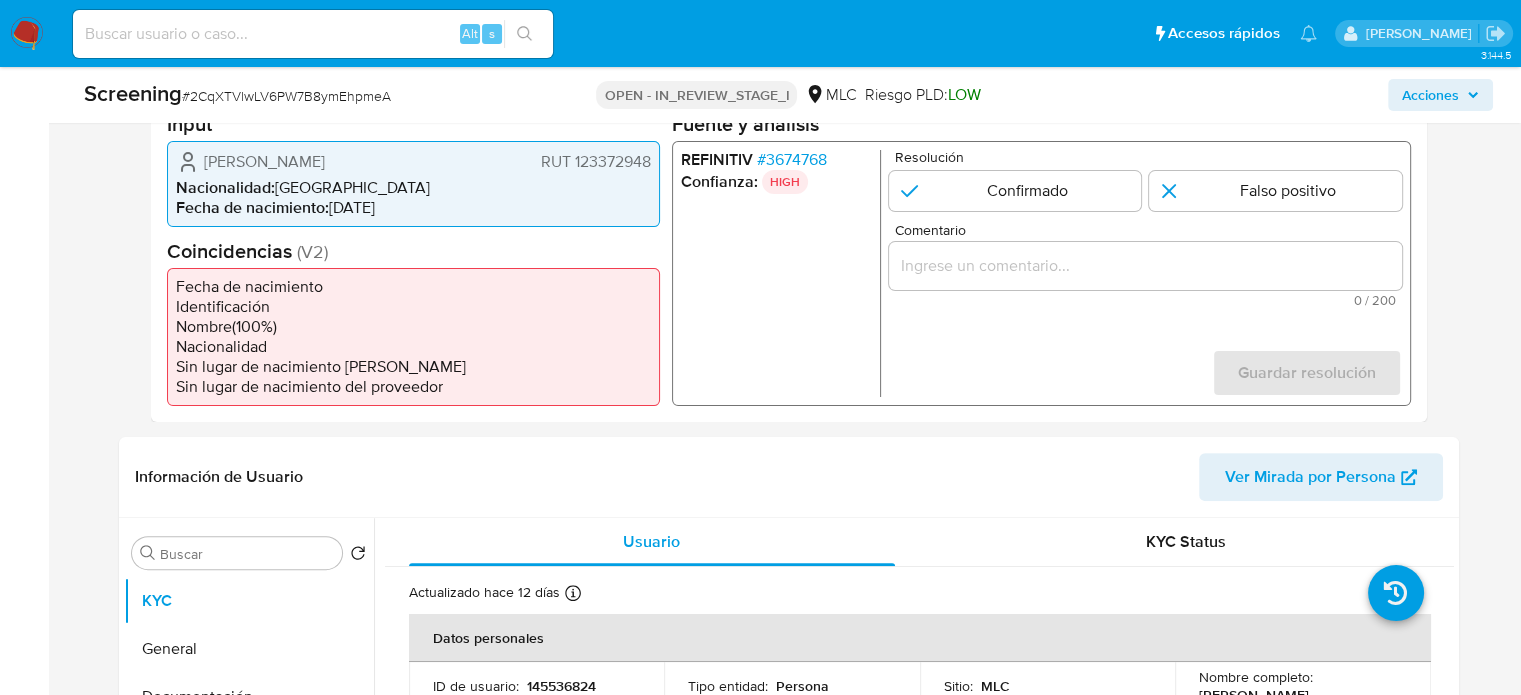 click on "# 3674768" at bounding box center (791, 159) 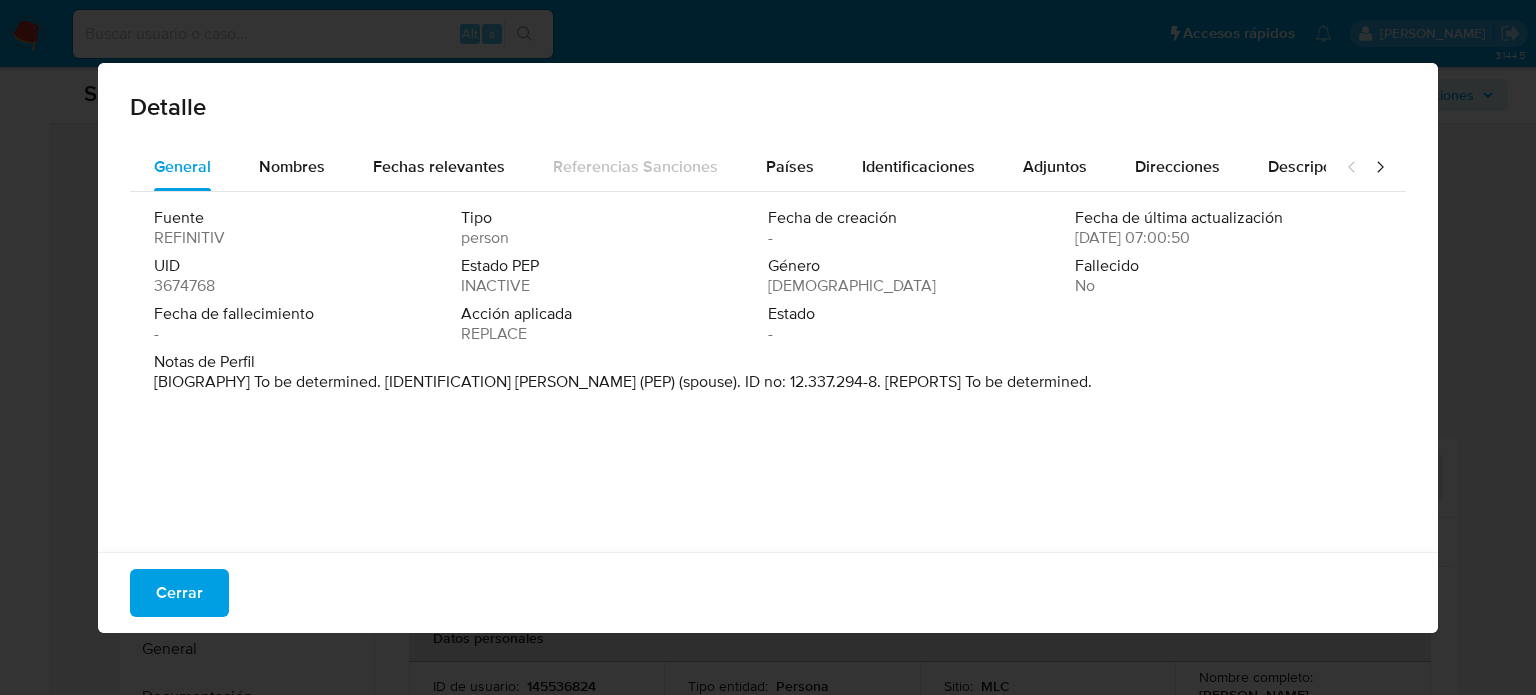 drag, startPoint x: 514, startPoint y: 382, endPoint x: 722, endPoint y: 384, distance: 208.00961 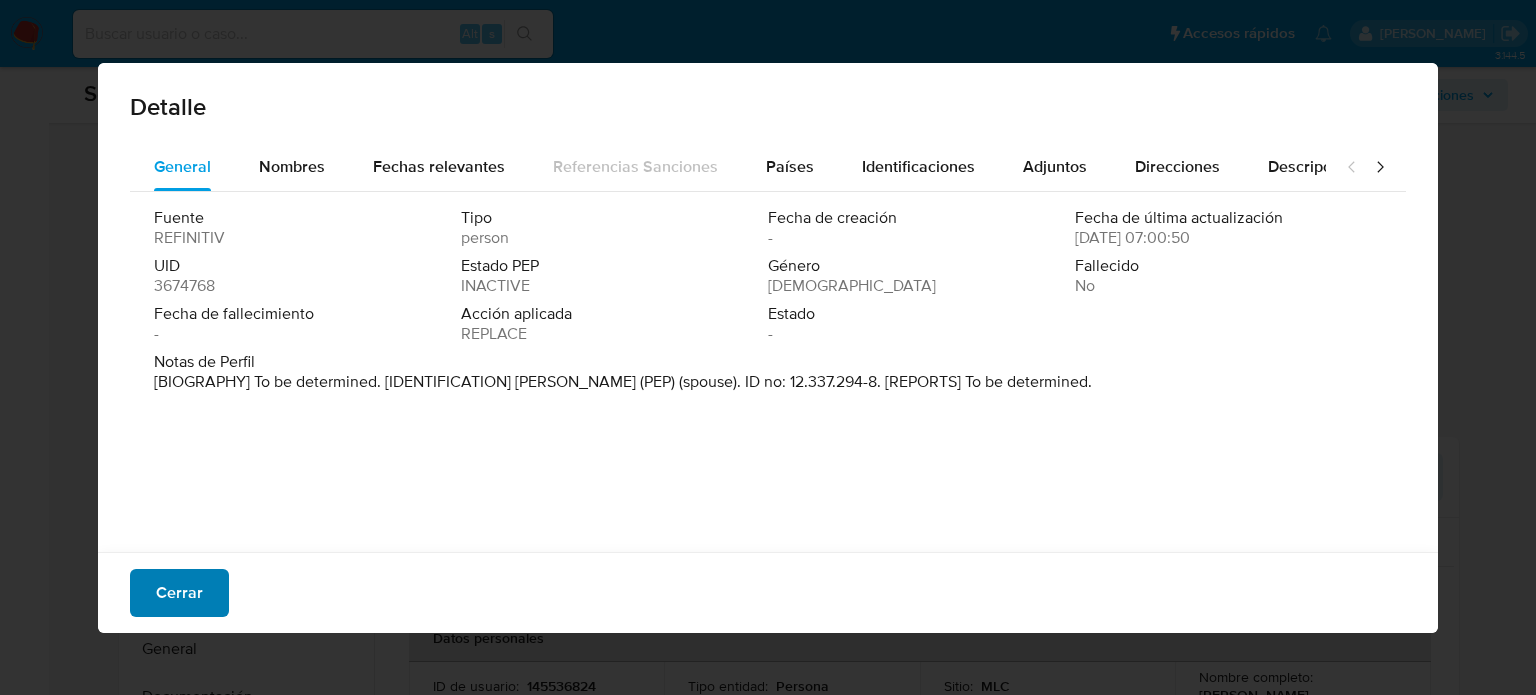 click on "Cerrar" at bounding box center [179, 593] 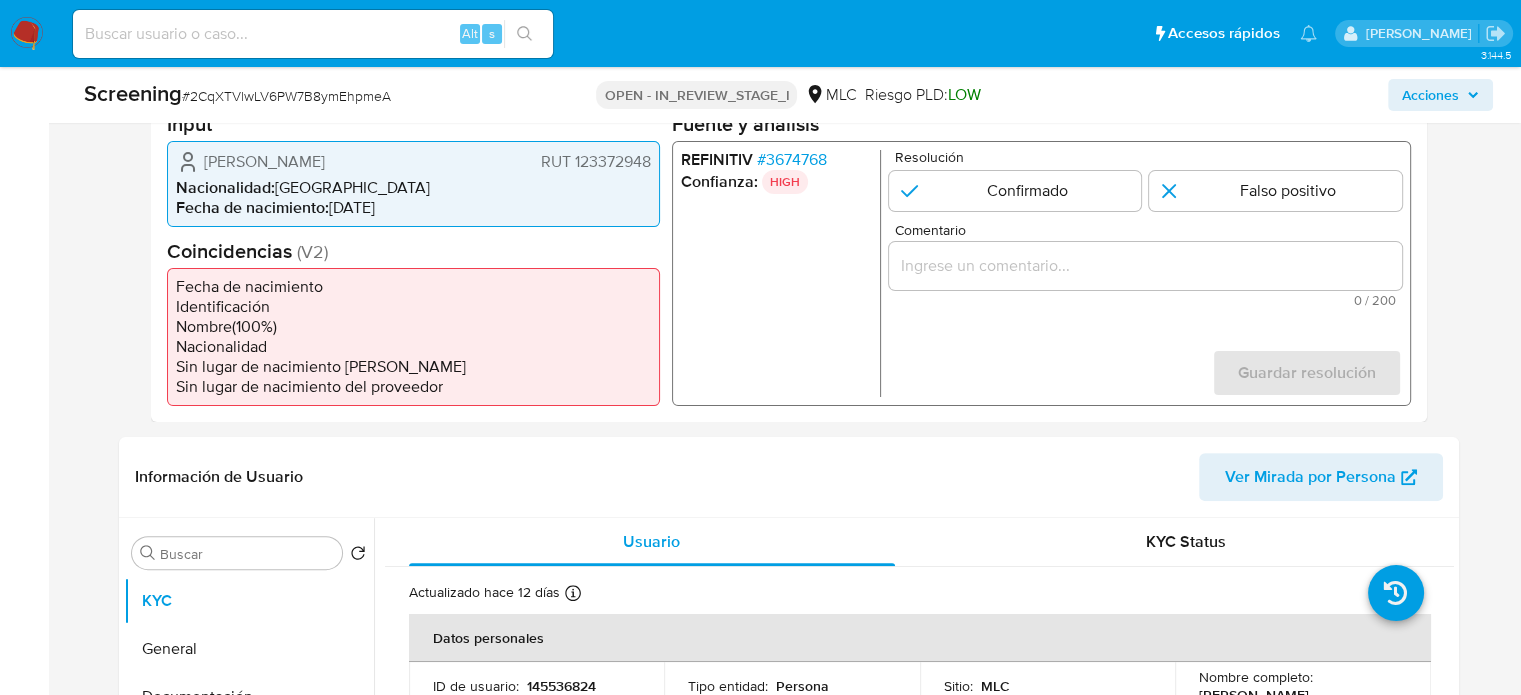 drag, startPoint x: 252, startPoint y: 176, endPoint x: 201, endPoint y: 161, distance: 53.160137 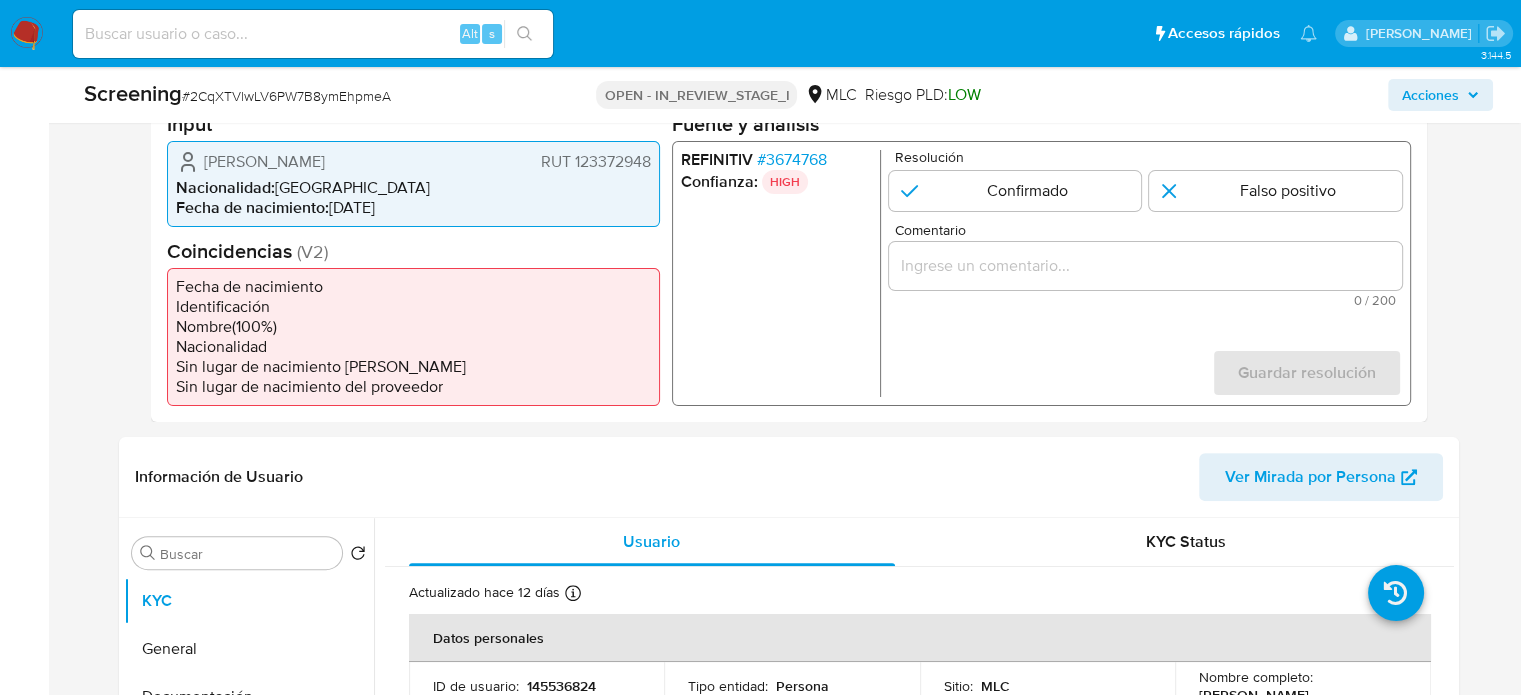 click on "# 3674768" at bounding box center (791, 159) 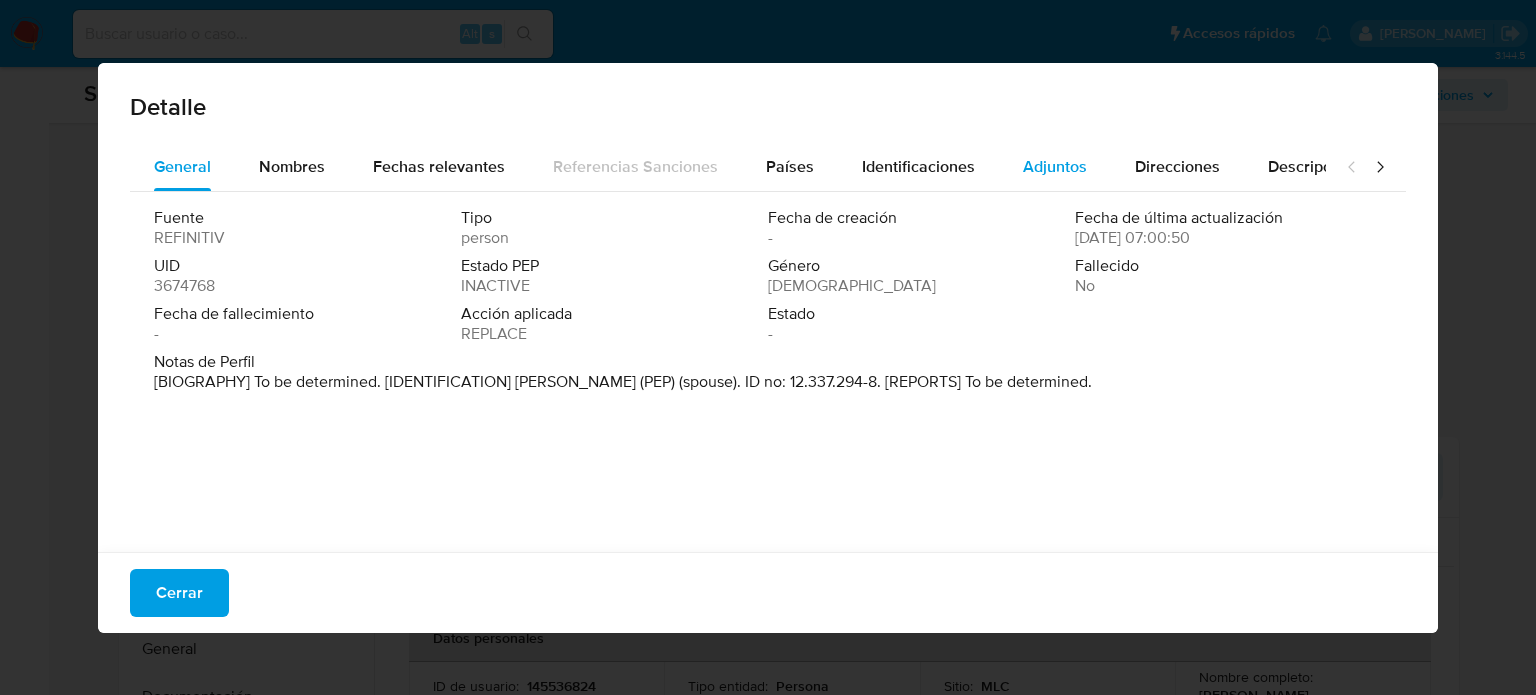 click on "Adjuntos" at bounding box center [1055, 166] 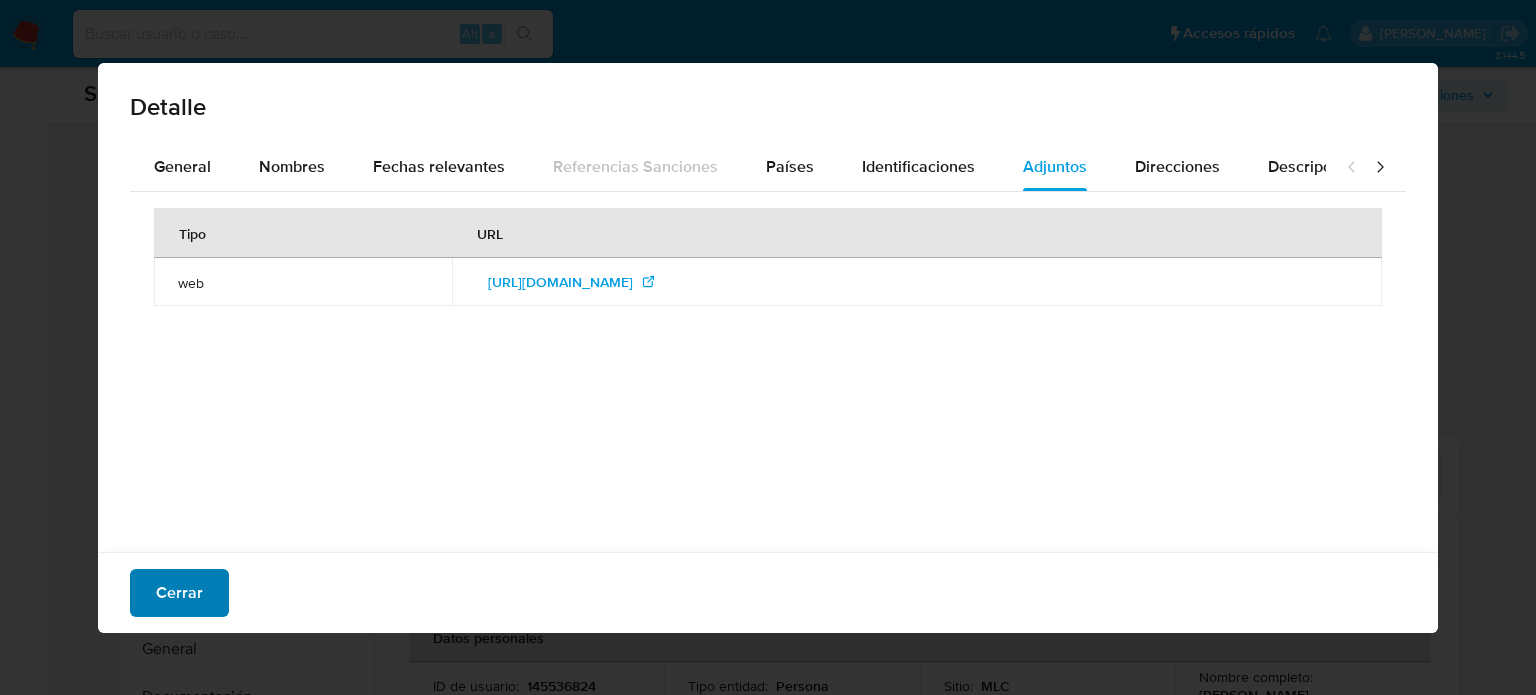 click on "Cerrar" at bounding box center (179, 593) 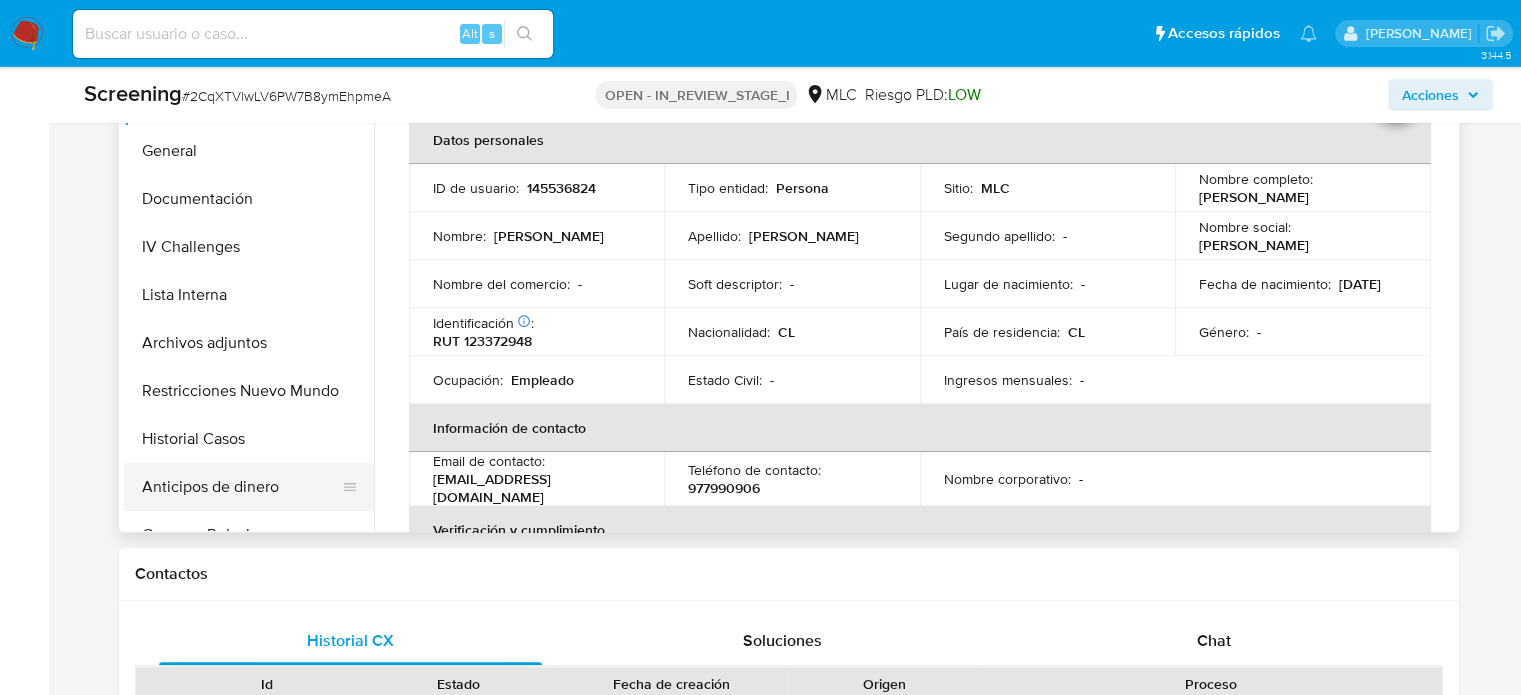 scroll, scrollTop: 1000, scrollLeft: 0, axis: vertical 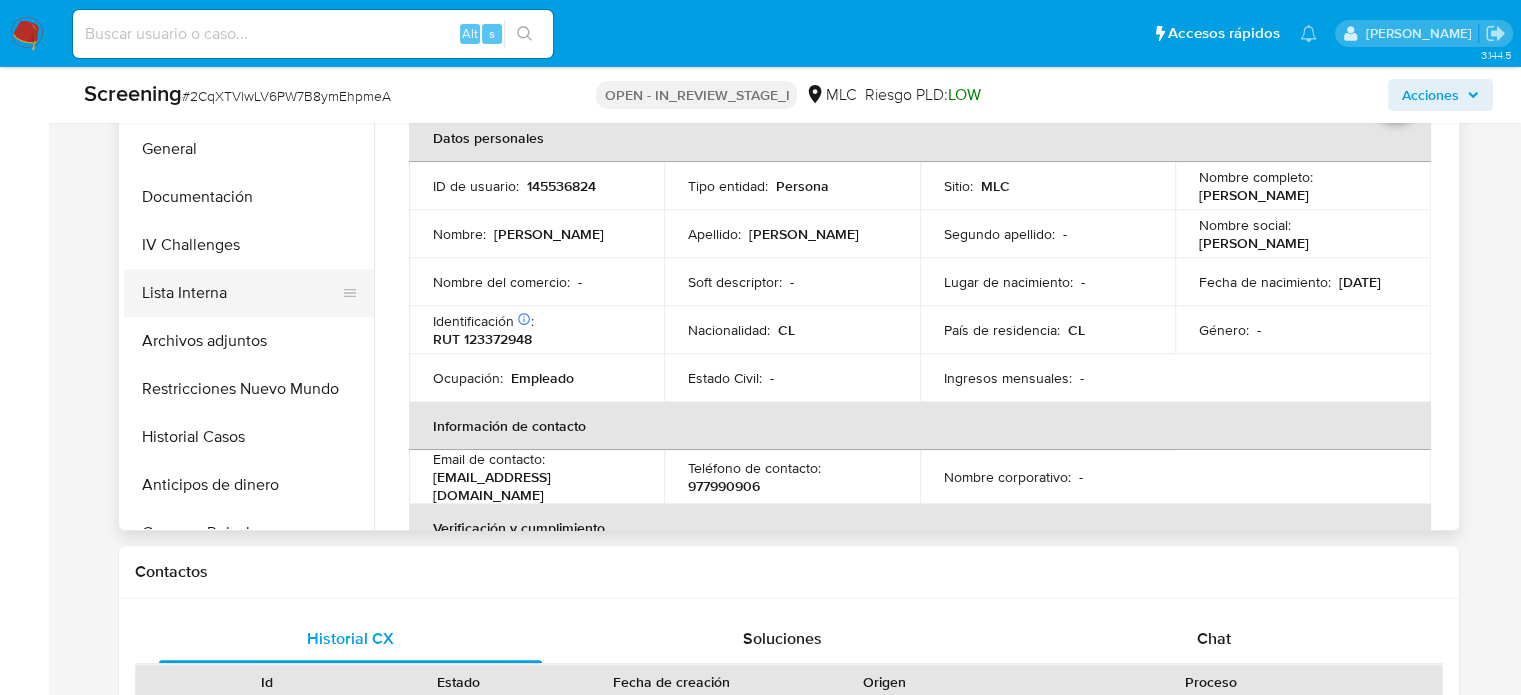 click on "Lista Interna" at bounding box center (241, 293) 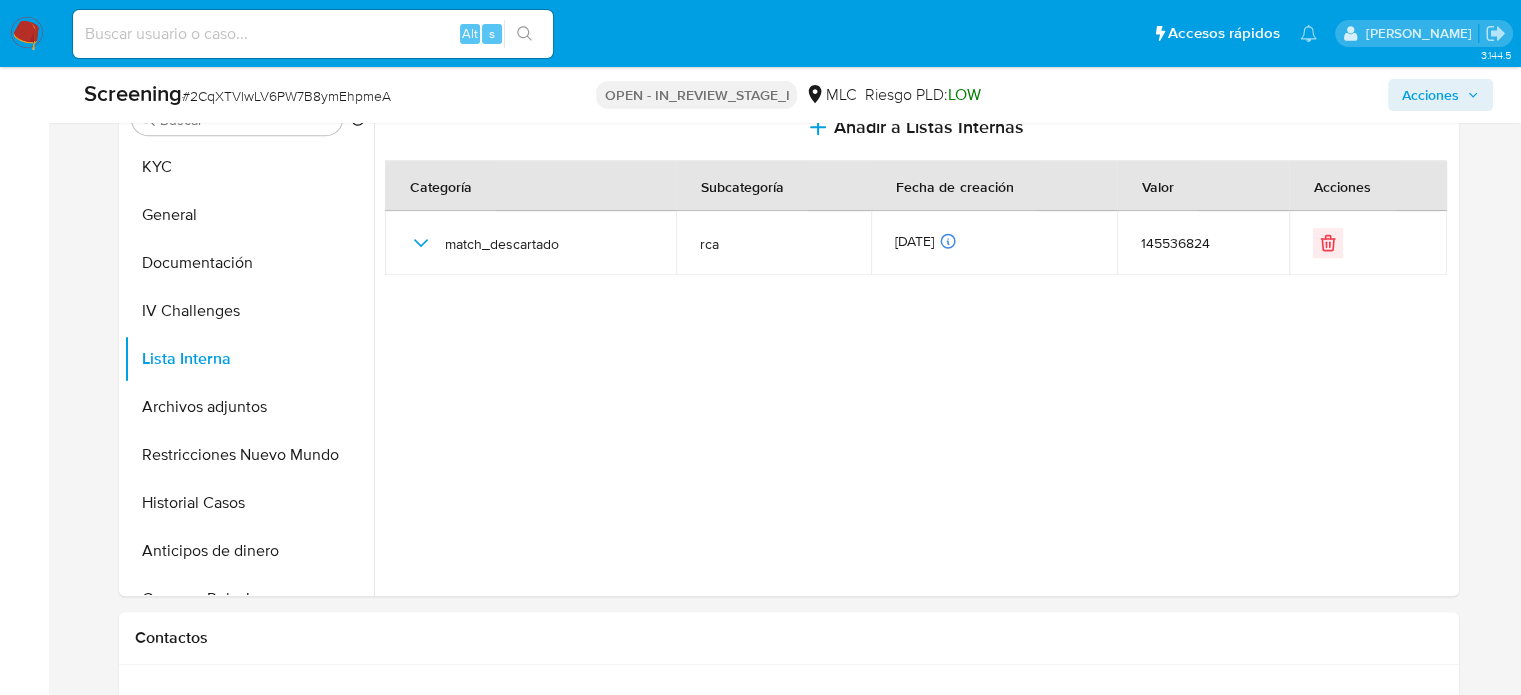 scroll, scrollTop: 900, scrollLeft: 0, axis: vertical 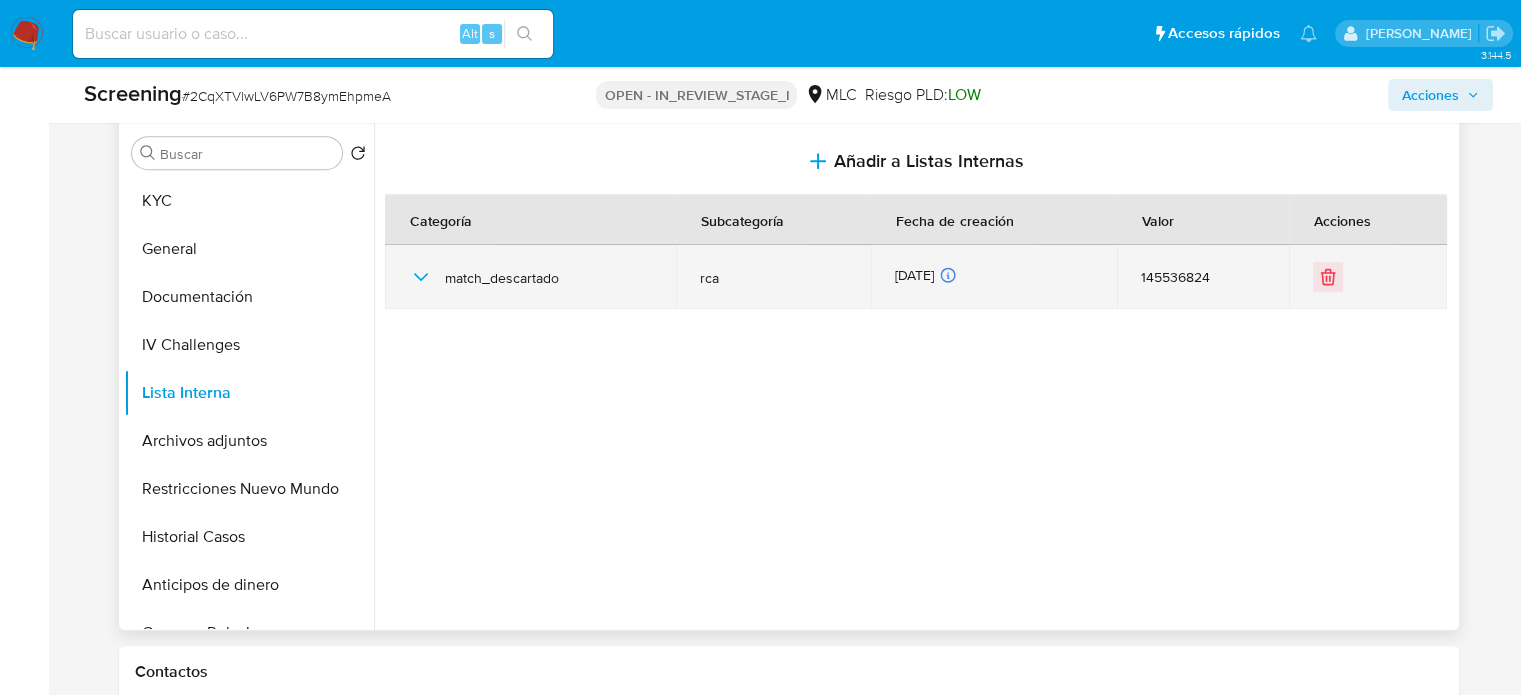 click 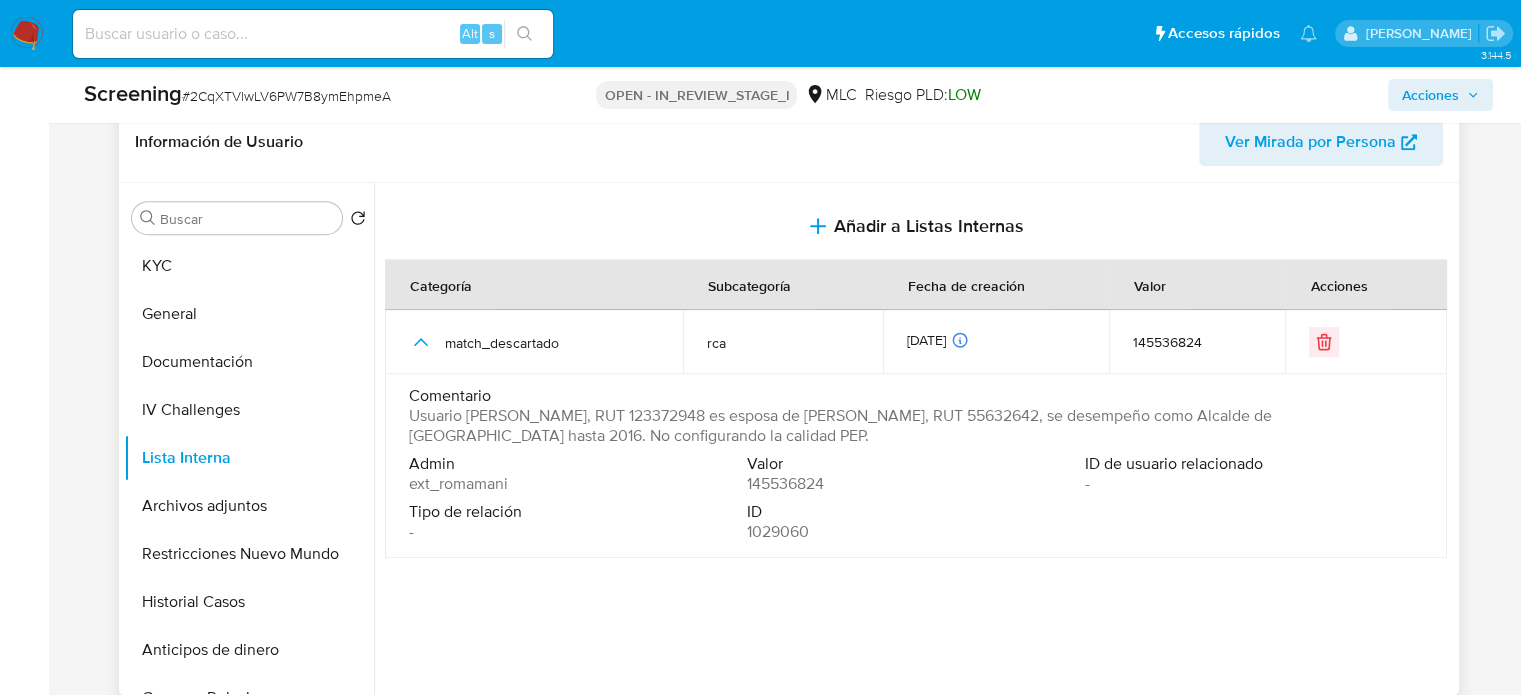 scroll, scrollTop: 800, scrollLeft: 0, axis: vertical 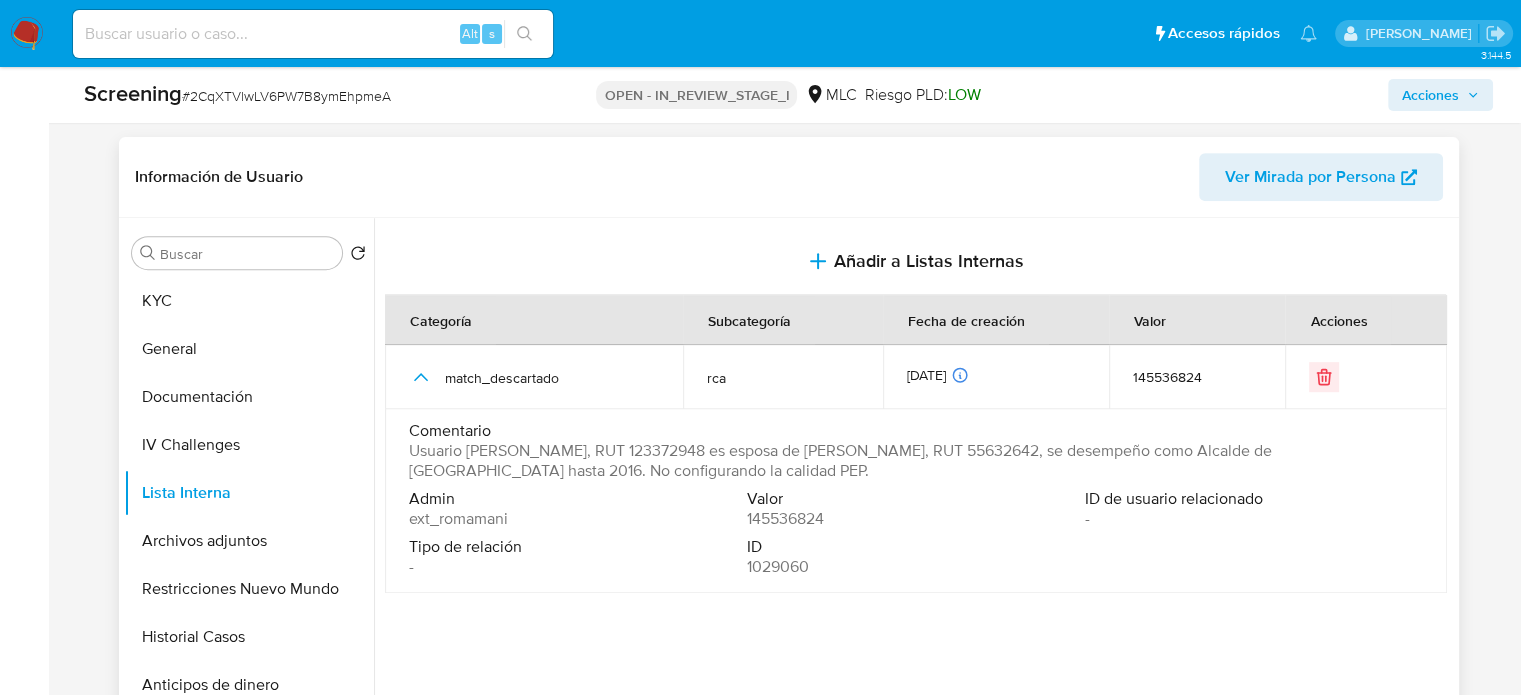 drag, startPoint x: 403, startPoint y: 465, endPoint x: 940, endPoint y: 484, distance: 537.336 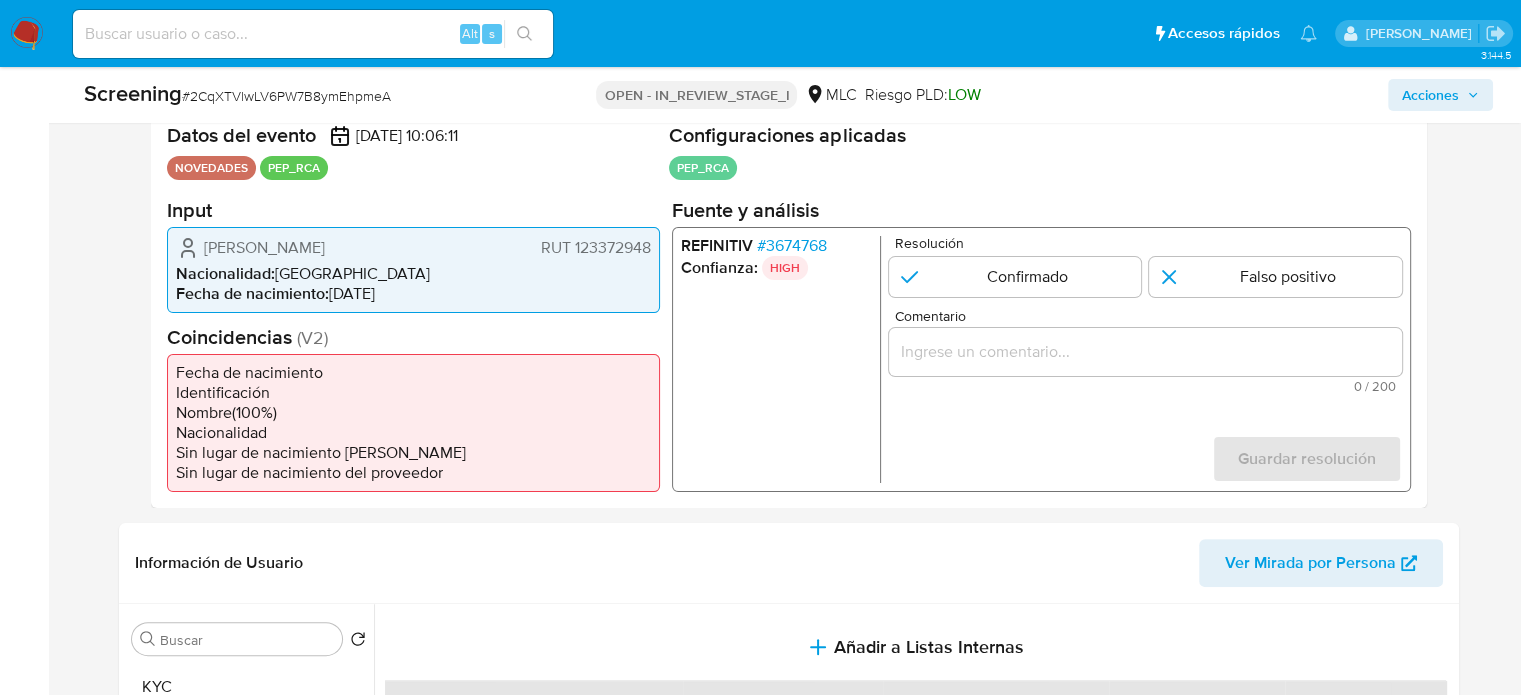 scroll, scrollTop: 400, scrollLeft: 0, axis: vertical 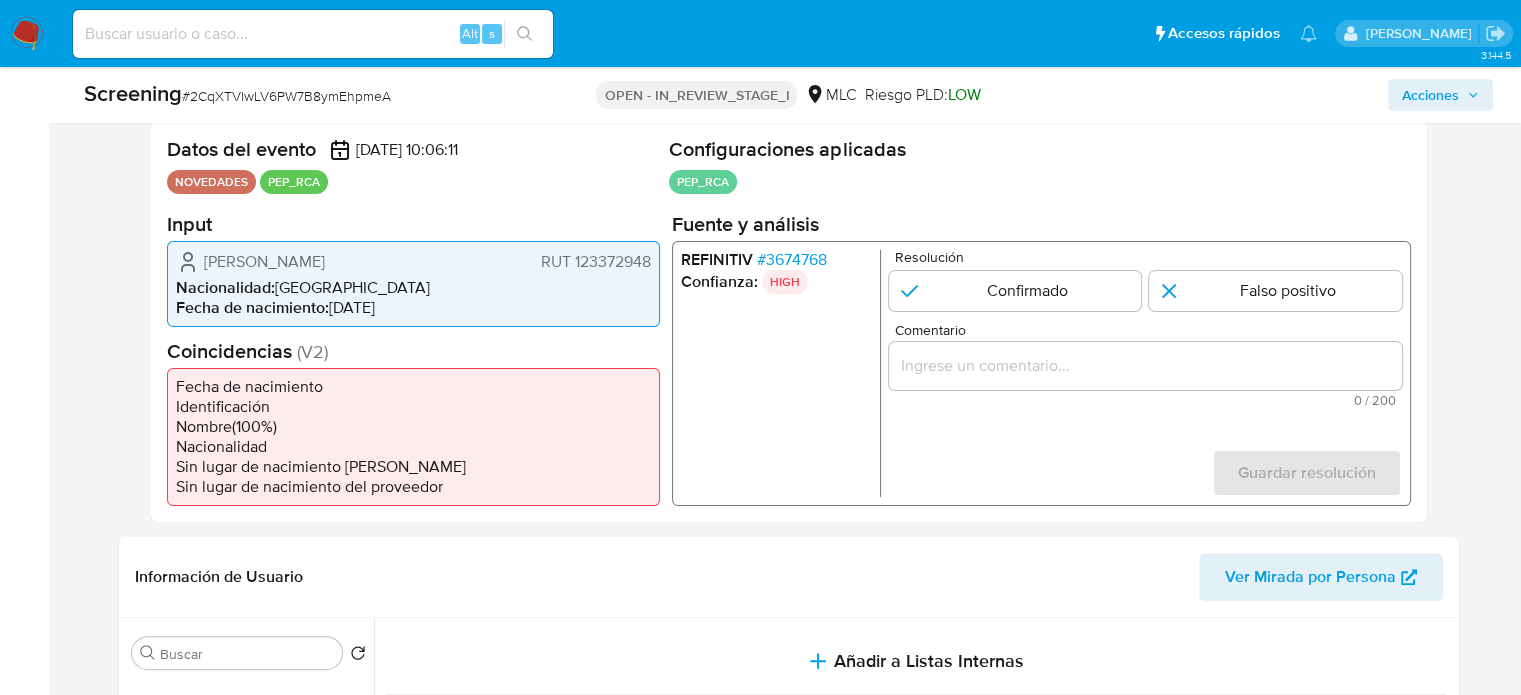 click at bounding box center (1144, 365) 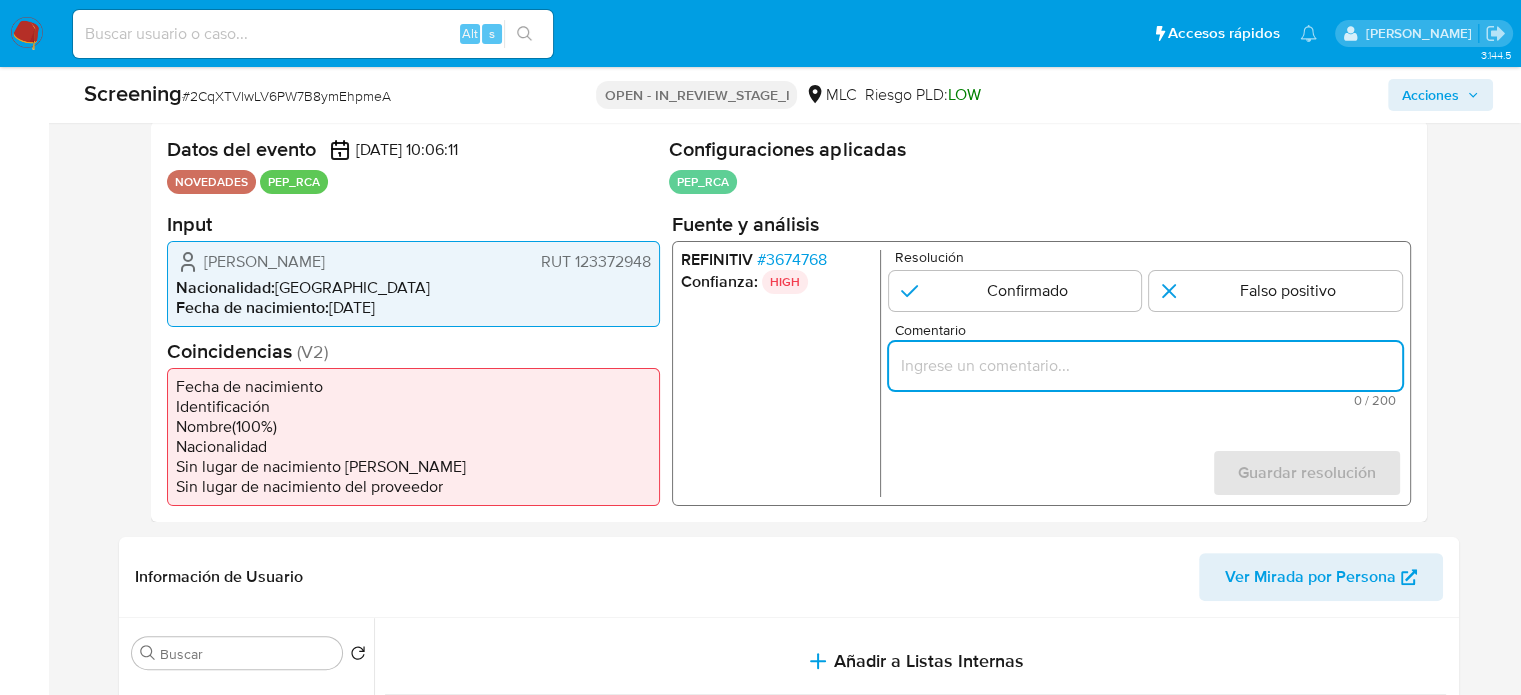 paste on "Usuario Marcela Alejandra Villanueva Álvarez, RUT 123372948 es esposa de Simon Sebastian Mansilla Roa, RUT 55632642, se desempeño como Alcalde de Los Lagos hasta 2016. No configurando la calidad PEP." 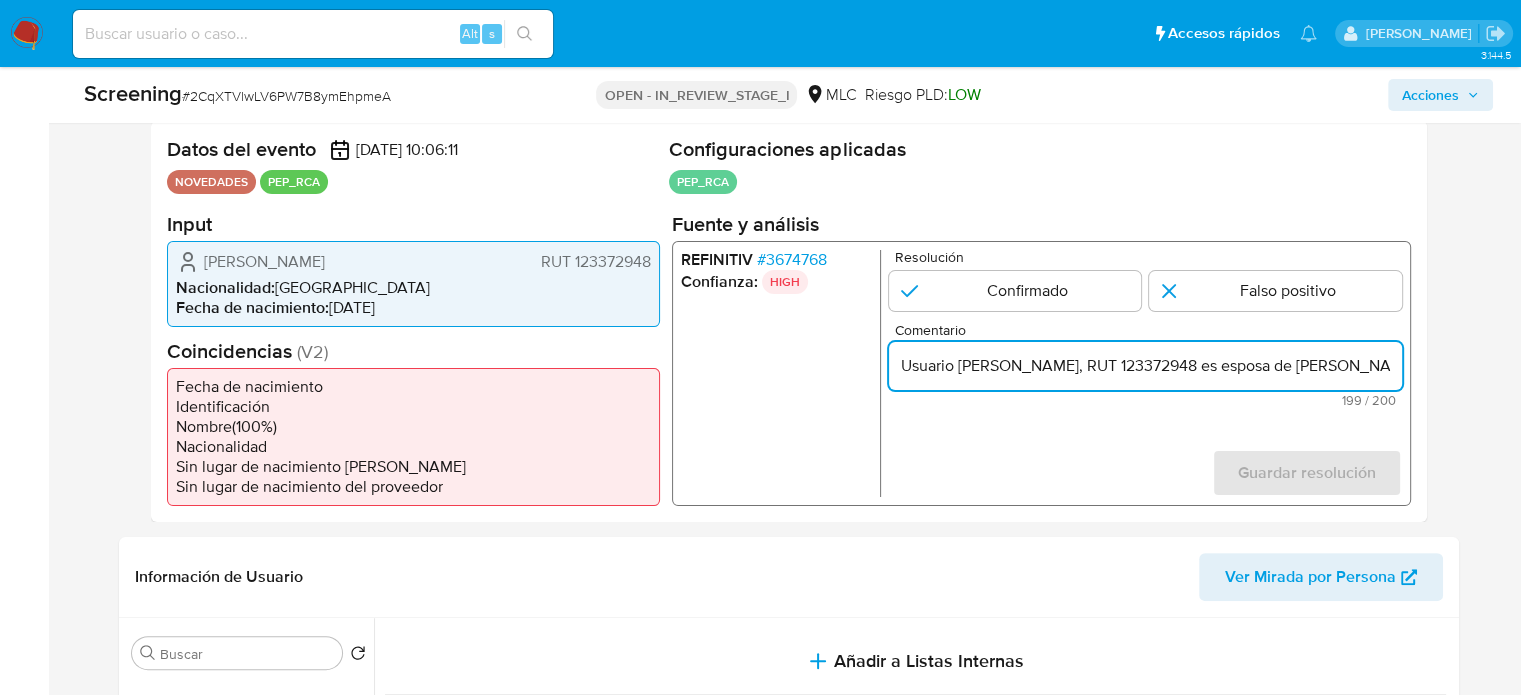 scroll, scrollTop: 0, scrollLeft: 994, axis: horizontal 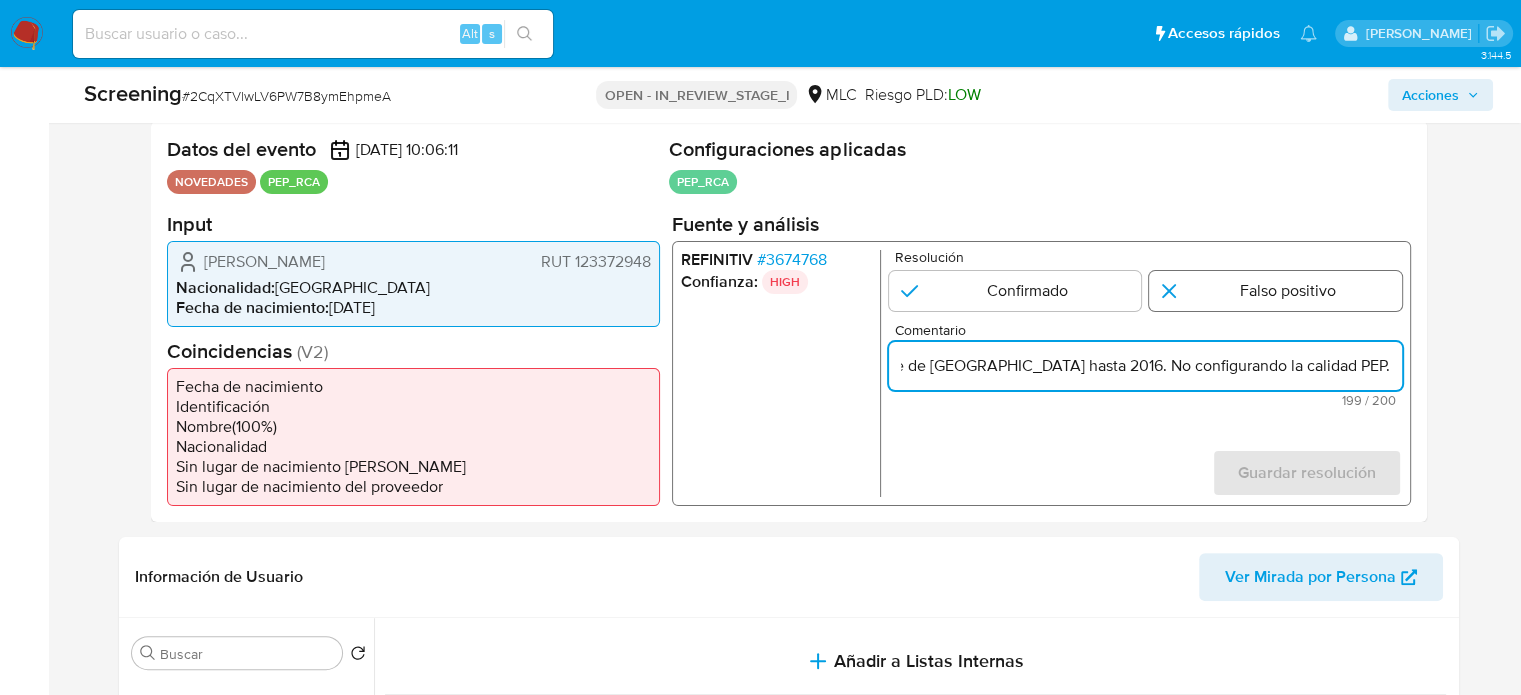 type on "Usuario Marcela Alejandra Villanueva Álvarez, RUT 123372948 es esposa de Simon Sebastian Mansilla Roa, RUT 55632642, se desempeño como Alcalde de Los Lagos hasta 2016. No configurando la calidad PEP." 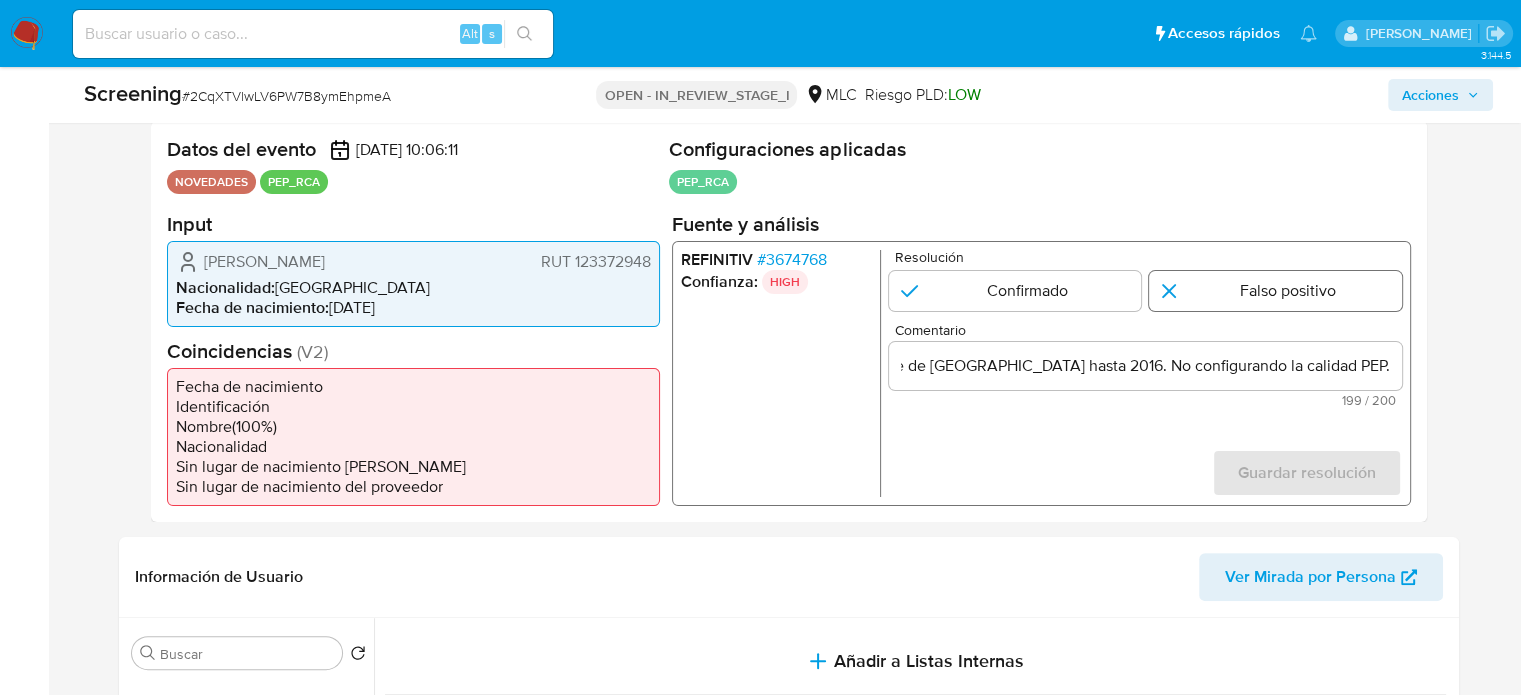 scroll, scrollTop: 0, scrollLeft: 0, axis: both 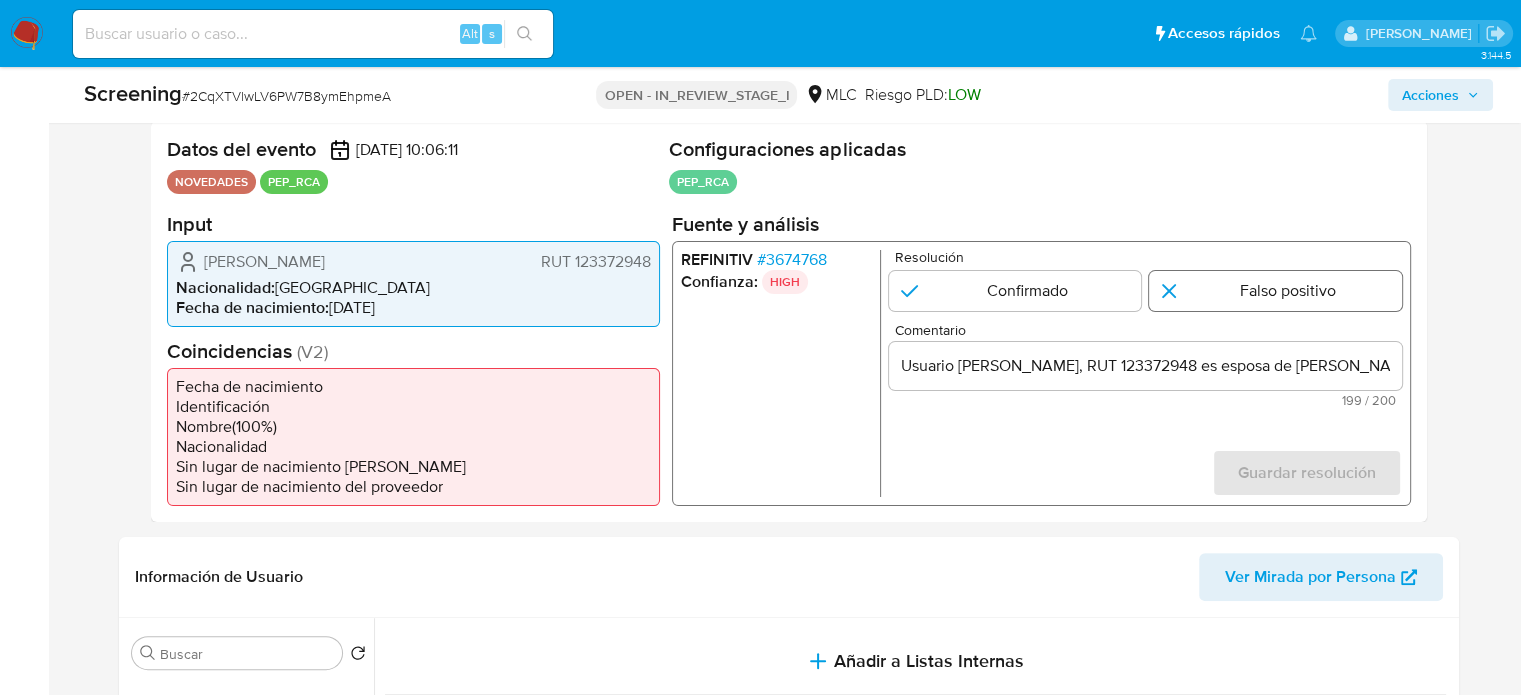 click at bounding box center [1275, 290] 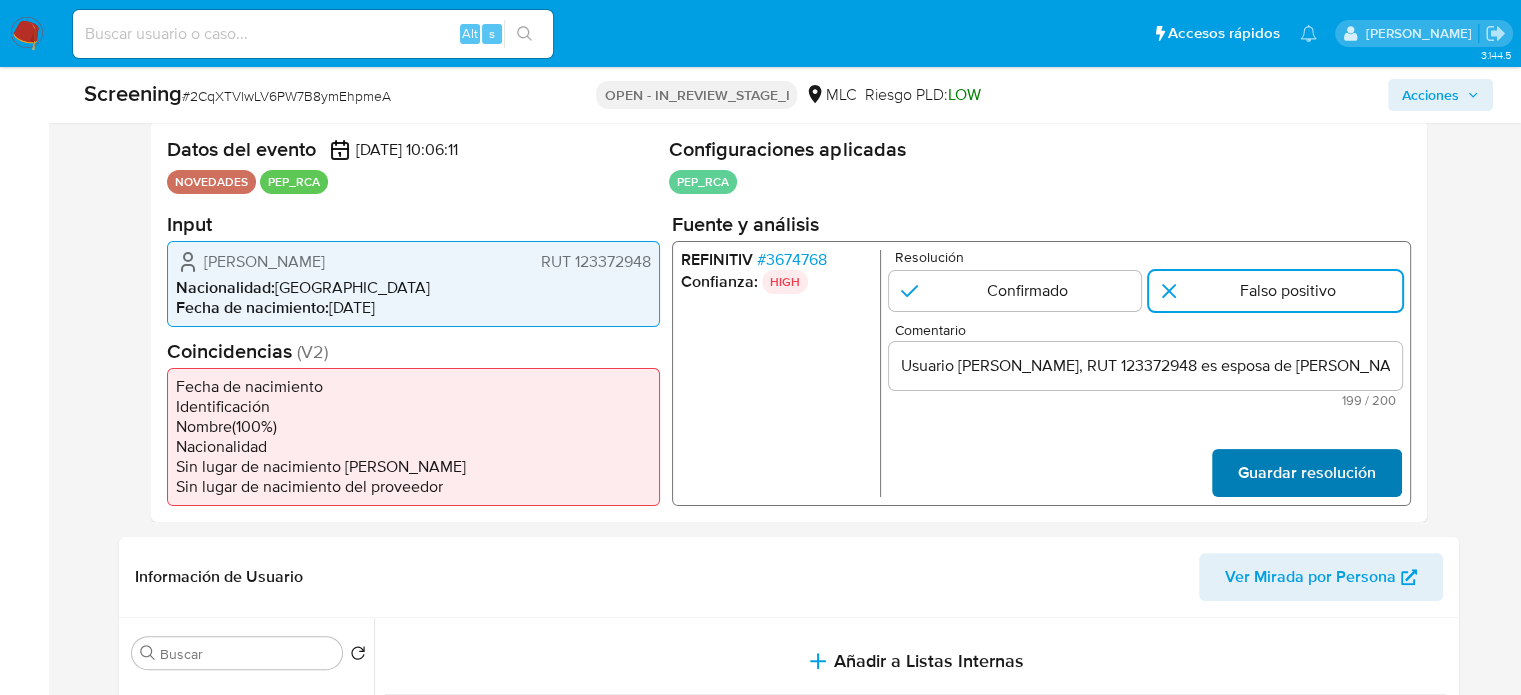 click on "Guardar resolución" at bounding box center (1306, 472) 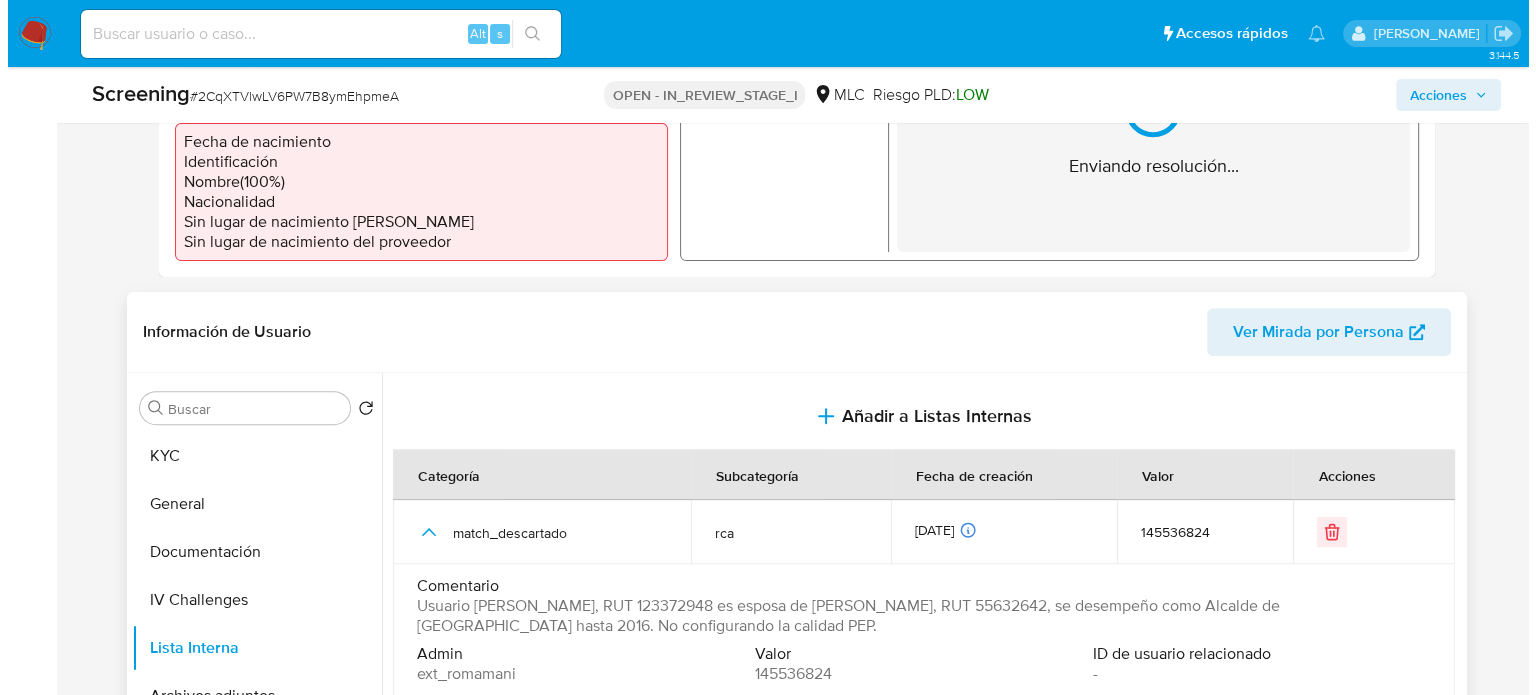 scroll, scrollTop: 700, scrollLeft: 0, axis: vertical 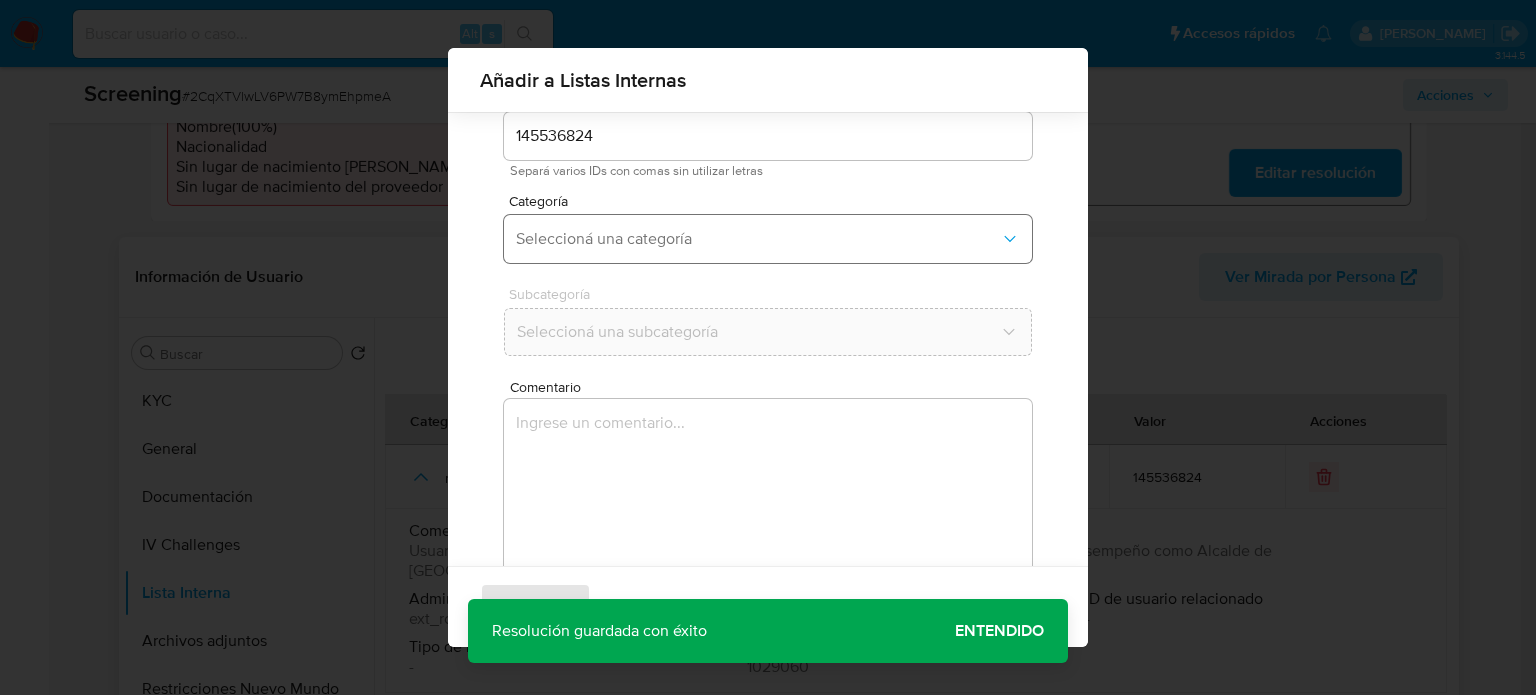 click on "Seleccioná una categoría" at bounding box center (768, 239) 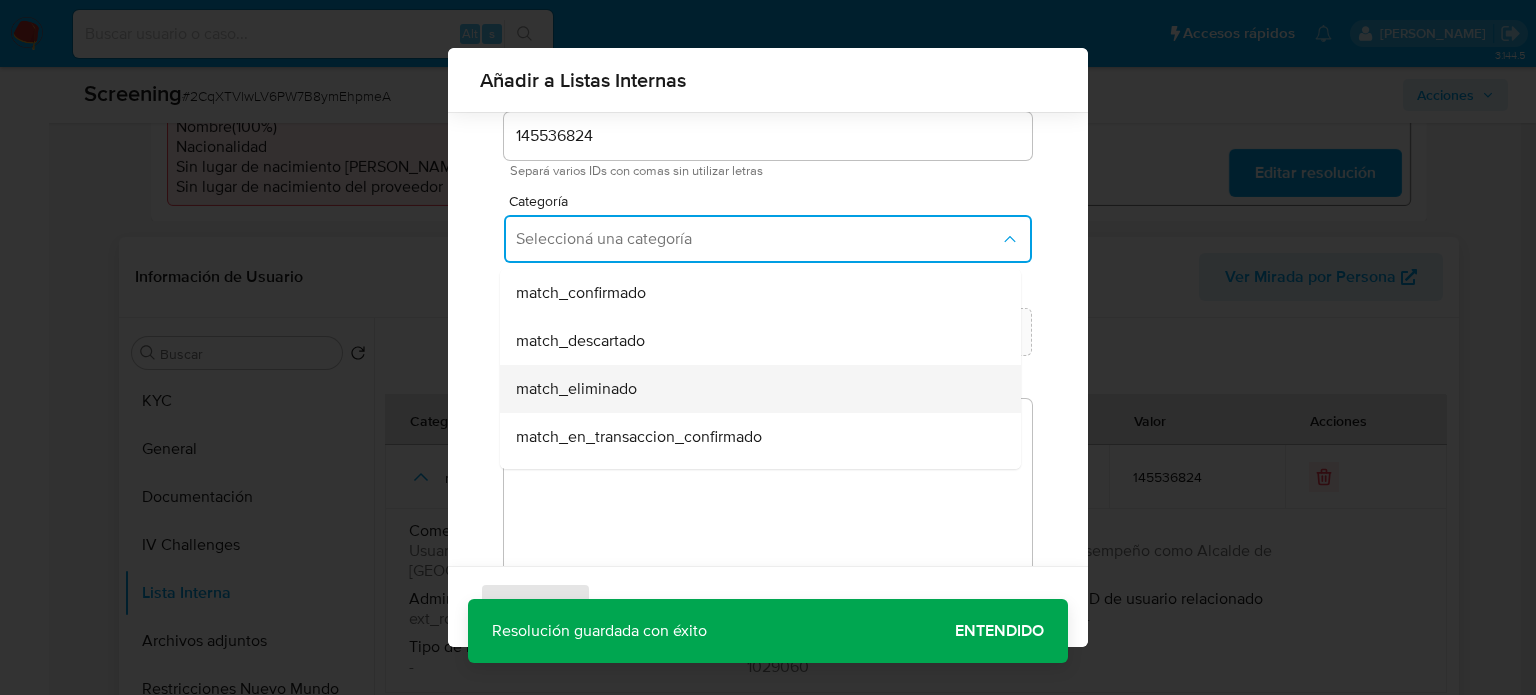 scroll, scrollTop: 200, scrollLeft: 0, axis: vertical 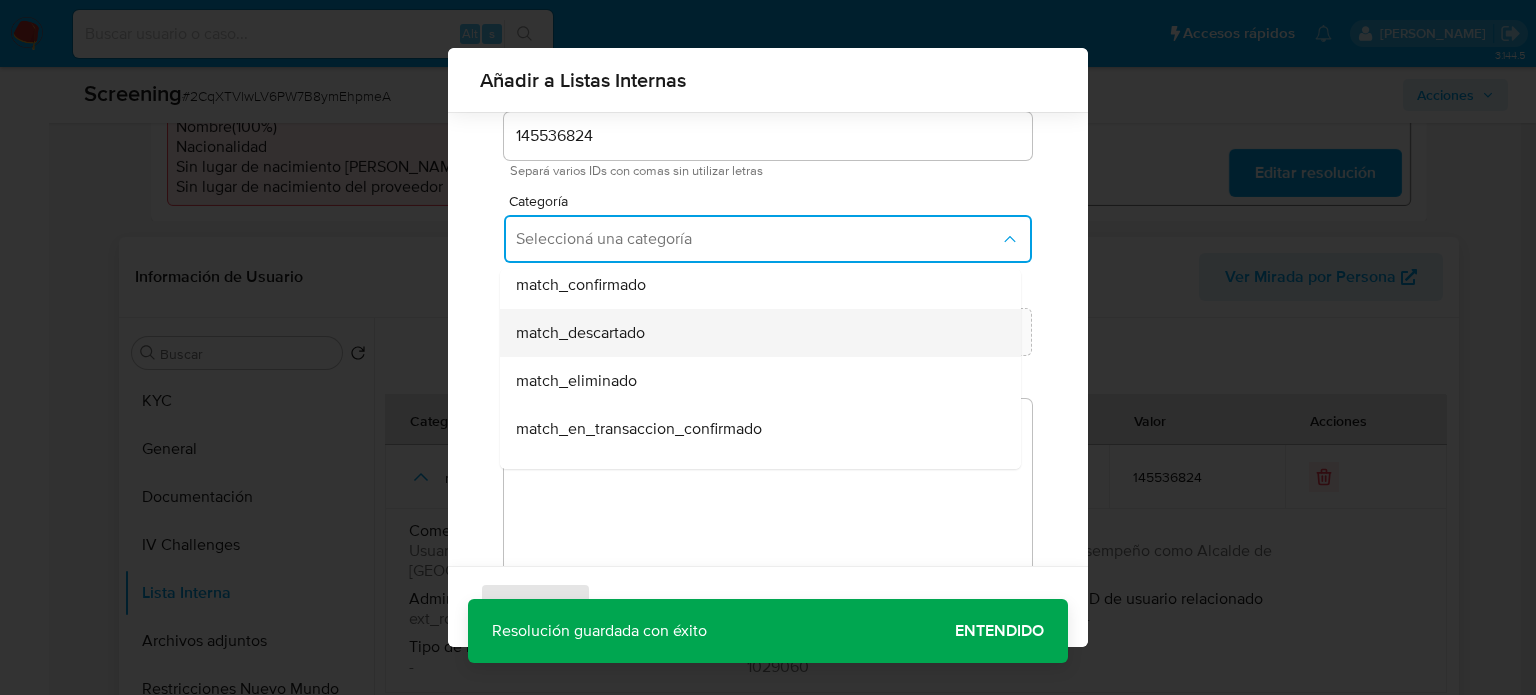 click on "match_descartado" at bounding box center (580, 333) 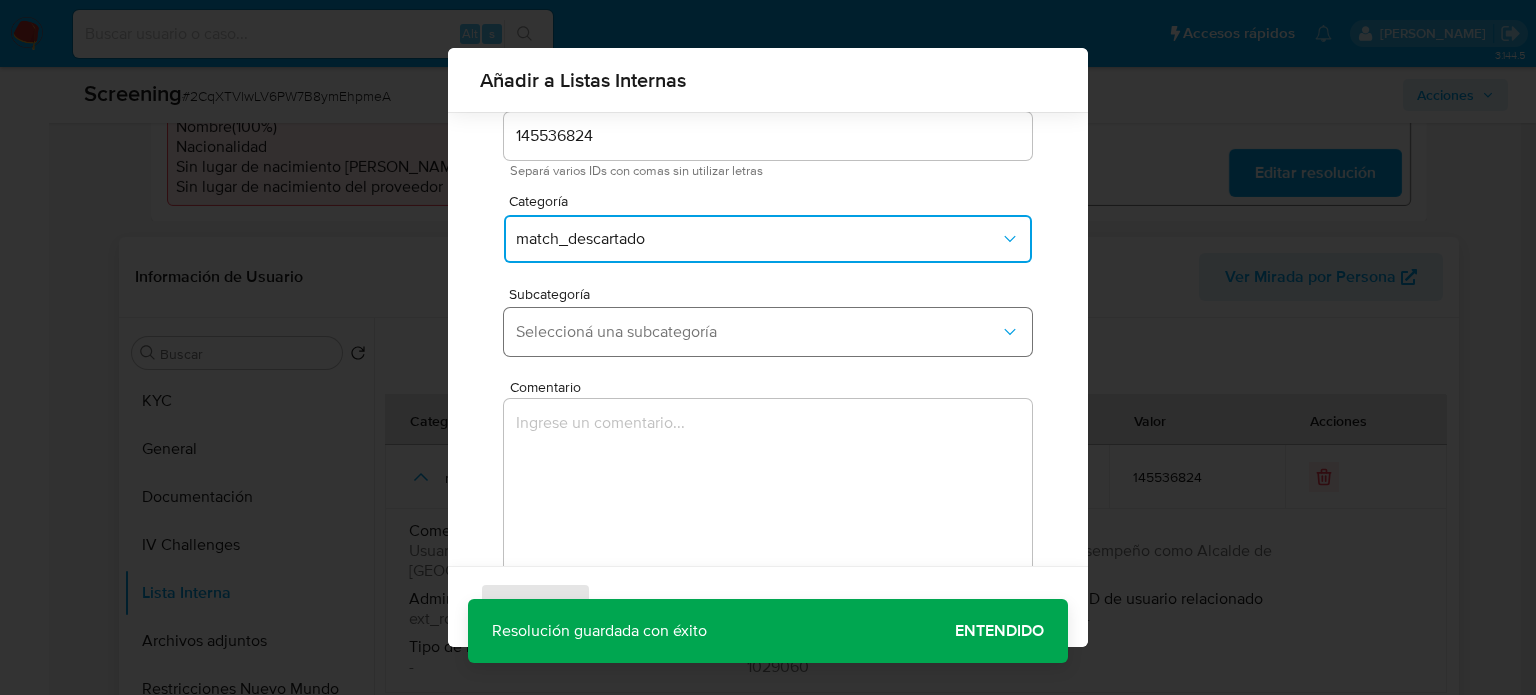 click on "Seleccioná una subcategoría" at bounding box center (758, 332) 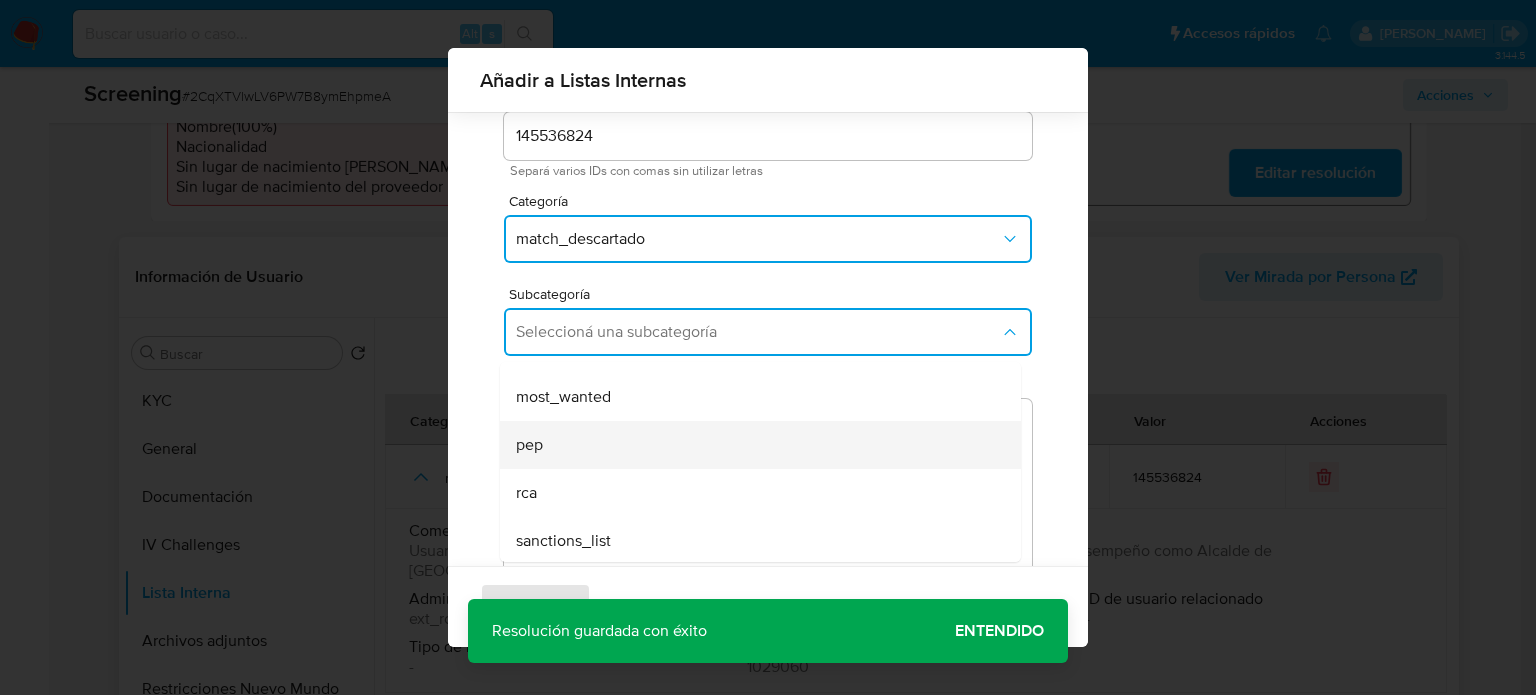 scroll, scrollTop: 136, scrollLeft: 0, axis: vertical 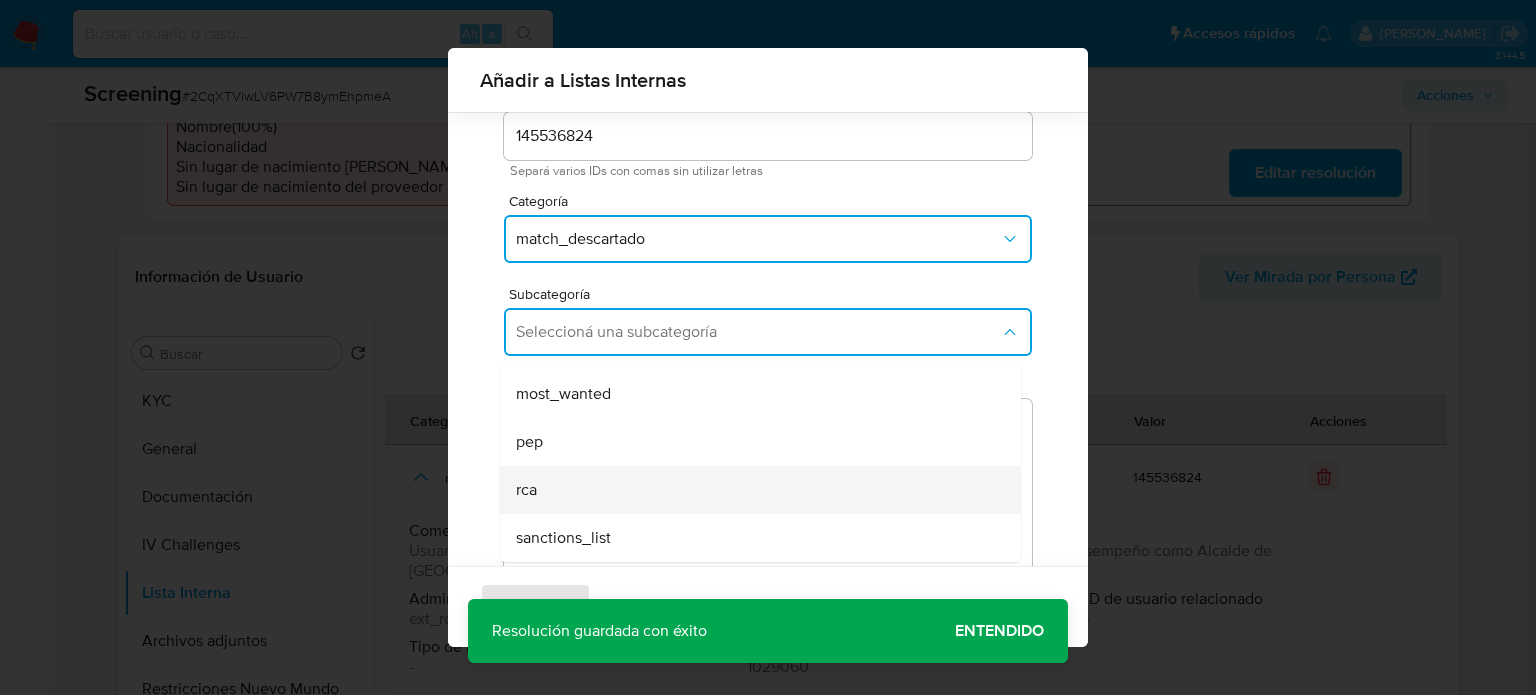 click on "rca" at bounding box center (754, 490) 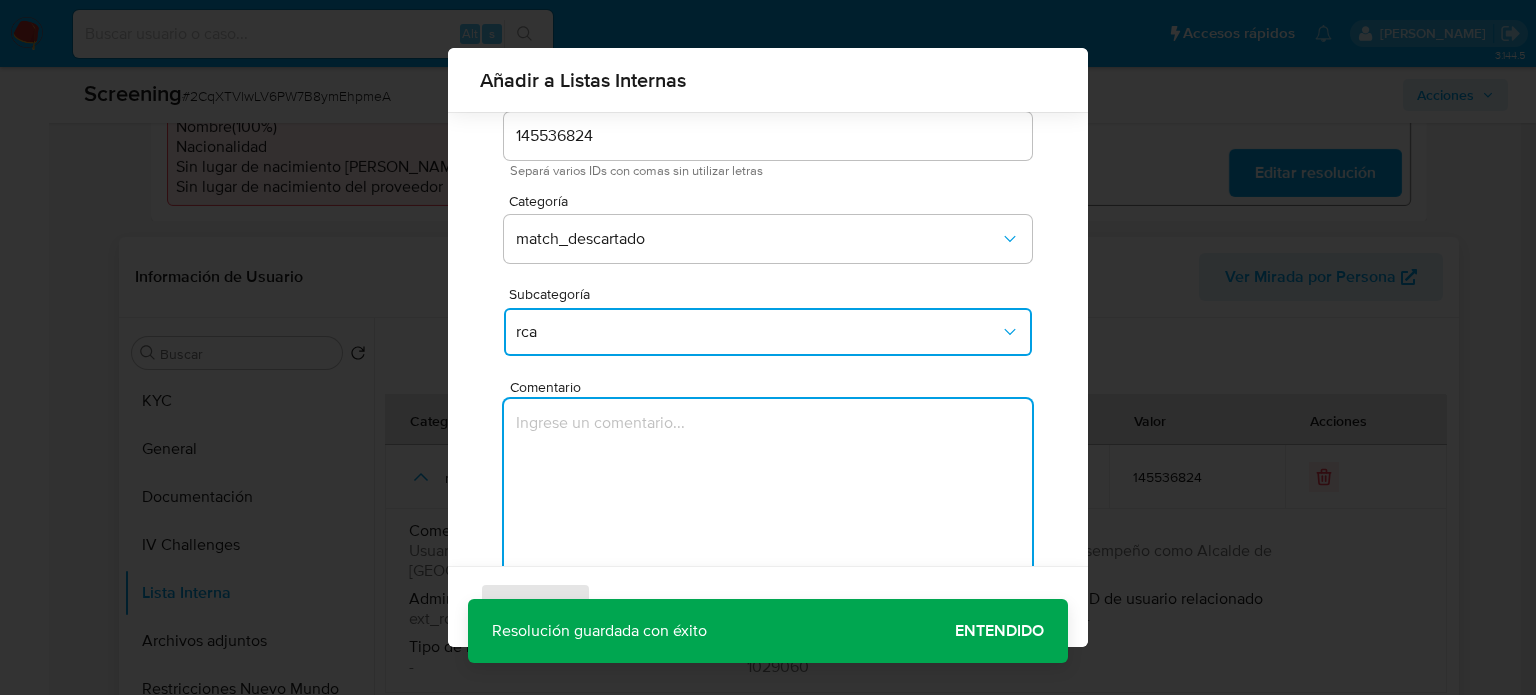 click at bounding box center (768, 495) 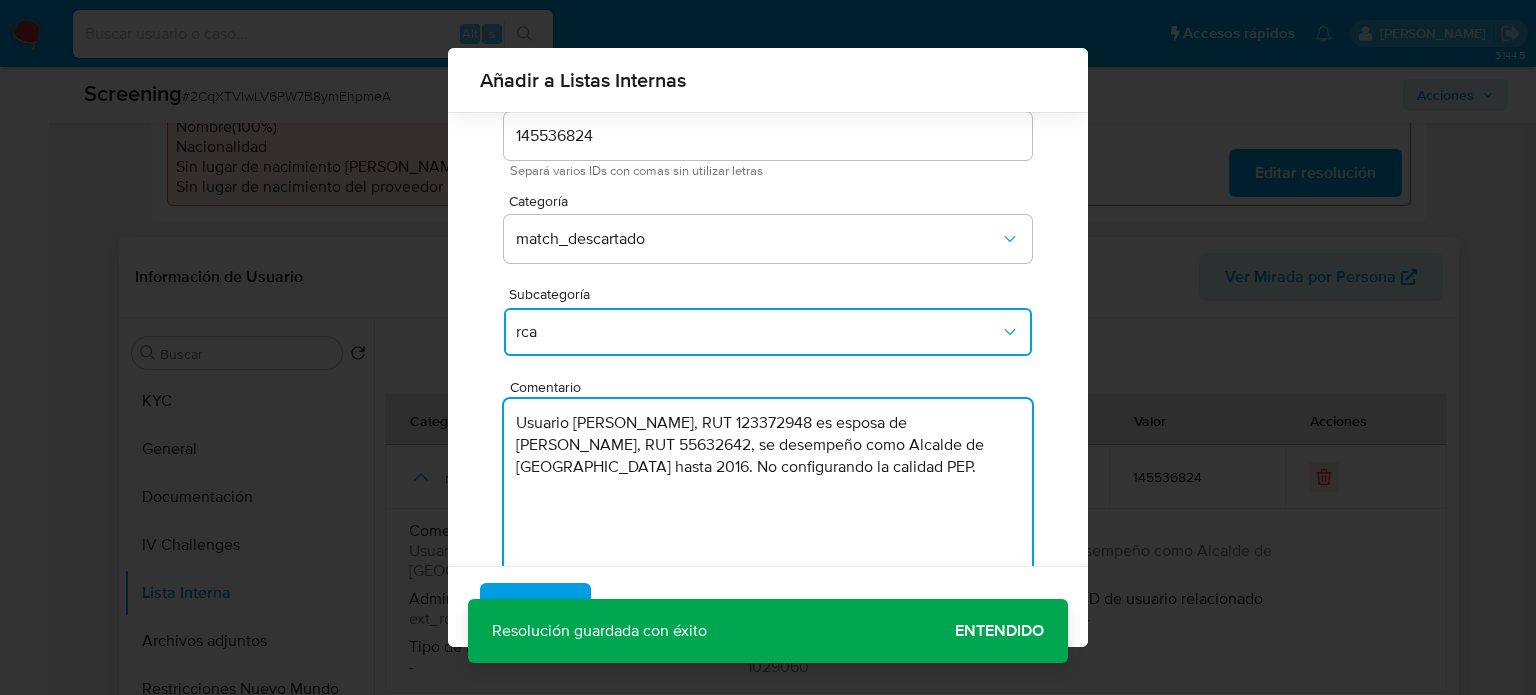 drag, startPoint x: 570, startPoint y: 425, endPoint x: 494, endPoint y: 419, distance: 76.23647 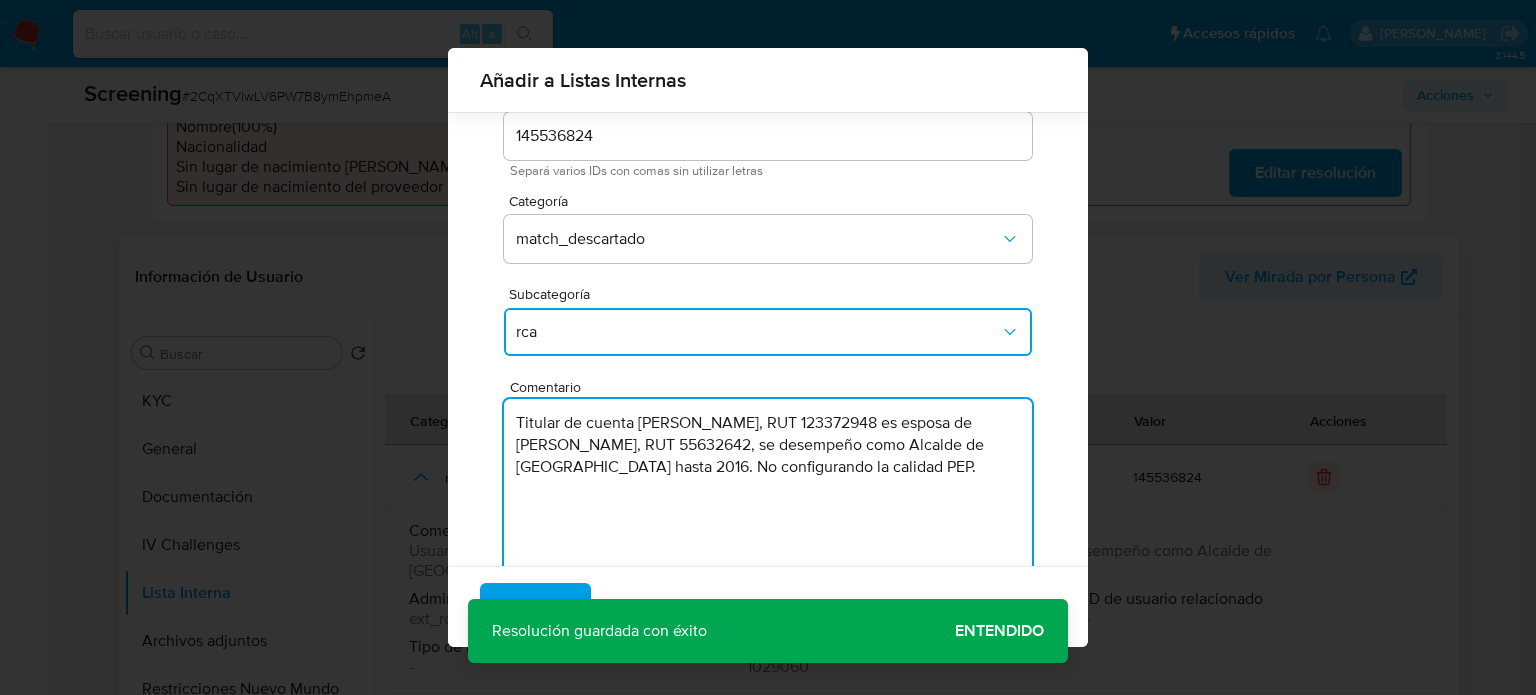 click on "Titular de cuenta Marcela Alejandra Villanueva Álvarez, RUT 123372948 es esposa de Simon Sebastian Mansilla Roa, RUT 55632642, se desempeño como Alcalde de Los Lagos hasta 2016. No configurando la calidad PEP." at bounding box center (768, 495) 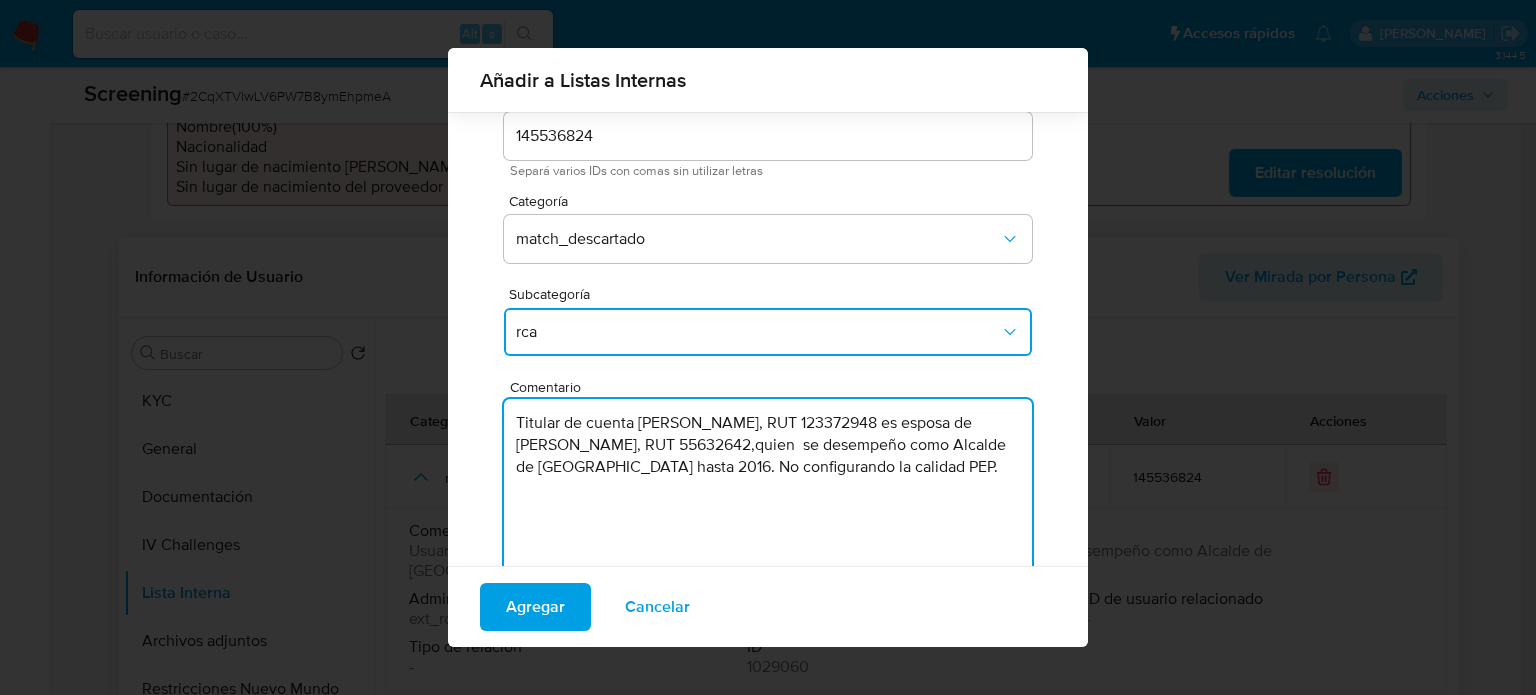 drag, startPoint x: 808, startPoint y: 530, endPoint x: 506, endPoint y: 404, distance: 327.2308 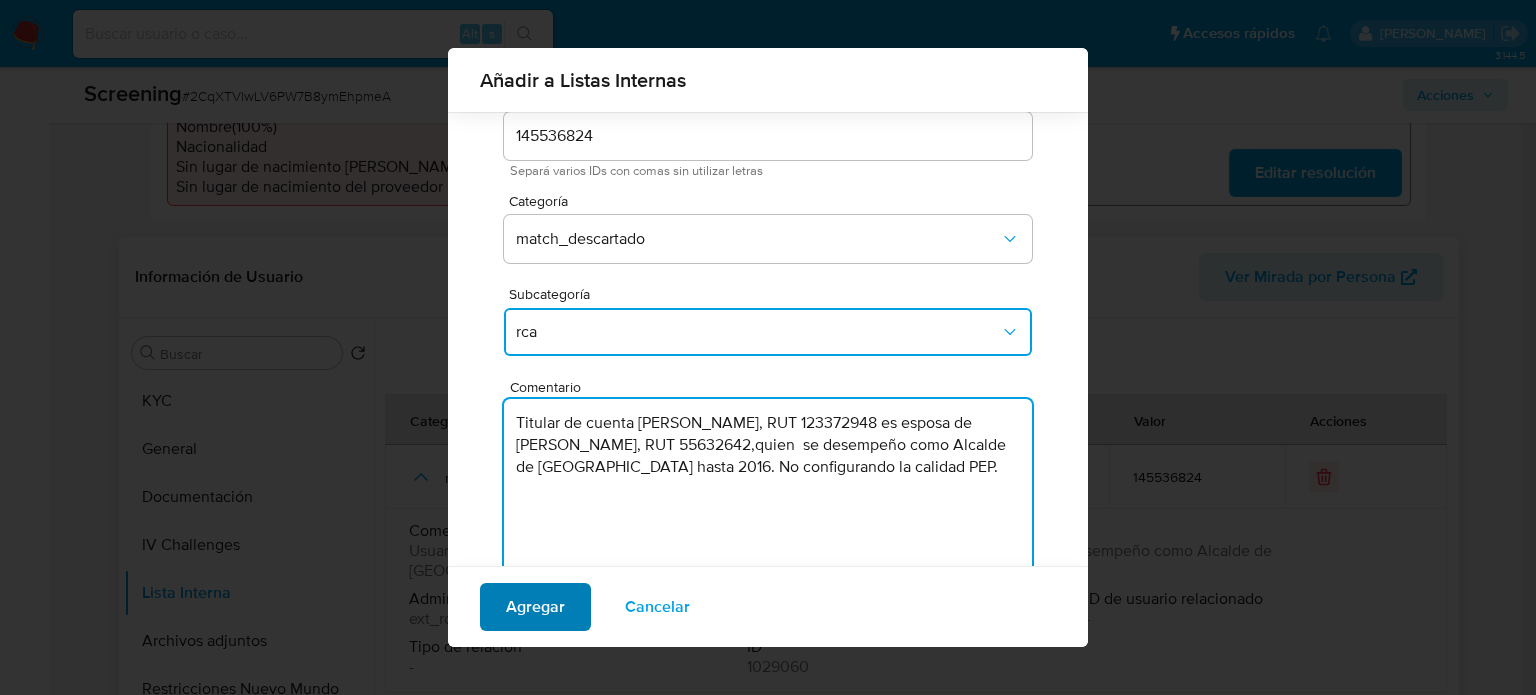 type on "Titular de cuenta Marcela Alejandra Villanueva Álvarez, RUT 123372948 es esposa de Simon Sebastian Mansilla Roa, RUT 55632642,quien  se desempeño como Alcalde de Los Lagos hasta 2016. No configurando la calidad PEP." 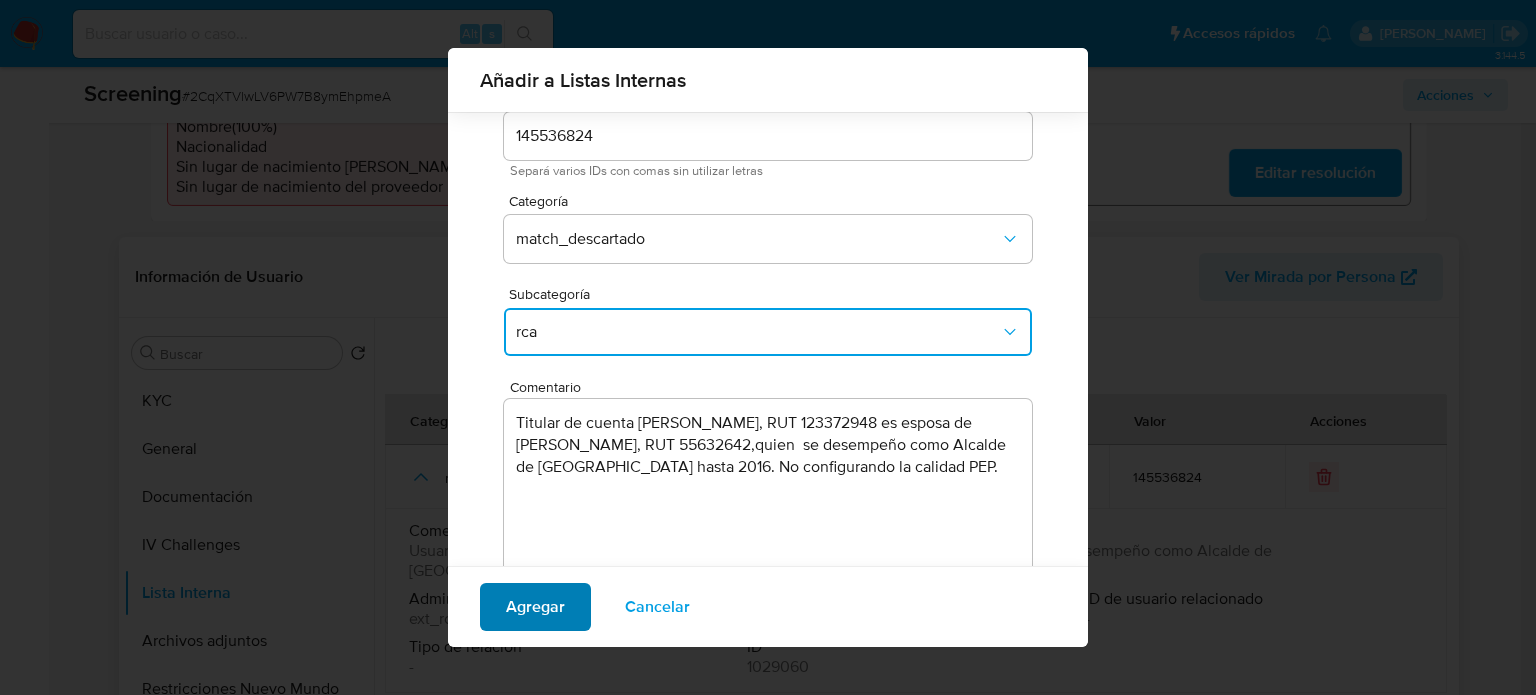 click on "Agregar" at bounding box center (535, 607) 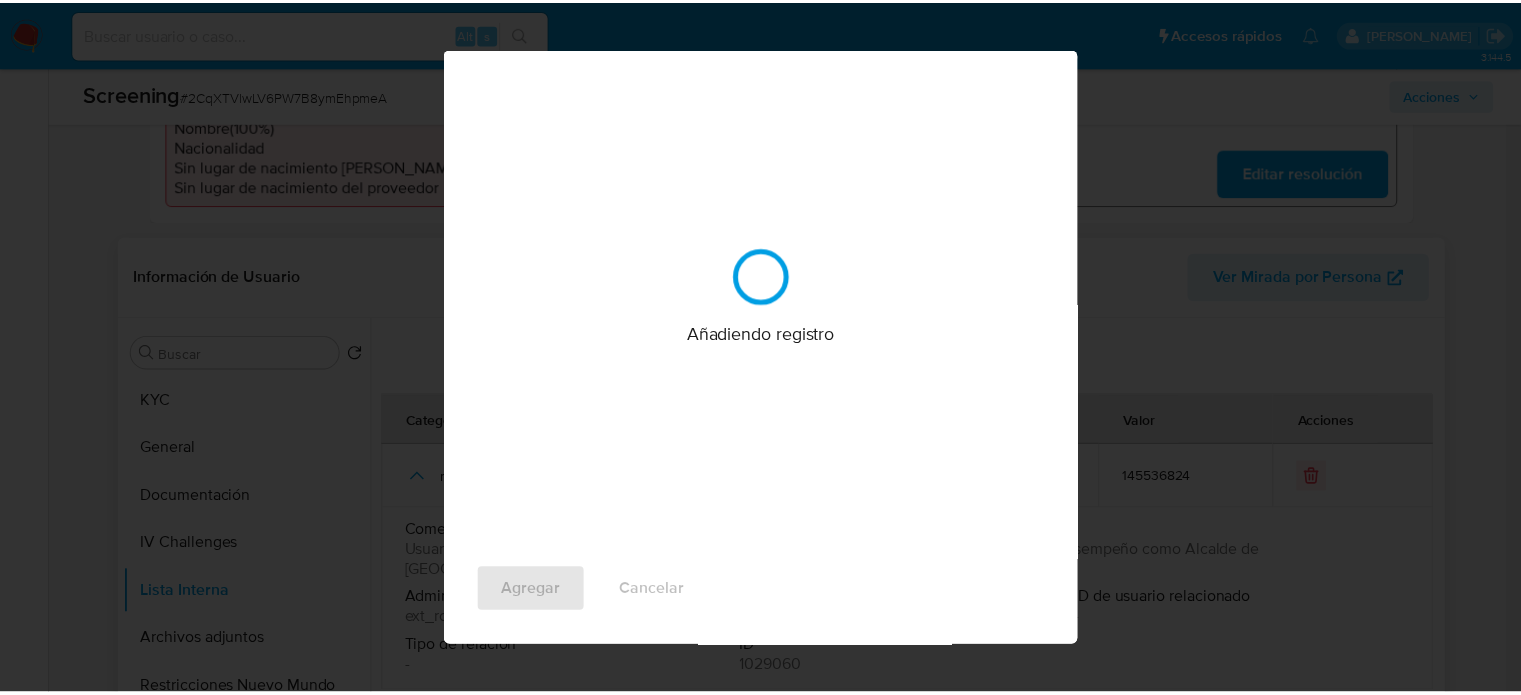 scroll, scrollTop: 0, scrollLeft: 0, axis: both 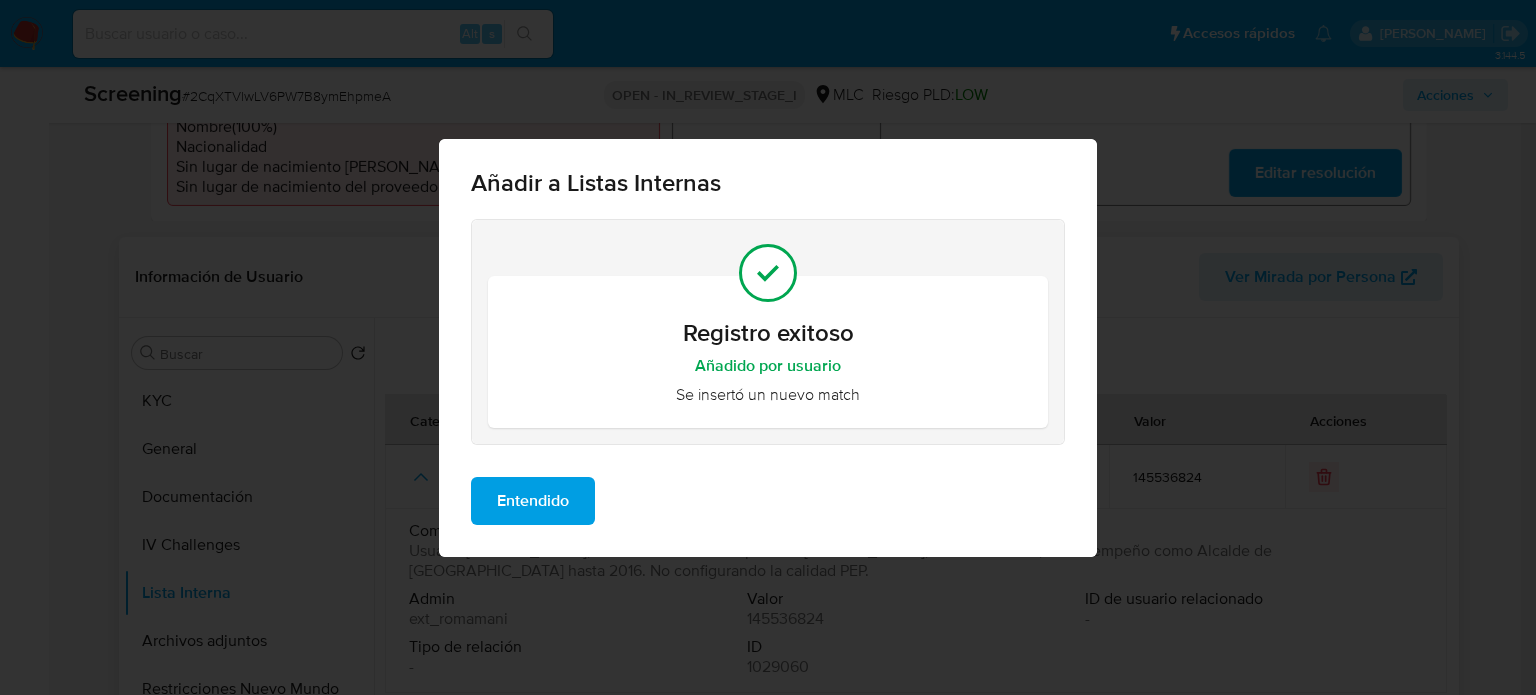 click on "Entendido" at bounding box center (533, 501) 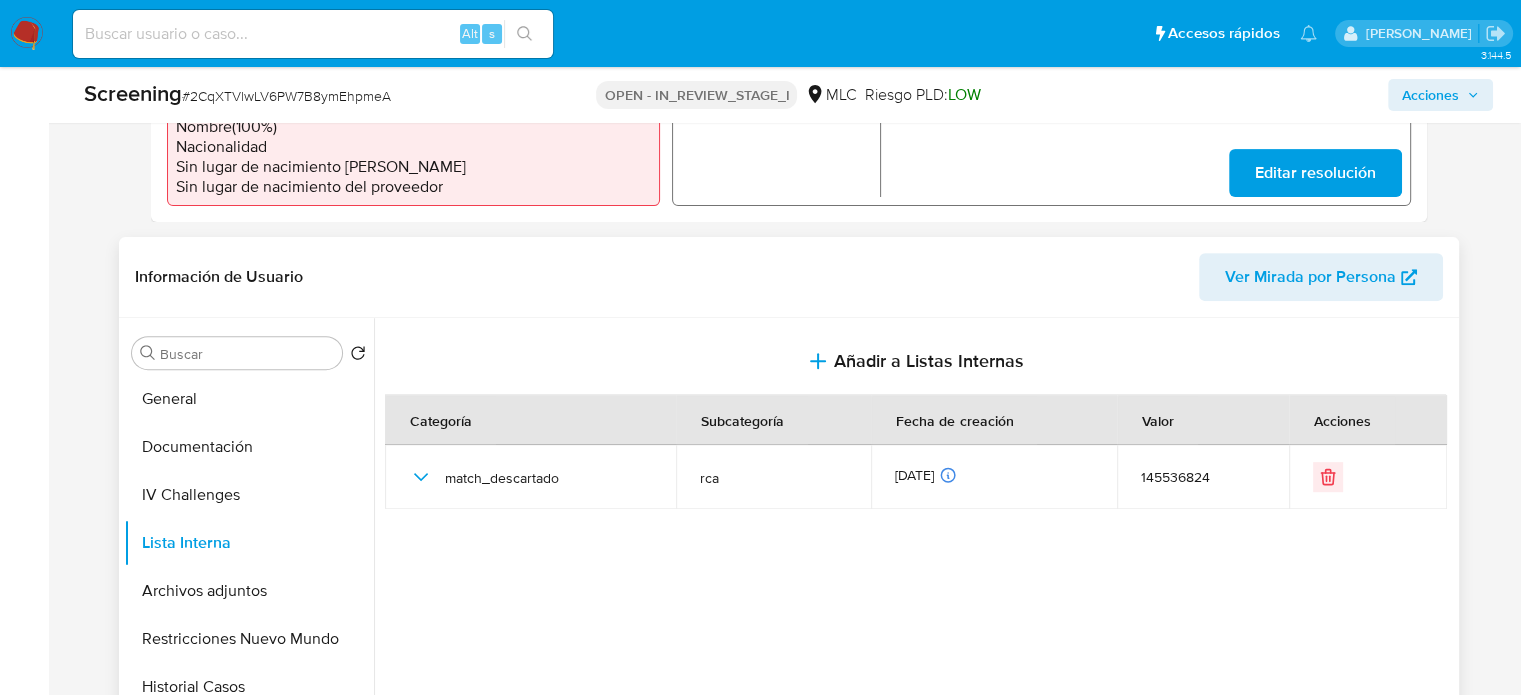 scroll, scrollTop: 100, scrollLeft: 0, axis: vertical 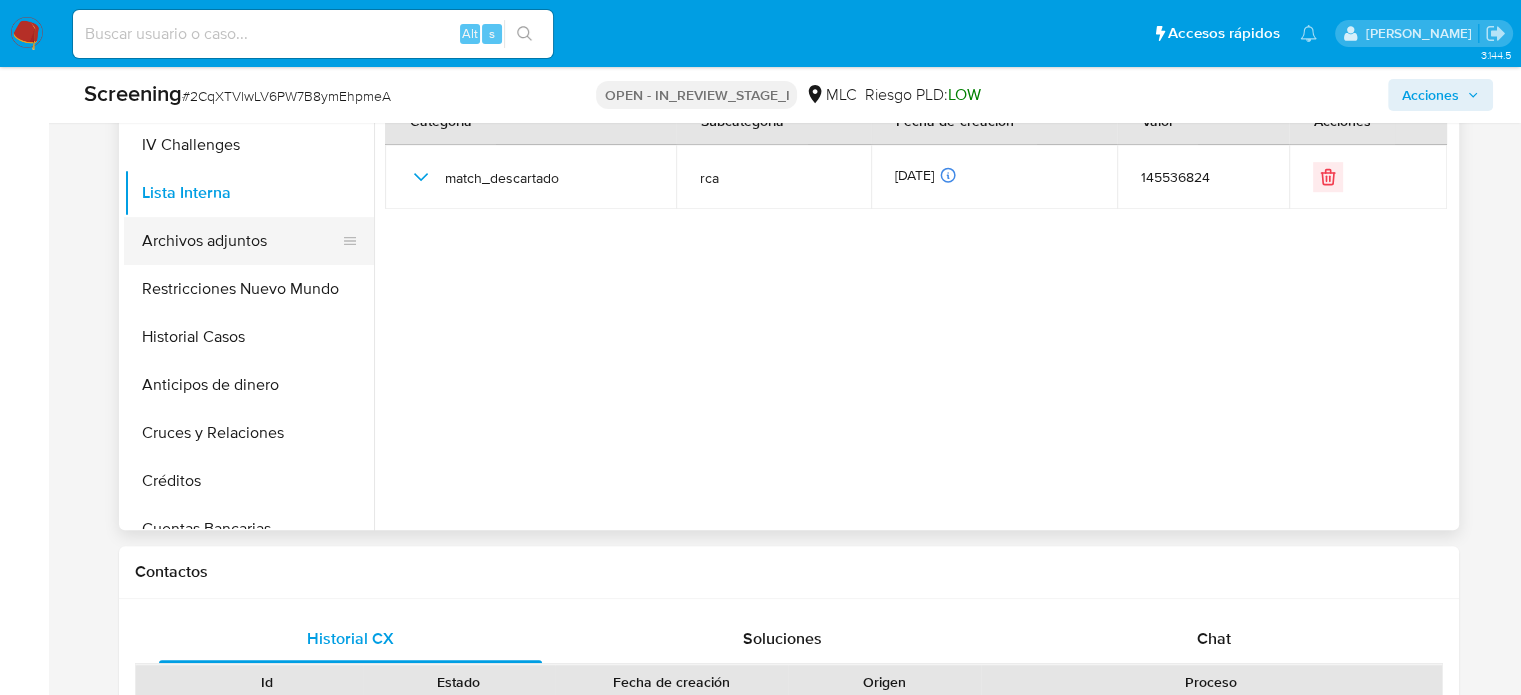 click on "Archivos adjuntos" at bounding box center [241, 241] 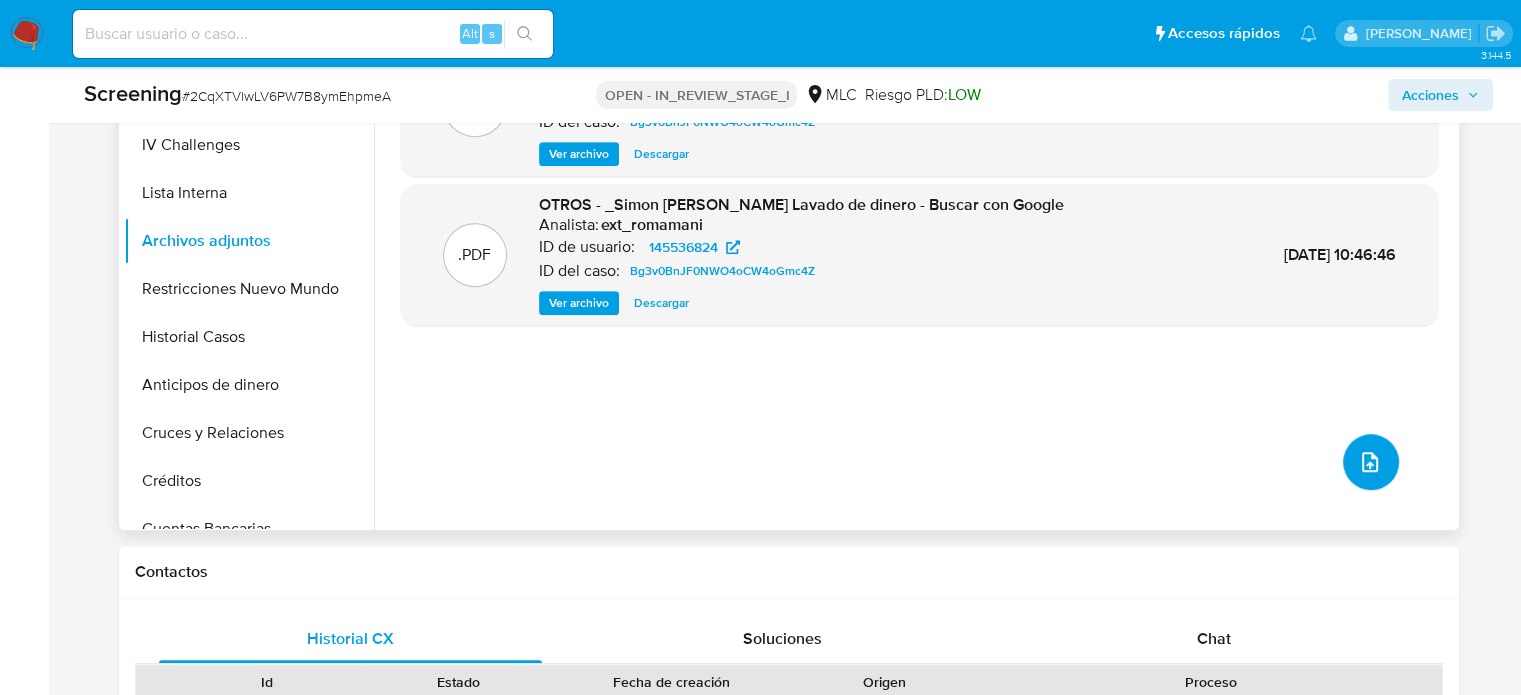 click 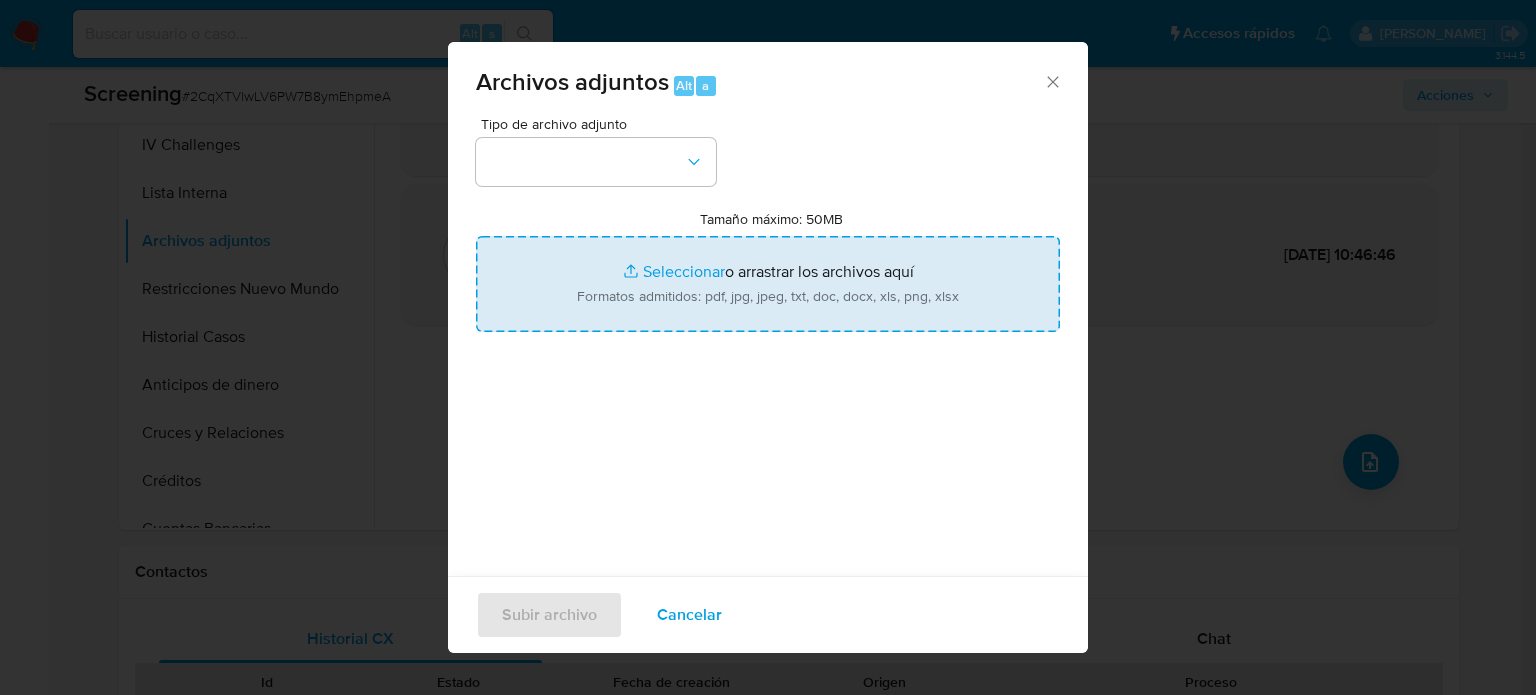 click on "Tamaño máximo: 50MB Seleccionar archivos" at bounding box center [768, 284] 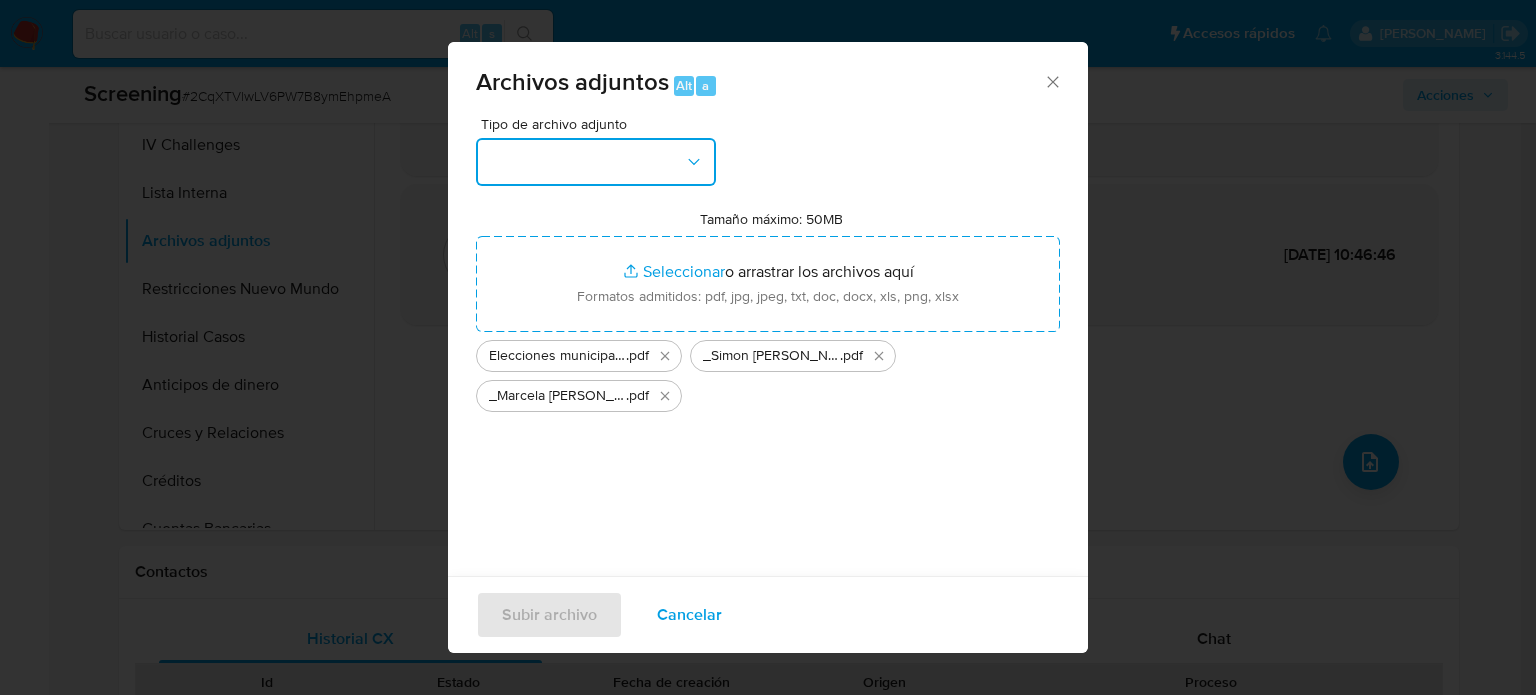 click at bounding box center (596, 162) 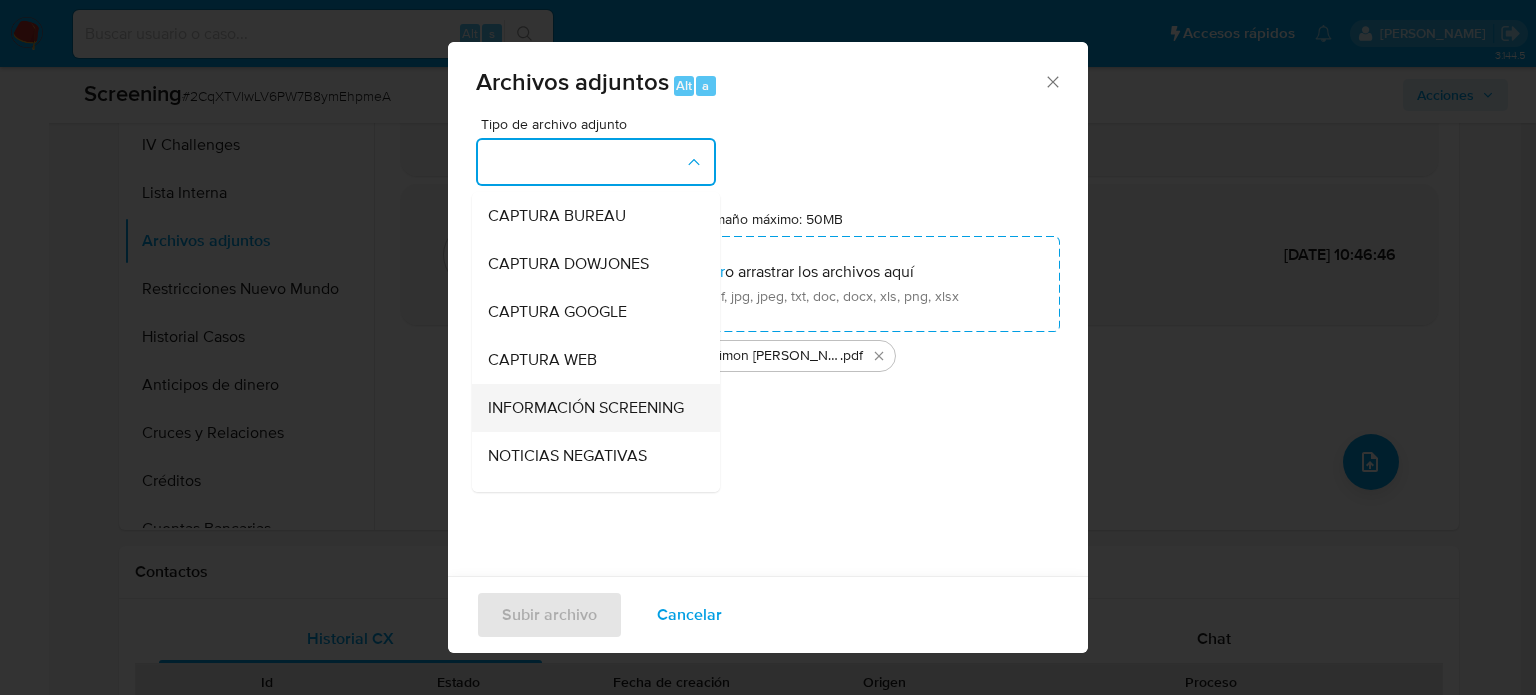 click on "INFORMACIÓN SCREENING" at bounding box center [586, 408] 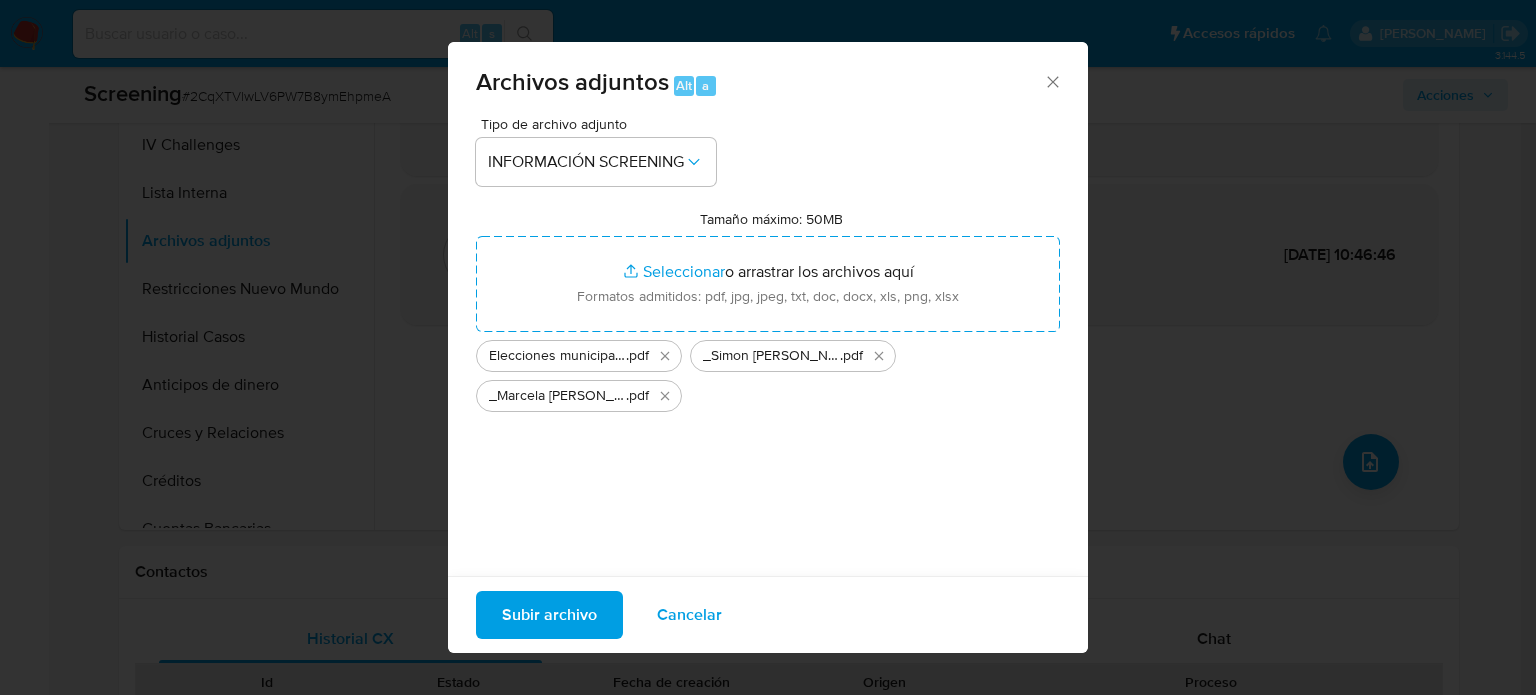 click on "Subir archivo" at bounding box center [549, 615] 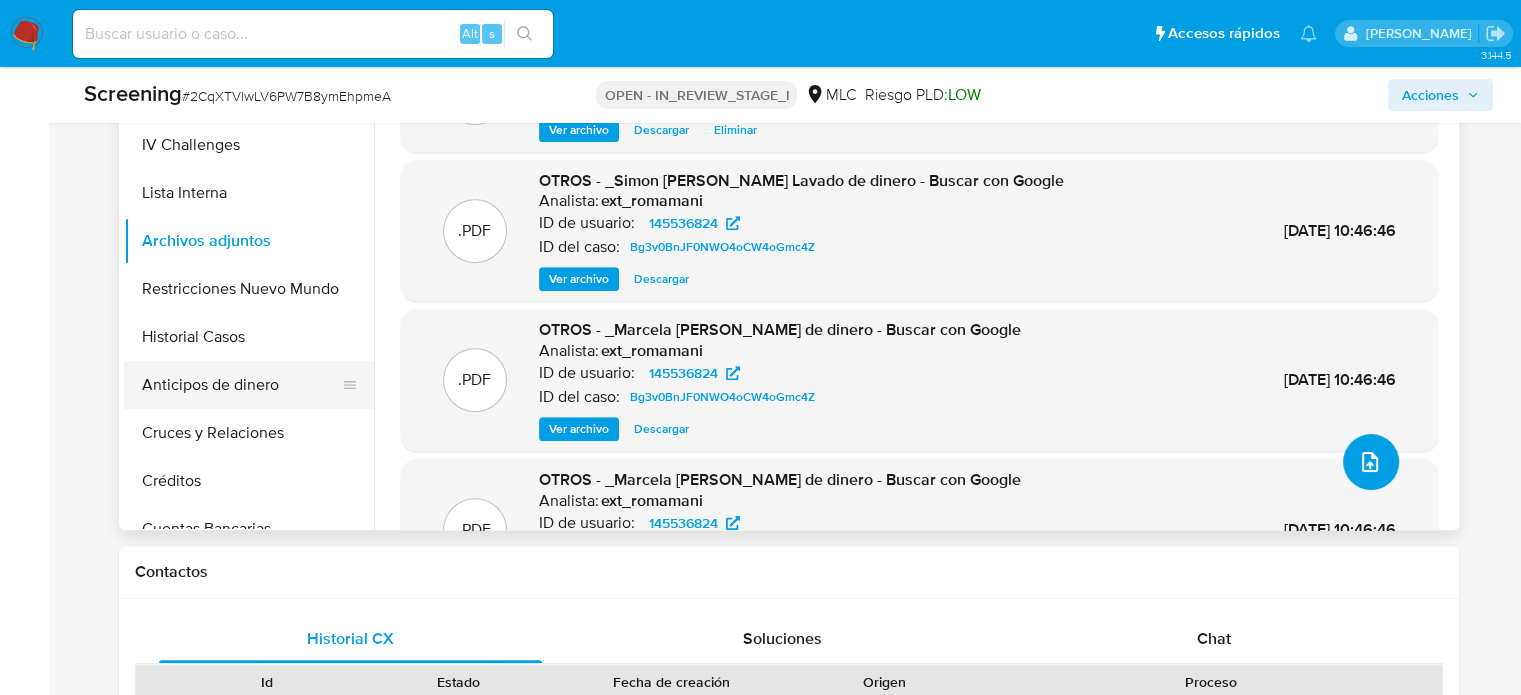 type 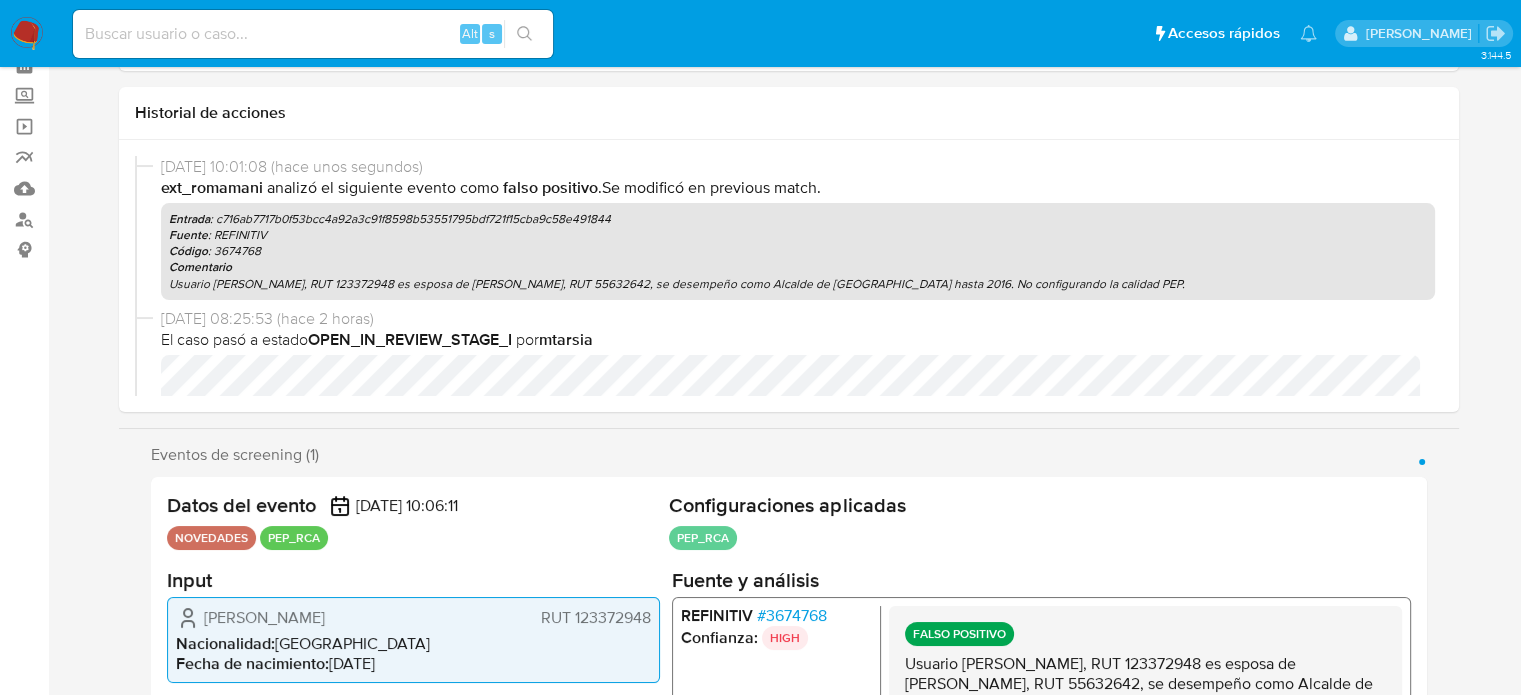 scroll, scrollTop: 0, scrollLeft: 0, axis: both 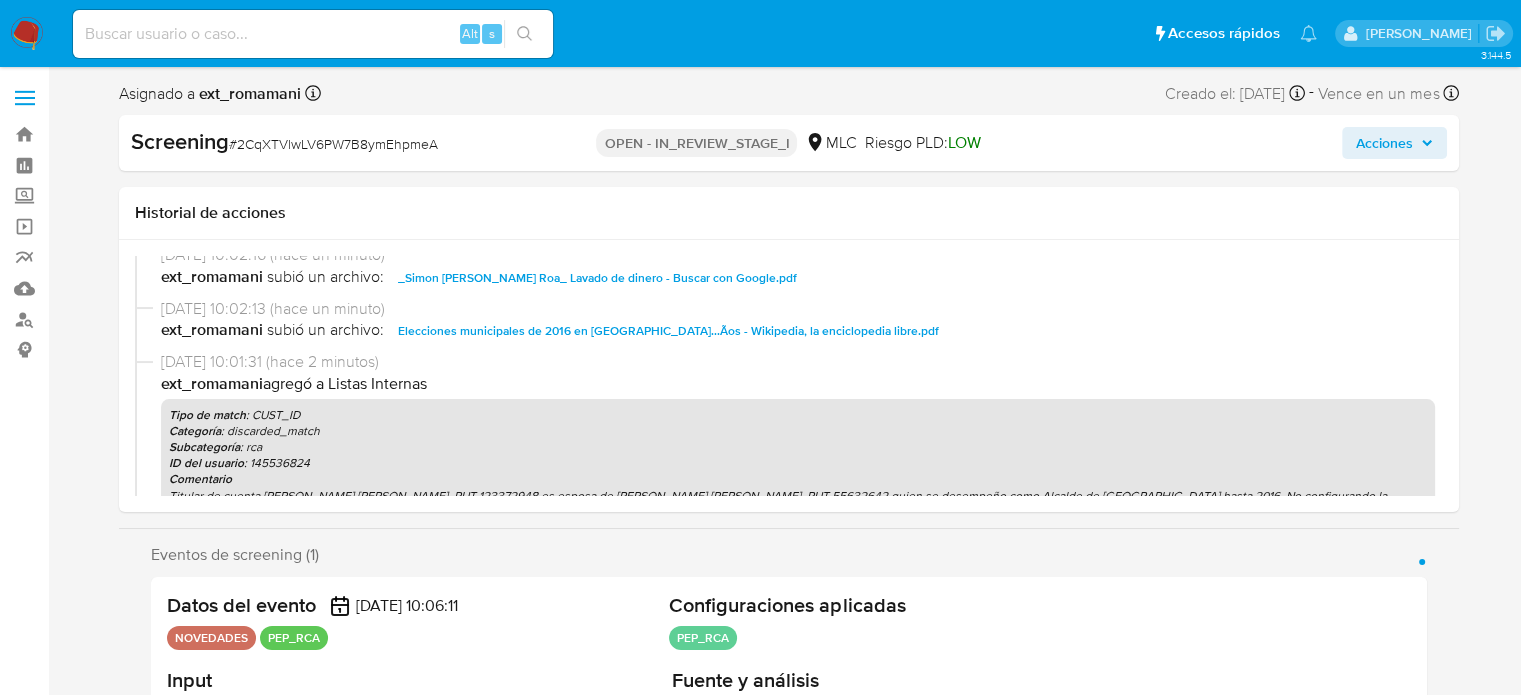 select on "10" 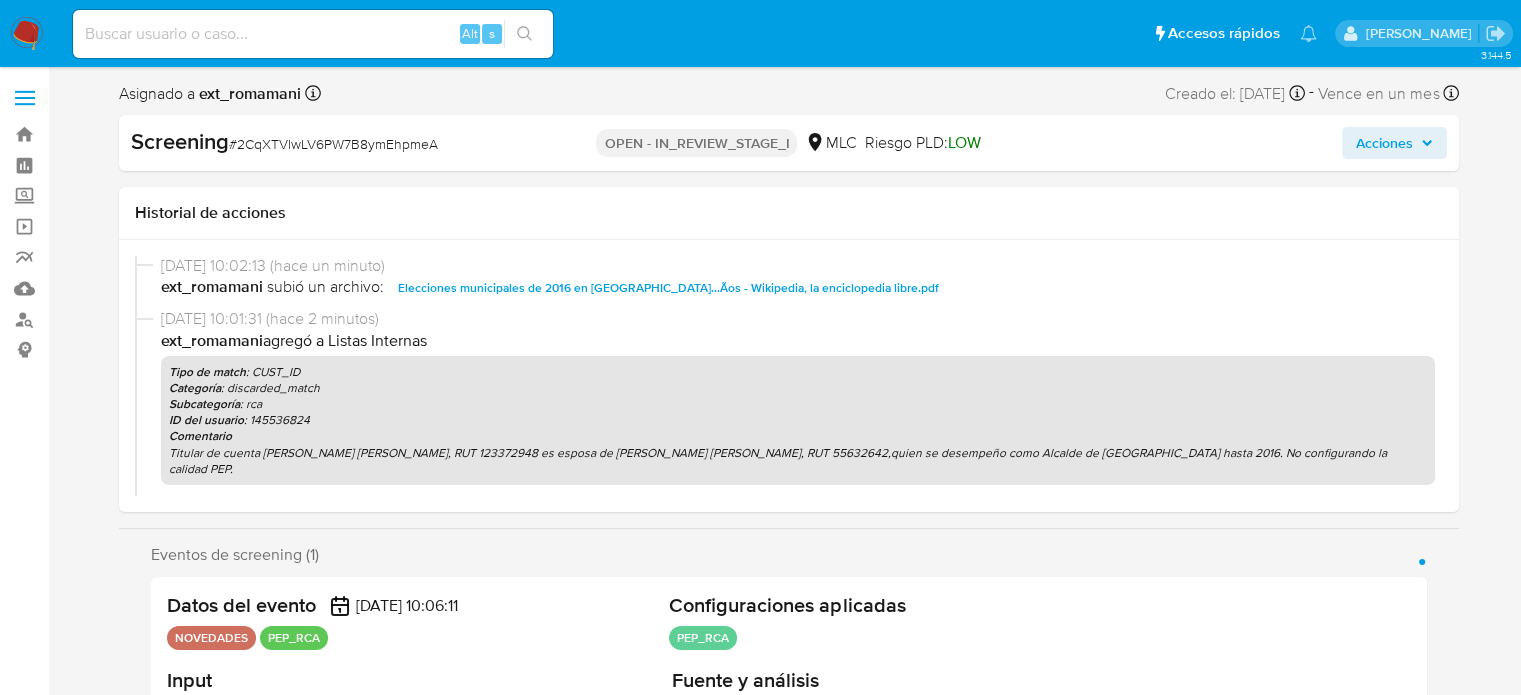 scroll, scrollTop: 0, scrollLeft: 0, axis: both 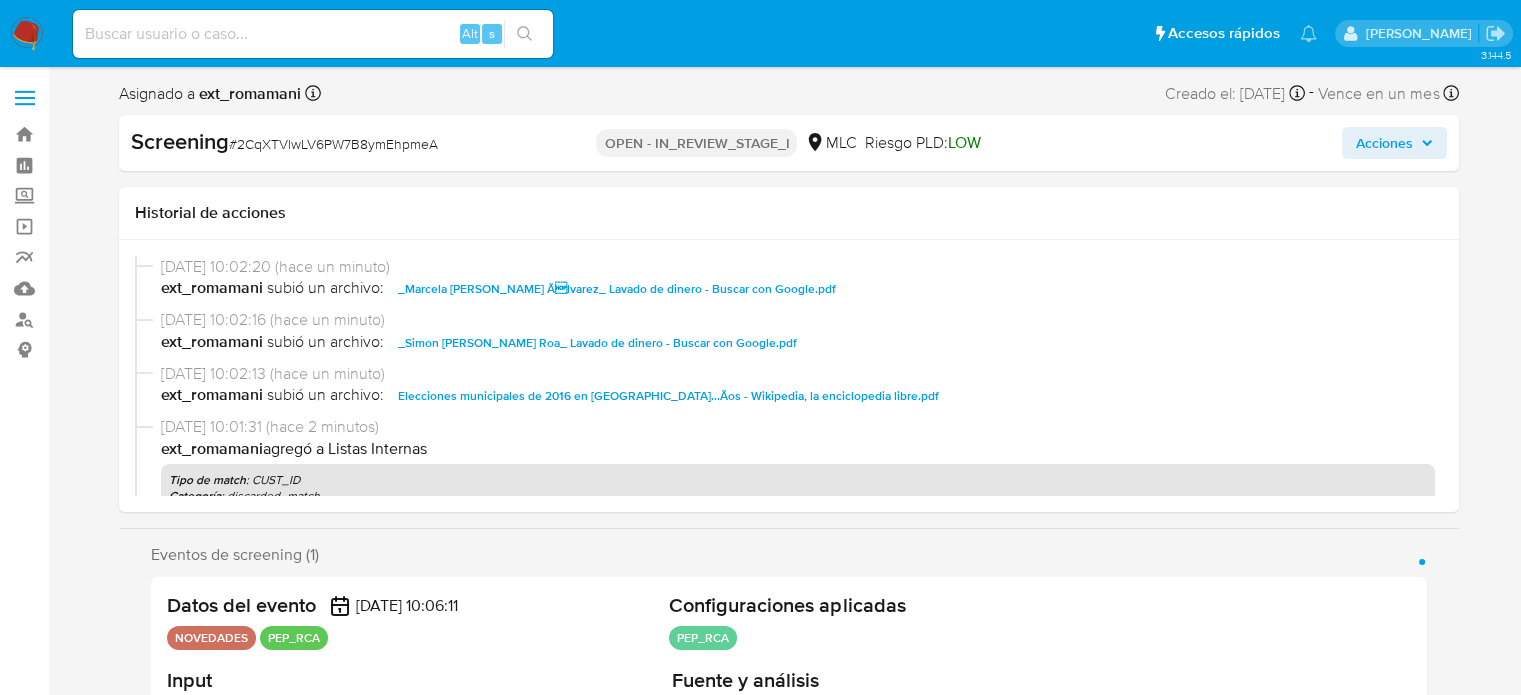 click on "Acciones" at bounding box center [1384, 143] 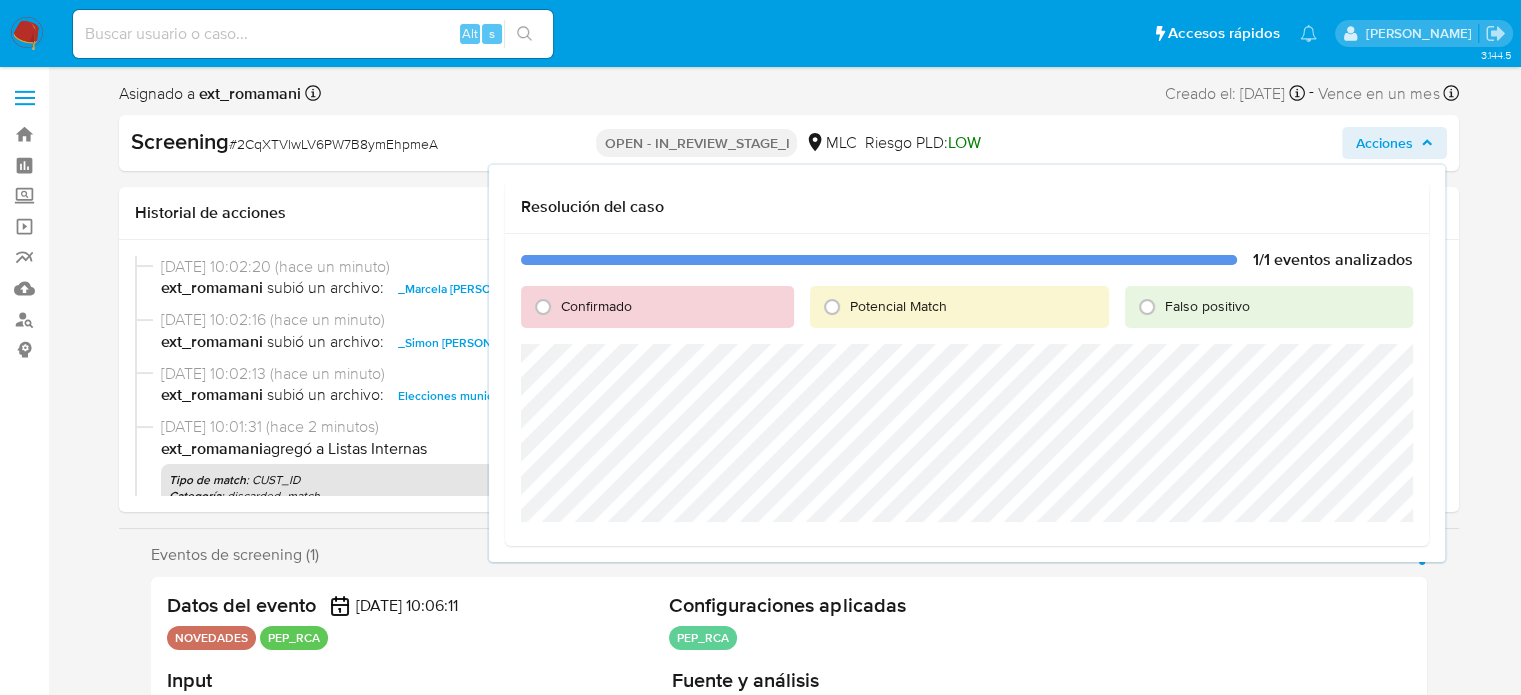 click on "Falso positivo" at bounding box center [1268, 307] 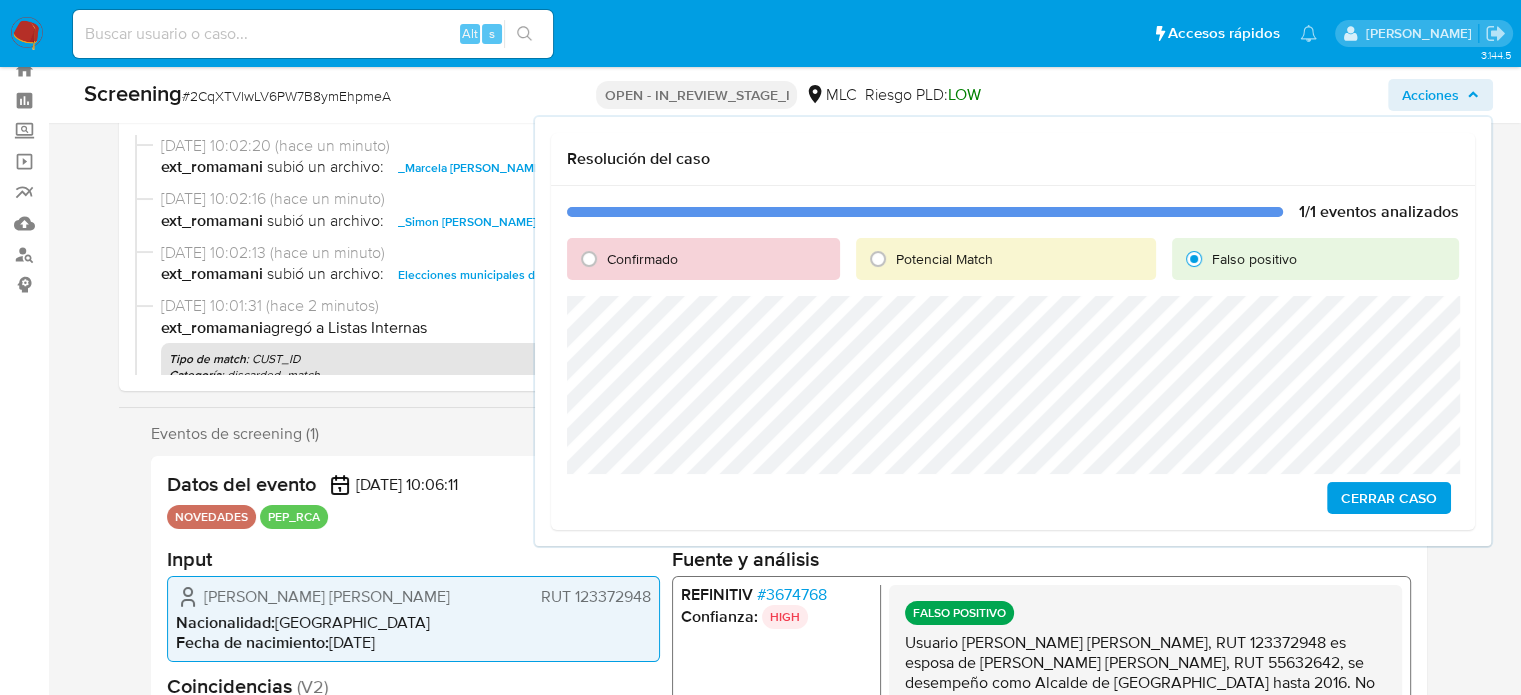scroll, scrollTop: 100, scrollLeft: 0, axis: vertical 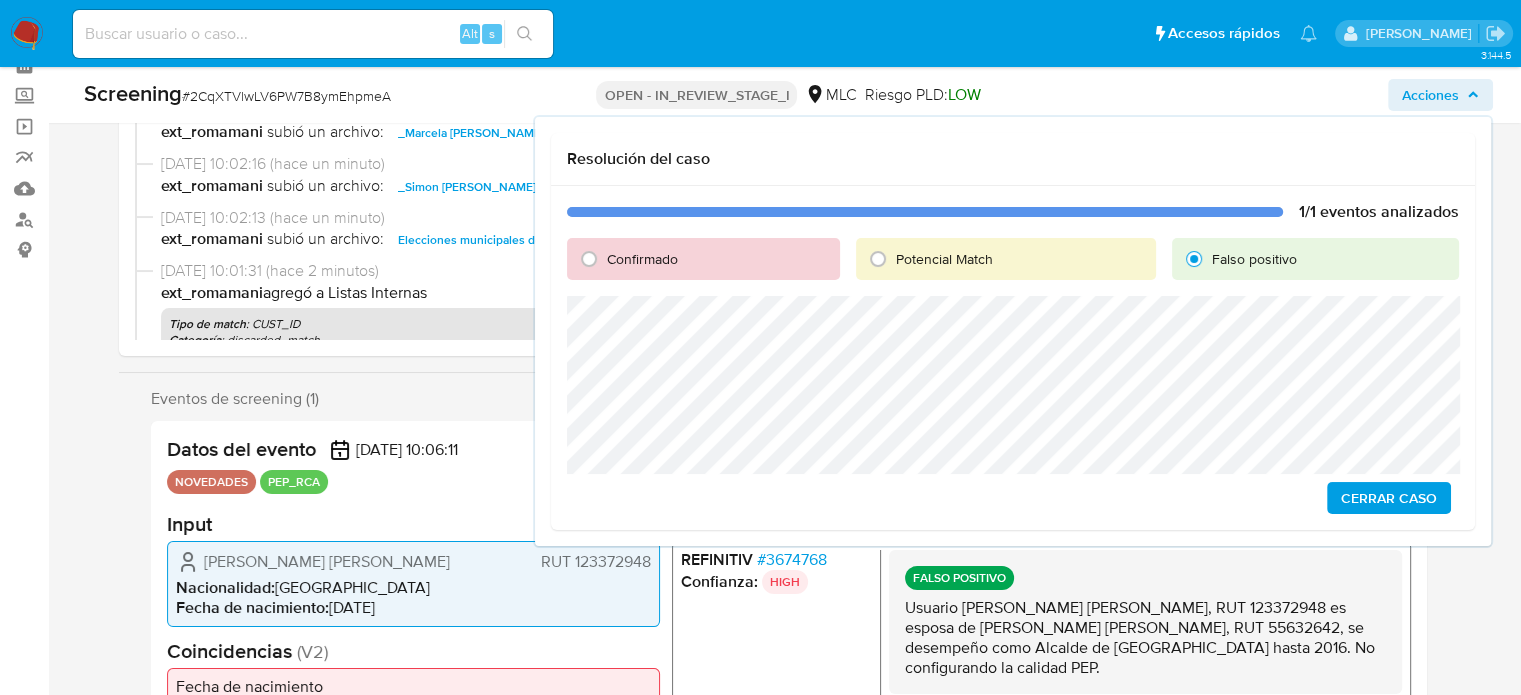 click on "Cerrar Caso" at bounding box center (1389, 498) 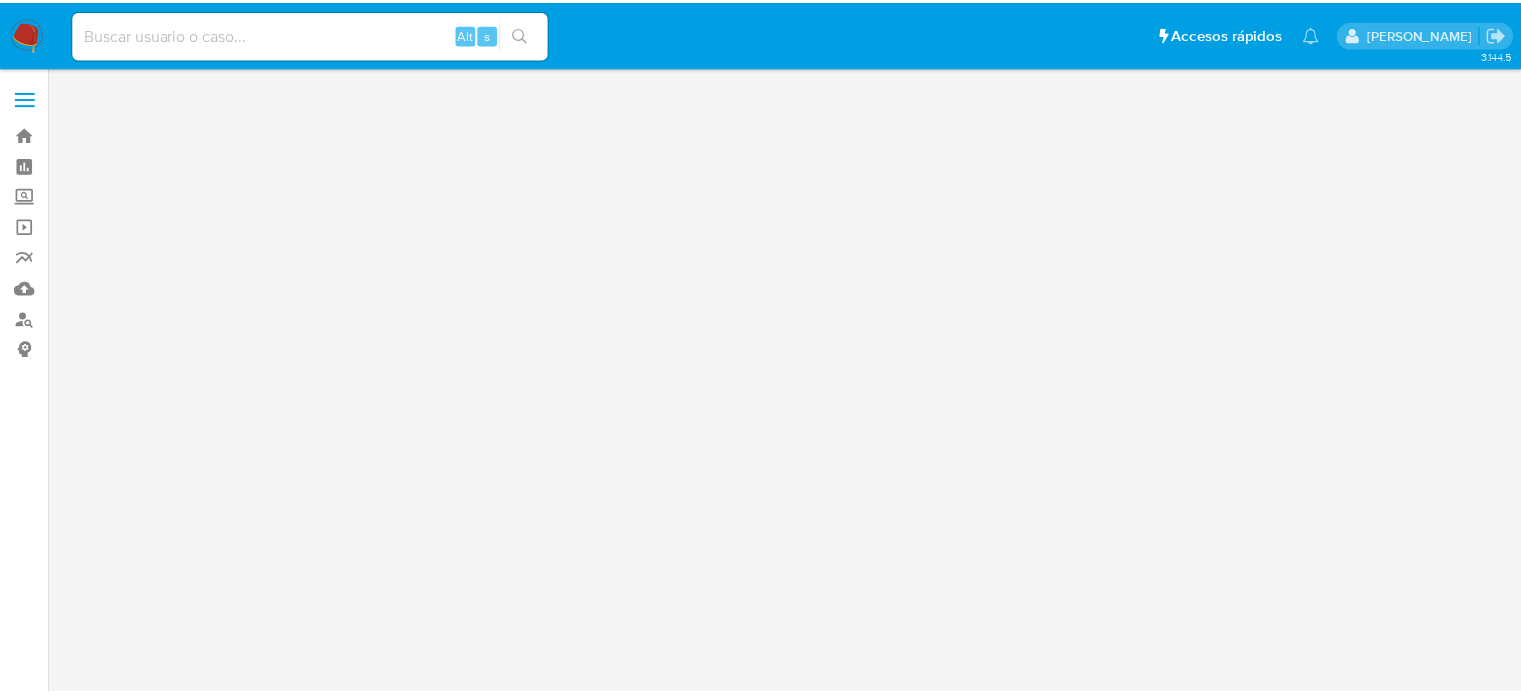 scroll, scrollTop: 0, scrollLeft: 0, axis: both 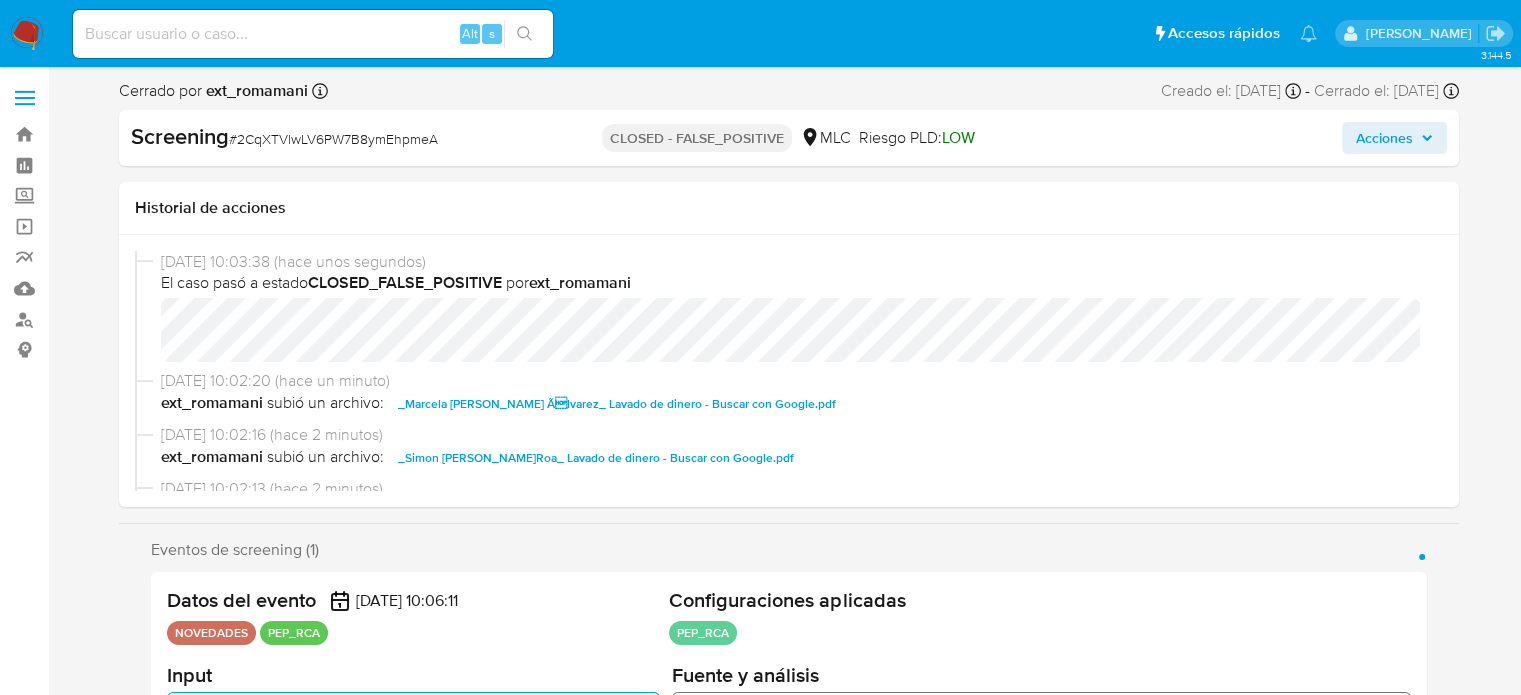 select on "10" 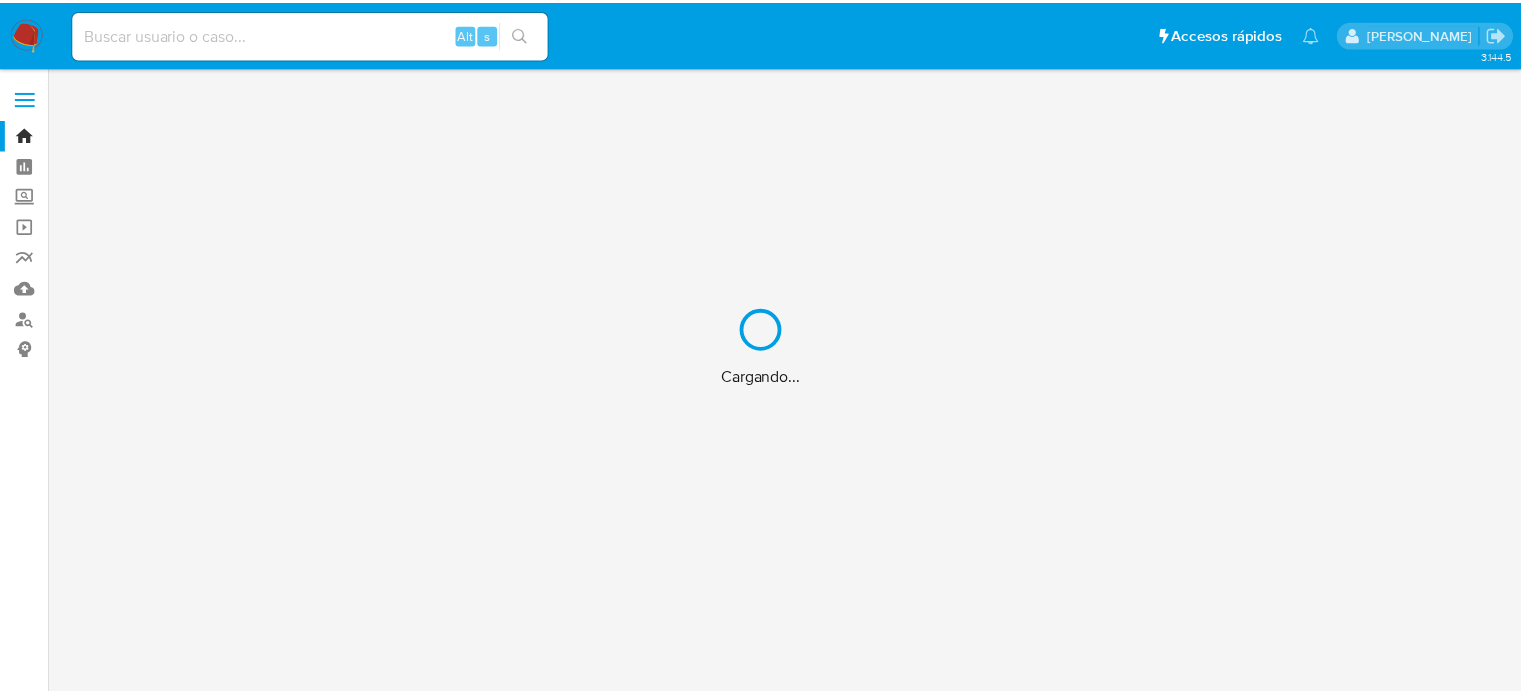 scroll, scrollTop: 0, scrollLeft: 0, axis: both 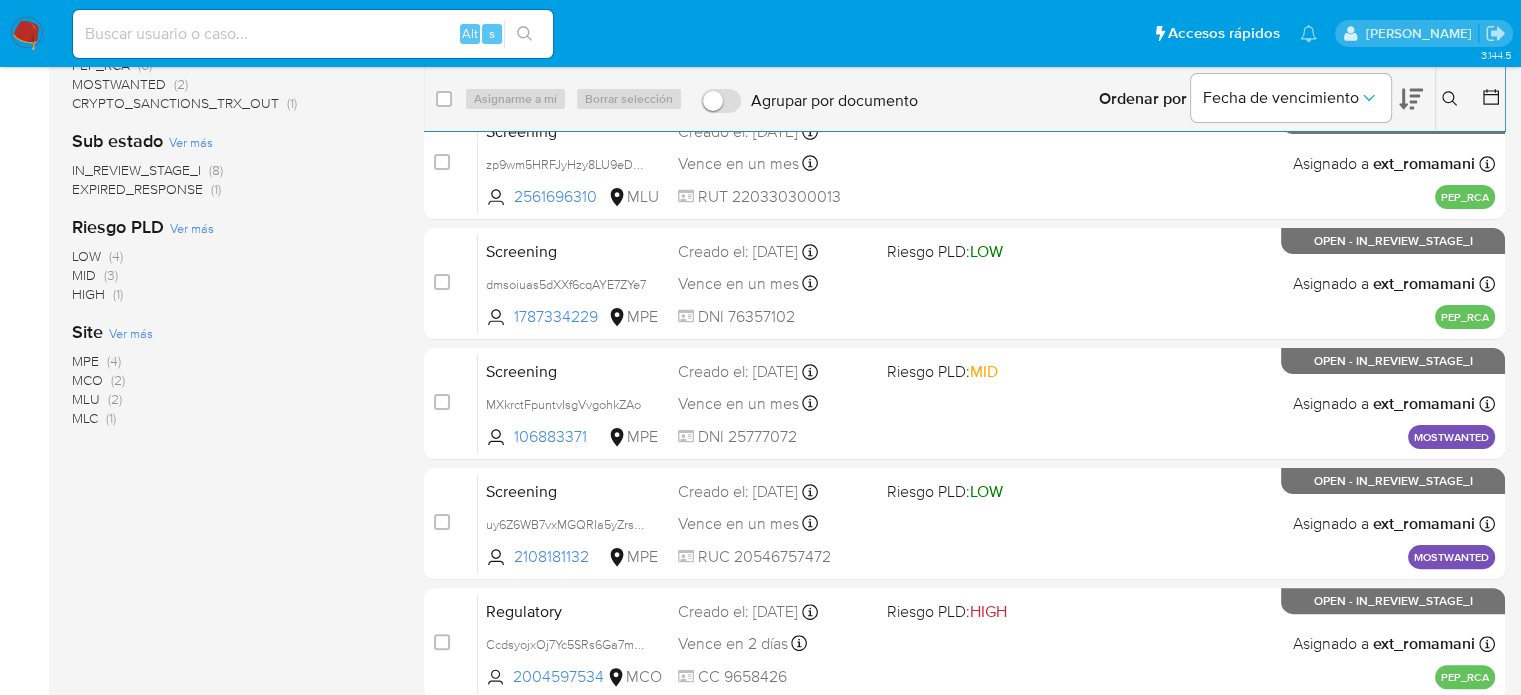 click on "(4)" at bounding box center [114, 361] 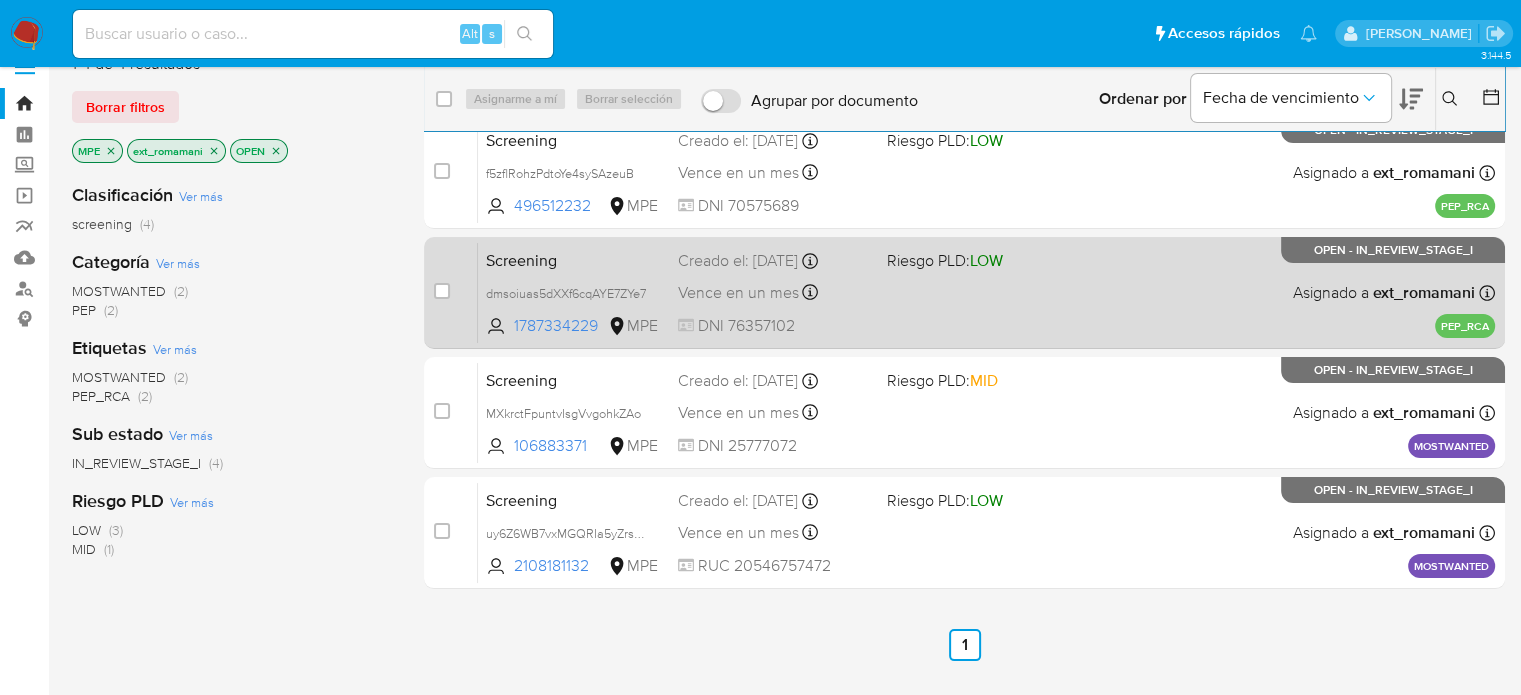 scroll, scrollTop: 0, scrollLeft: 0, axis: both 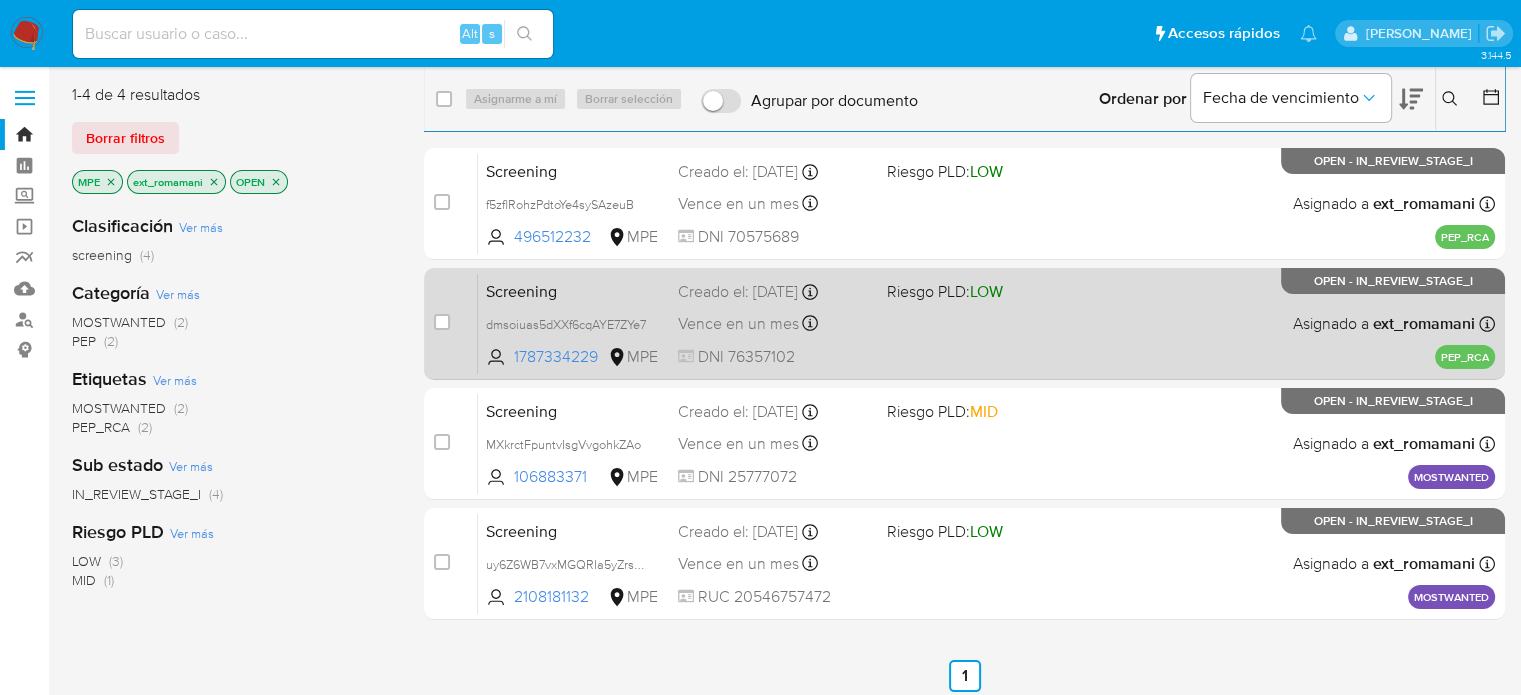 drag, startPoint x: 887, startPoint y: 198, endPoint x: 870, endPoint y: 289, distance: 92.574295 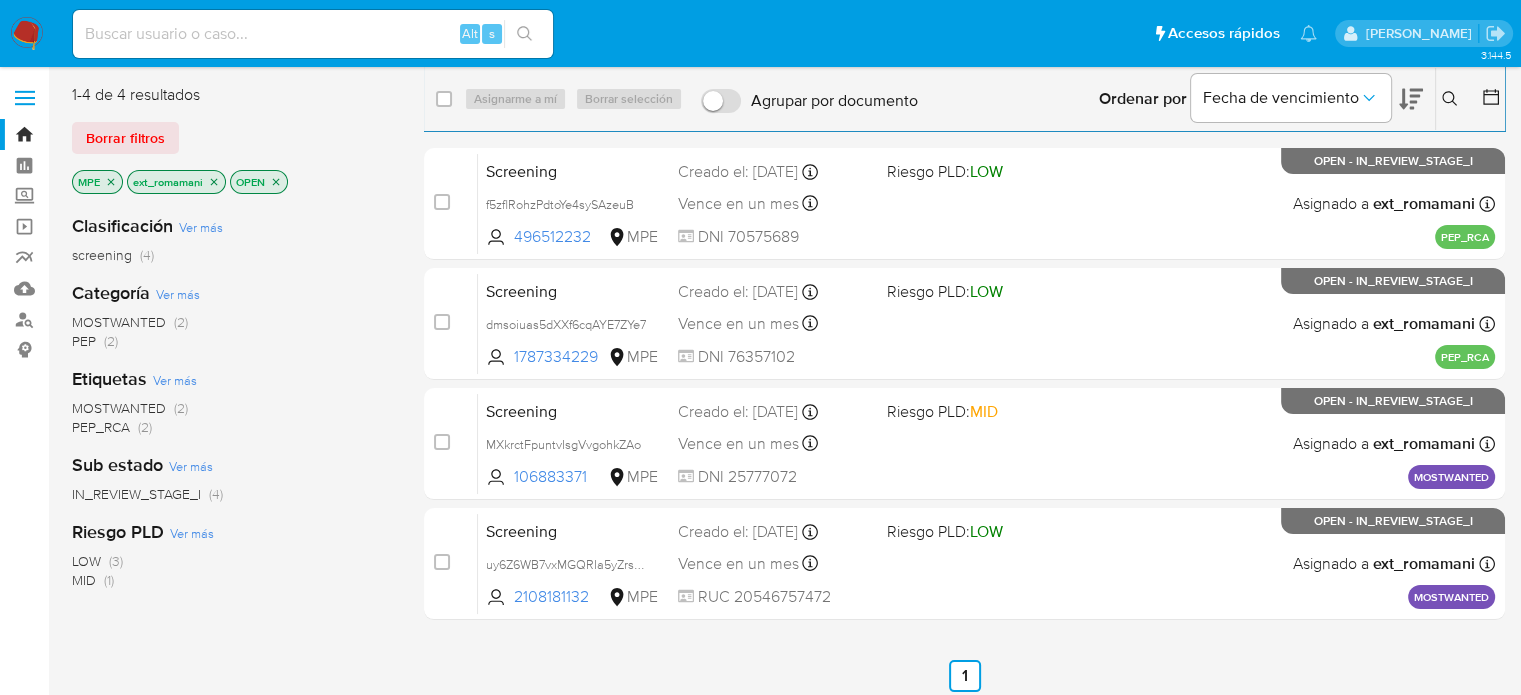 click at bounding box center (27, 34) 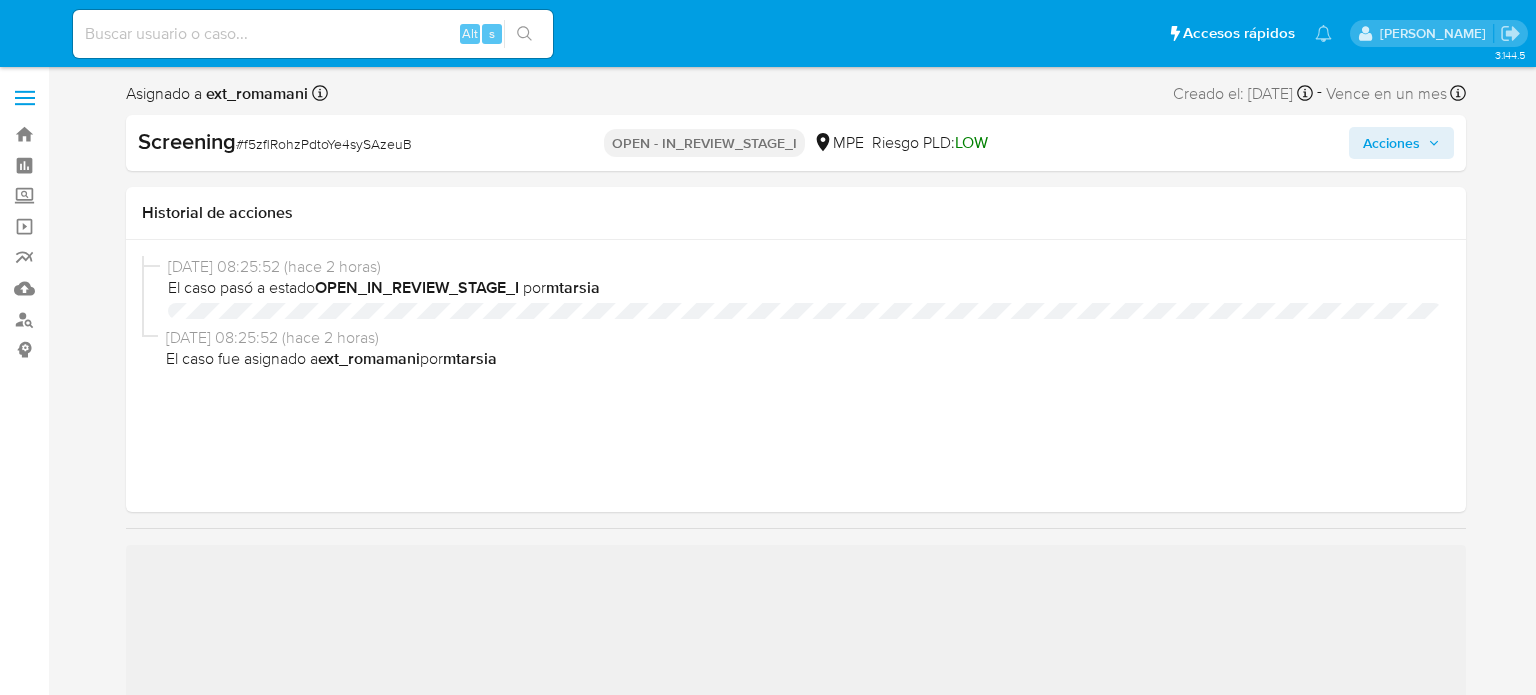 select on "10" 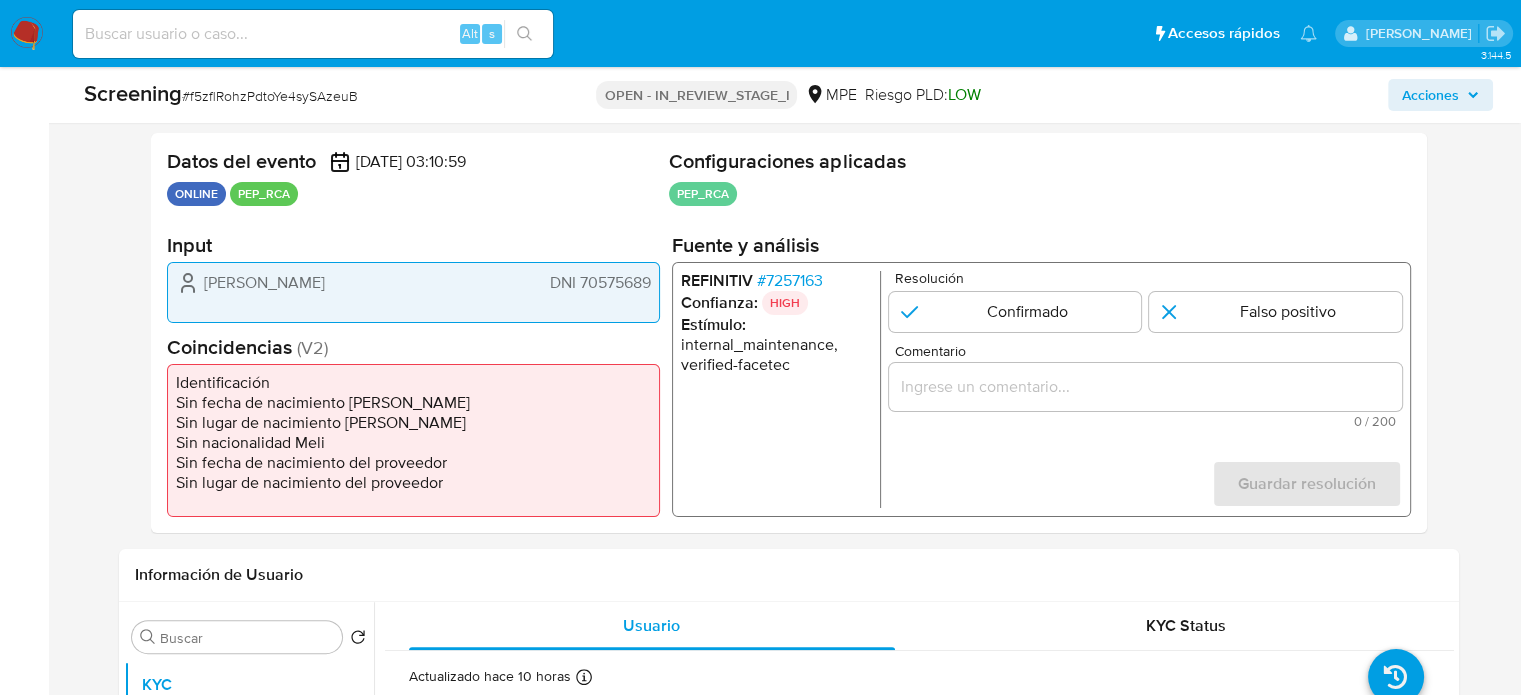 scroll, scrollTop: 400, scrollLeft: 0, axis: vertical 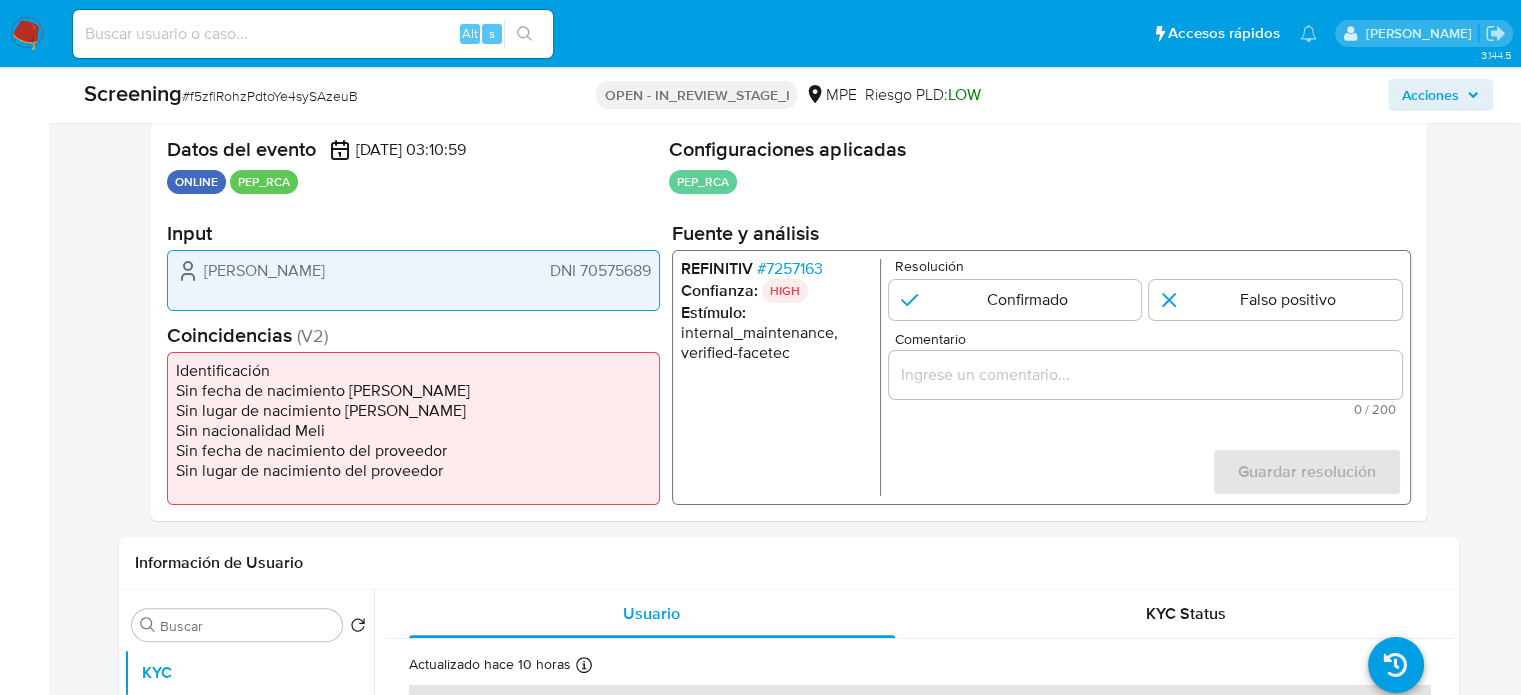 click on "# 7257163" at bounding box center [789, 269] 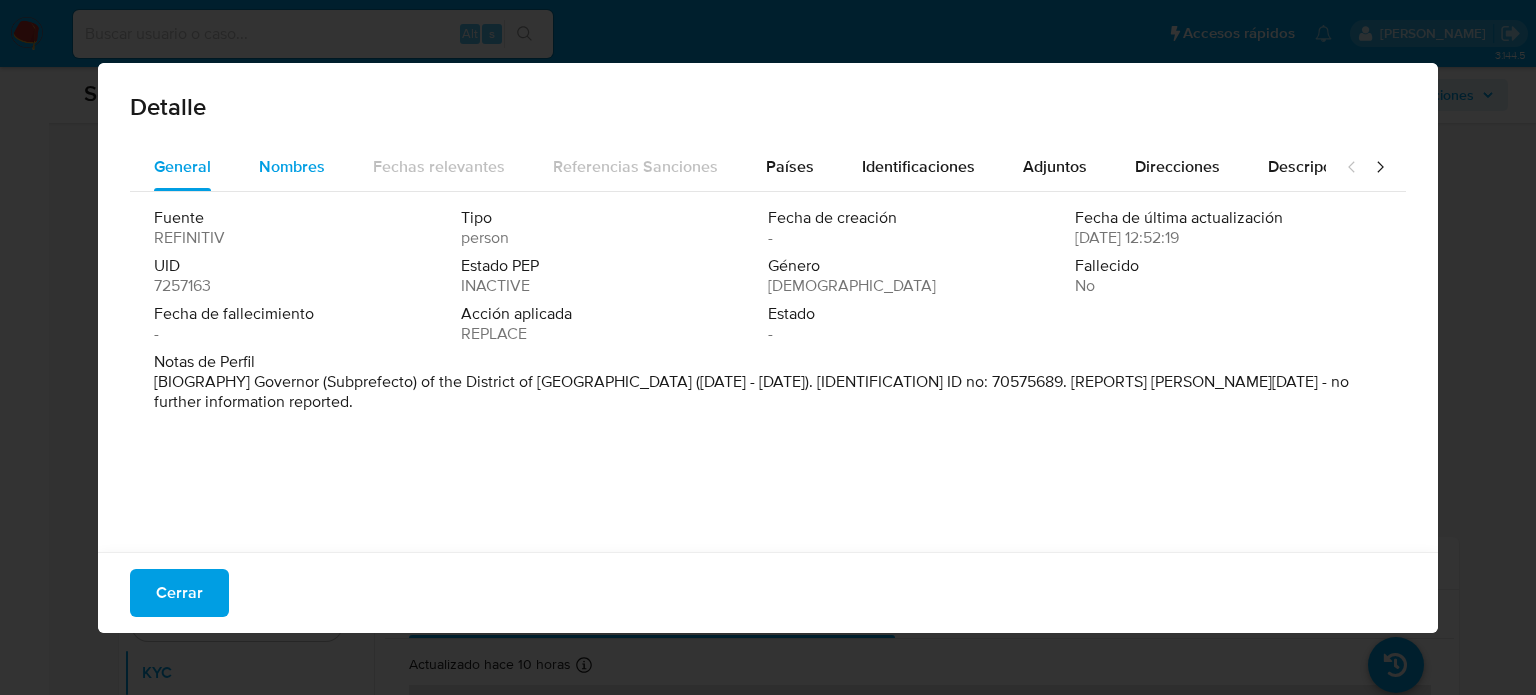 click on "Nombres" at bounding box center [292, 166] 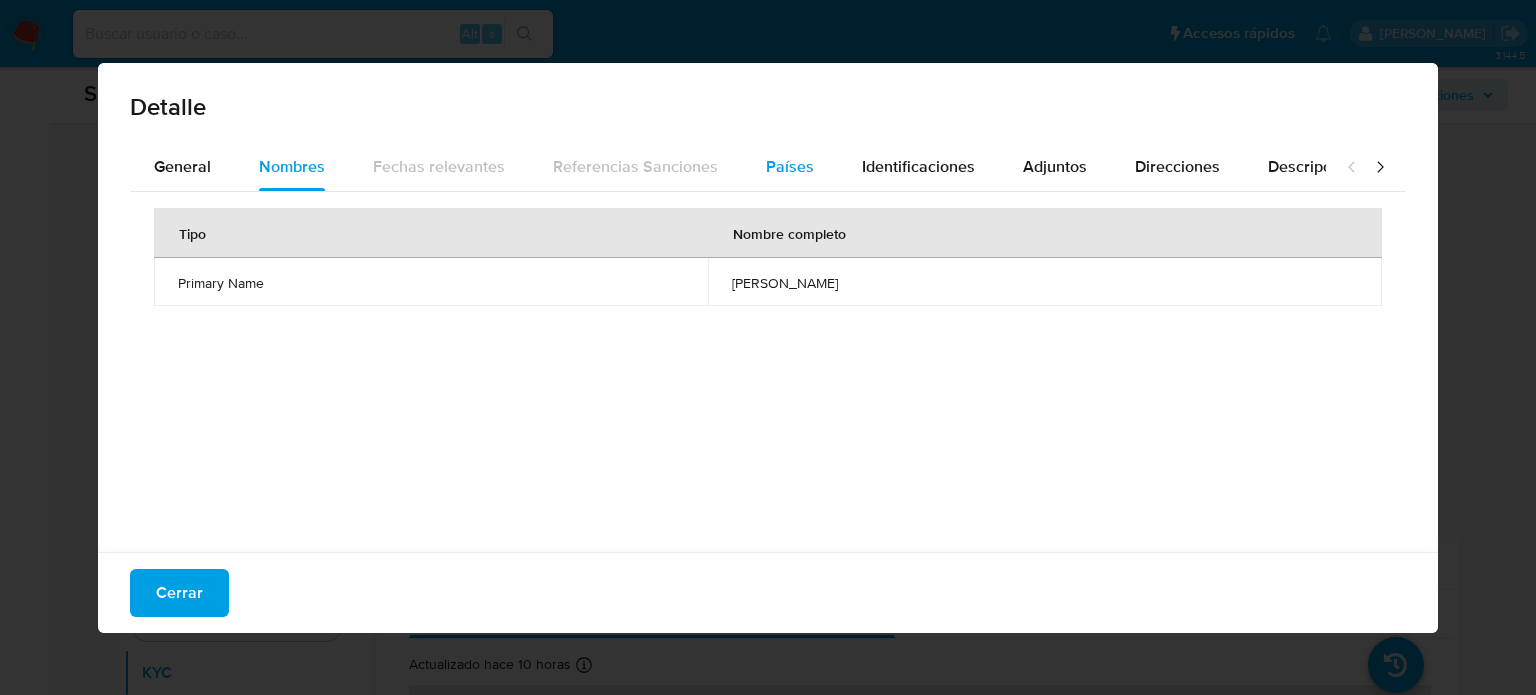 click on "Países" at bounding box center [790, 166] 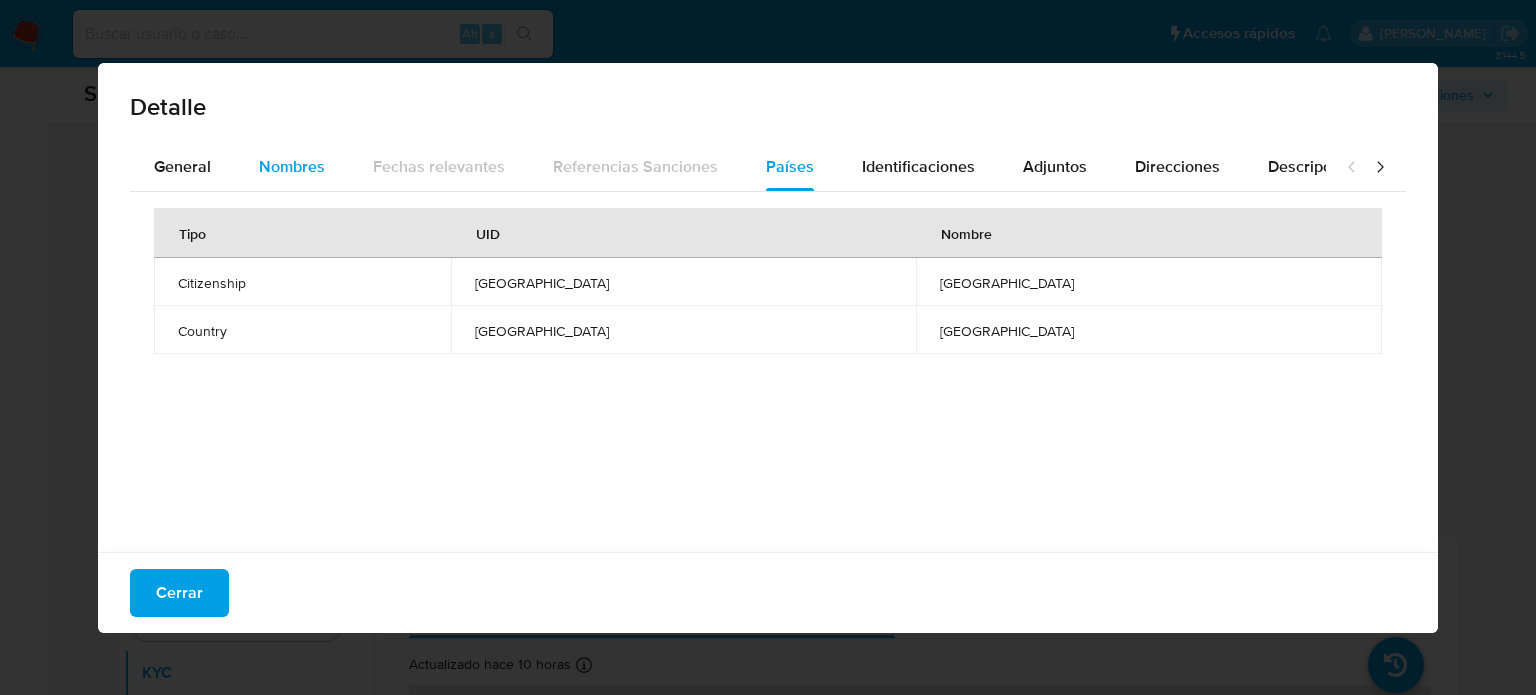 click on "Nombres" at bounding box center (292, 166) 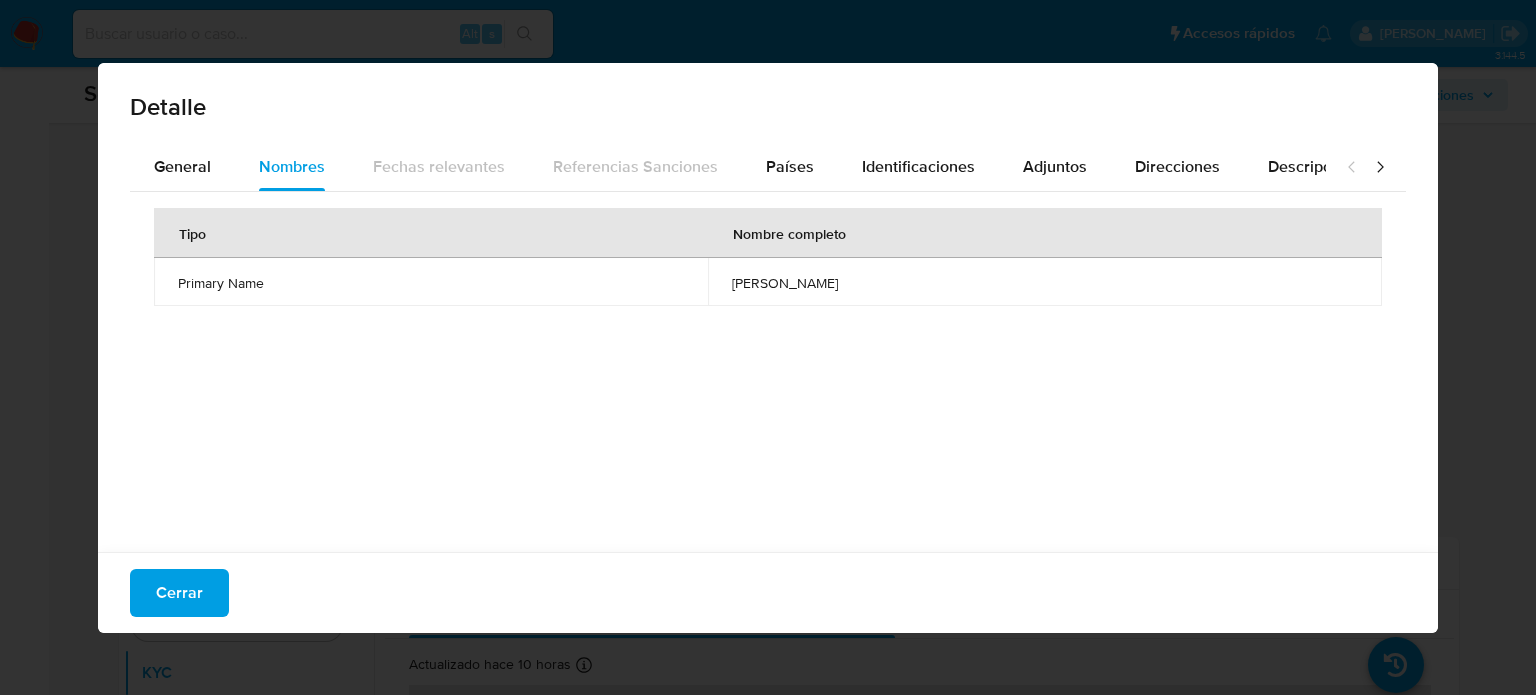 drag, startPoint x: 635, startPoint y: 281, endPoint x: 824, endPoint y: 291, distance: 189.26436 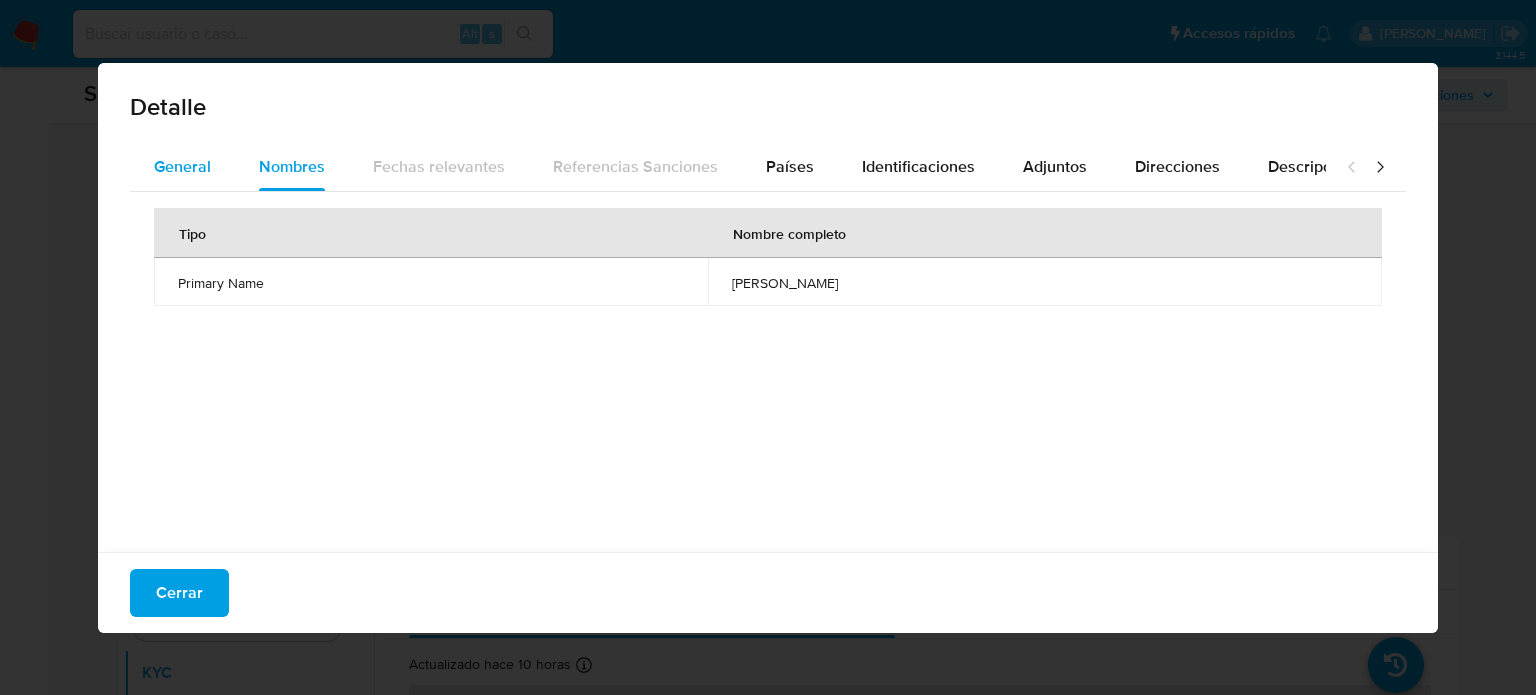 click on "General" at bounding box center (182, 166) 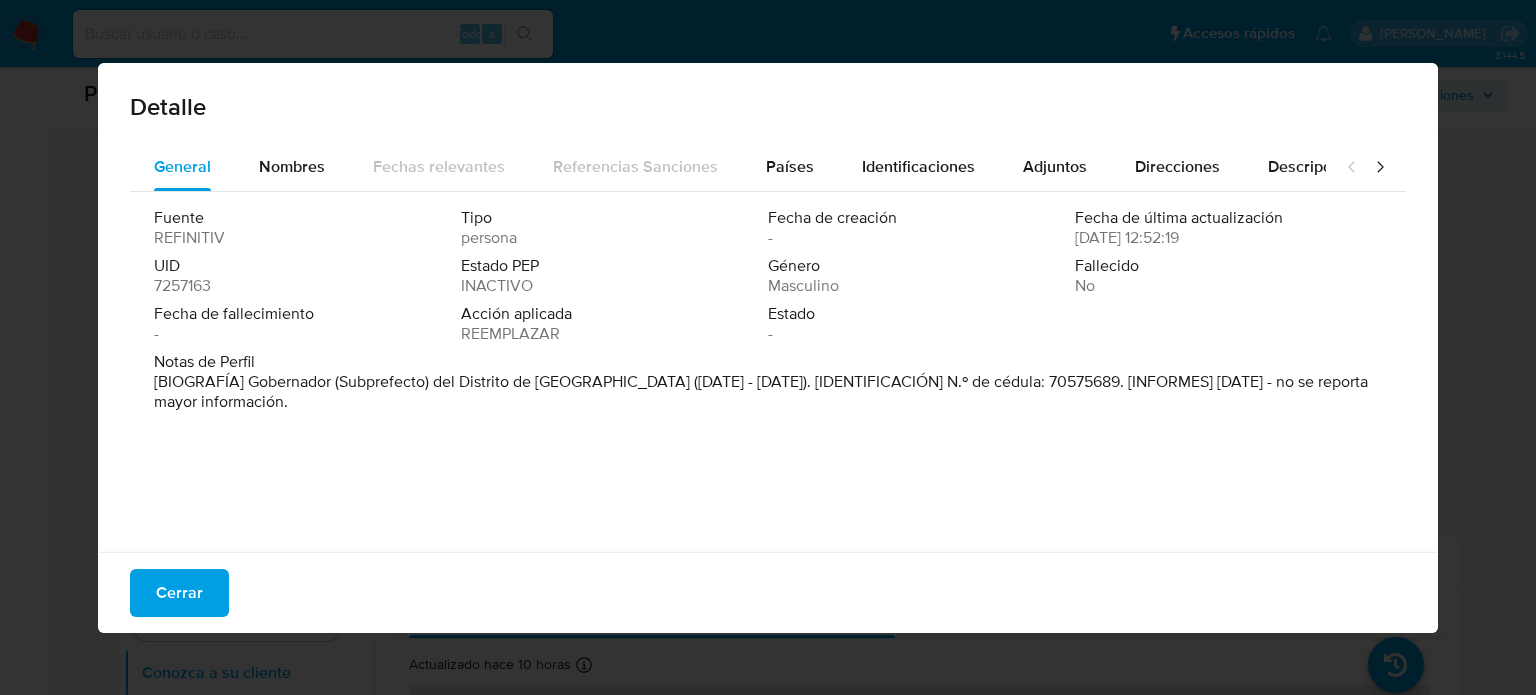 drag, startPoint x: 628, startPoint y: 385, endPoint x: 339, endPoint y: 390, distance: 289.04324 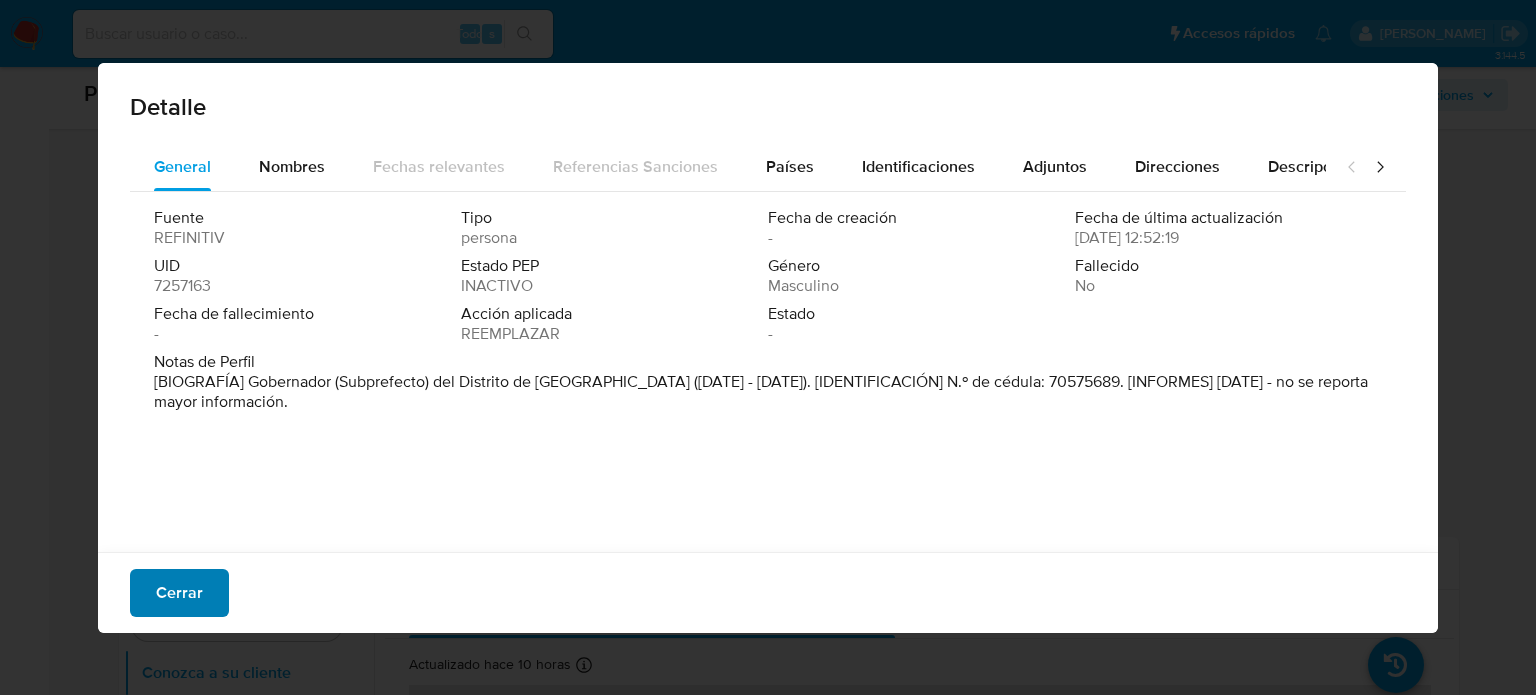 click on "Cerrar" at bounding box center (179, 593) 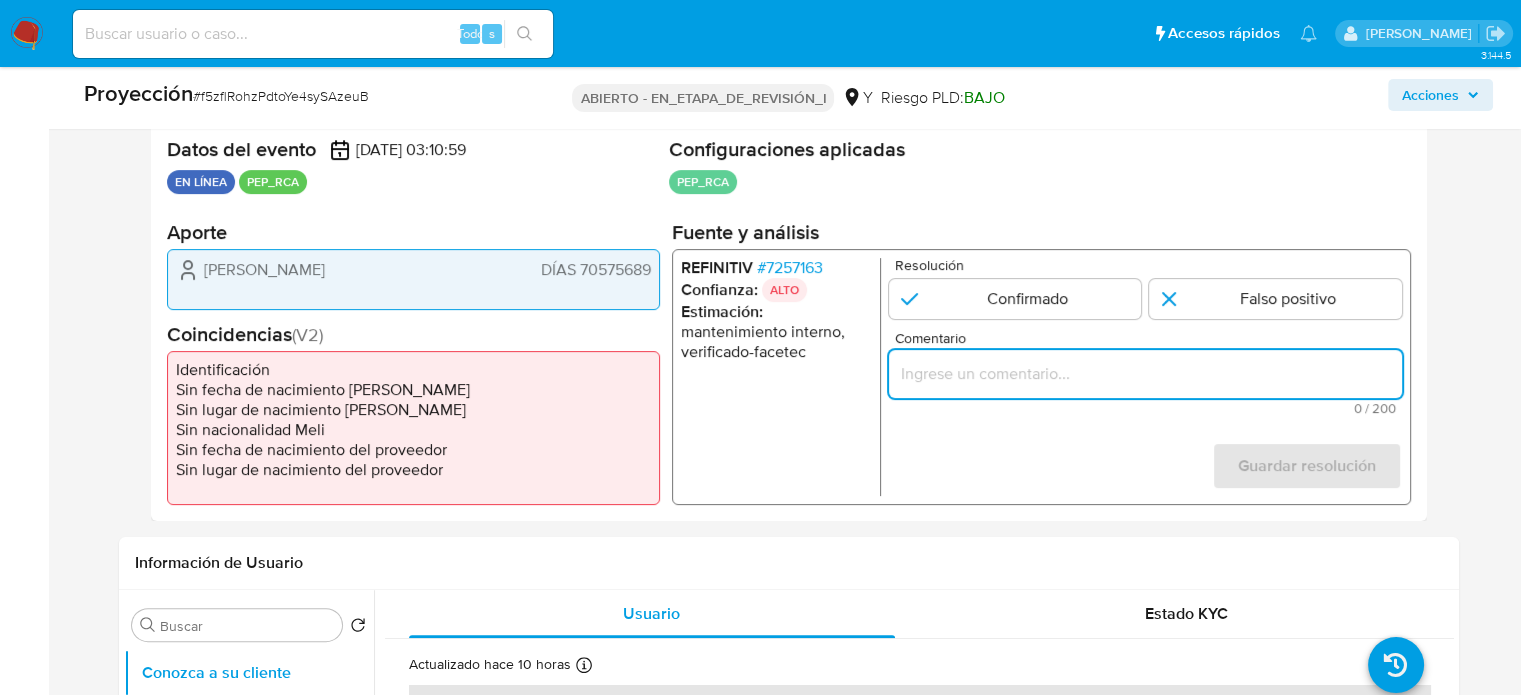 click at bounding box center (1144, 373) 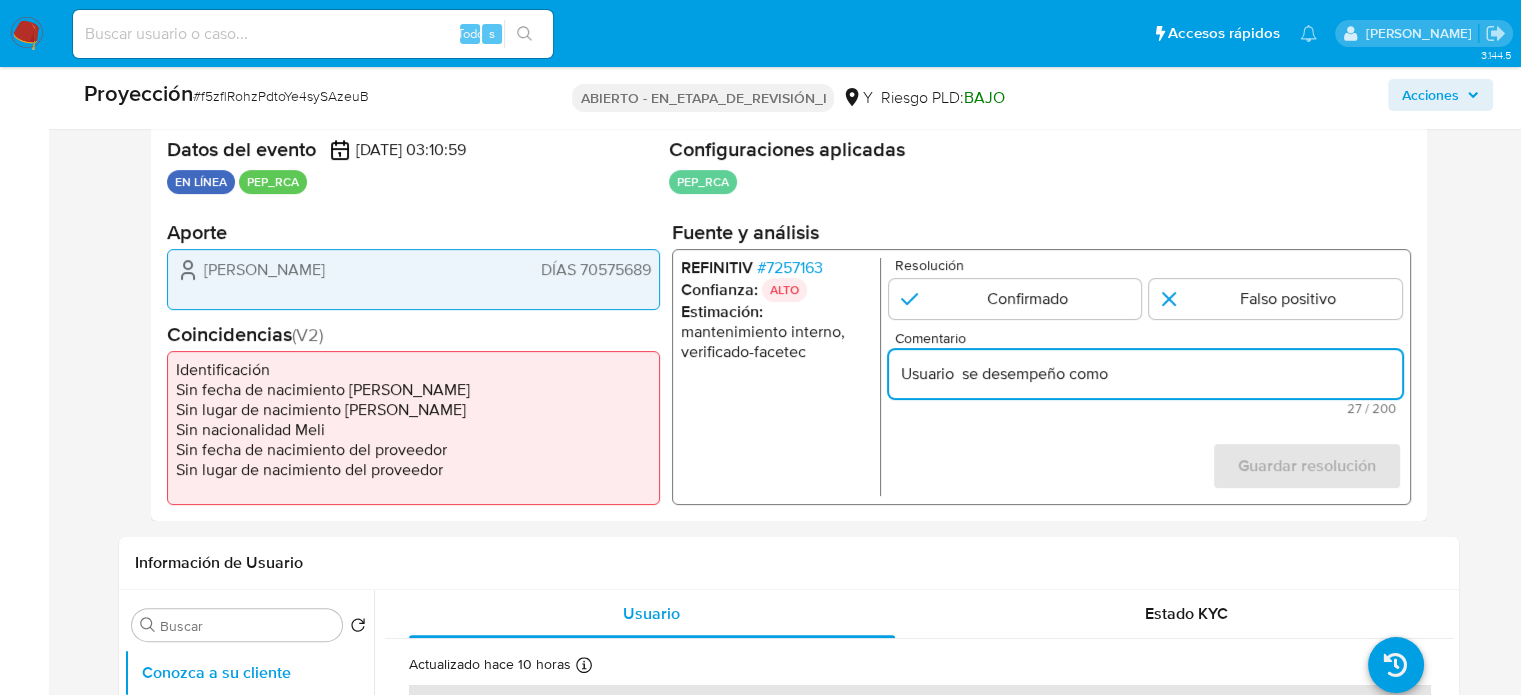 paste on "Subprefecto) del Distrito de Molinopampa" 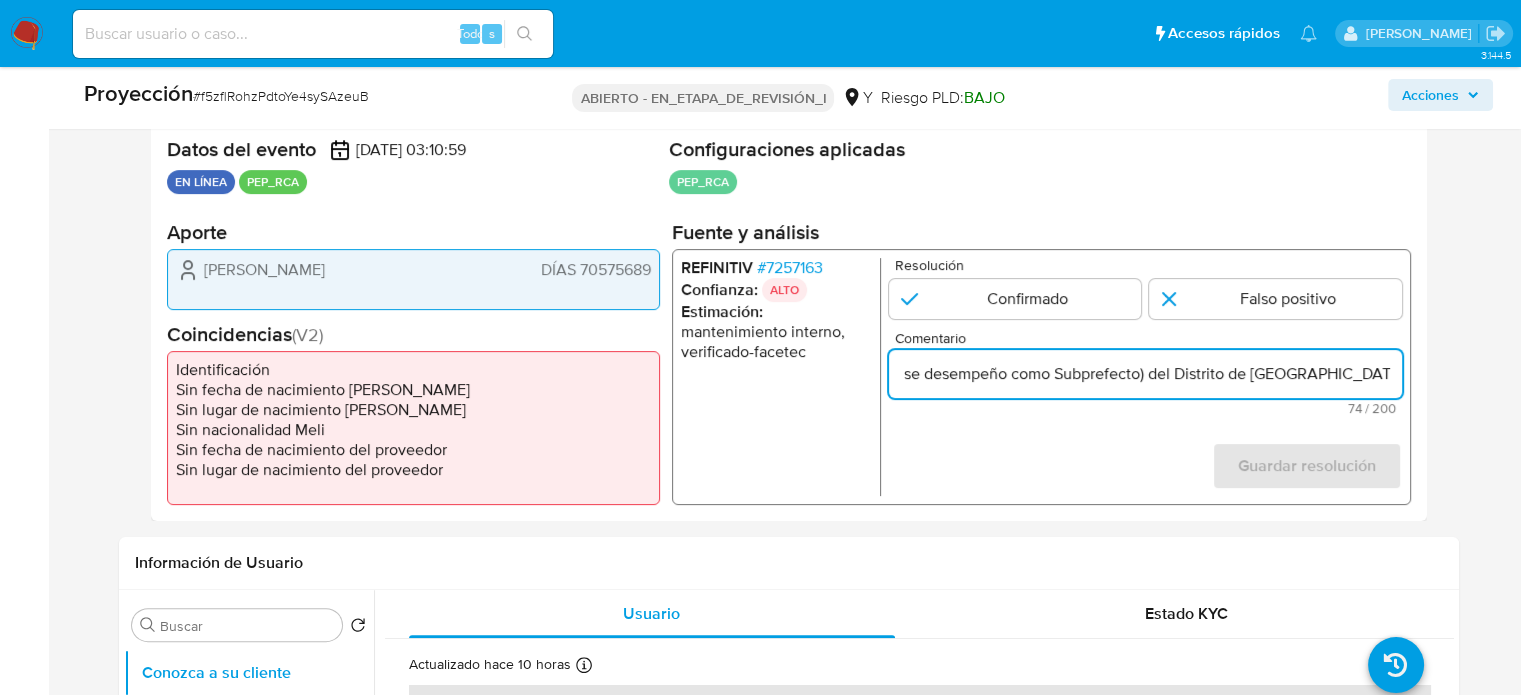 scroll, scrollTop: 0, scrollLeft: 62, axis: horizontal 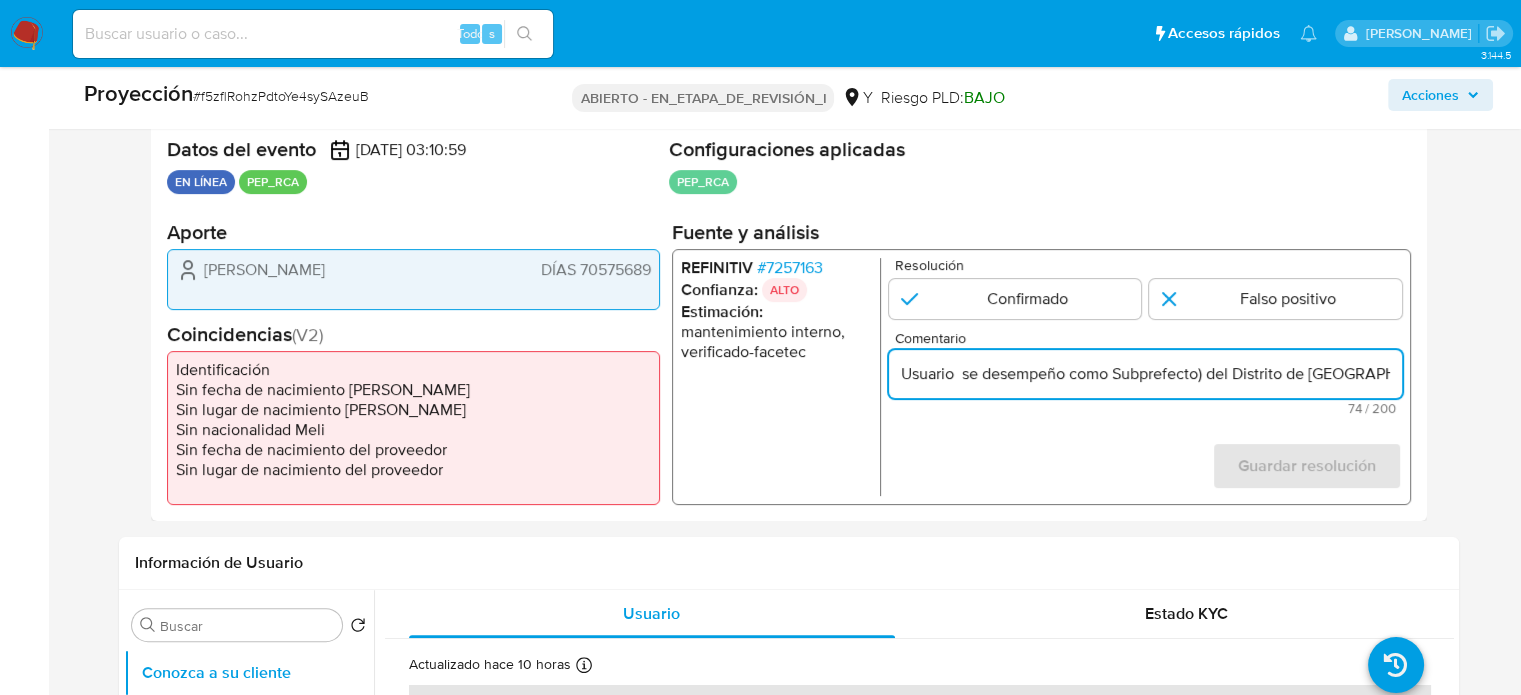 click on "7257163" at bounding box center (793, 266) 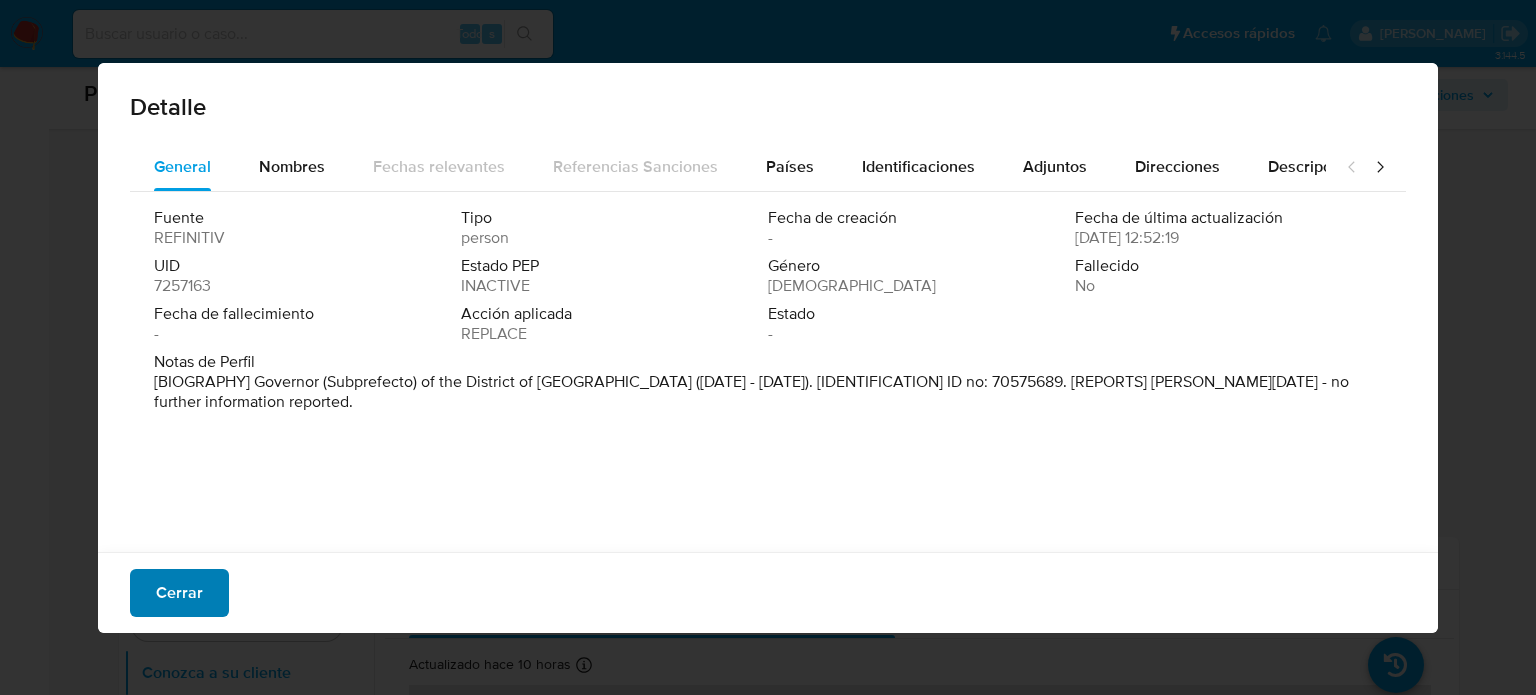 click on "Cerrar" at bounding box center [179, 593] 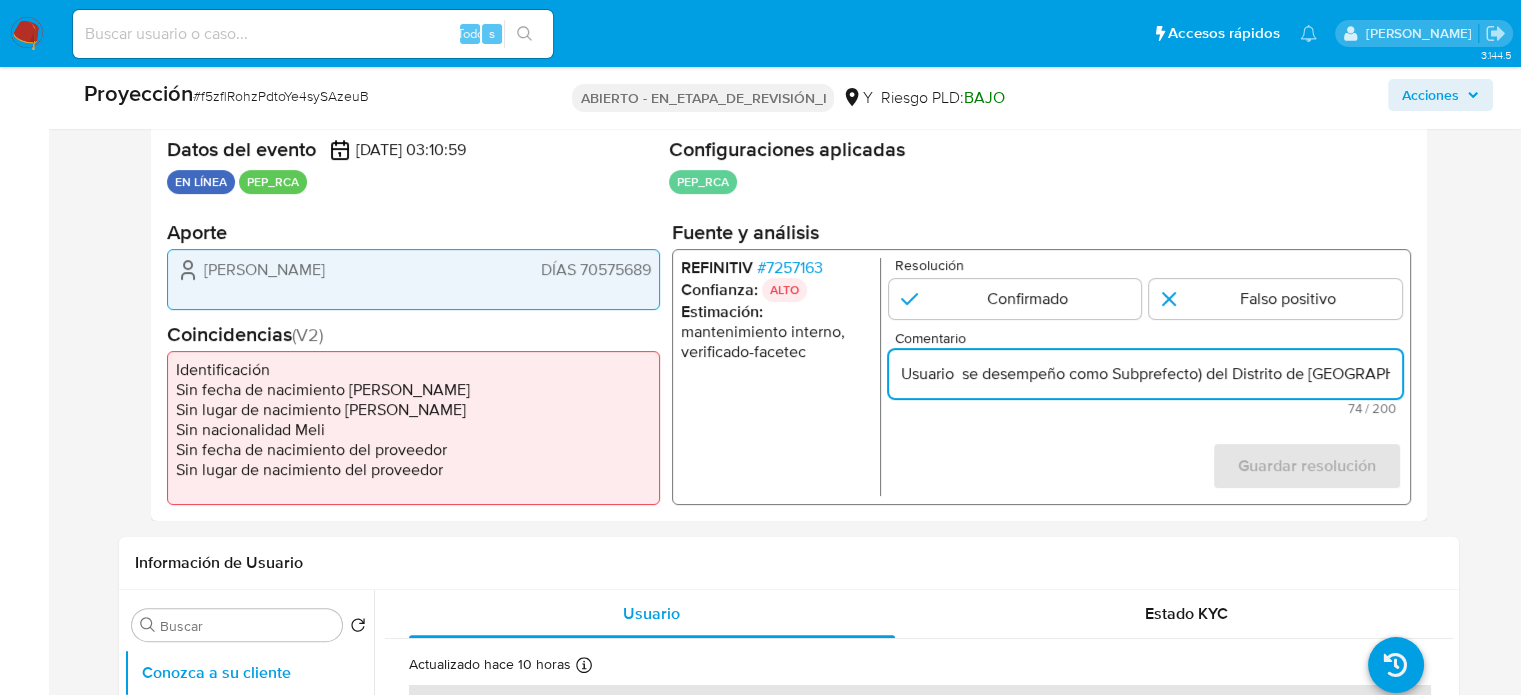 scroll, scrollTop: 0, scrollLeft: 62, axis: horizontal 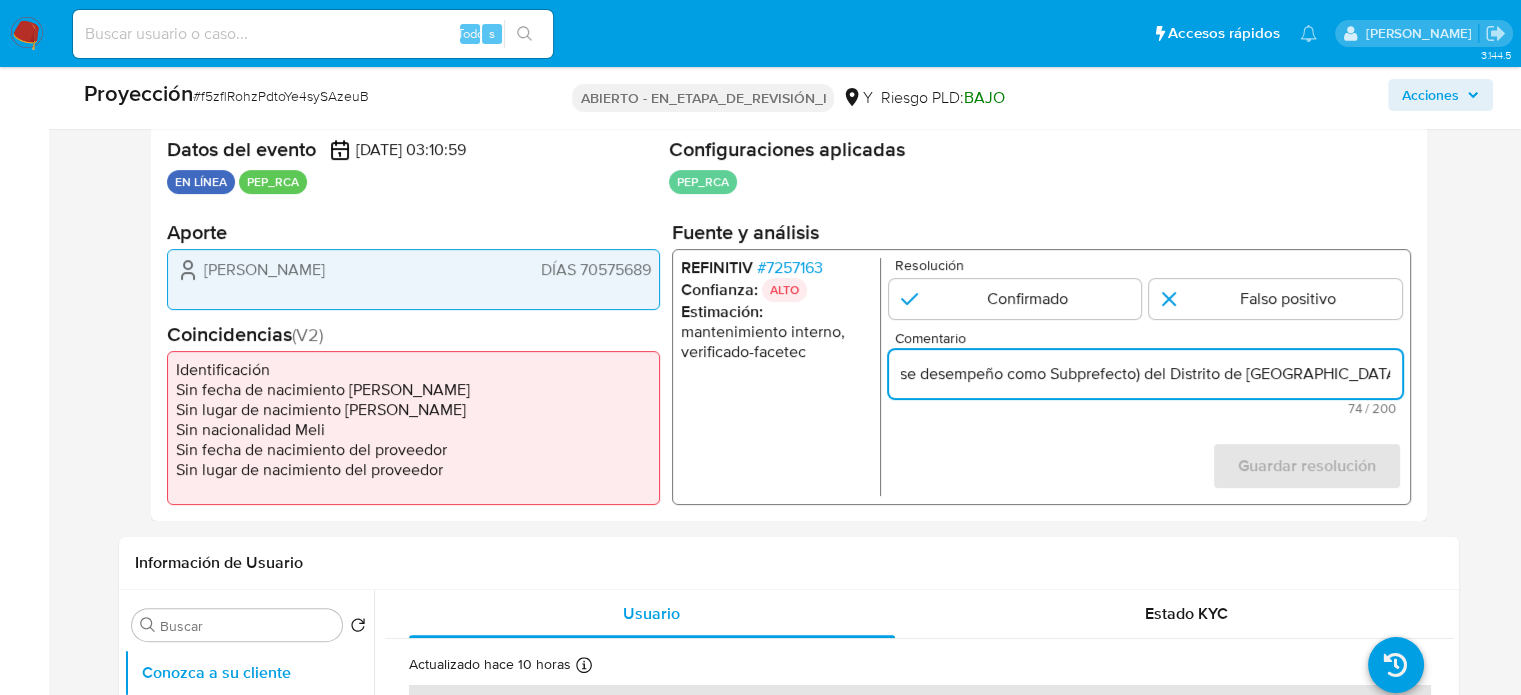 drag, startPoint x: 1356, startPoint y: 371, endPoint x: 1392, endPoint y: 371, distance: 36 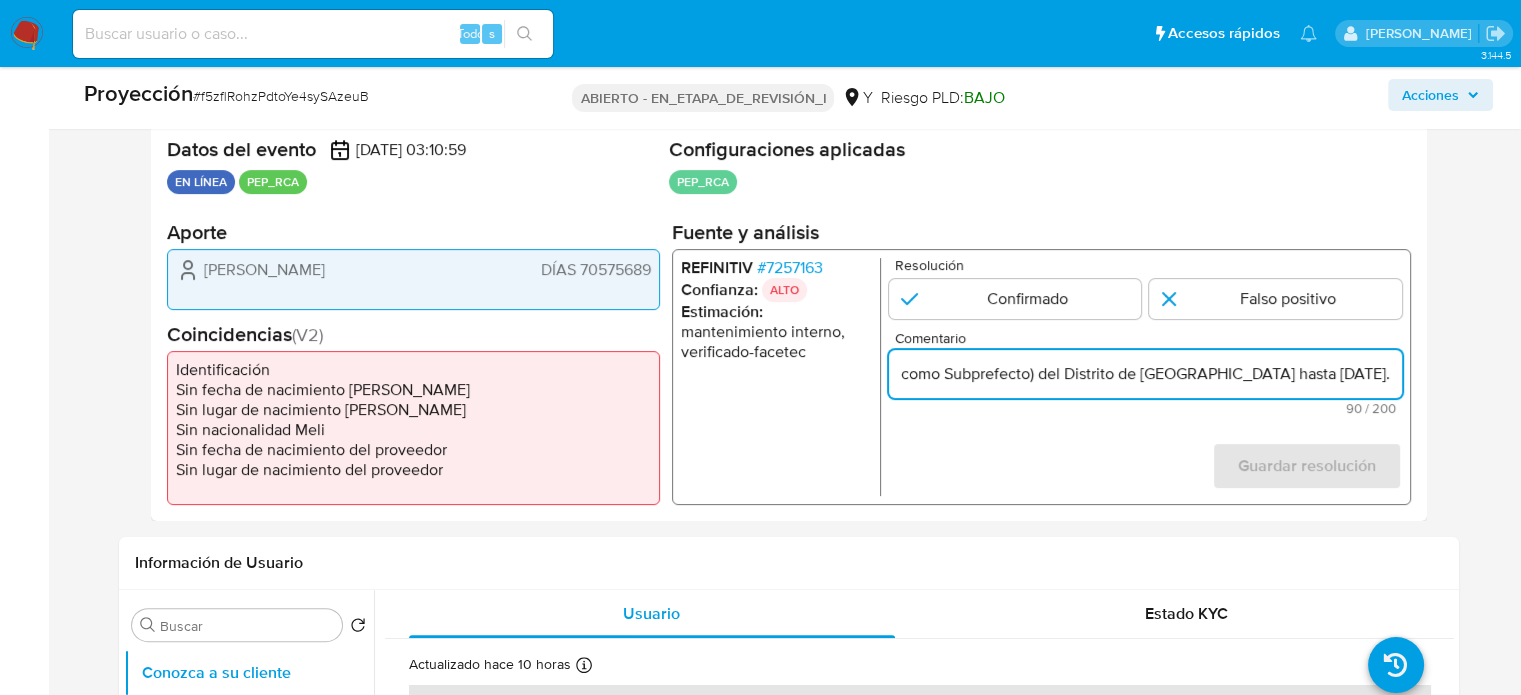scroll, scrollTop: 0, scrollLeft: 202, axis: horizontal 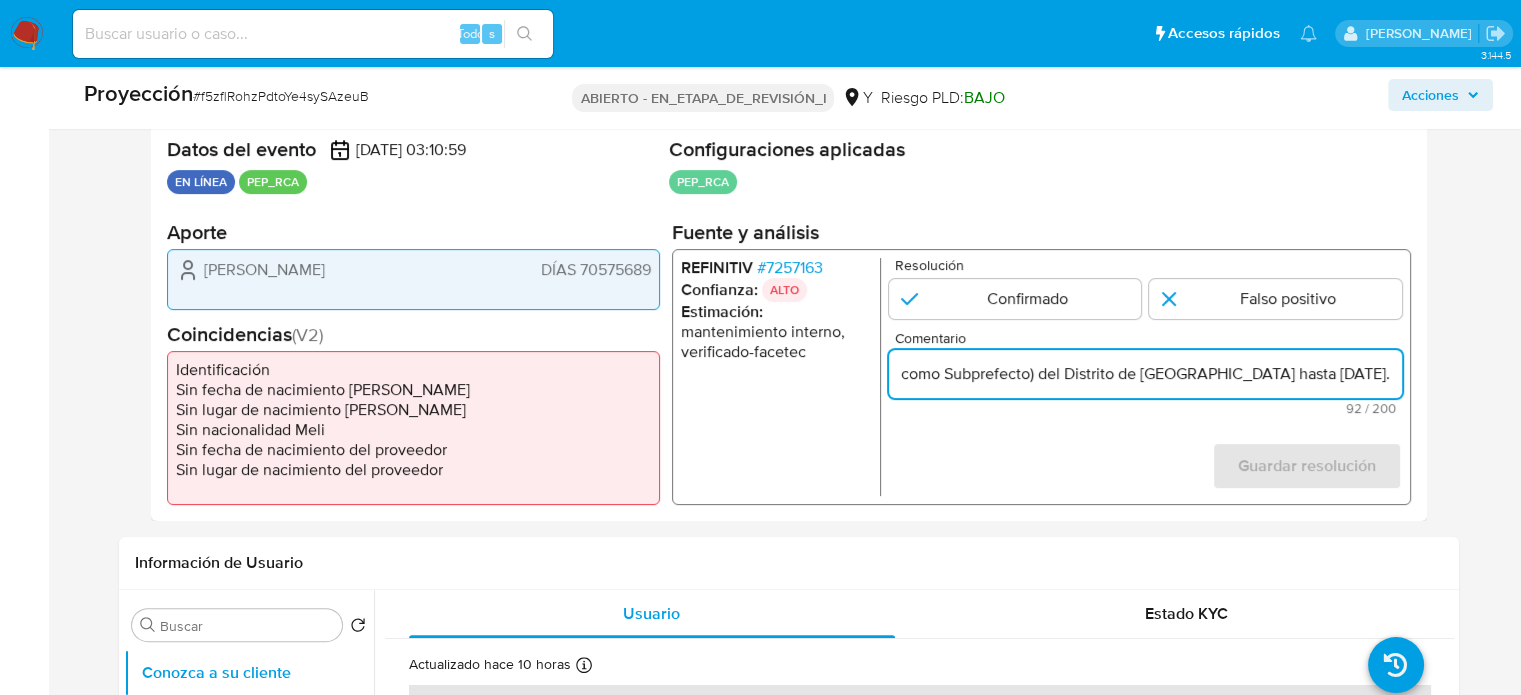 click on "Usuario  se desempeño como Subprefecto) del Distrito de Molinopampa hasta Diciembre de 2022." at bounding box center (1144, 373) 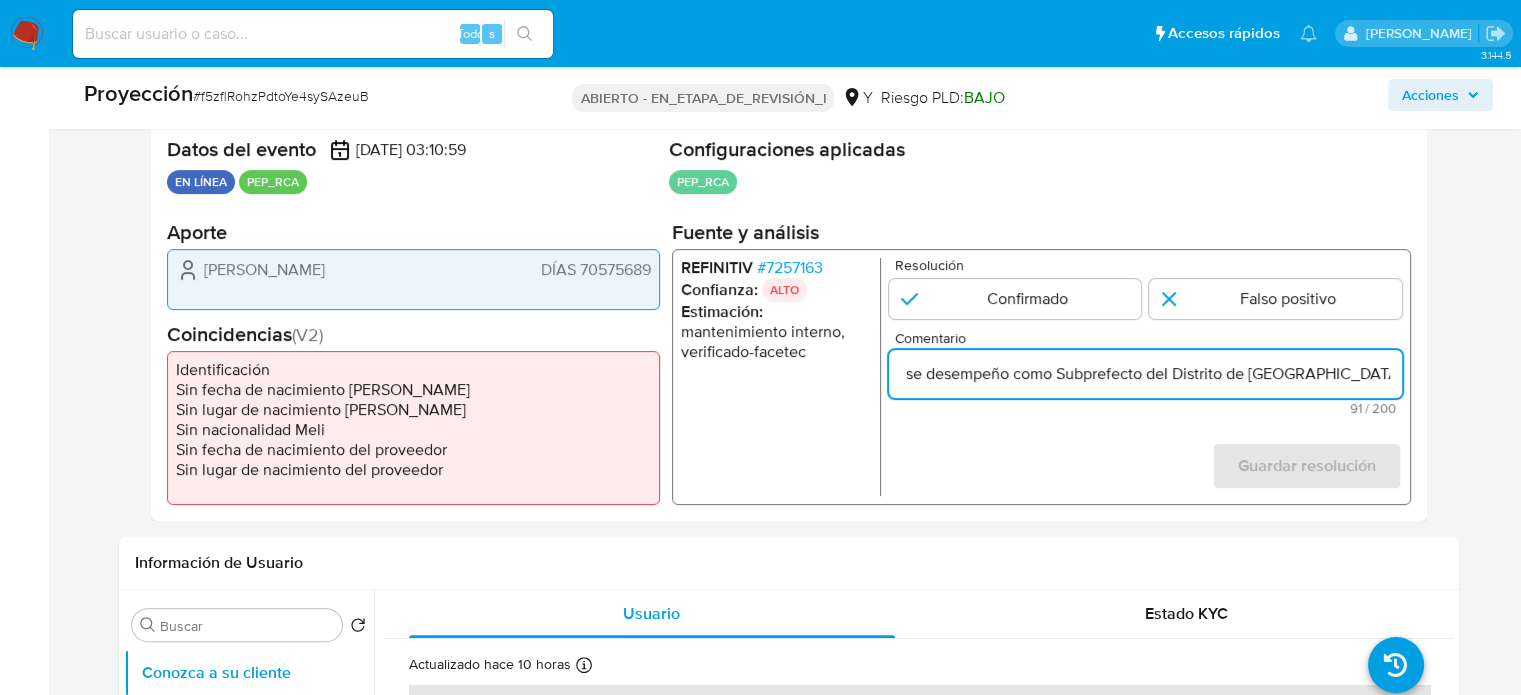scroll, scrollTop: 0, scrollLeft: 0, axis: both 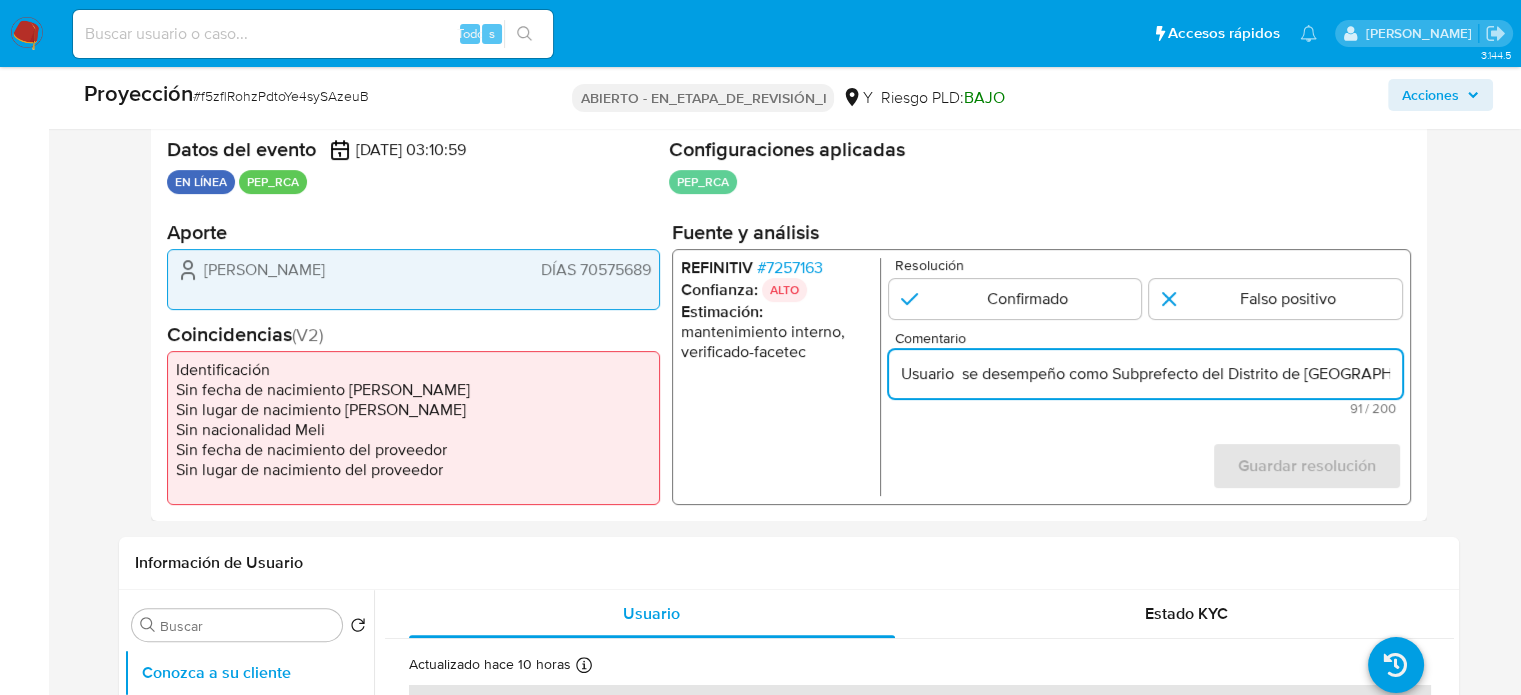 drag, startPoint x: 962, startPoint y: 380, endPoint x: 888, endPoint y: 386, distance: 74.24284 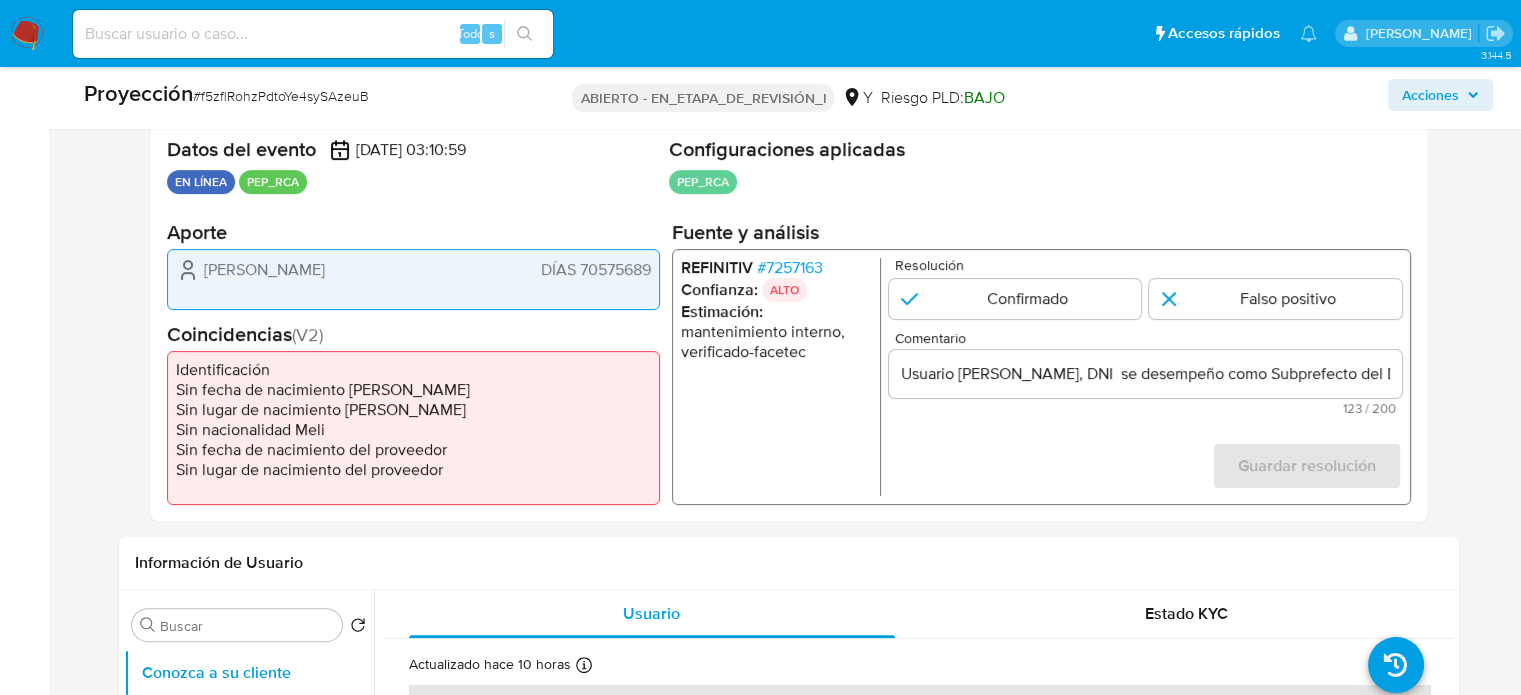 drag, startPoint x: 657, startPoint y: 270, endPoint x: 578, endPoint y: 275, distance: 79.15807 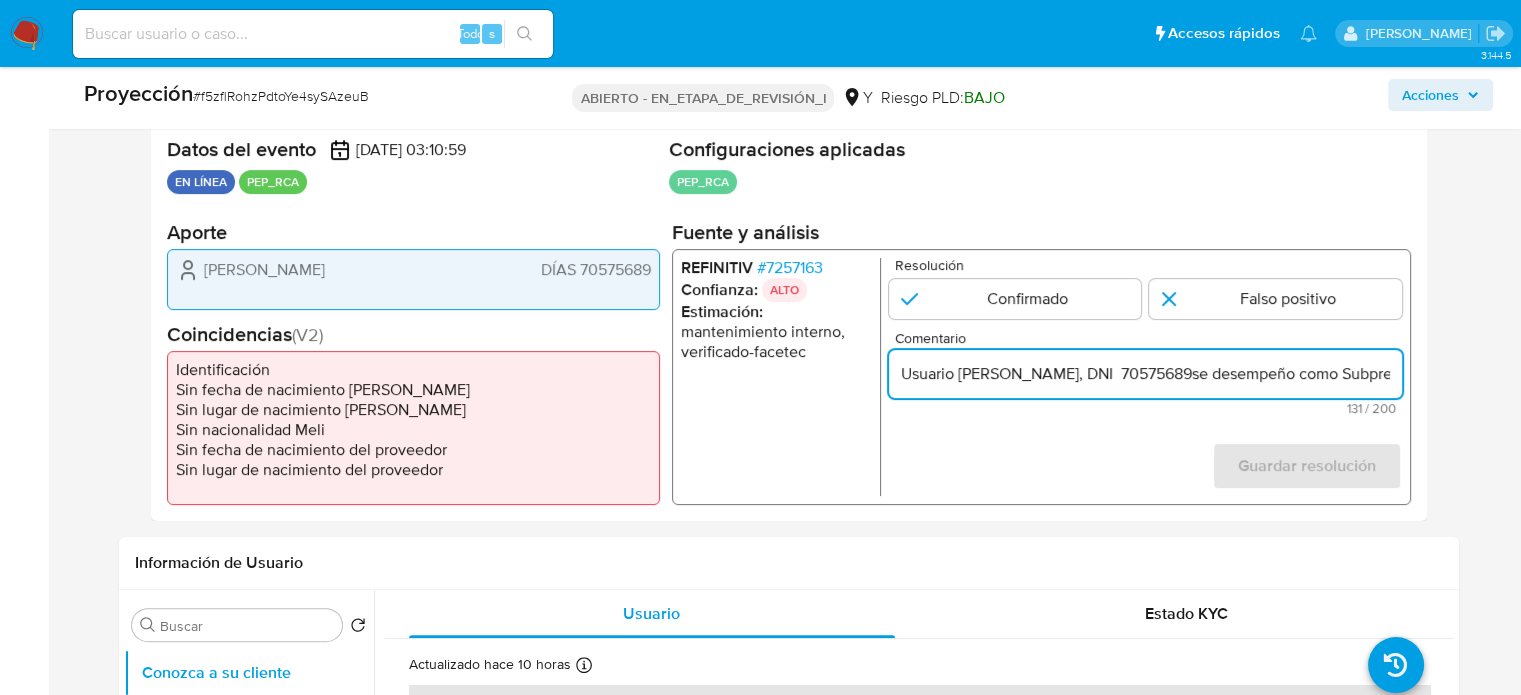 click on "Usuario Segundo juan montoya oliva, DNI  70575689se desempeño como Subprefecto del Distrito de Molinopampa hasta Diciembre de 2022." at bounding box center (1144, 373) 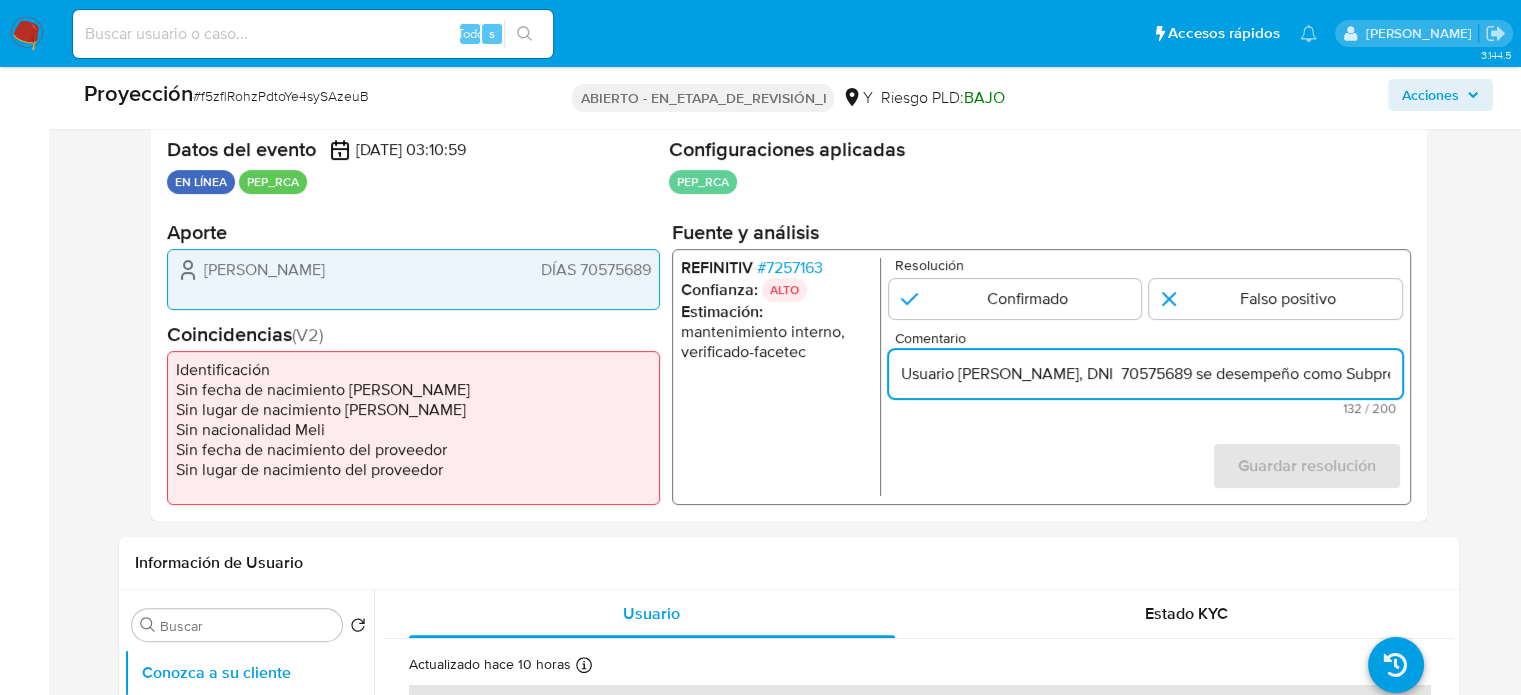 click on "Usuario Segundo juan montoya oliva, DNI  70575689 se desempeño como Subprefecto del Distrito de Molinopampa hasta Diciembre de 2022." at bounding box center [1144, 373] 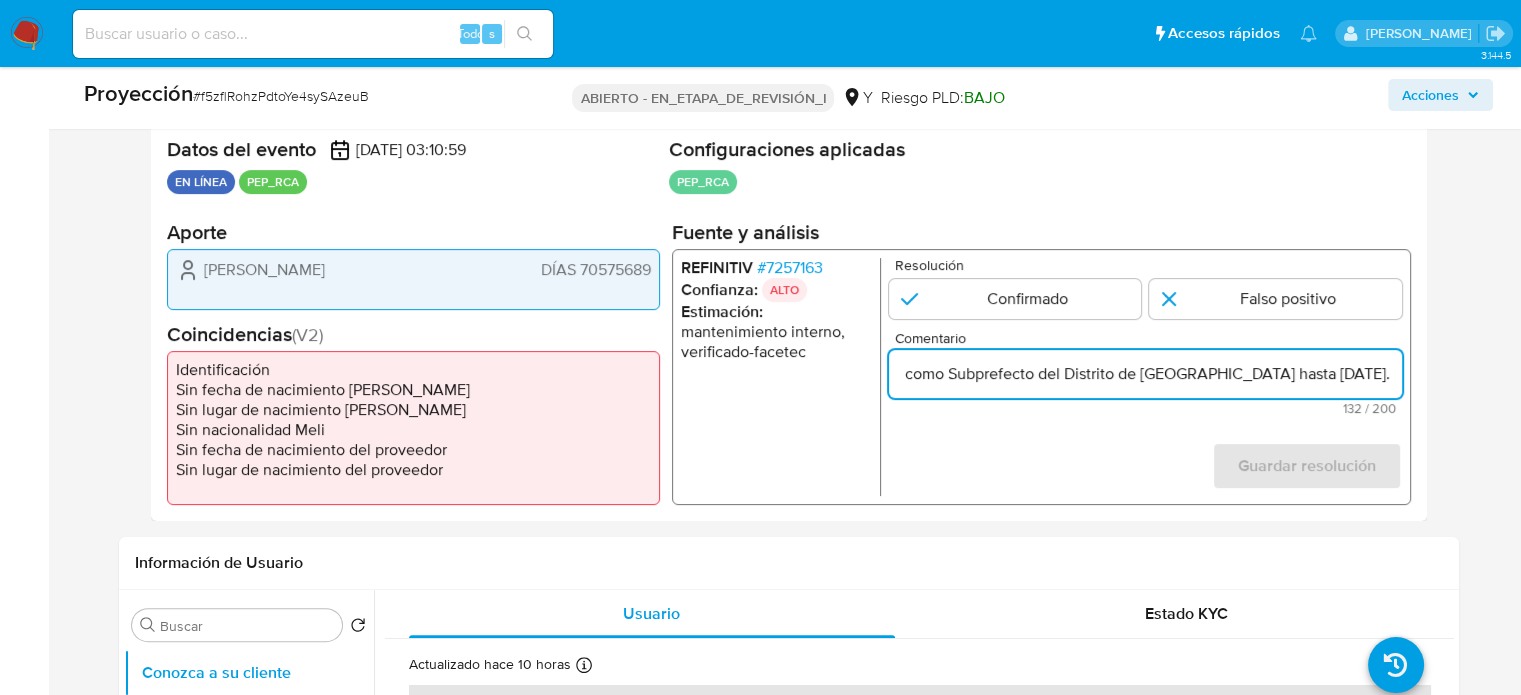 scroll, scrollTop: 0, scrollLeft: 520, axis: horizontal 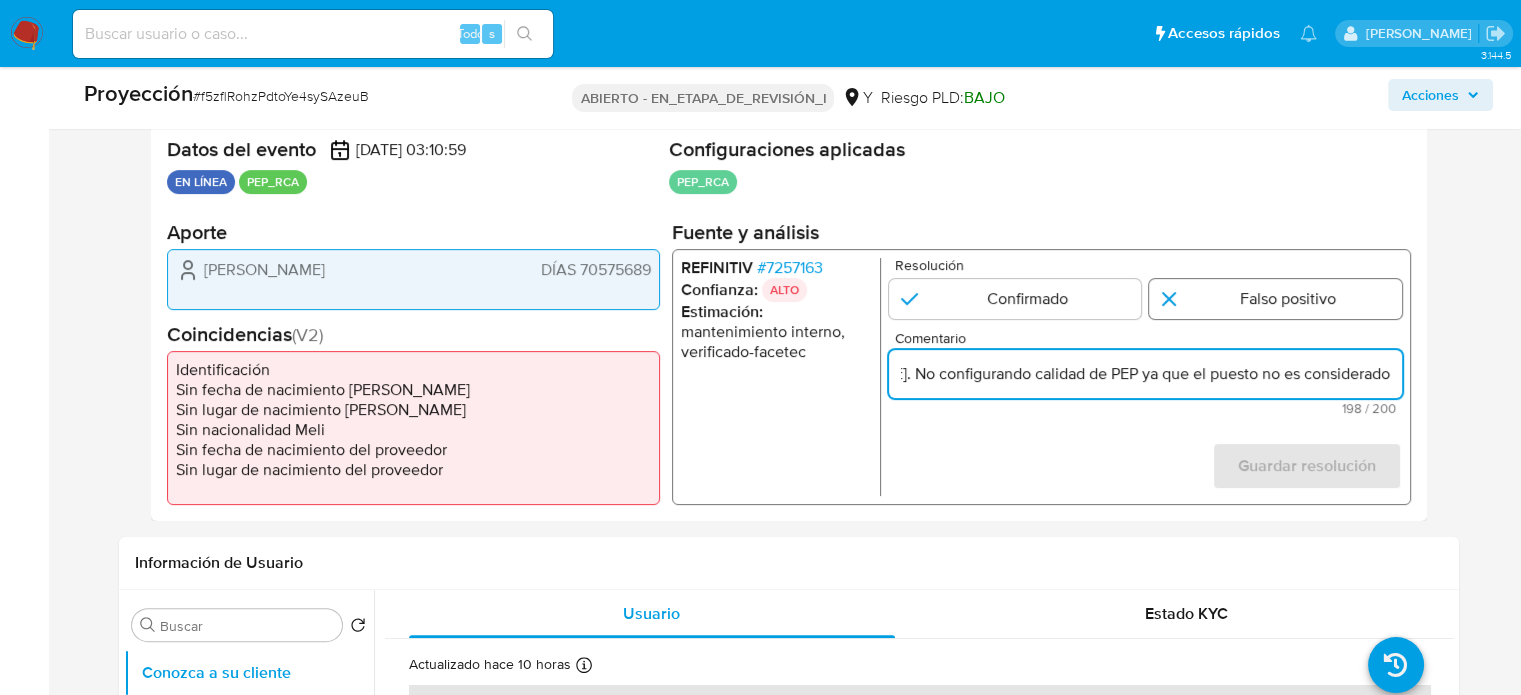type on "Usuario Segundo Juan Montoya Oliva, DNI  70575689 se desempeño como Subprefecto del Distrito de Molinopampa hasta Diciembre de 2022. No configurando calidad de PEP ya que el puesto no es considerado" 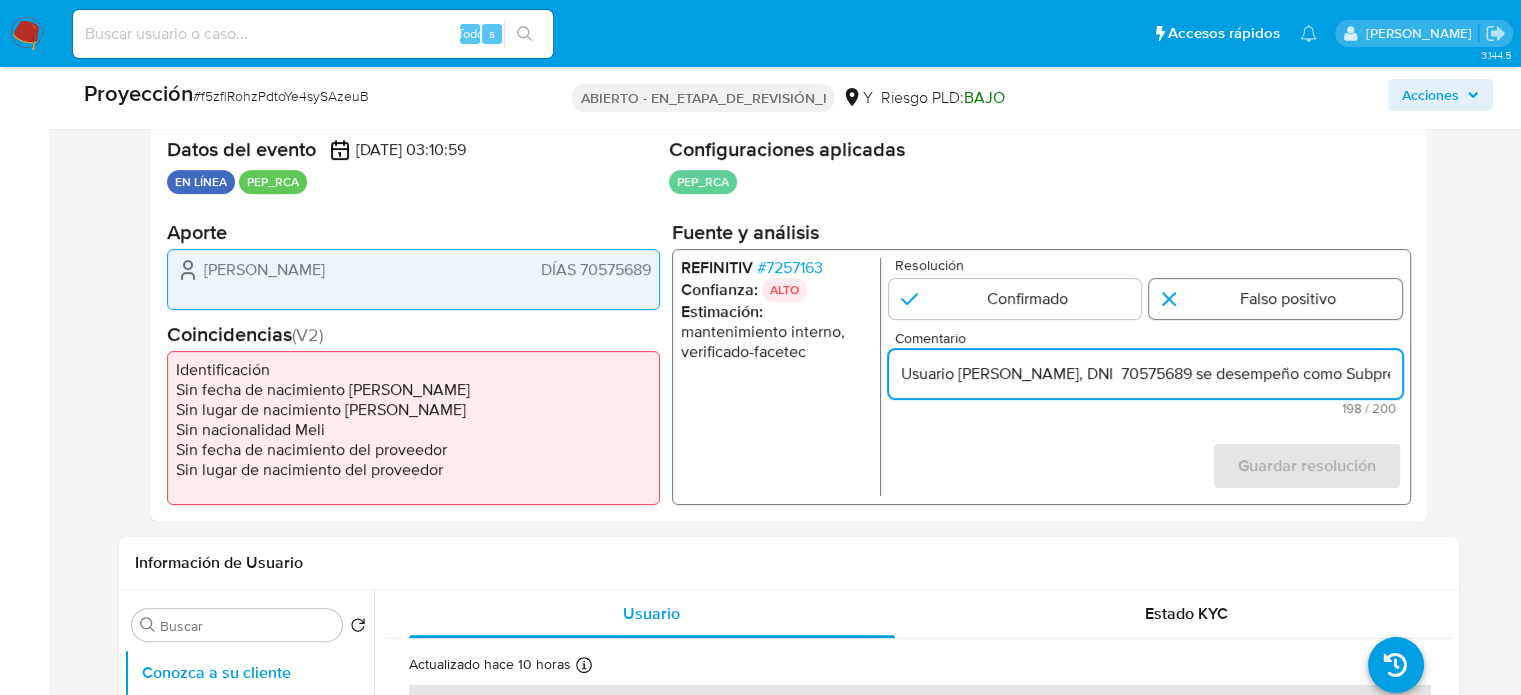 click at bounding box center (1275, 298) 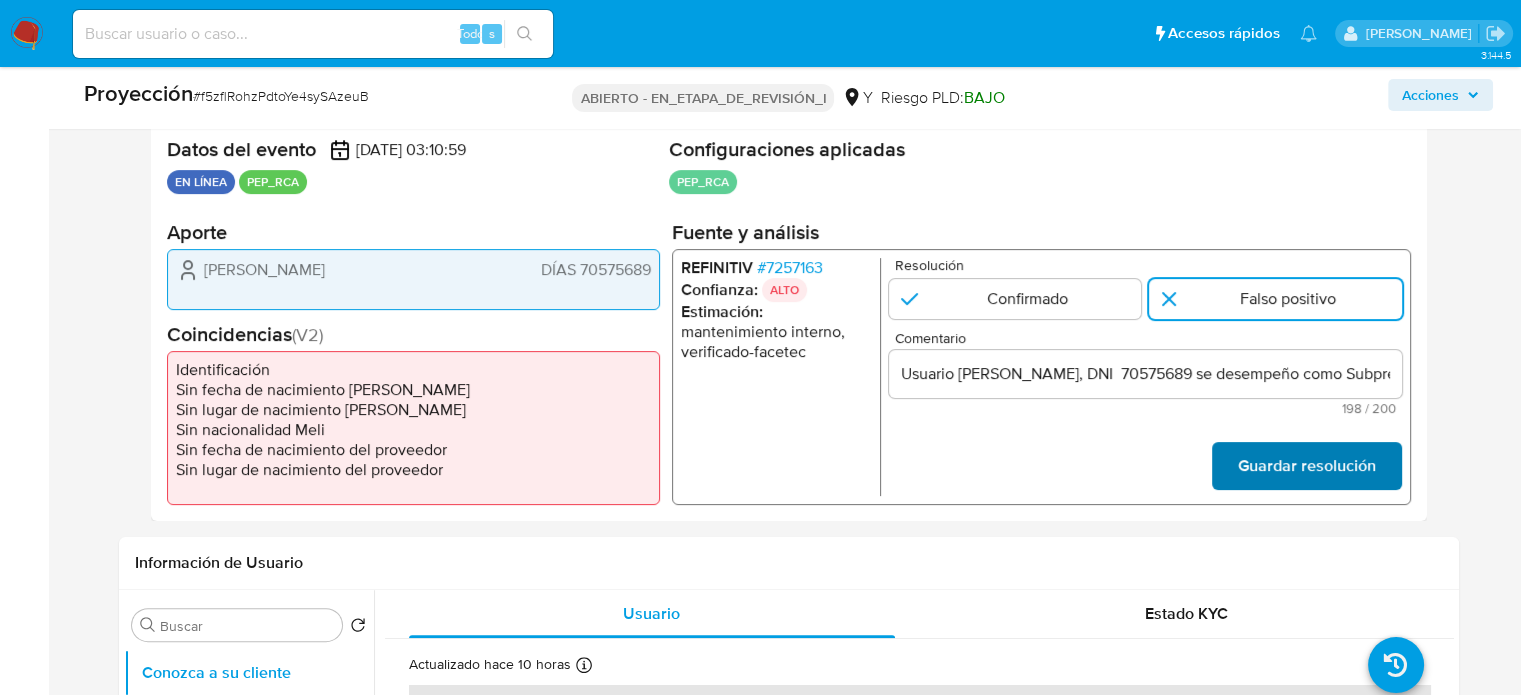 click on "Guardar resolución" at bounding box center [1306, 466] 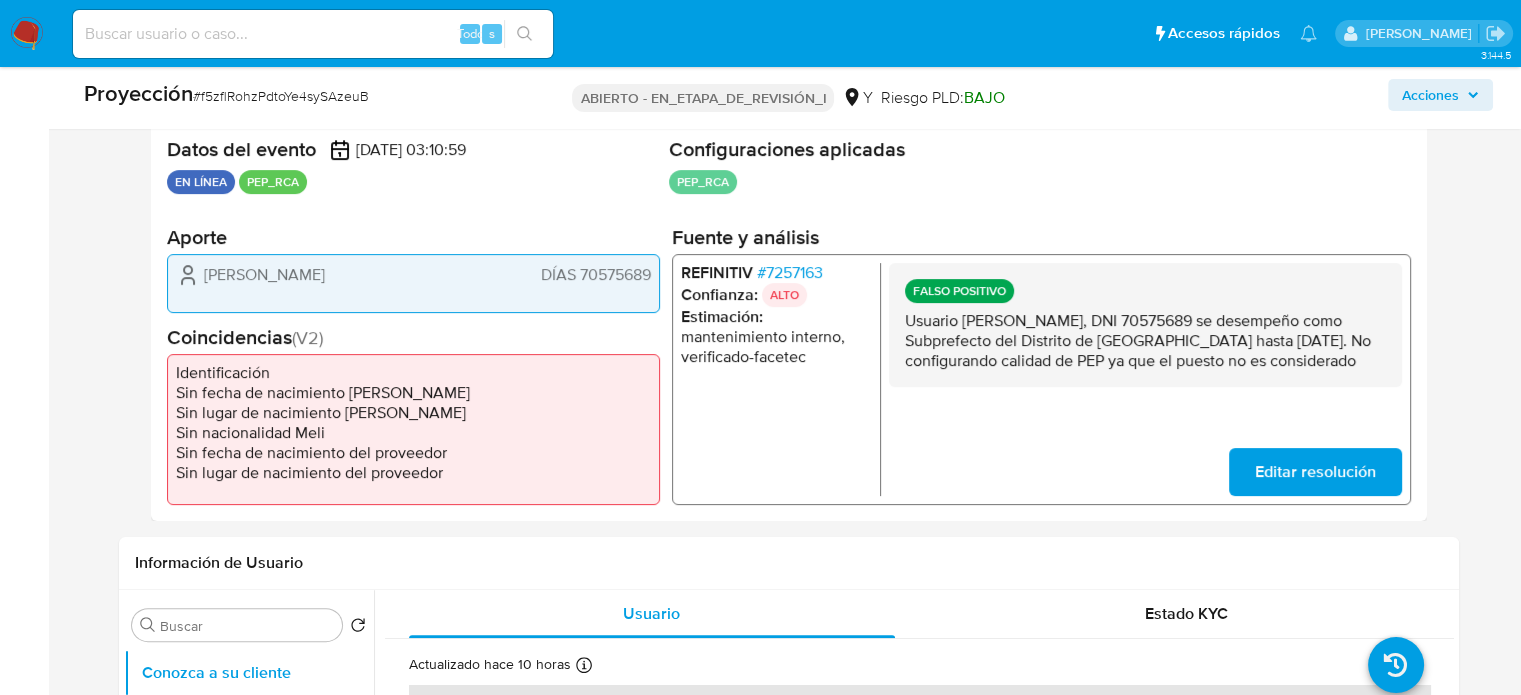 drag, startPoint x: 1130, startPoint y: 379, endPoint x: 908, endPoint y: 327, distance: 228.00877 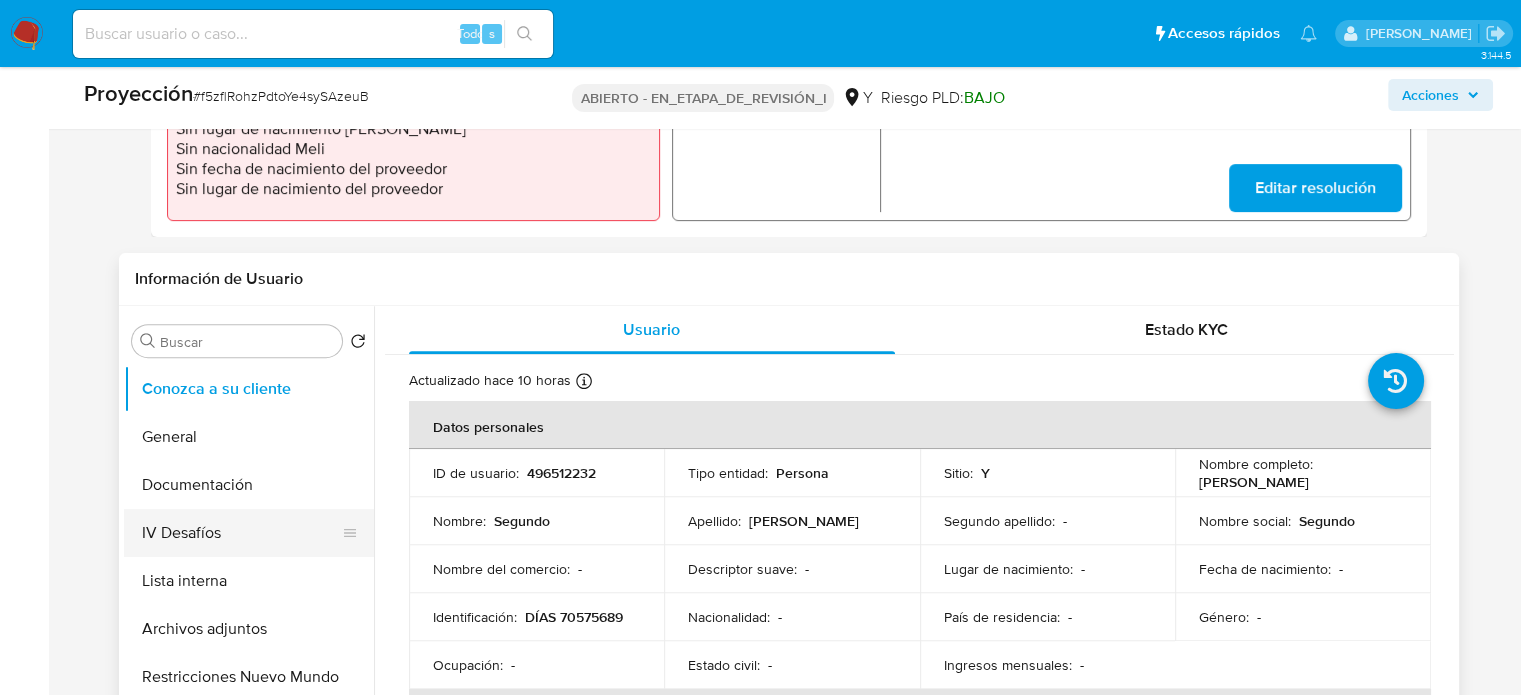 scroll, scrollTop: 700, scrollLeft: 0, axis: vertical 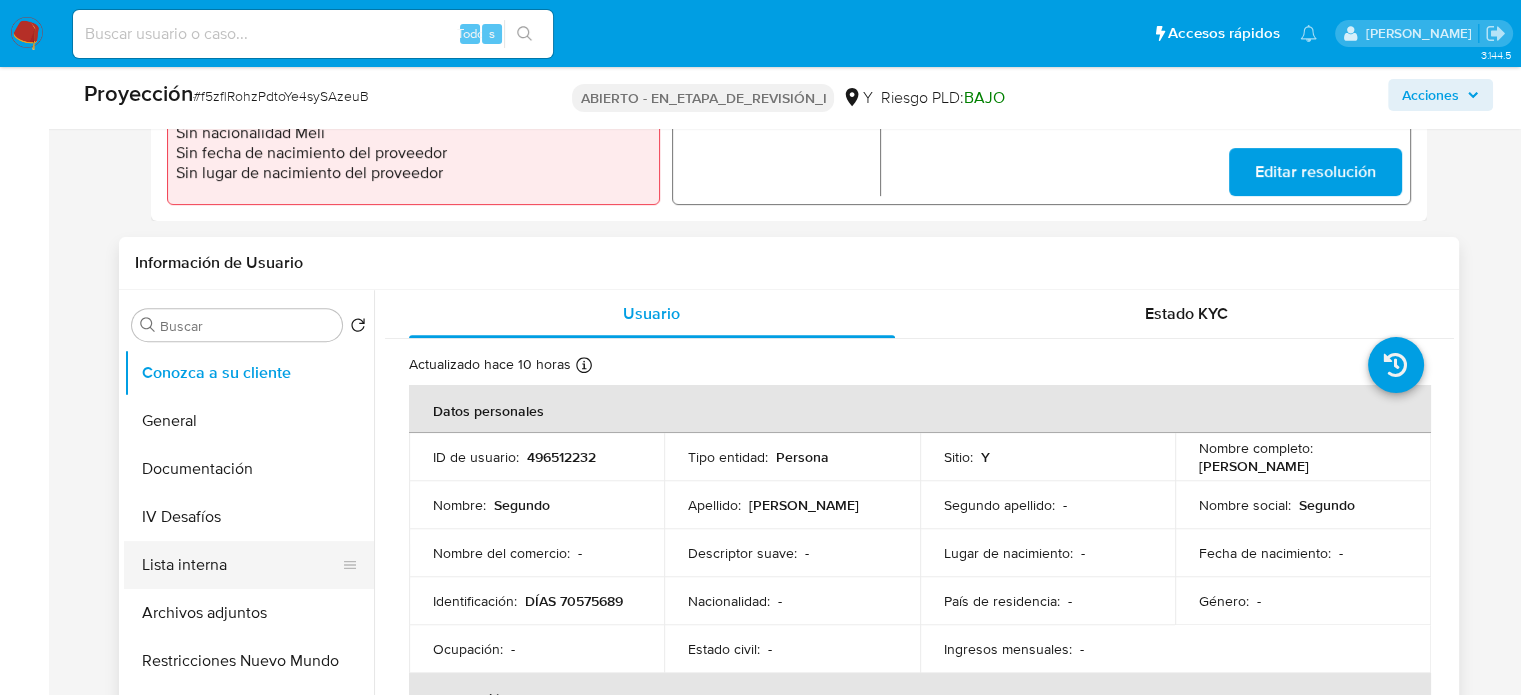 click on "Lista interna" at bounding box center (241, 565) 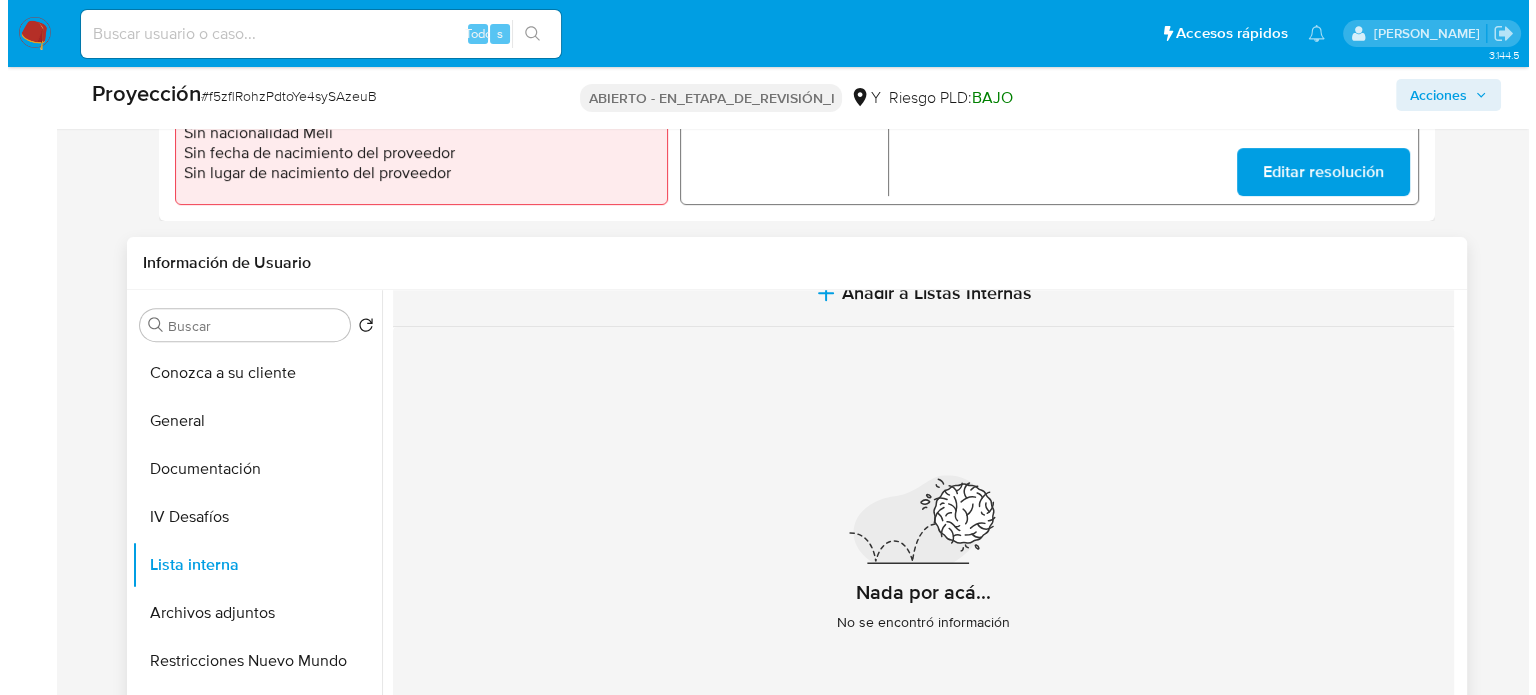 scroll, scrollTop: 44, scrollLeft: 0, axis: vertical 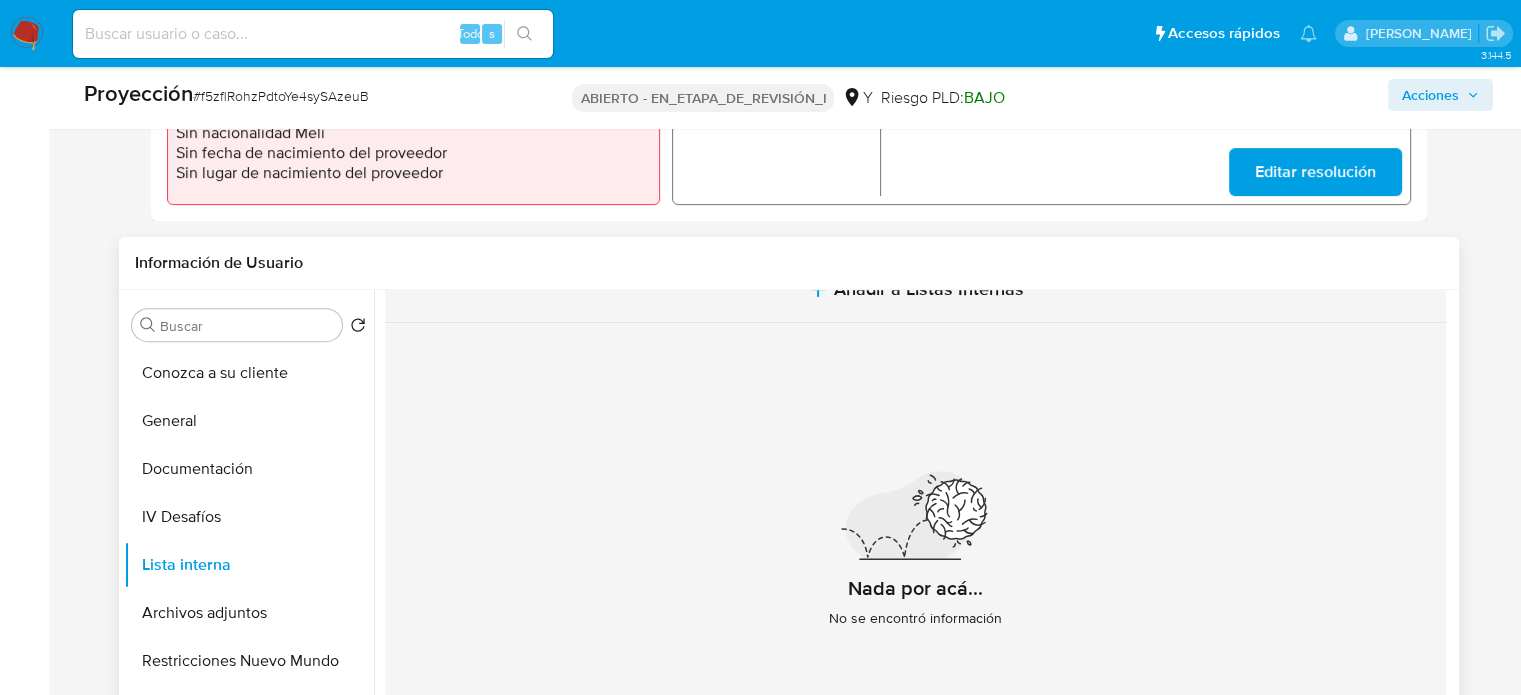 click on "Añadir a Listas Internas" at bounding box center [929, 289] 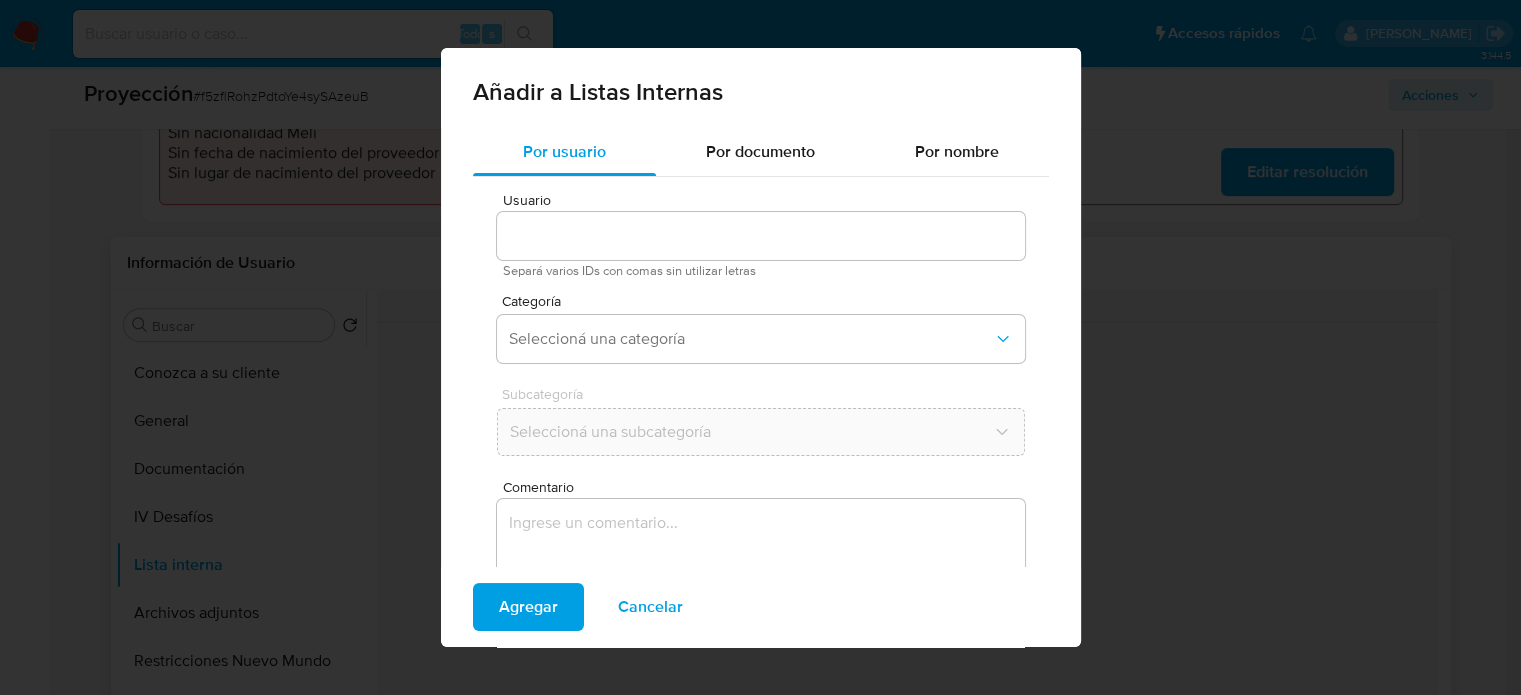 type on "496512232" 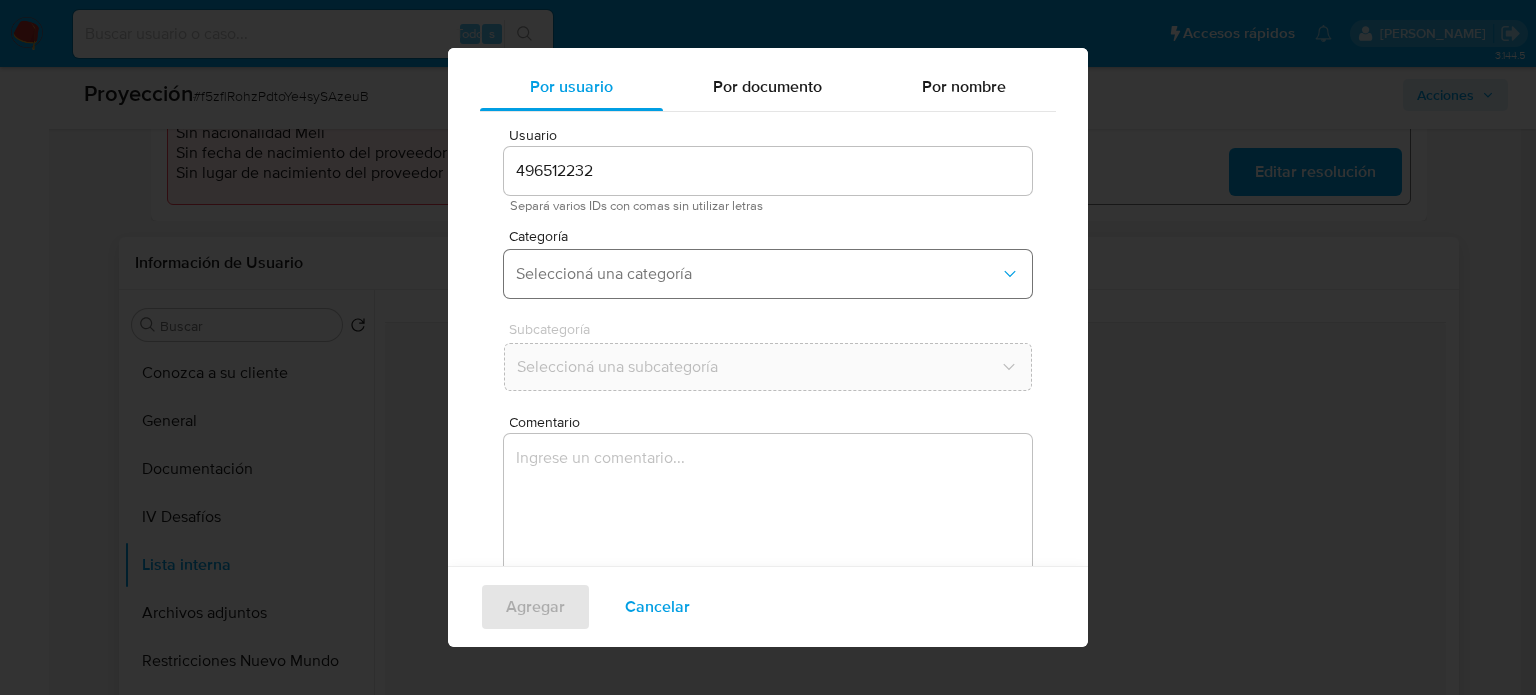 scroll, scrollTop: 84, scrollLeft: 0, axis: vertical 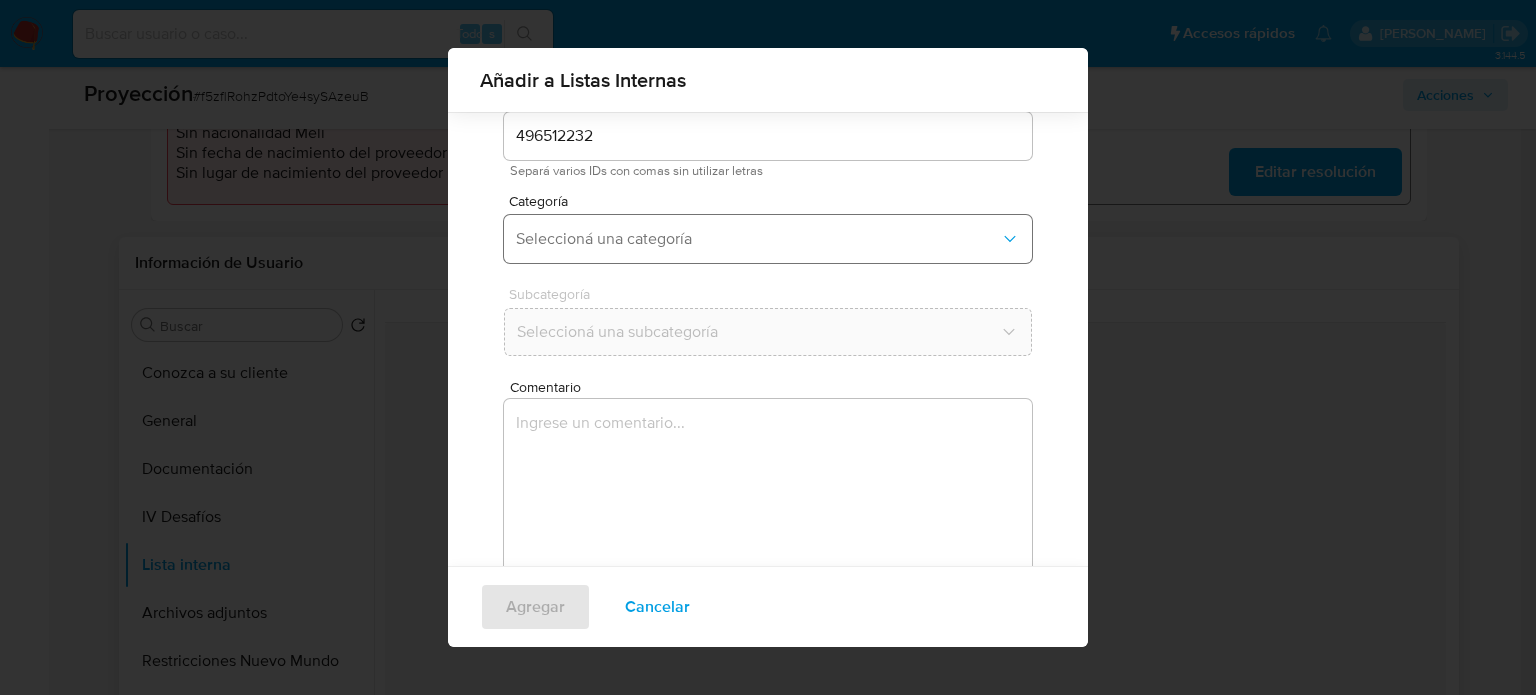 click on "Seleccioná una categoría" at bounding box center (768, 239) 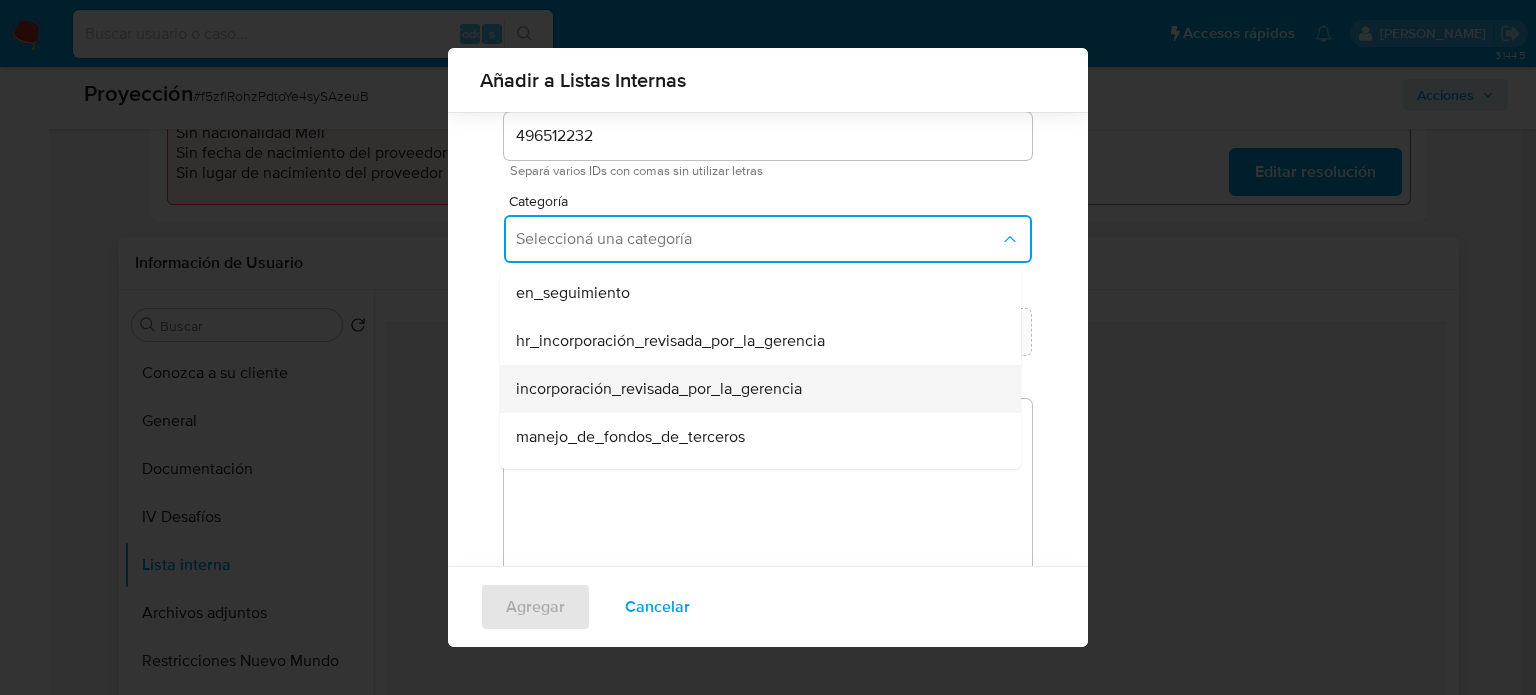 scroll, scrollTop: 100, scrollLeft: 0, axis: vertical 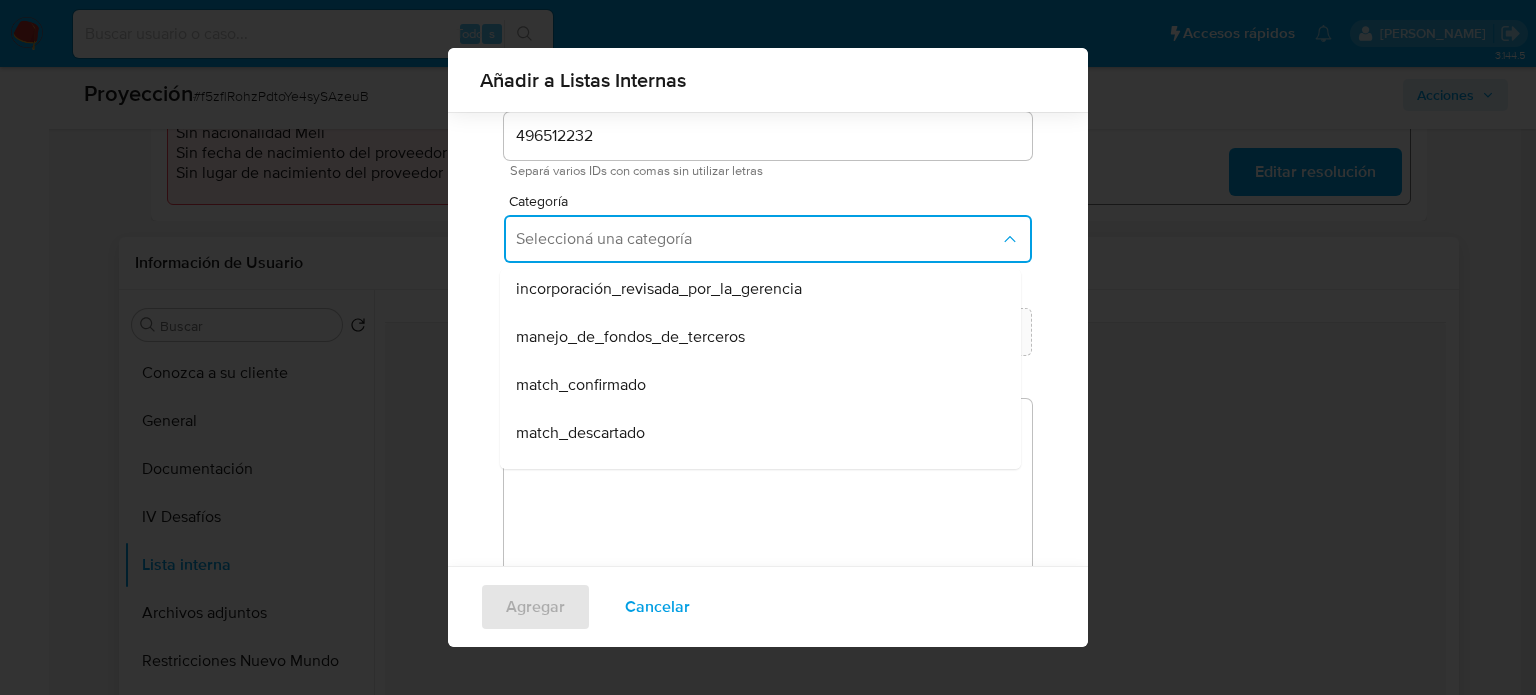 drag, startPoint x: 605, startPoint y: 433, endPoint x: 609, endPoint y: 354, distance: 79.101204 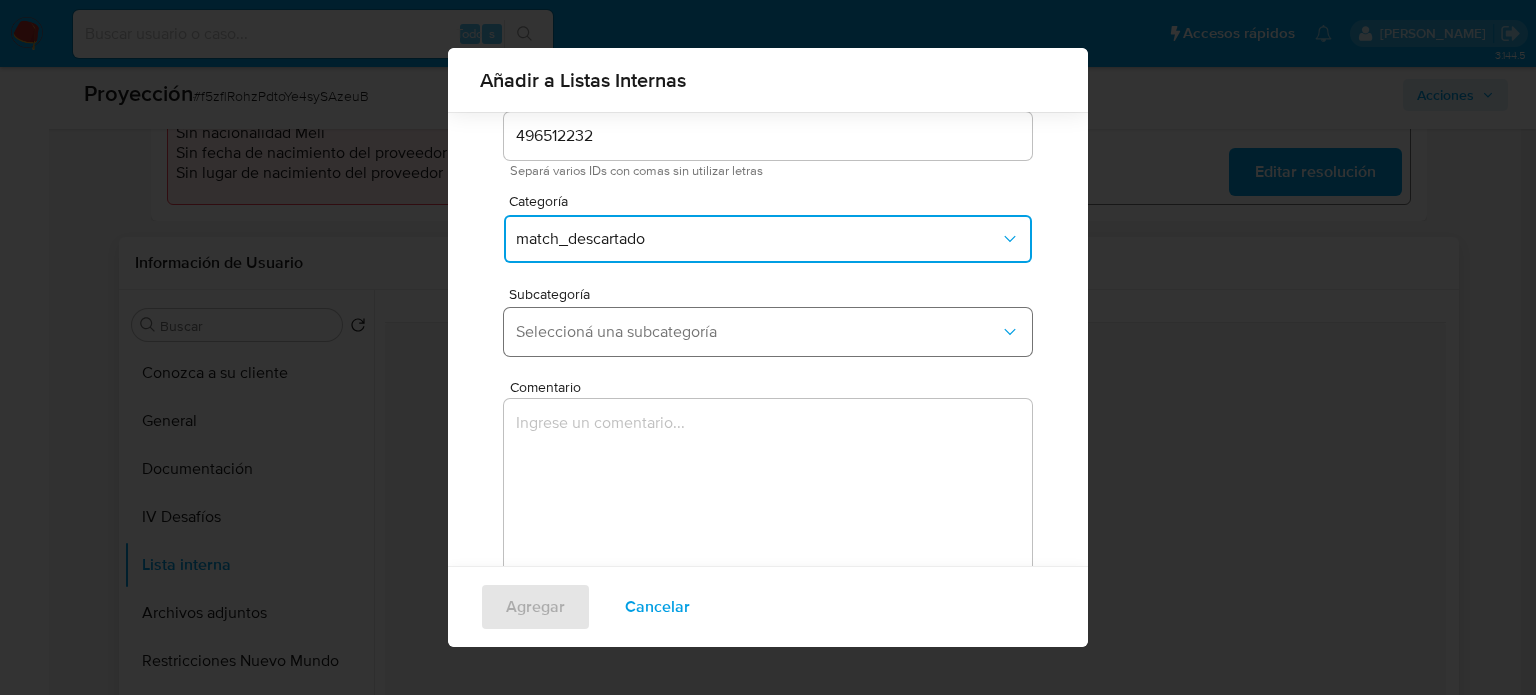click on "Seleccioná una subcategoría" at bounding box center (758, 332) 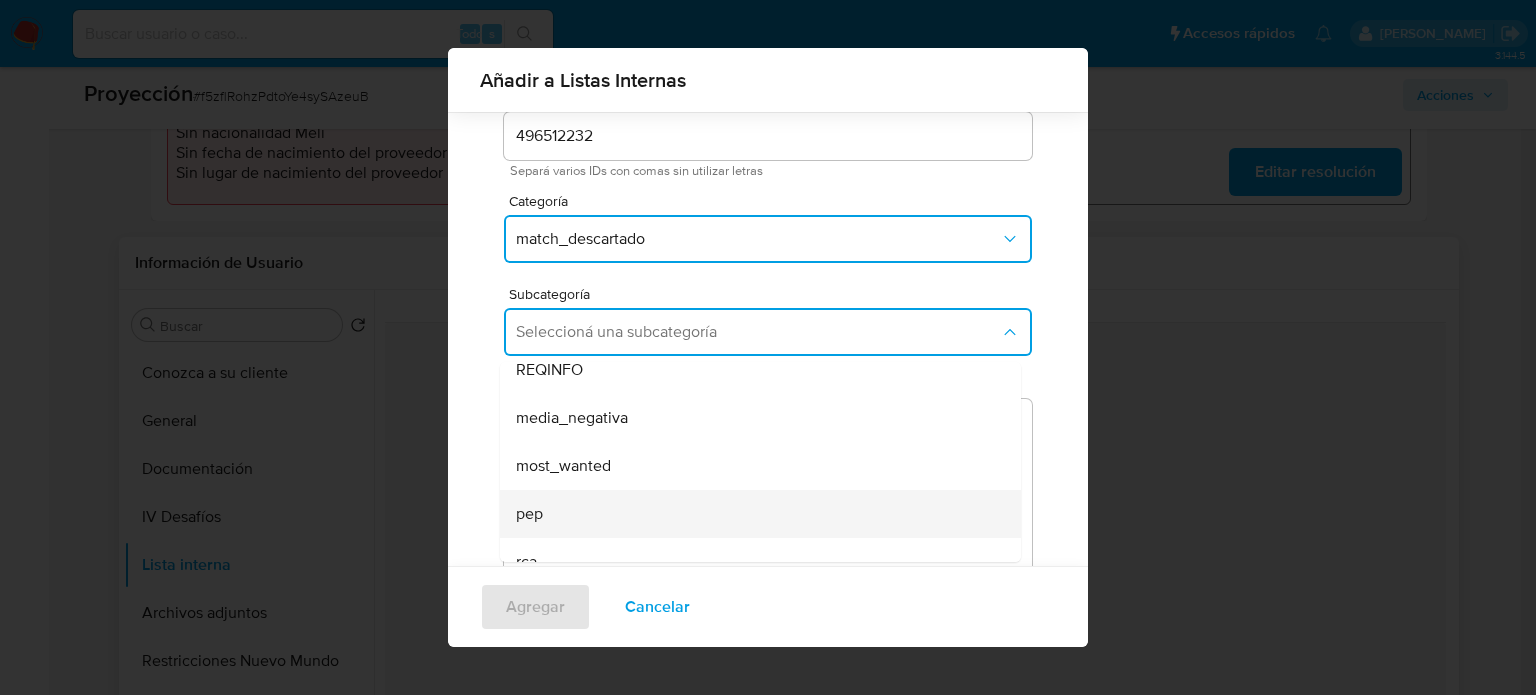 scroll, scrollTop: 136, scrollLeft: 0, axis: vertical 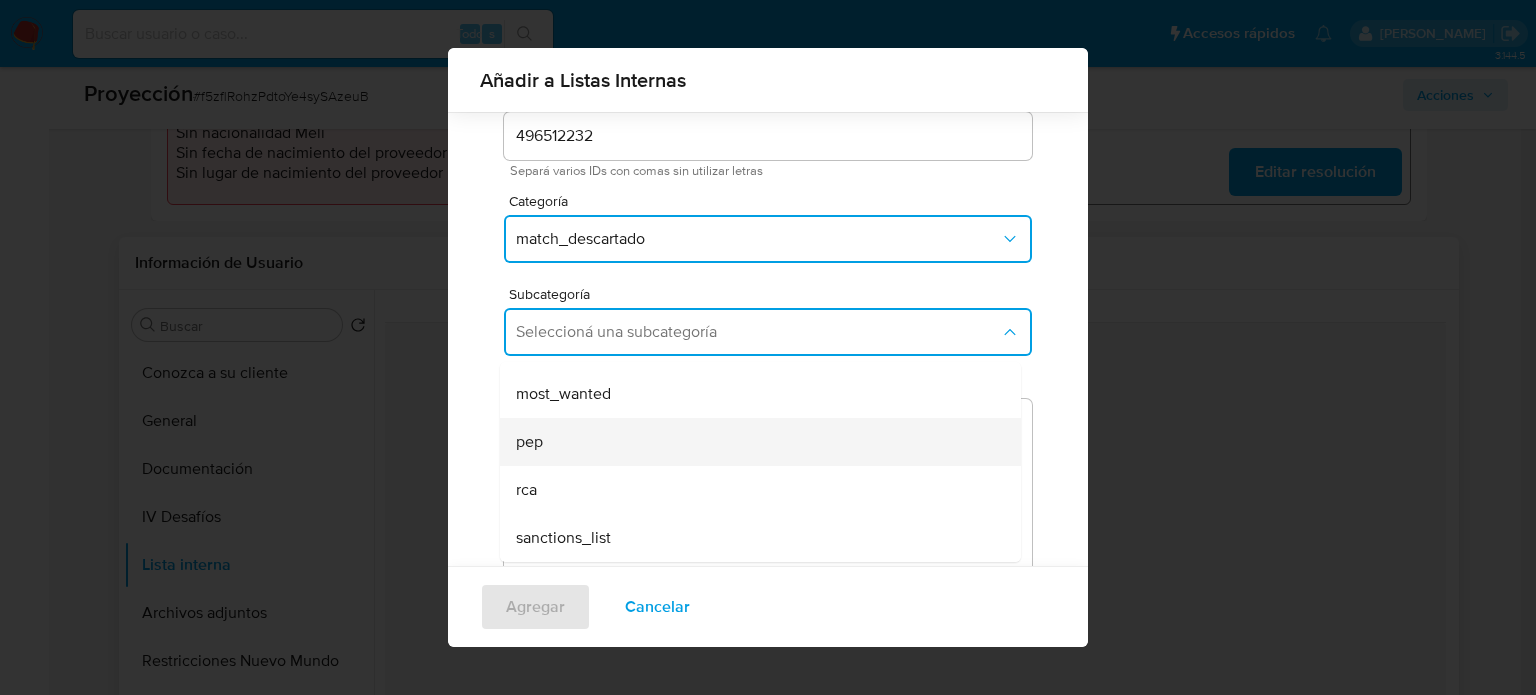 click on "pep" at bounding box center [754, 442] 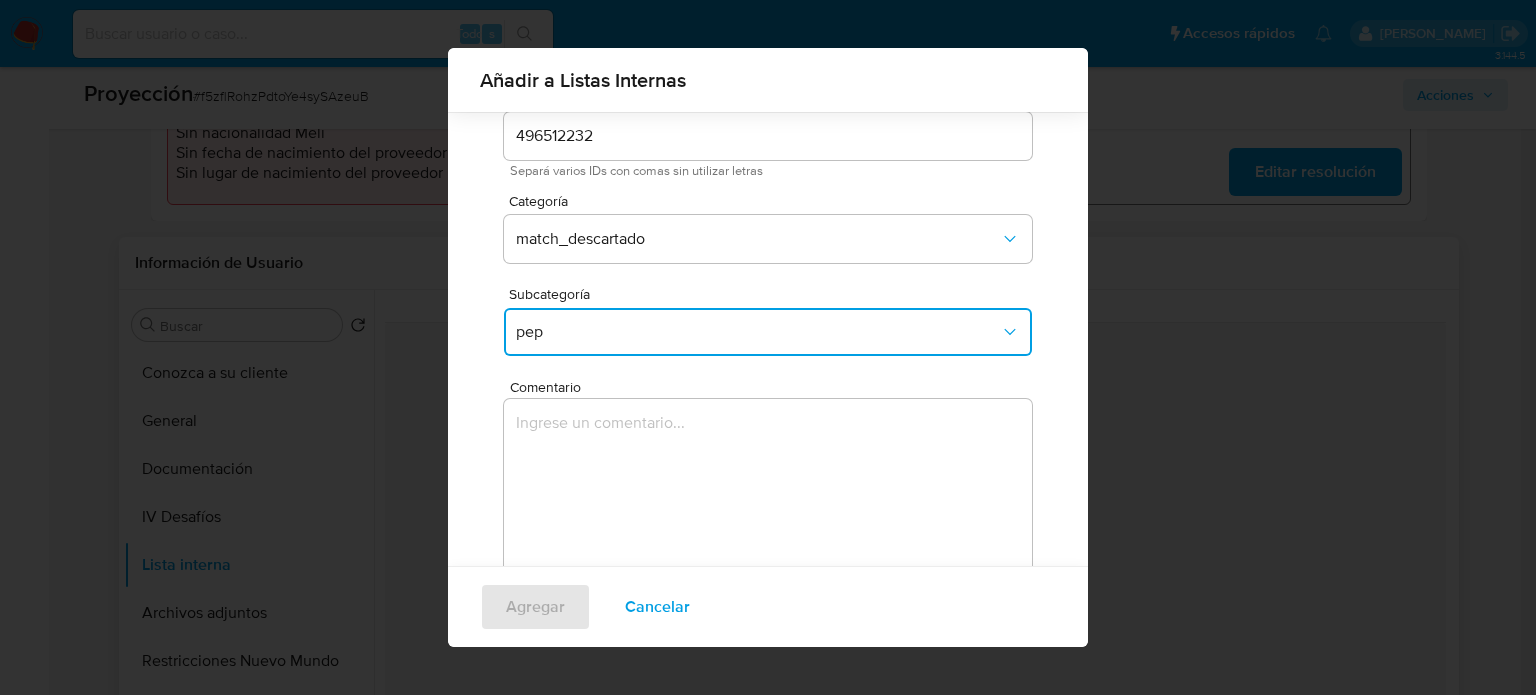 scroll, scrollTop: 157, scrollLeft: 0, axis: vertical 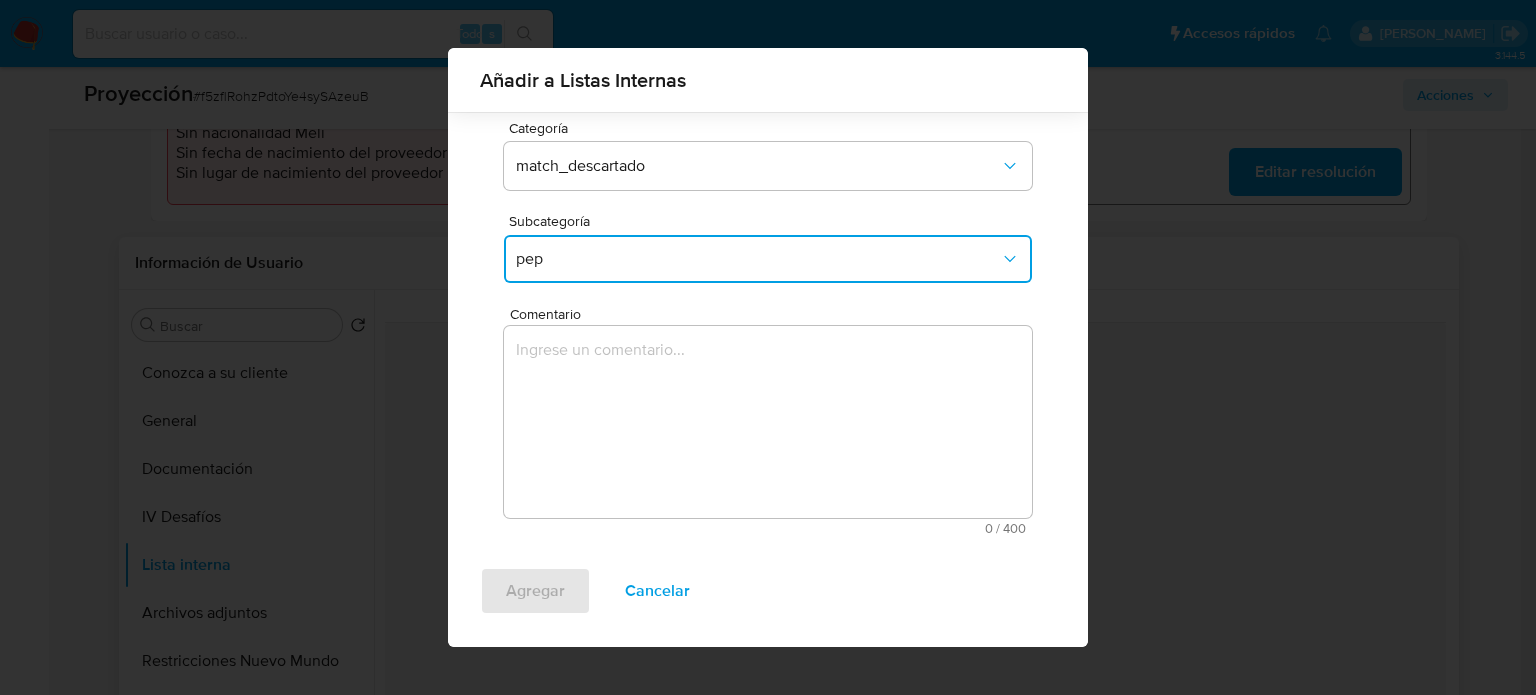 click at bounding box center (768, 422) 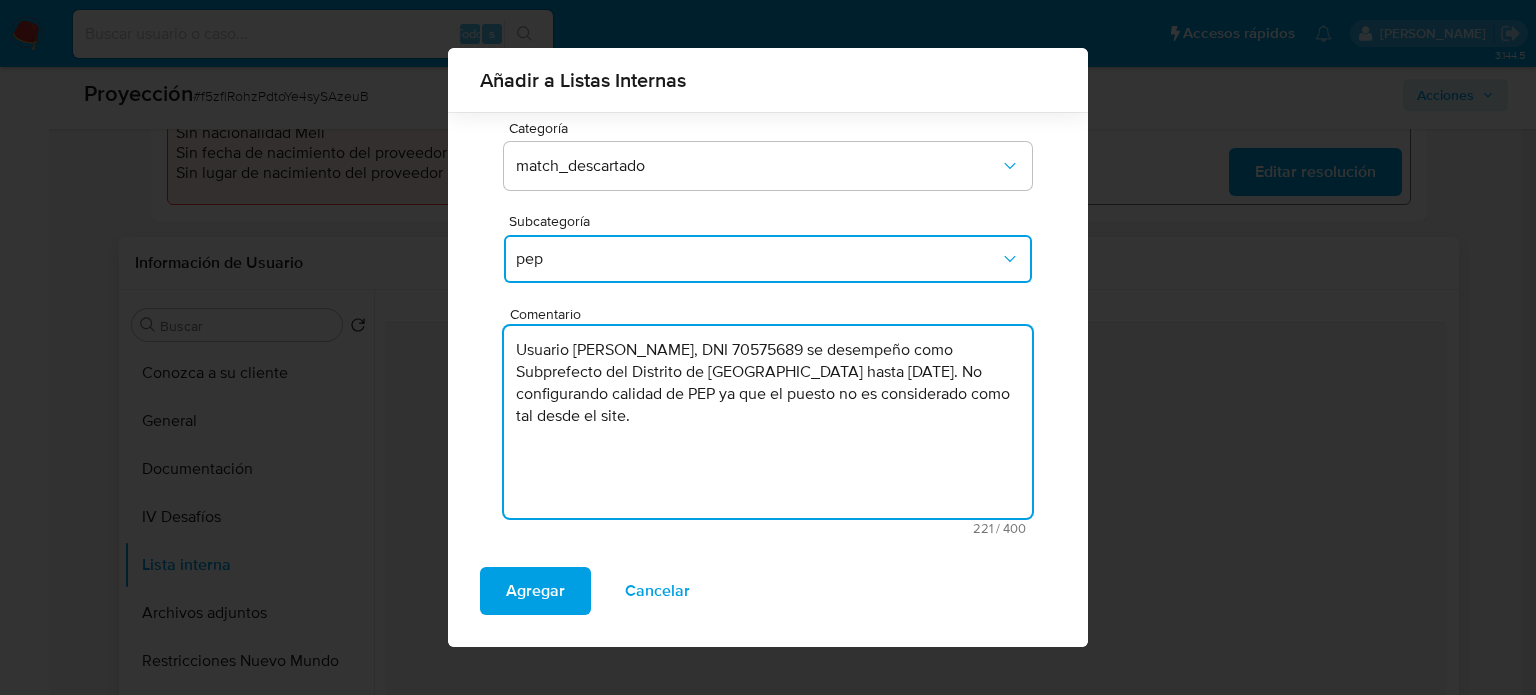 drag, startPoint x: 807, startPoint y: 422, endPoint x: 600, endPoint y: 429, distance: 207.11832 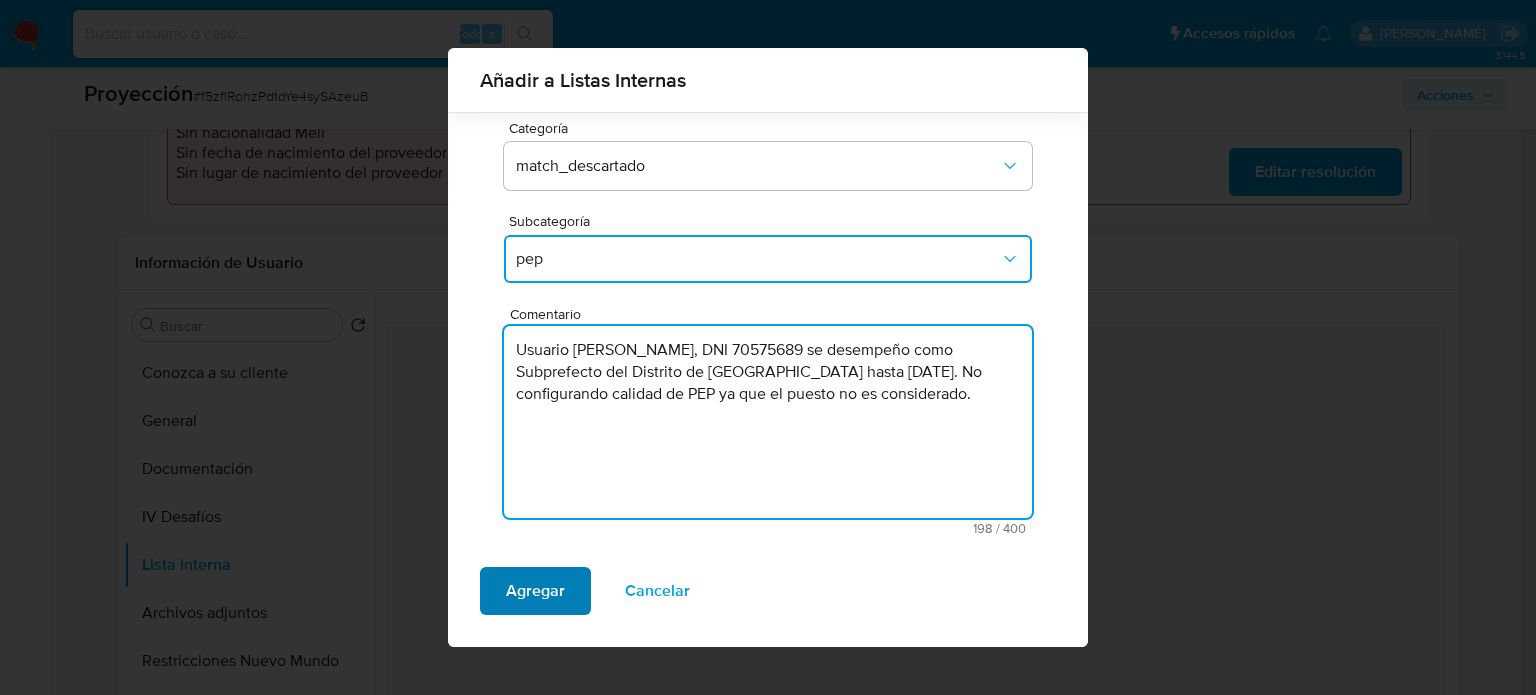 type on "Usuario Segundo Juan Montoya Oliva, DNI 70575689 se desempeño como Subprefecto del Distrito de Molinopampa hasta Diciembre de 2022. No configurando calidad de PEP ya que el puesto no es considerado." 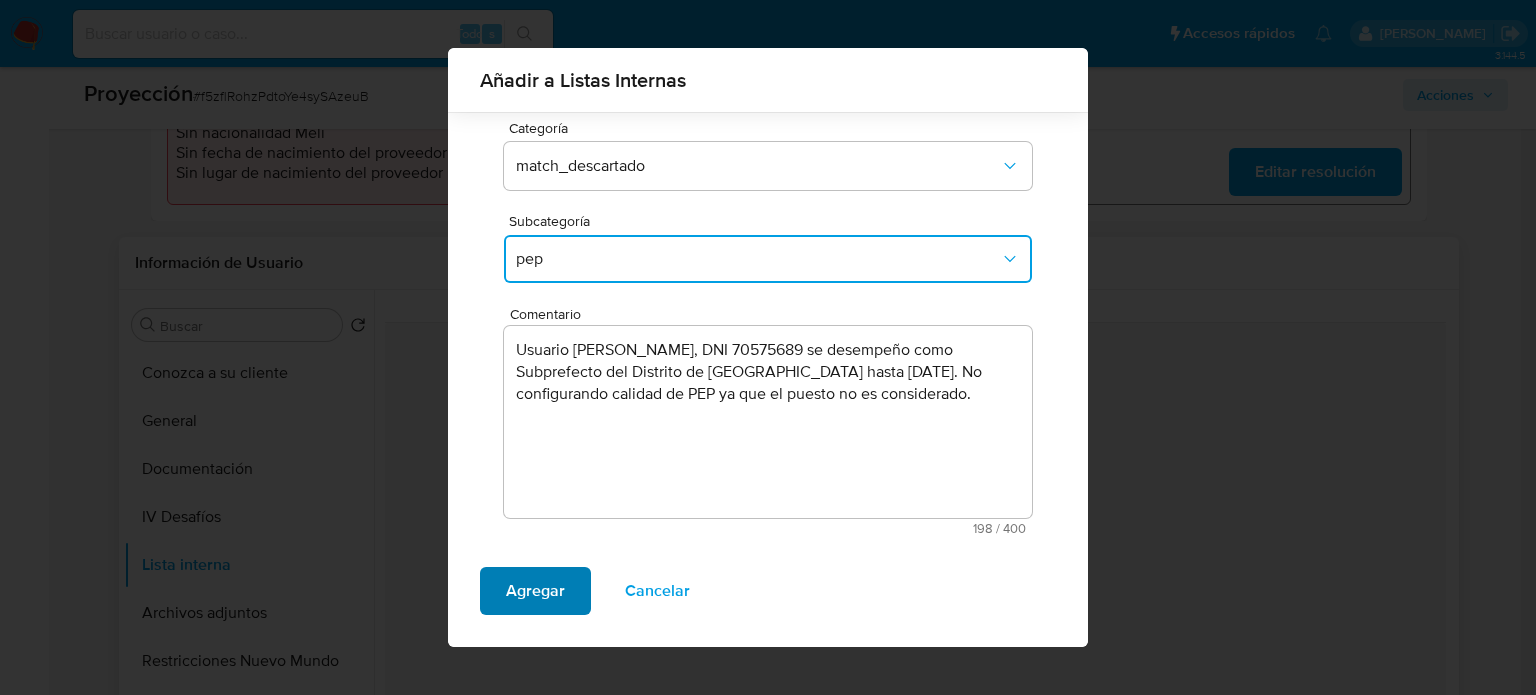 click on "Agregar" at bounding box center [535, 591] 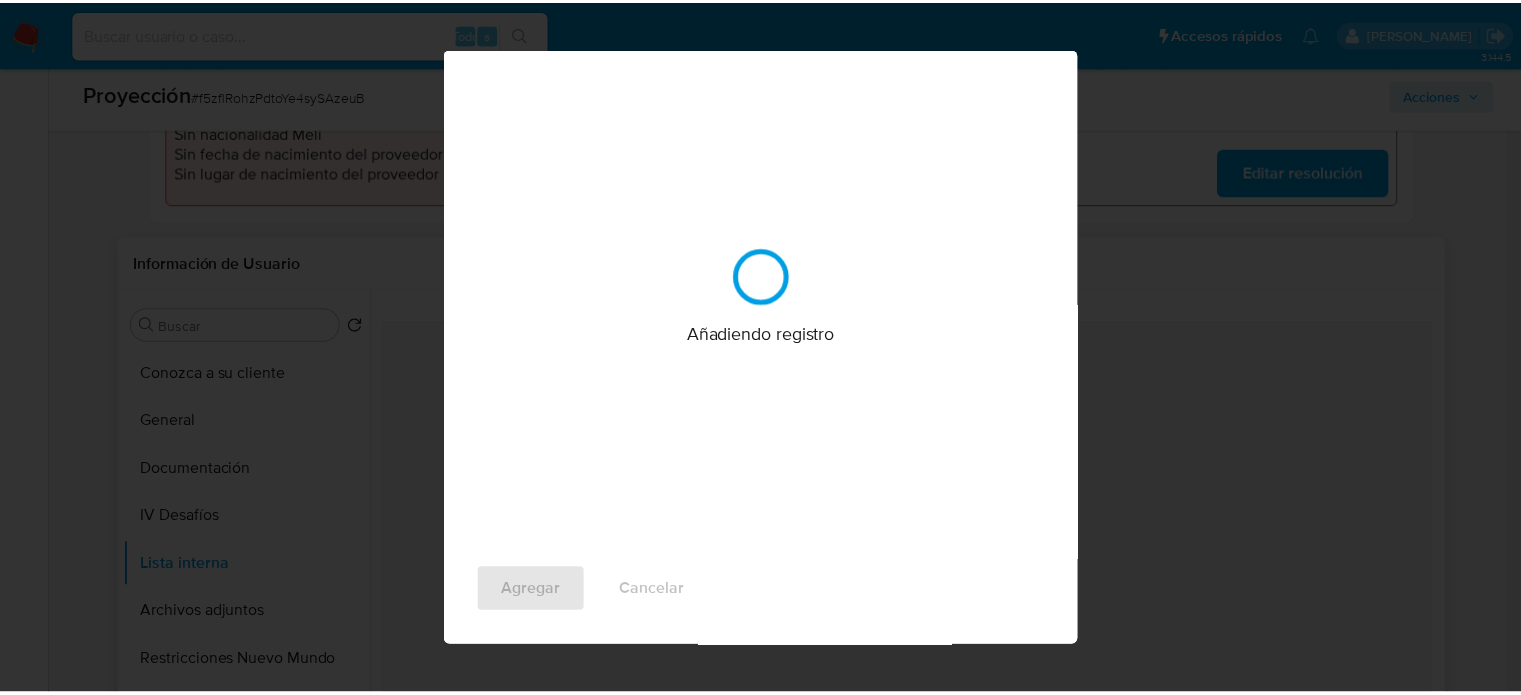 scroll, scrollTop: 0, scrollLeft: 0, axis: both 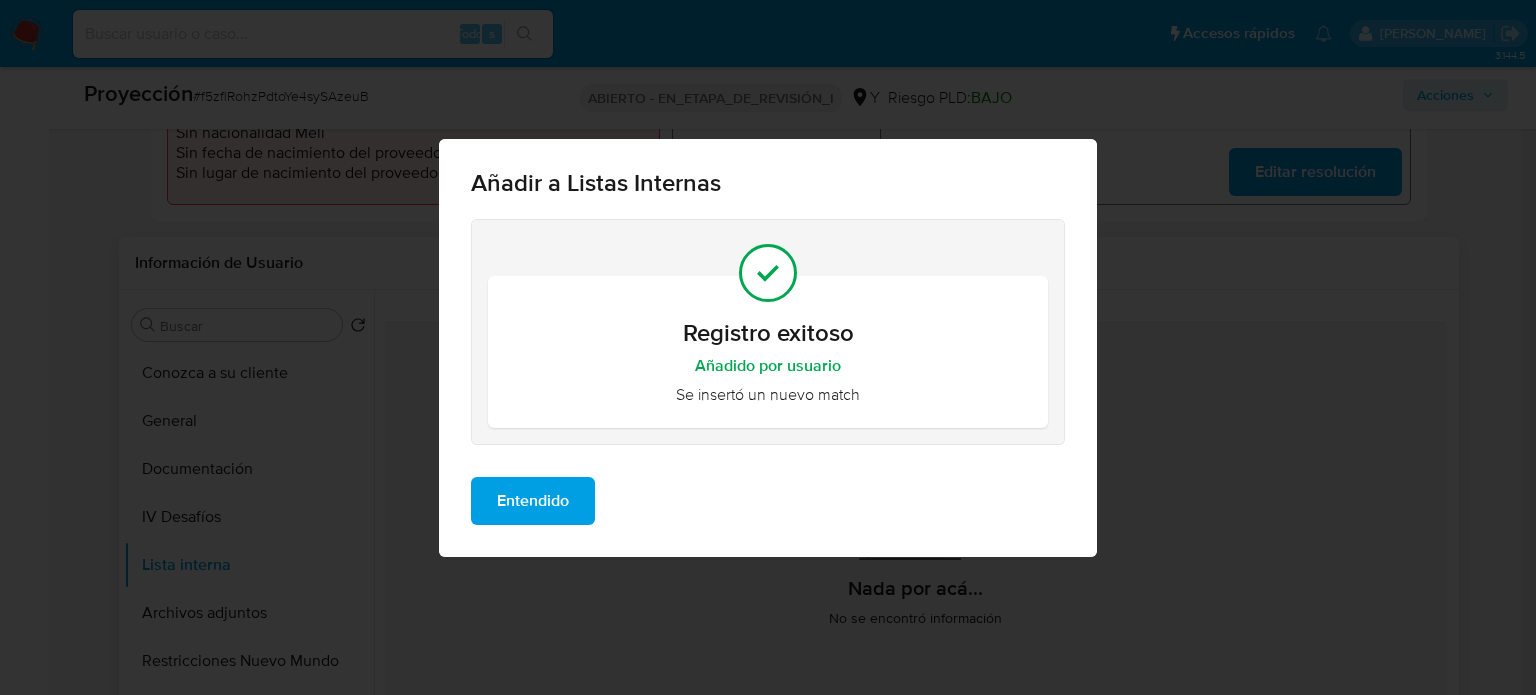 click on "Entendido" at bounding box center (533, 501) 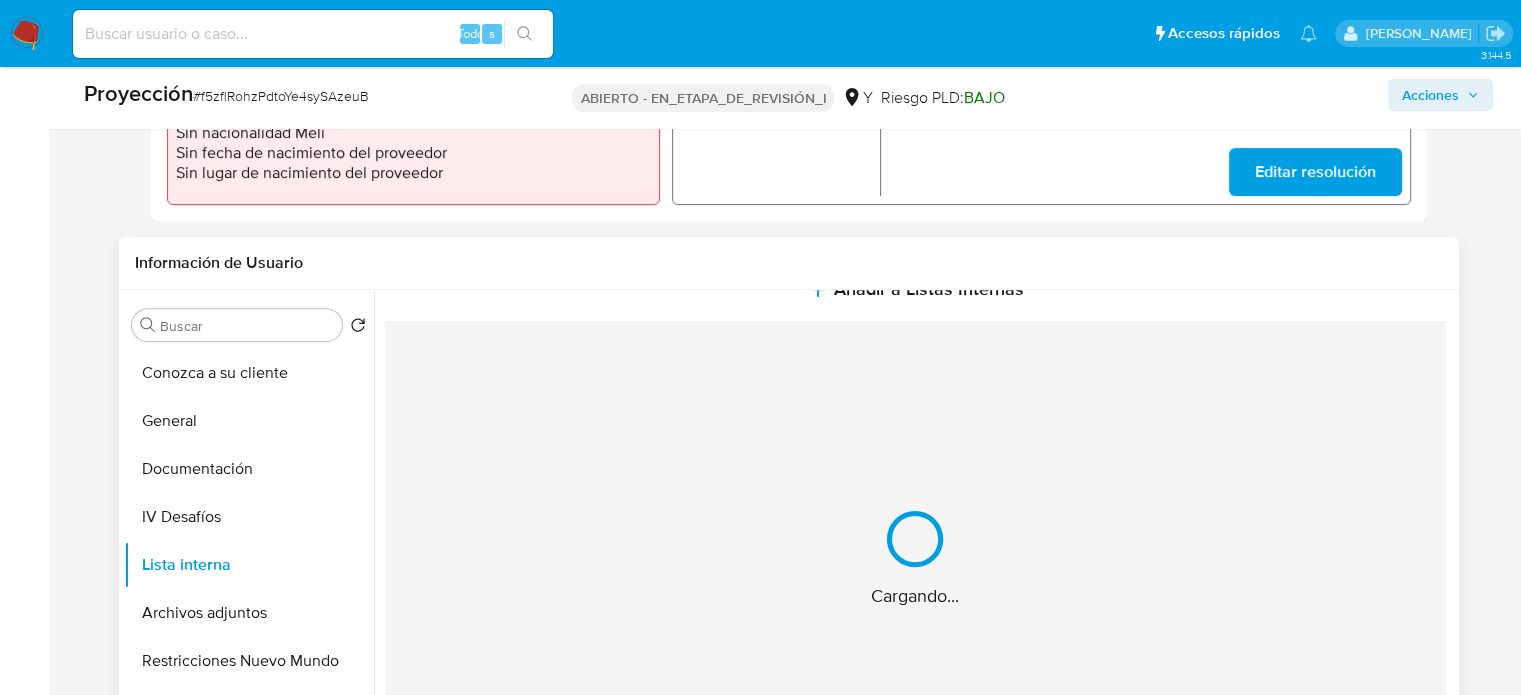 scroll, scrollTop: 0, scrollLeft: 0, axis: both 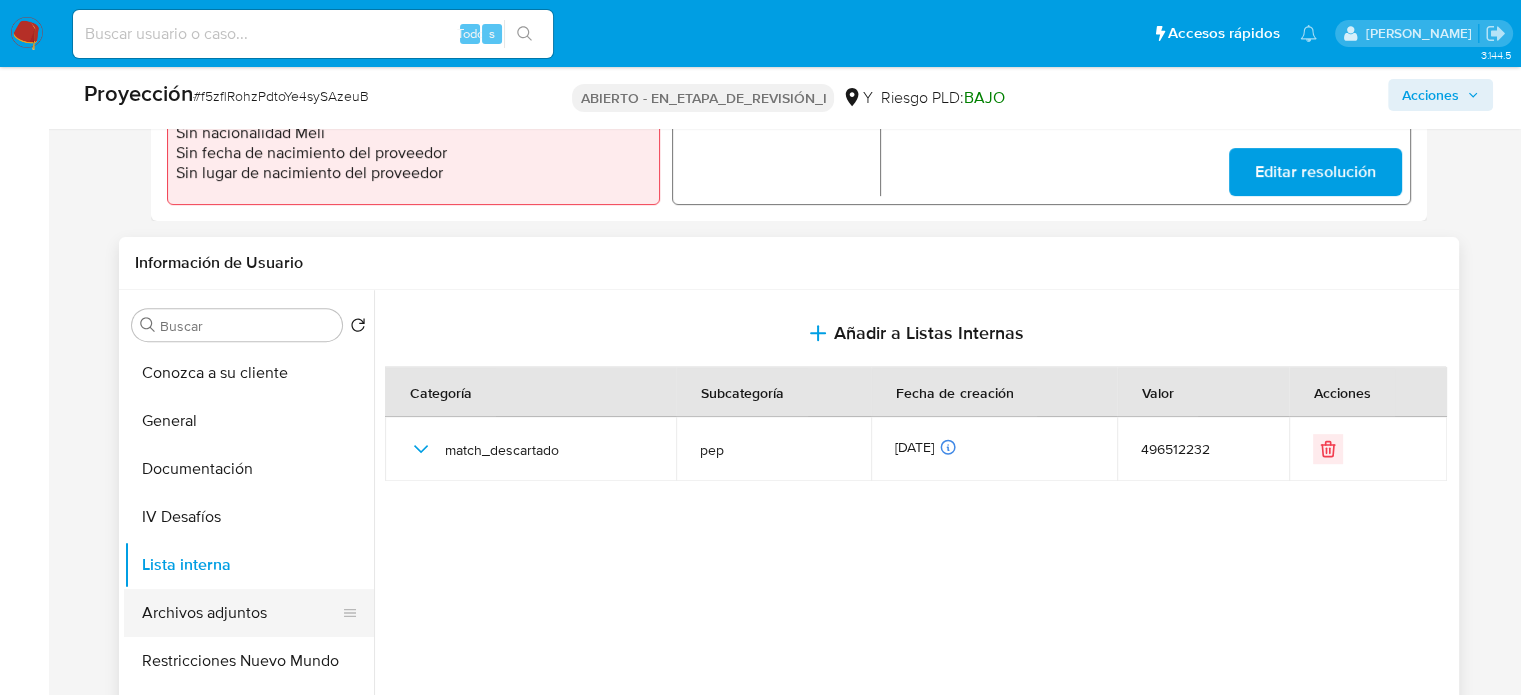 click on "Archivos adjuntos" at bounding box center (241, 613) 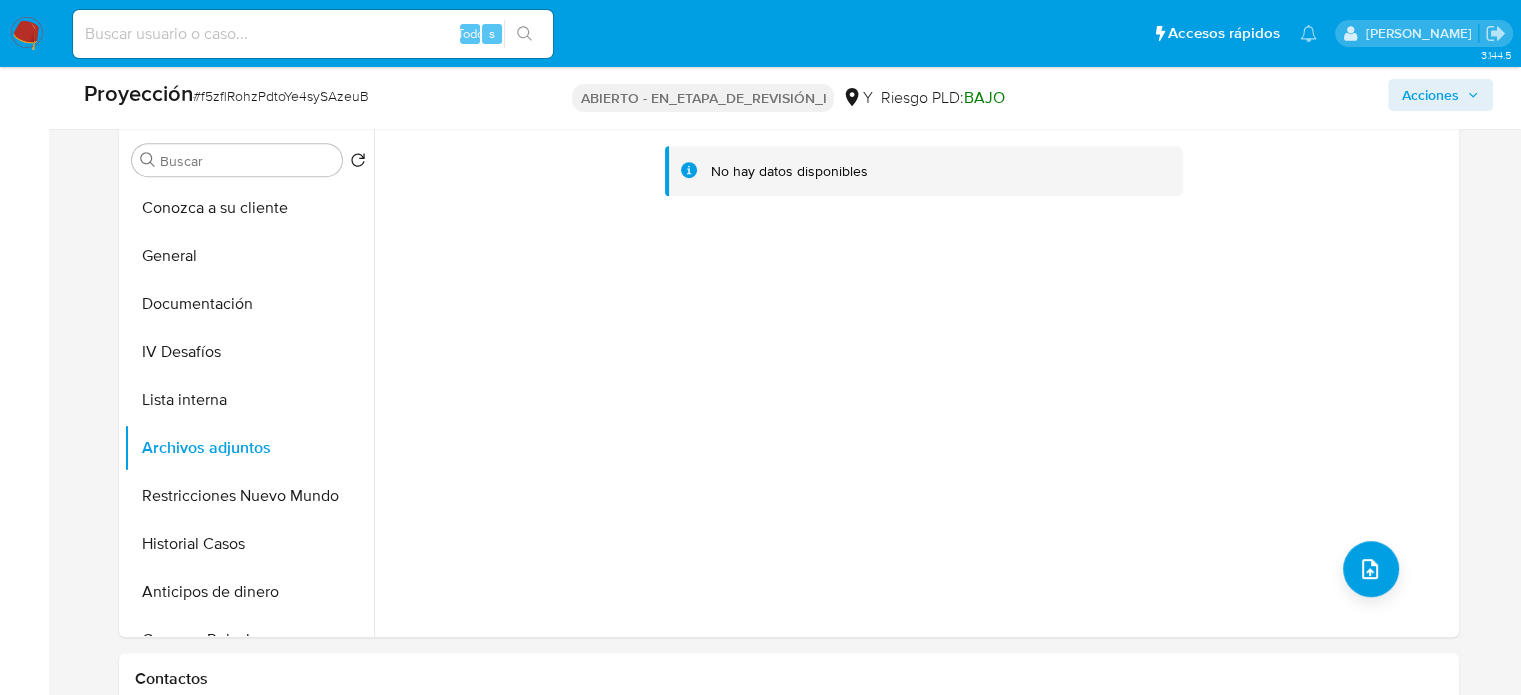 scroll, scrollTop: 900, scrollLeft: 0, axis: vertical 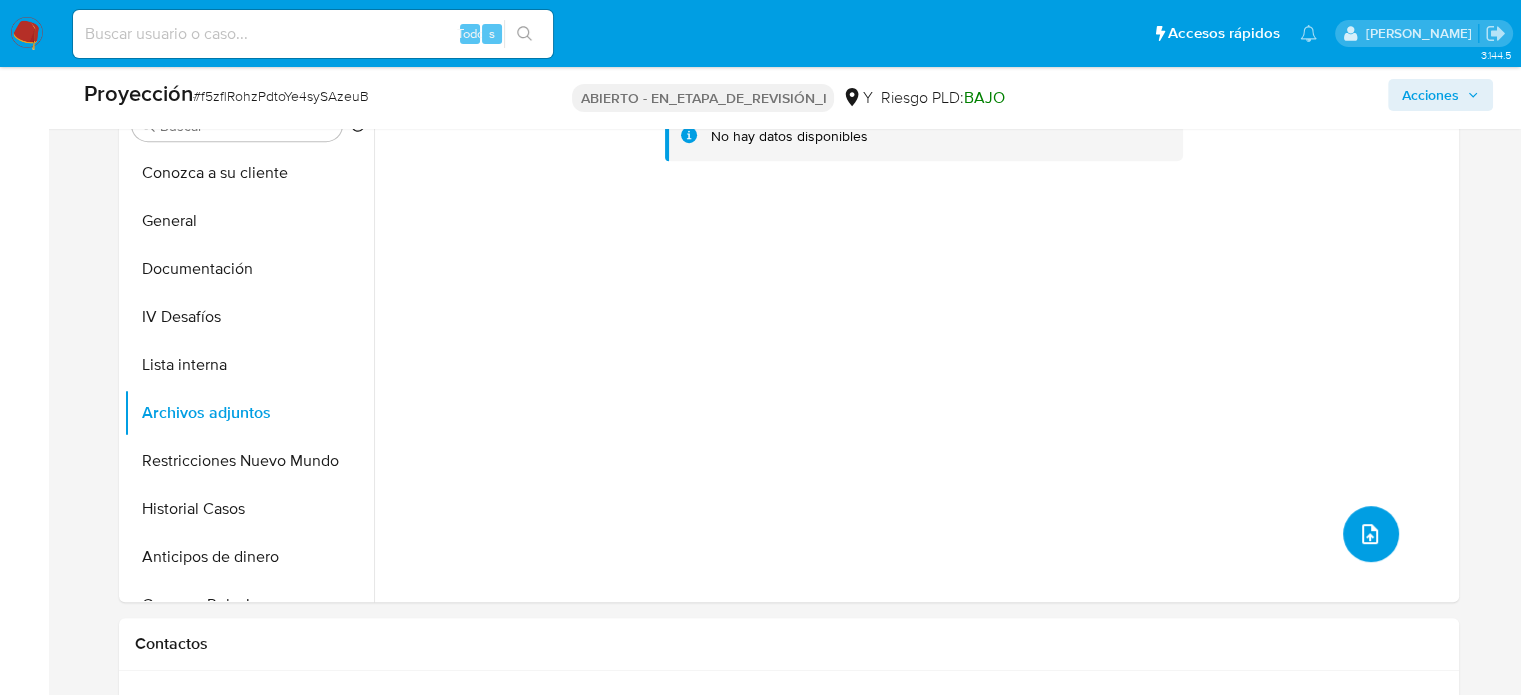 click at bounding box center (1371, 534) 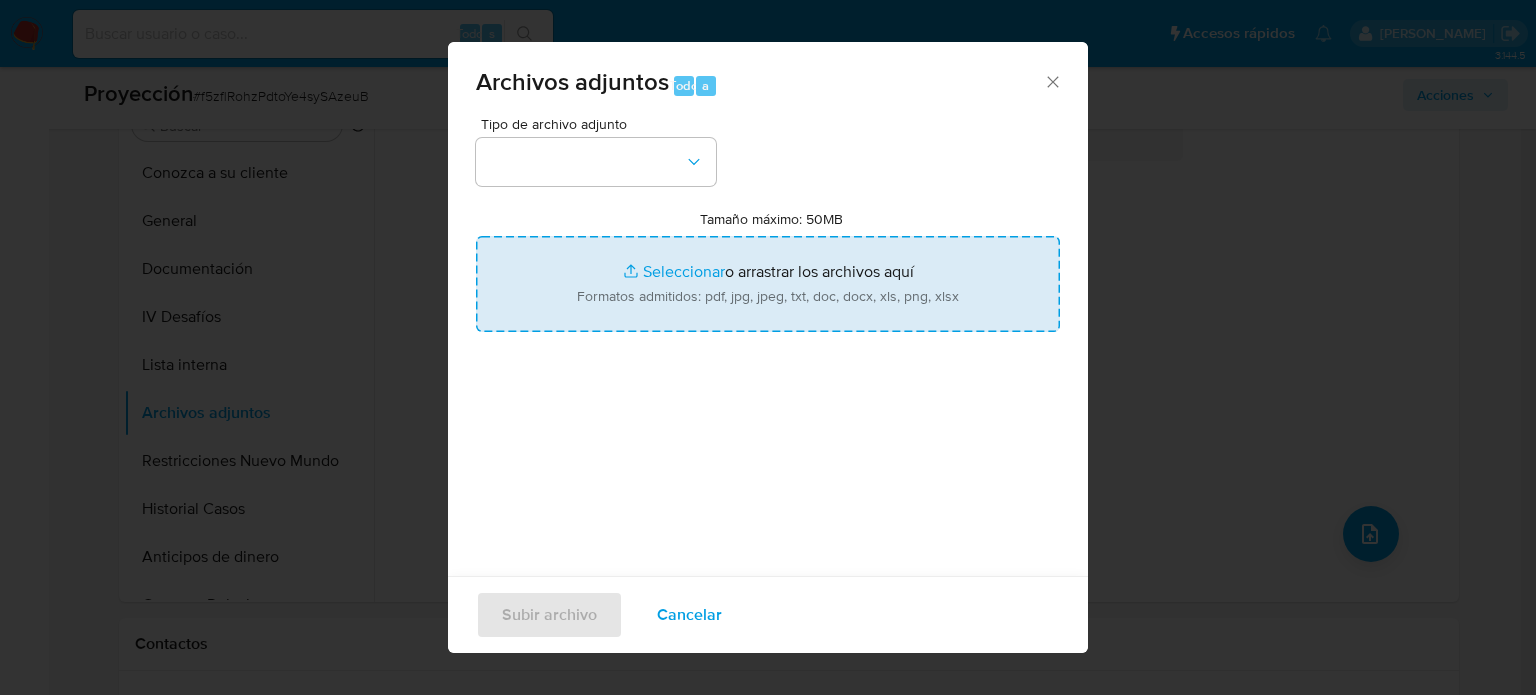 click on "Tamaño máximo: 50MB Seleccionar archivos" at bounding box center [768, 284] 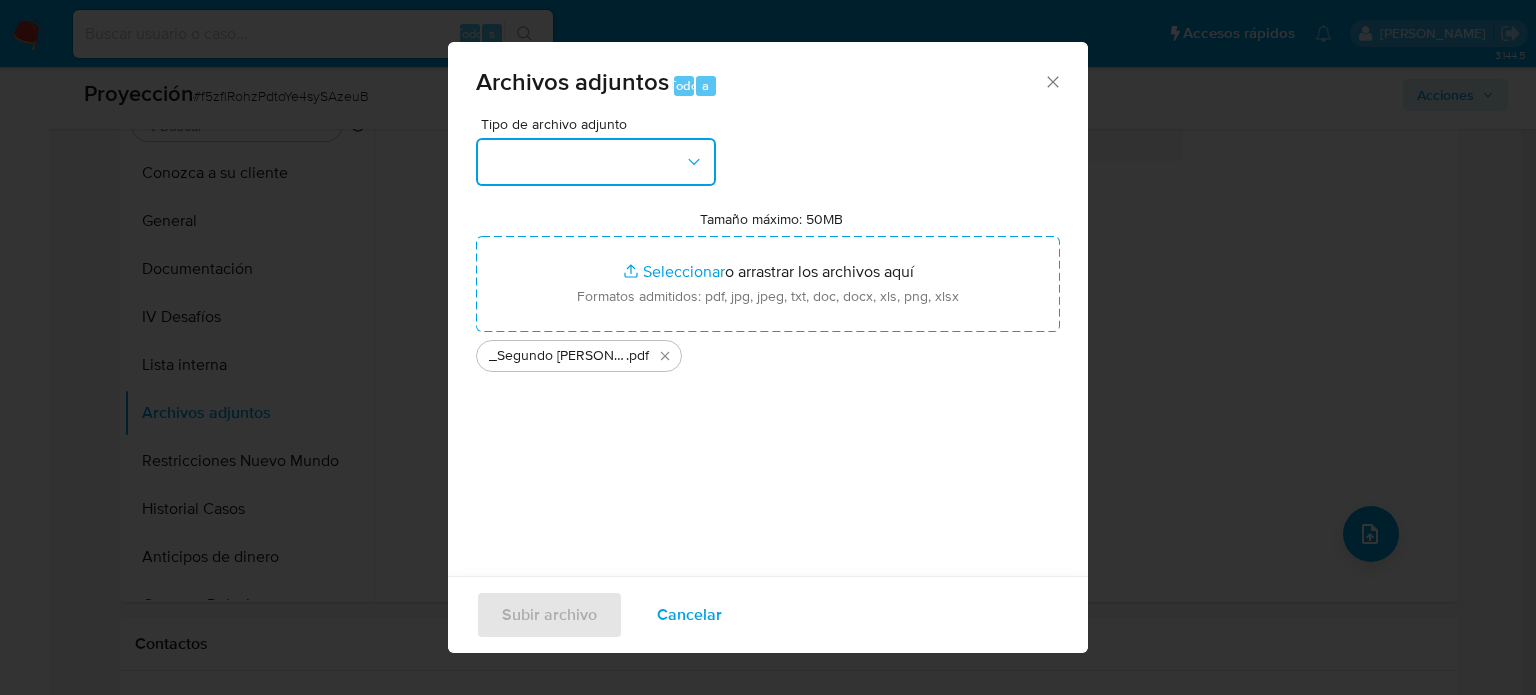 click at bounding box center (596, 162) 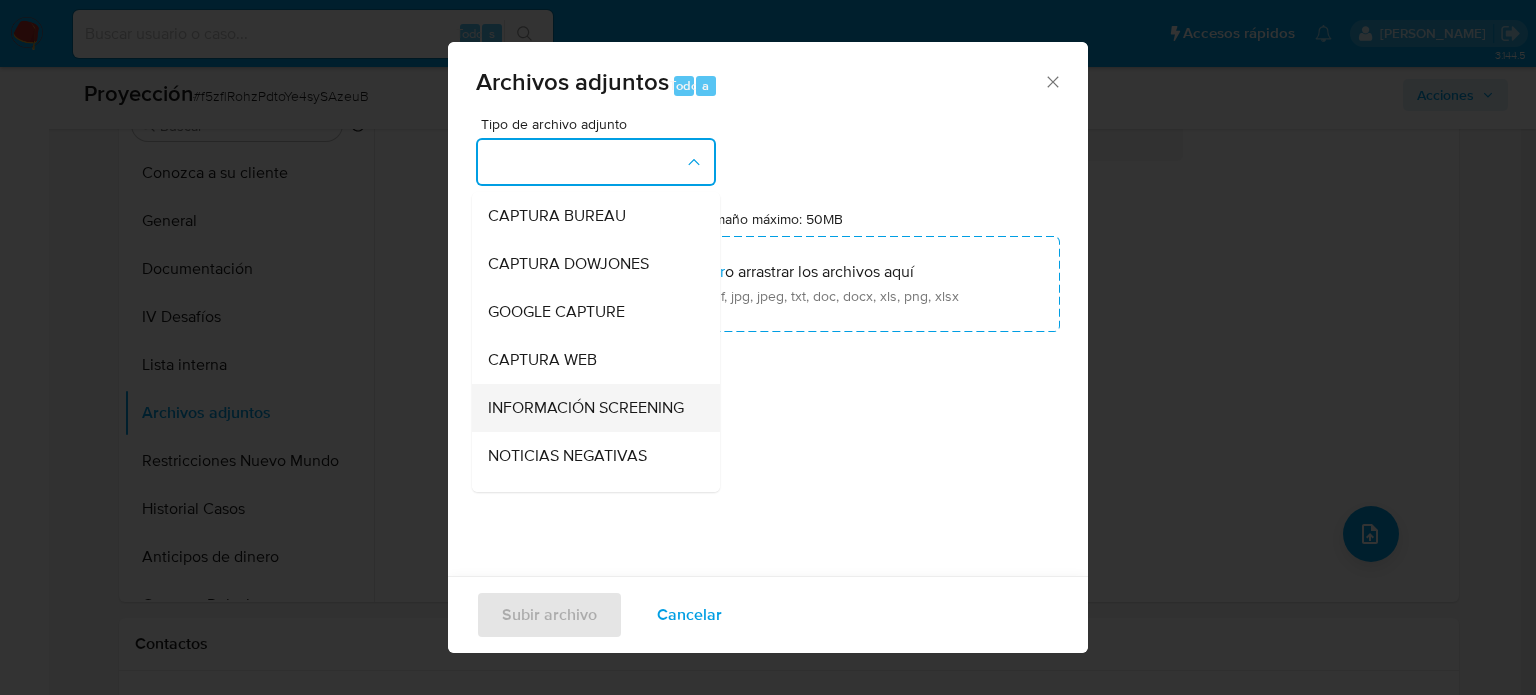 click on "INFORMACIÓN SCREENING" at bounding box center (586, 408) 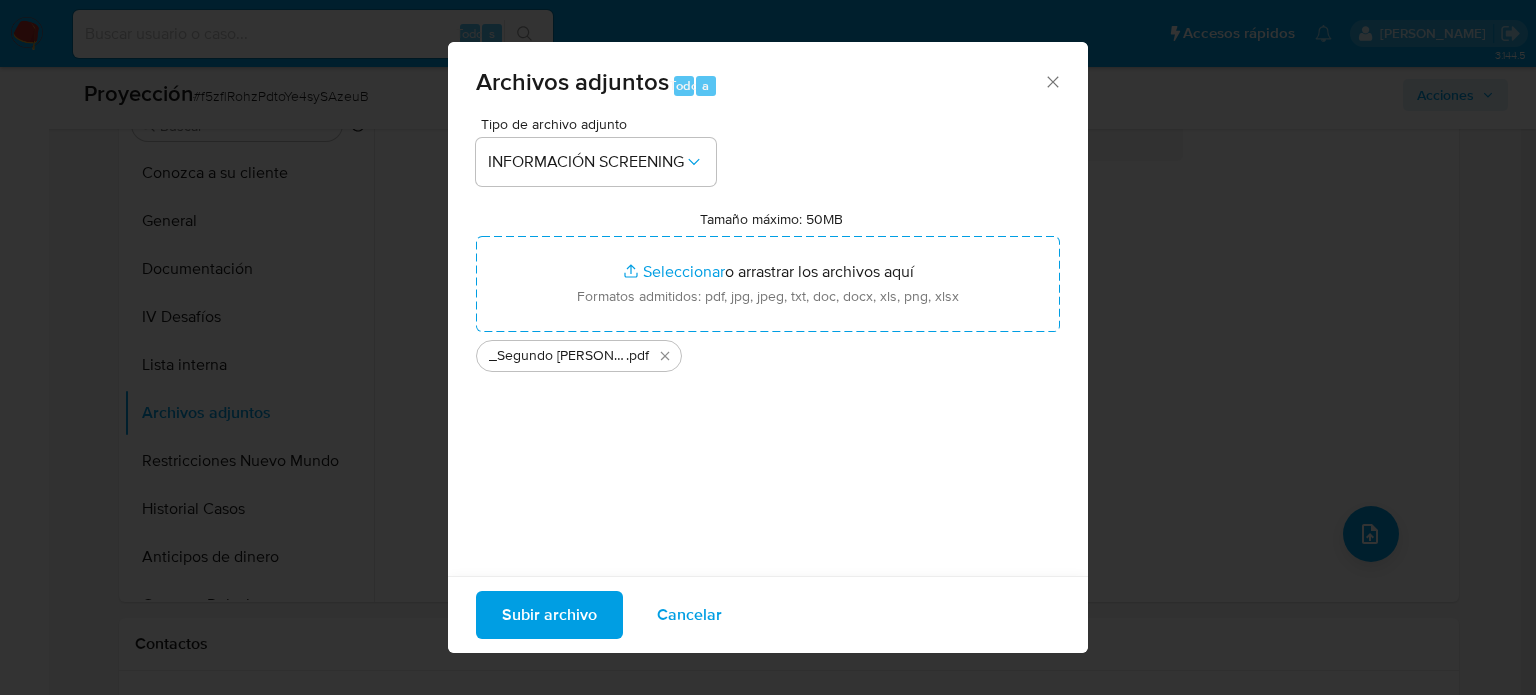 click on "Subir archivo" at bounding box center (549, 615) 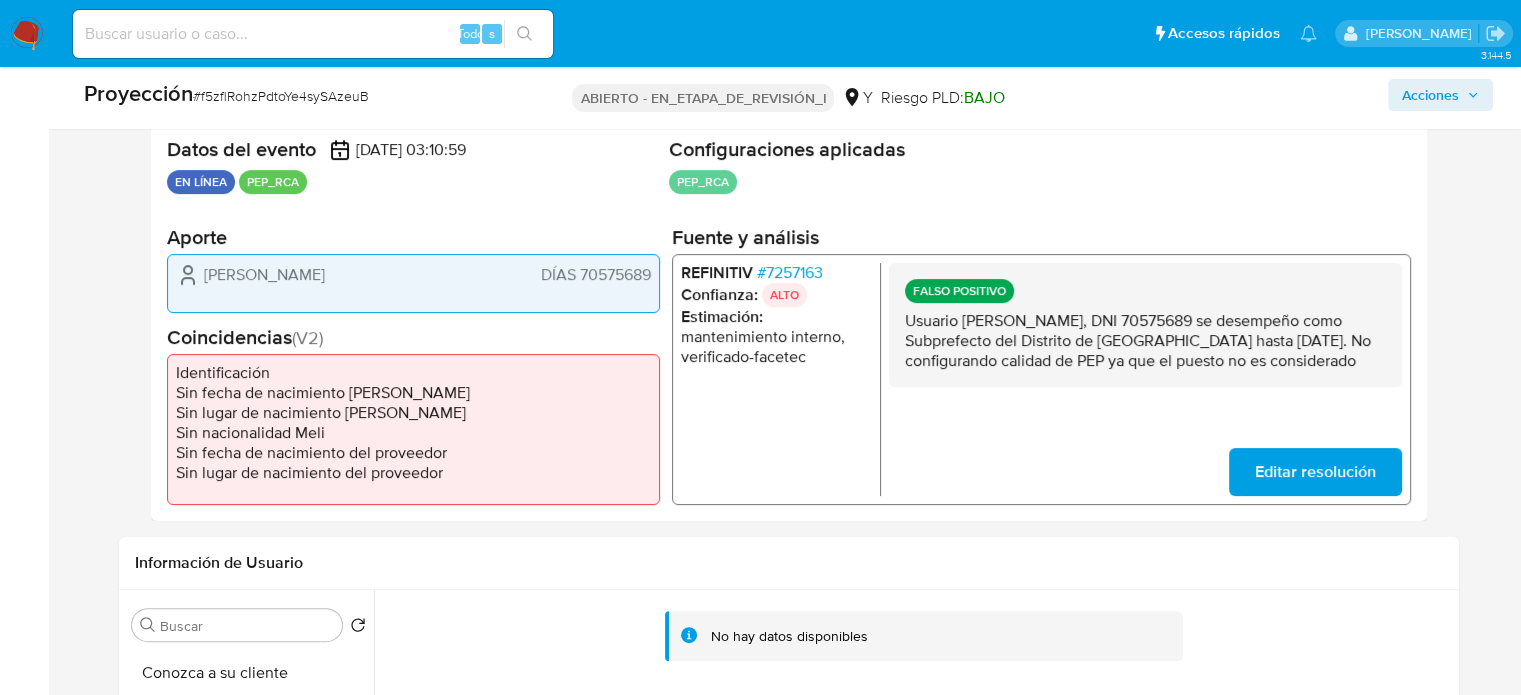 scroll, scrollTop: 0, scrollLeft: 0, axis: both 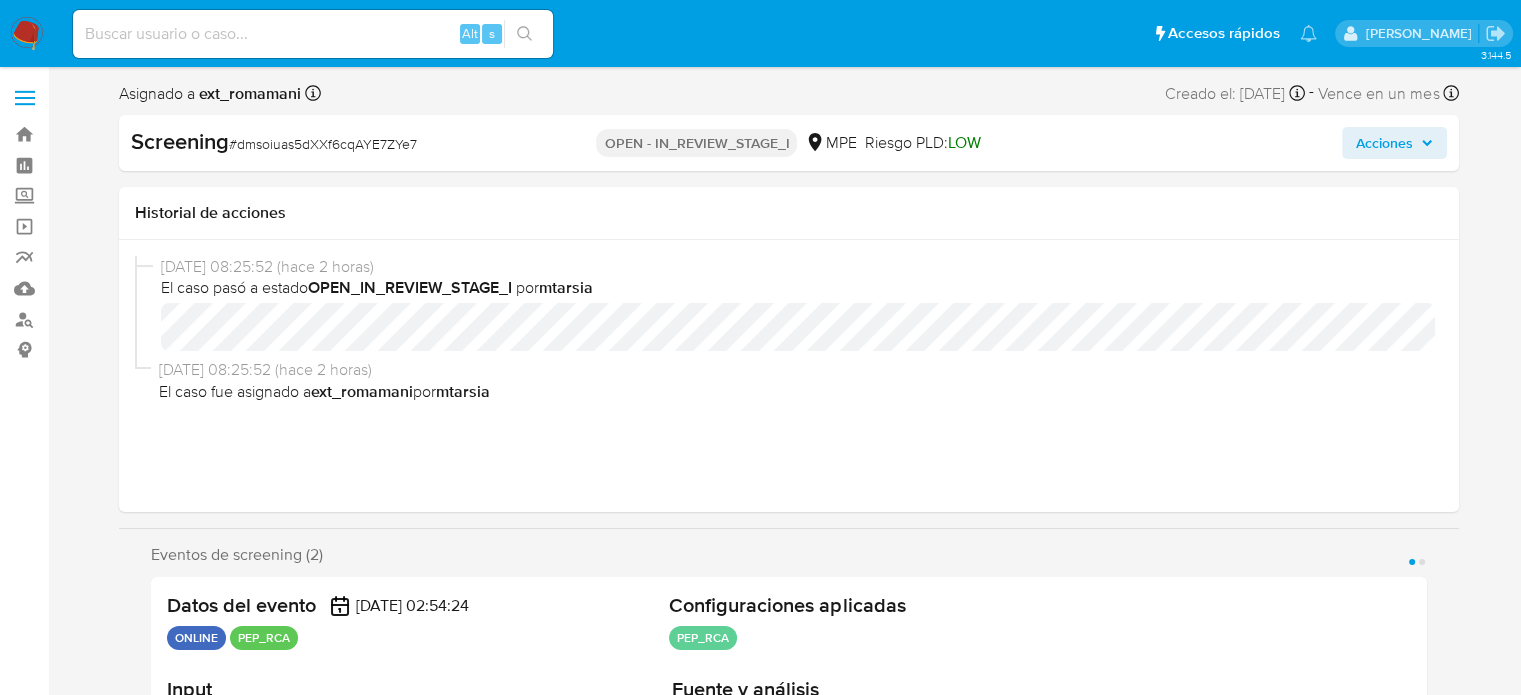 select on "10" 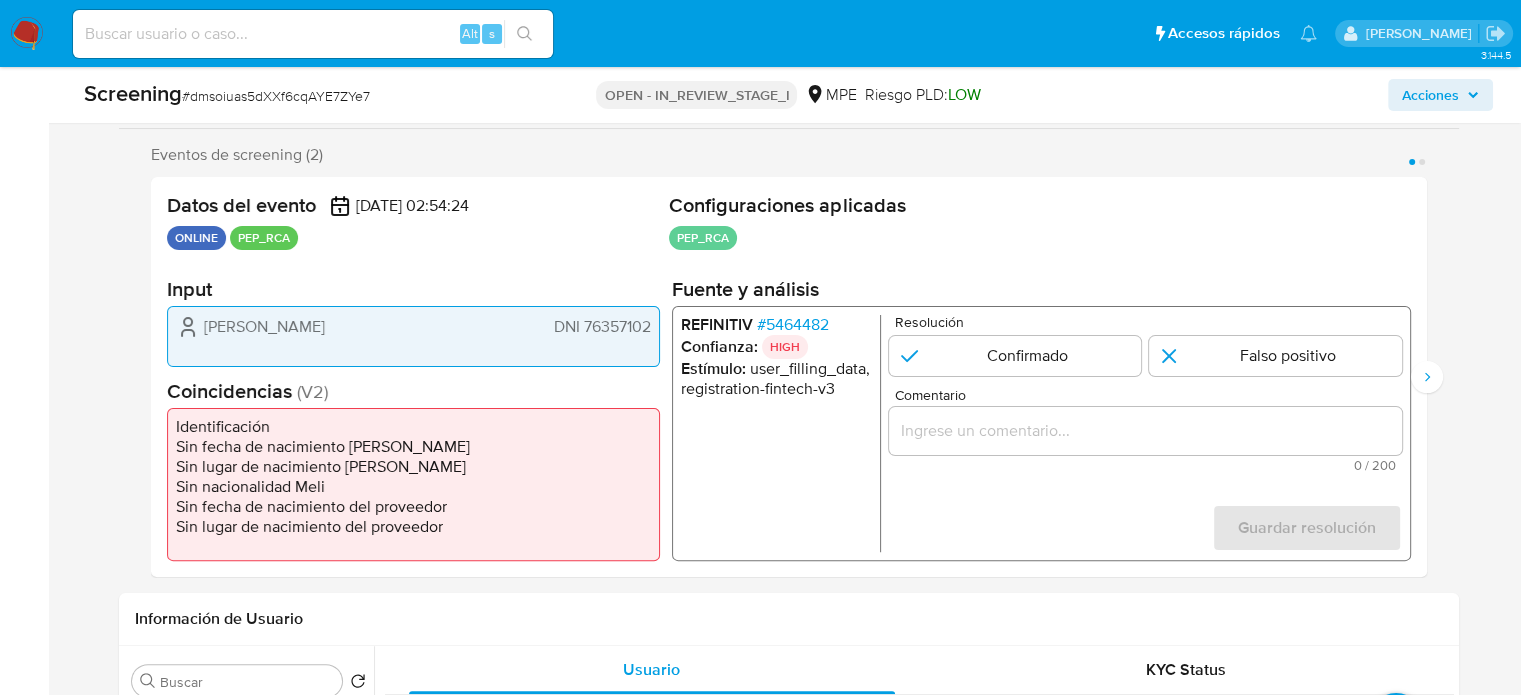 scroll, scrollTop: 400, scrollLeft: 0, axis: vertical 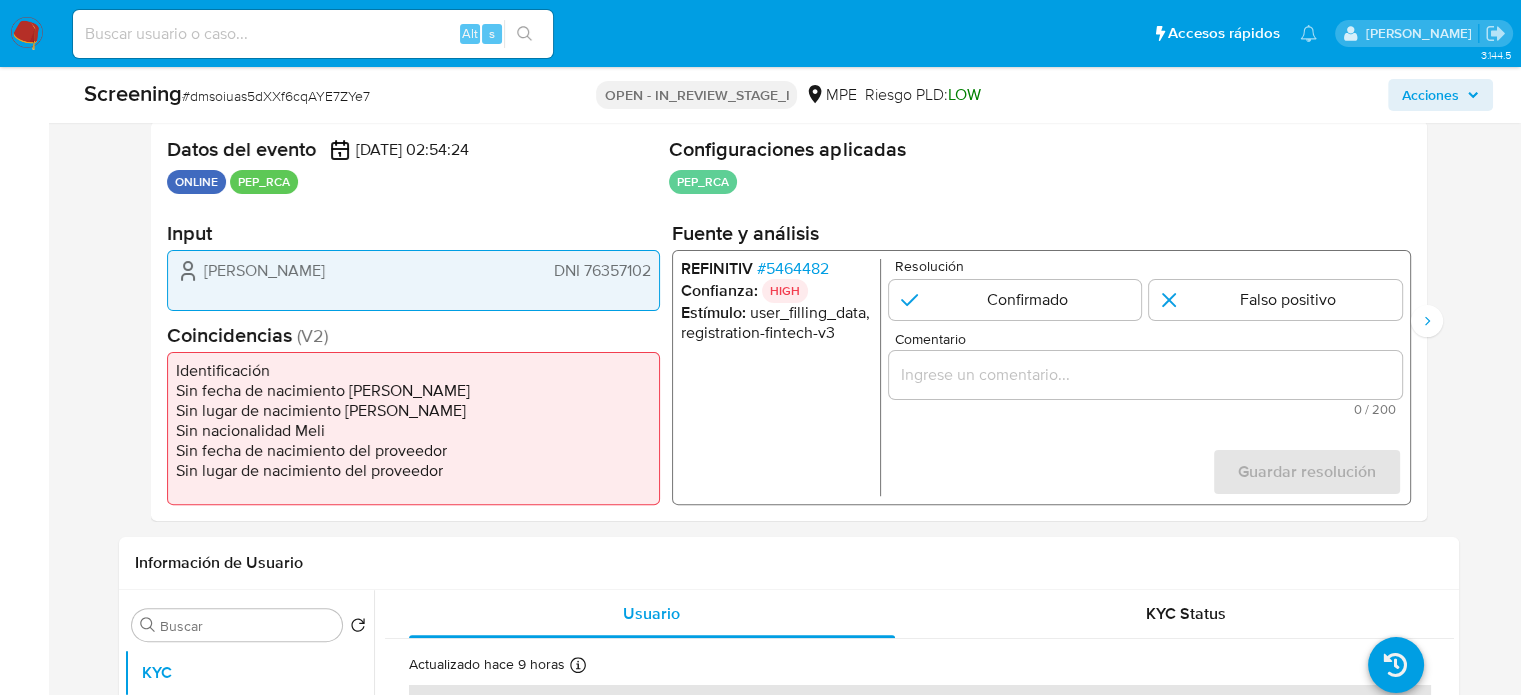 click on "# 5464482" at bounding box center [792, 269] 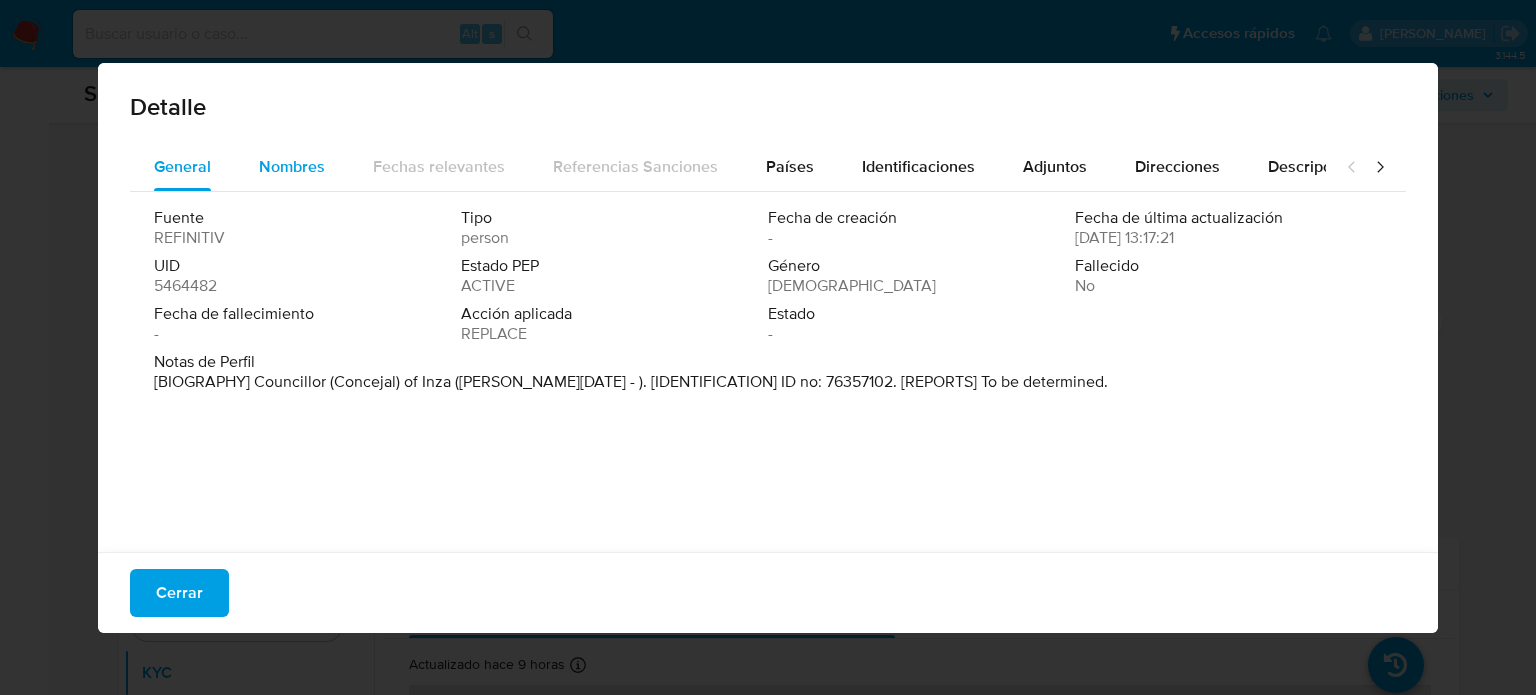 click on "Nombres" at bounding box center (292, 167) 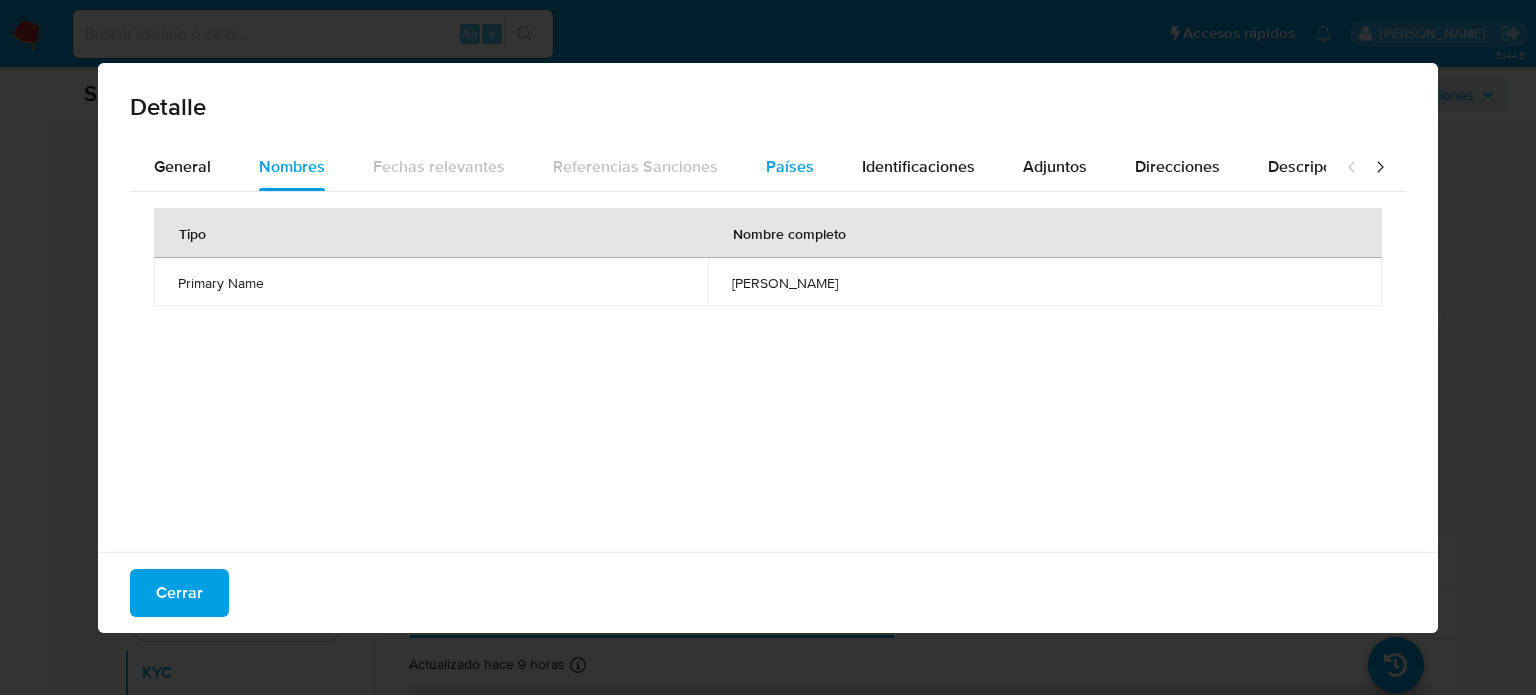 click on "Países" at bounding box center (790, 166) 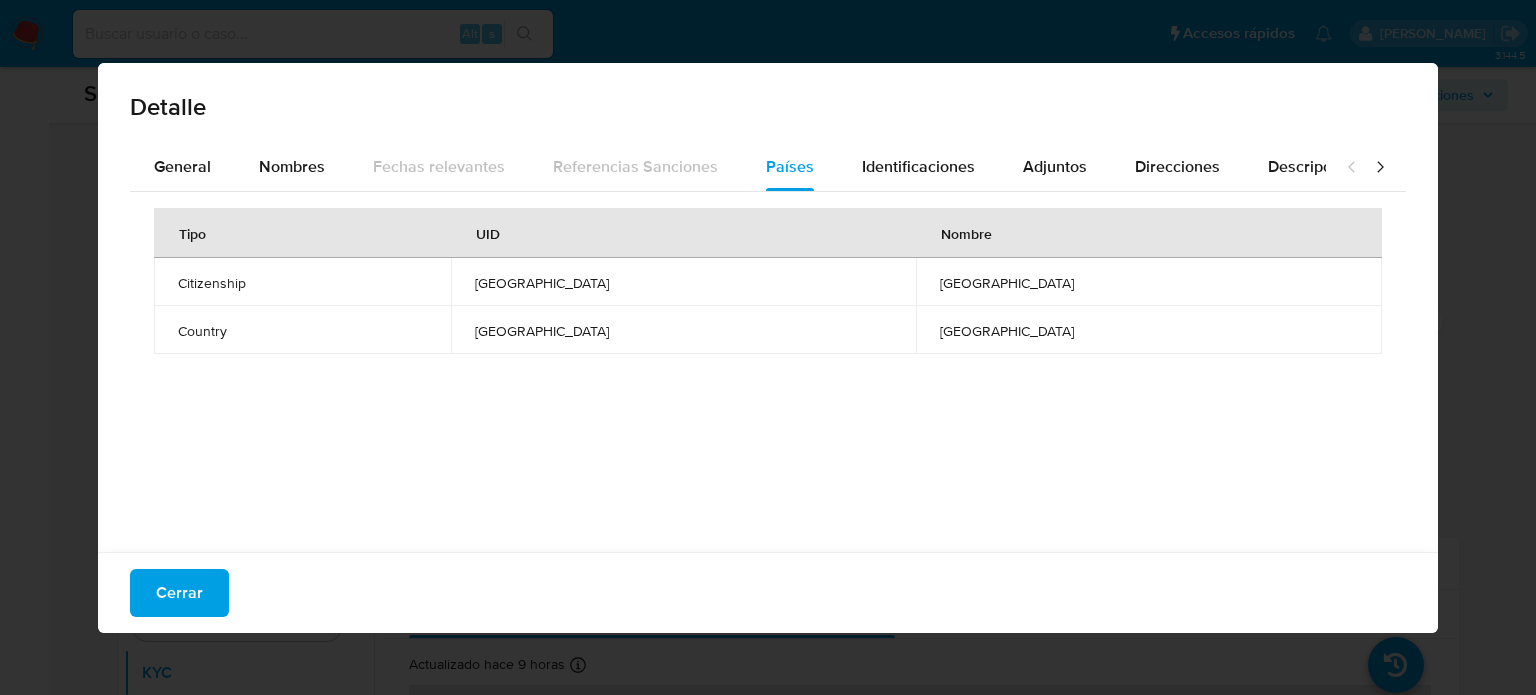 drag, startPoint x: 200, startPoint y: 587, endPoint x: 246, endPoint y: 549, distance: 59.665737 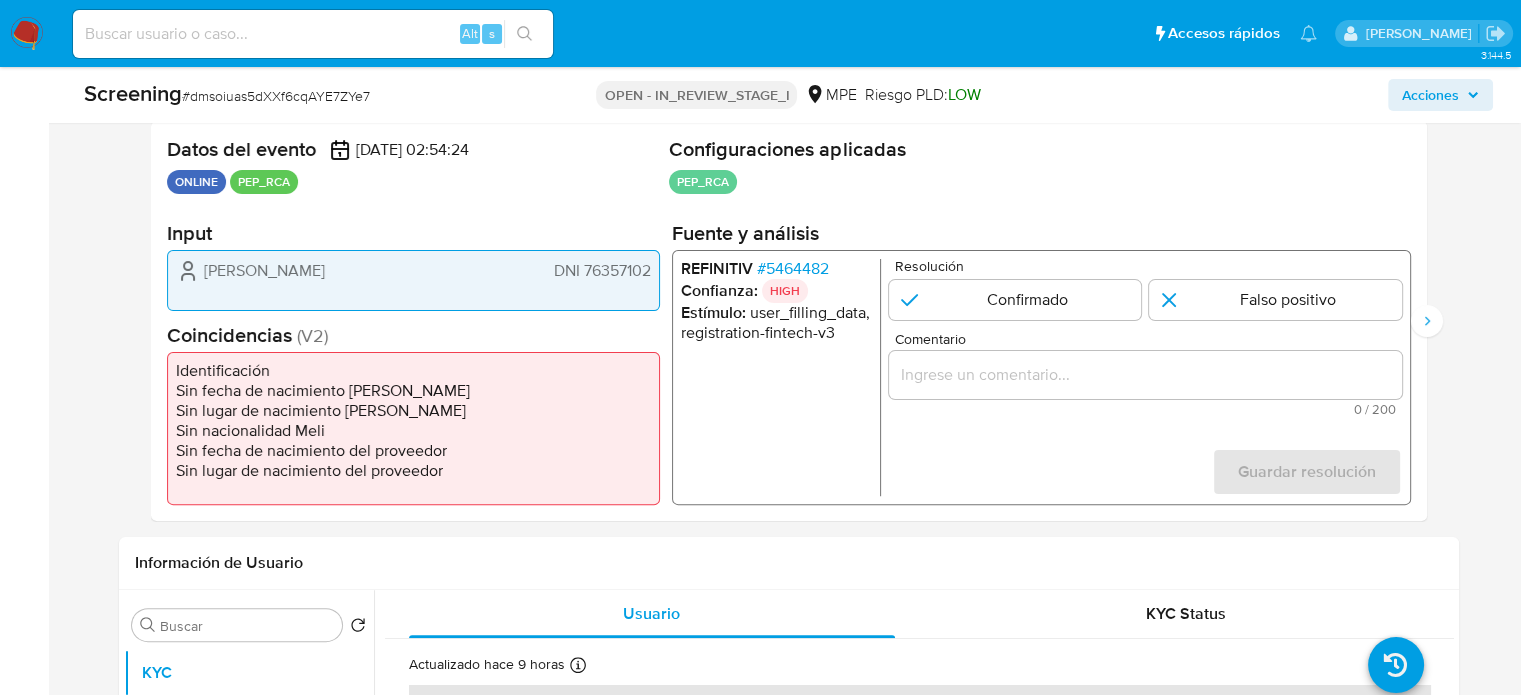 click at bounding box center [1144, 375] 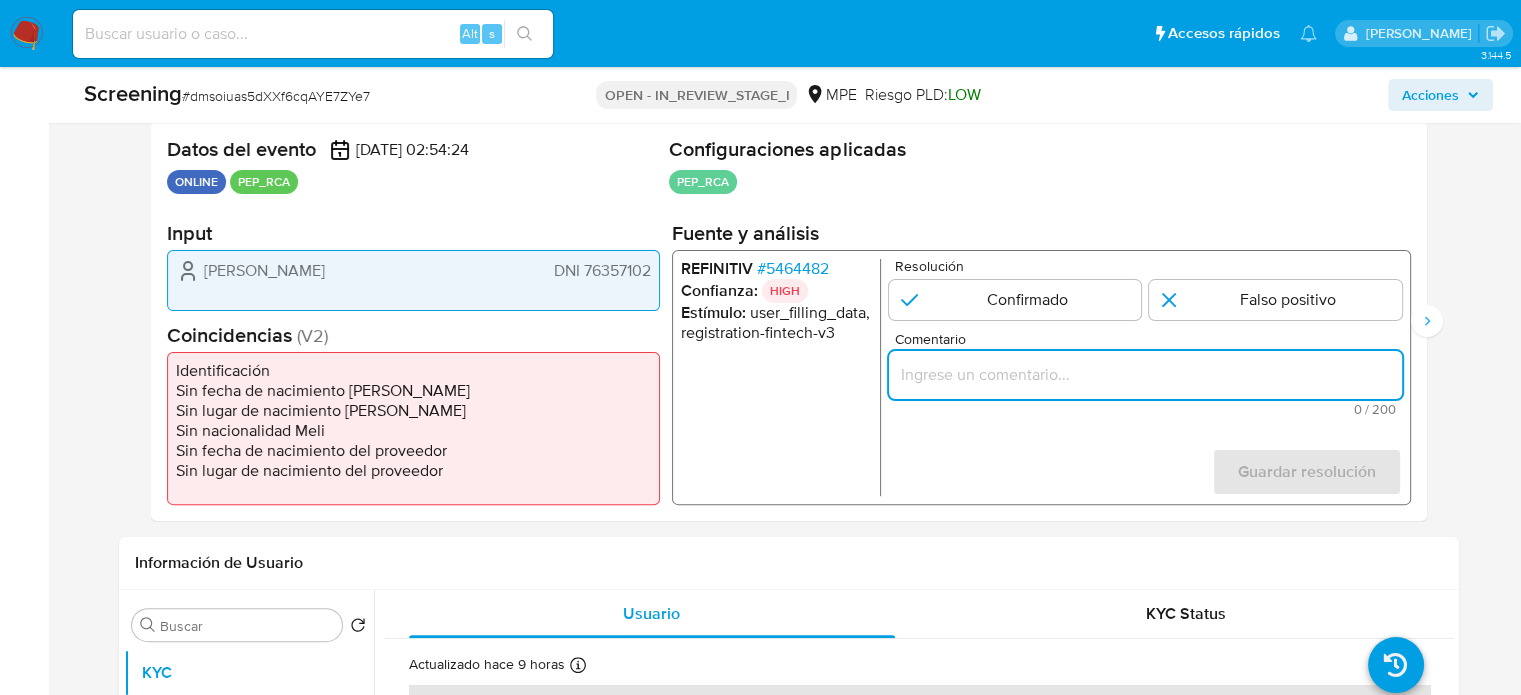 paste on "Titular de cuenta  sin coincidencias en listas activas." 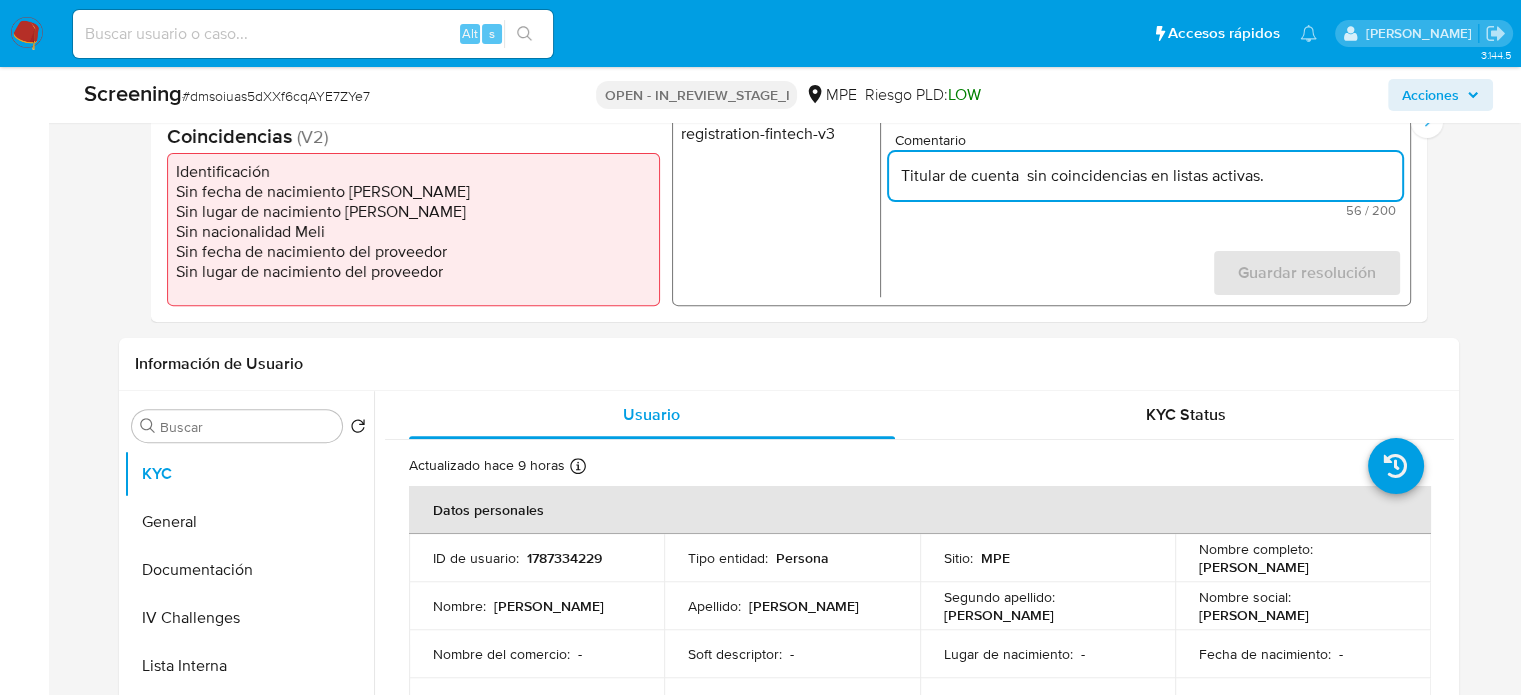 scroll, scrollTop: 600, scrollLeft: 0, axis: vertical 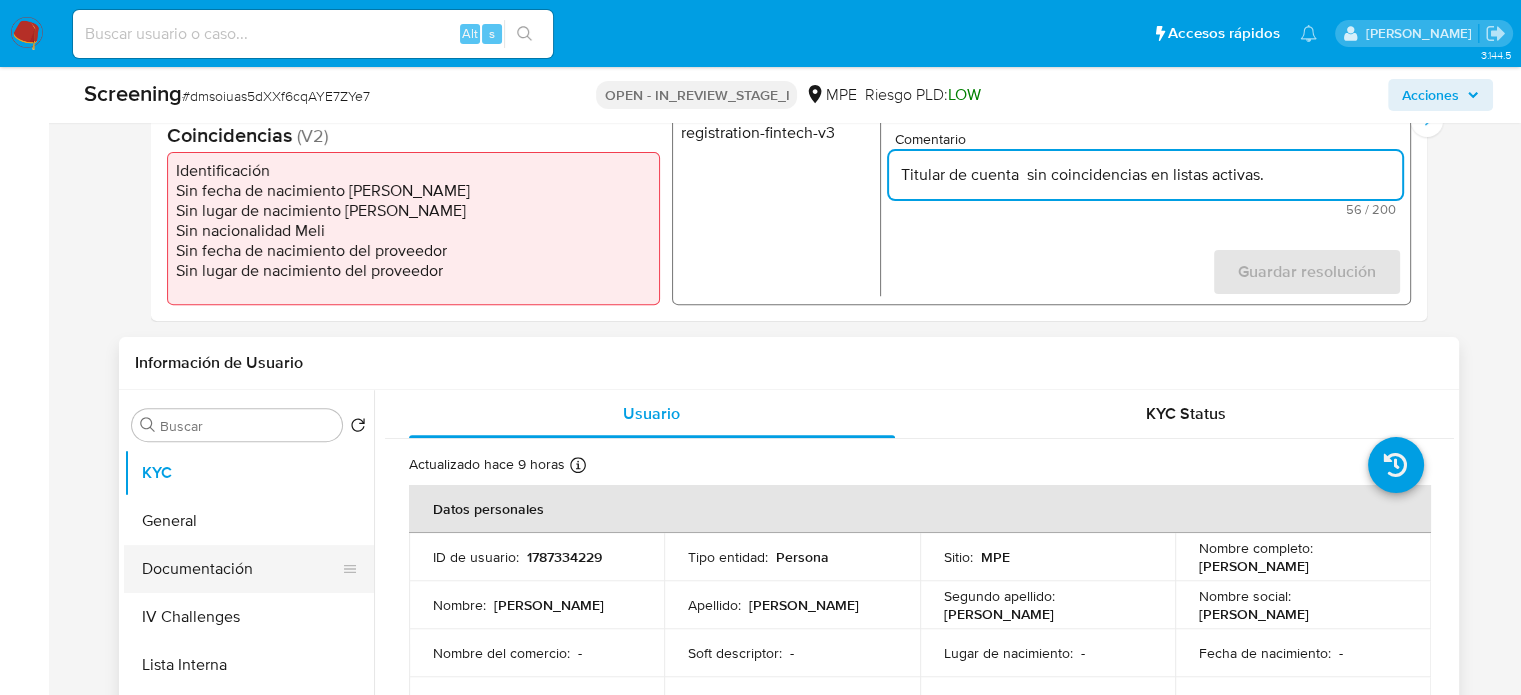 click on "Documentación" at bounding box center (241, 569) 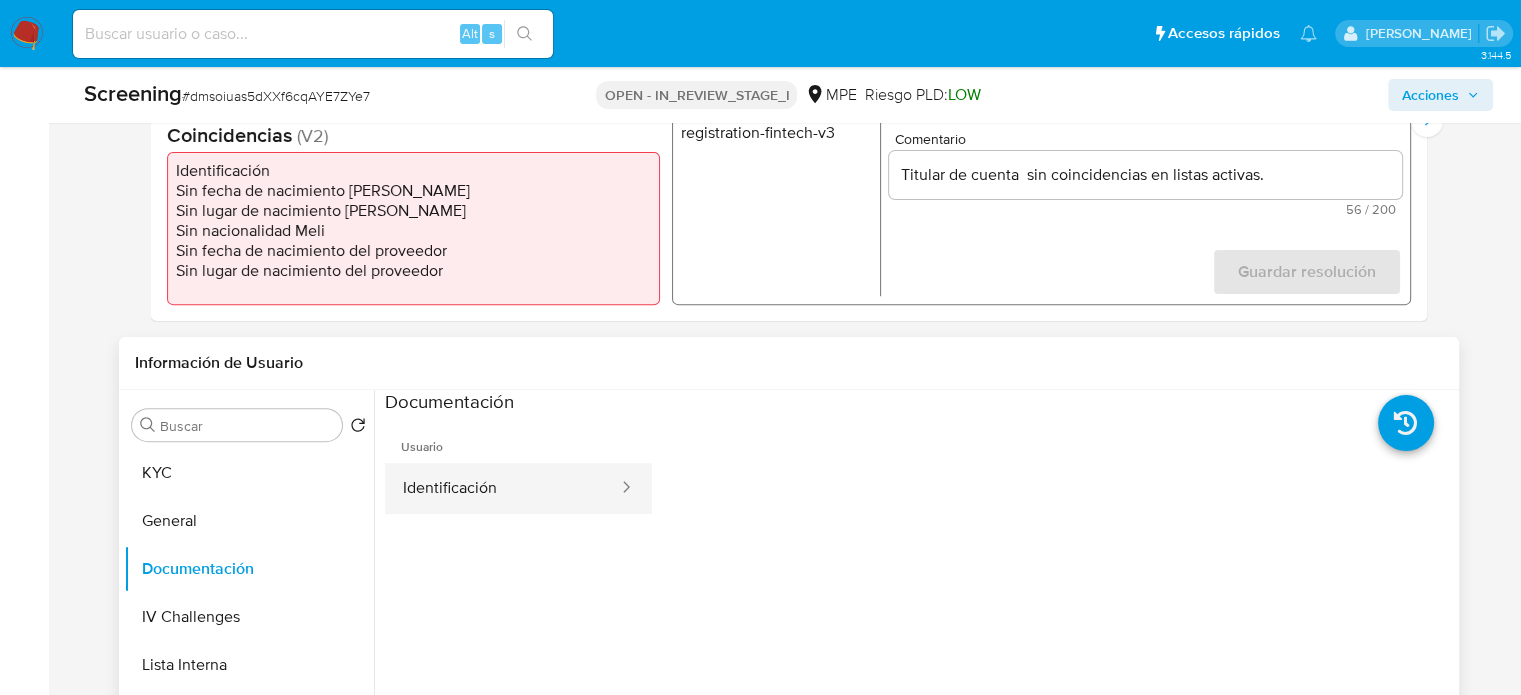 click at bounding box center (620, 488) 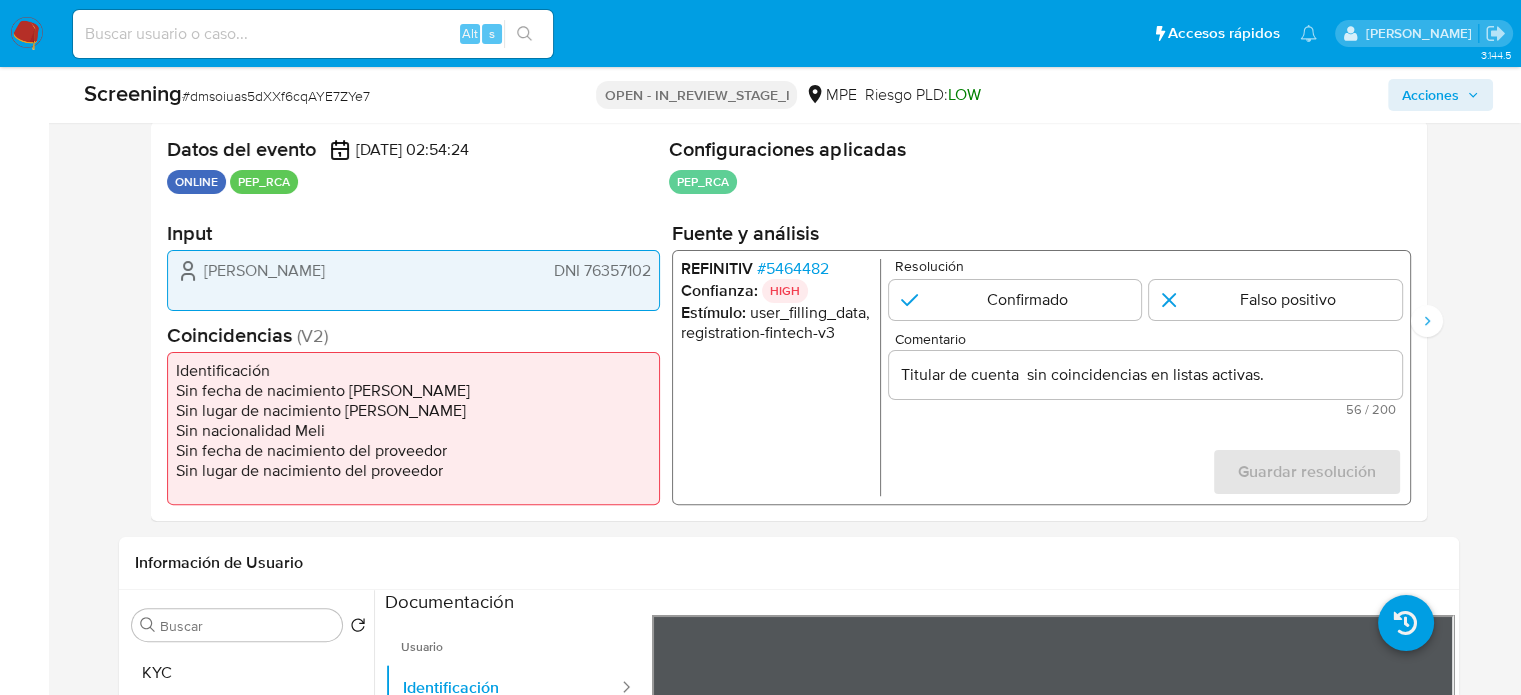 scroll, scrollTop: 400, scrollLeft: 0, axis: vertical 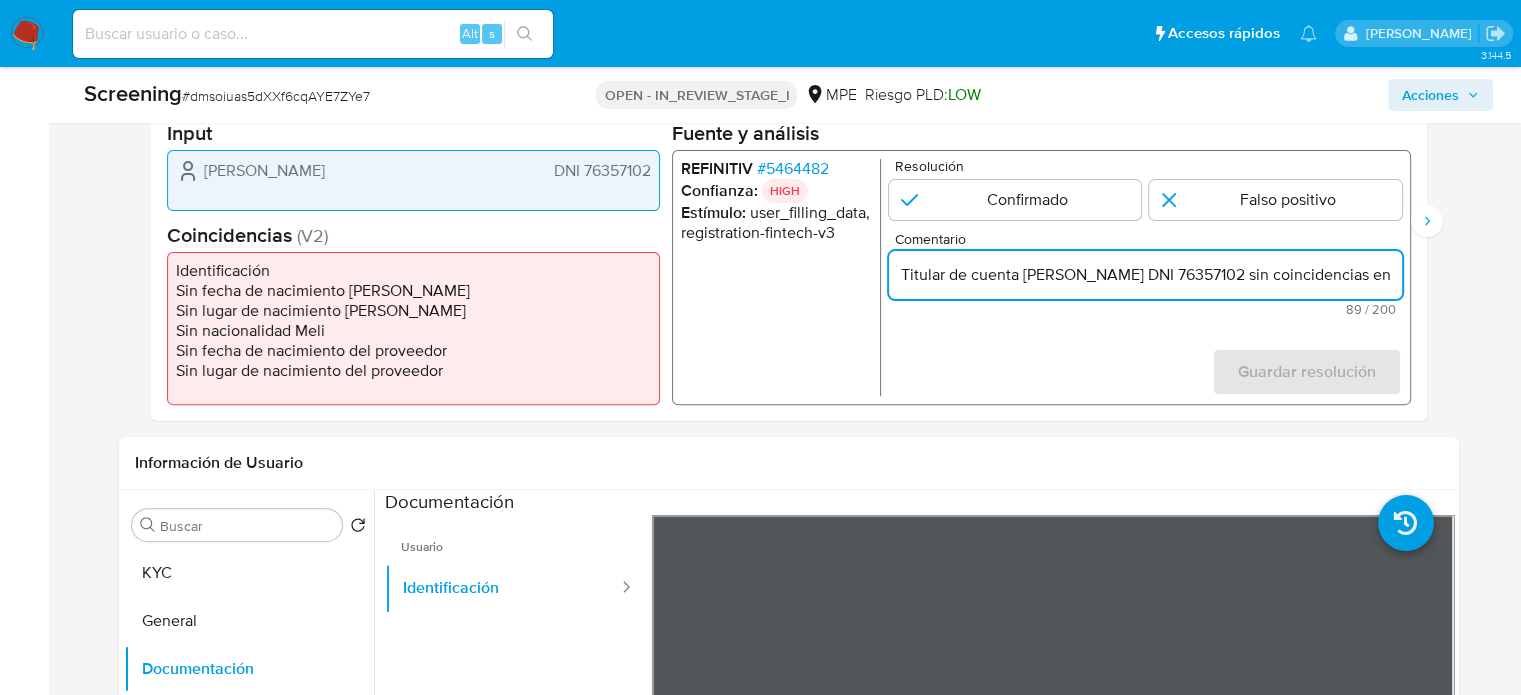 click on "Titular de cuenta Gerard Tello Morales DNI 76357102 sin coincidencias en listas activas." at bounding box center (1144, 275) 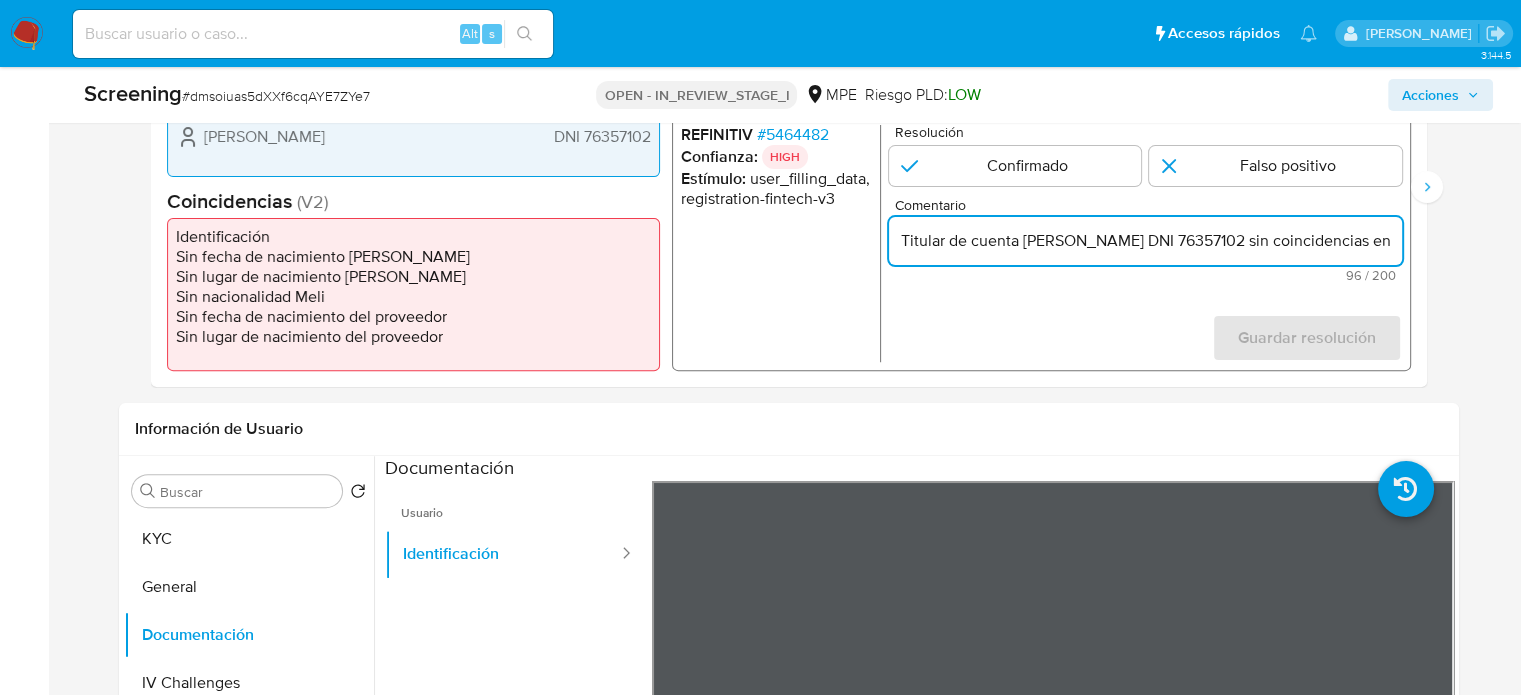 scroll, scrollTop: 500, scrollLeft: 0, axis: vertical 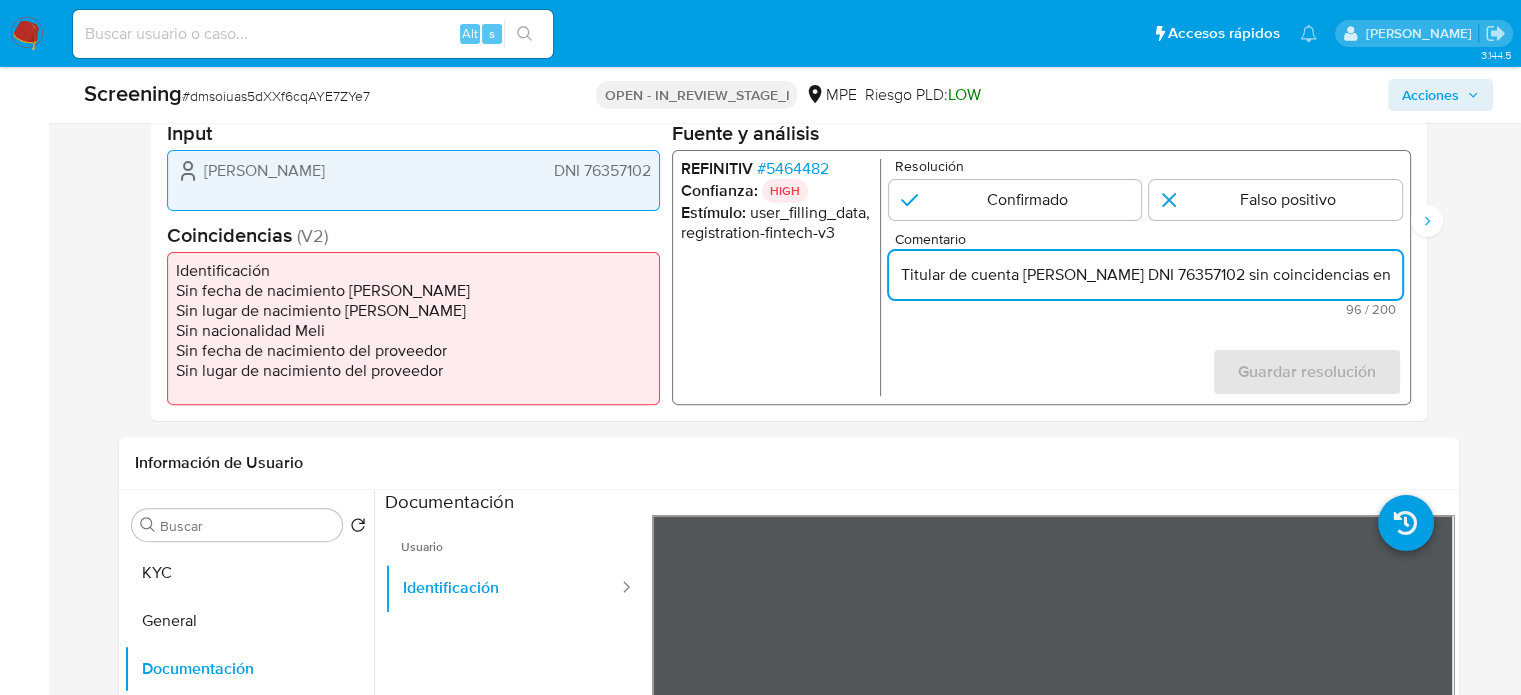 click on "Titular de cuenta Steven Gerard Tello Morales DNI 76357102 sin coincidencias en listas activas." at bounding box center (1144, 275) 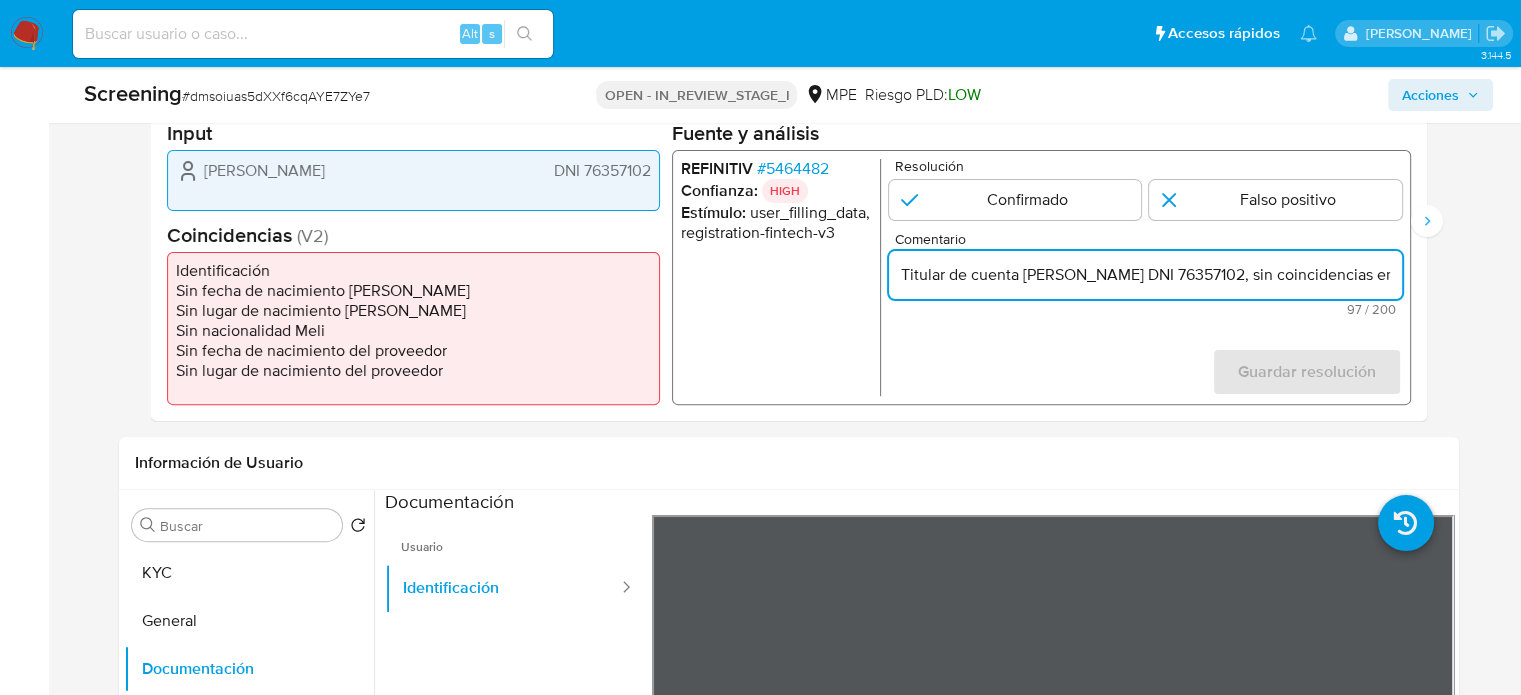 click on "Titular de cuenta Steven Gerard Tello Morales DNI 76357102, sin coincidencias en listas activas." at bounding box center [1144, 275] 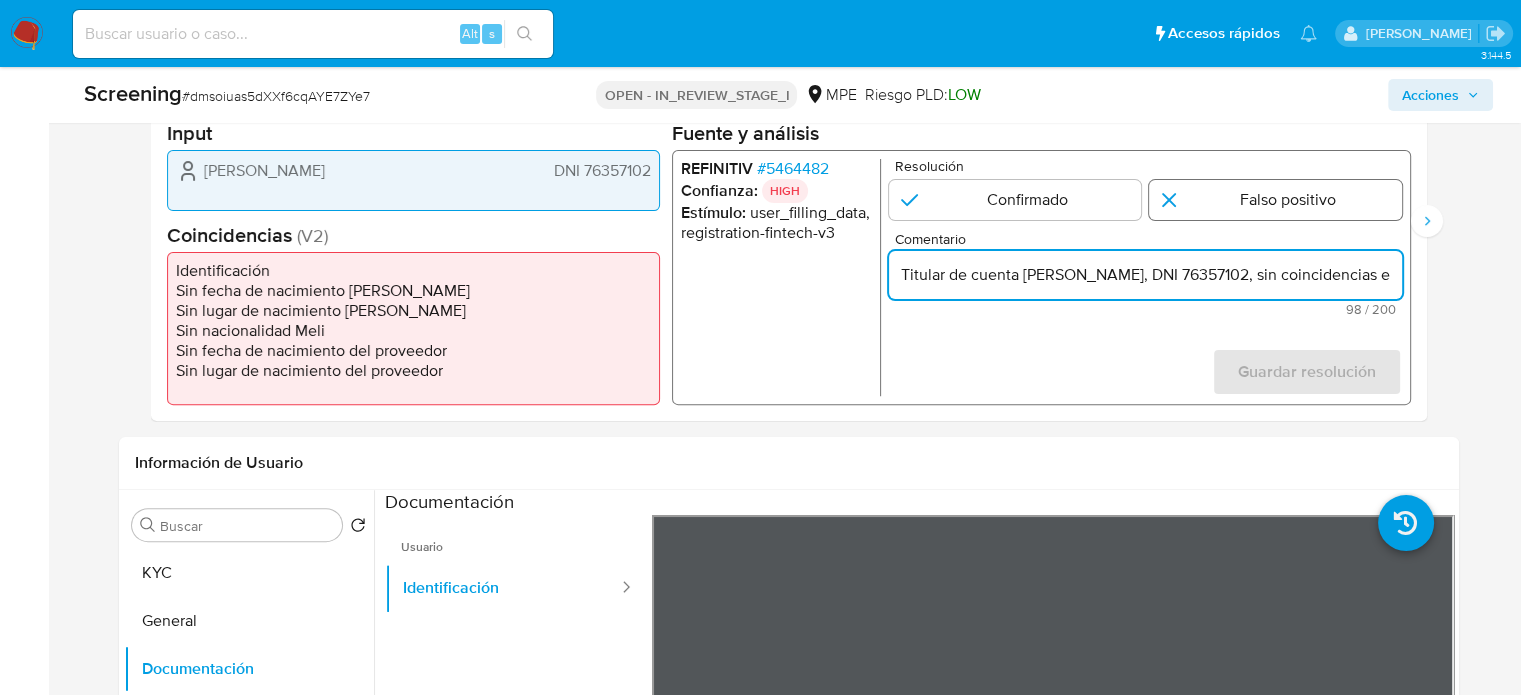 type on "Titular de cuenta [PERSON_NAME], DNI 76357102, sin coincidencias en listas activas." 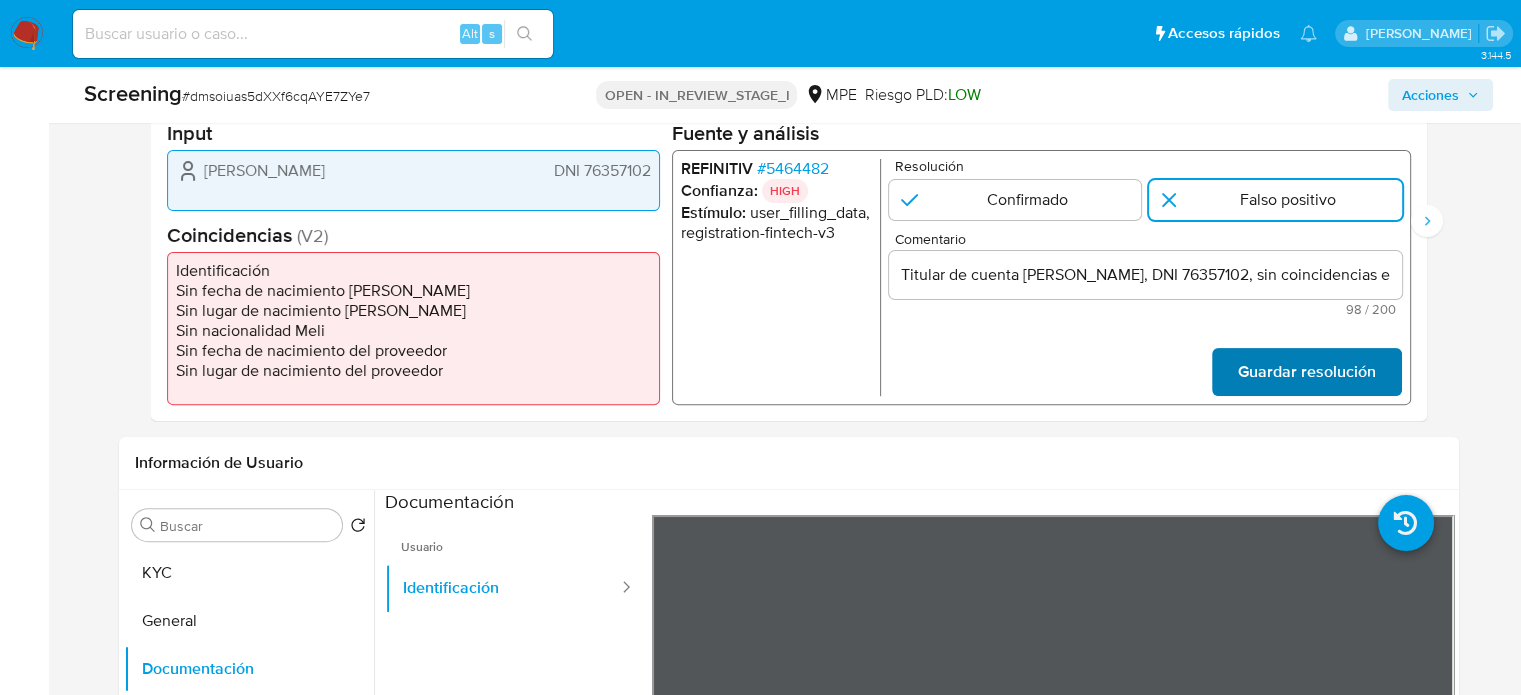 click on "Guardar resolución" at bounding box center [1306, 372] 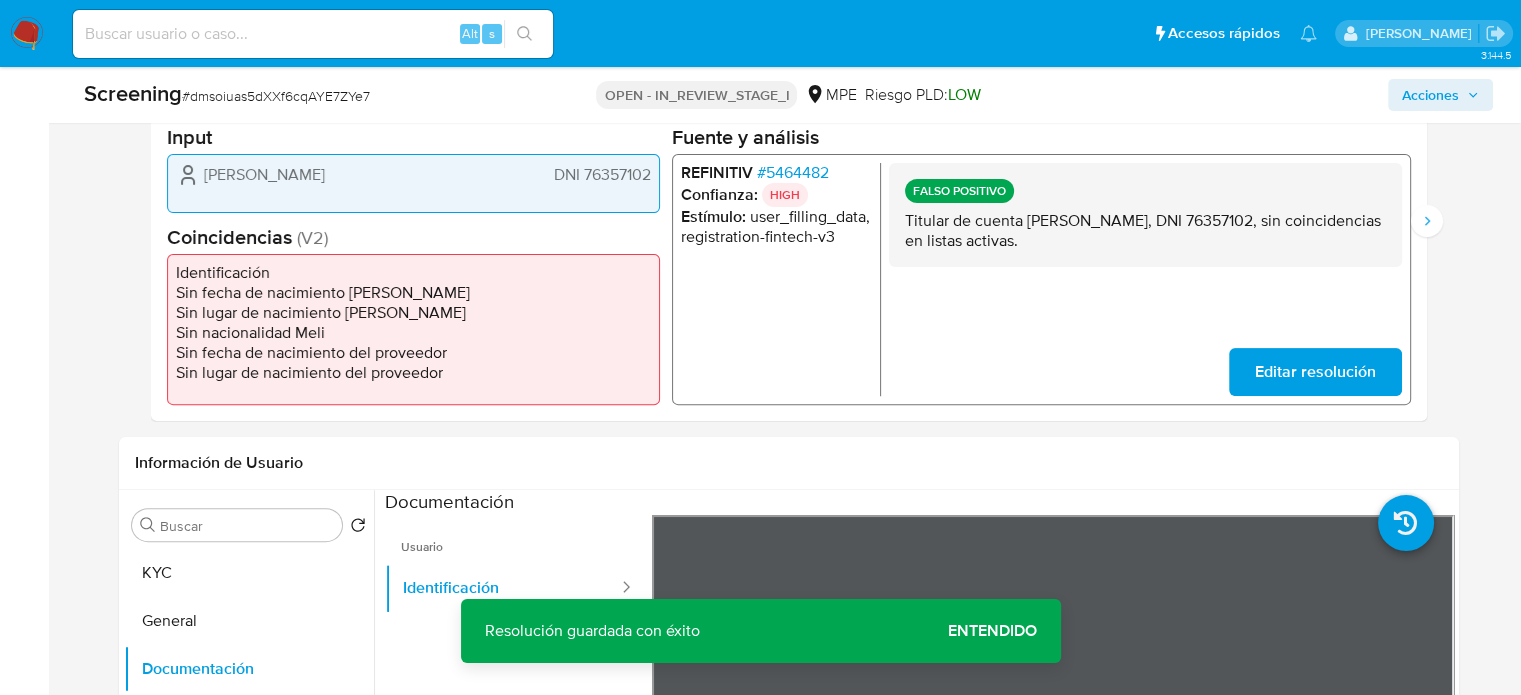 drag, startPoint x: 1131, startPoint y: 245, endPoint x: 902, endPoint y: 222, distance: 230.15213 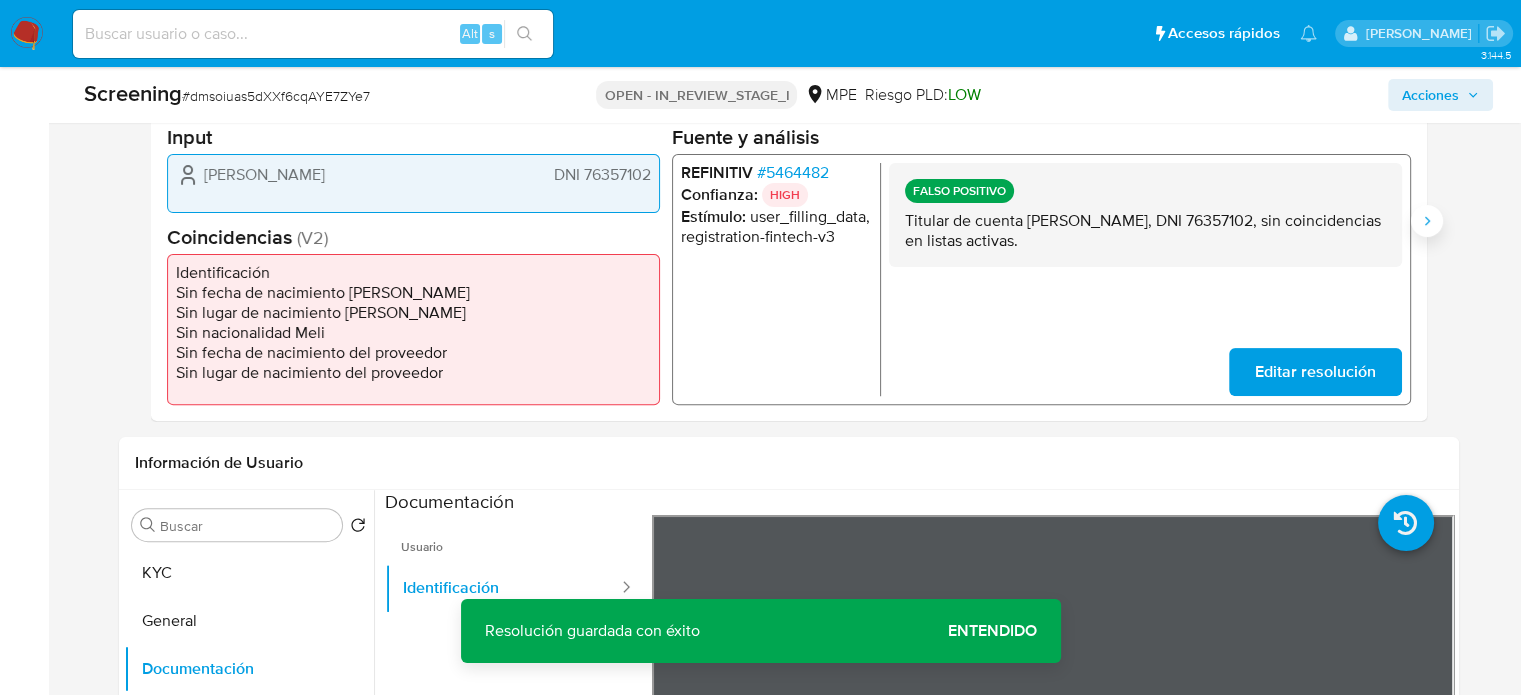type 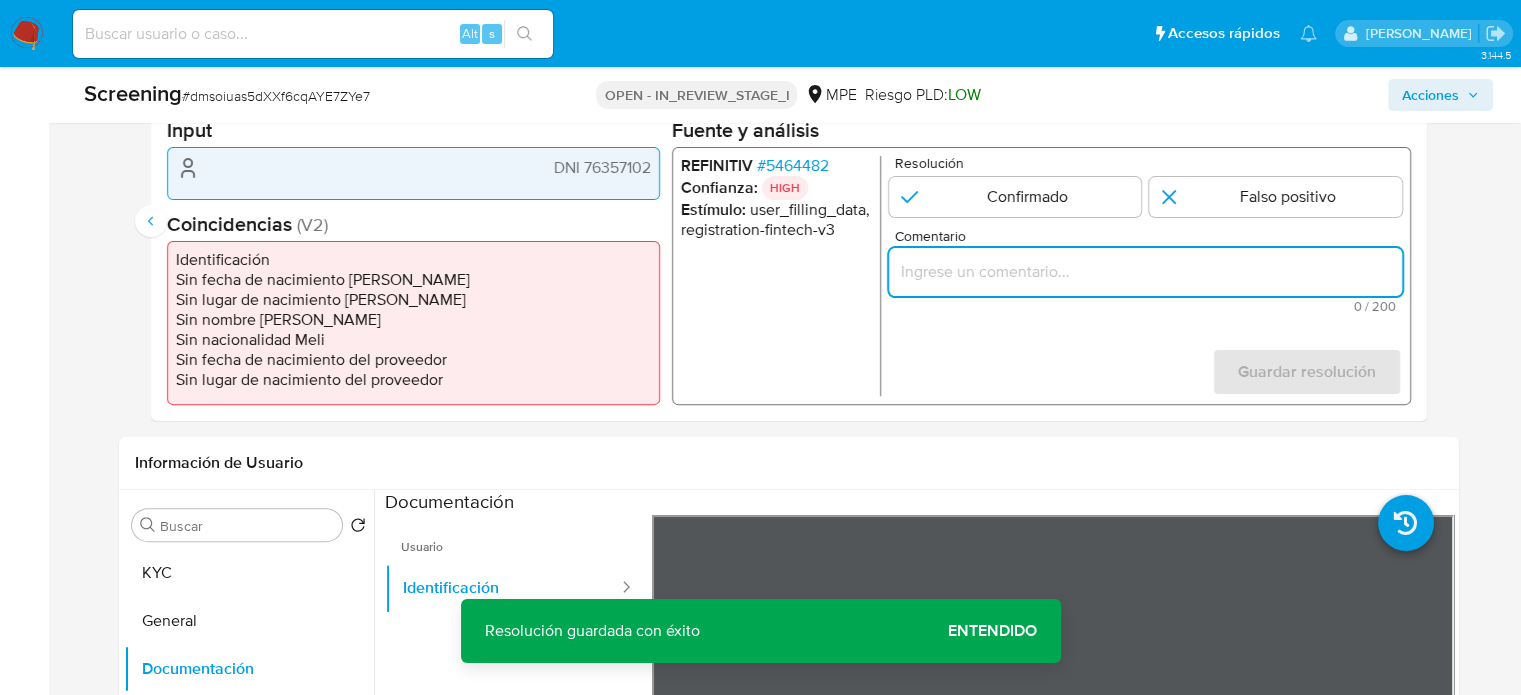 click at bounding box center (1144, 272) 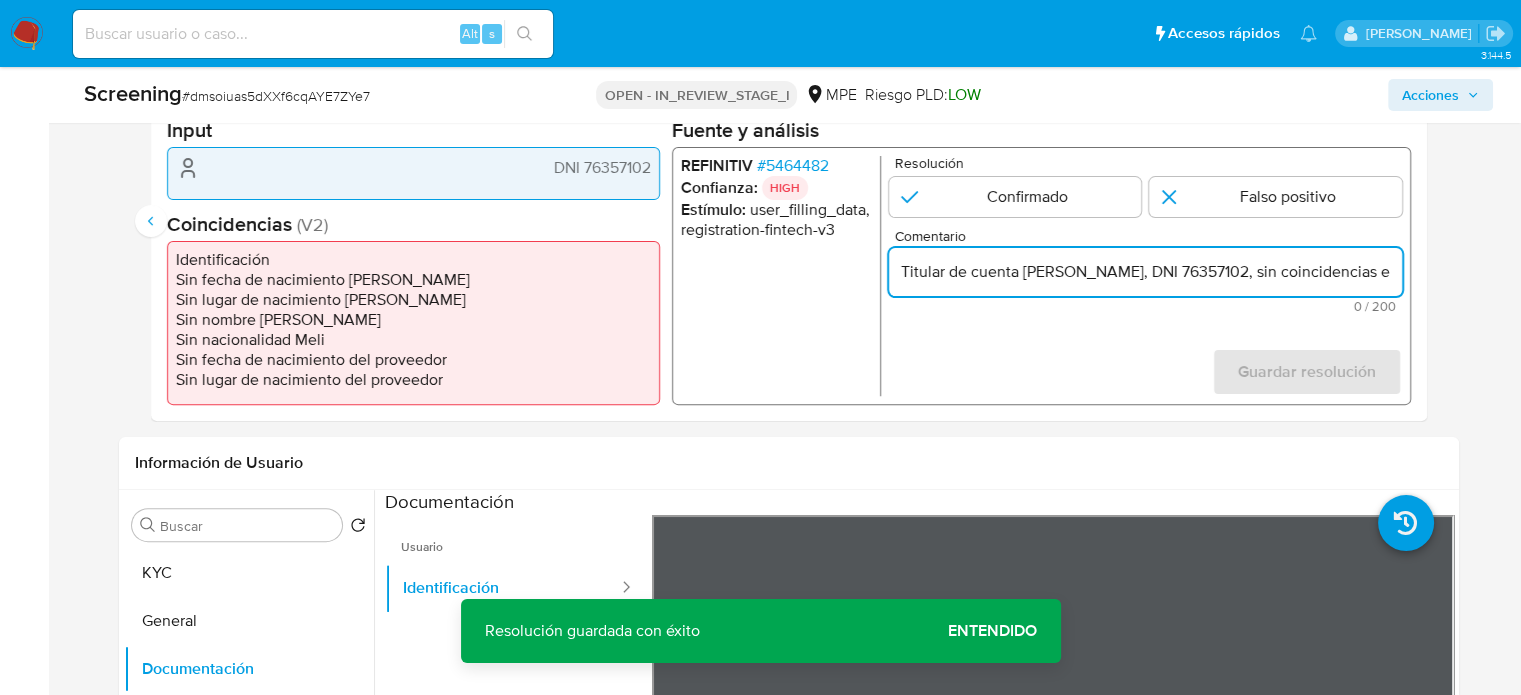 scroll, scrollTop: 0, scrollLeft: 182, axis: horizontal 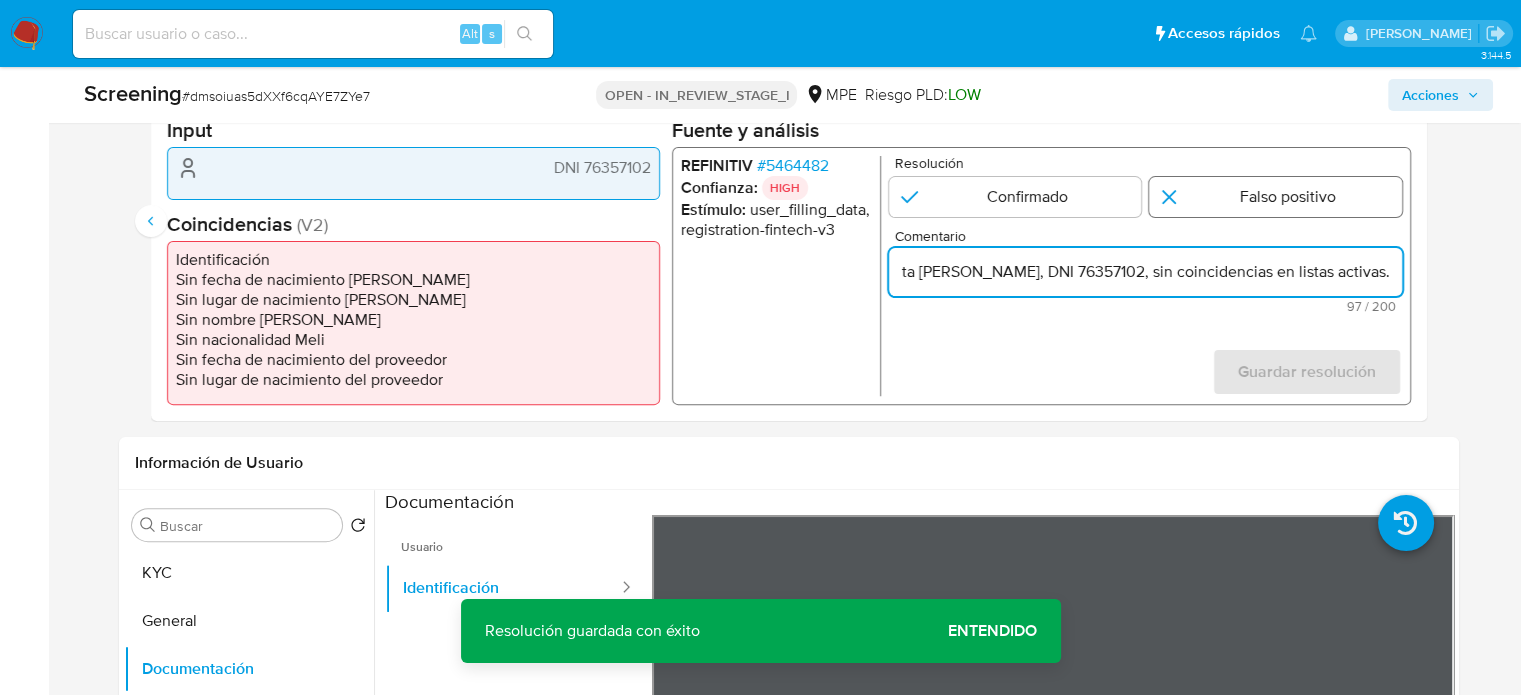 type on "Titular de cuenta [PERSON_NAME], DNI 76357102, sin coincidencias en listas activas." 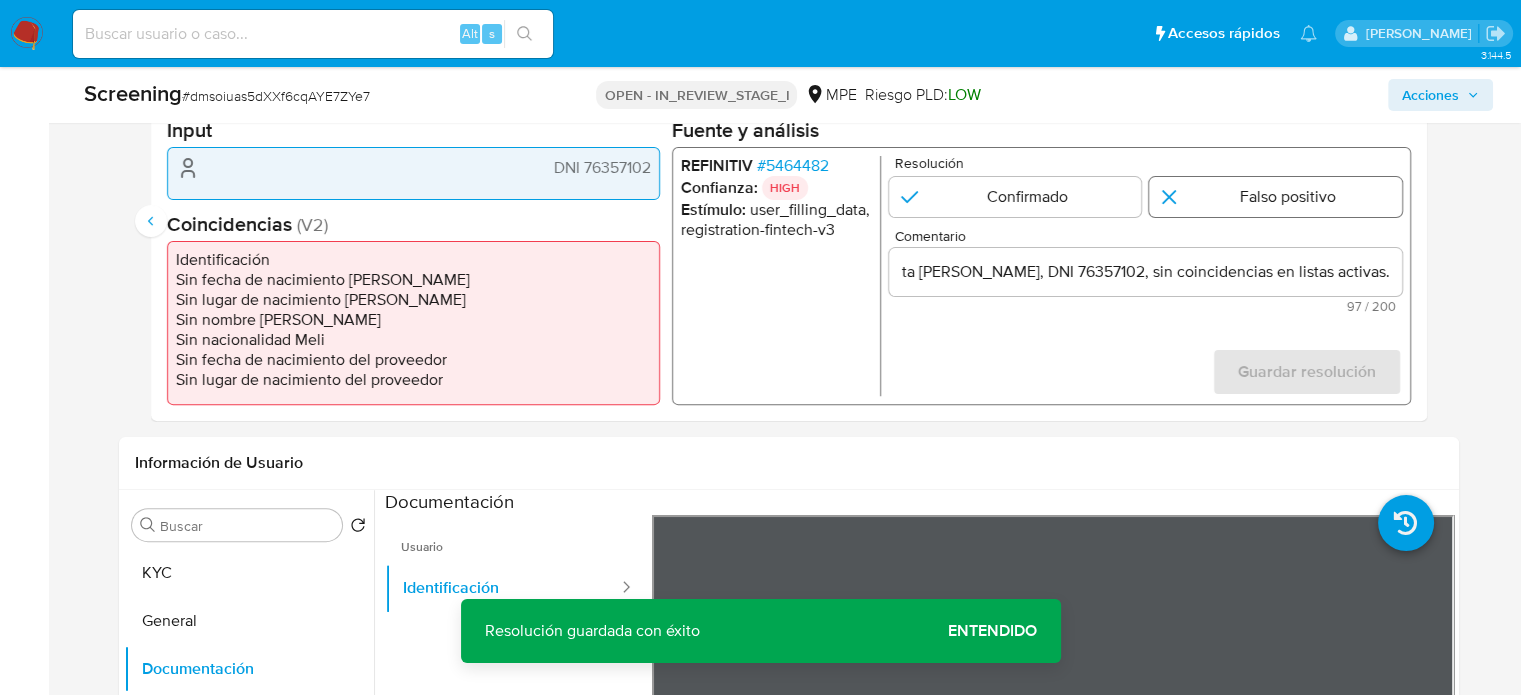 scroll, scrollTop: 0, scrollLeft: 0, axis: both 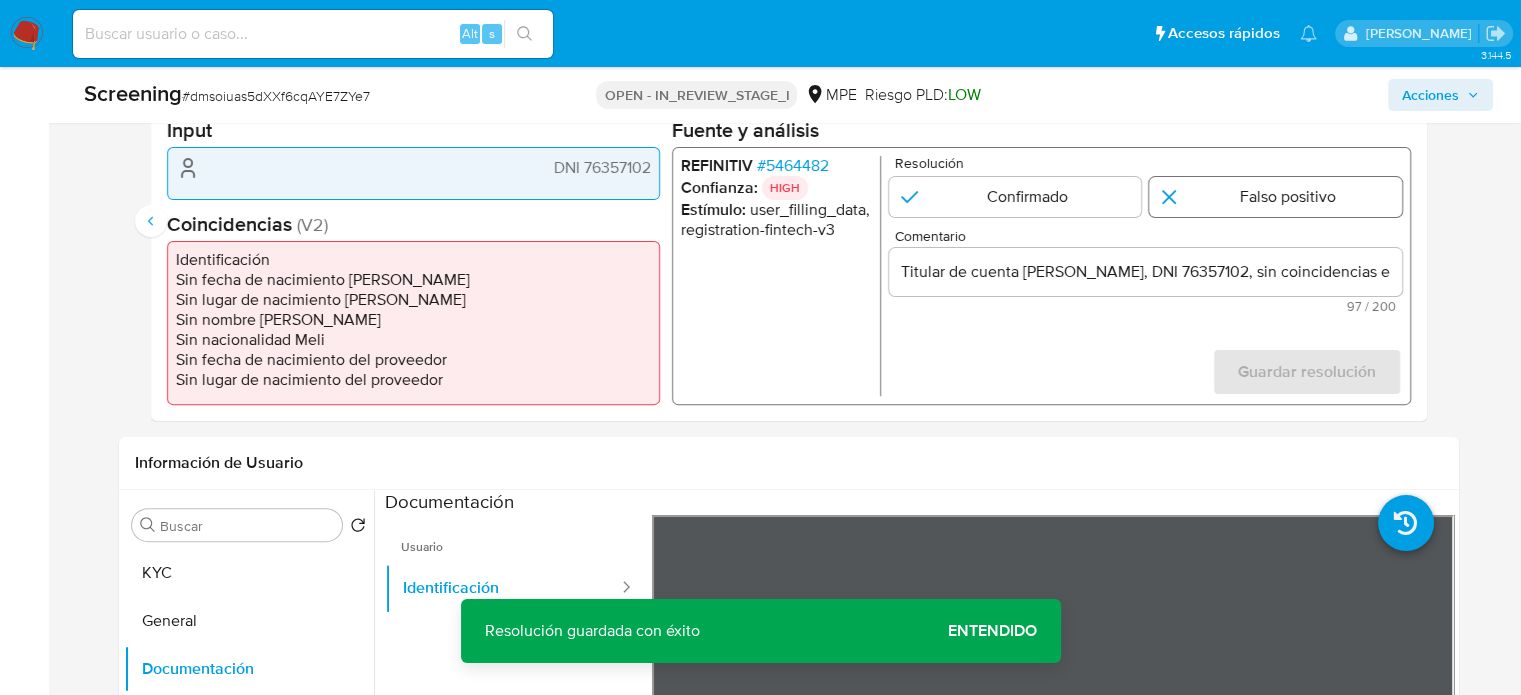 click at bounding box center (1275, 197) 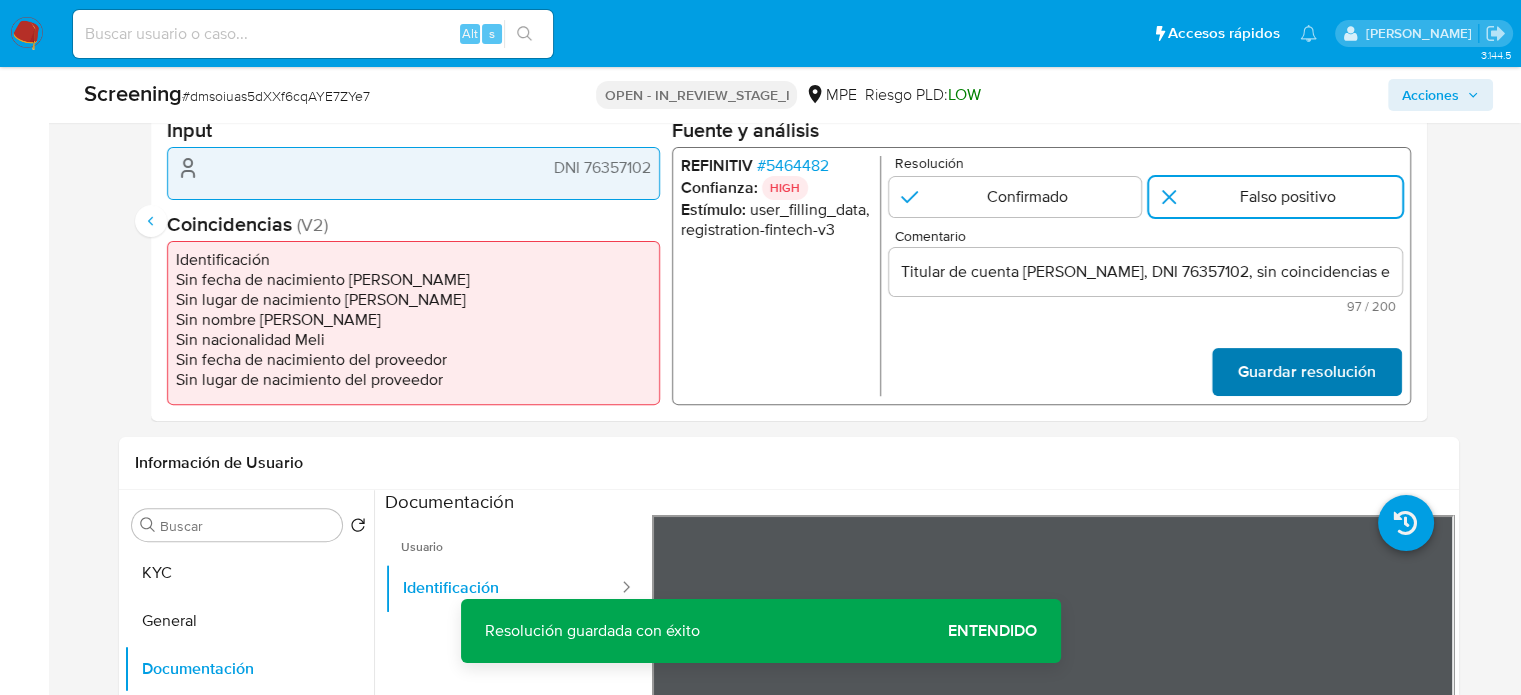 click on "Guardar resolución" at bounding box center (1306, 372) 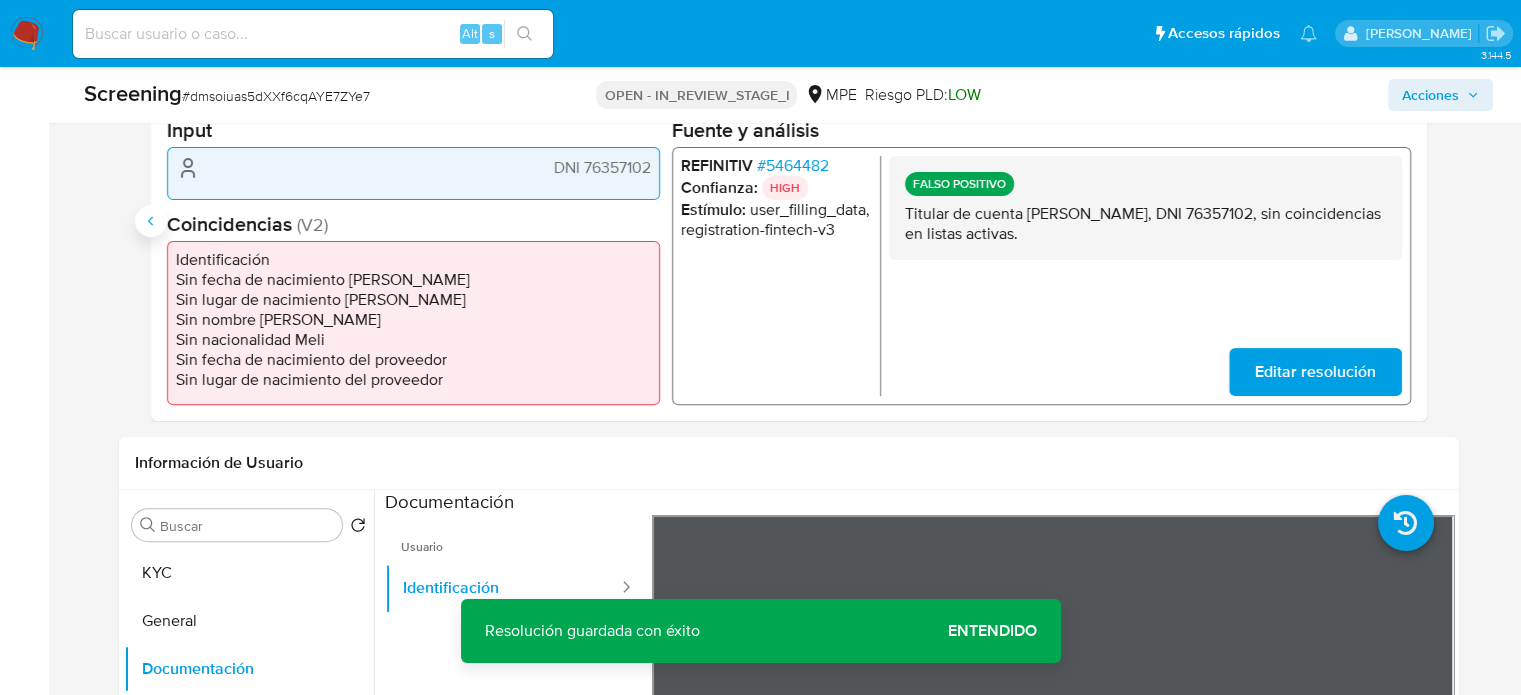 click at bounding box center [151, 221] 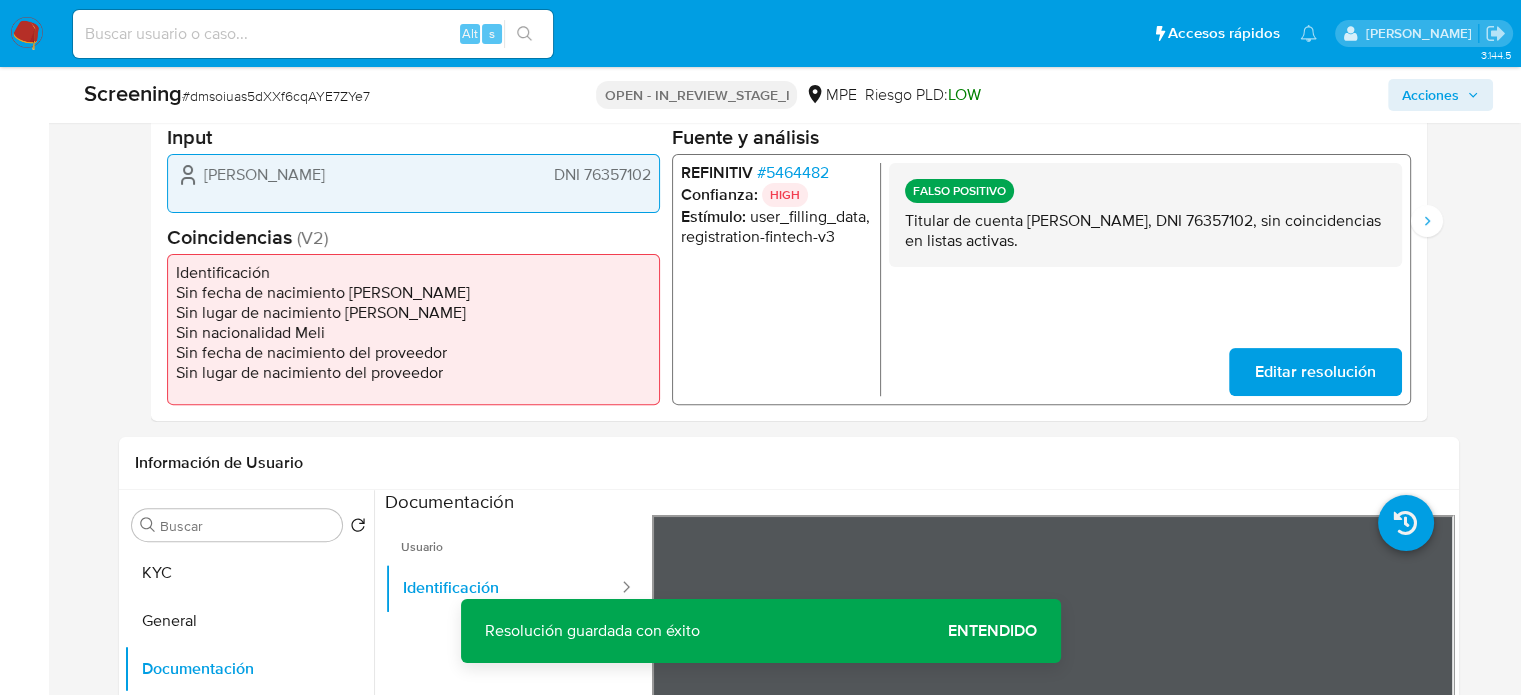 drag, startPoint x: 1025, startPoint y: 221, endPoint x: 1222, endPoint y: 228, distance: 197.12433 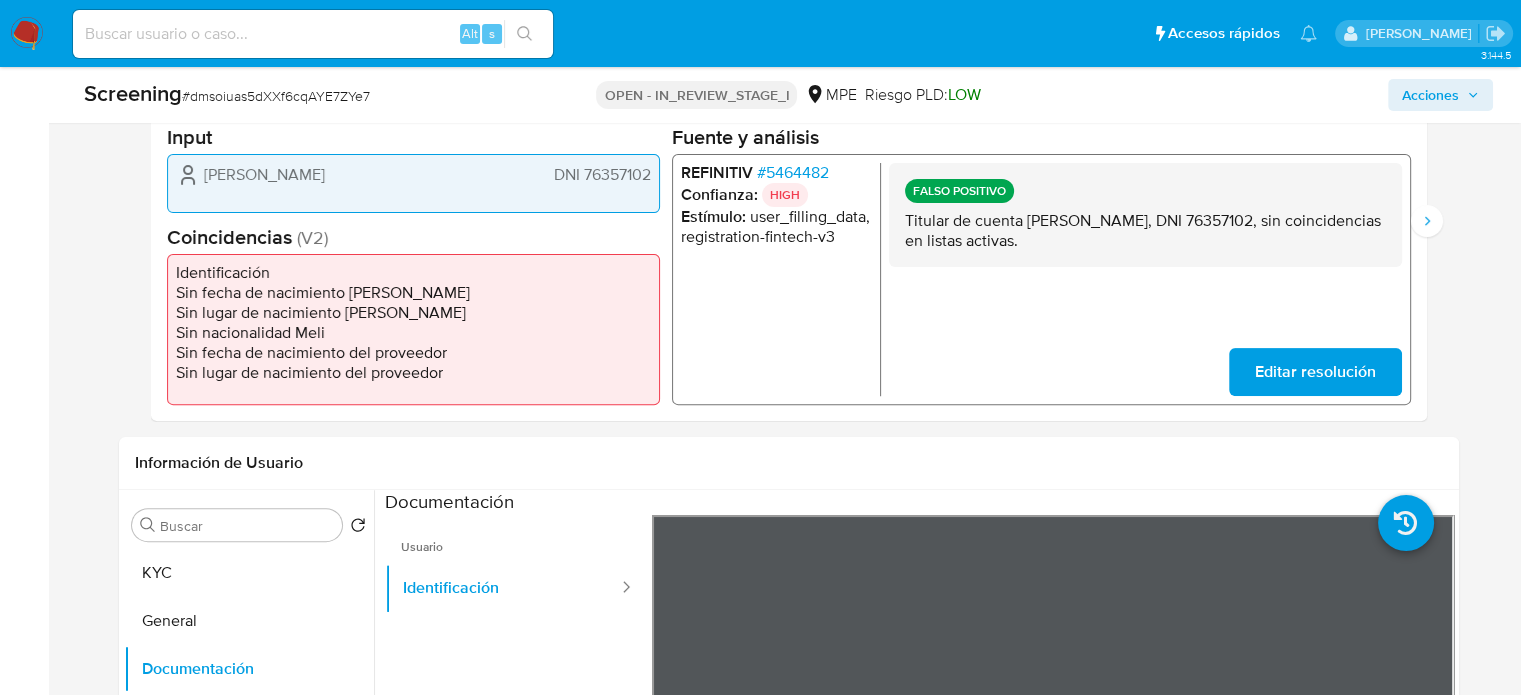 click on "# 5464482" at bounding box center (792, 172) 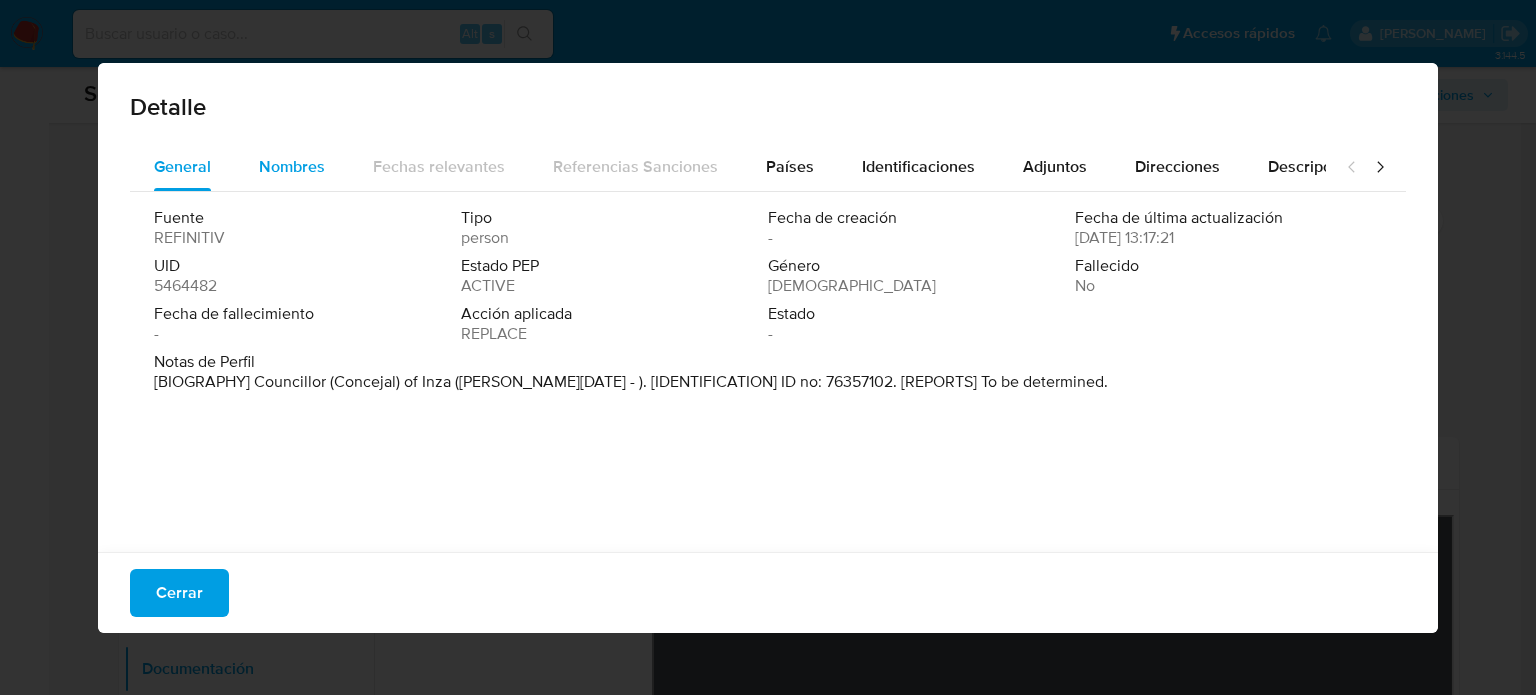 click on "Nombres" at bounding box center [292, 166] 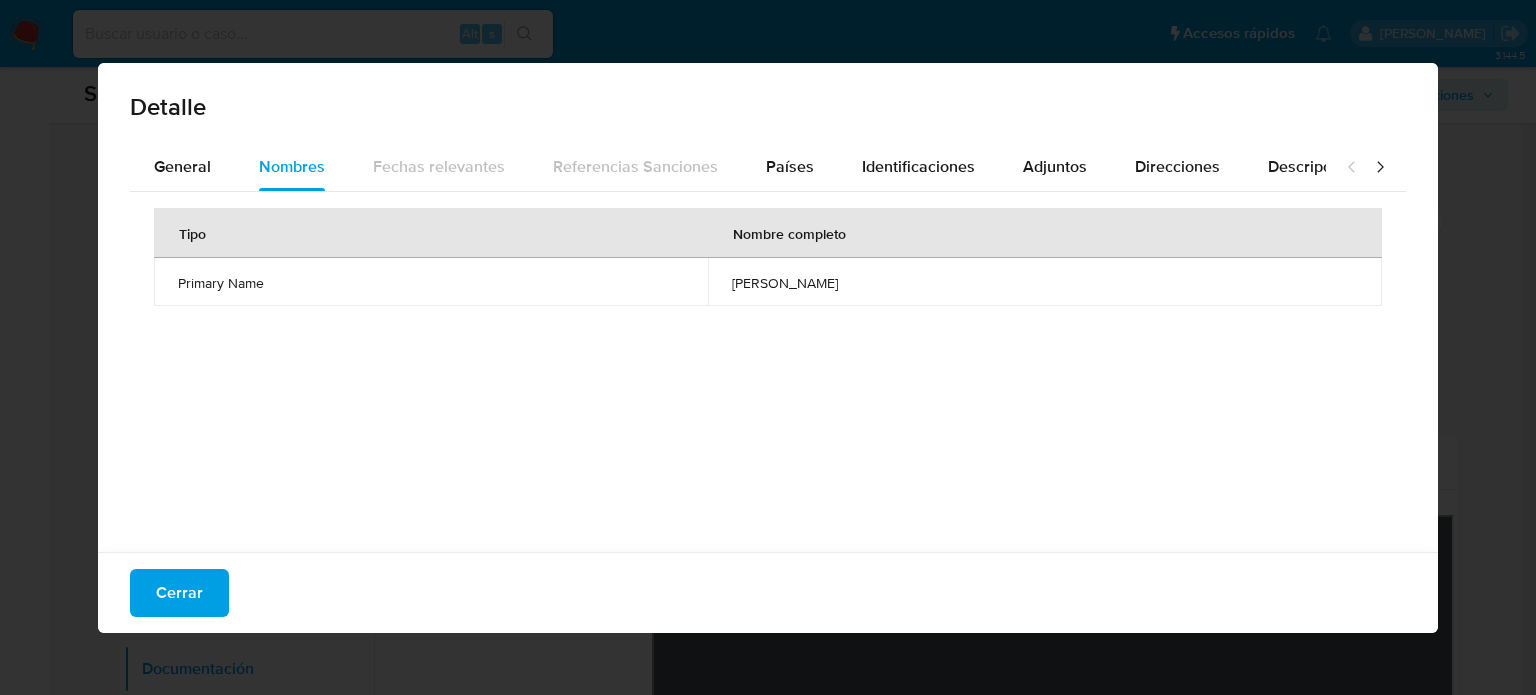 drag, startPoint x: 681, startPoint y: 276, endPoint x: 829, endPoint y: 284, distance: 148.21606 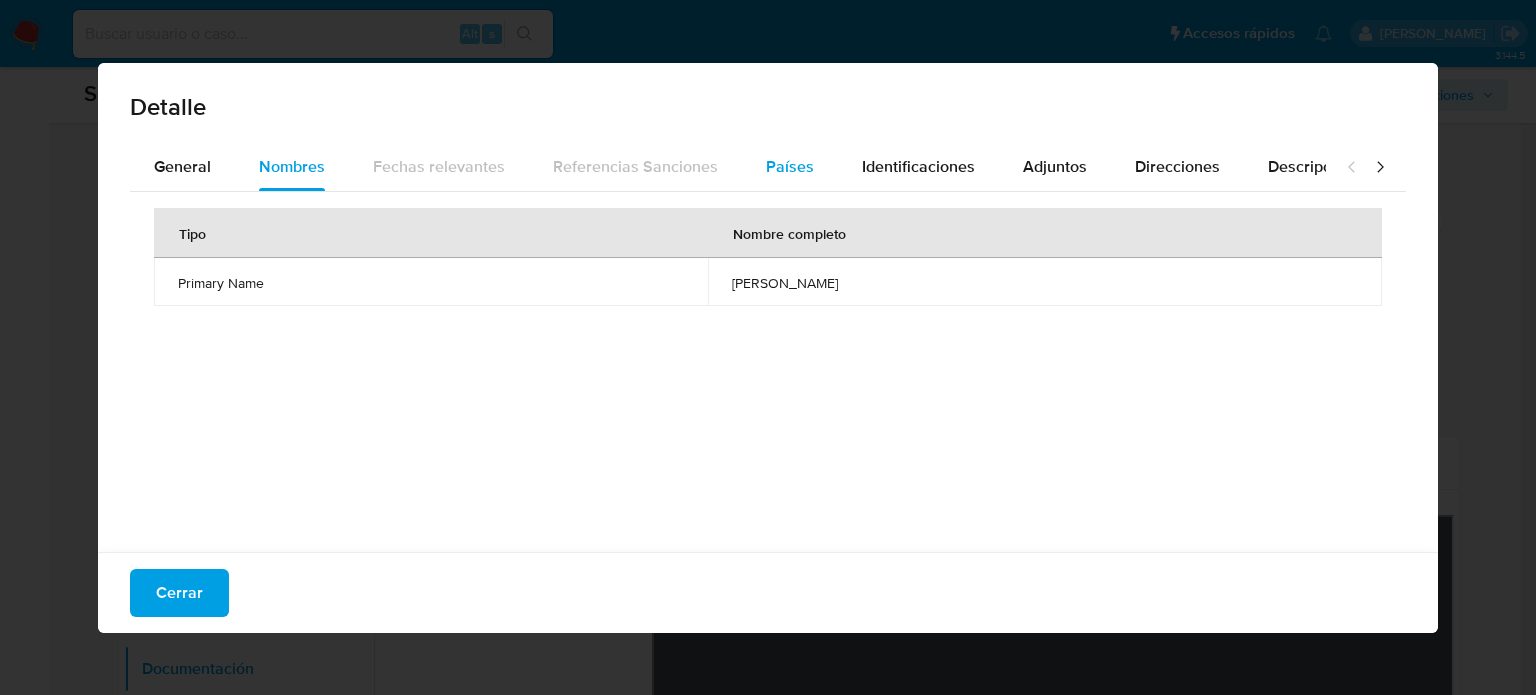 click on "Países" at bounding box center [790, 167] 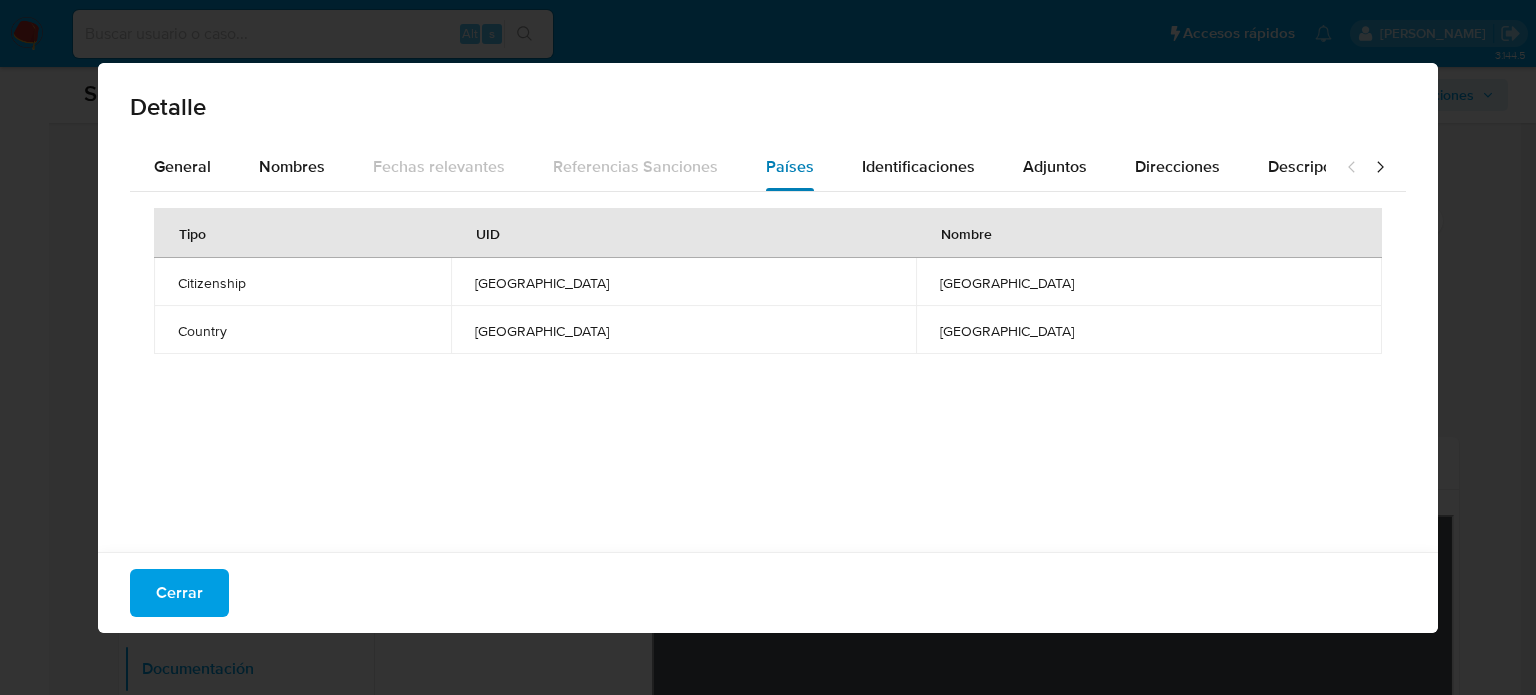 type 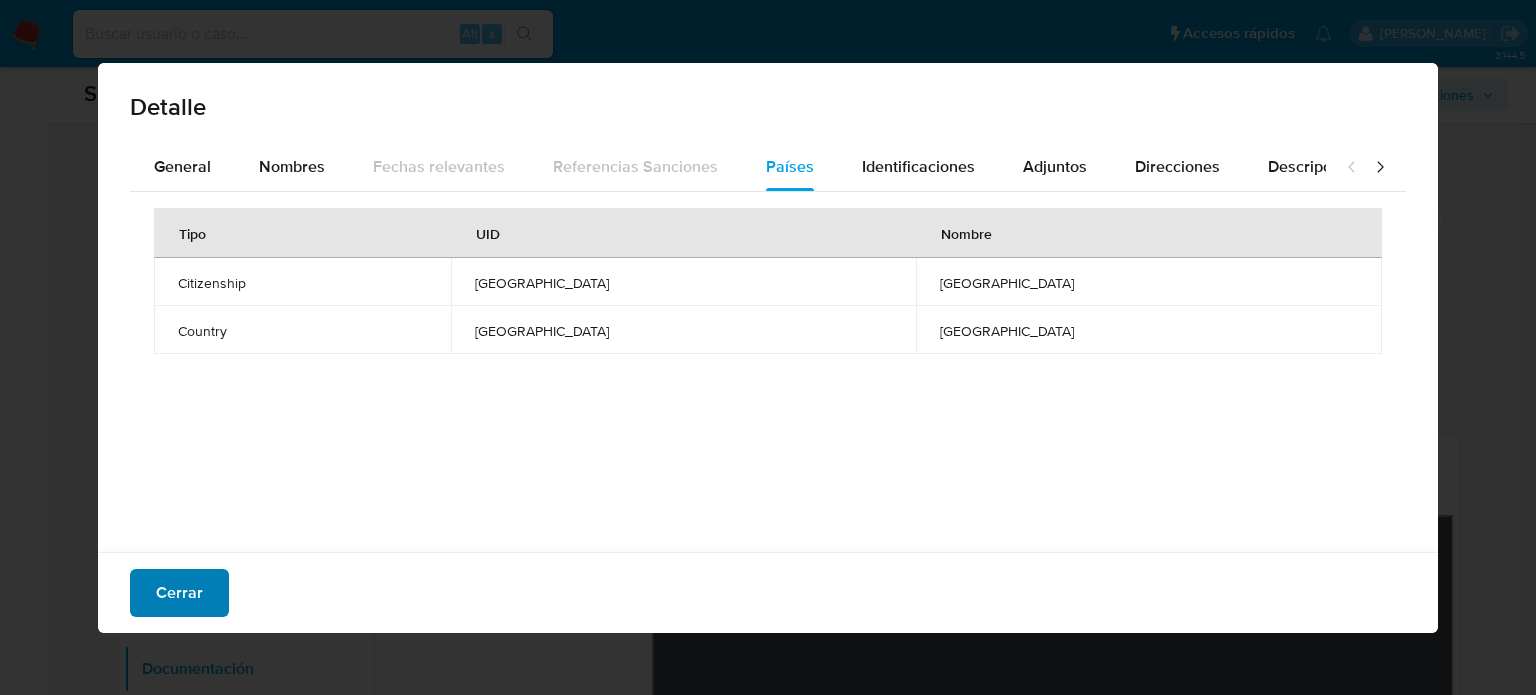 click on "Cerrar" at bounding box center [179, 593] 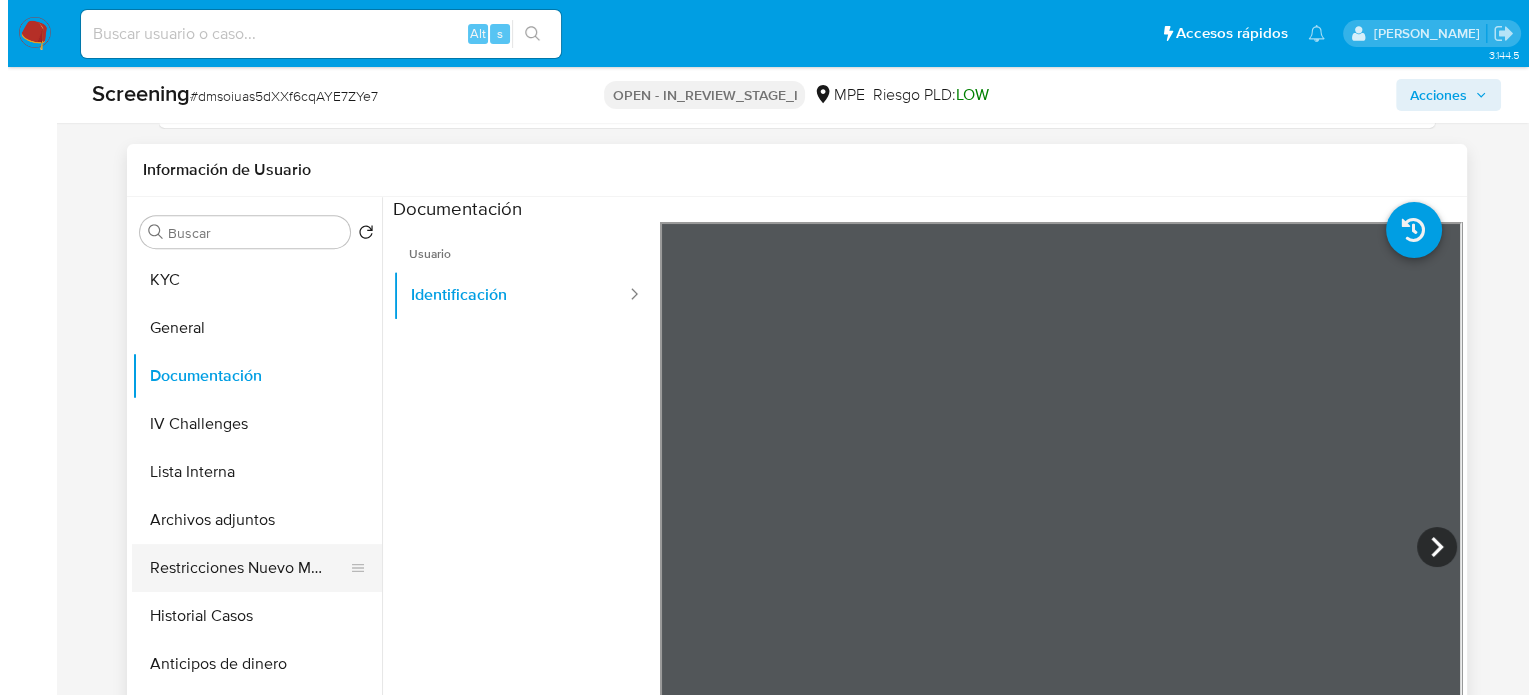 scroll, scrollTop: 900, scrollLeft: 0, axis: vertical 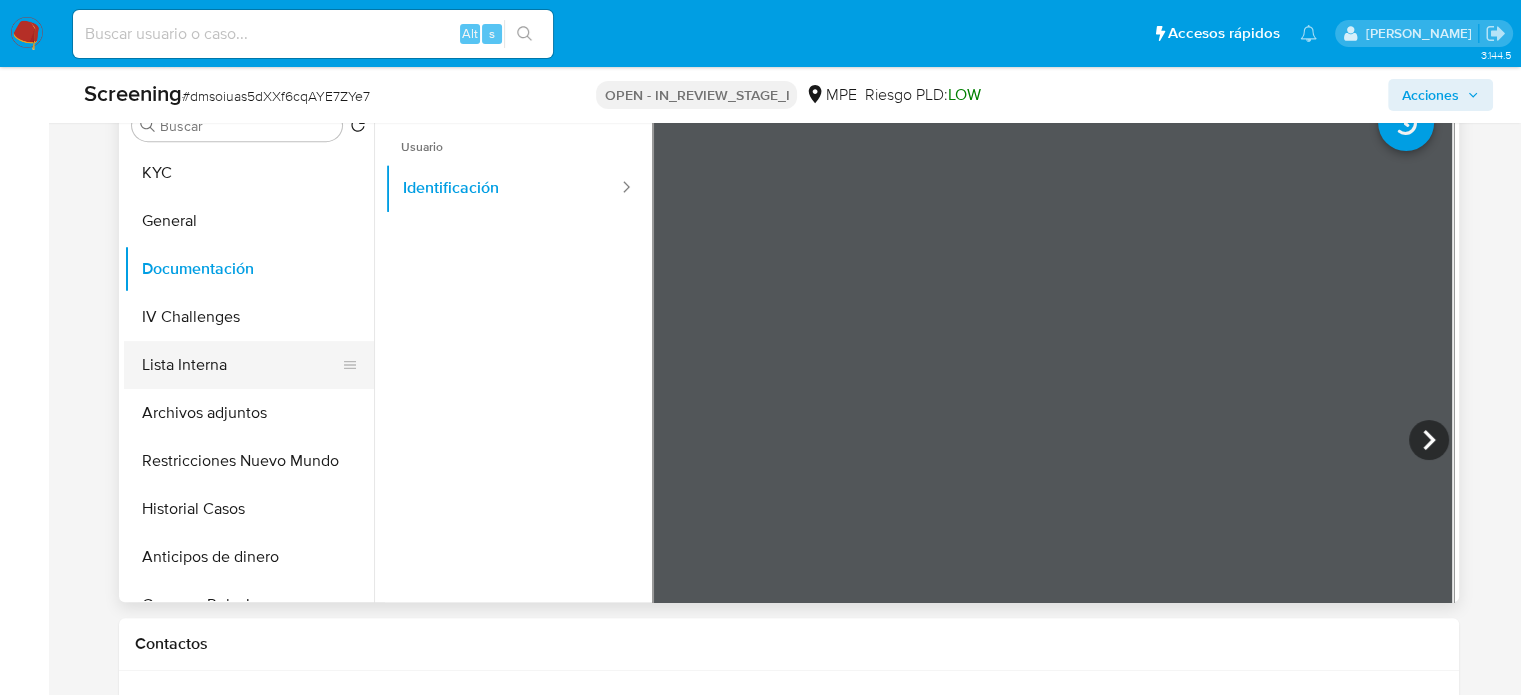 click on "Lista Interna" at bounding box center [241, 365] 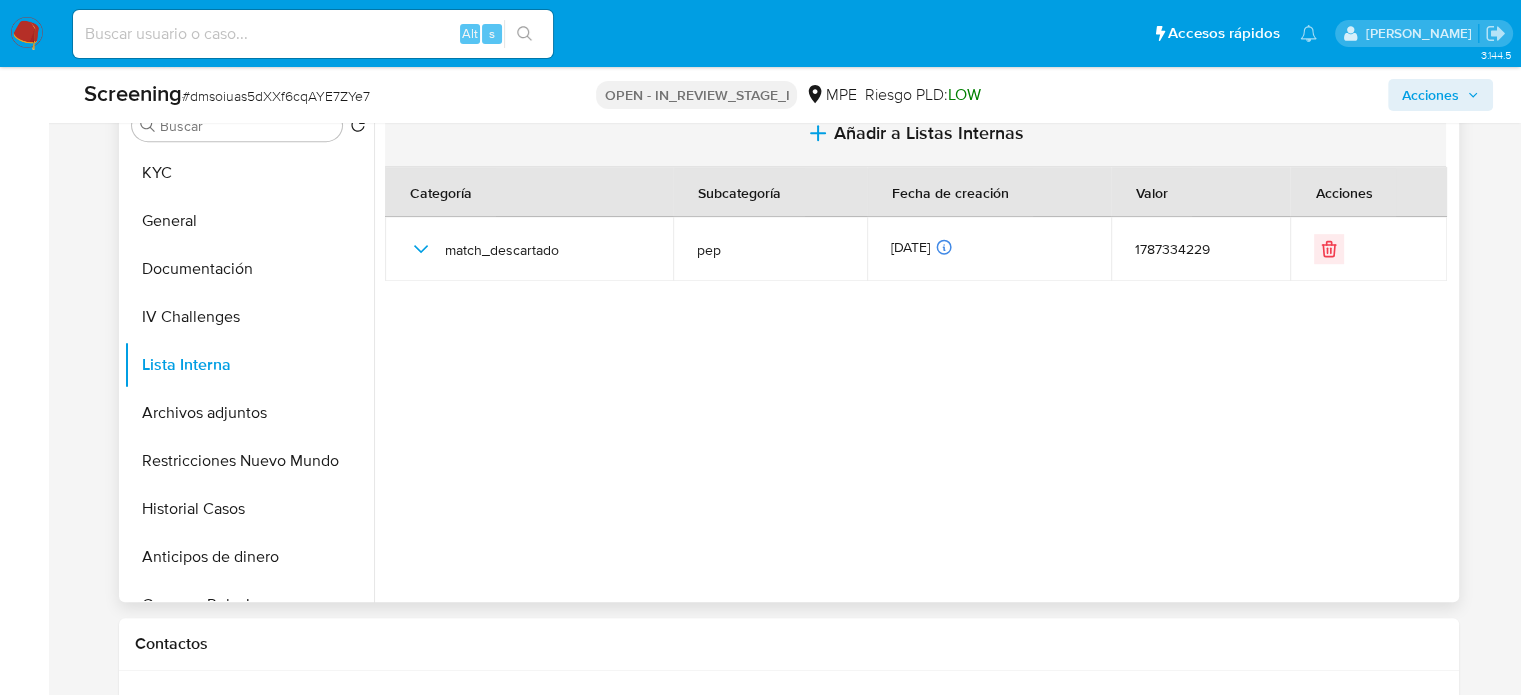 click on "Añadir a Listas Internas" at bounding box center [929, 133] 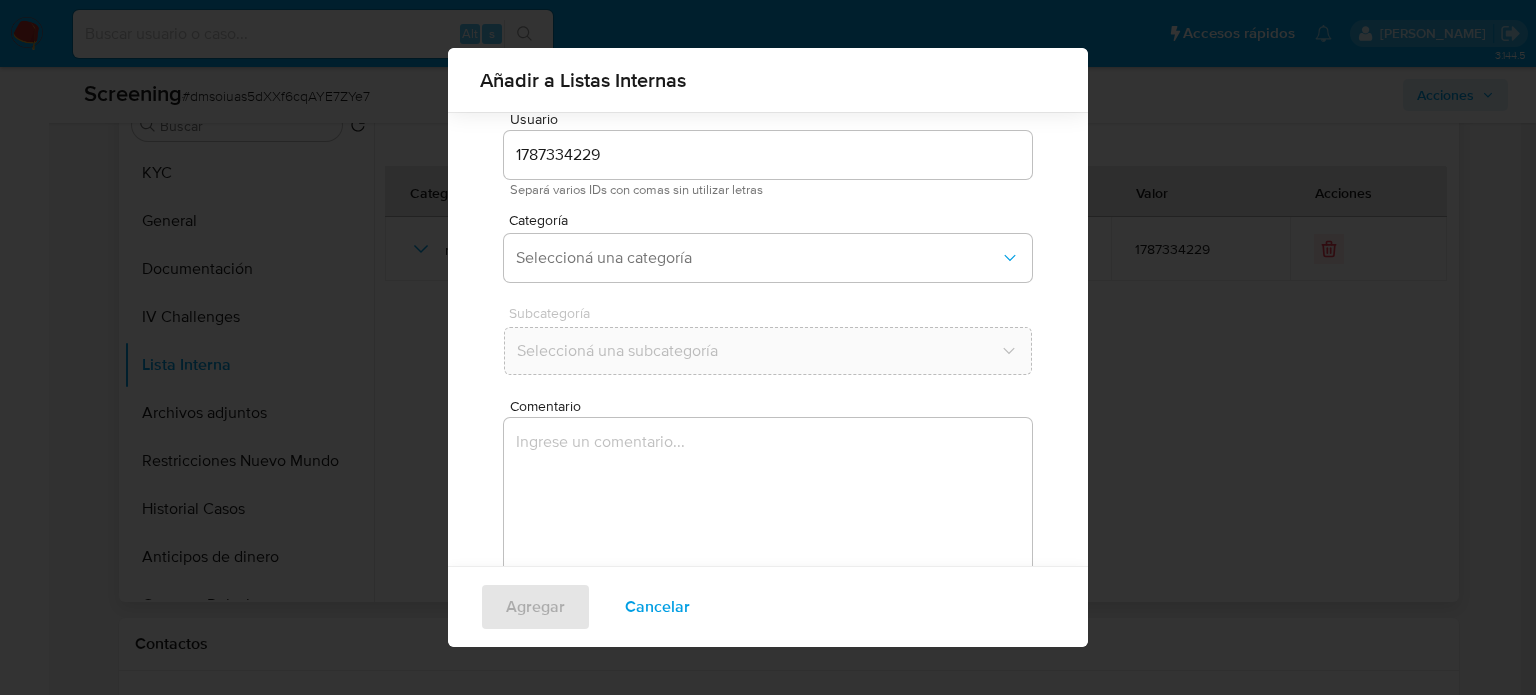 scroll, scrollTop: 84, scrollLeft: 0, axis: vertical 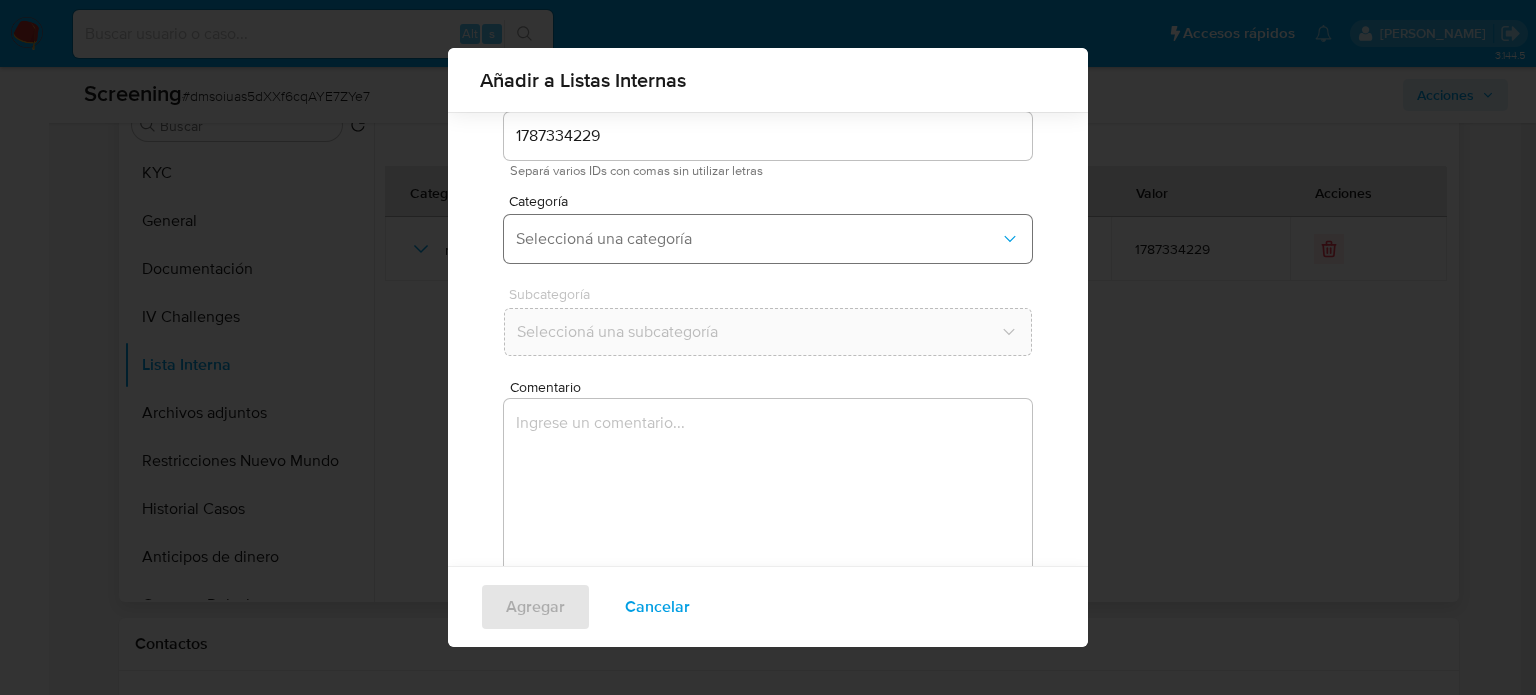 click on "Seleccioná una categoría" at bounding box center (768, 239) 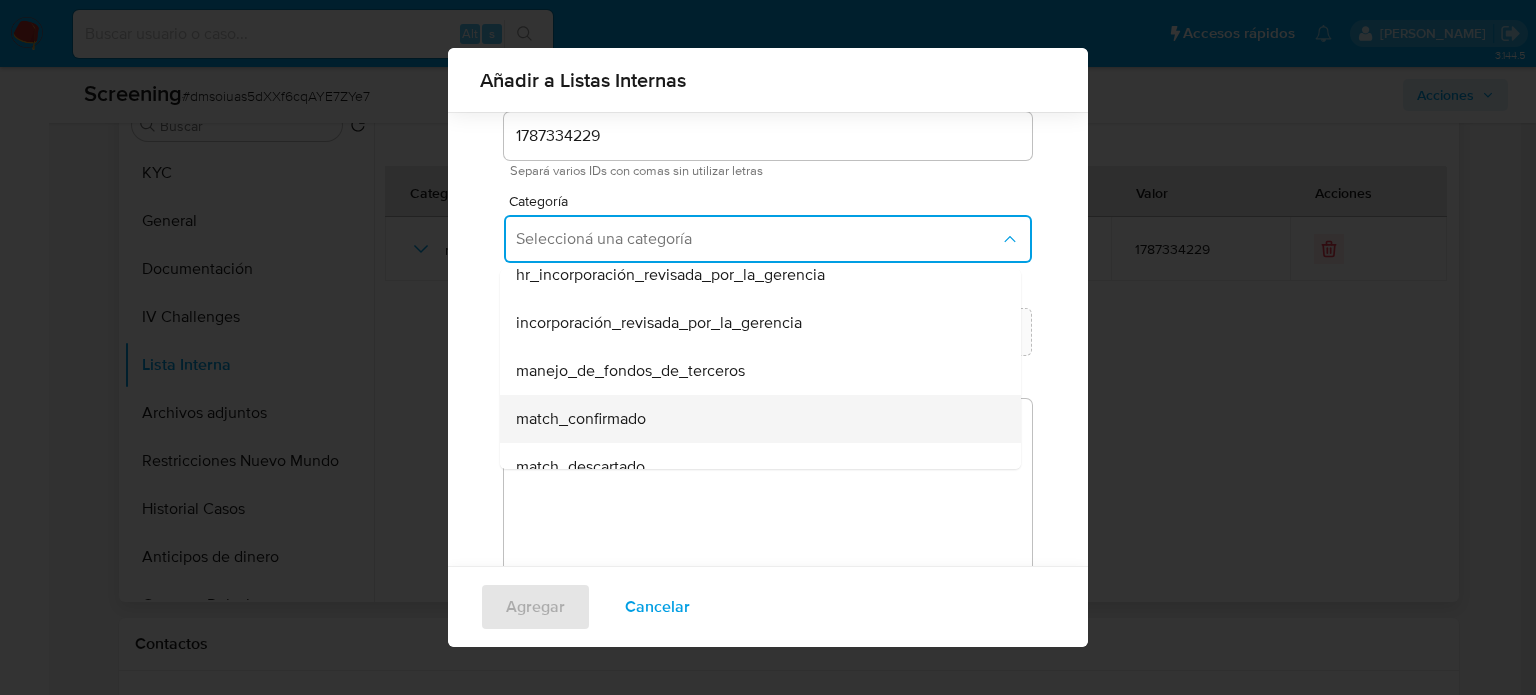 scroll, scrollTop: 100, scrollLeft: 0, axis: vertical 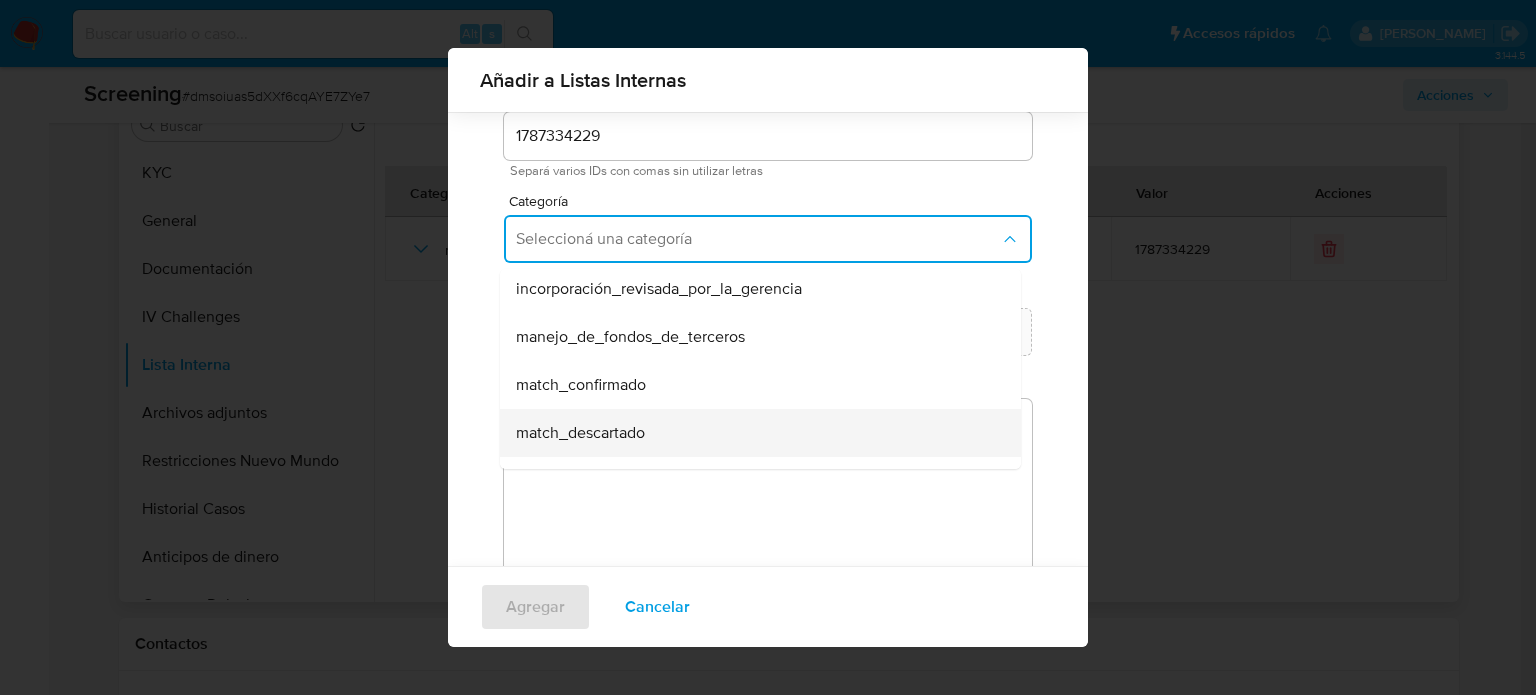 click on "match_descartado" at bounding box center (580, 433) 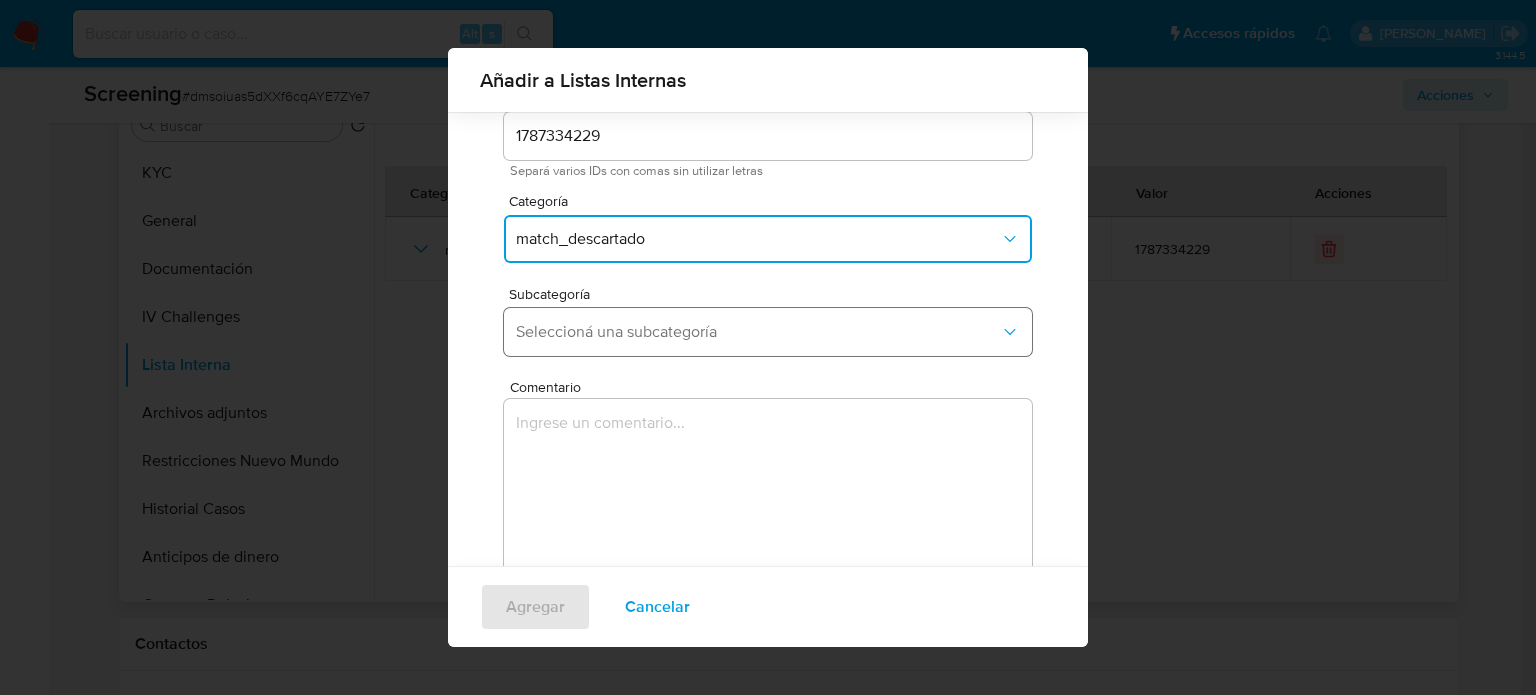 click on "Seleccioná una subcategoría" at bounding box center (768, 332) 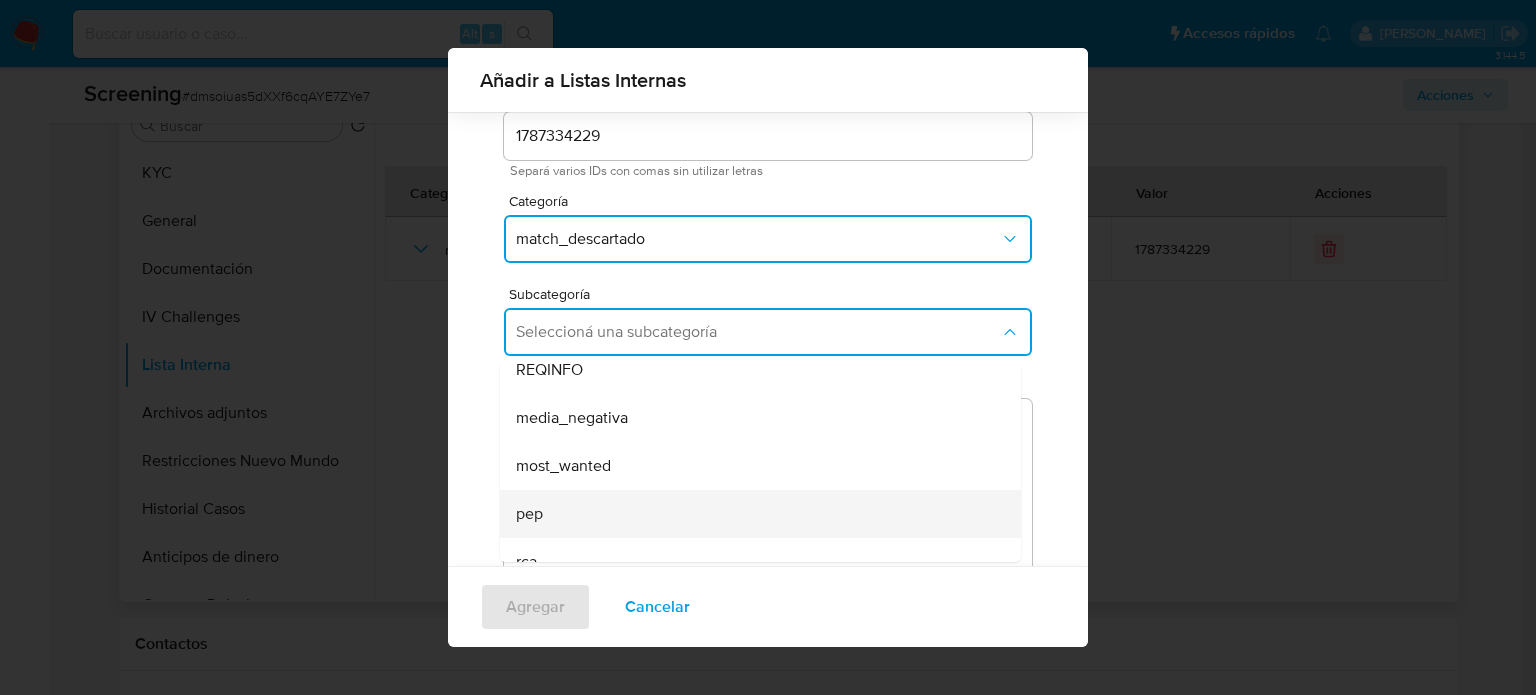 scroll, scrollTop: 136, scrollLeft: 0, axis: vertical 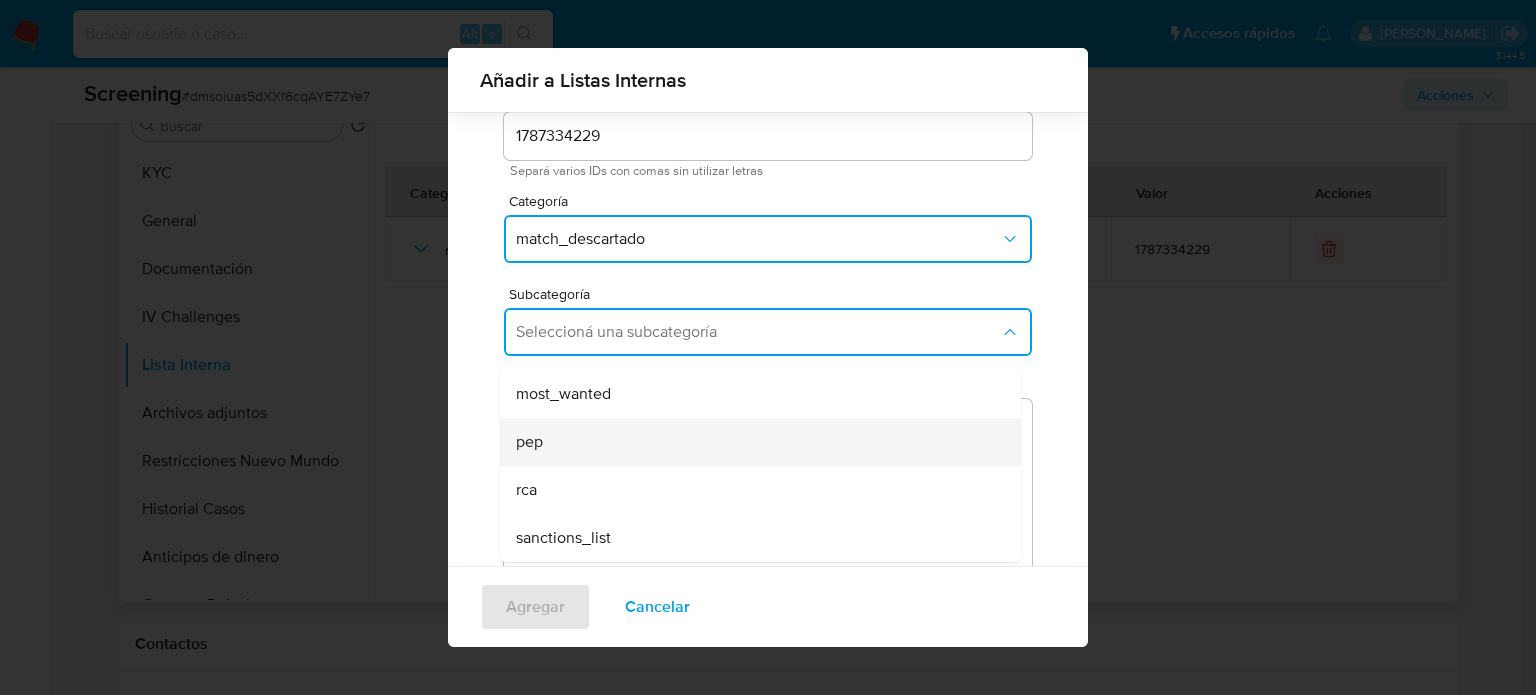 click on "pep" at bounding box center (754, 442) 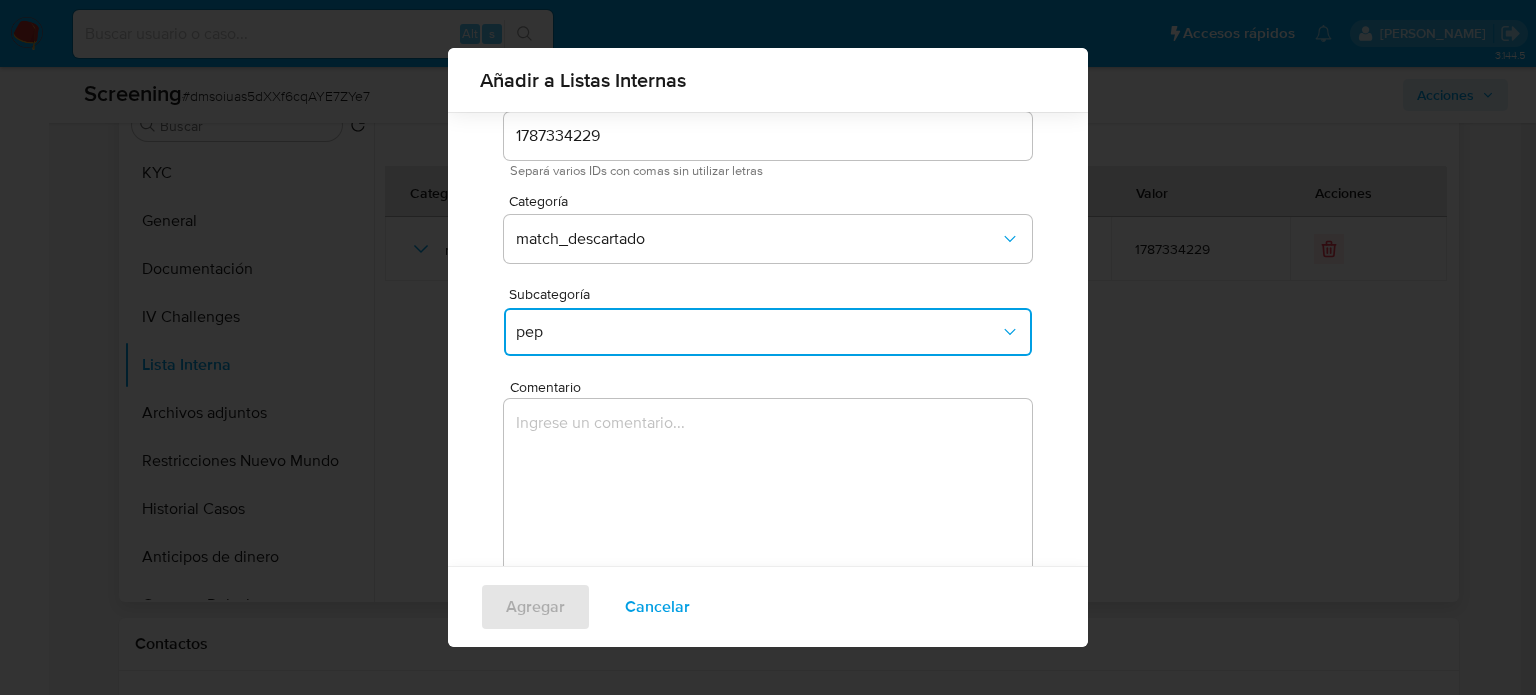 click at bounding box center [768, 495] 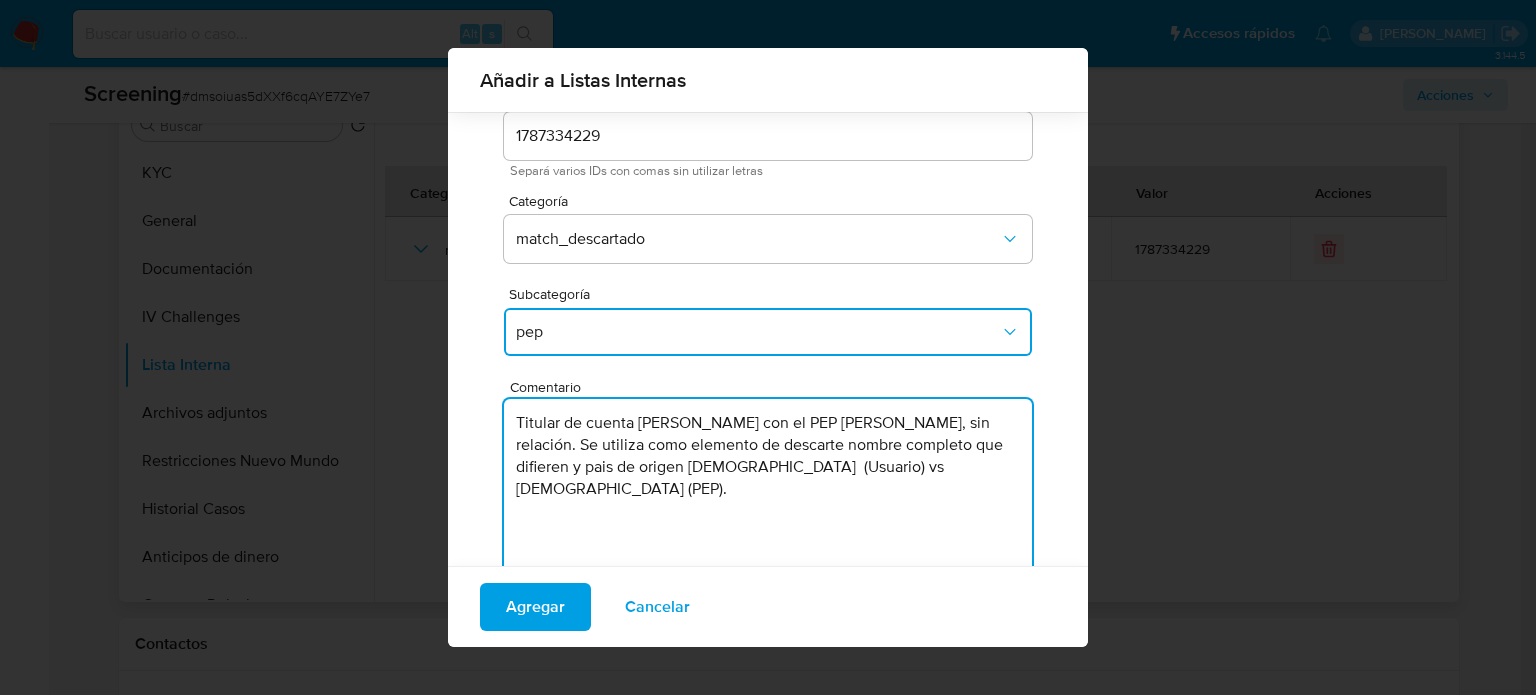 click on "Titular de cuenta Steven Gerard Tello Morales con el PEP John Jairo Quira Yugue, sin relación. Se utiliza como elemento de descarte nombre completo que difieren y pais de origen Peruana  (Usuario) vs Colombiana (PEP)." at bounding box center (768, 495) 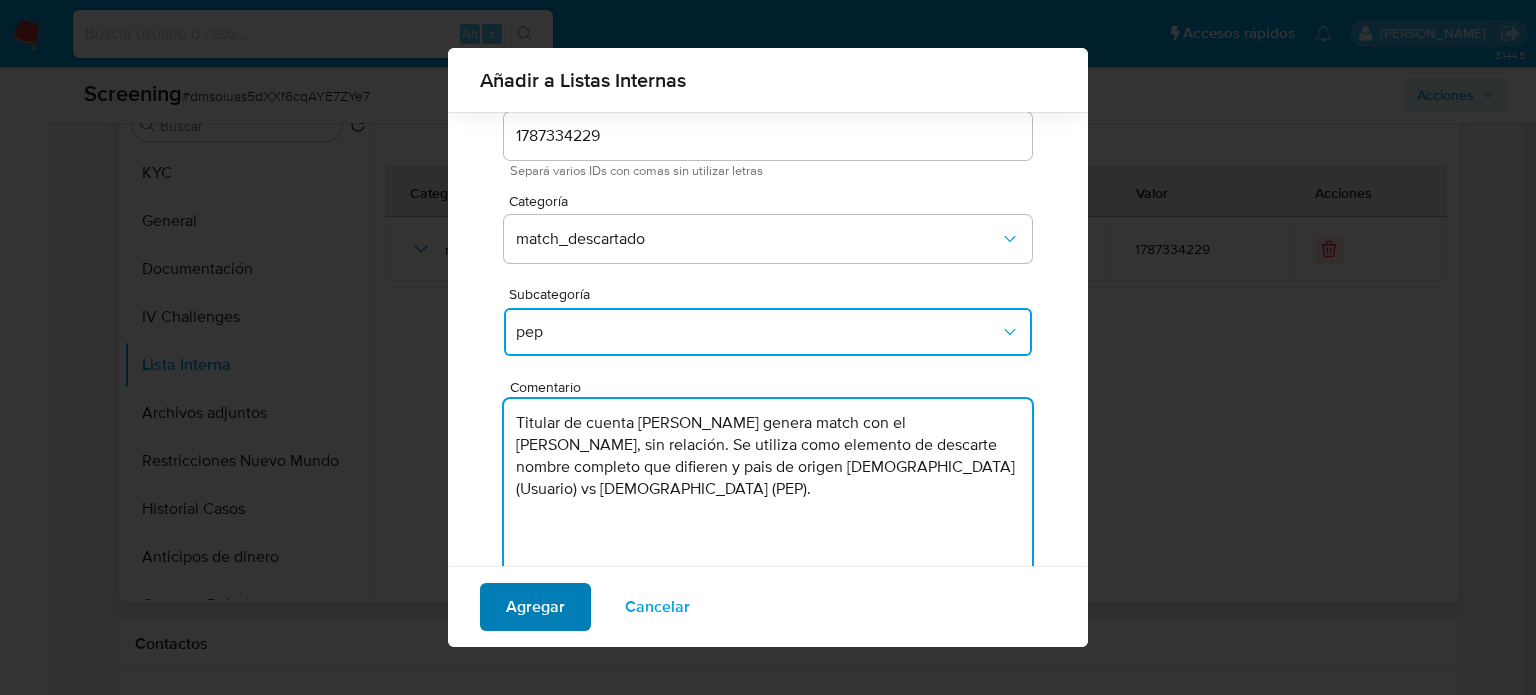 type on "Titular de cuenta [PERSON_NAME] genera match con el [PERSON_NAME], sin relación. Se utiliza como elemento de descarte nombre completo que difieren y pais de origen [DEMOGRAPHIC_DATA]  (Usuario) vs [DEMOGRAPHIC_DATA] (PEP)." 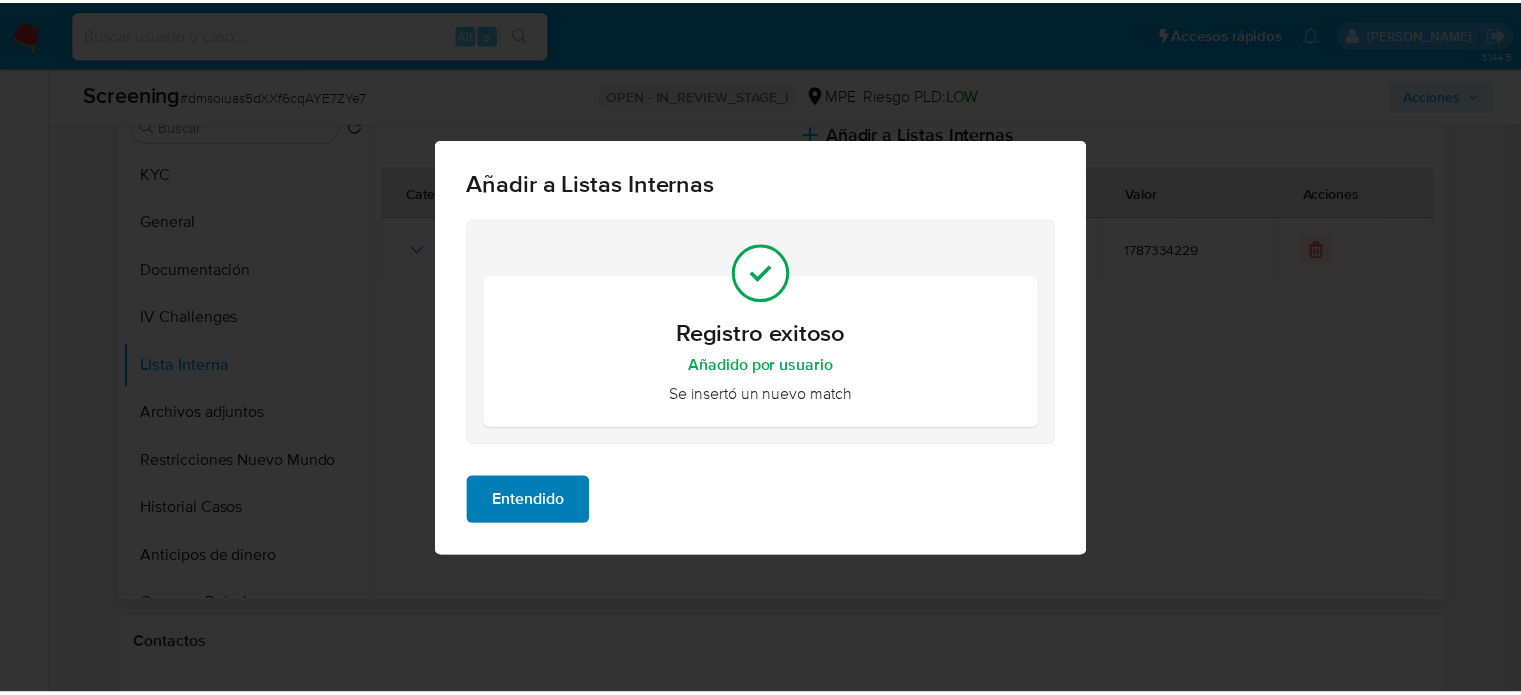 scroll, scrollTop: 0, scrollLeft: 0, axis: both 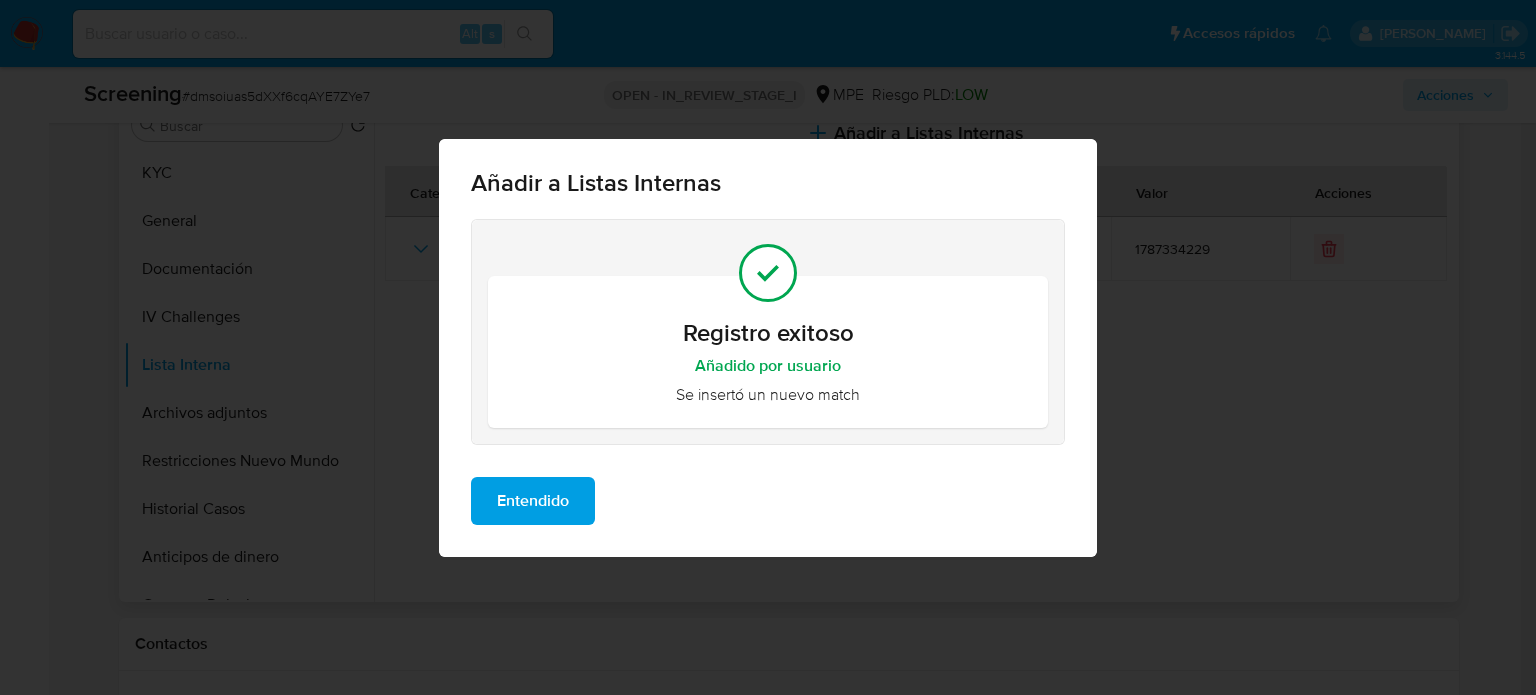 click on "Entendido" at bounding box center (533, 501) 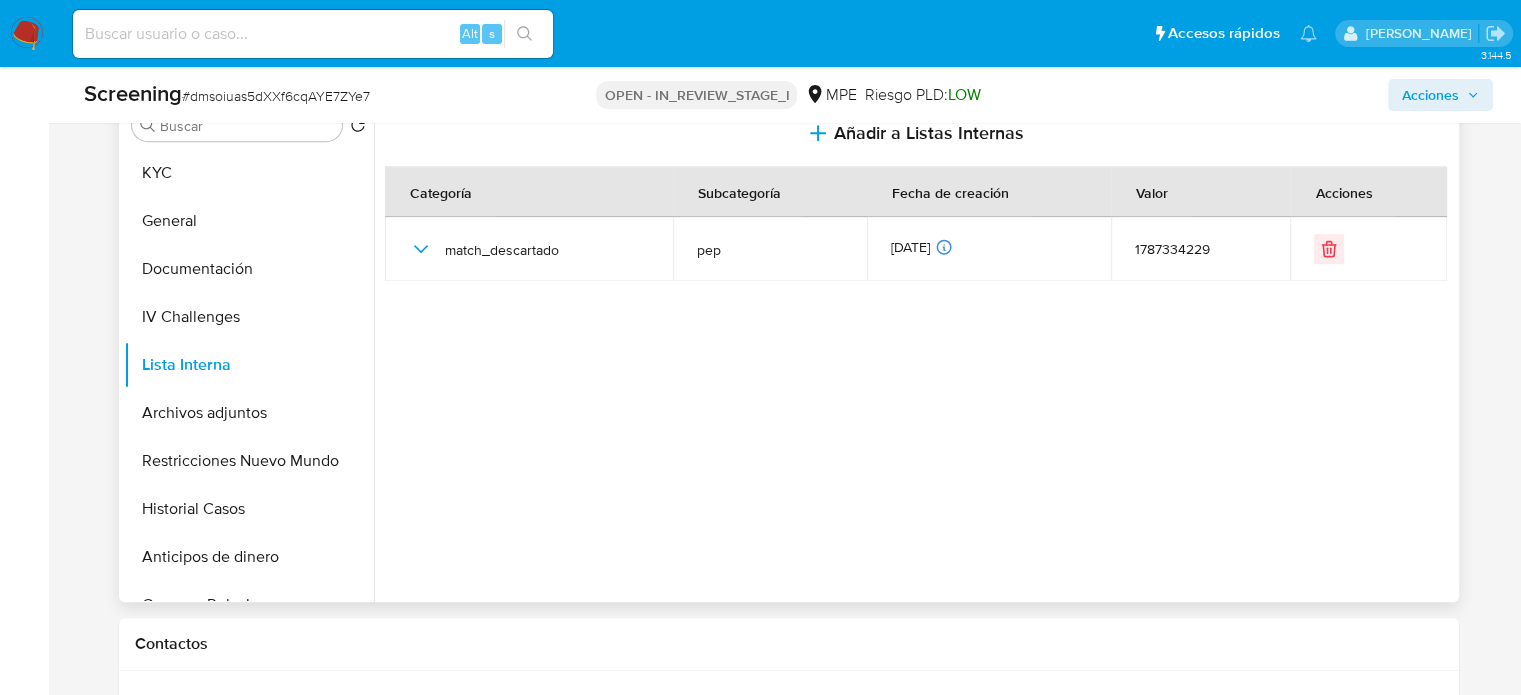 type 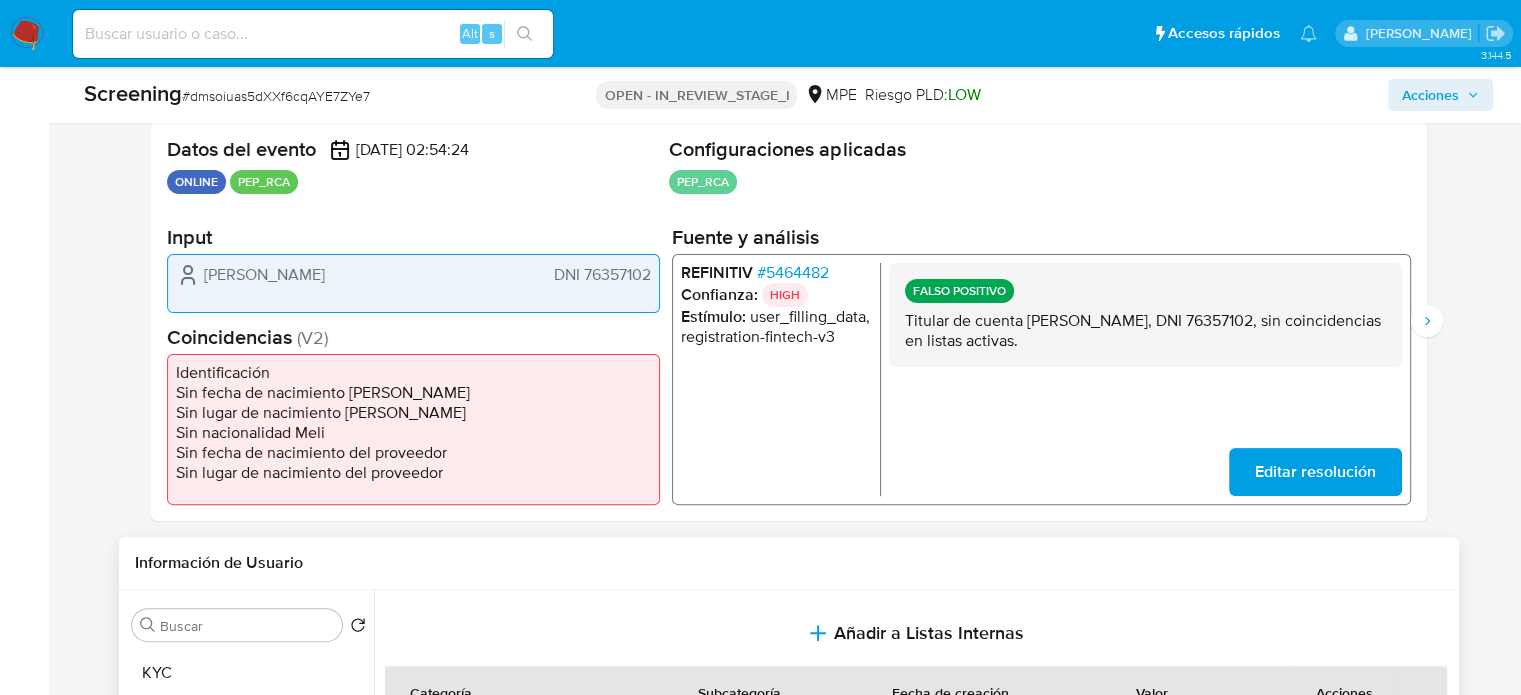scroll, scrollTop: 0, scrollLeft: 0, axis: both 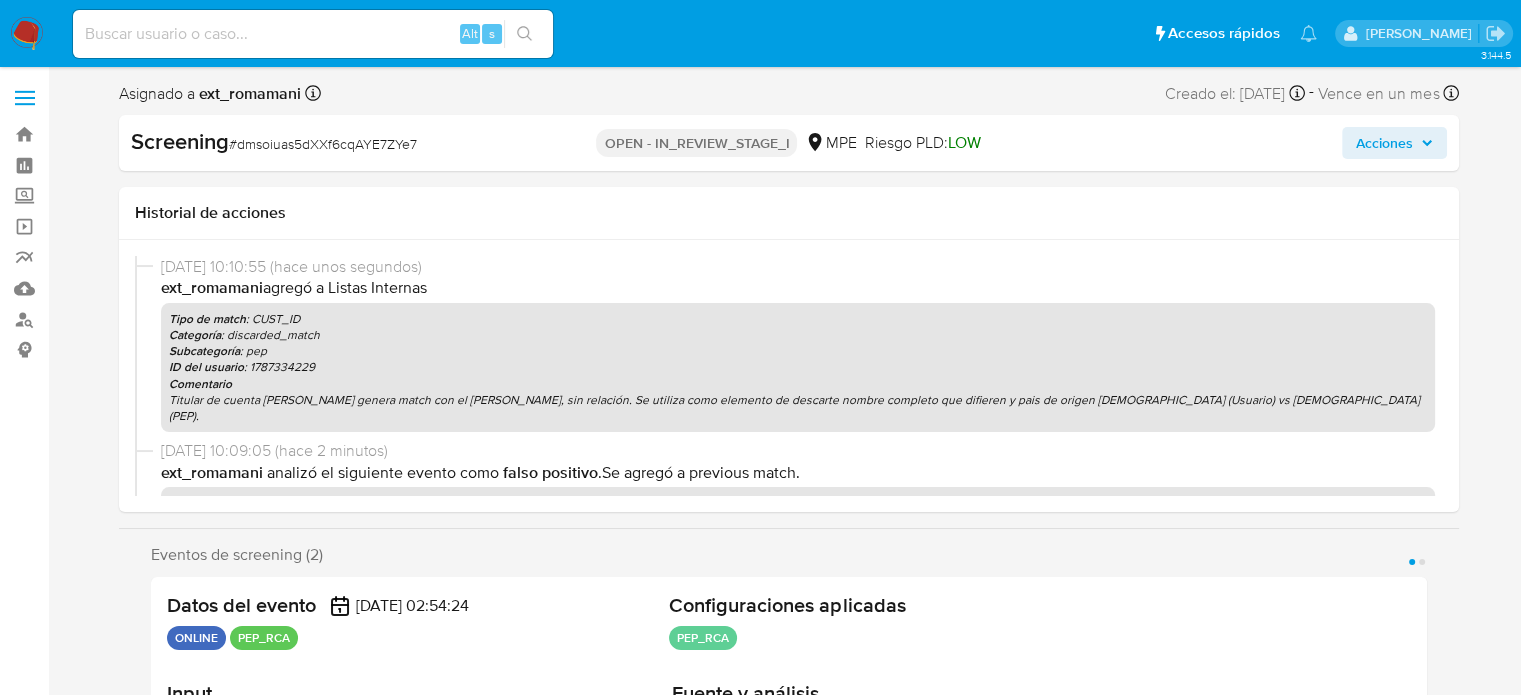 select on "10" 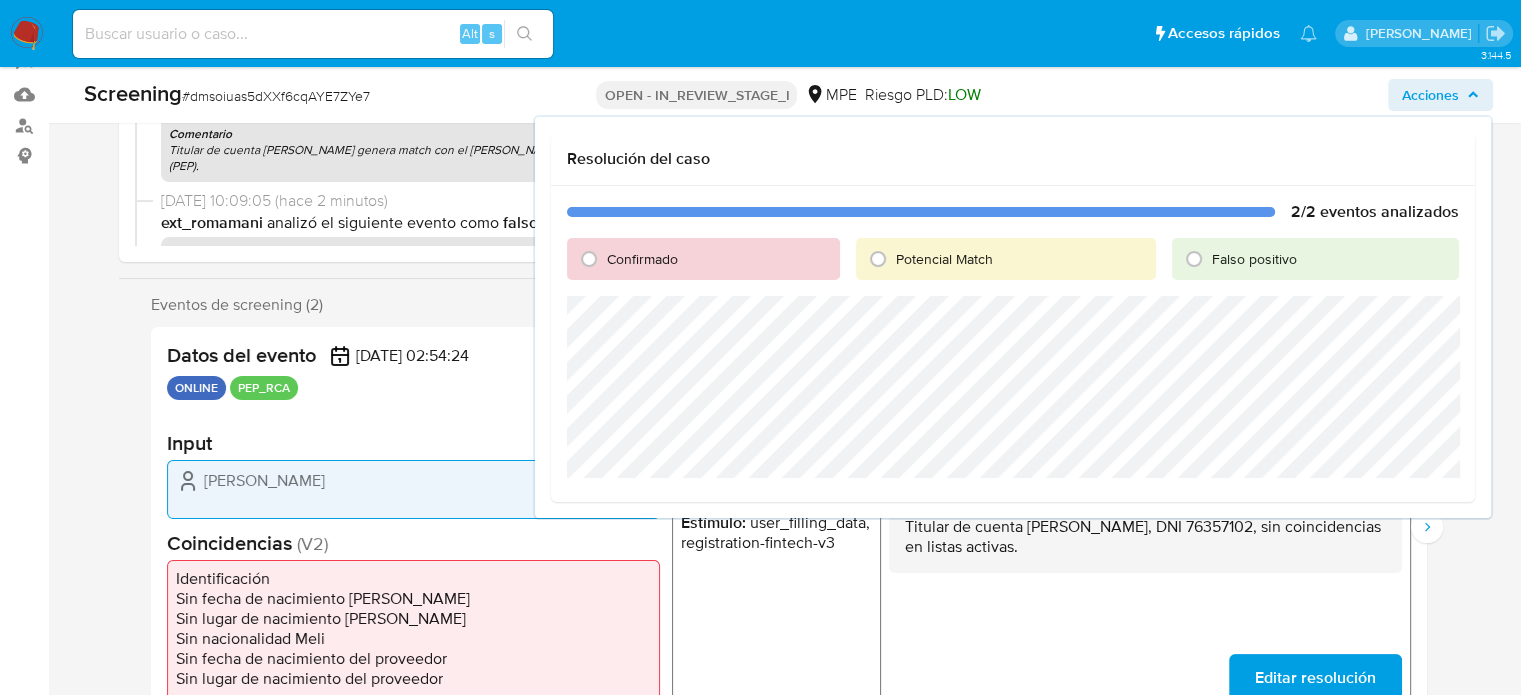 scroll, scrollTop: 200, scrollLeft: 0, axis: vertical 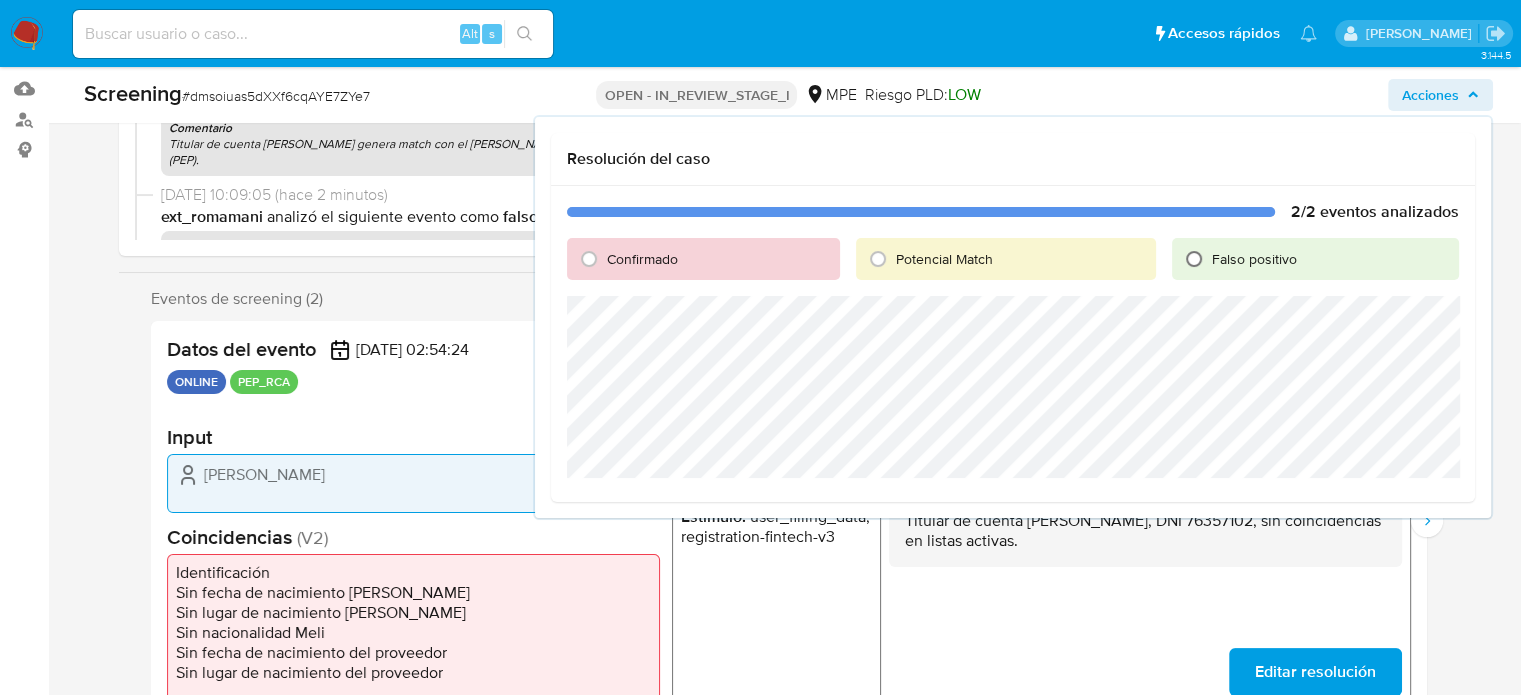 click on "Falso positivo" at bounding box center (1194, 259) 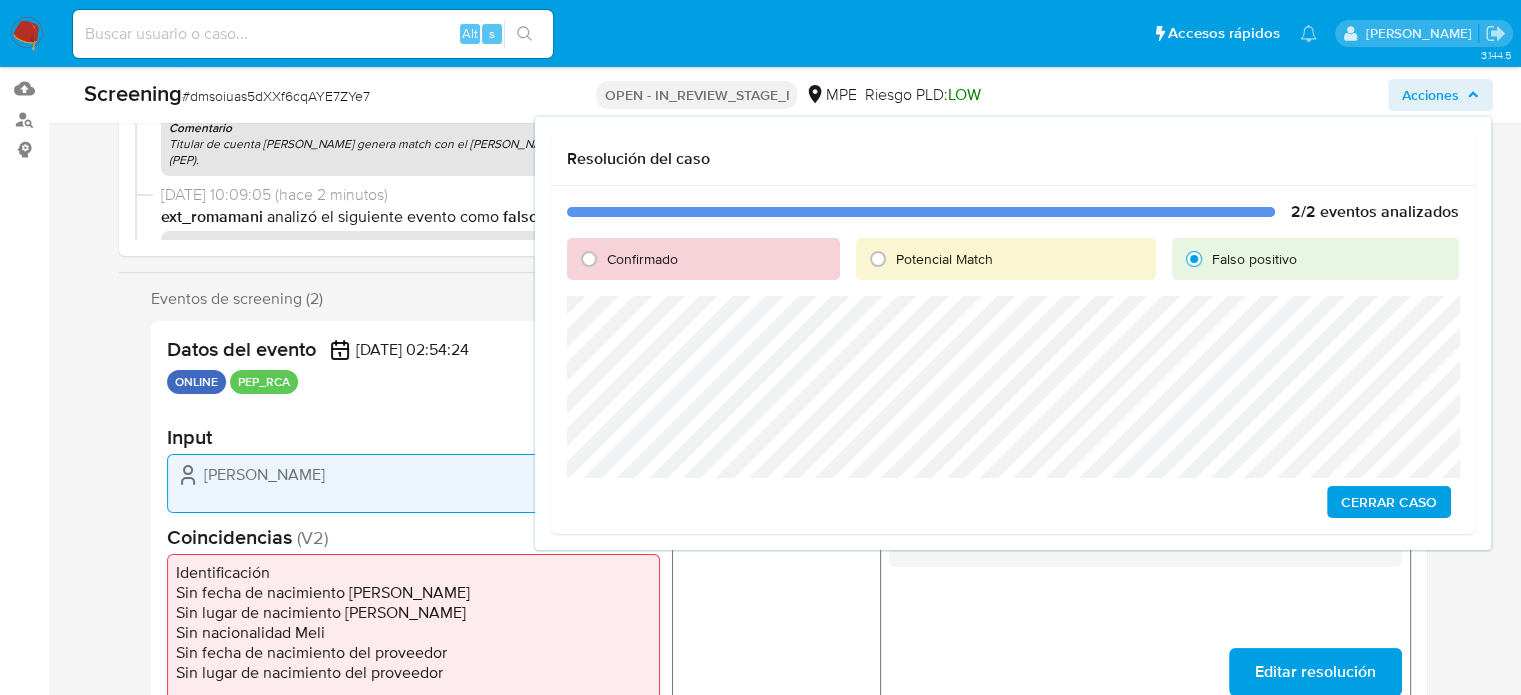 click on "Cerrar Caso" at bounding box center [1389, 502] 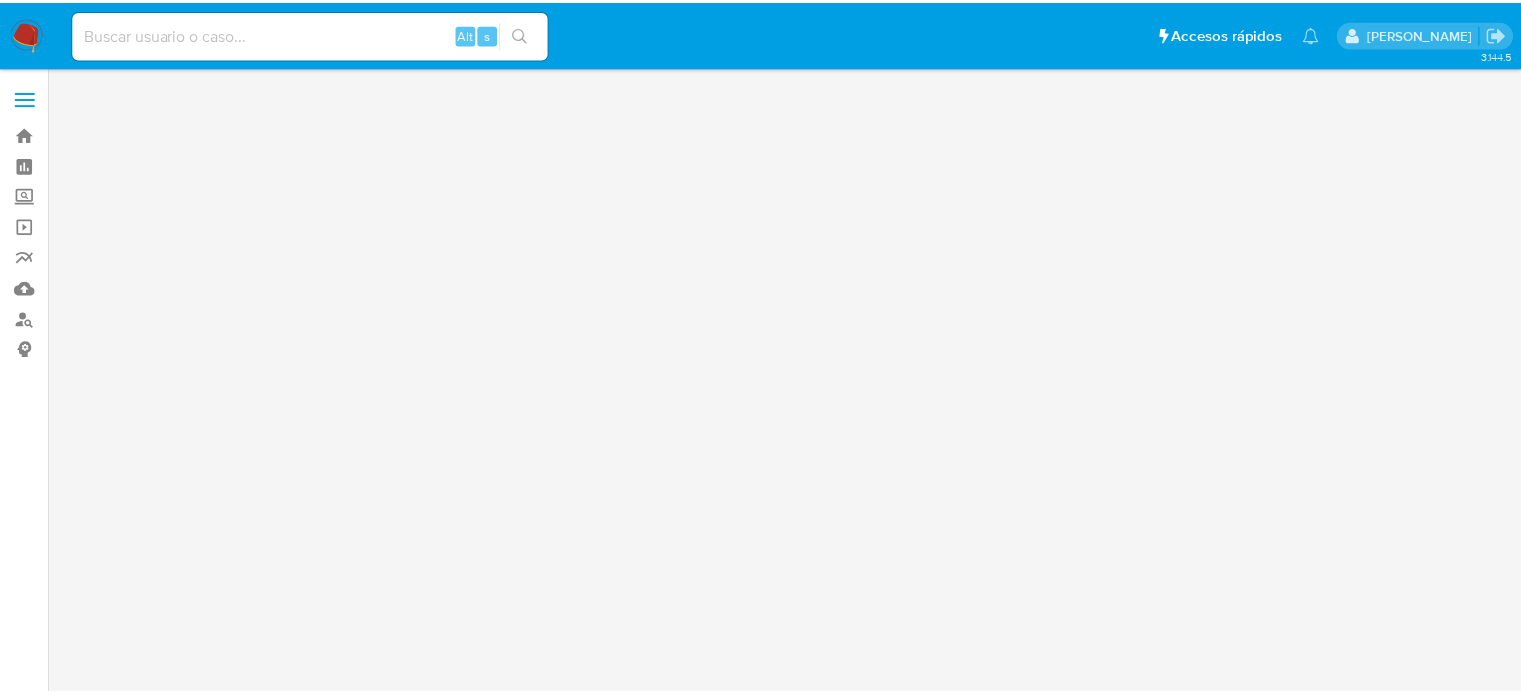 scroll, scrollTop: 0, scrollLeft: 0, axis: both 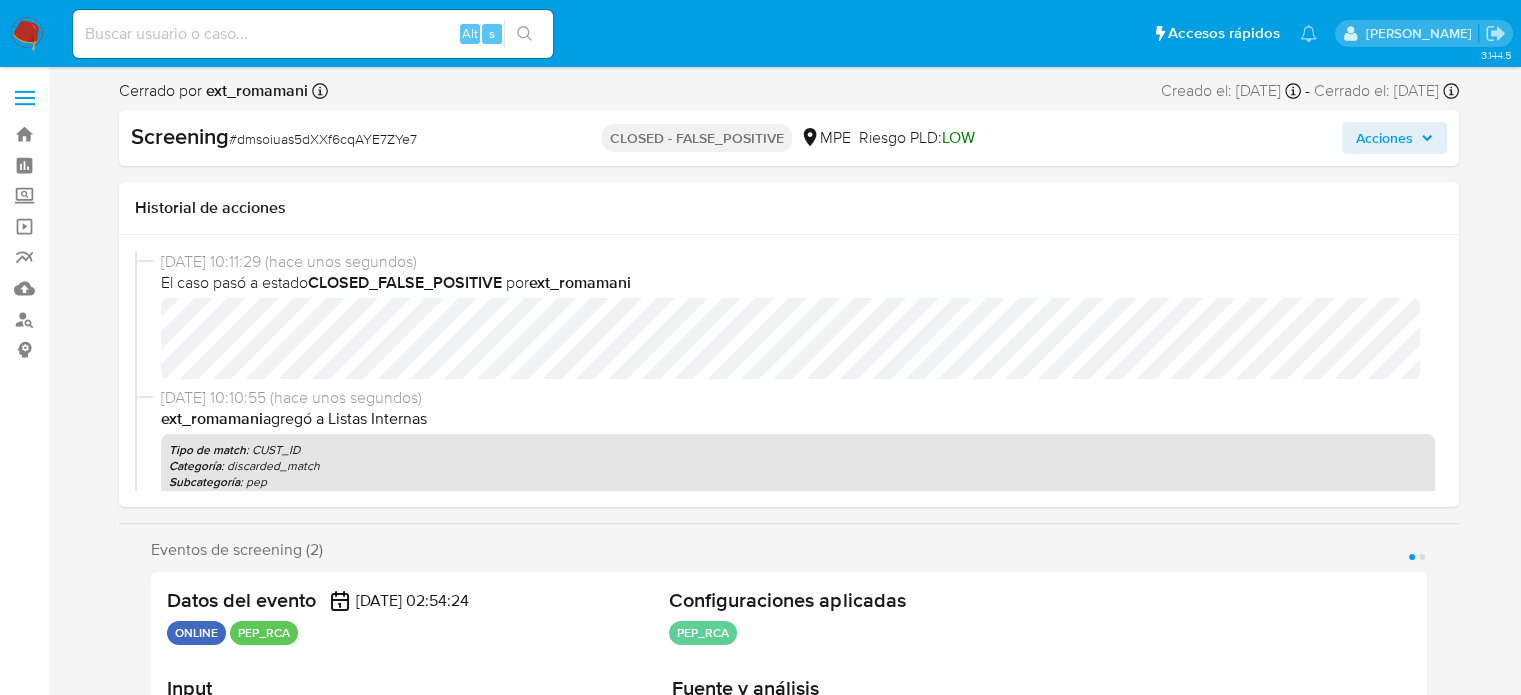 select on "10" 